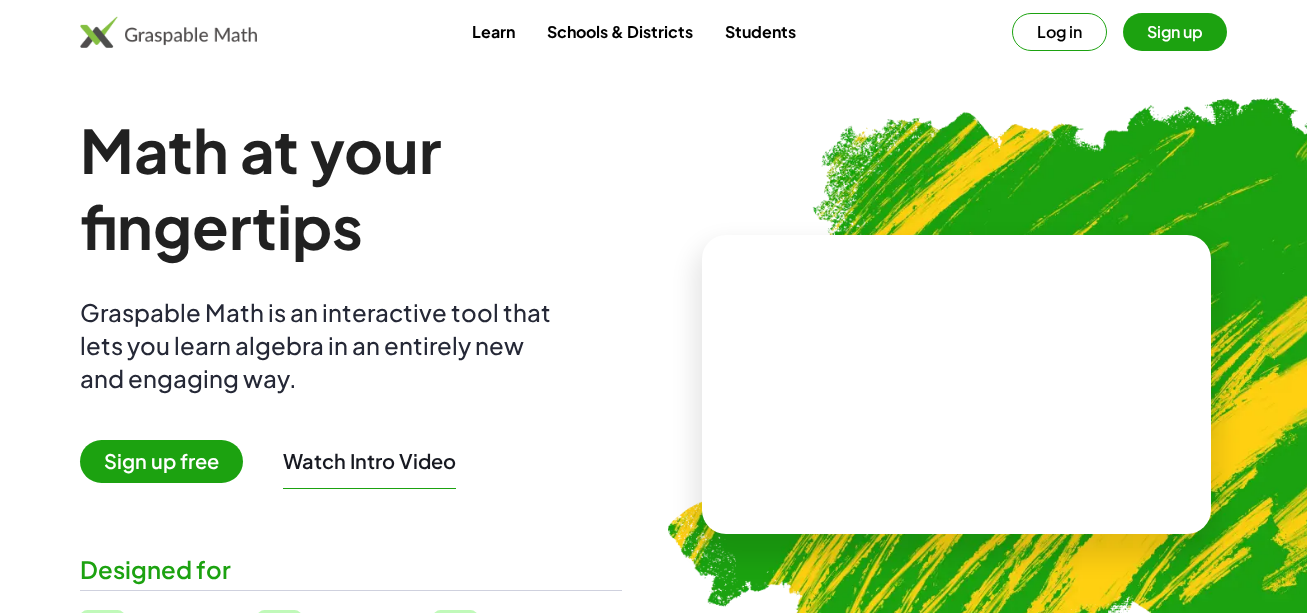 scroll, scrollTop: 0, scrollLeft: 0, axis: both 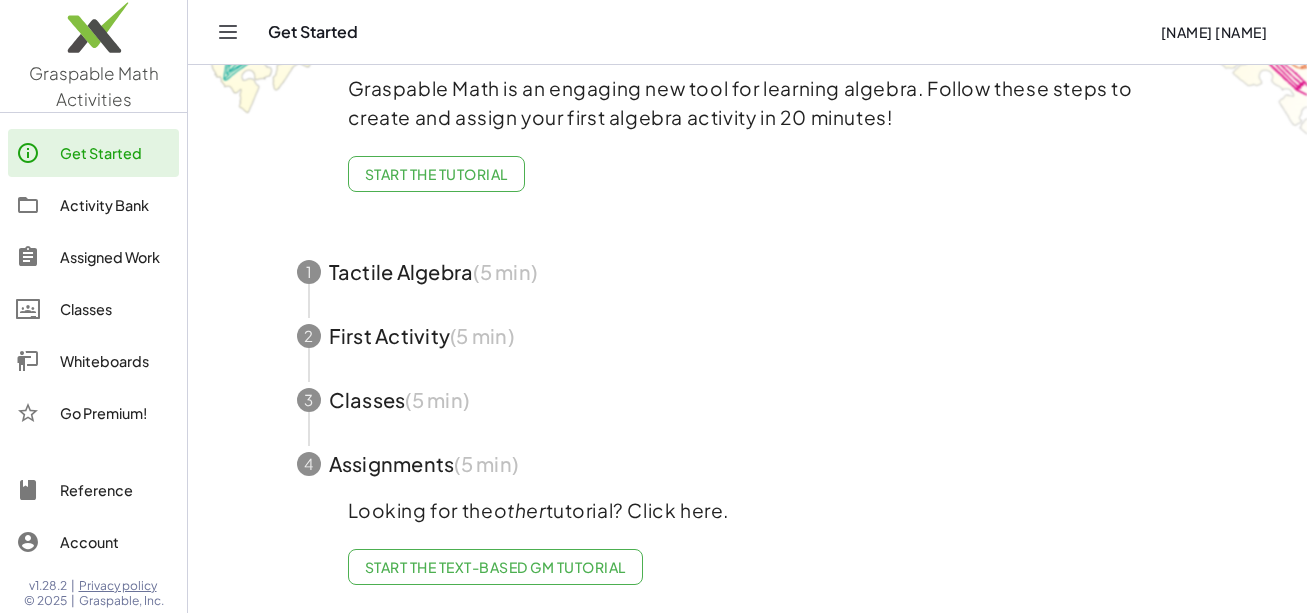 click on "Whiteboards" 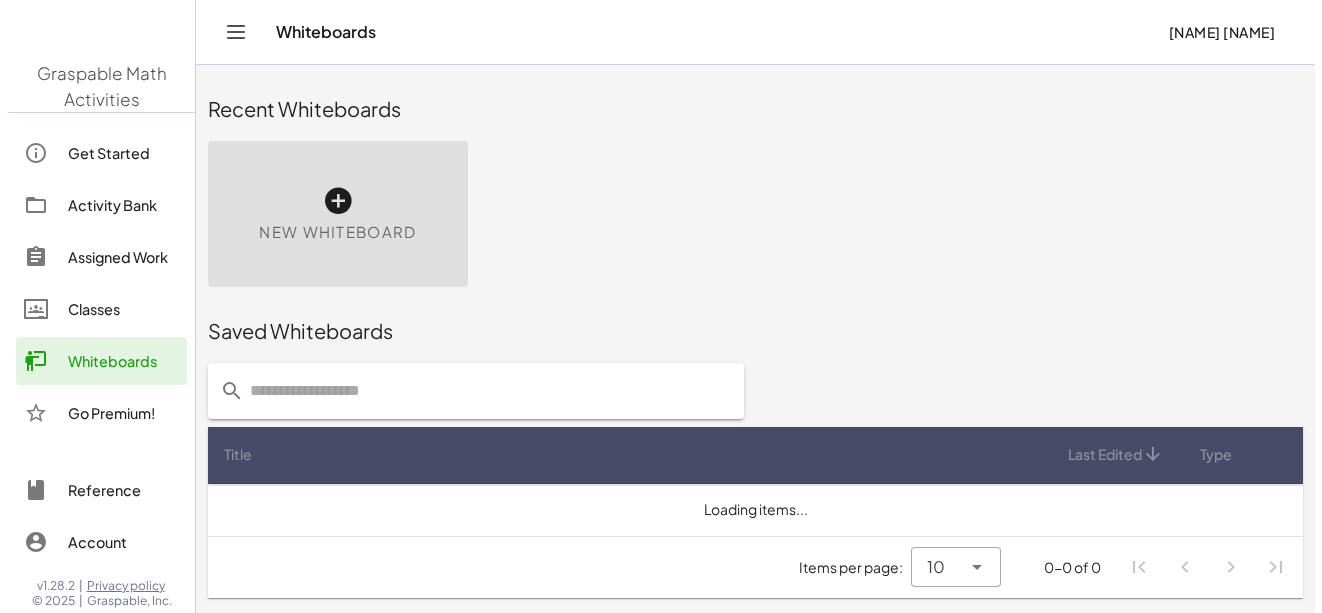scroll, scrollTop: 0, scrollLeft: 0, axis: both 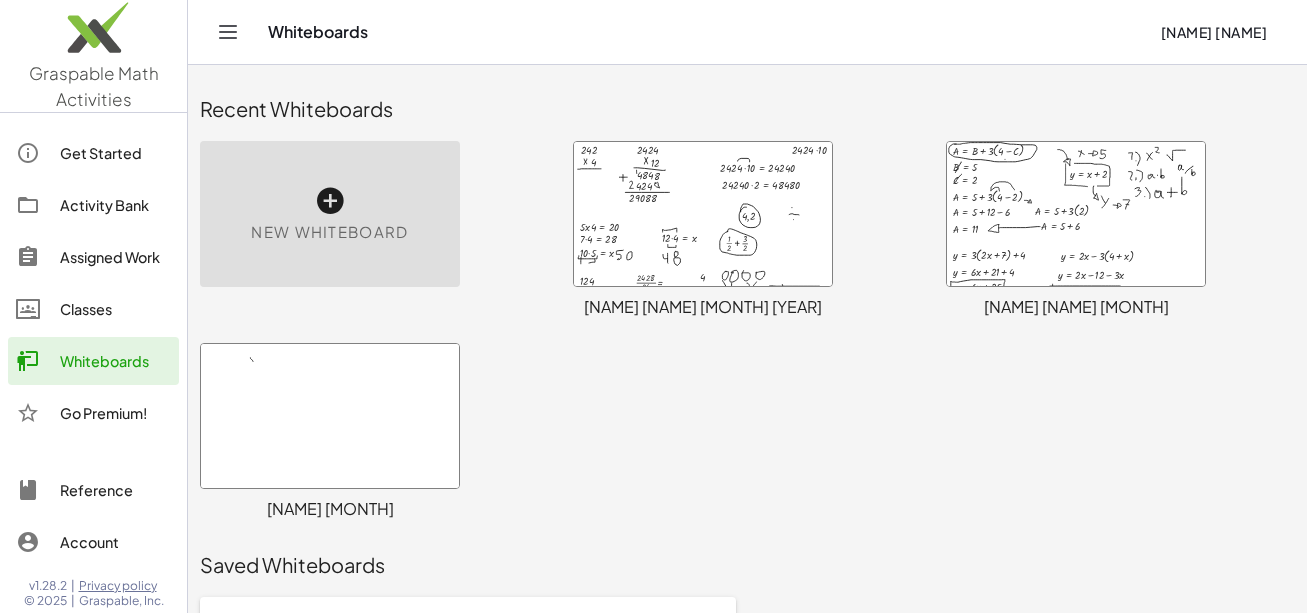 click at bounding box center [703, 214] 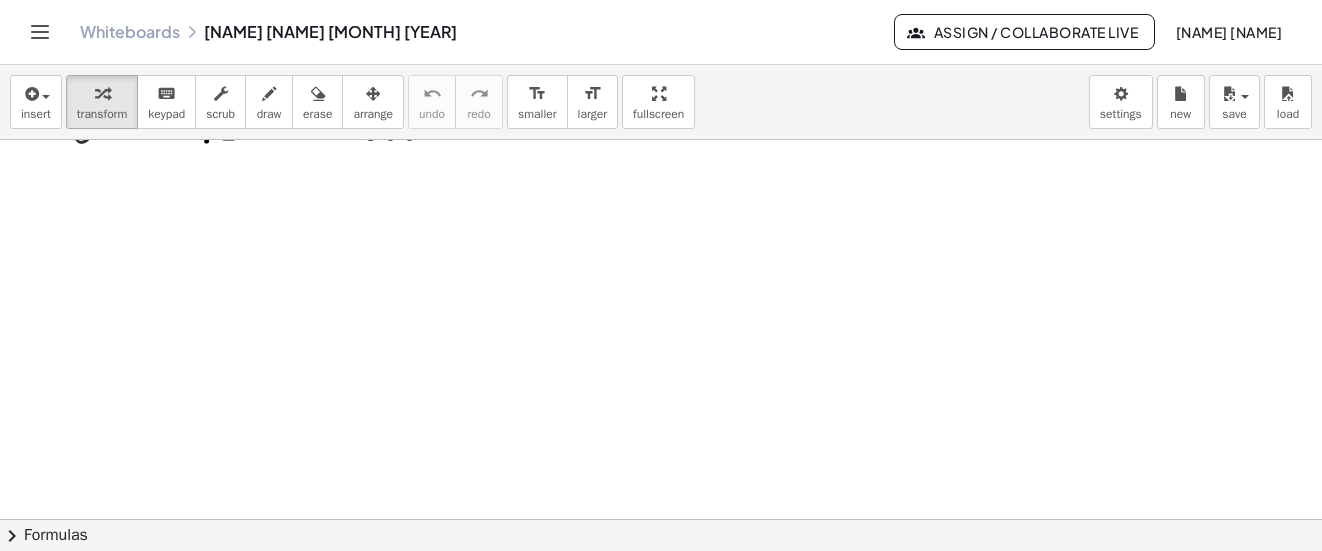 scroll, scrollTop: 1338, scrollLeft: 0, axis: vertical 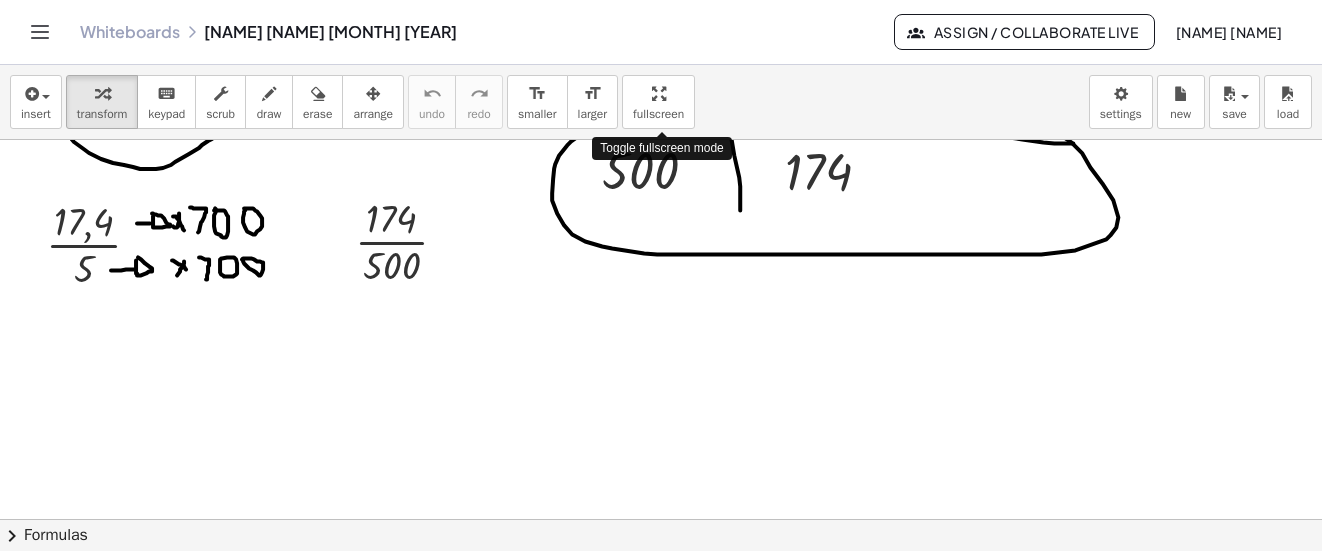 click on "insert select one: Math Expression Function Text Youtube Video Graphing Geometry Geometry 3D transform keyboard keypad scrub draw erase arrange undo undo redo redo format_size smaller format_size larger fullscreen load save new settings Toggle fullscreen mode · 5 · x · 4 = 20 · 7 · 4 = 28 · 10 · 5 = x · 12 · 4 = x 242 4 2424 12 · 2424 · 10 · 24240 · 2 = 48480 · 2424 · 10 = 24240 8 484 424 29088 124 25 4,2 · 1 · 2 · 3 · 2 · 2428 · 24 4 · 4 · 2 = 2 4 2 2 2428 24 2428 24 · 1,2 · 2 · 4 · 2 · 12 · 20 12 20 · 17,4 · 5 · 174 · 500 174 500 × chevron_right Formulas Drag one side of a formula onto a highlighted expression on the canvas to apply it. Quadratic Formula + · a · x 2 + · b · x + c = 0 ⇔ x = · ( − b ± 2 √ ( + b 2 − · 4 · a · c ) ) · 2 · a + x 2" at bounding box center [661, 308] 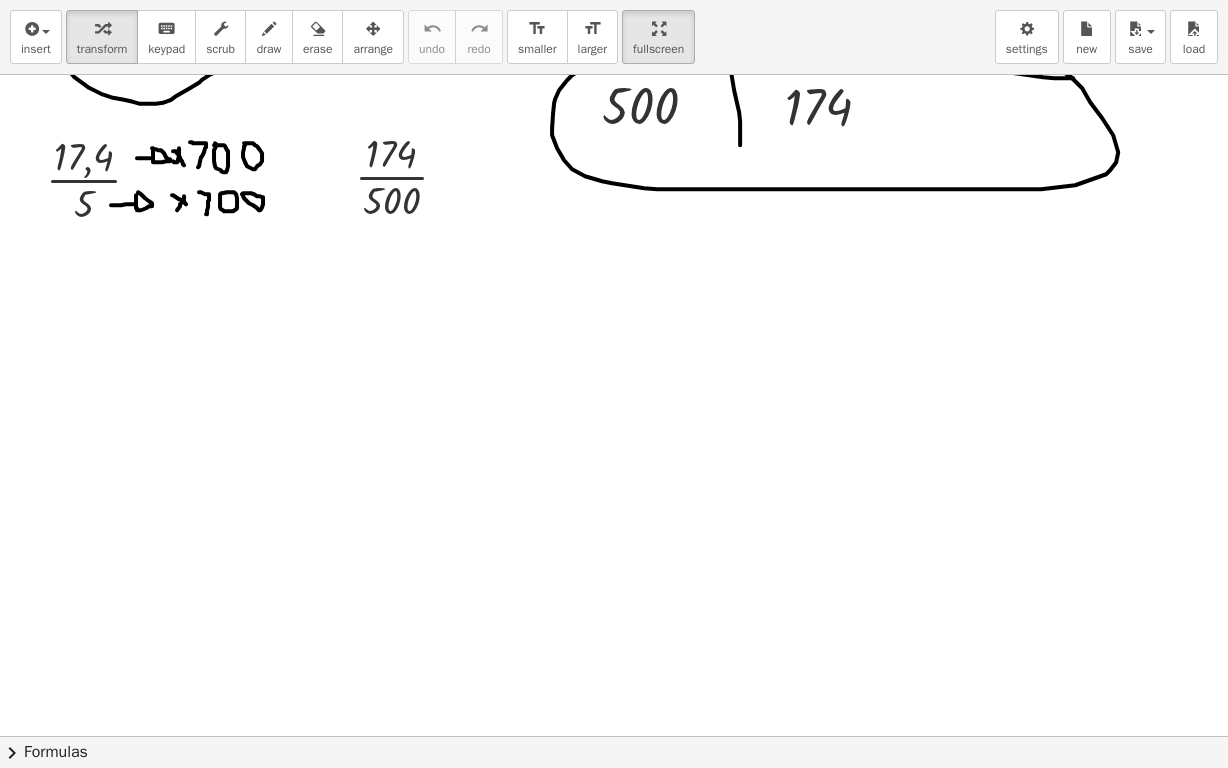 click on "Whiteboards [NAME] [NAME] [MONTH] [YEAR] Assign / Collaborate Live [NAME] [NAME] insert select one: Math Expression Function Text Youtube Video Graphing Geometry Geometry 3D transform keyboard keypad scrub draw erase arrange undo undo redo redo format_size smaller format_size larger fullscreen load save new settings · 5 · x · 4 = 20 · 7 · 4 = 28 · 10 · 5 = x · 12 · 4 = x 242 4 2424 12 · 2424 · 10 · 24240 · 2 = 48480 · 2424 · 10 = 24240 8 484 424 29088 124 25 4,2 · 1 · 2 · 3 · 2 · 2428 · 24 4 · 4 · 2 = 2 4 2 2 2428 24 2428 24 · 1,2 · 2 · 4 · 2 · 12 · 20 12 20 · 17,4 · 5 · 174 · 500 174 500 × chevron_right Formulas Drag one side of a formula onto a highlighted expression on the canvas to apply it. Quadratic Formula + · a · x 2 + · b" at bounding box center [614, 384] 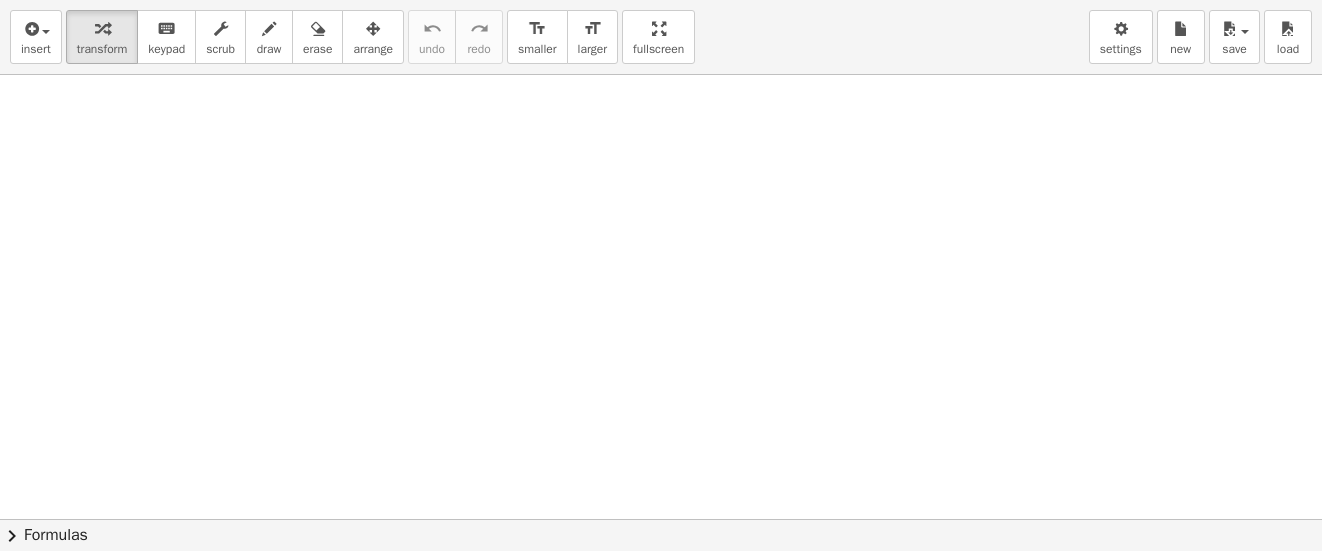 scroll, scrollTop: 1538, scrollLeft: 0, axis: vertical 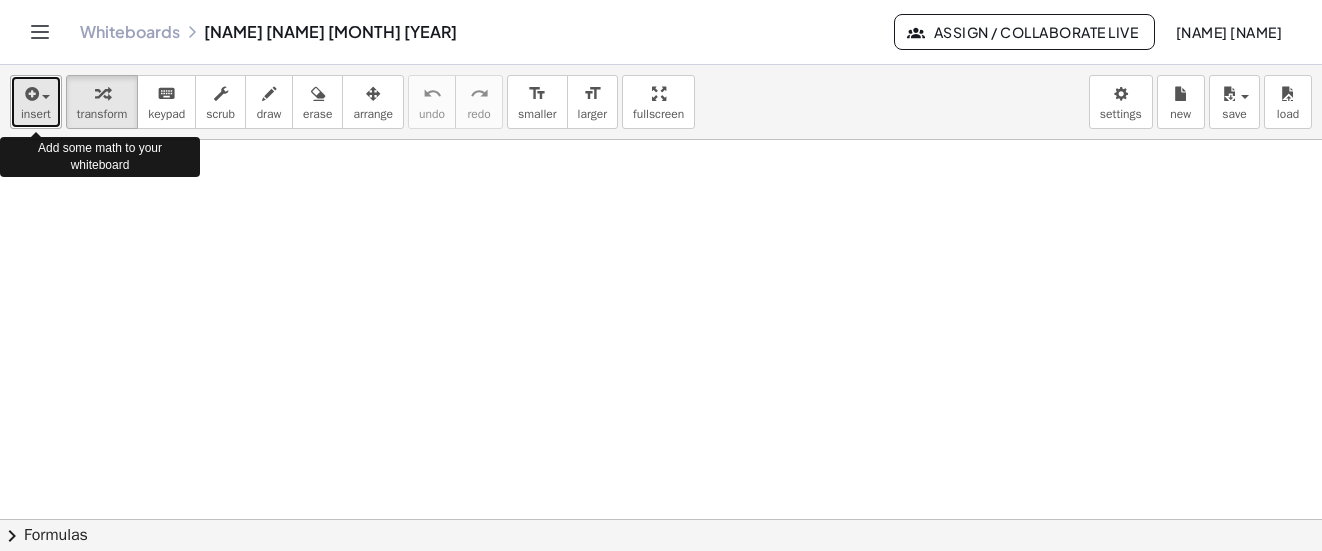click at bounding box center [30, 94] 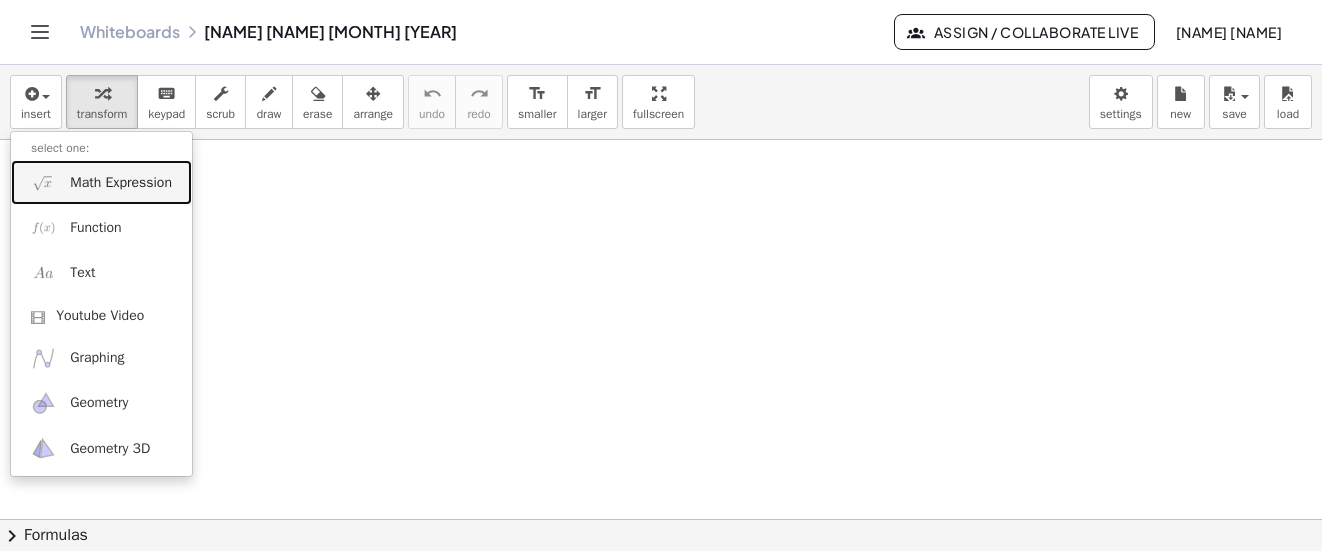 click on "Math Expression" at bounding box center [101, 182] 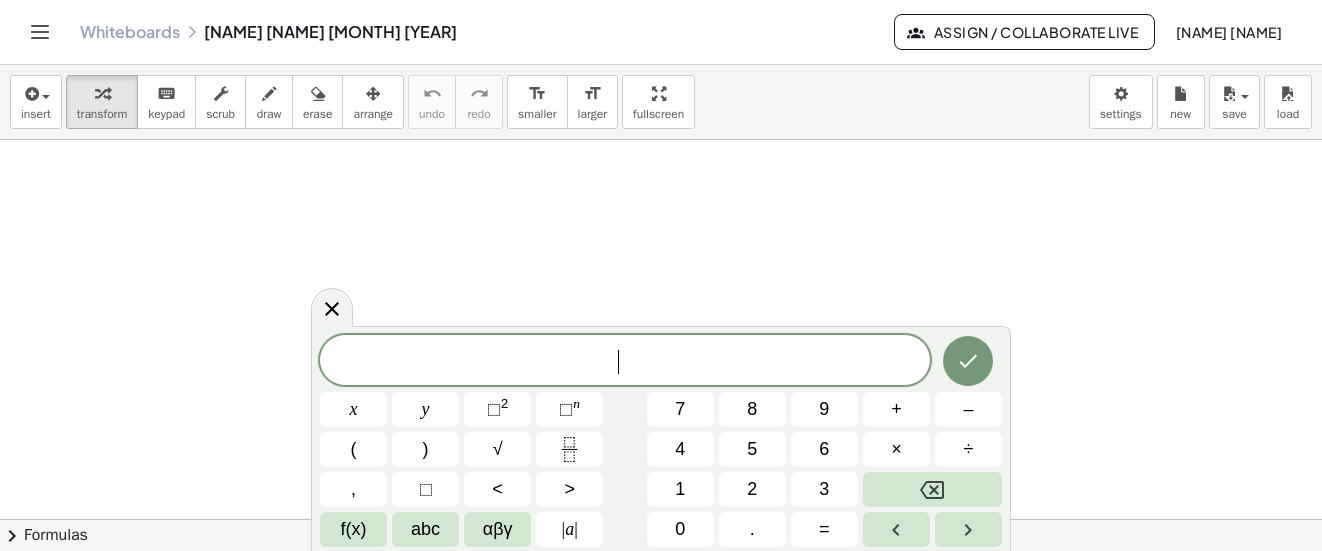 click at bounding box center [661, -296] 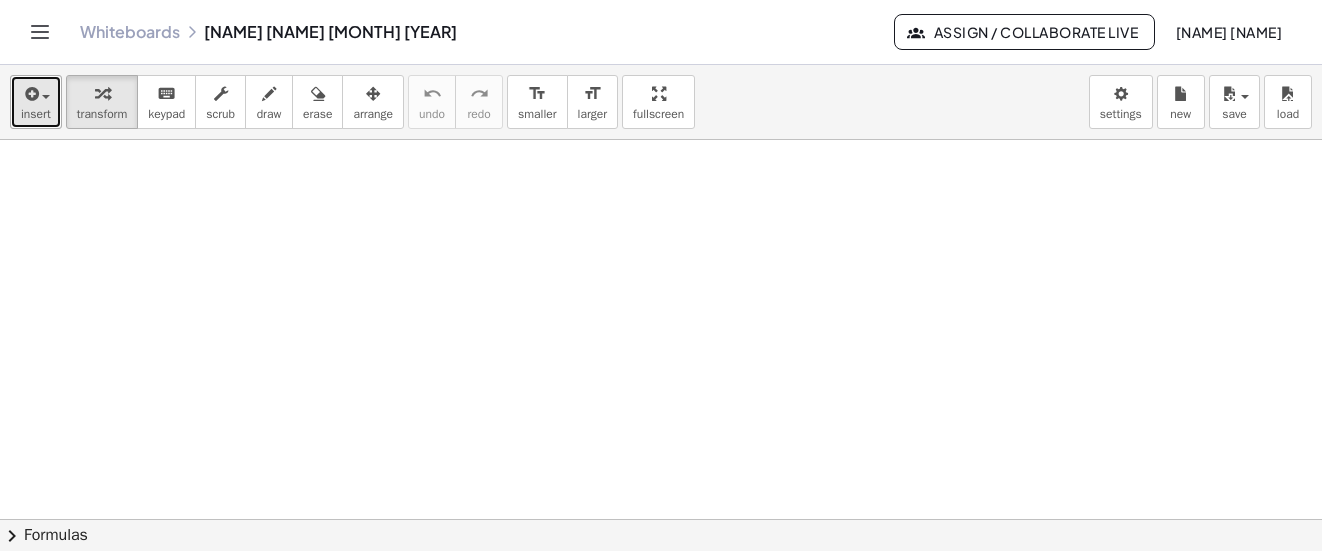 click on "insert" at bounding box center (36, 102) 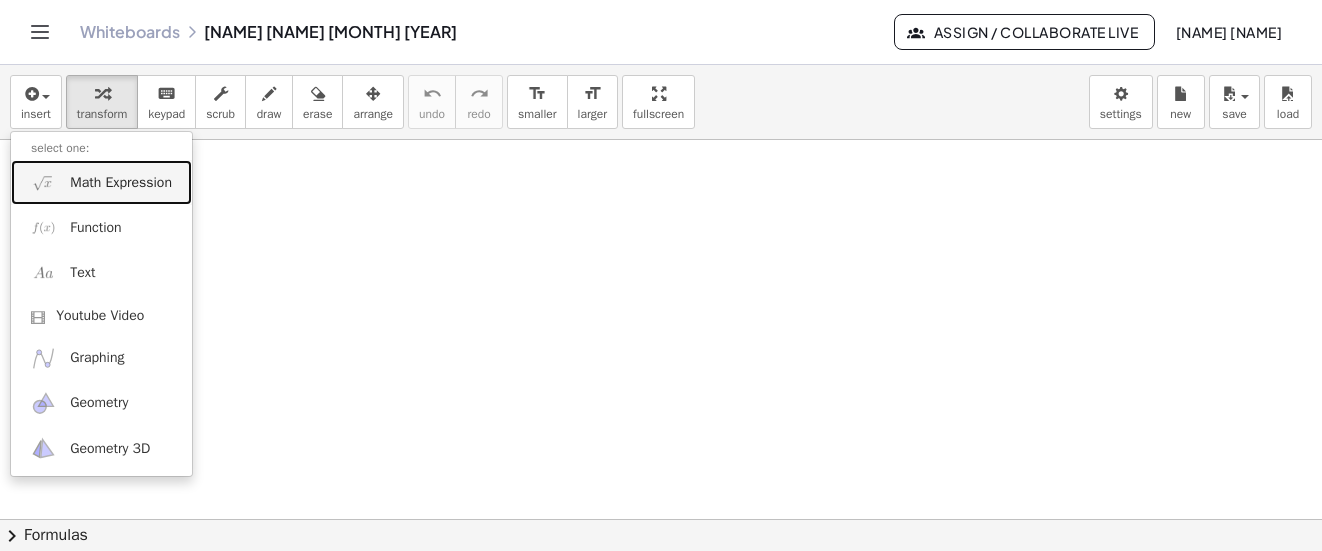 click on "Math Expression" at bounding box center (121, 183) 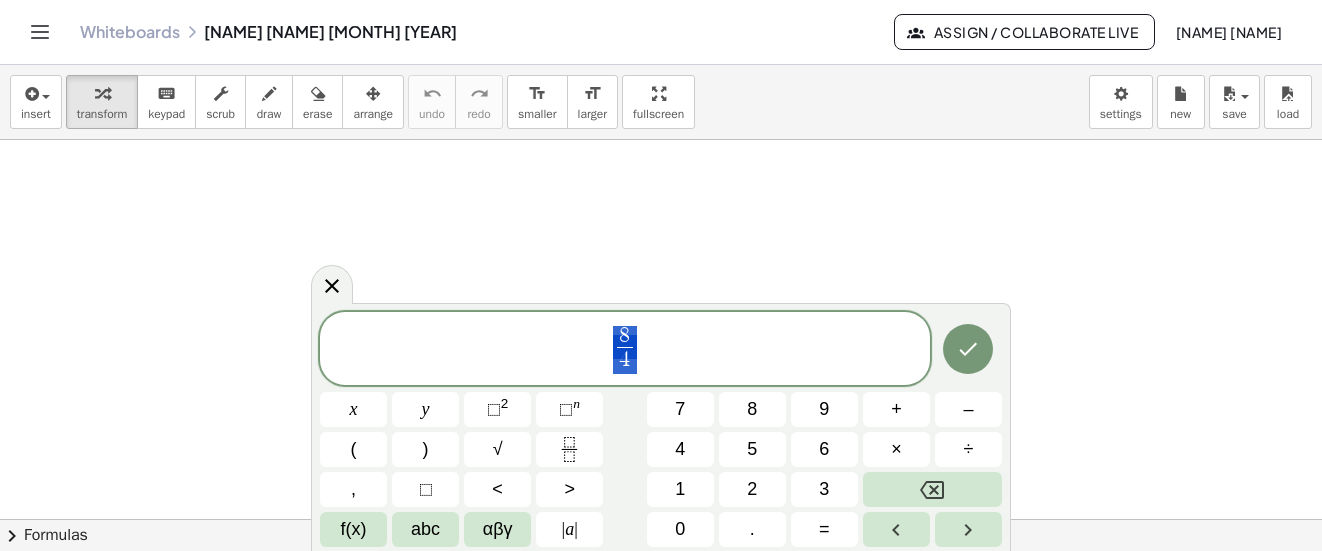 drag, startPoint x: 620, startPoint y: 332, endPoint x: 631, endPoint y: 358, distance: 28.231188 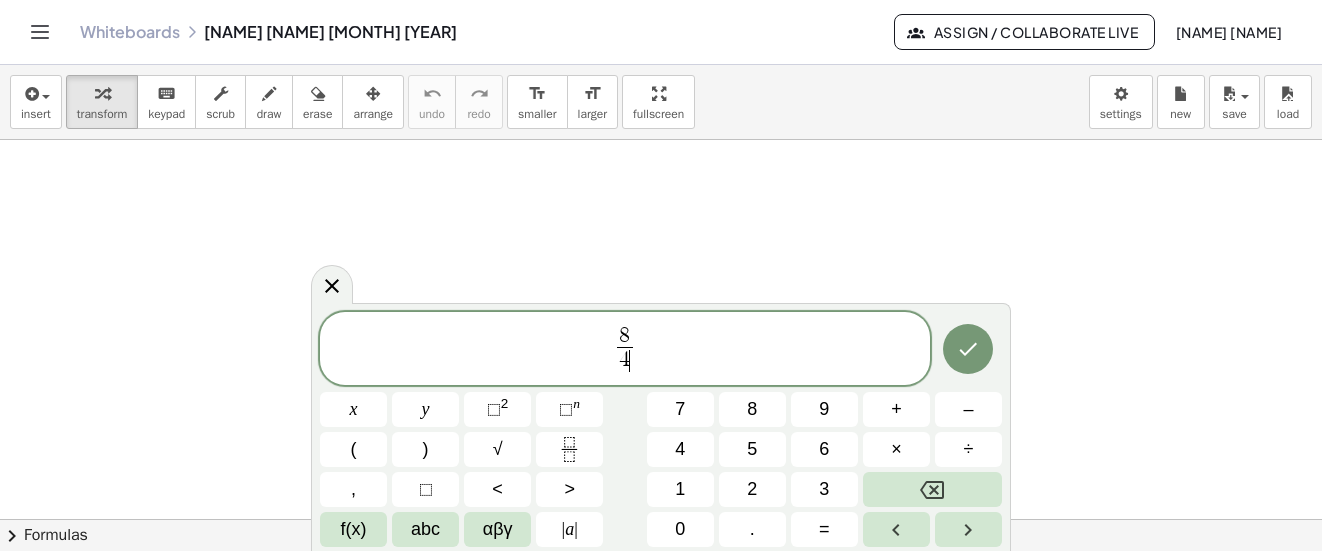 click on "8 4 ​ ​" at bounding box center (625, 350) 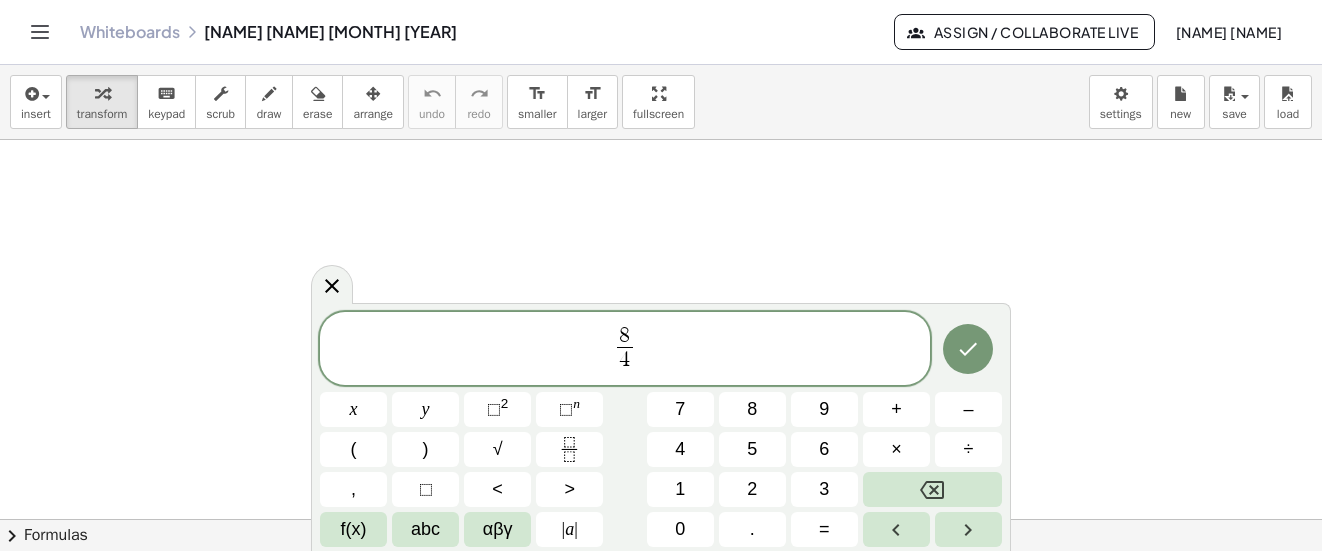 click on "8" at bounding box center (624, 337) 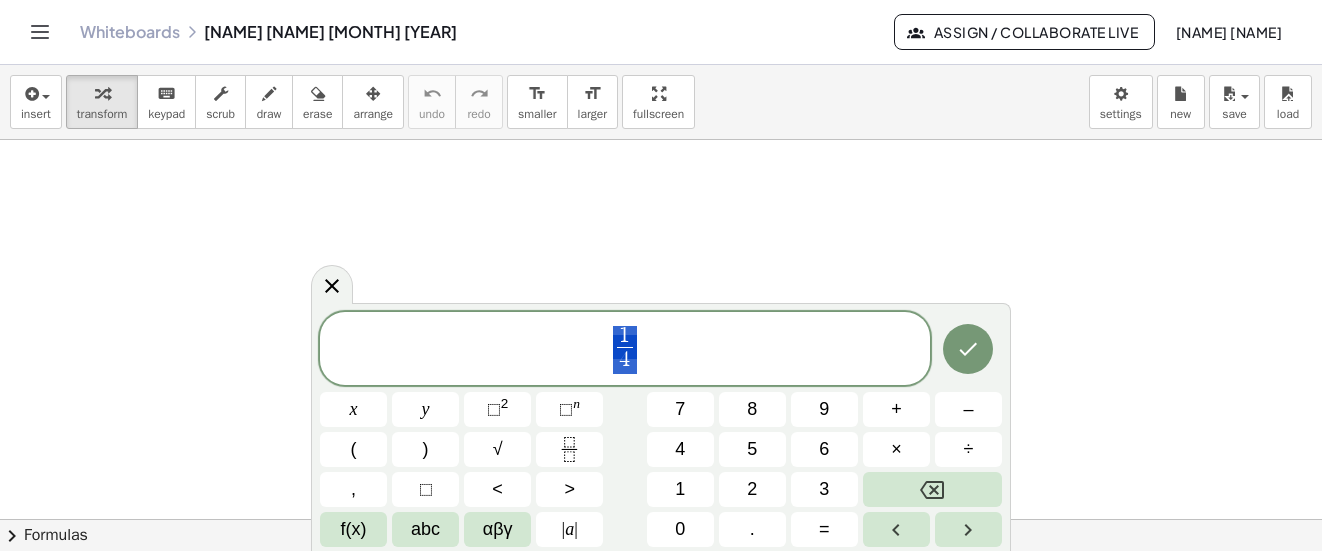 drag, startPoint x: 622, startPoint y: 334, endPoint x: 636, endPoint y: 359, distance: 28.653097 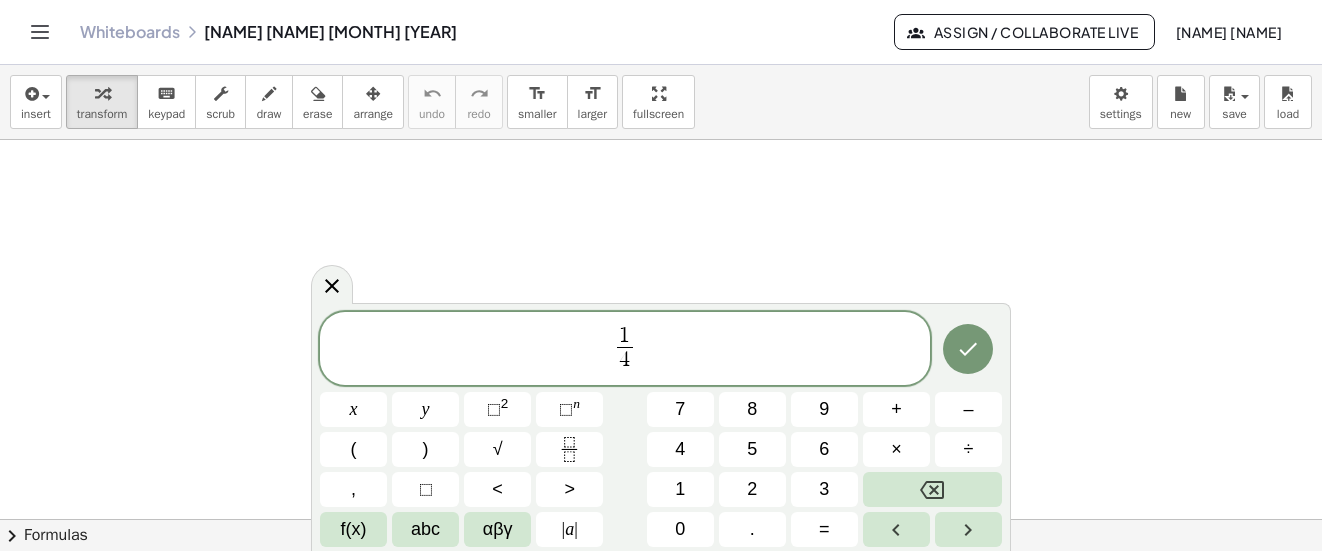 click on "1 4" at bounding box center (625, 350) 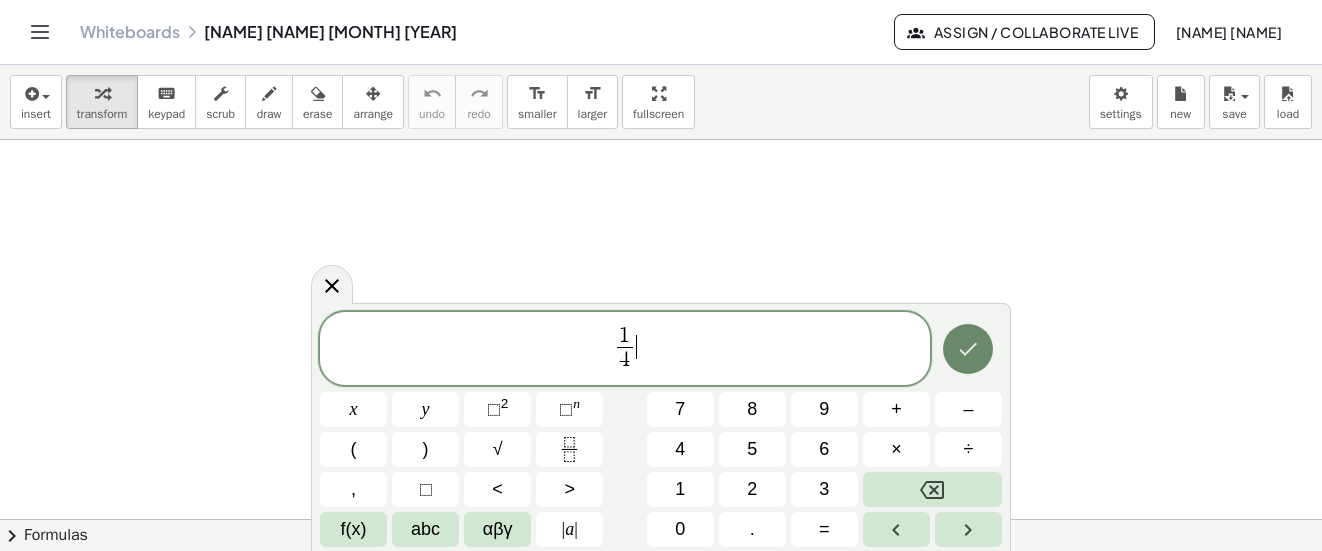 click 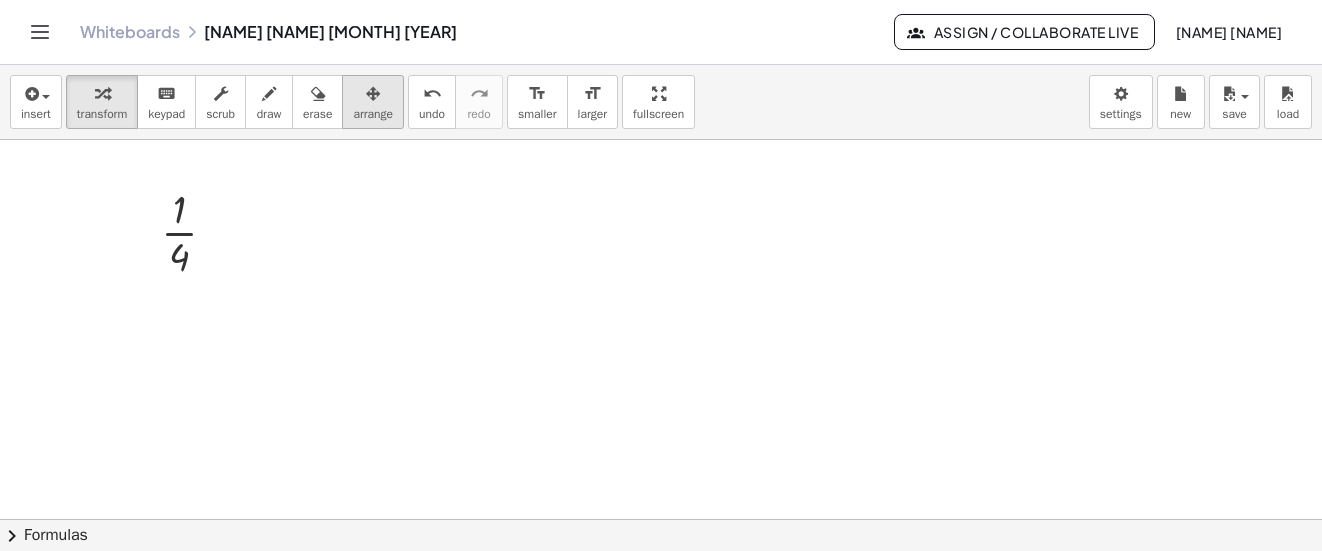 click at bounding box center (373, 94) 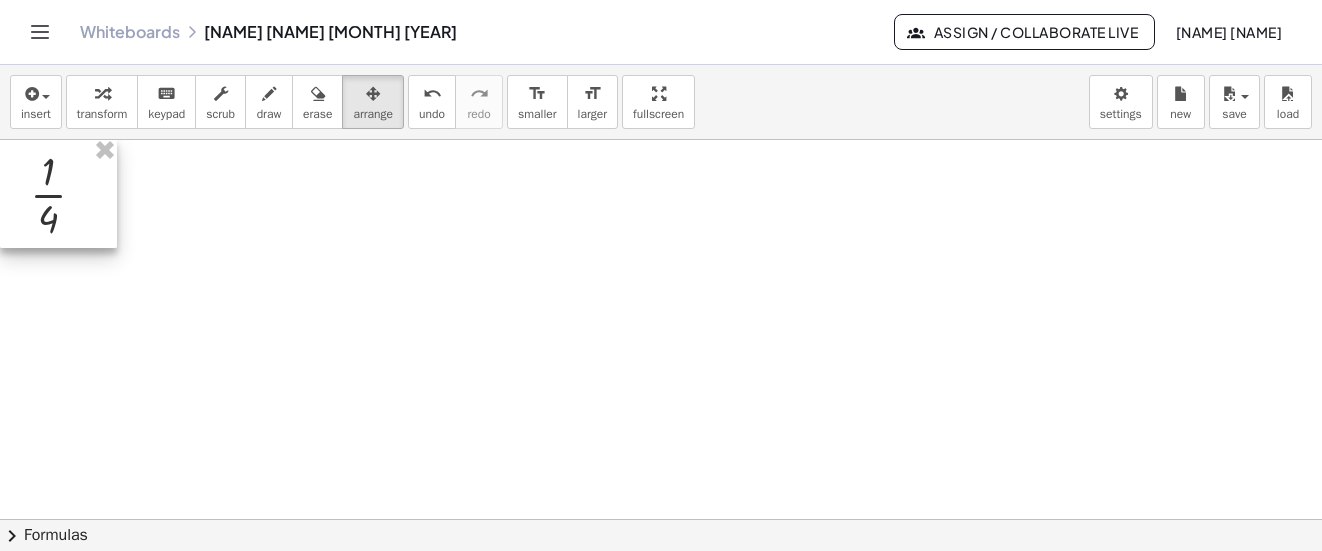 drag, startPoint x: 211, startPoint y: 207, endPoint x: 60, endPoint y: 169, distance: 155.70805 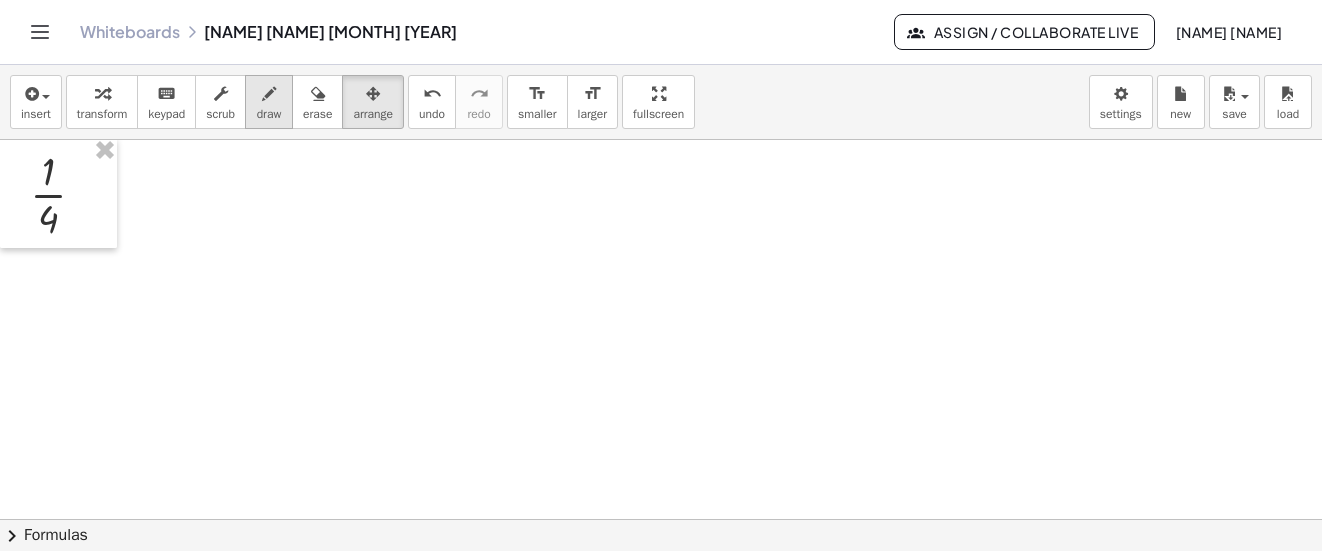 click at bounding box center [269, 94] 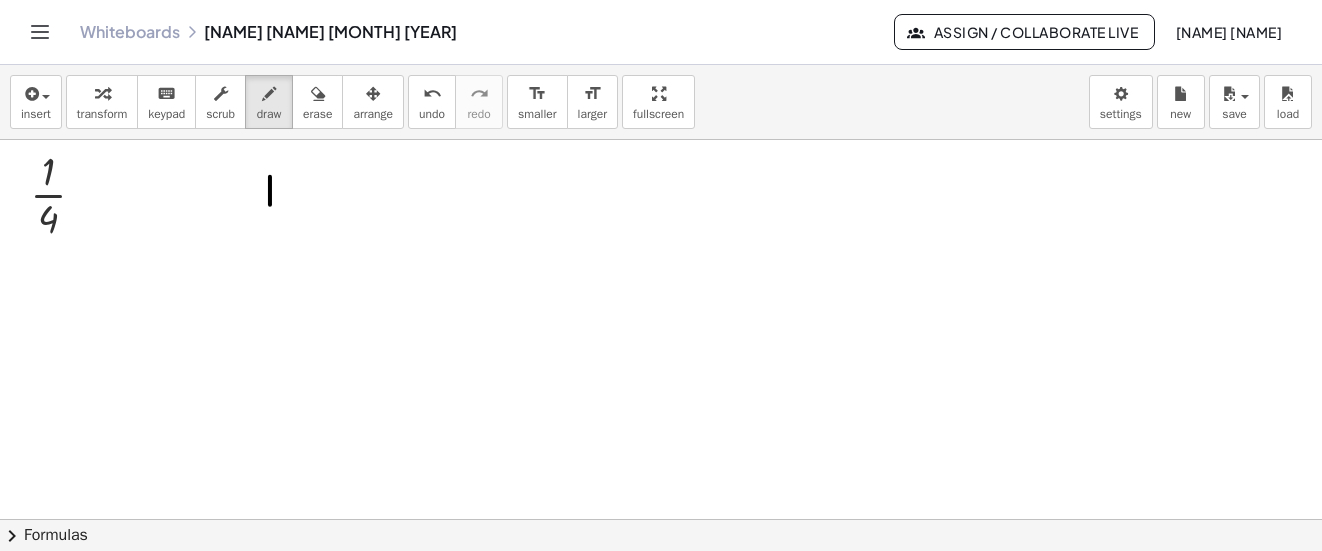 drag, startPoint x: 270, startPoint y: 177, endPoint x: 270, endPoint y: 216, distance: 39 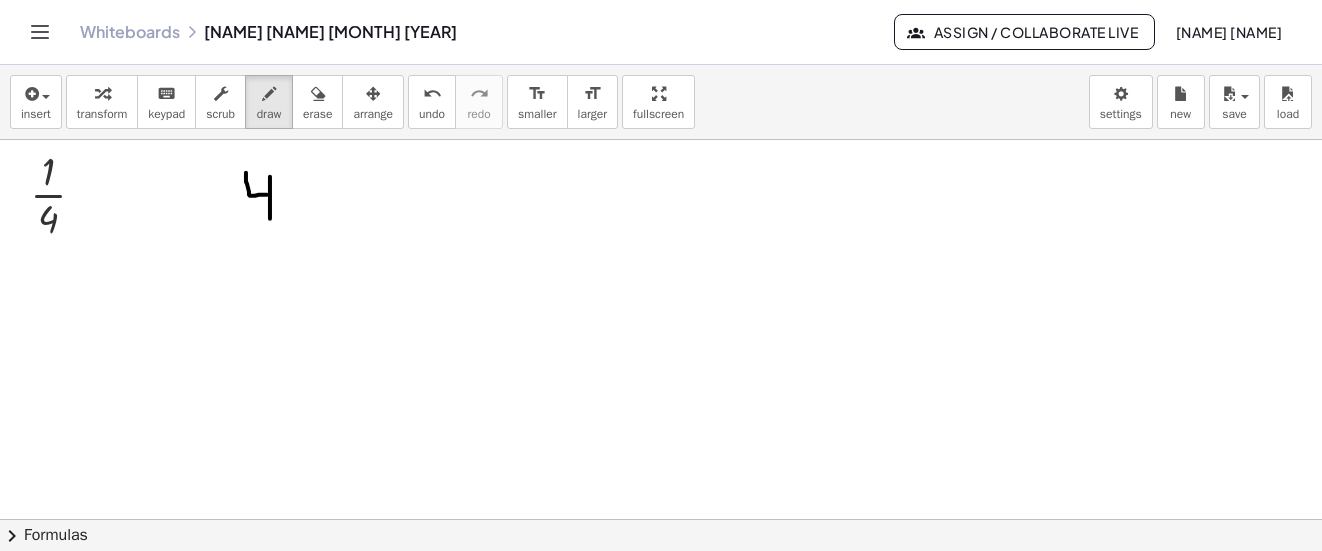 drag, startPoint x: 267, startPoint y: 195, endPoint x: 246, endPoint y: 173, distance: 30.413813 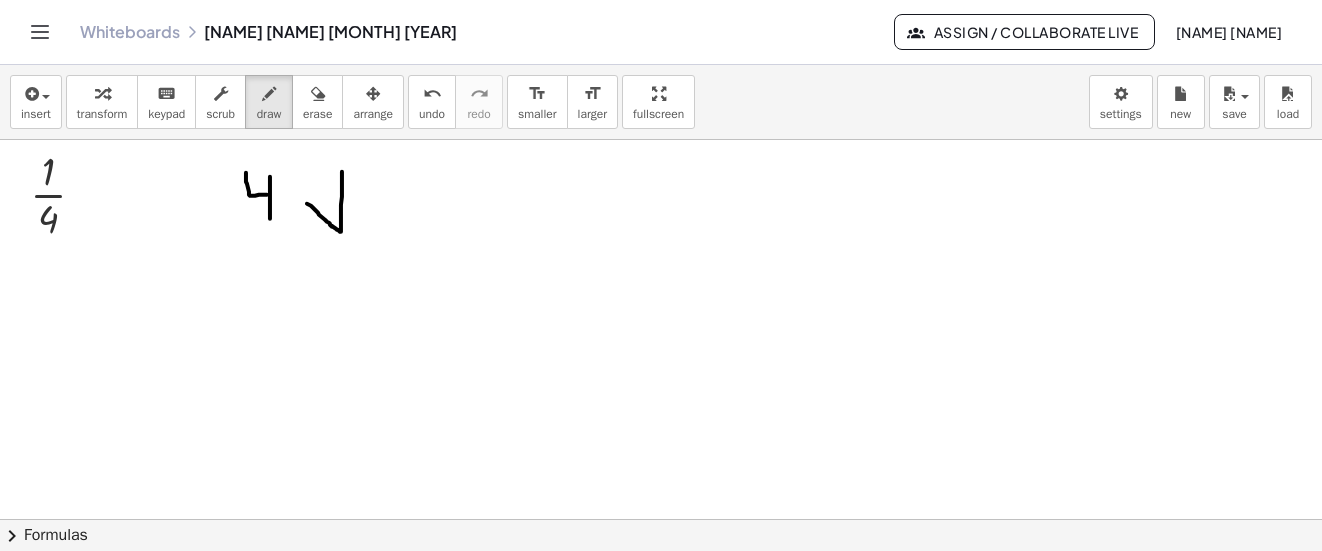 drag, startPoint x: 307, startPoint y: 204, endPoint x: 342, endPoint y: 172, distance: 47.423622 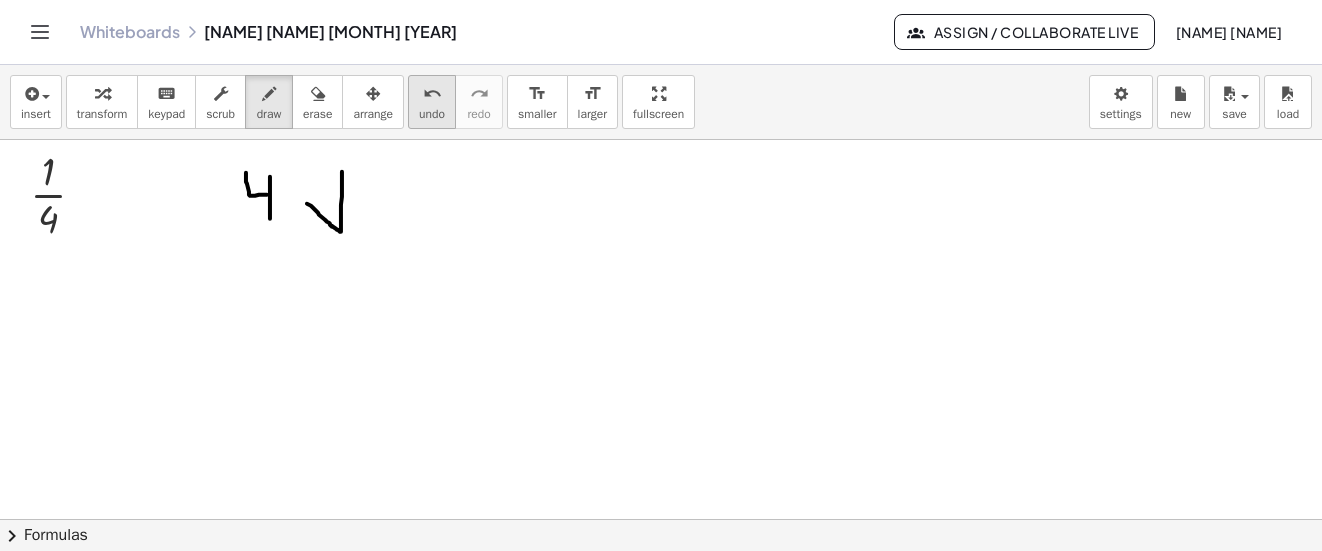 click on "undo" at bounding box center [432, 114] 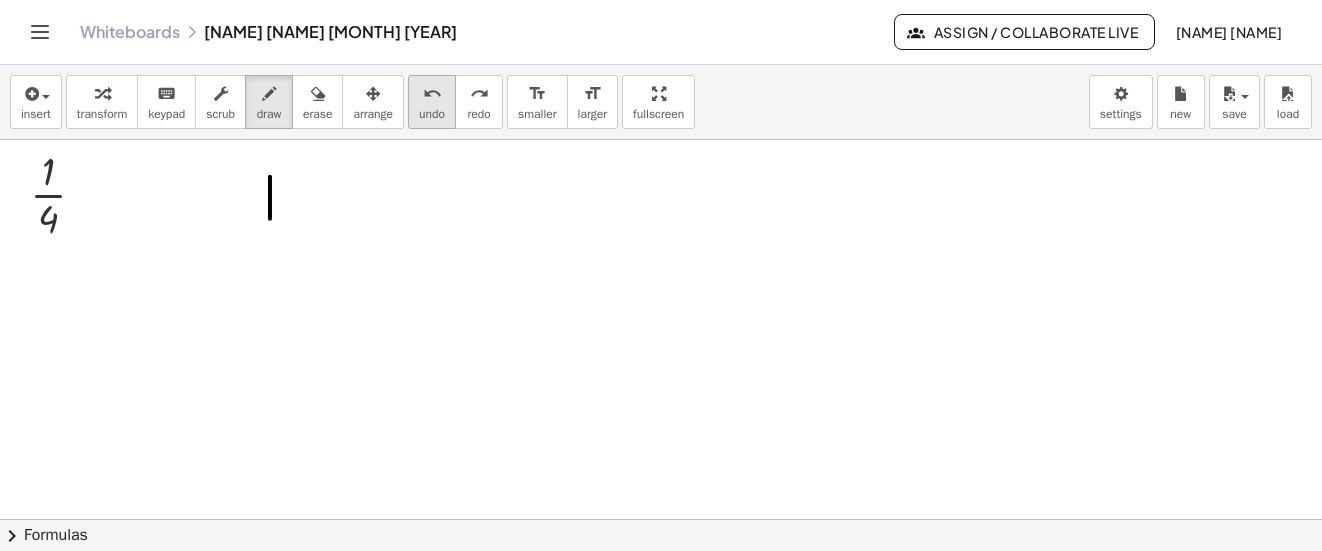 click on "undo" at bounding box center (432, 114) 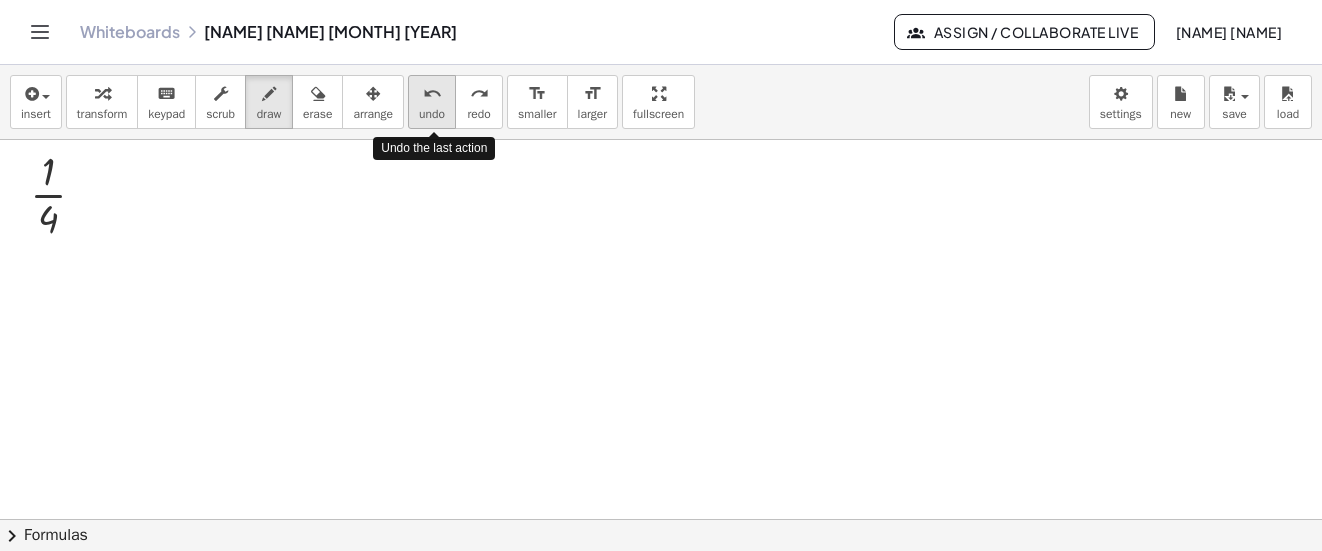 click on "undo" at bounding box center [432, 114] 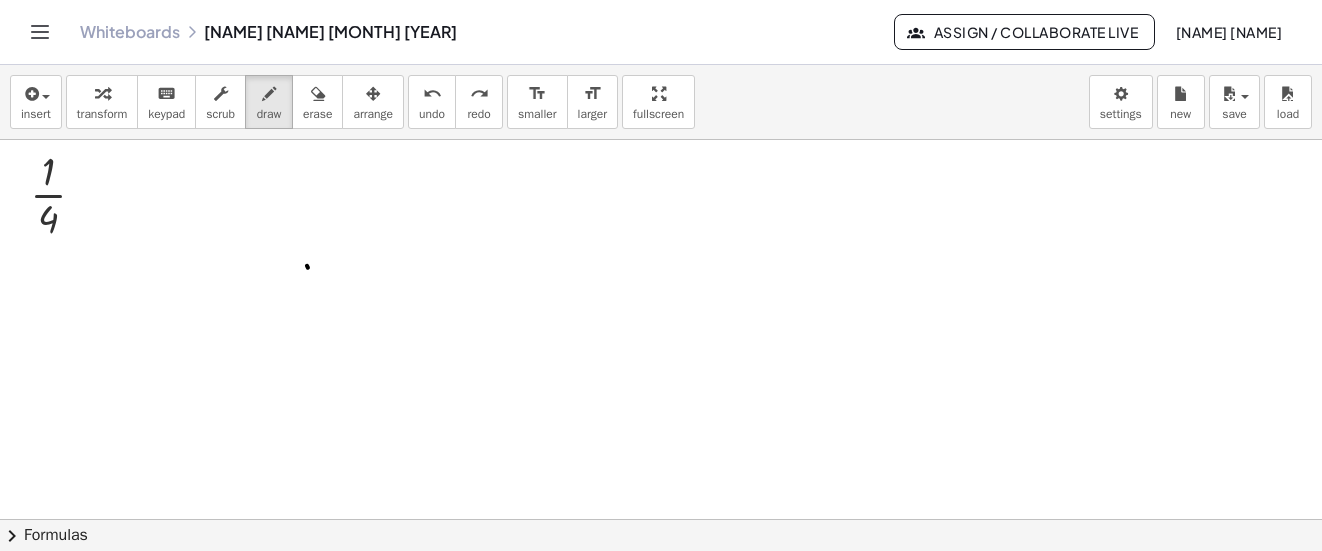 drag, startPoint x: 308, startPoint y: 268, endPoint x: 310, endPoint y: 307, distance: 39.051247 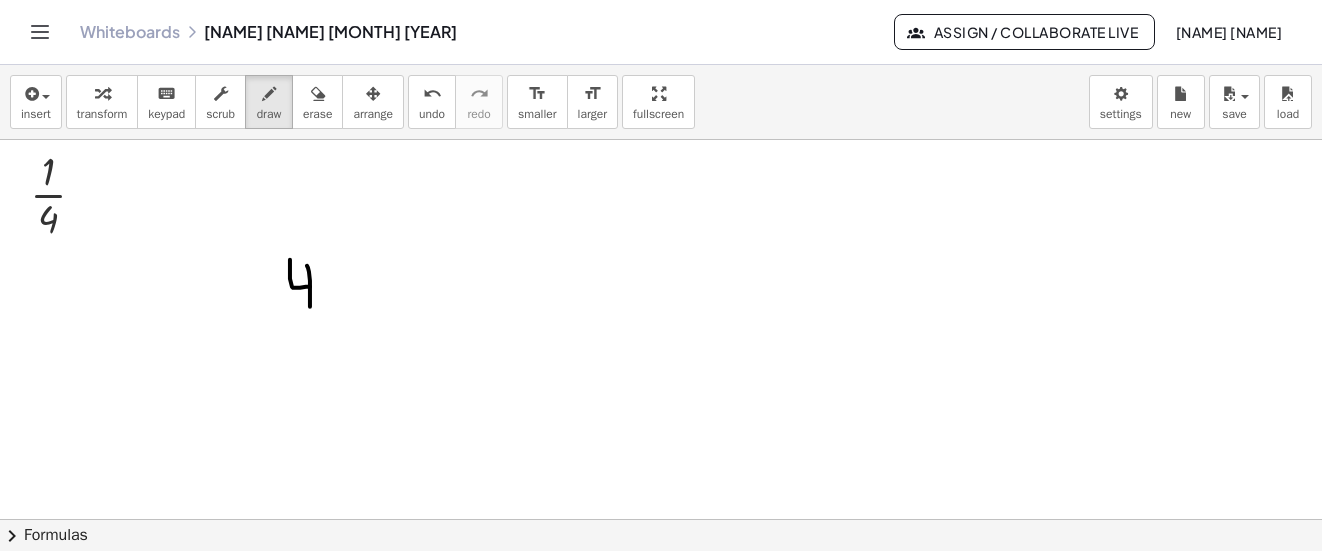 drag, startPoint x: 306, startPoint y: 287, endPoint x: 290, endPoint y: 260, distance: 31.38471 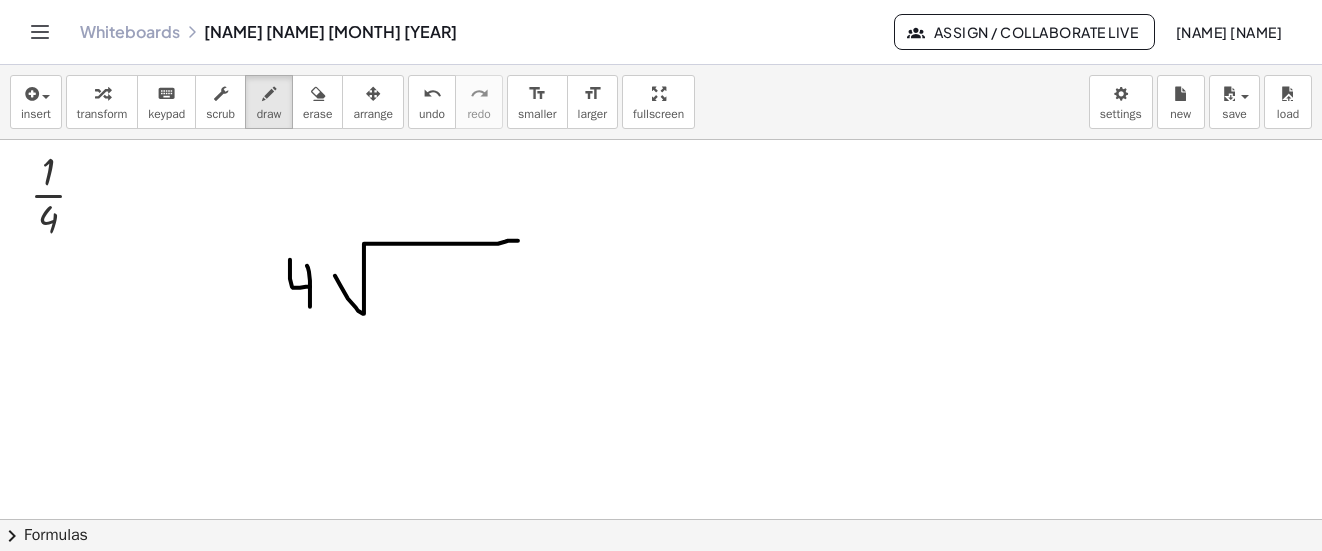 drag, startPoint x: 335, startPoint y: 276, endPoint x: 518, endPoint y: 241, distance: 186.31694 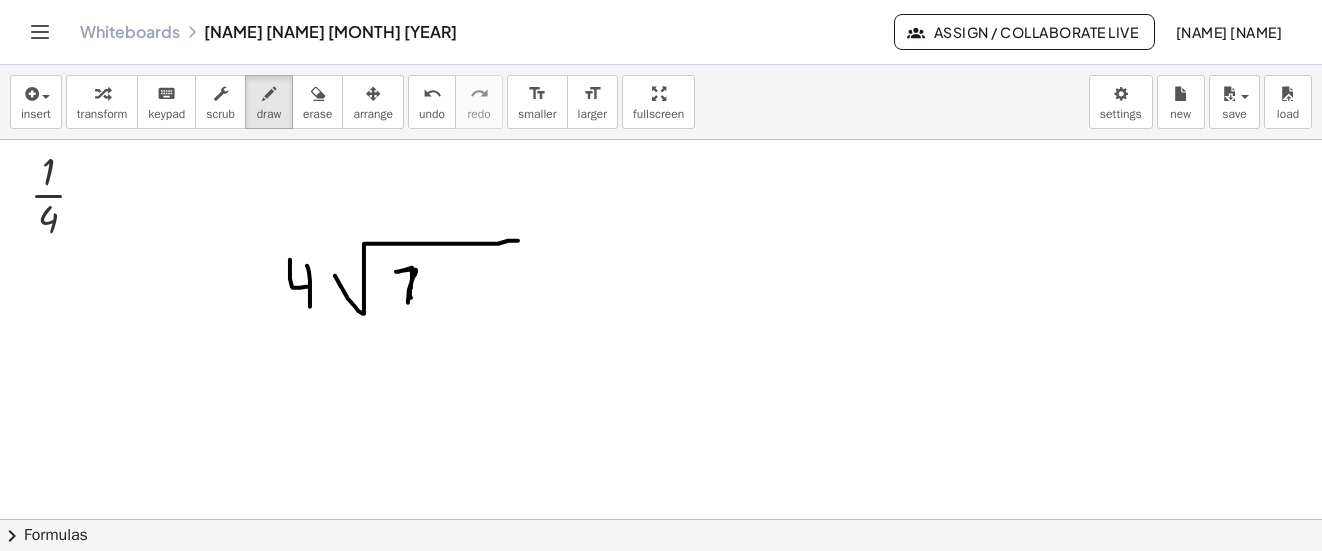 click at bounding box center [661, -296] 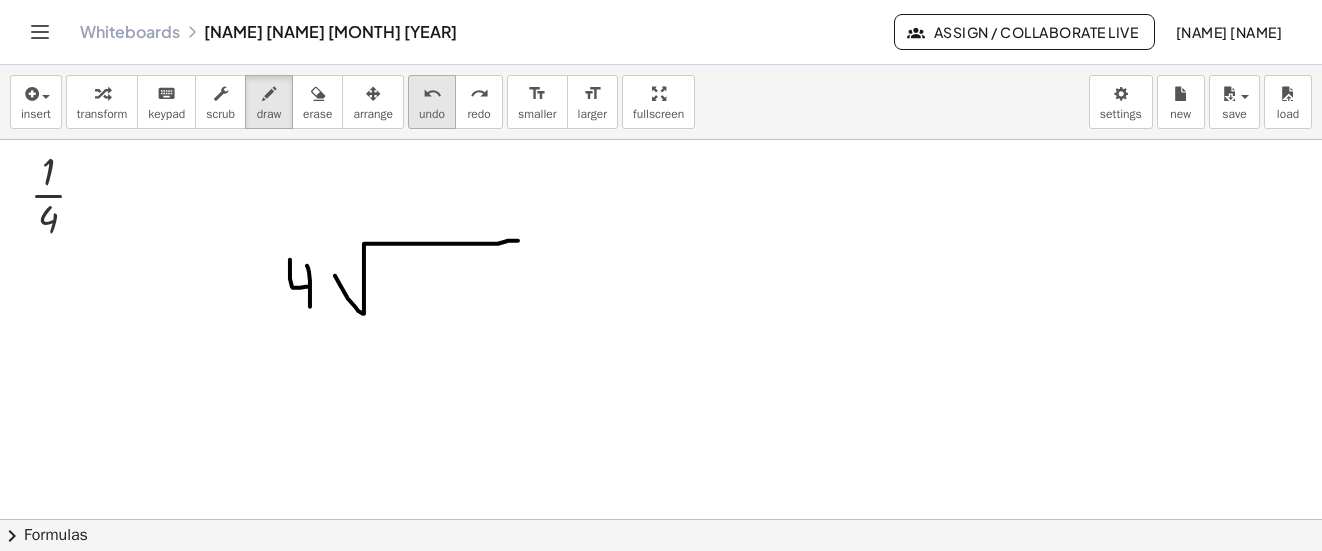click on "undo" at bounding box center (432, 94) 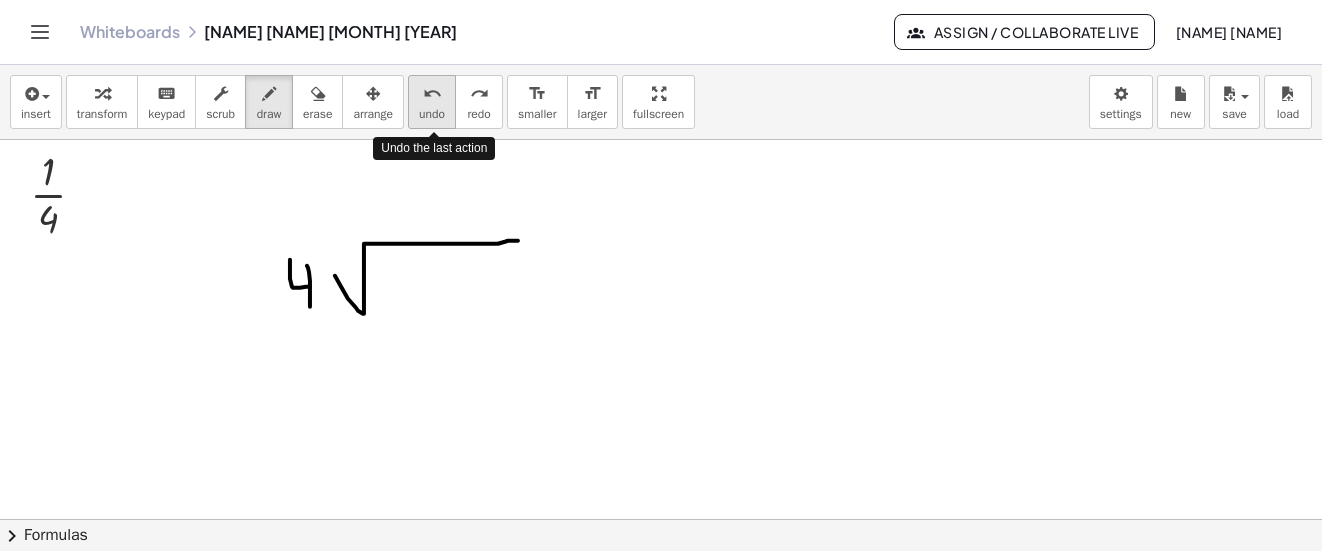 click on "undo" at bounding box center (432, 94) 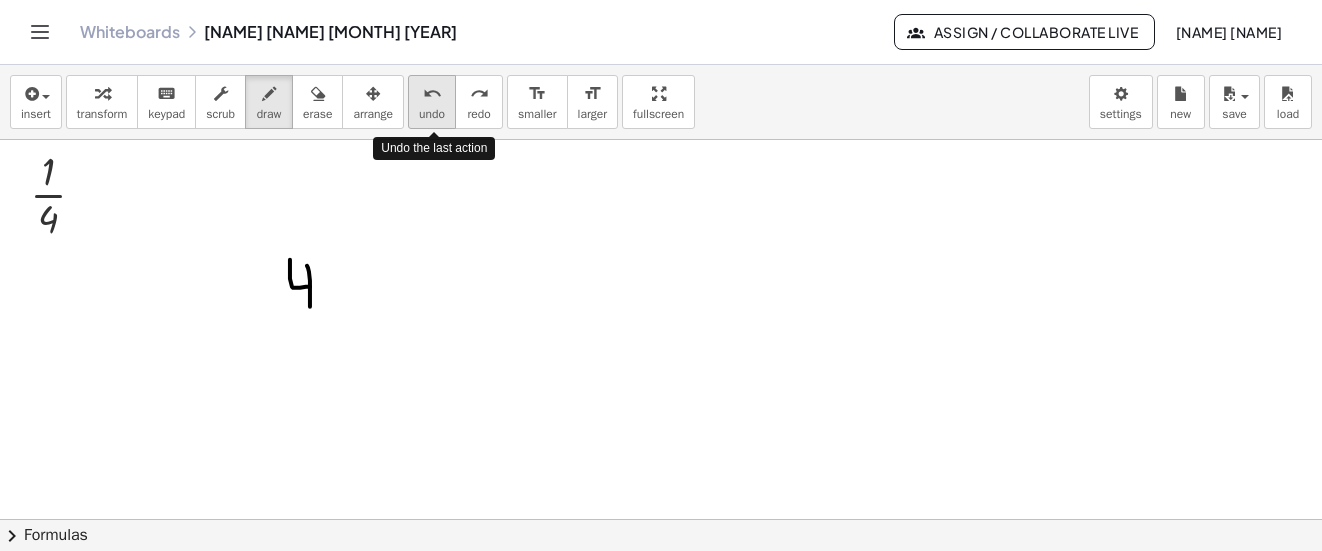 click on "undo" at bounding box center [432, 94] 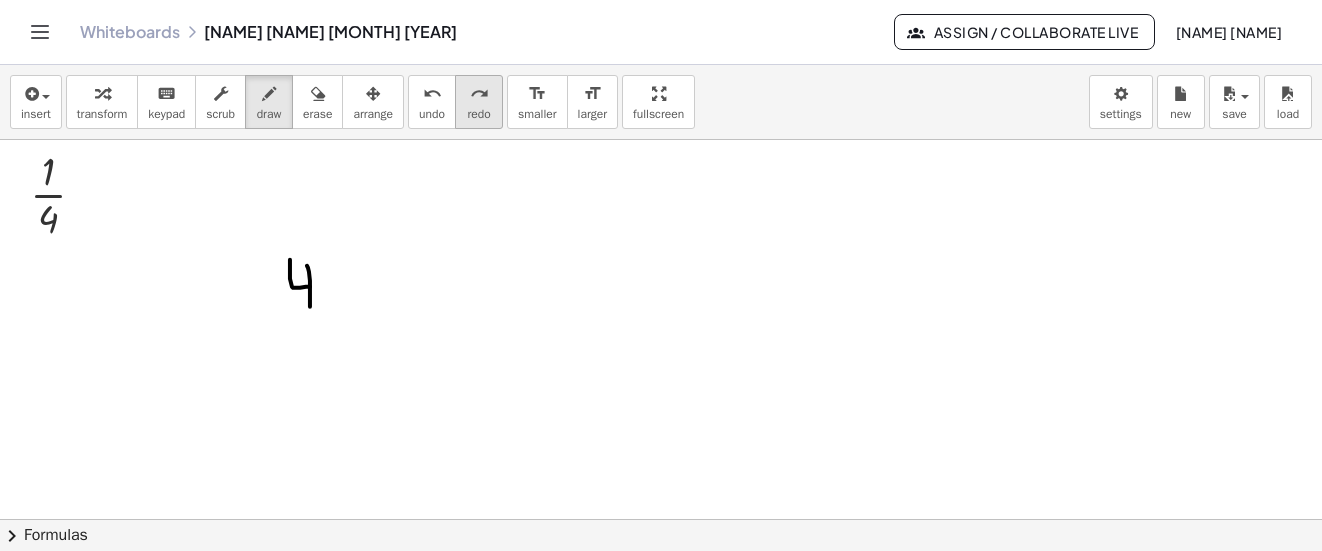 click on "redo" at bounding box center (479, 94) 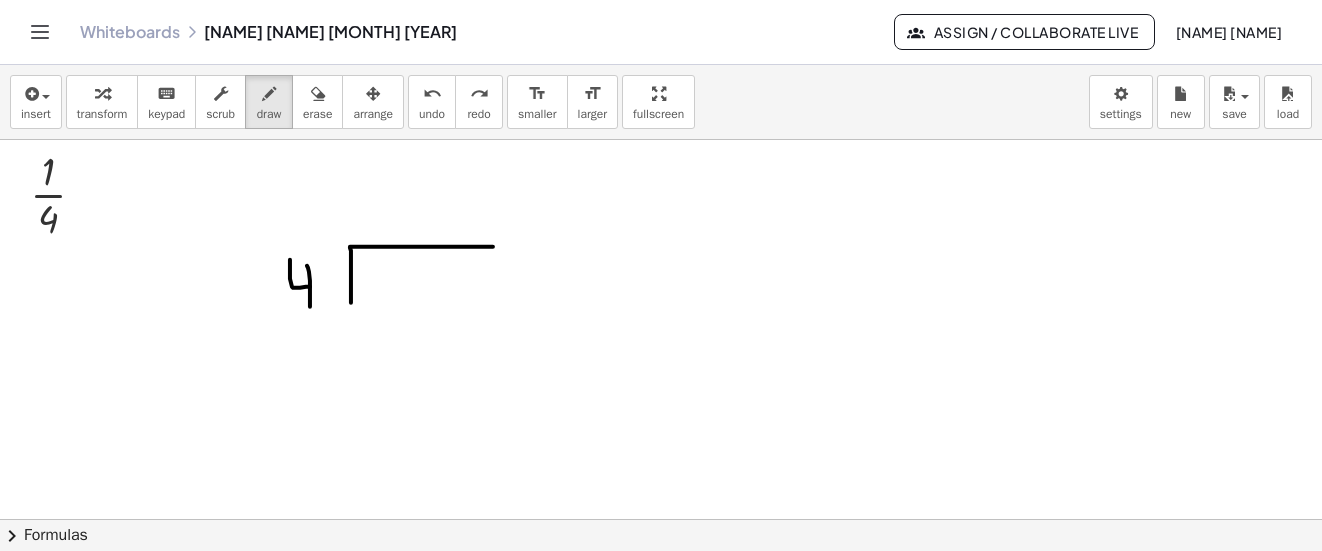 drag, startPoint x: 351, startPoint y: 303, endPoint x: 493, endPoint y: 247, distance: 152.64337 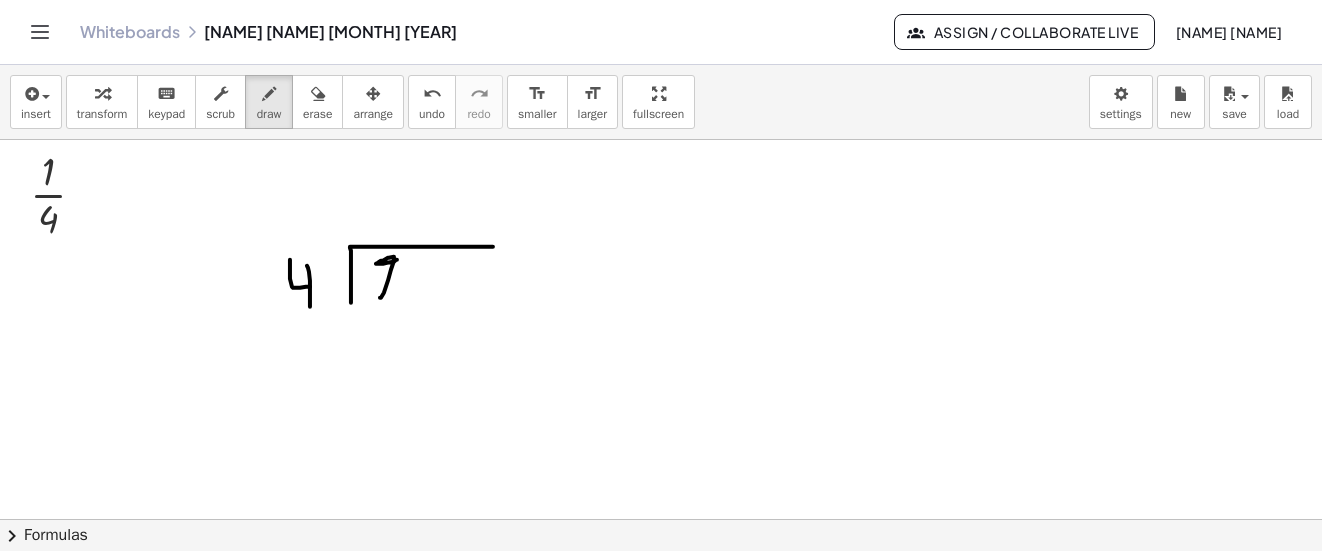 drag, startPoint x: 380, startPoint y: 298, endPoint x: 396, endPoint y: 260, distance: 41.231056 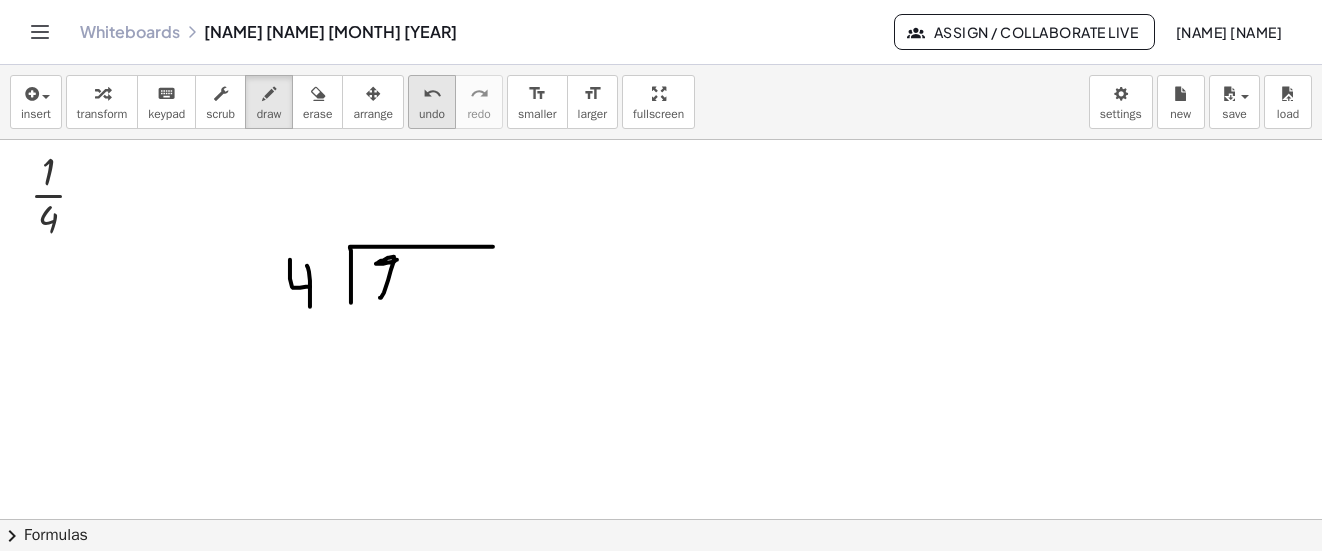 click on "undo" at bounding box center [432, 114] 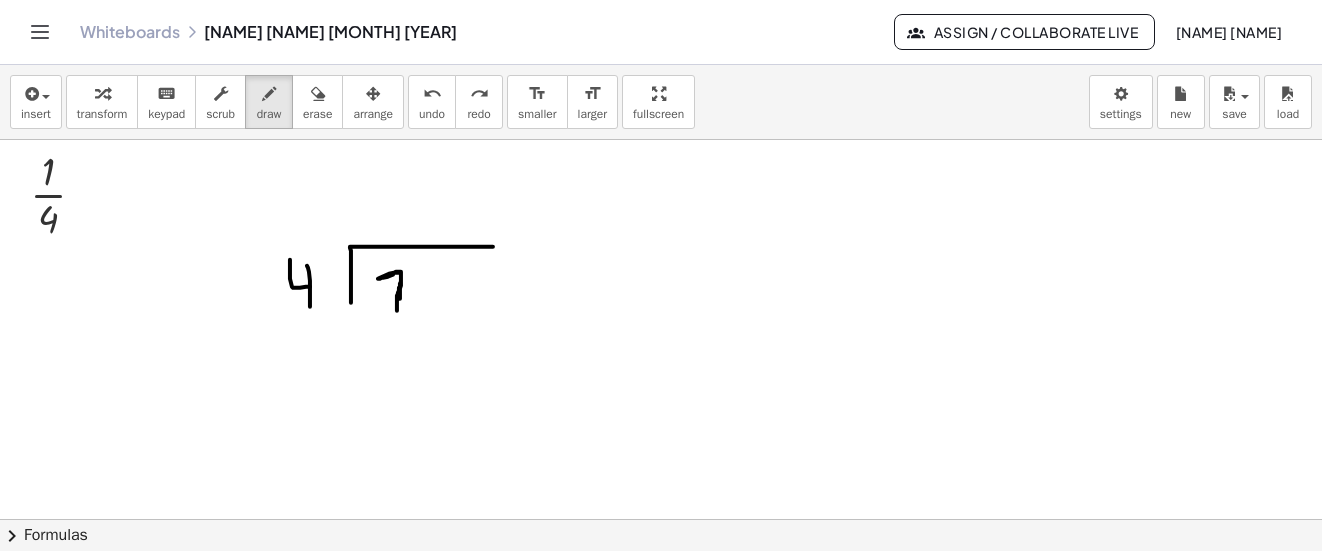drag, startPoint x: 400, startPoint y: 299, endPoint x: 397, endPoint y: 311, distance: 12.369317 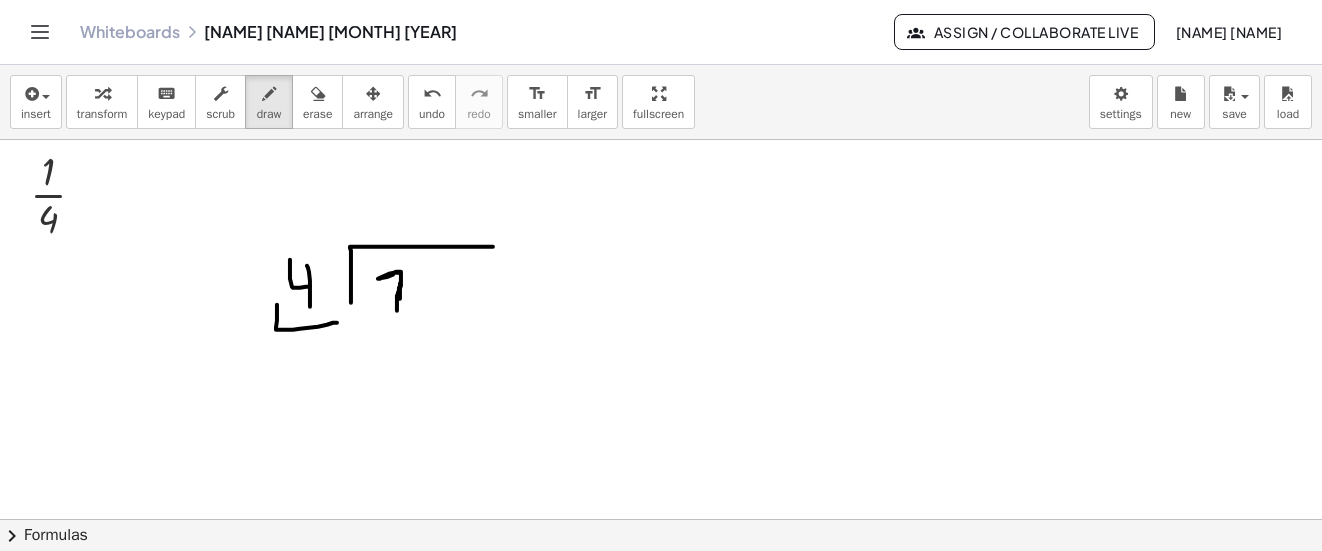 drag, startPoint x: 277, startPoint y: 305, endPoint x: 334, endPoint y: 298, distance: 57.428215 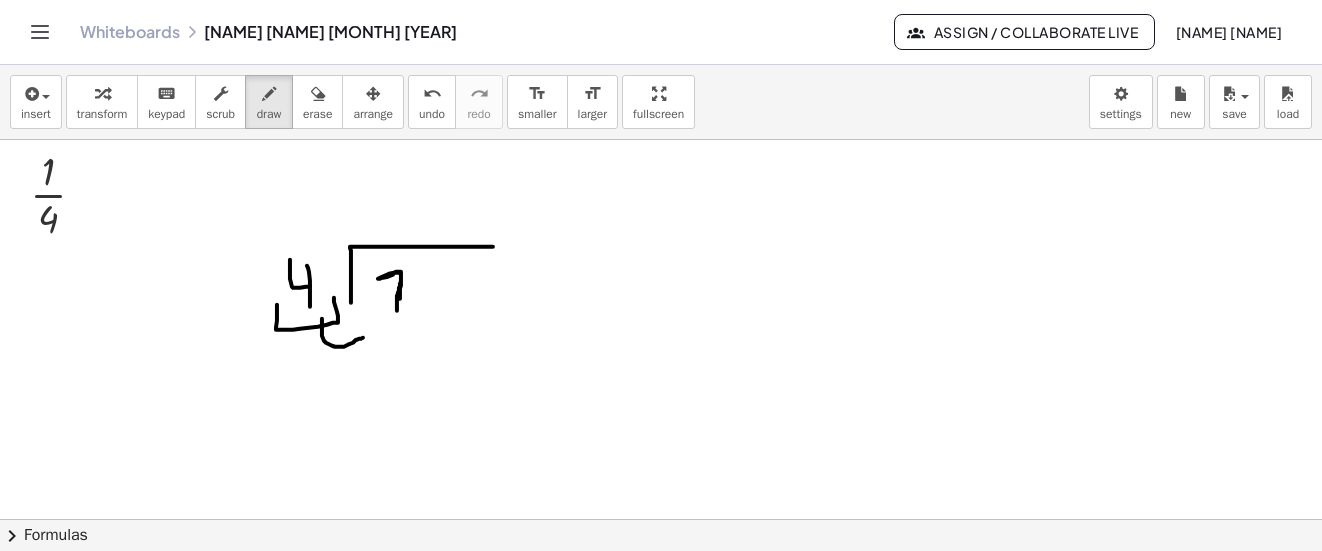 drag, startPoint x: 322, startPoint y: 319, endPoint x: 363, endPoint y: 338, distance: 45.188496 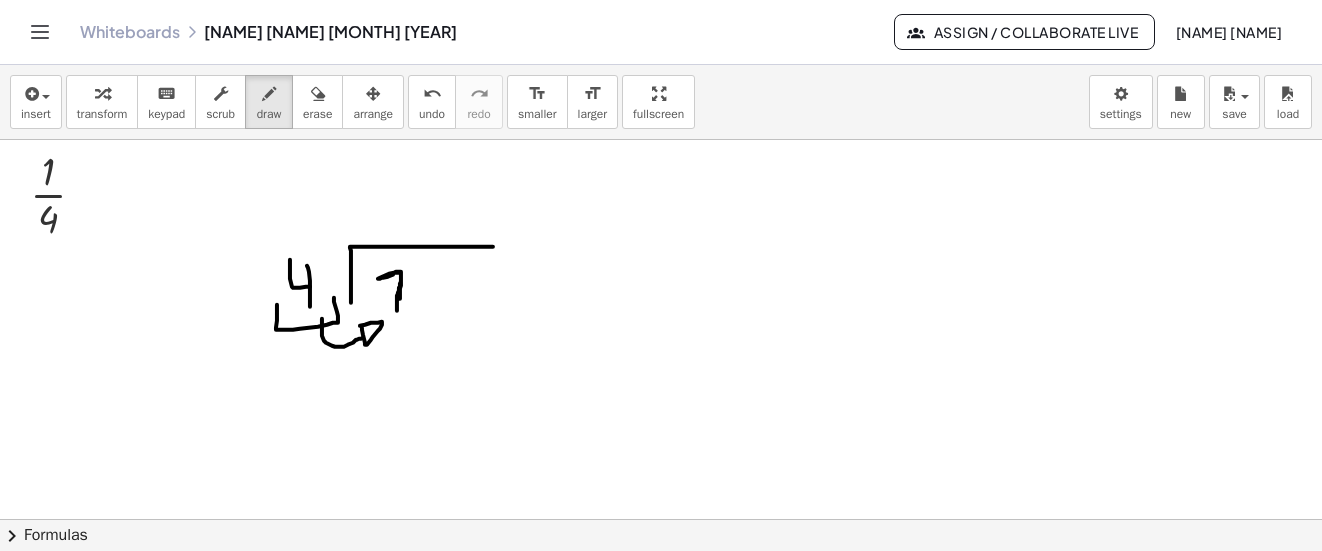 click at bounding box center [661, -296] 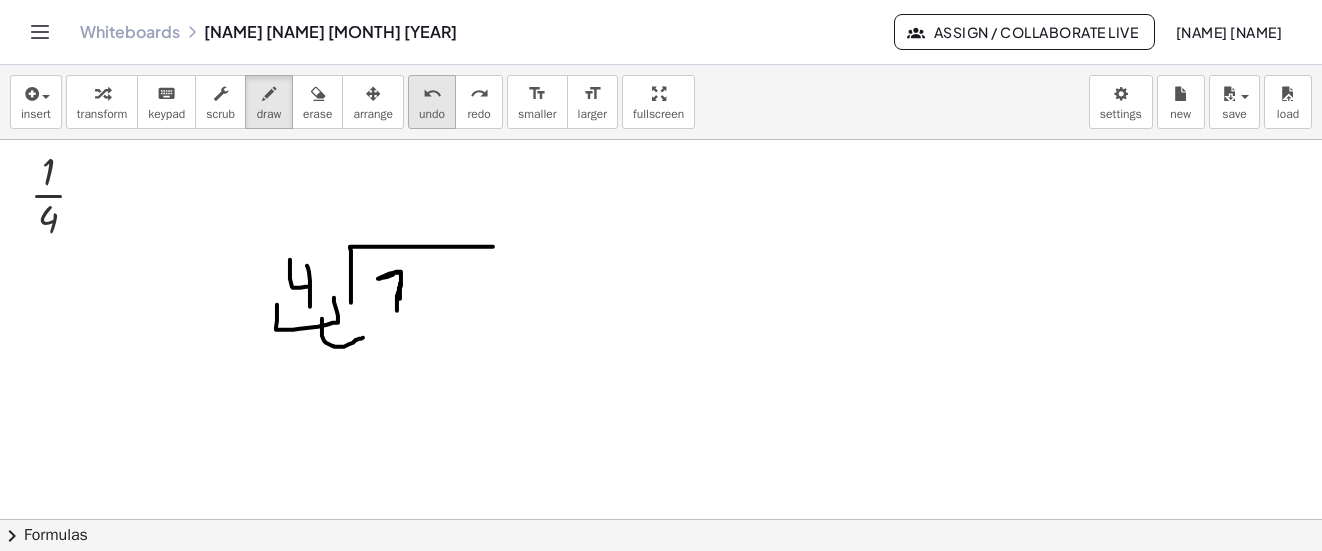 click on "undo" at bounding box center (432, 93) 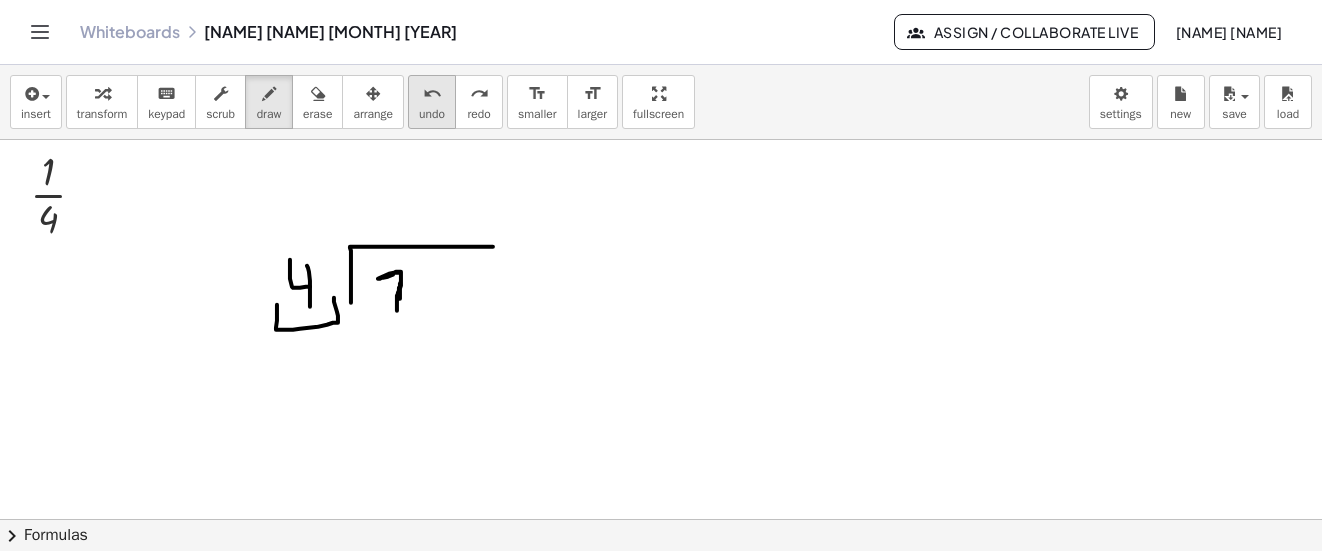 click on "undo" at bounding box center [432, 93] 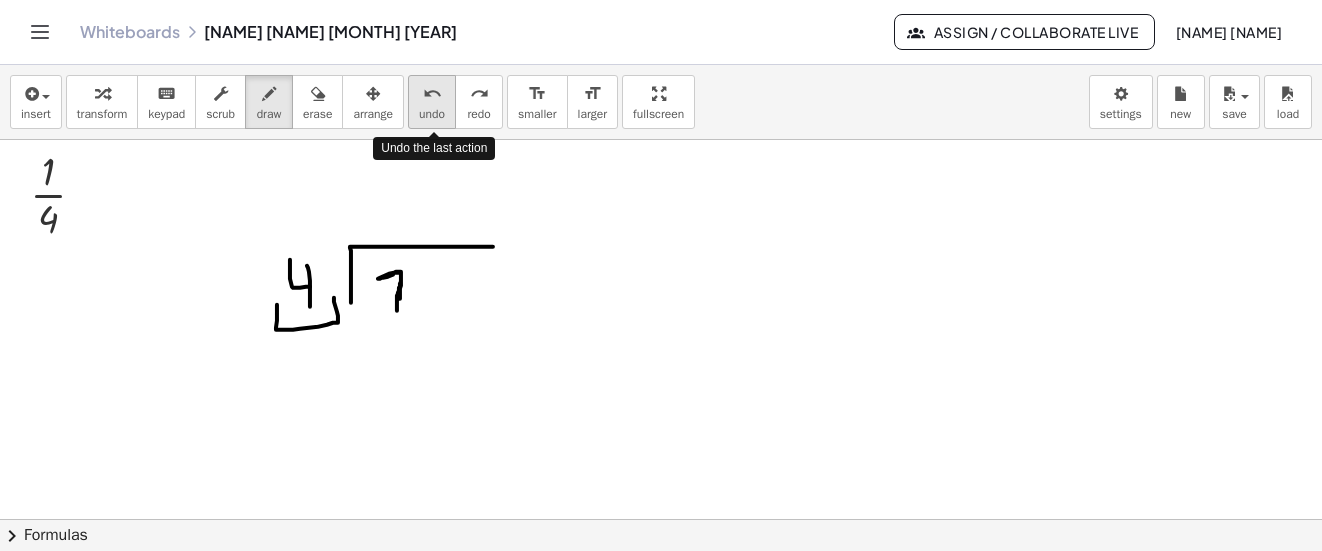 click on "undo" at bounding box center [432, 93] 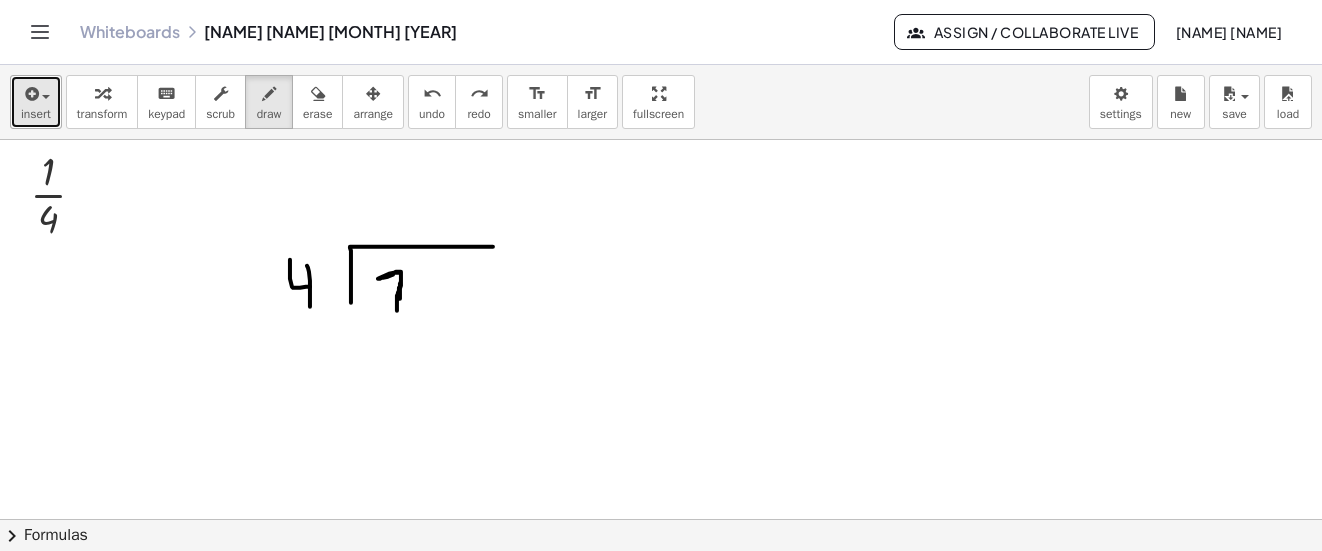 click on "insert" at bounding box center (36, 102) 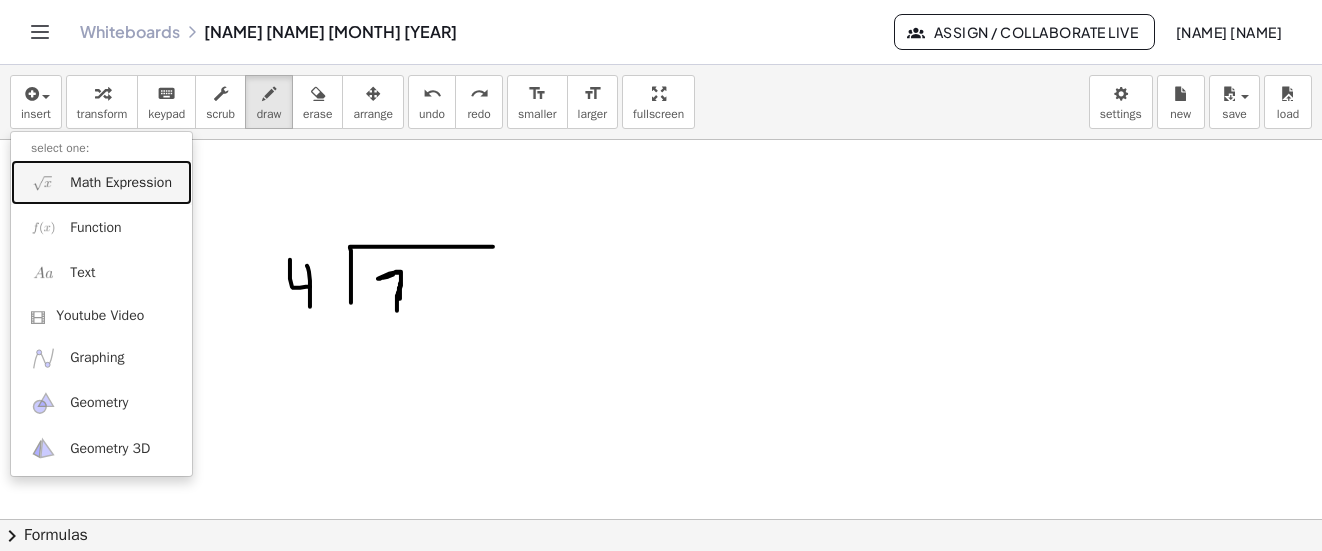 click on "Math Expression" at bounding box center [121, 183] 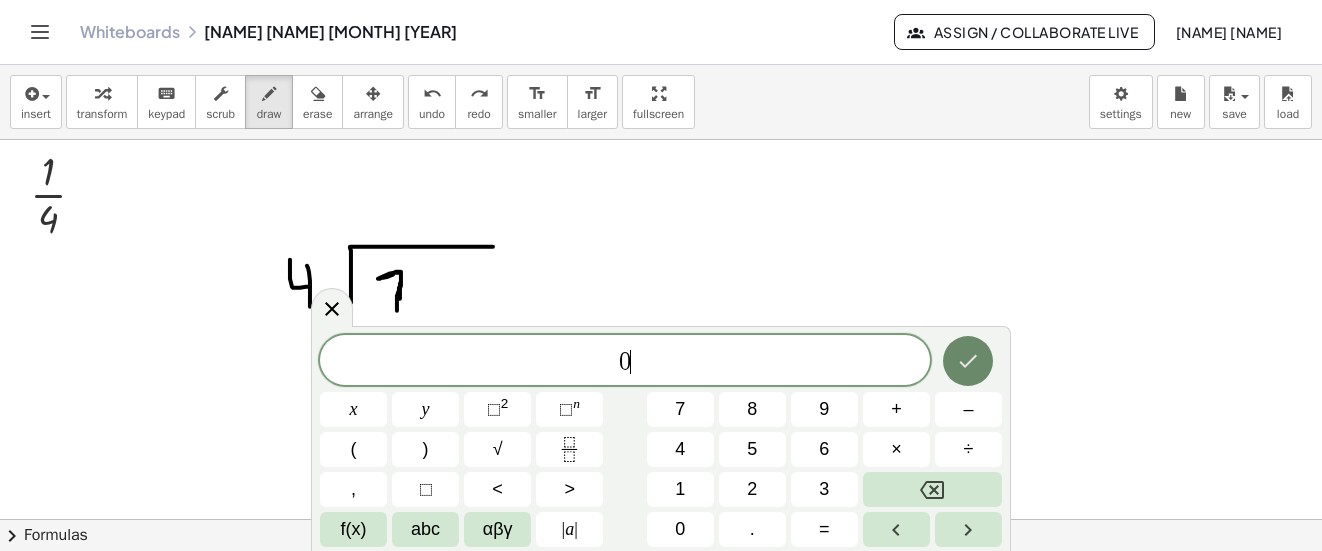 click 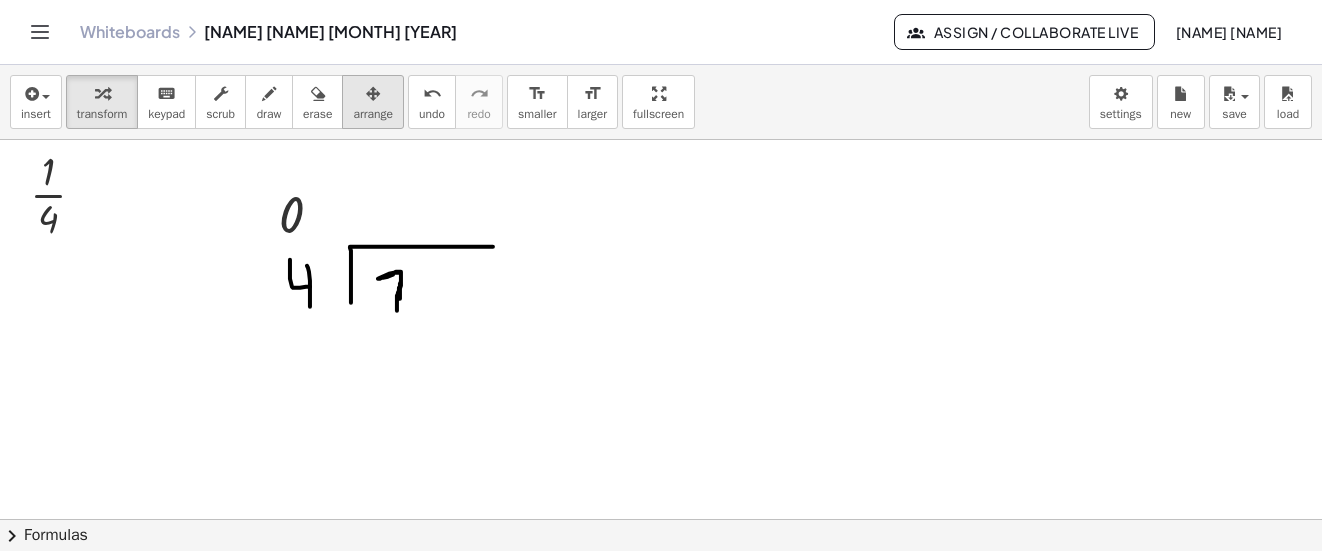click at bounding box center [373, 94] 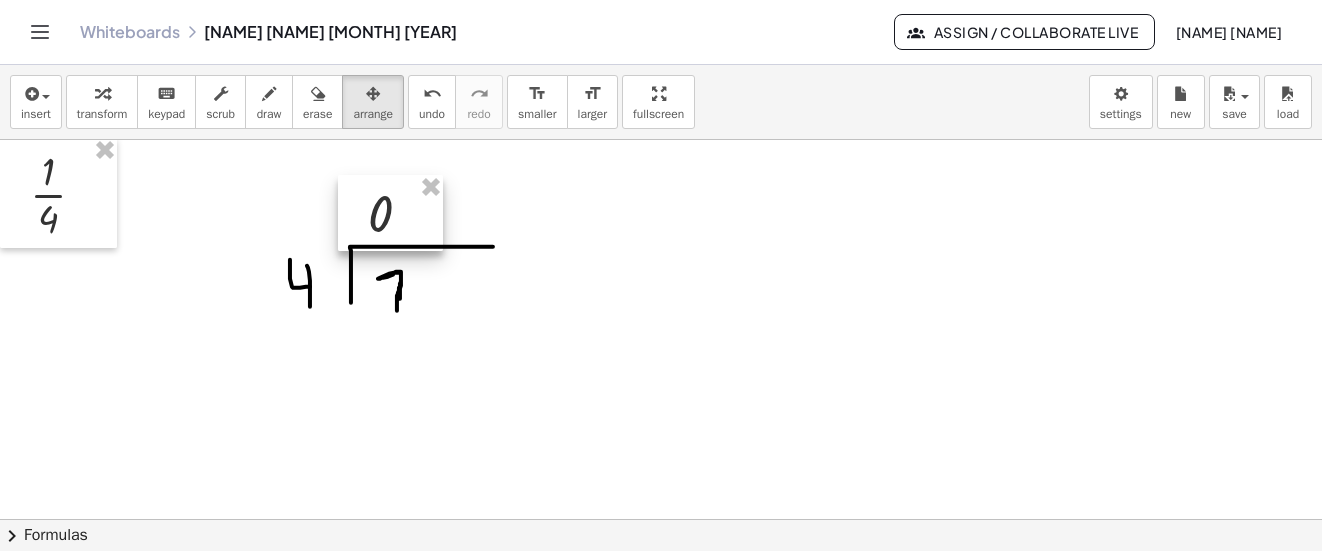 drag, startPoint x: 293, startPoint y: 215, endPoint x: 382, endPoint y: 214, distance: 89.005615 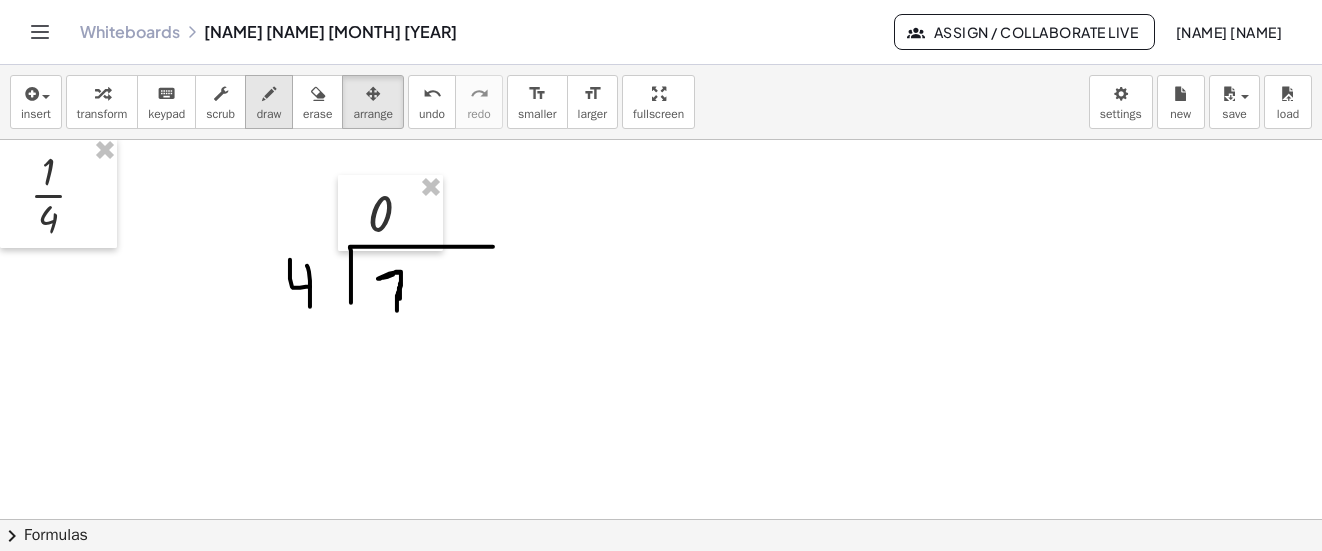click at bounding box center (269, 94) 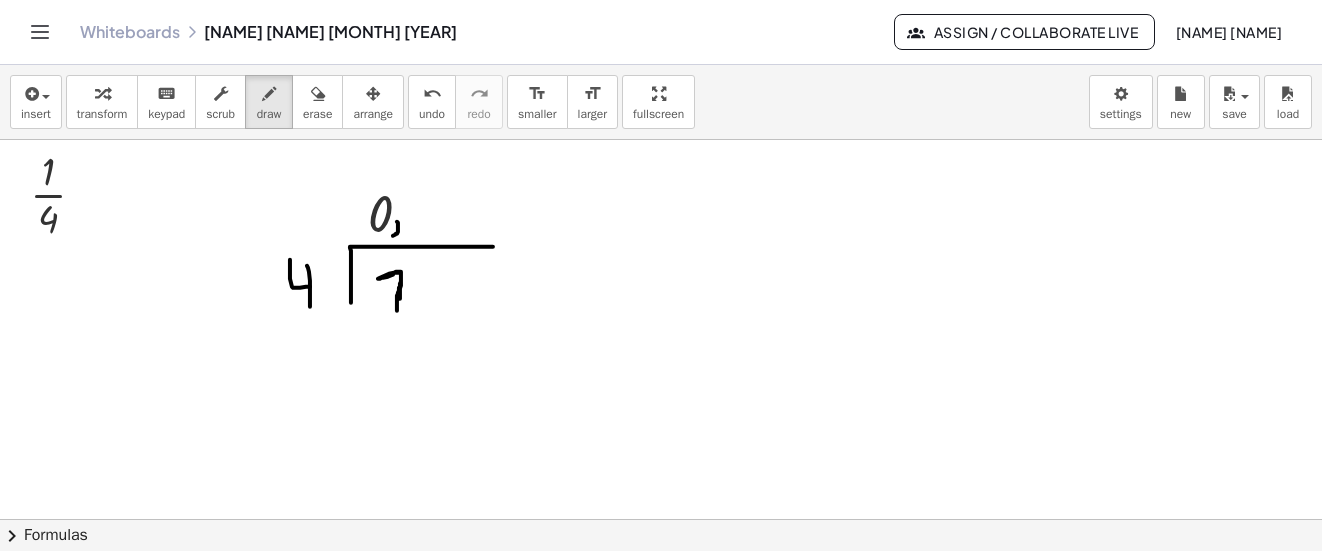 drag, startPoint x: 397, startPoint y: 222, endPoint x: 393, endPoint y: 236, distance: 14.56022 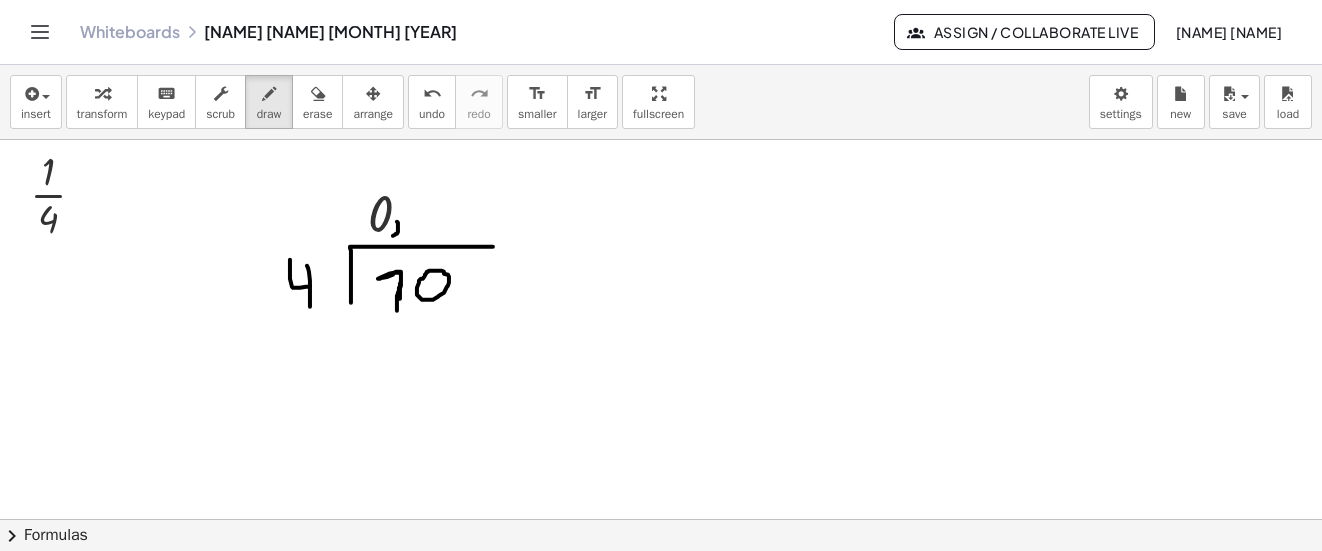 click at bounding box center [661, -296] 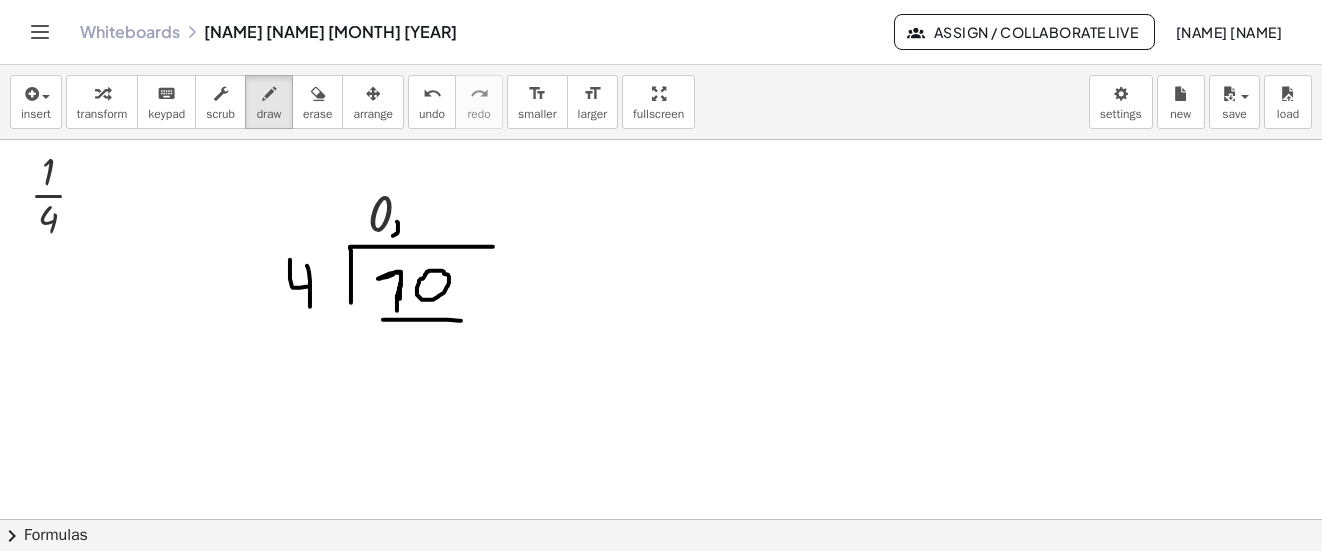 drag, startPoint x: 383, startPoint y: 320, endPoint x: 461, endPoint y: 321, distance: 78.00641 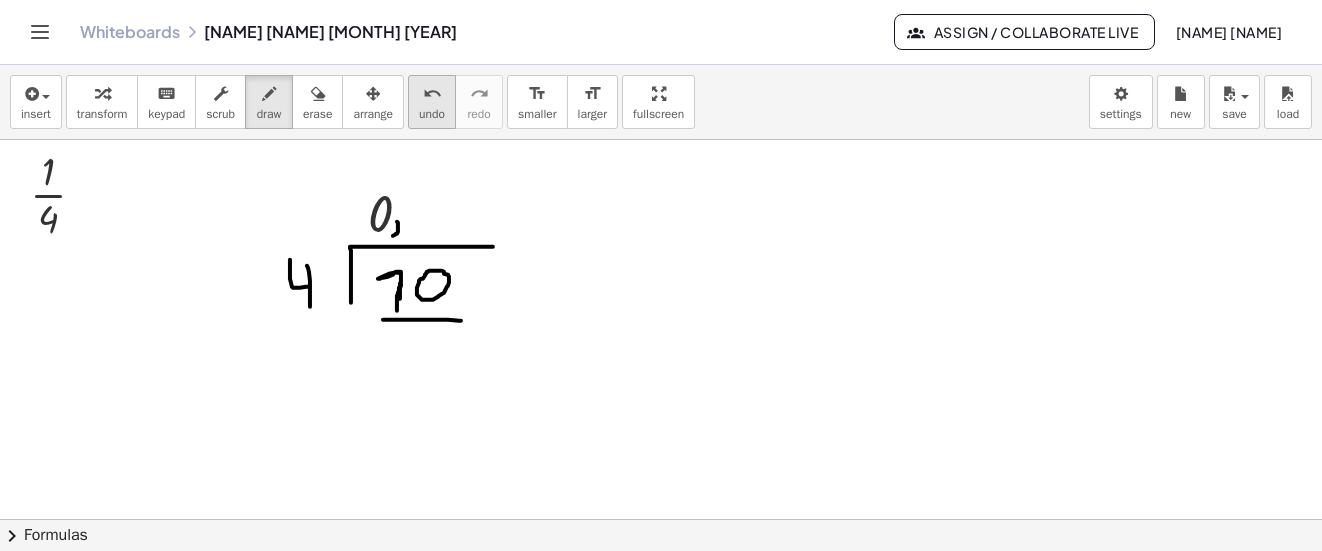 click on "undo" at bounding box center (432, 94) 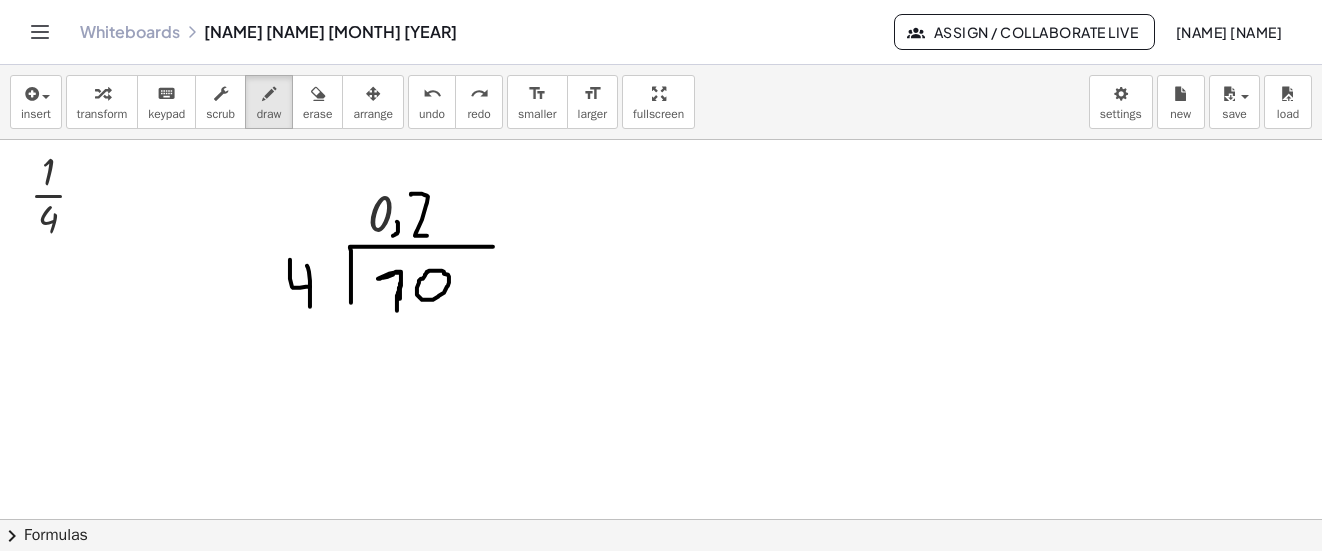drag, startPoint x: 411, startPoint y: 195, endPoint x: 427, endPoint y: 236, distance: 44.011364 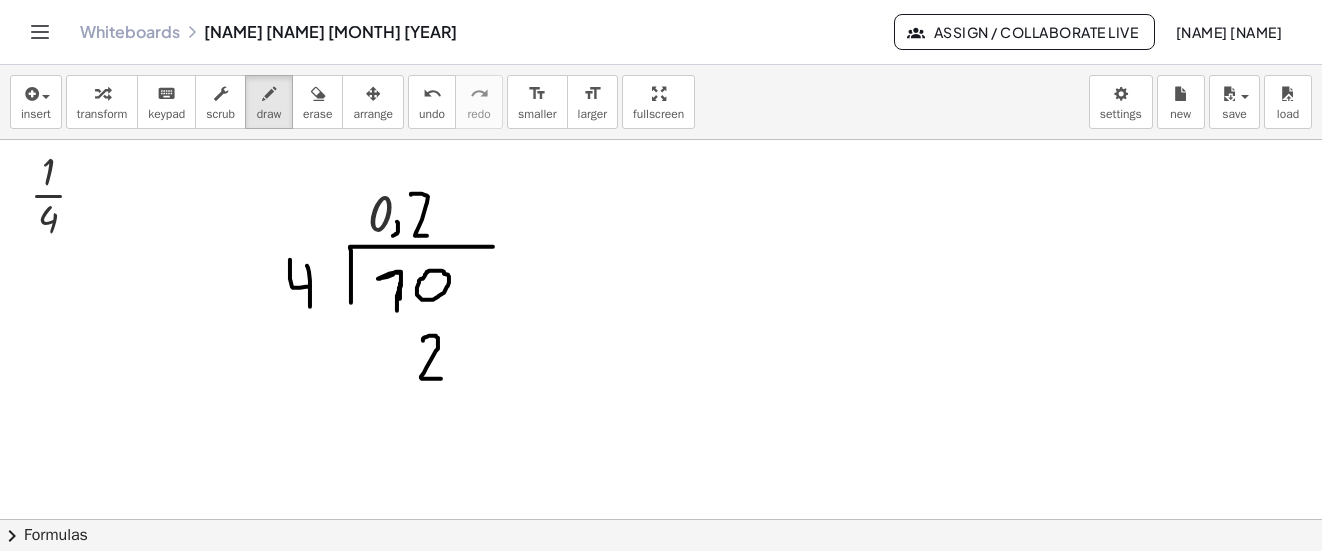 drag, startPoint x: 423, startPoint y: 341, endPoint x: 443, endPoint y: 379, distance: 42.941822 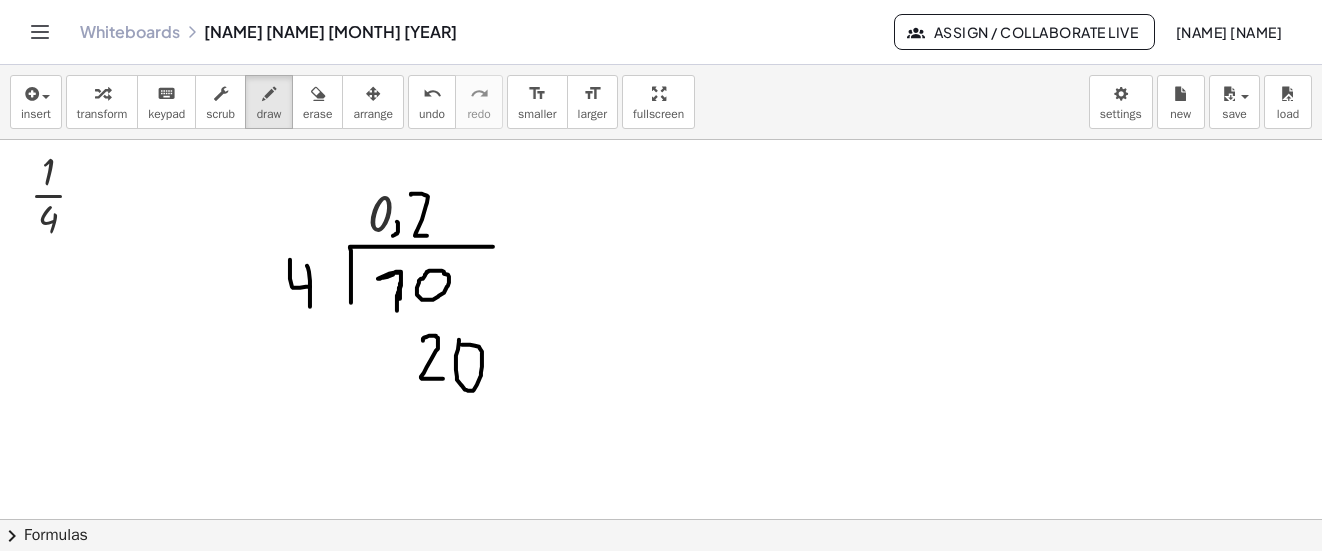 click at bounding box center (661, -296) 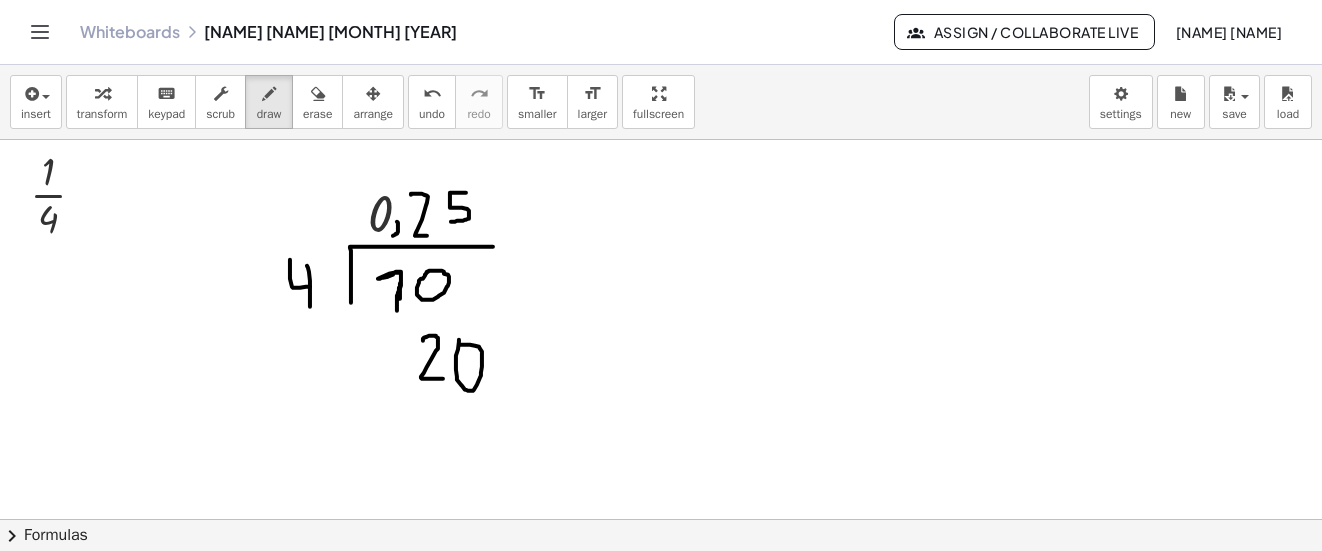 drag, startPoint x: 466, startPoint y: 193, endPoint x: 451, endPoint y: 222, distance: 32.649654 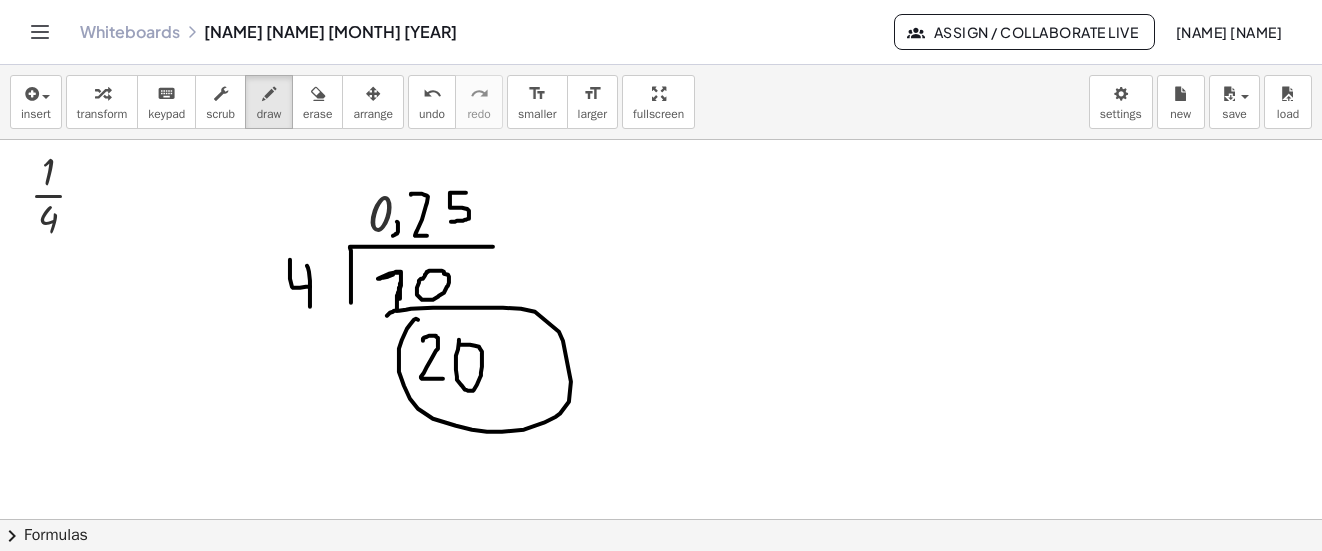 drag, startPoint x: 416, startPoint y: 319, endPoint x: 387, endPoint y: 328, distance: 30.364452 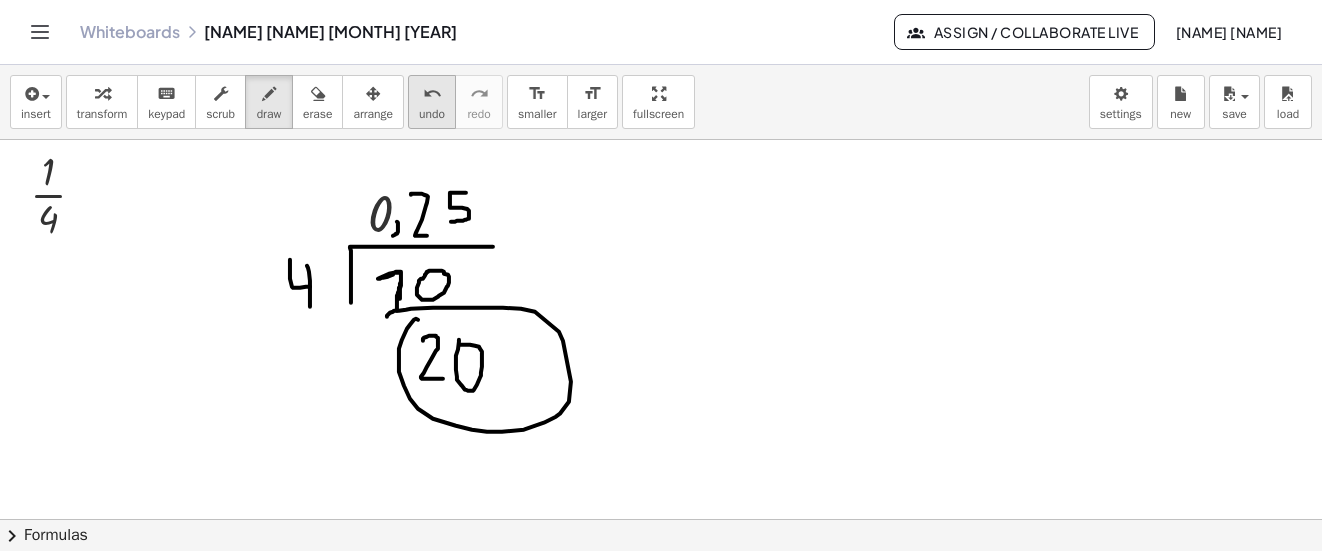 click on "undo" at bounding box center (432, 93) 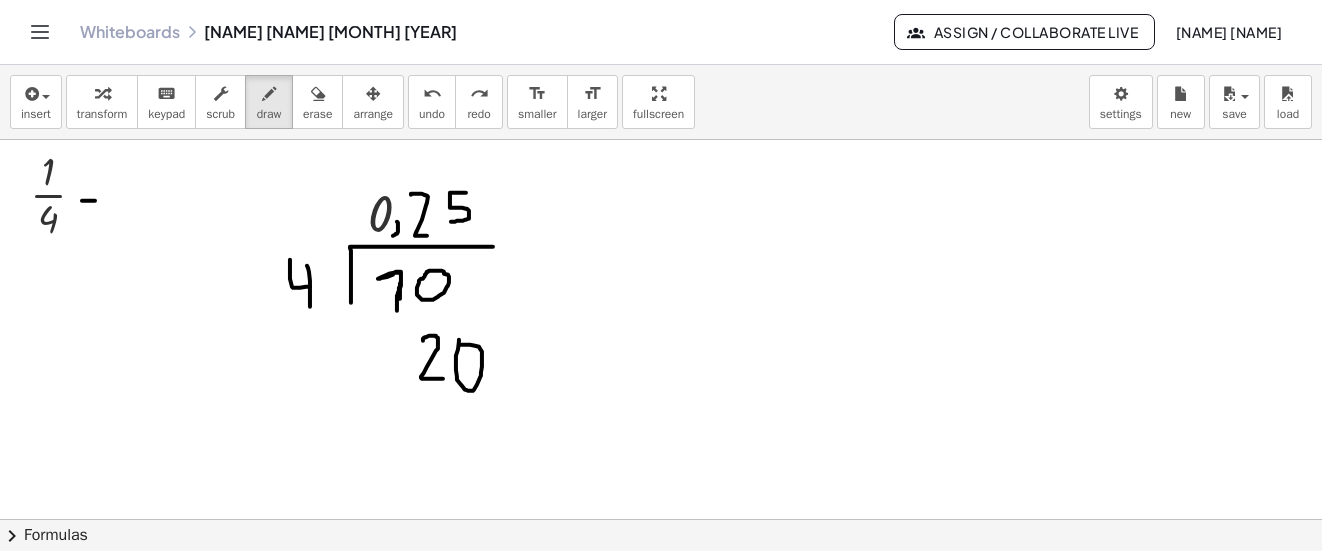 drag, startPoint x: 82, startPoint y: 201, endPoint x: 94, endPoint y: 200, distance: 12.0415945 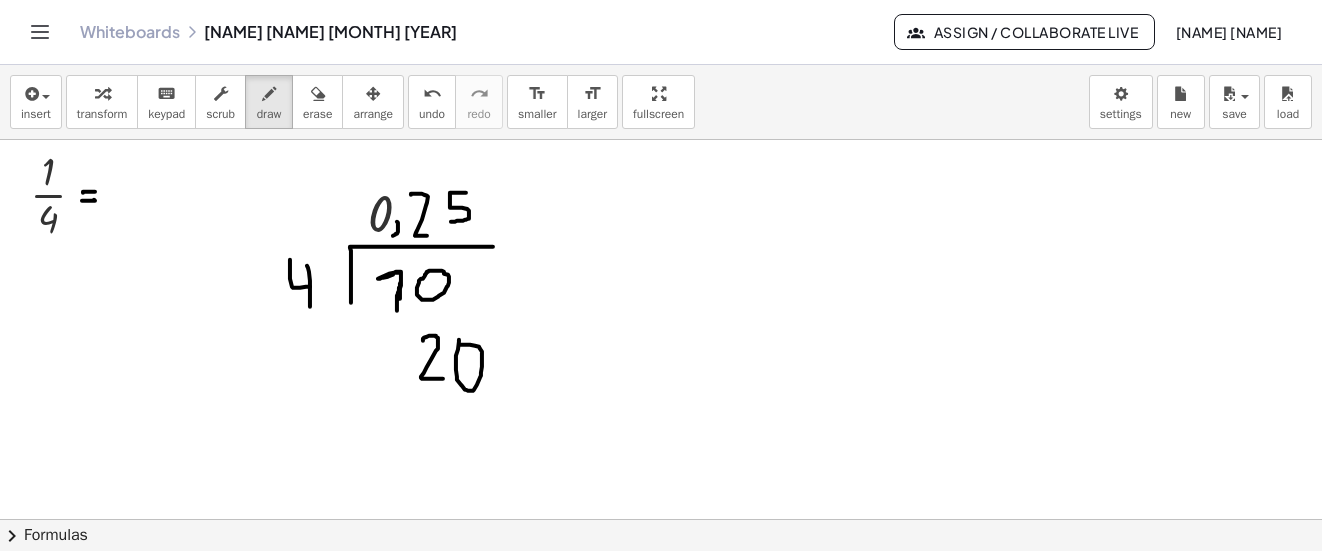 drag, startPoint x: 83, startPoint y: 193, endPoint x: 95, endPoint y: 192, distance: 12.0415945 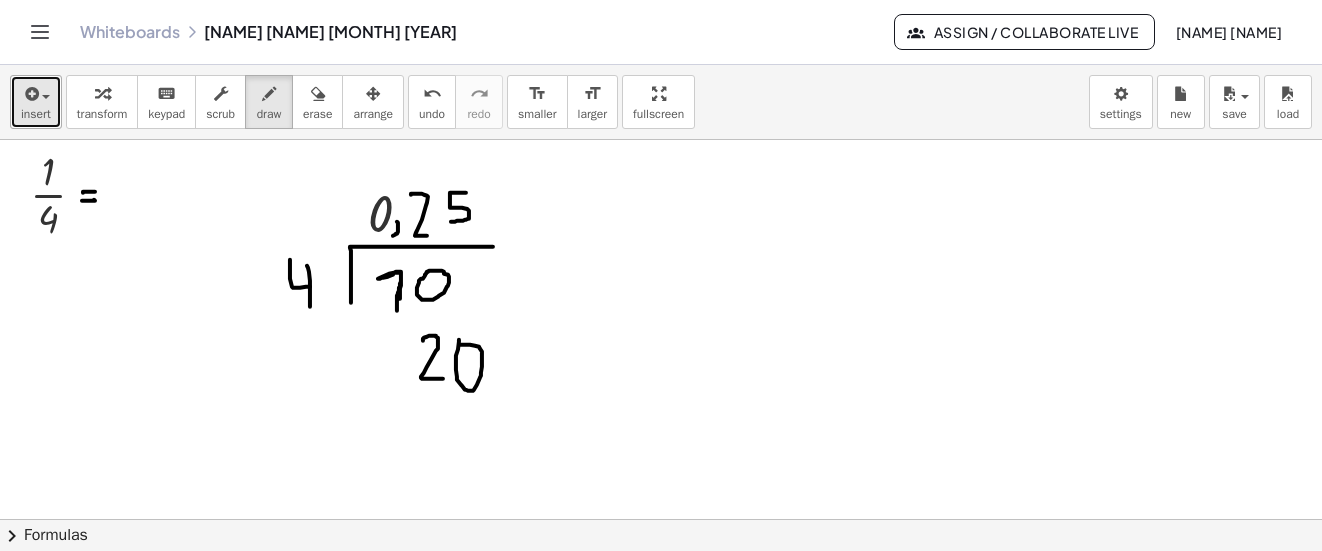 click on "insert" at bounding box center (36, 114) 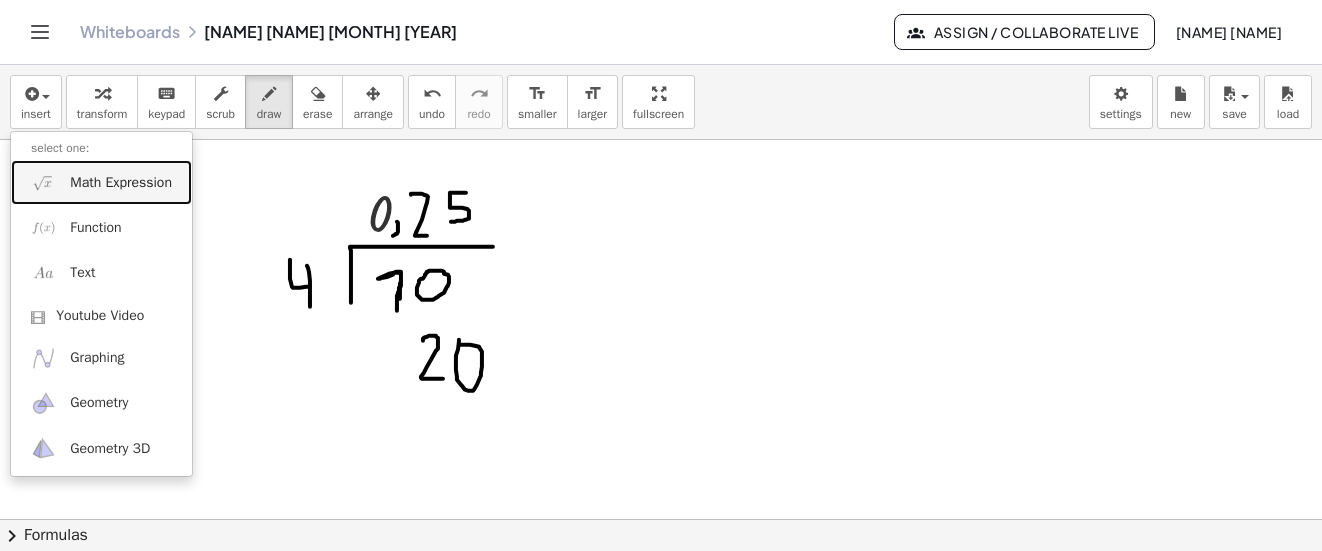click on "Math Expression" at bounding box center (121, 183) 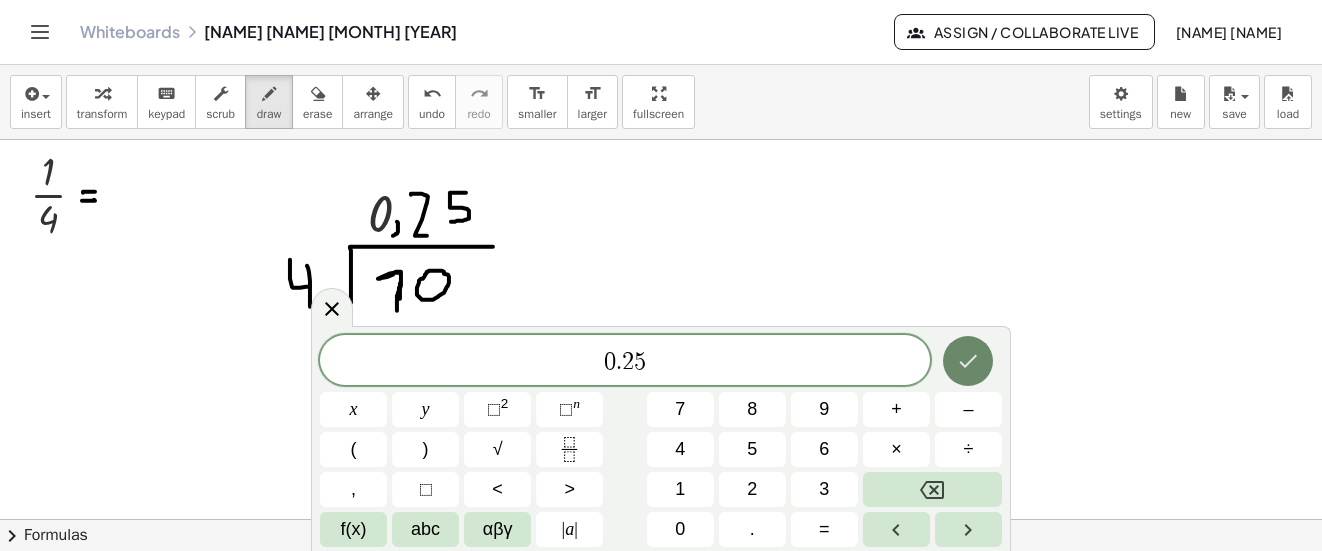 click at bounding box center (968, 361) 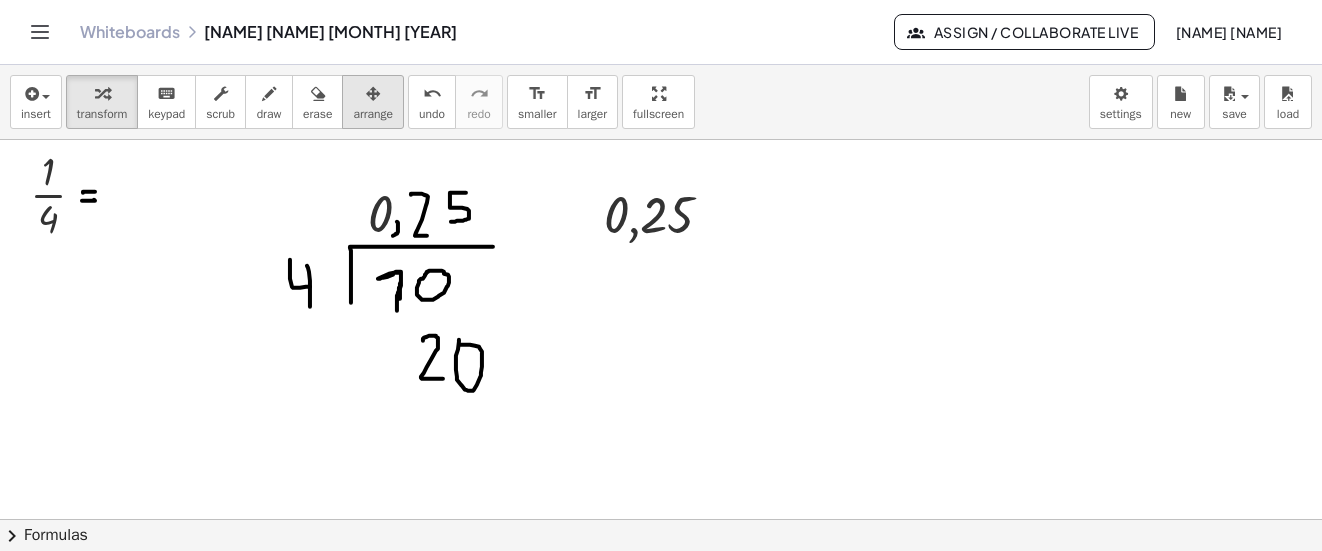 click at bounding box center [373, 93] 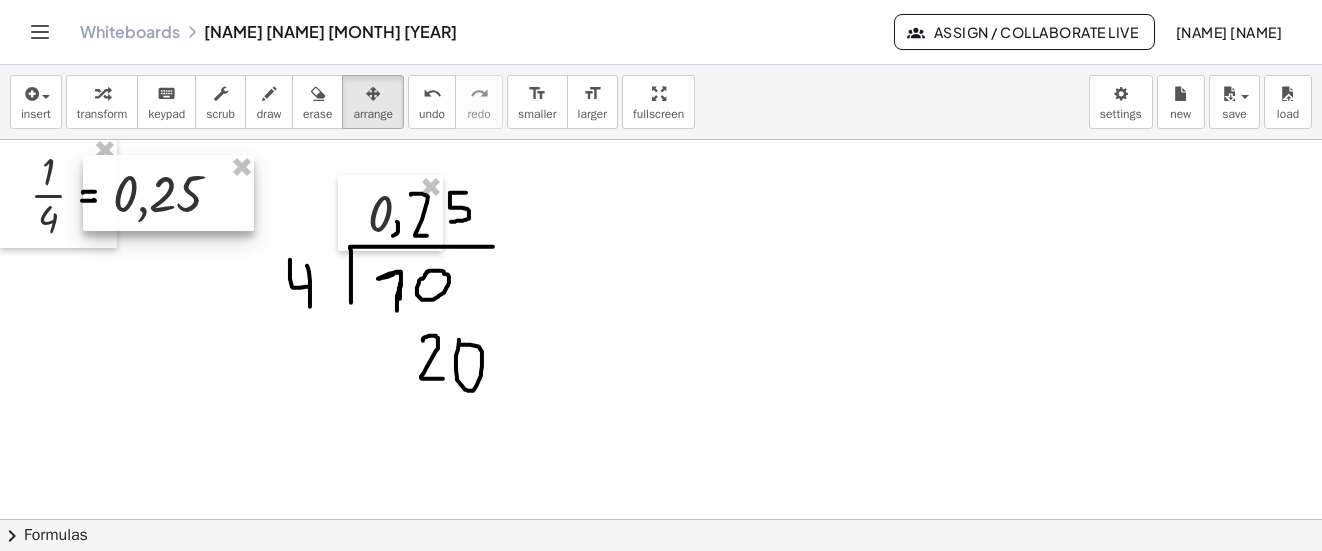 drag, startPoint x: 645, startPoint y: 202, endPoint x: 155, endPoint y: 181, distance: 490.4498 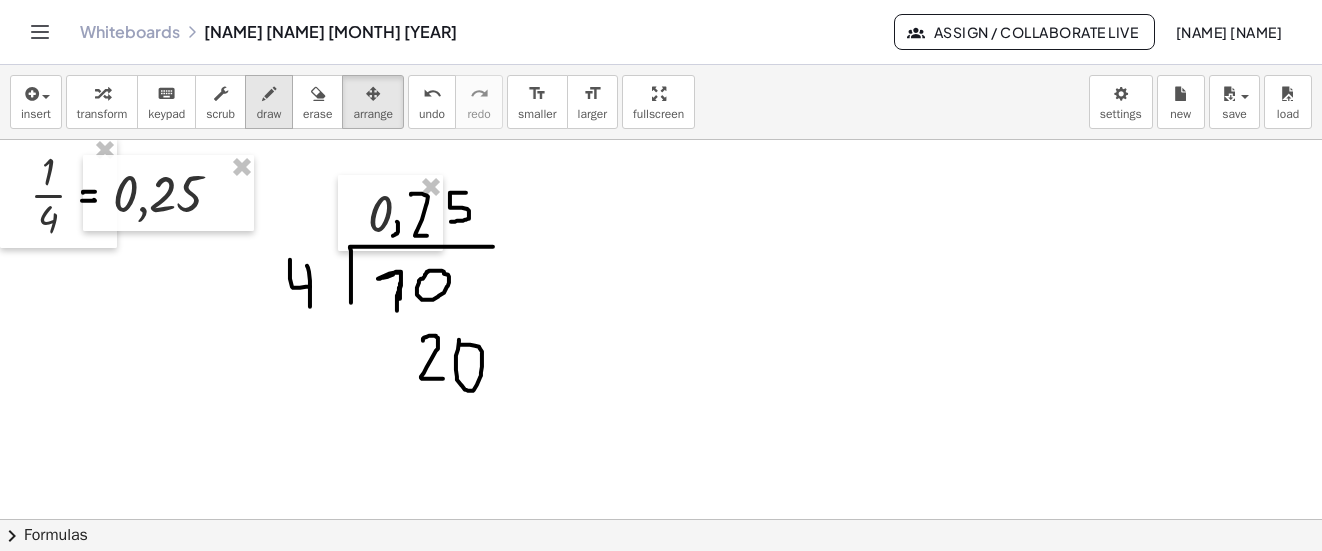 click on "draw" at bounding box center (269, 114) 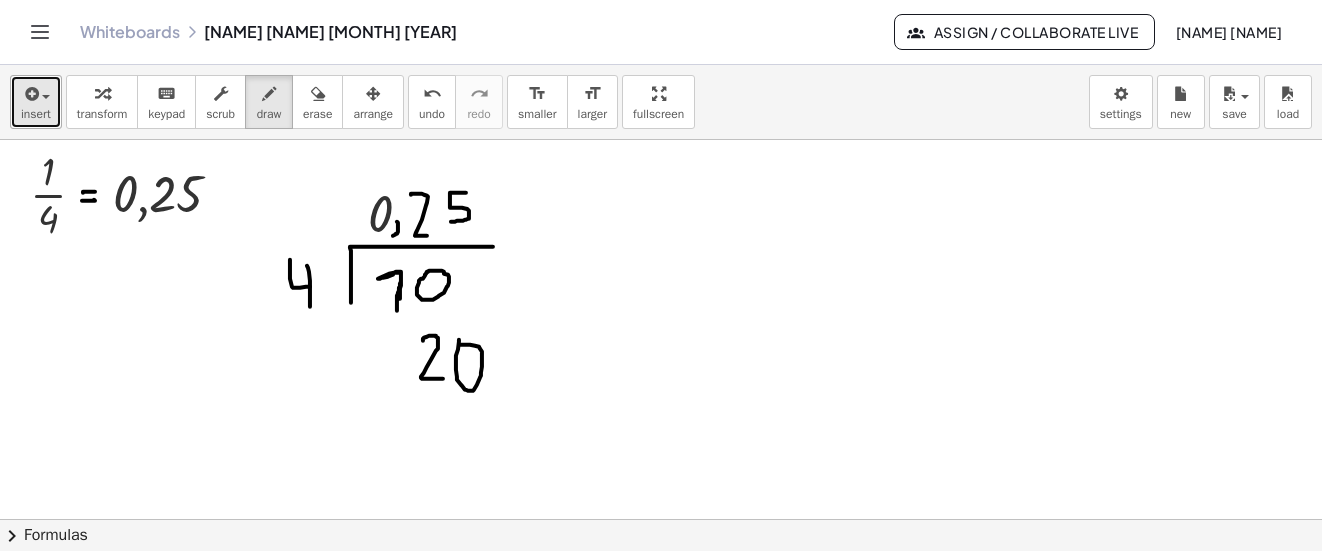 click on "insert" at bounding box center (36, 114) 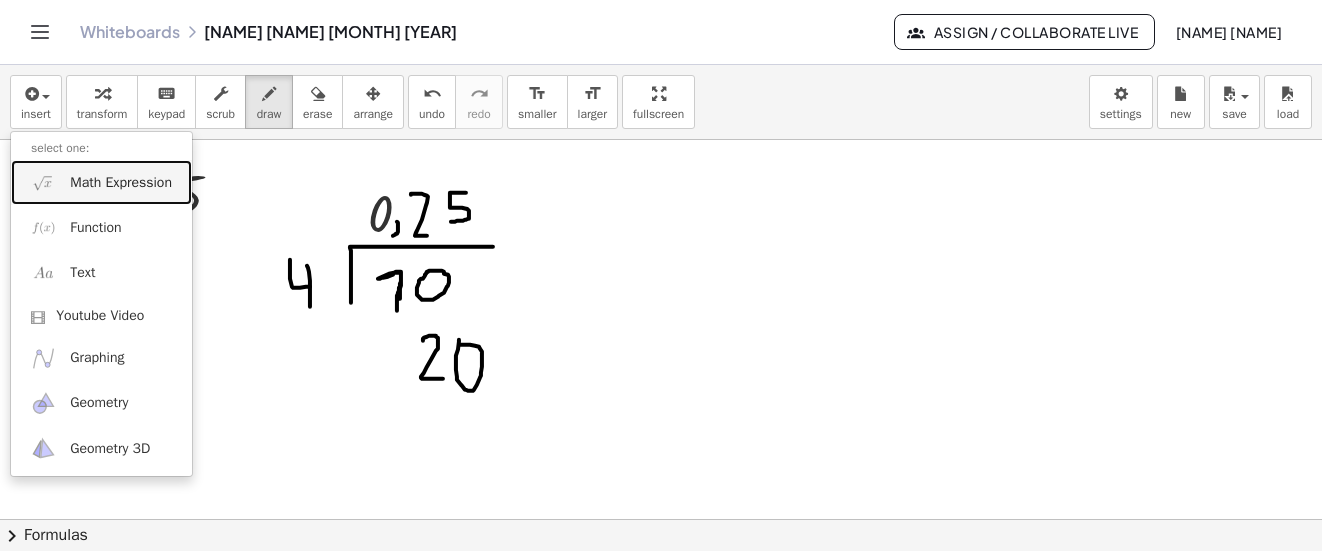 click on "Math Expression" at bounding box center (101, 182) 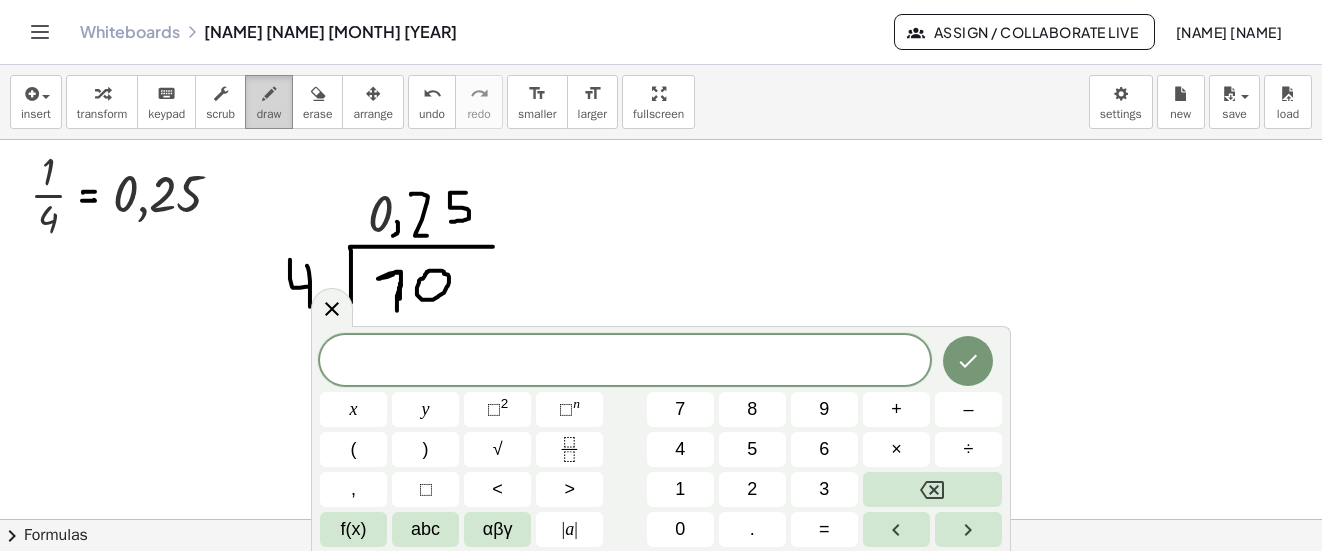 click at bounding box center [269, 93] 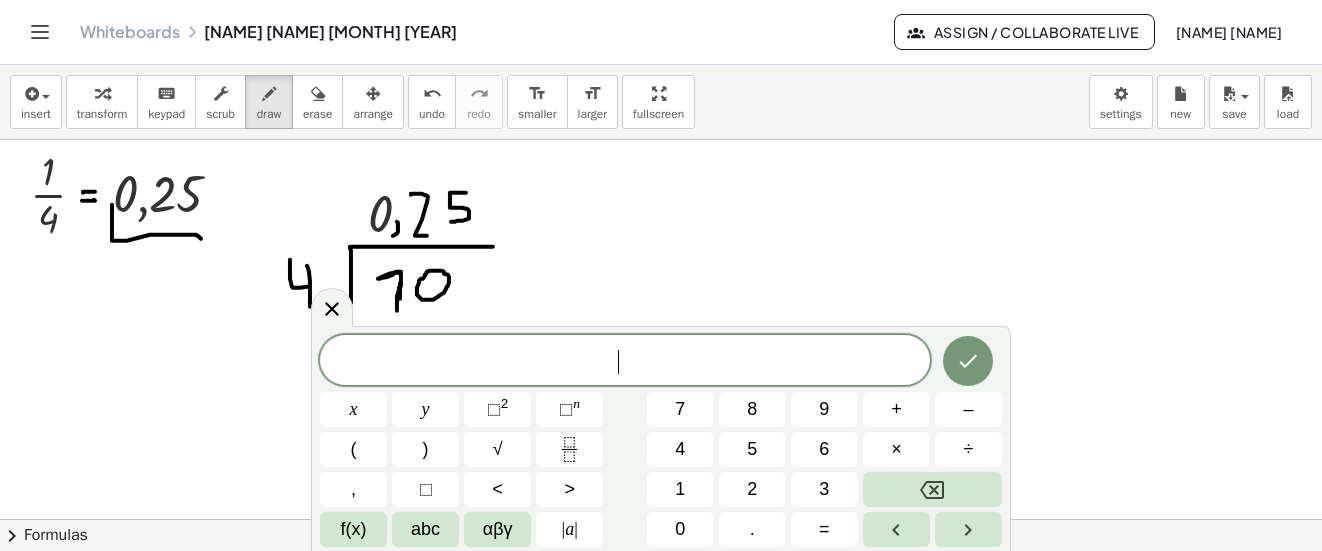 drag, startPoint x: 112, startPoint y: 205, endPoint x: 201, endPoint y: 239, distance: 95.27329 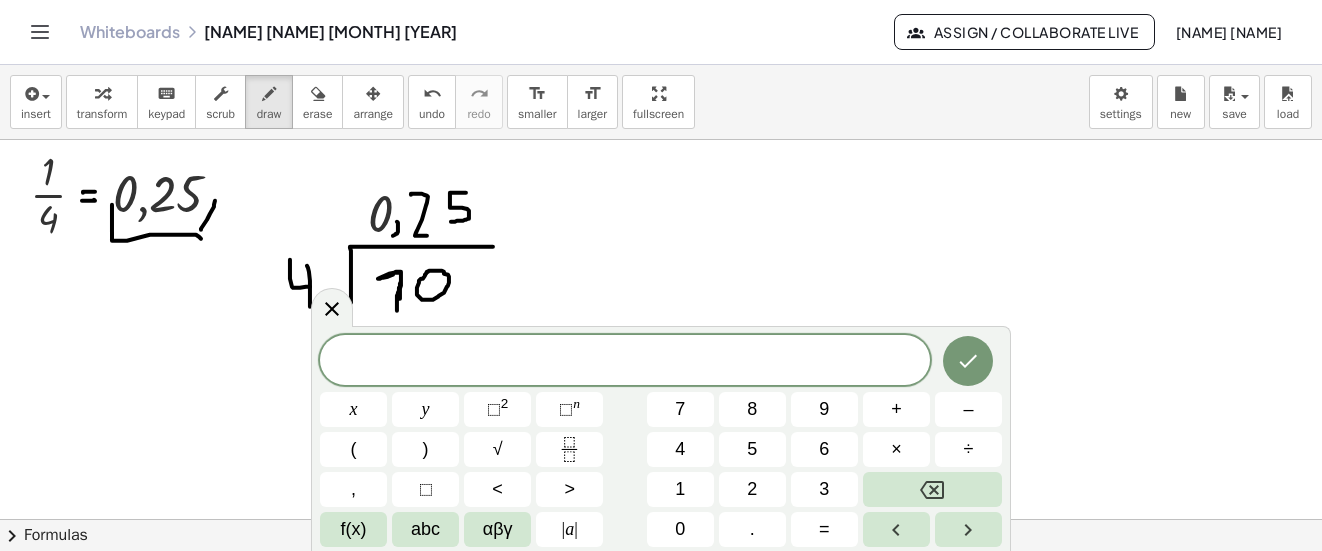 drag, startPoint x: 201, startPoint y: 230, endPoint x: 215, endPoint y: 201, distance: 32.202484 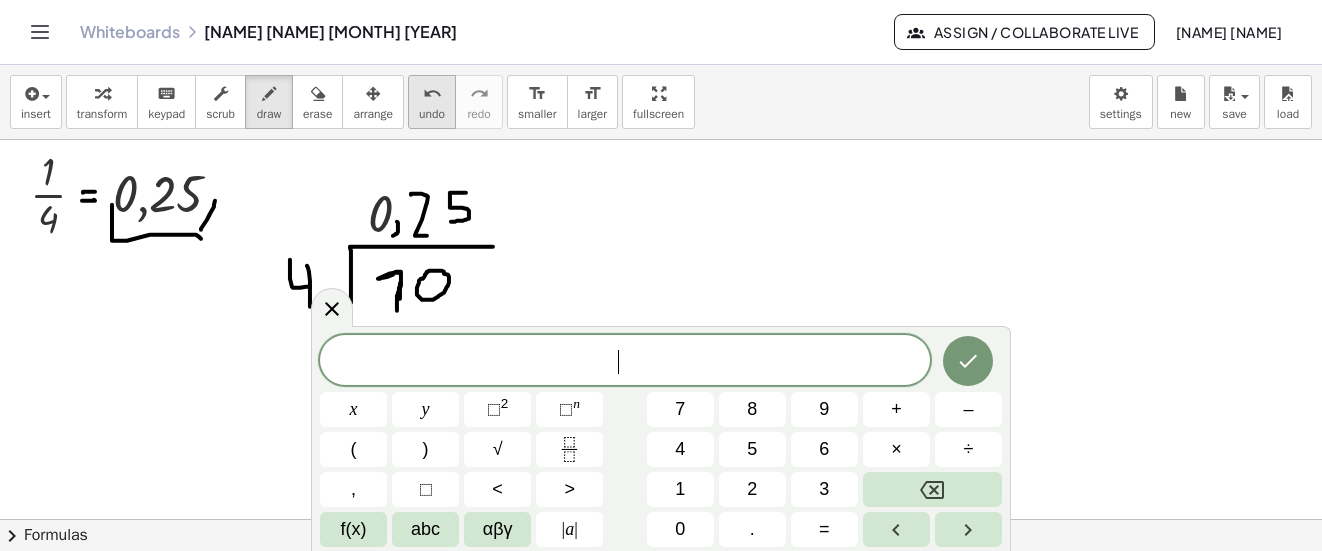 click on "undo" at bounding box center [432, 93] 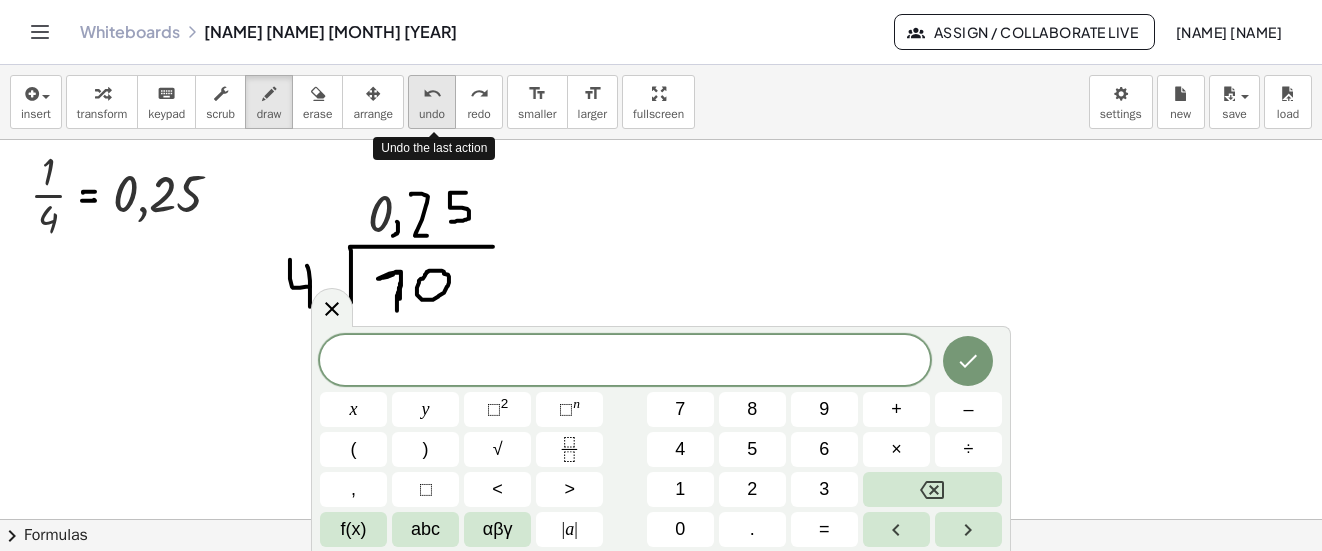 click on "undo" at bounding box center [432, 93] 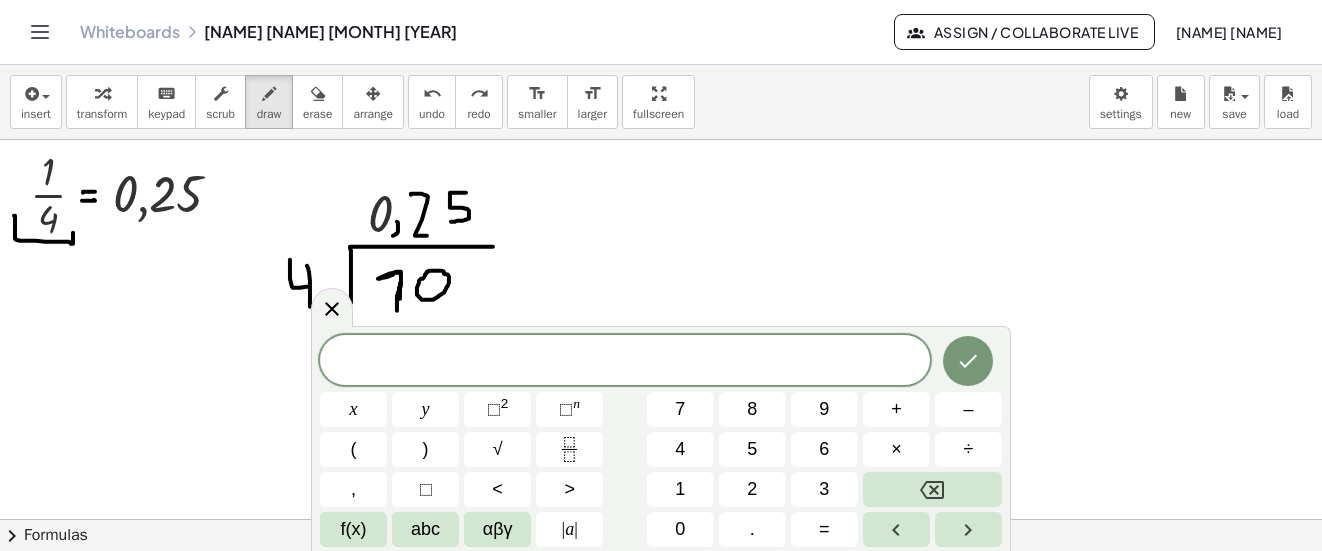 drag, startPoint x: 14, startPoint y: 216, endPoint x: 73, endPoint y: 228, distance: 60.207973 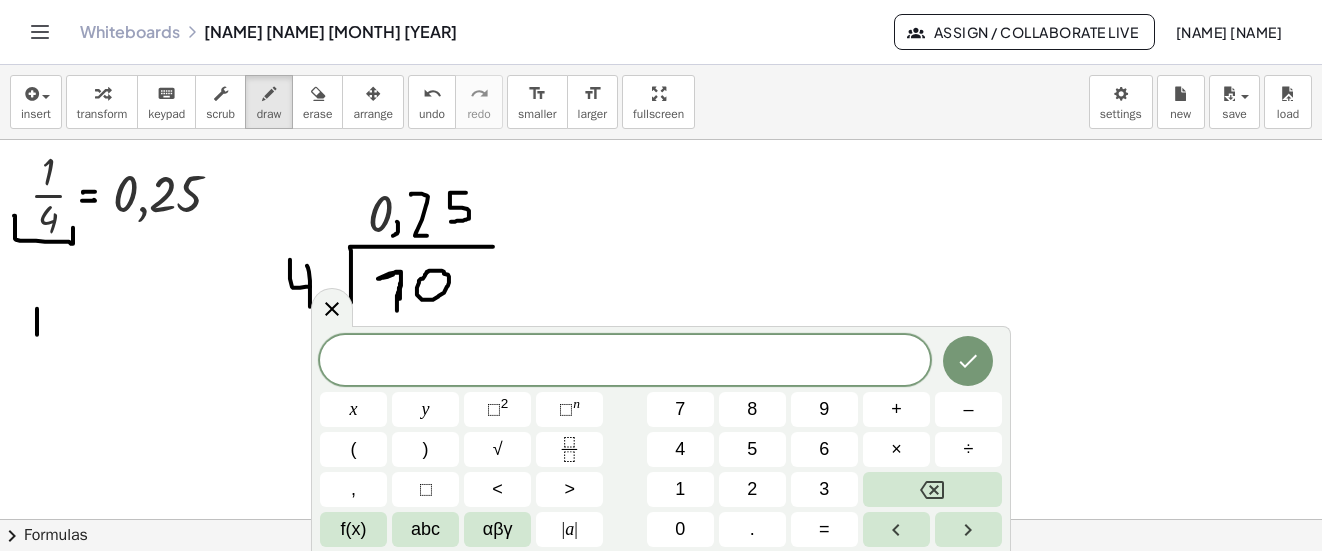 drag, startPoint x: 37, startPoint y: 335, endPoint x: 37, endPoint y: 280, distance: 55 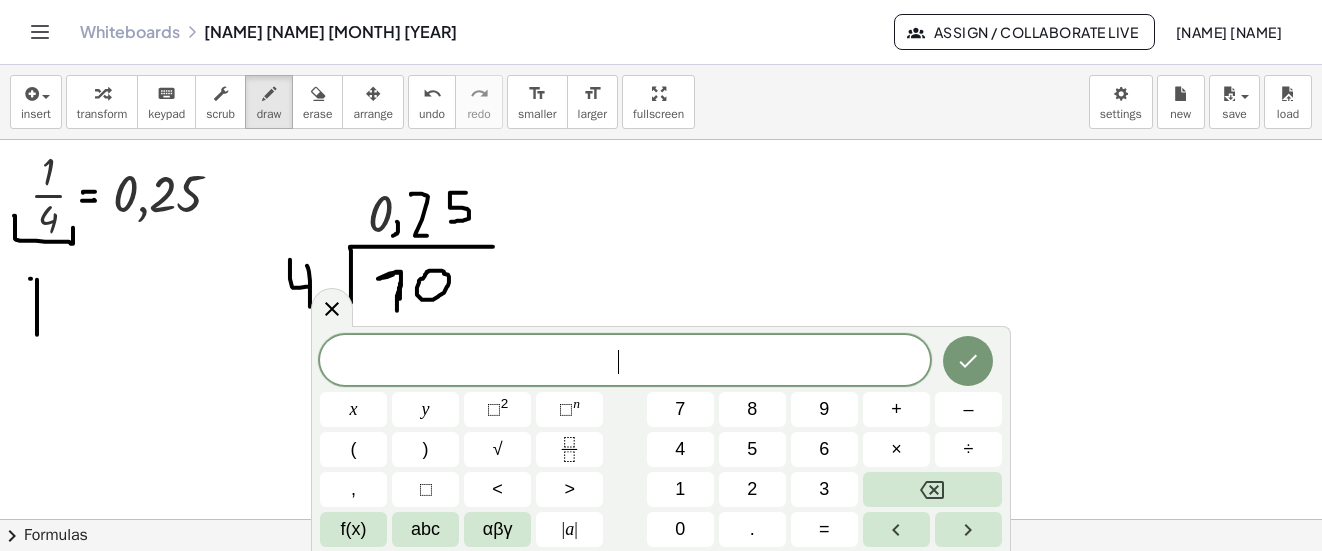 drag, startPoint x: 30, startPoint y: 279, endPoint x: 48, endPoint y: 279, distance: 18 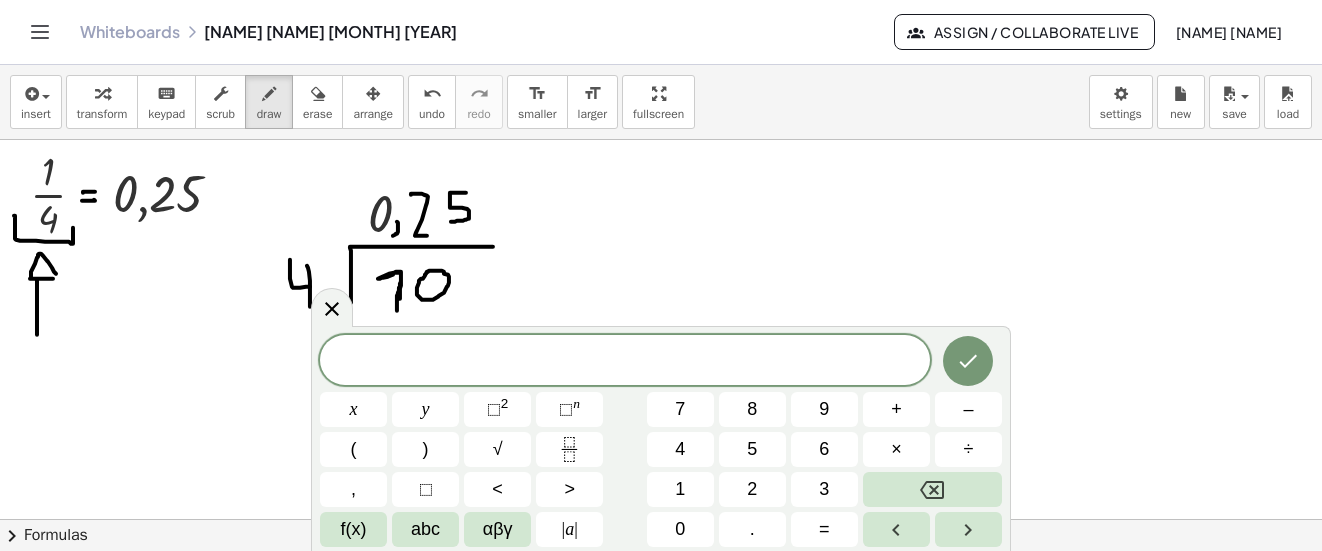 drag, startPoint x: 31, startPoint y: 277, endPoint x: 56, endPoint y: 274, distance: 25.179358 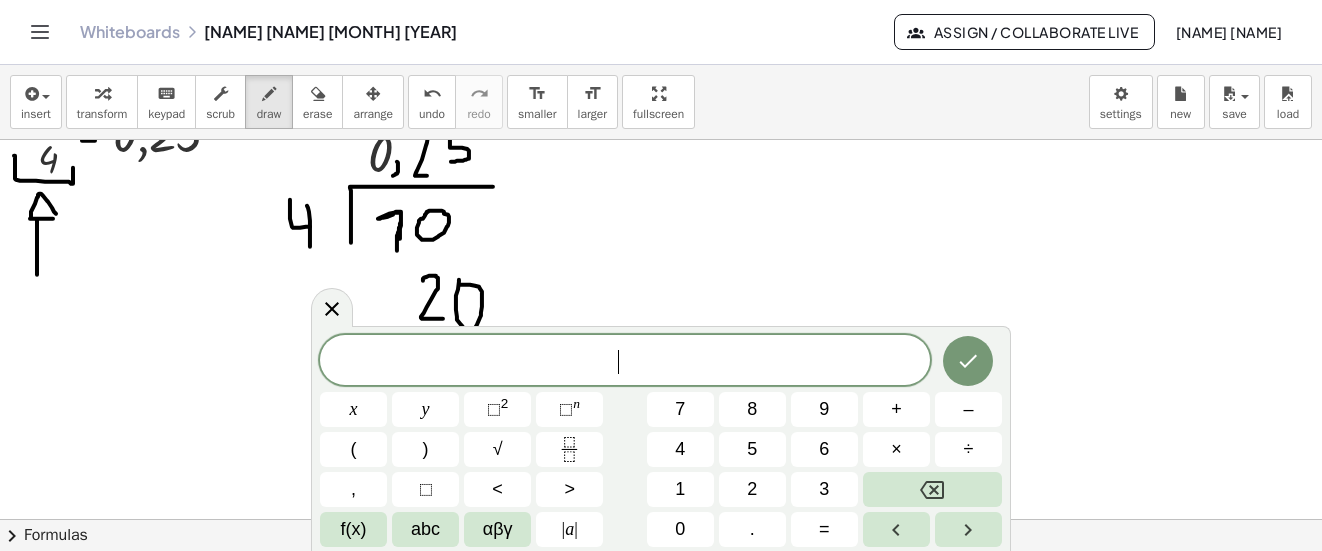 scroll, scrollTop: 1838, scrollLeft: 0, axis: vertical 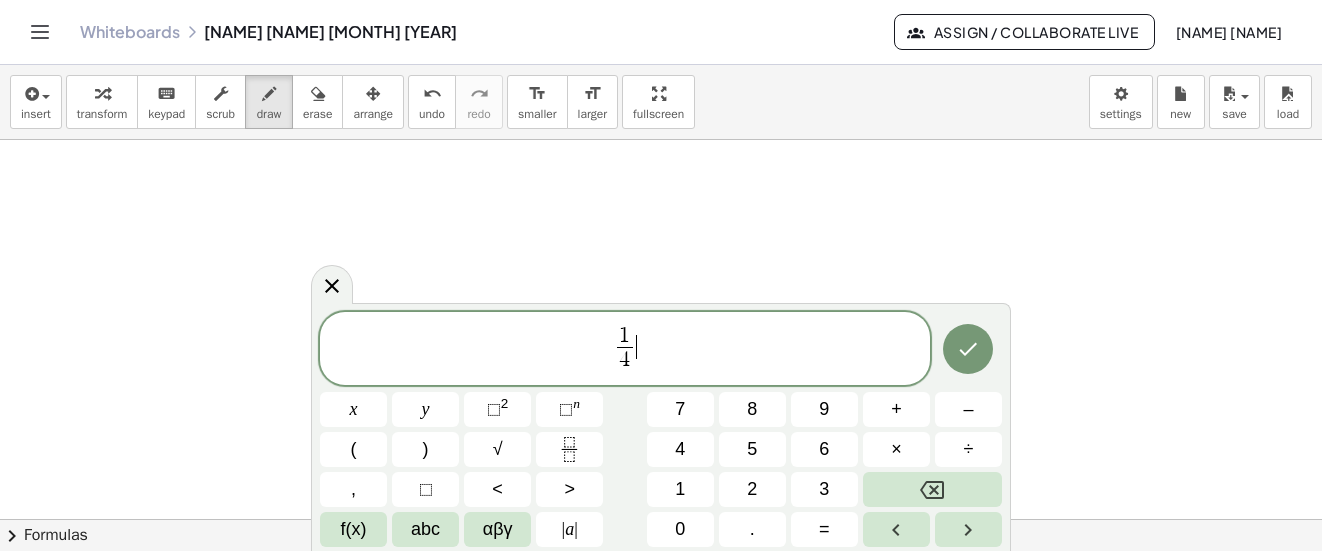 click on "1 4 ​ ​" at bounding box center (625, 350) 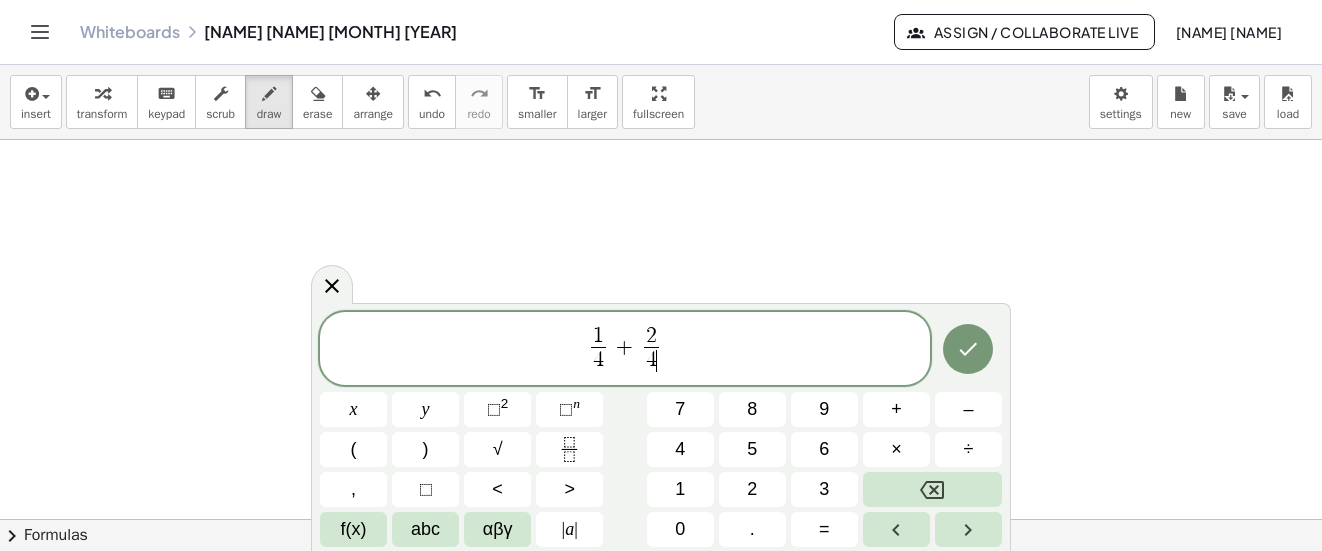 click on "1 4 + 2 4" at bounding box center [625, 350] 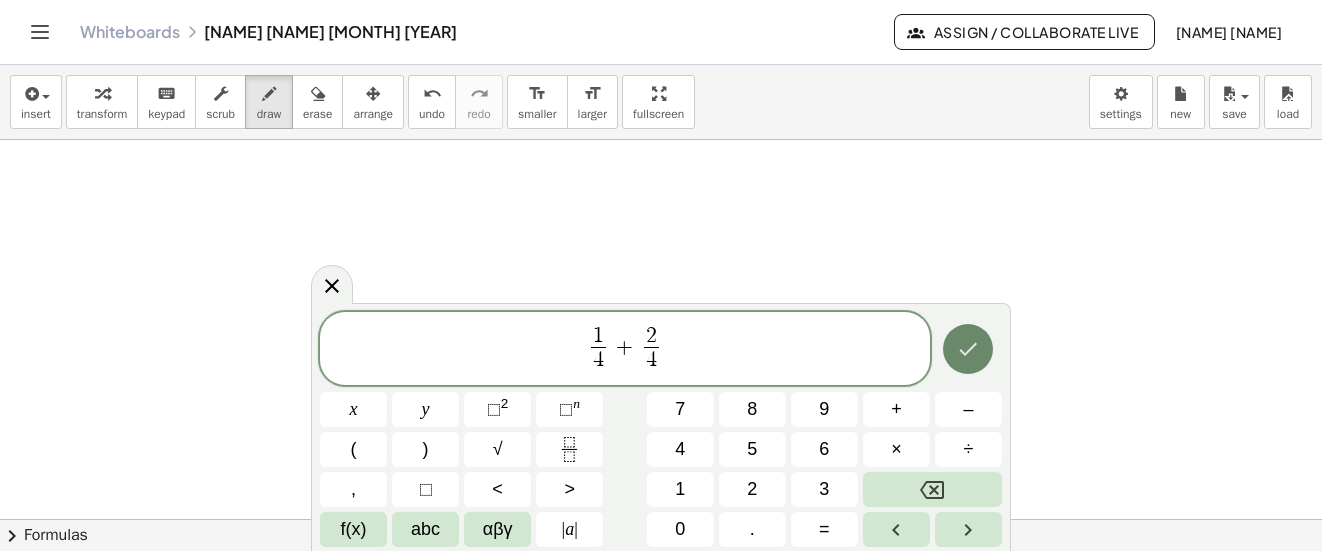 click at bounding box center (968, 349) 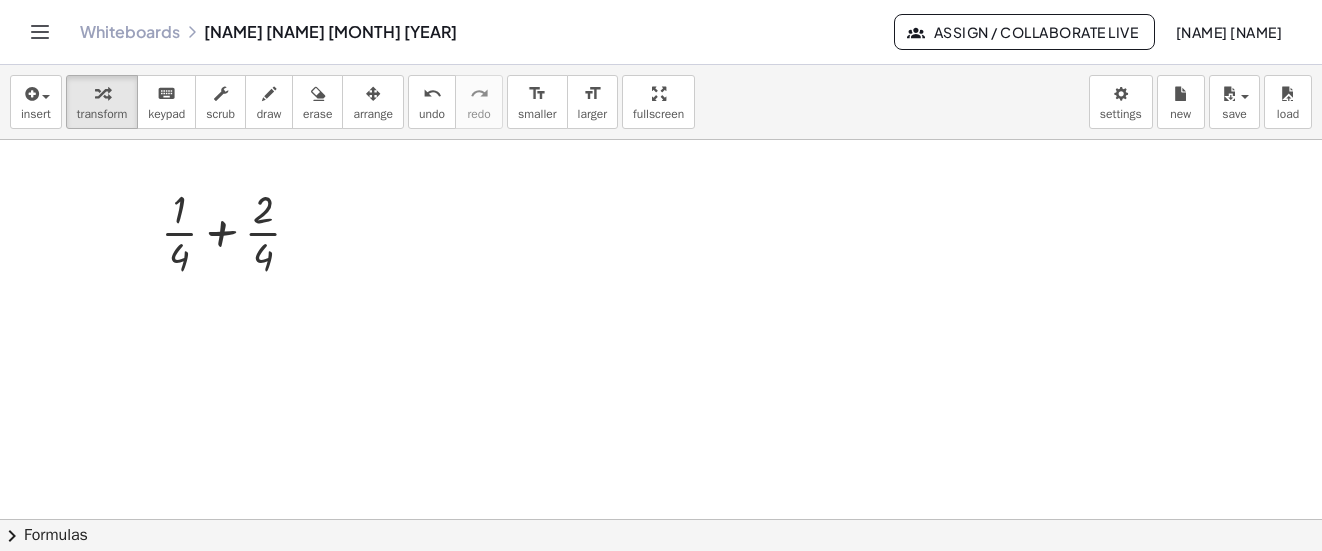 click on "arrange" at bounding box center (373, 102) 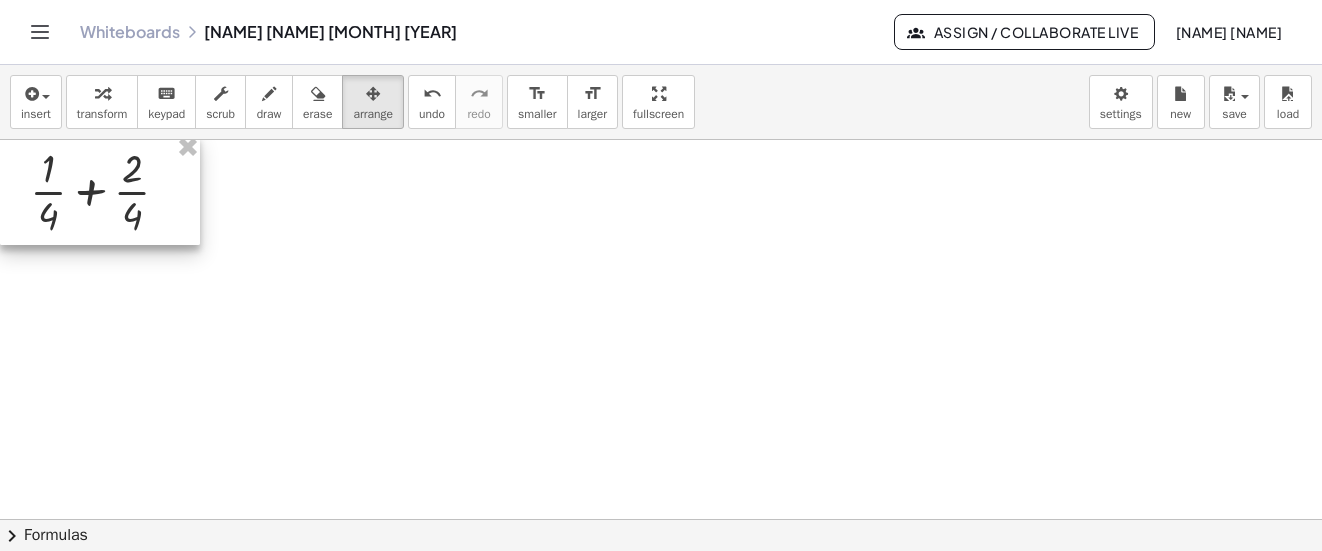 drag, startPoint x: 273, startPoint y: 220, endPoint x: 128, endPoint y: 178, distance: 150.96027 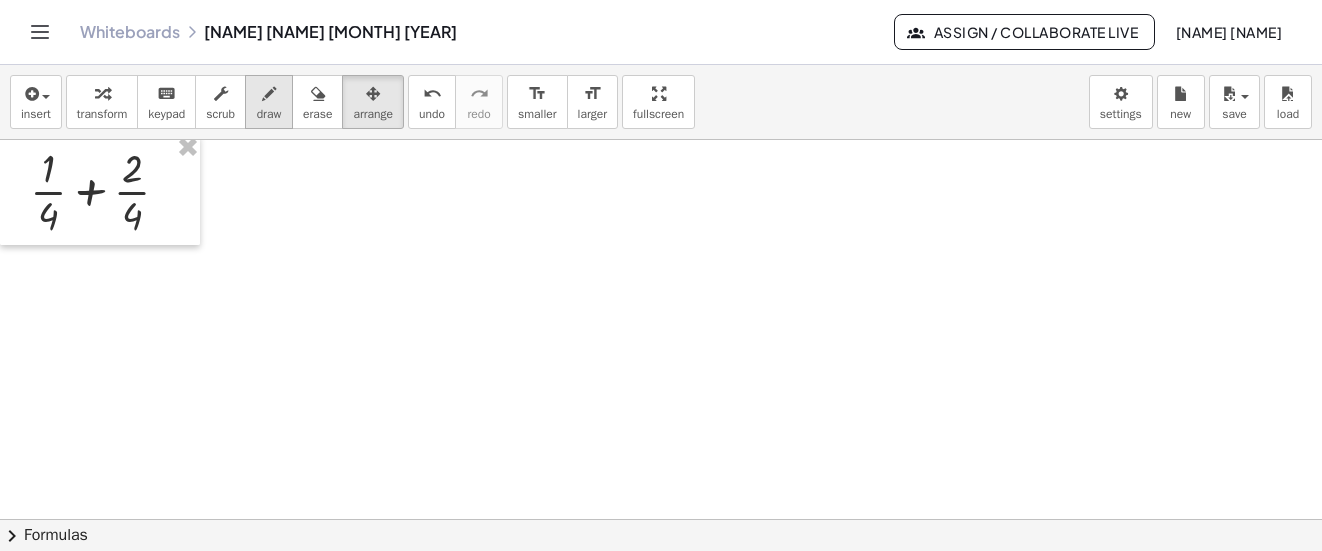 click at bounding box center [269, 94] 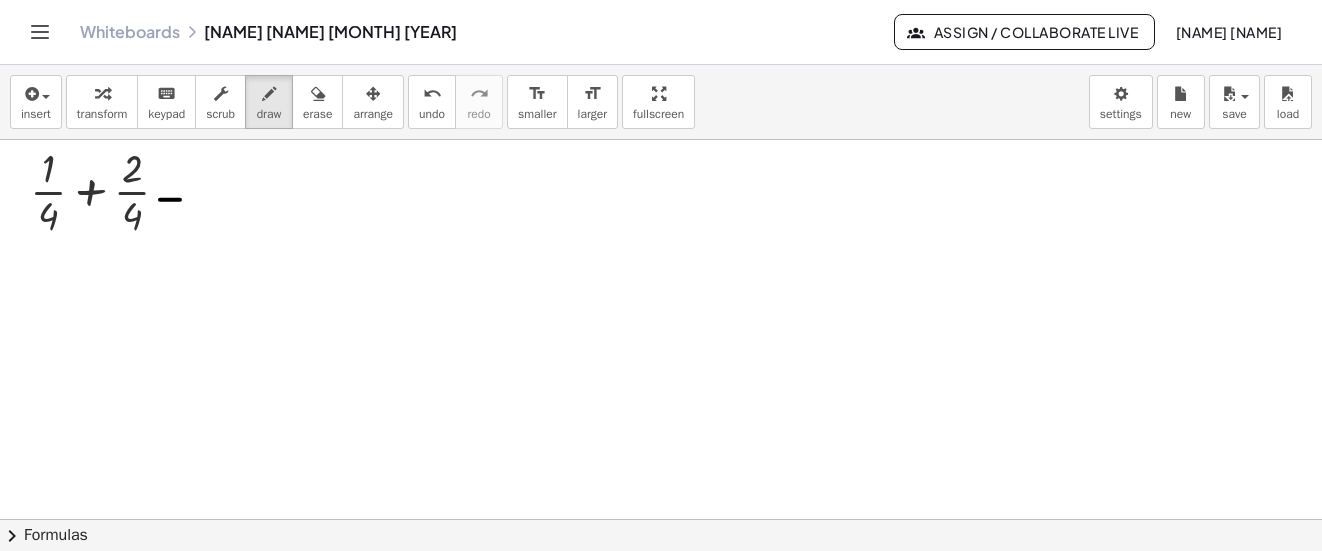 drag, startPoint x: 160, startPoint y: 200, endPoint x: 180, endPoint y: 200, distance: 20 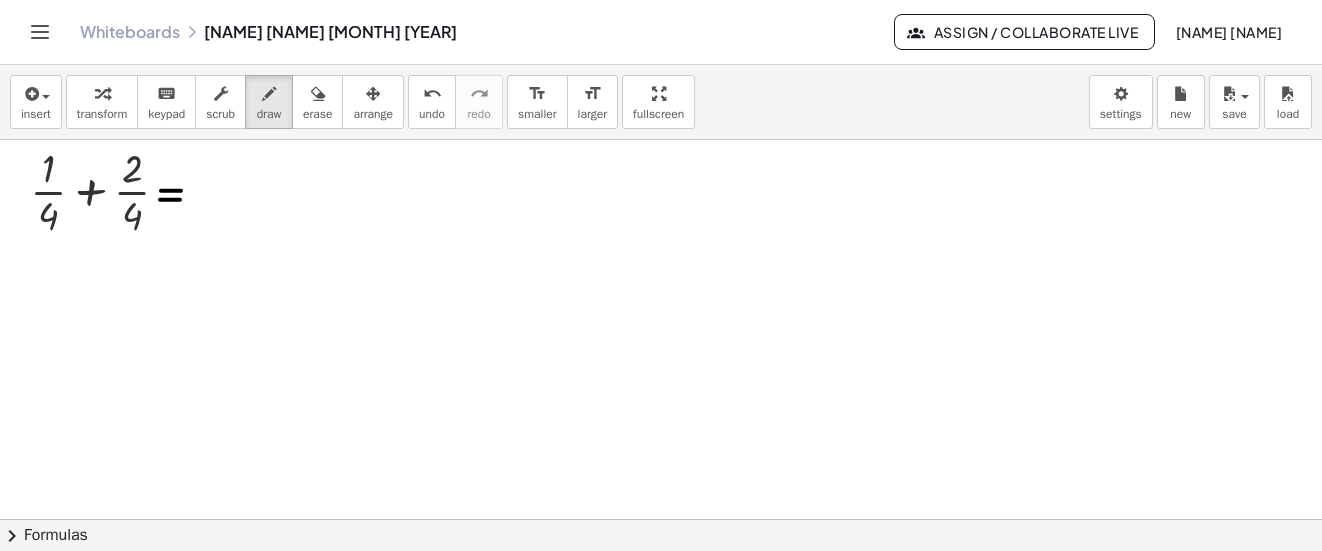 drag, startPoint x: 161, startPoint y: 191, endPoint x: 181, endPoint y: 191, distance: 20 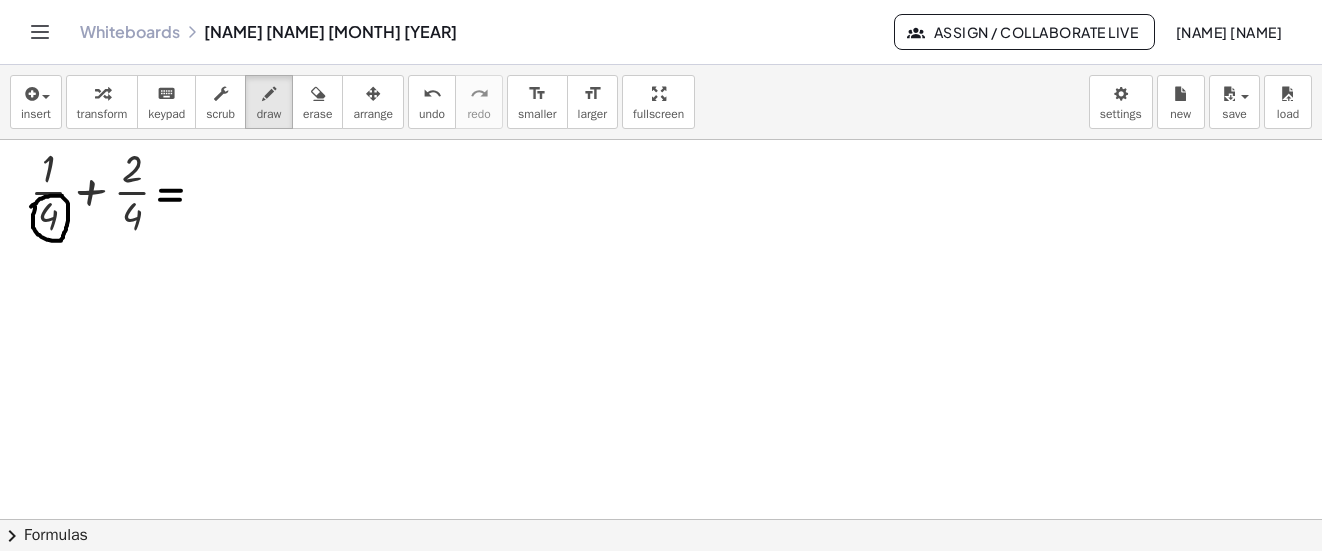 click at bounding box center (661, -372) 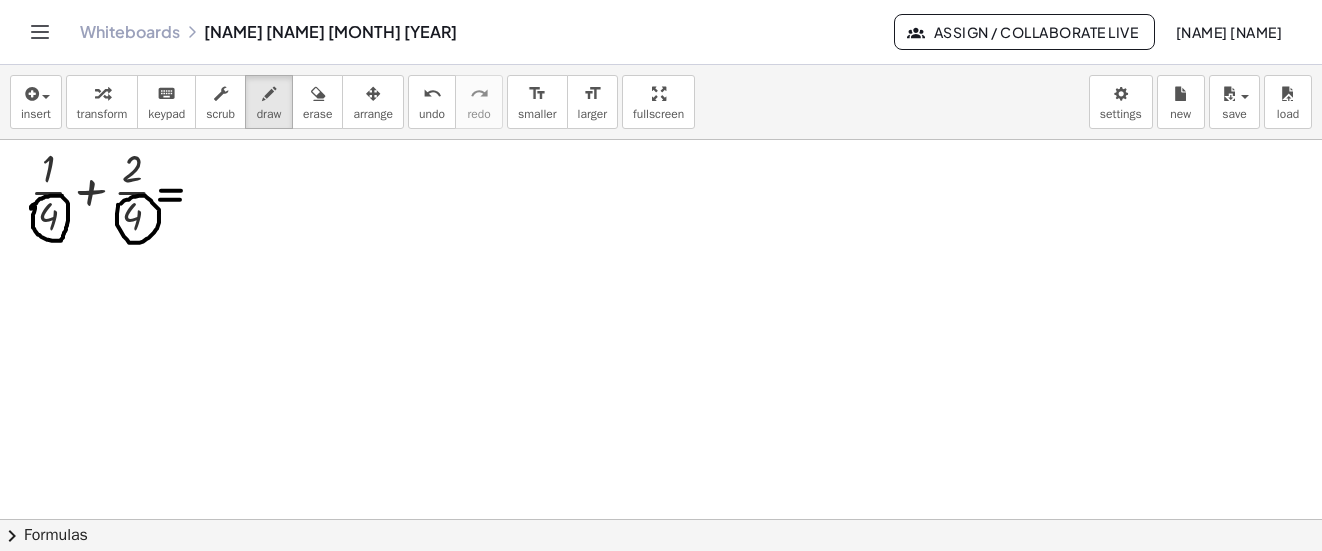 click at bounding box center [661, -372] 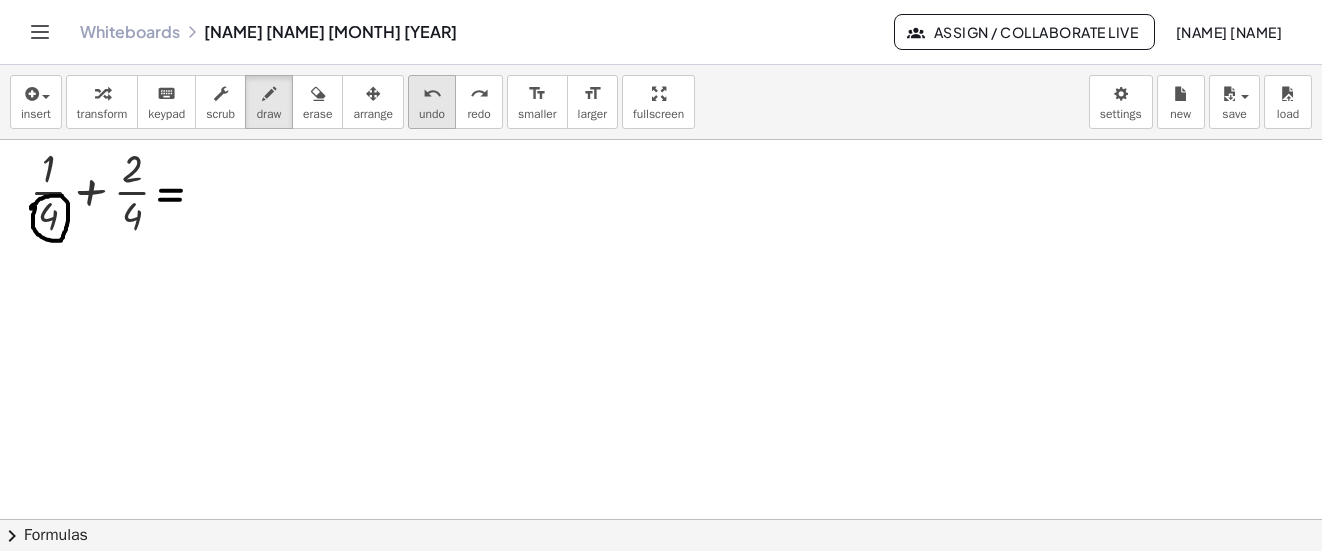 click on "undo undo" at bounding box center (432, 102) 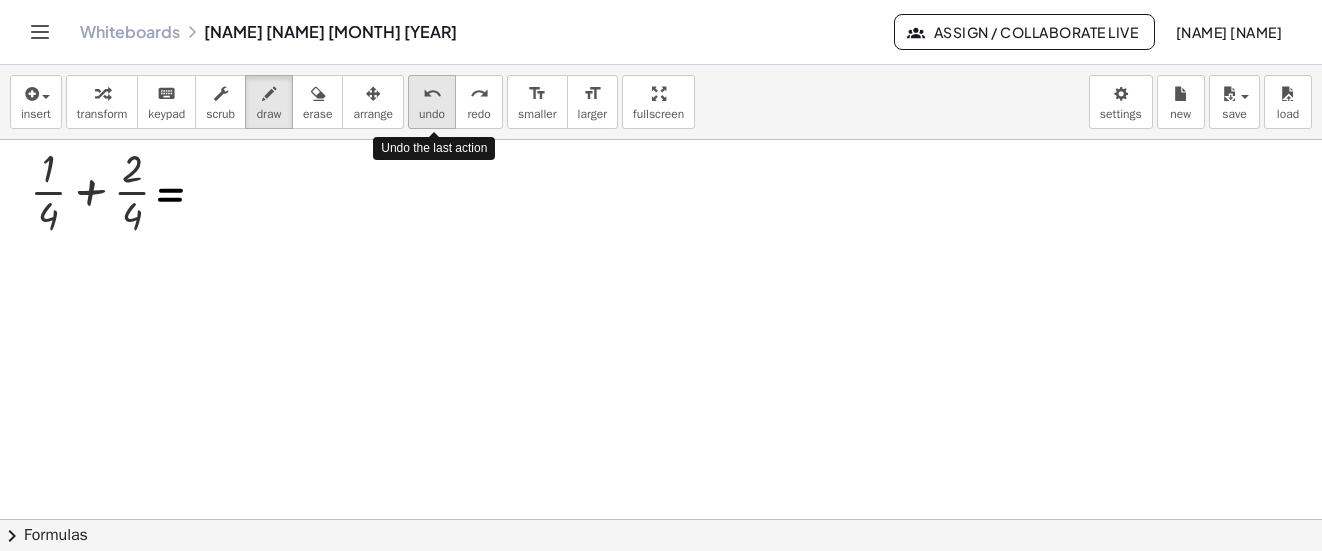 click on "undo" at bounding box center [432, 94] 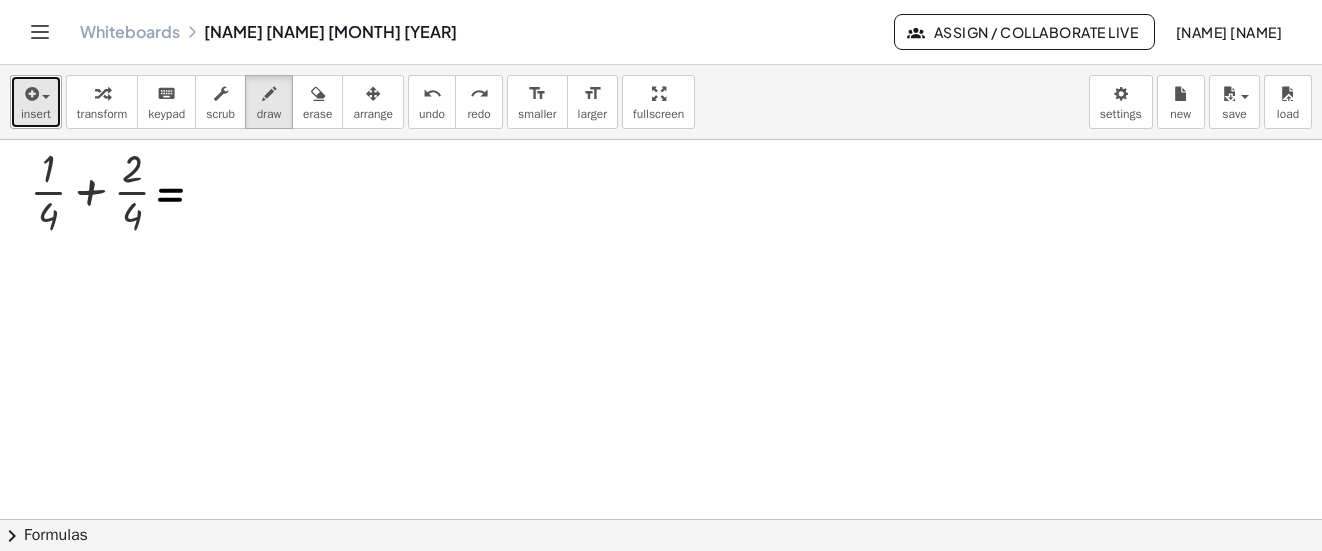 click on "insert" at bounding box center [36, 114] 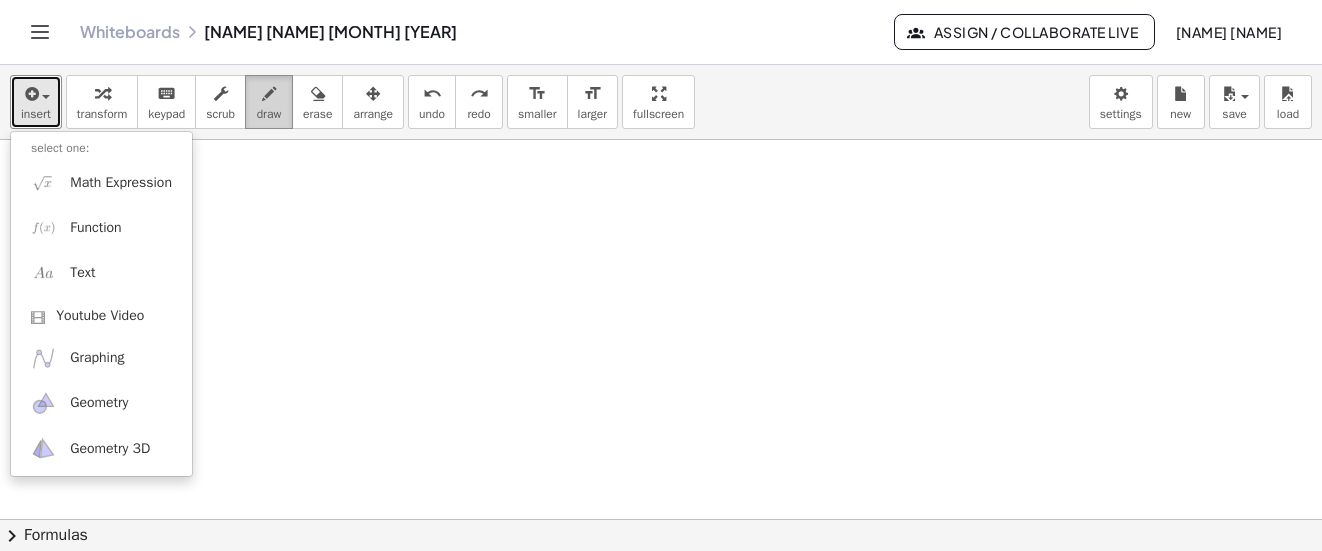 click at bounding box center (269, 93) 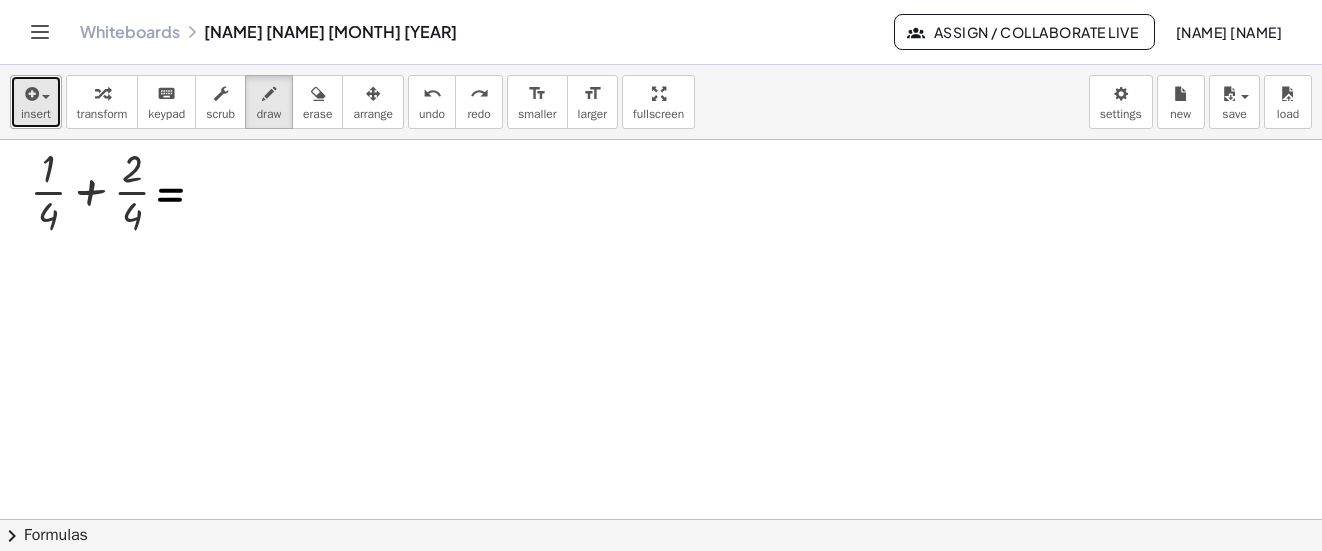 click on "insert" at bounding box center (36, 114) 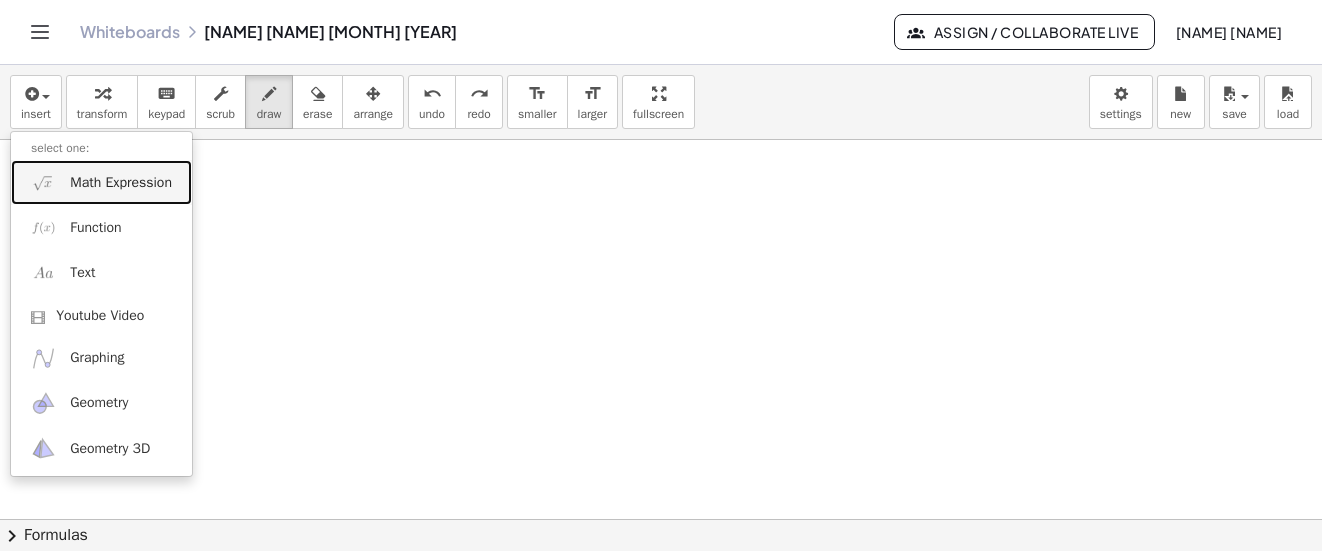 click on "Math Expression" at bounding box center (121, 183) 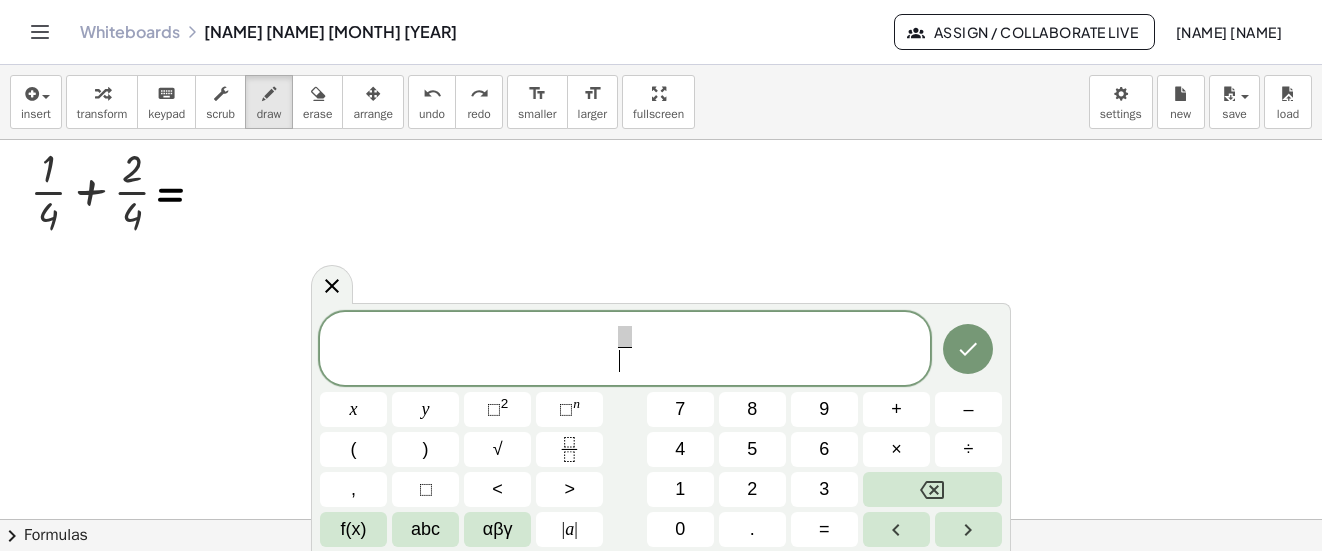 click on "​ ​" at bounding box center (625, 350) 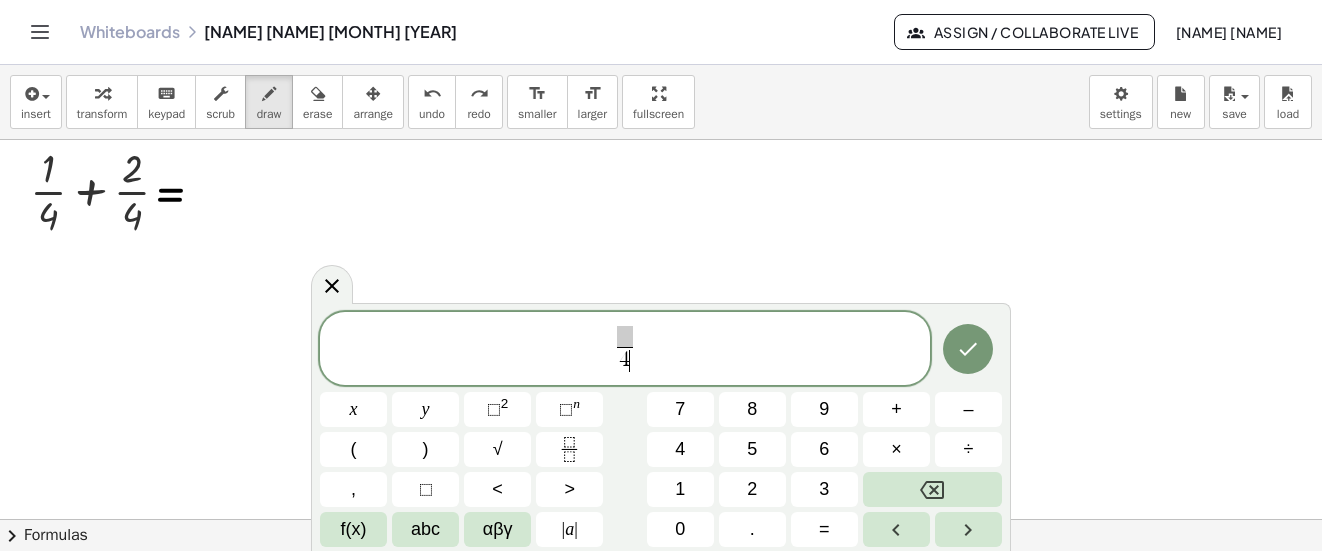 click at bounding box center [624, 337] 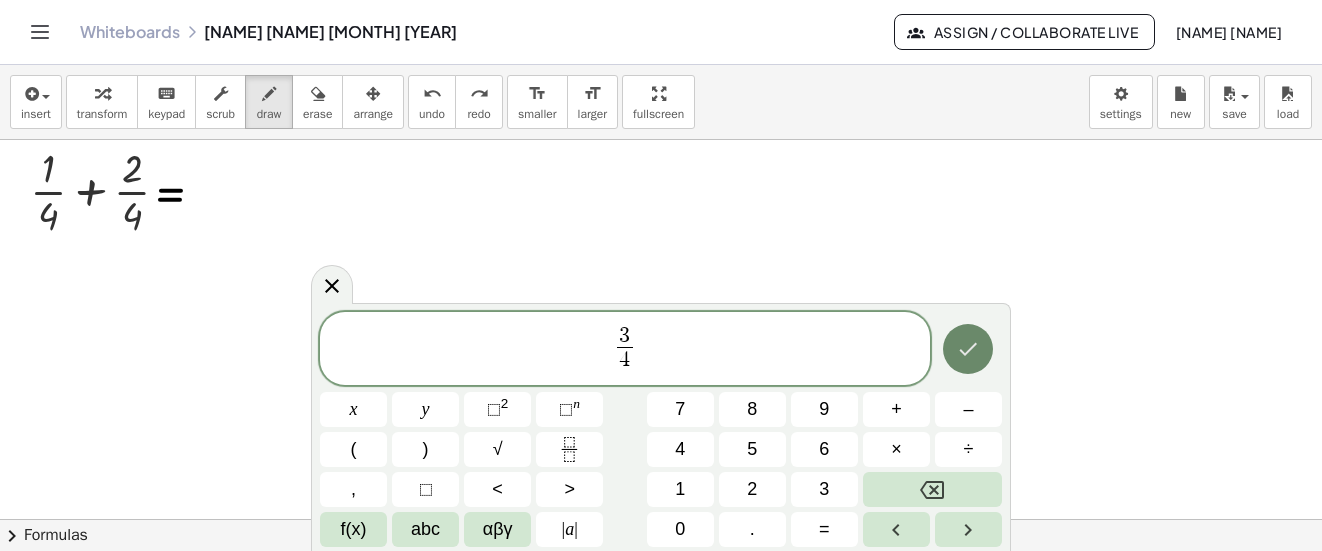 click 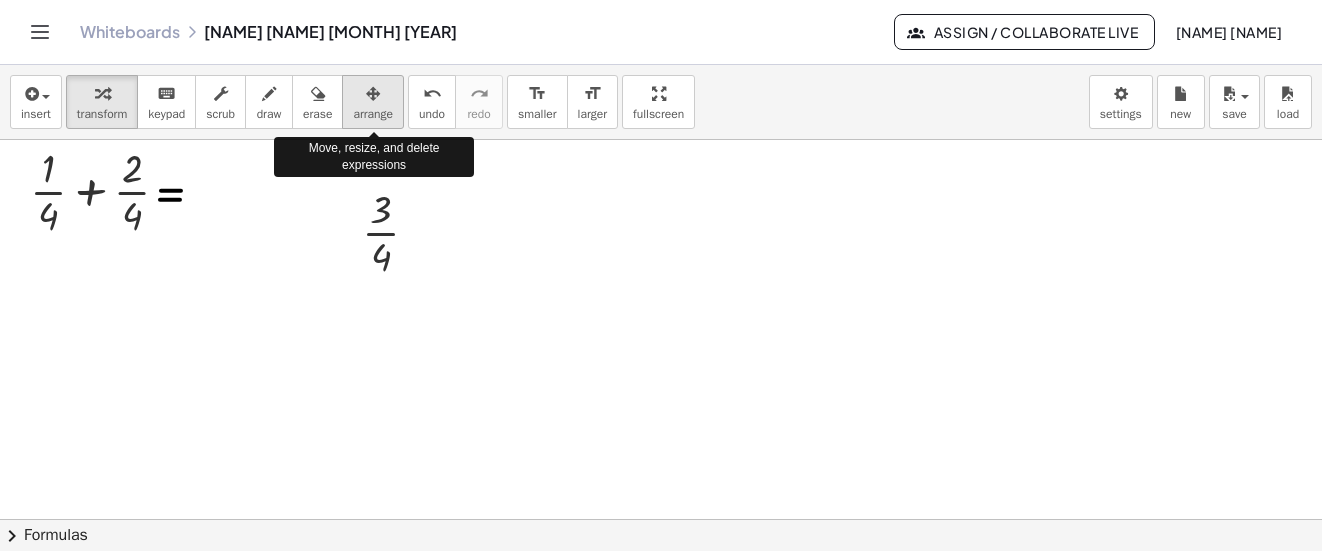 click at bounding box center [373, 93] 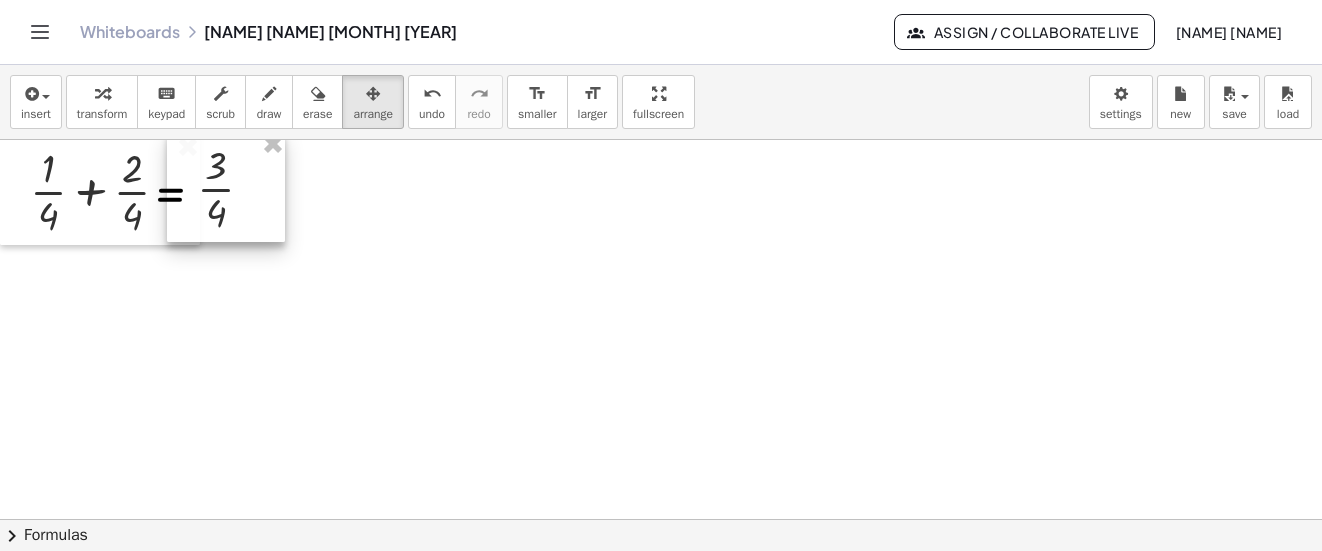 drag, startPoint x: 392, startPoint y: 258, endPoint x: 227, endPoint y: 214, distance: 170.76591 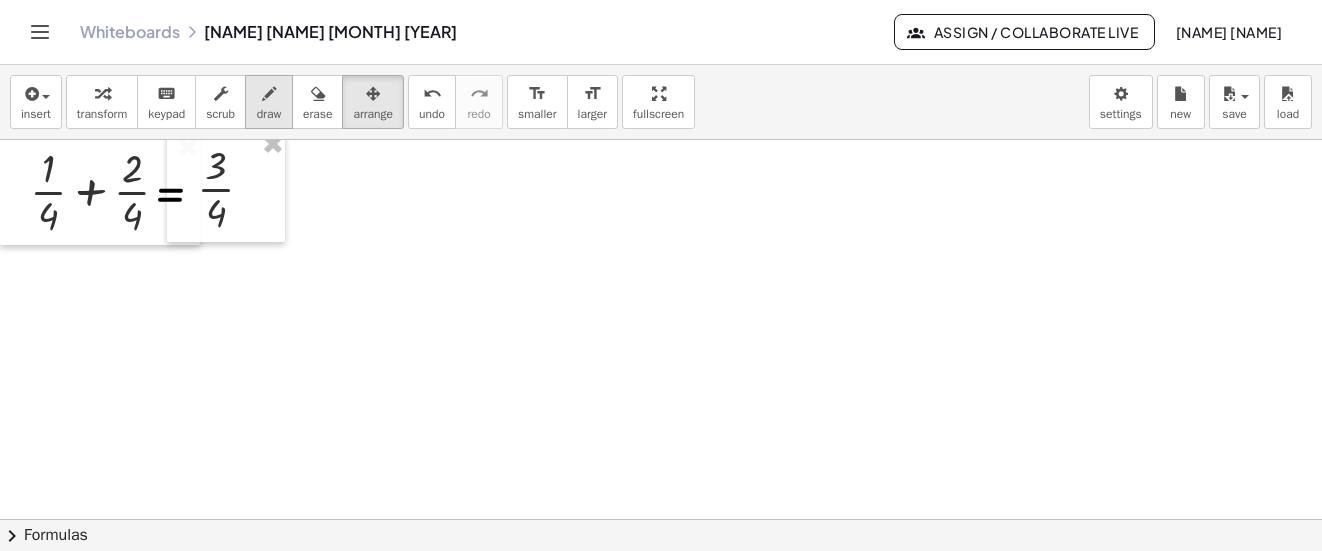 click on "draw" at bounding box center [269, 114] 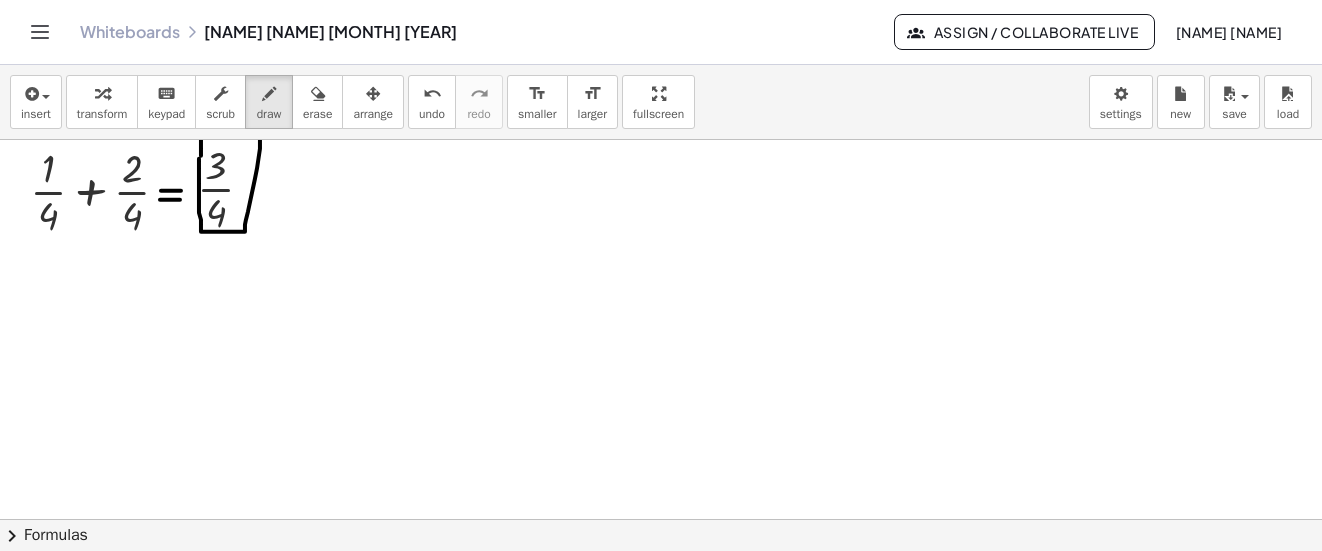 click at bounding box center [661, -372] 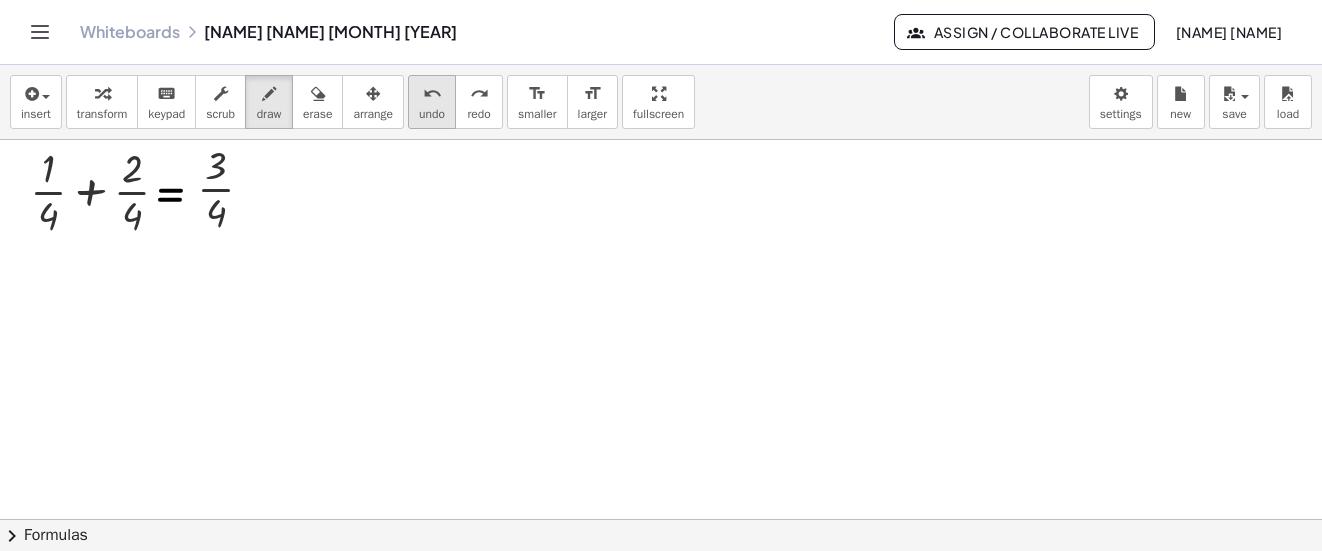 click on "undo" at bounding box center (432, 94) 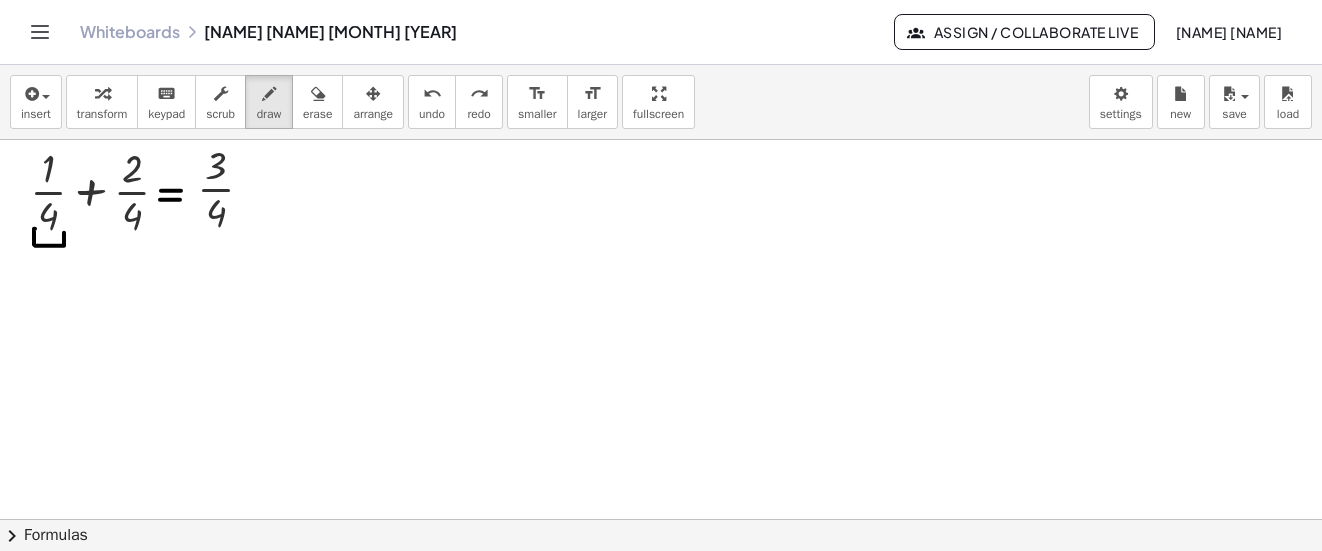 drag, startPoint x: 35, startPoint y: 229, endPoint x: 64, endPoint y: 233, distance: 29.274563 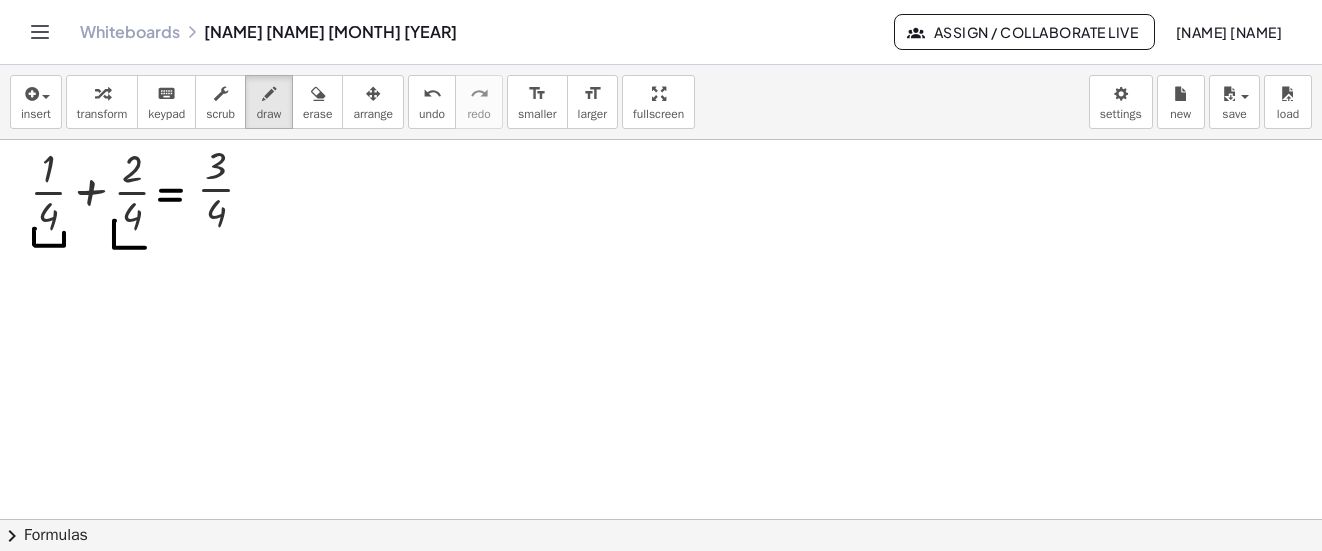 drag, startPoint x: 115, startPoint y: 221, endPoint x: 142, endPoint y: 223, distance: 27.073973 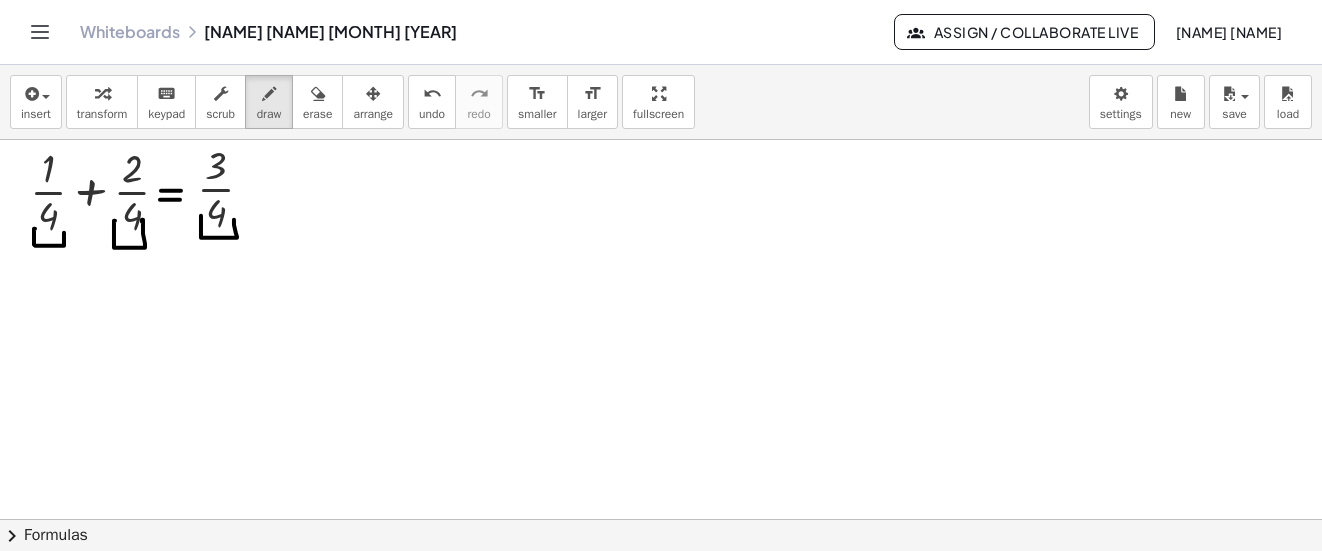 drag, startPoint x: 201, startPoint y: 216, endPoint x: 214, endPoint y: 468, distance: 252.3351 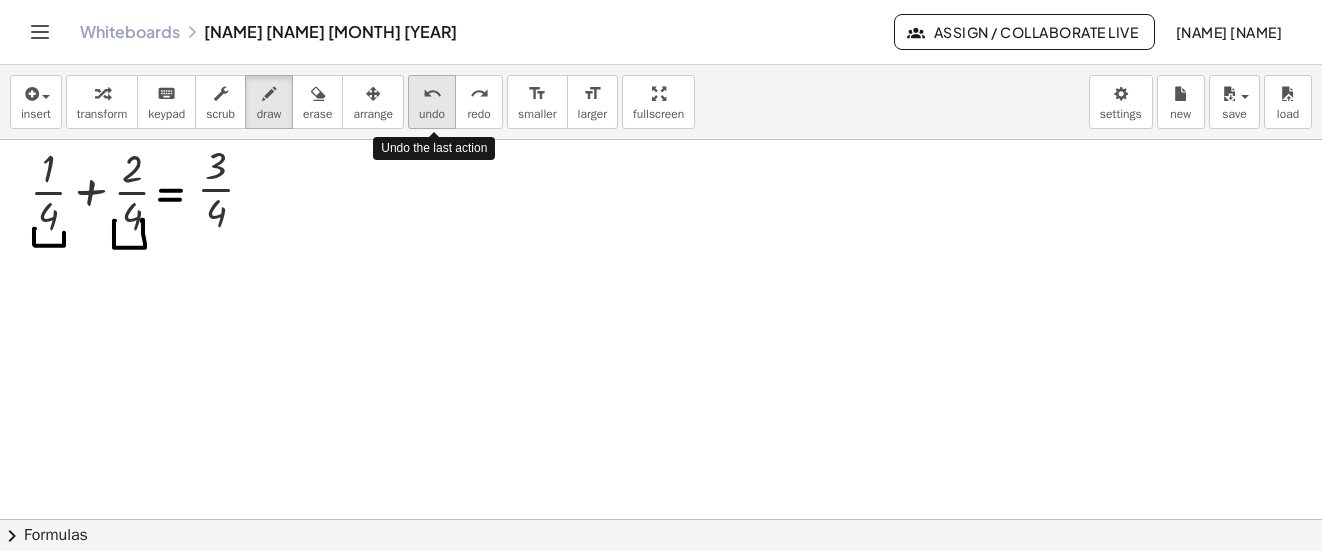 click on "undo" at bounding box center (432, 114) 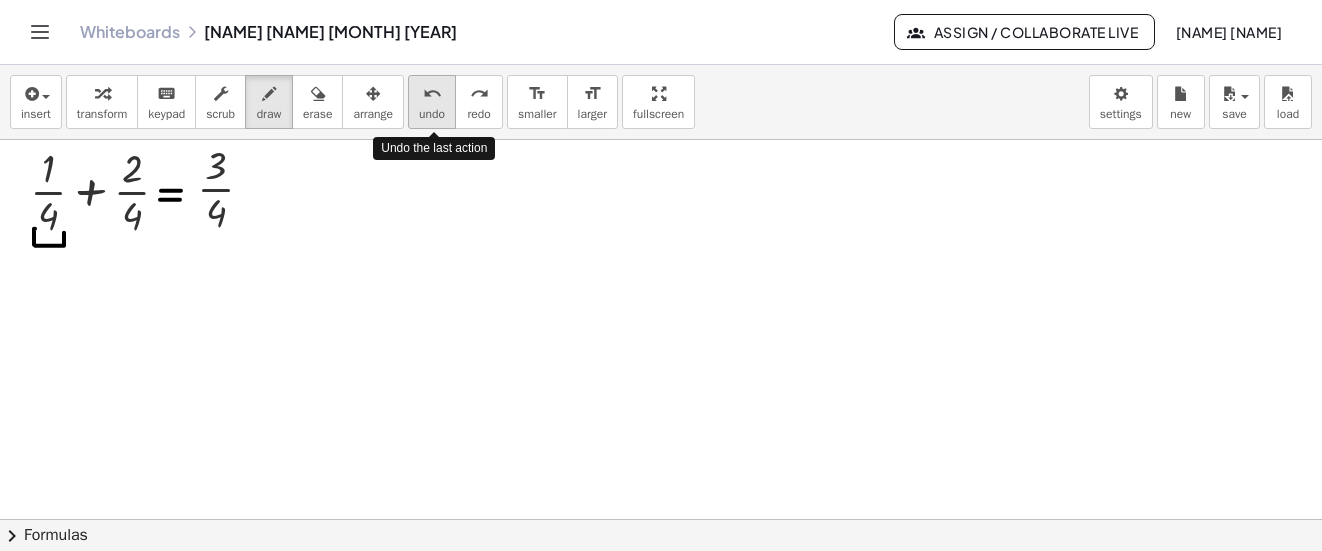 click on "undo" at bounding box center [432, 114] 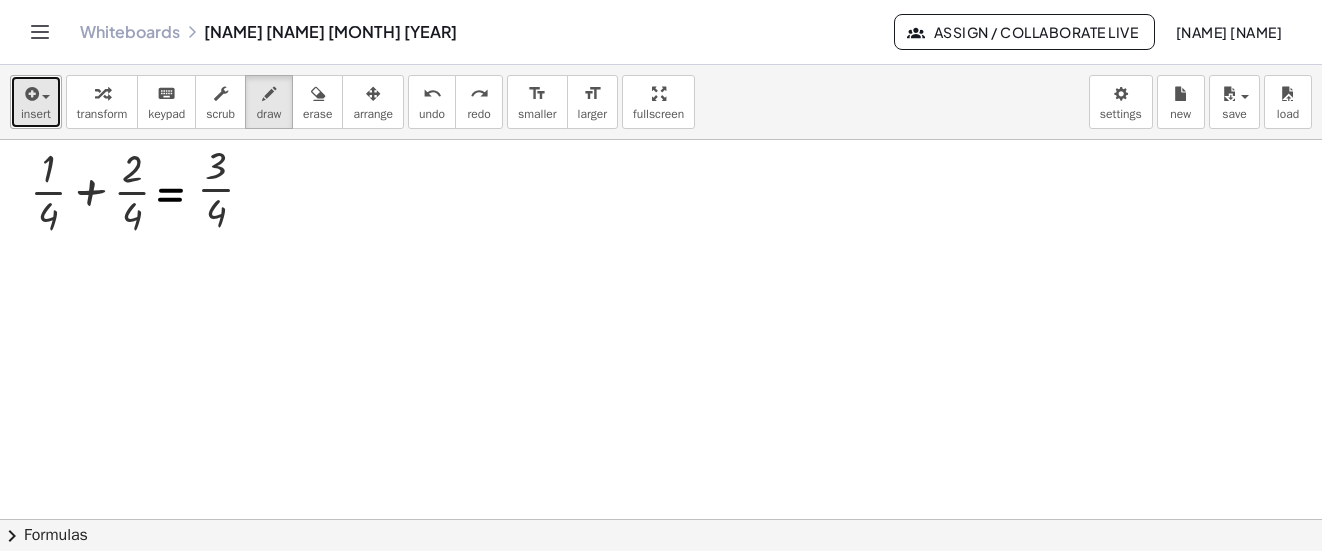 click on "insert" at bounding box center [36, 114] 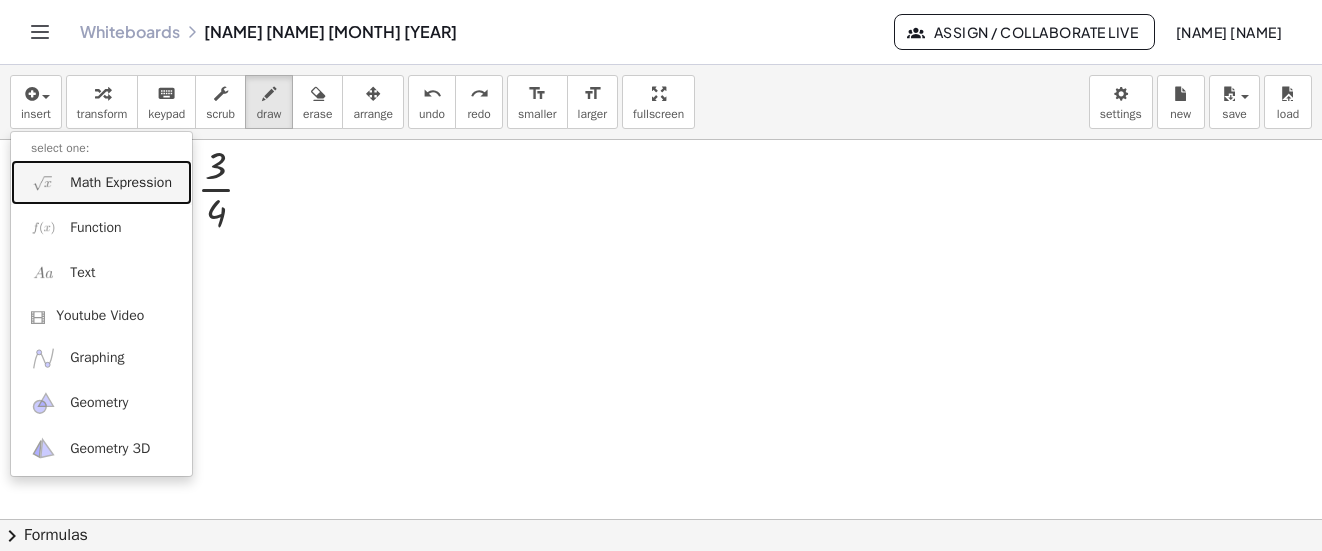 click on "Math Expression" at bounding box center (121, 183) 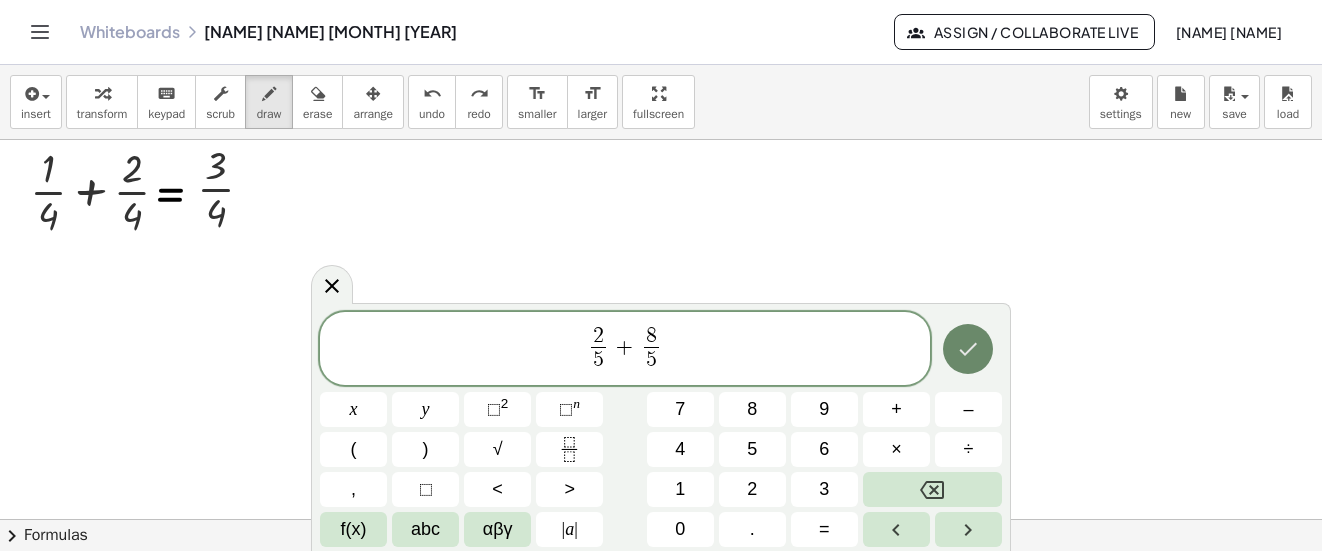 click 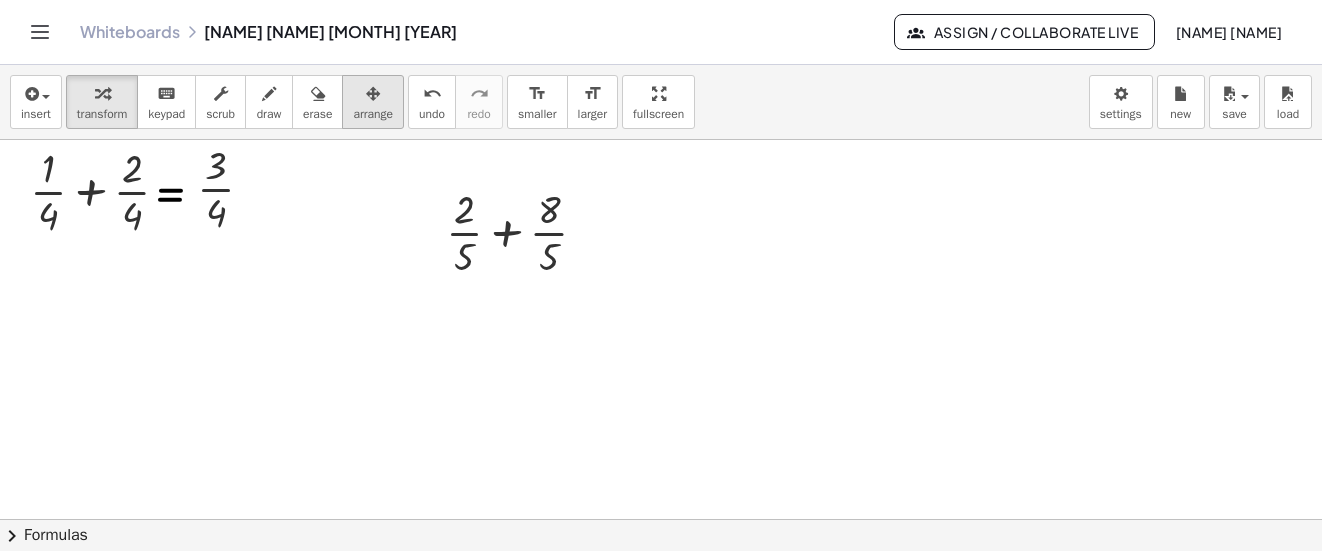 click on "arrange" at bounding box center [373, 102] 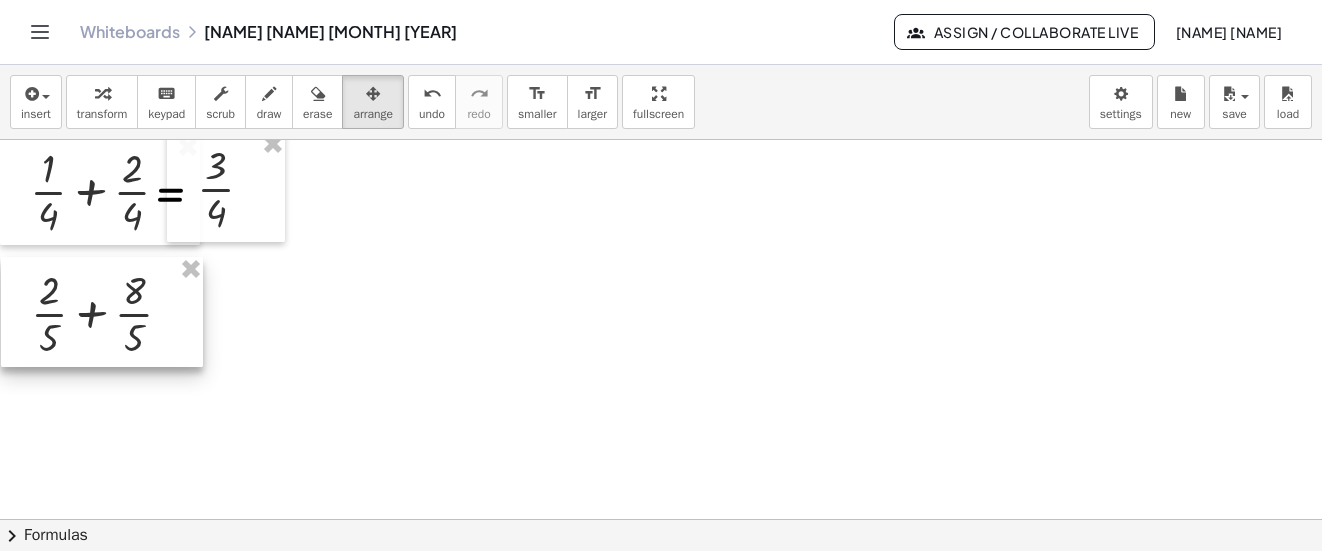 drag, startPoint x: 497, startPoint y: 234, endPoint x: 81, endPoint y: 315, distance: 423.81247 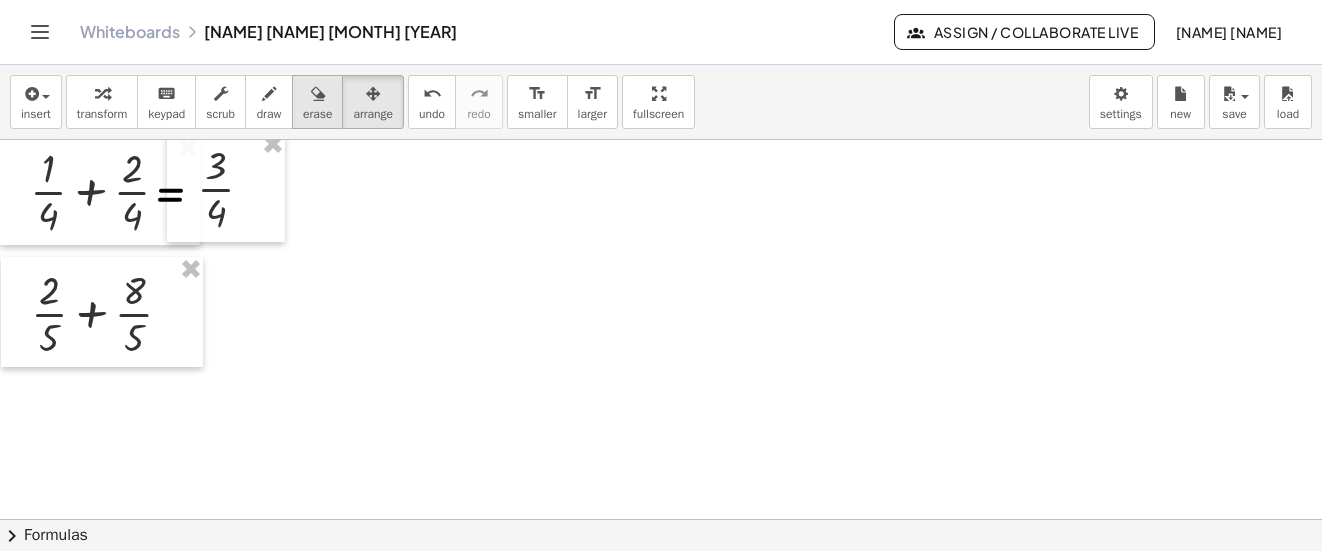 click on "erase" at bounding box center (317, 102) 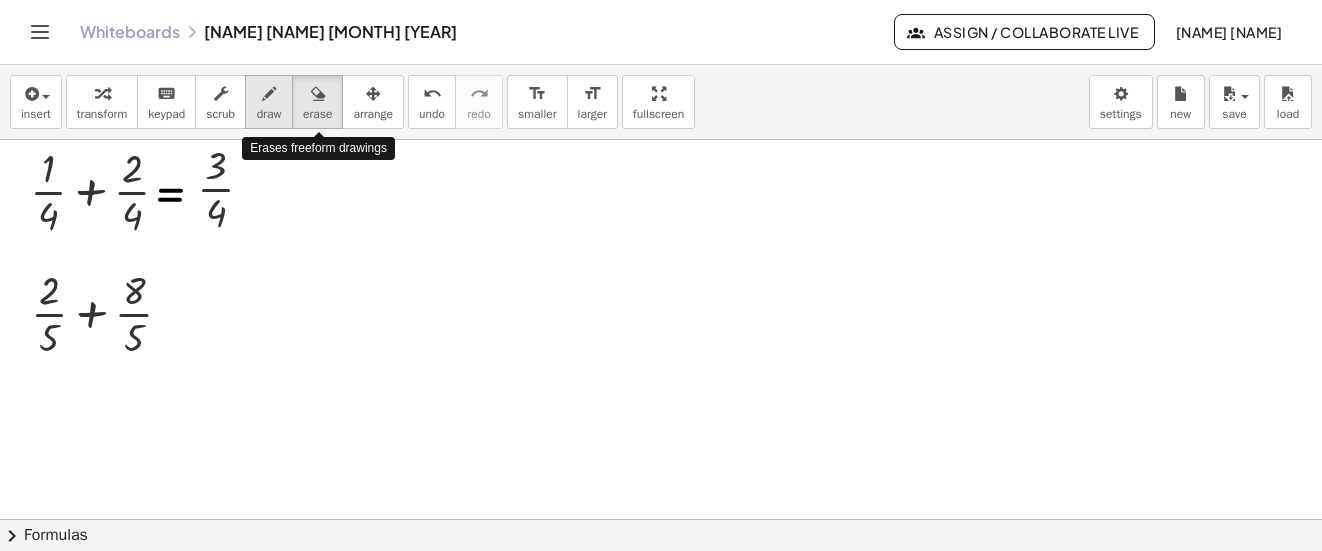 click at bounding box center [269, 93] 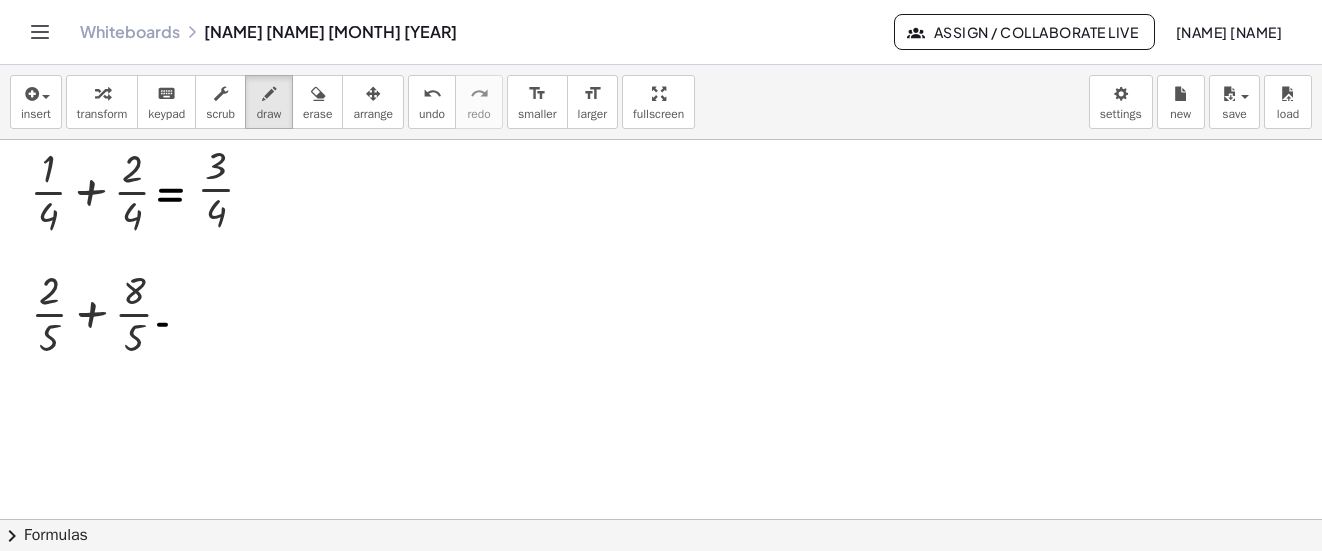 drag, startPoint x: 159, startPoint y: 325, endPoint x: 169, endPoint y: 320, distance: 11.18034 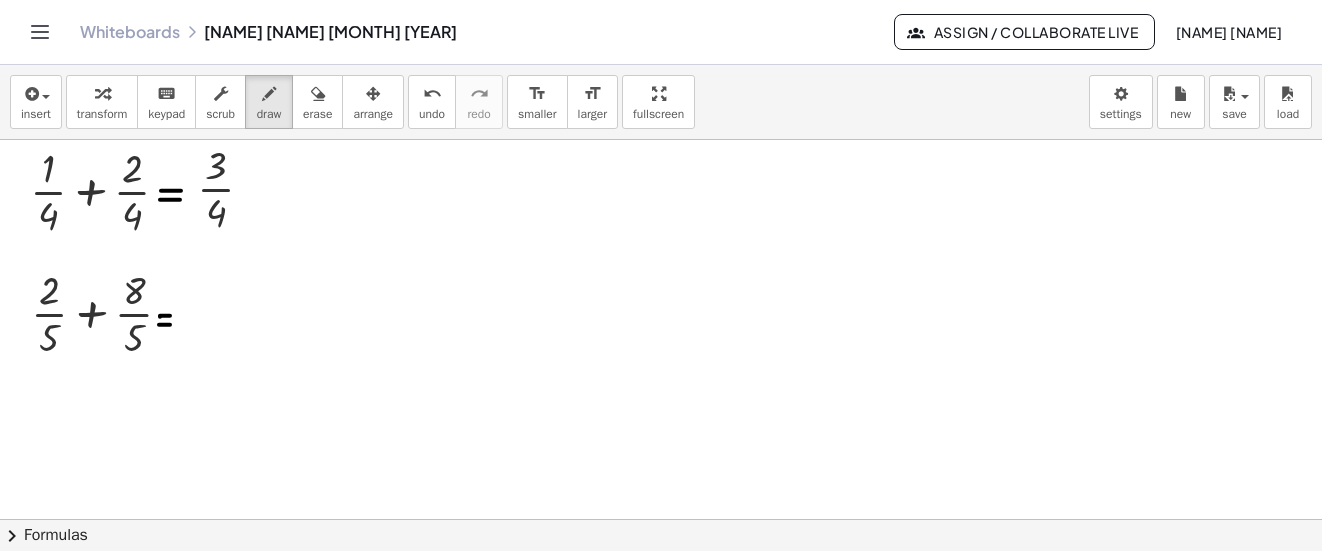 drag, startPoint x: 160, startPoint y: 317, endPoint x: 170, endPoint y: 316, distance: 10.049875 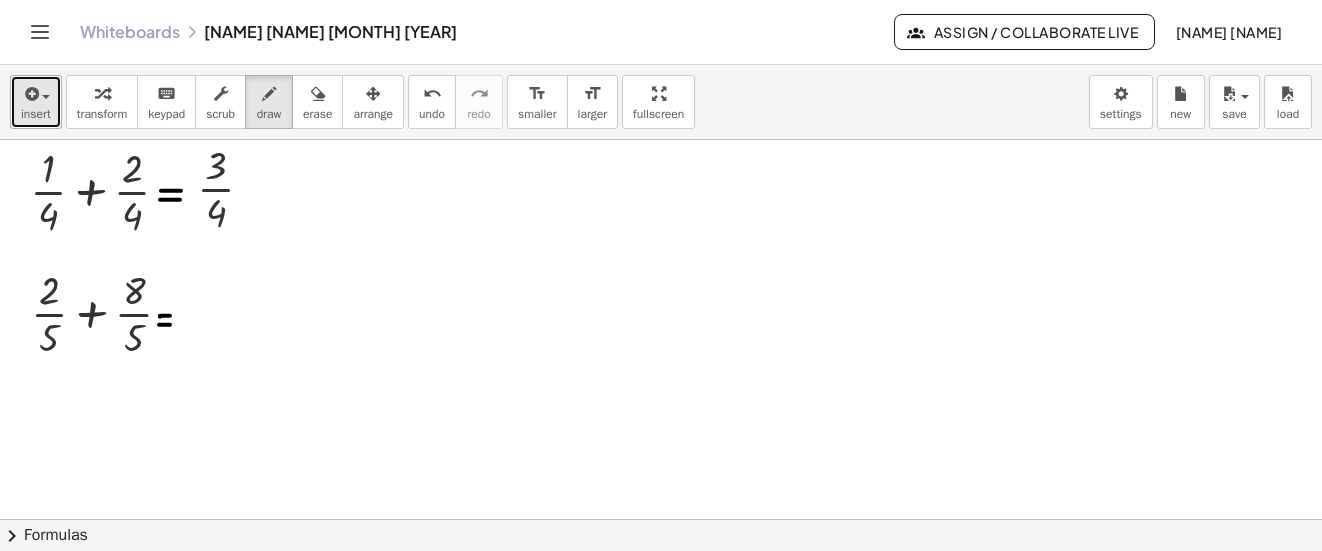 click at bounding box center [36, 93] 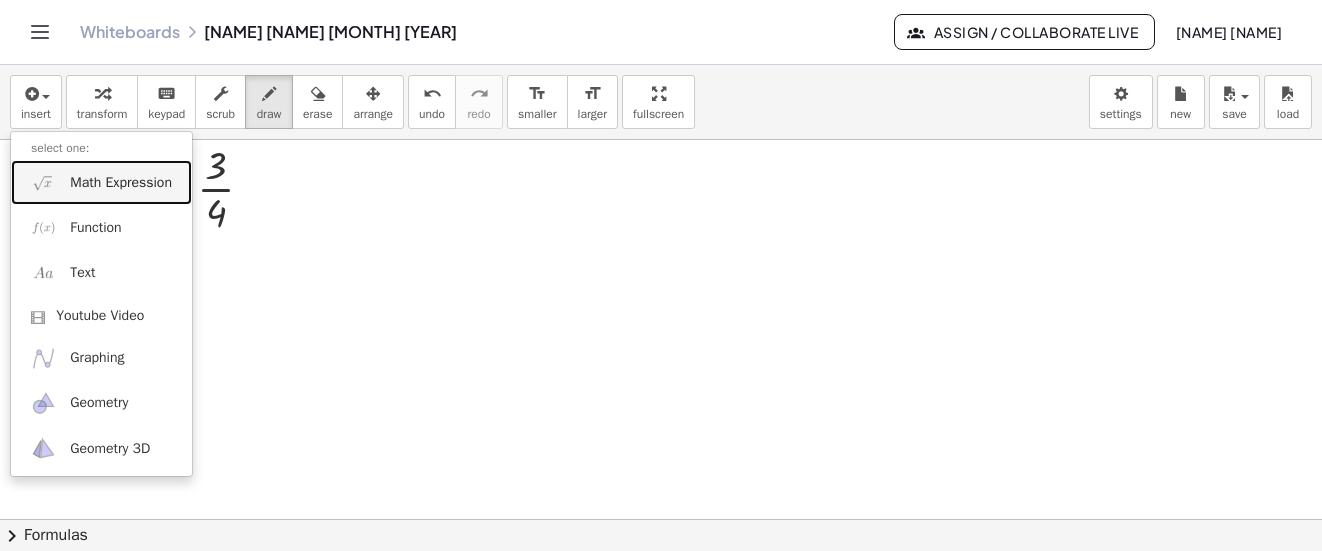click on "Math Expression" at bounding box center (101, 182) 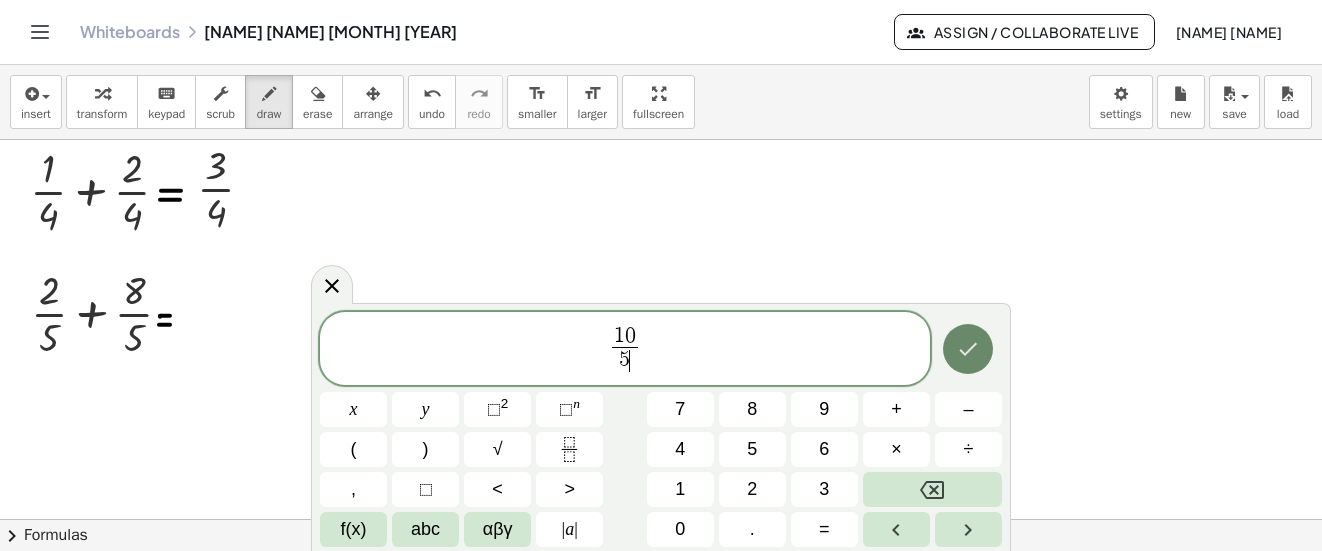 click 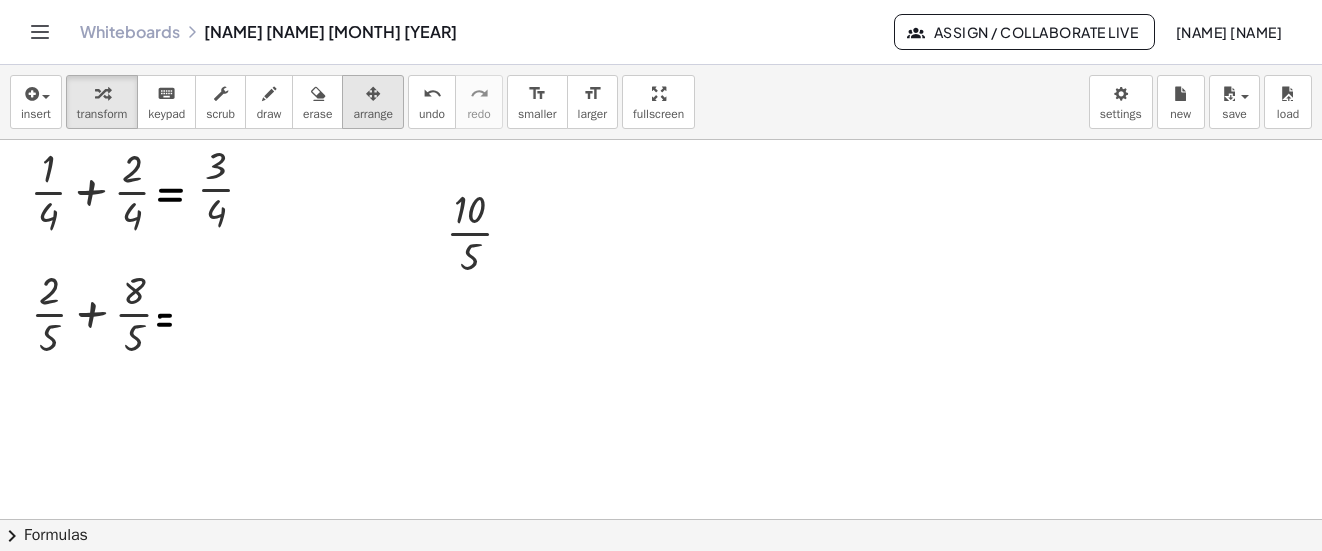 click at bounding box center (373, 94) 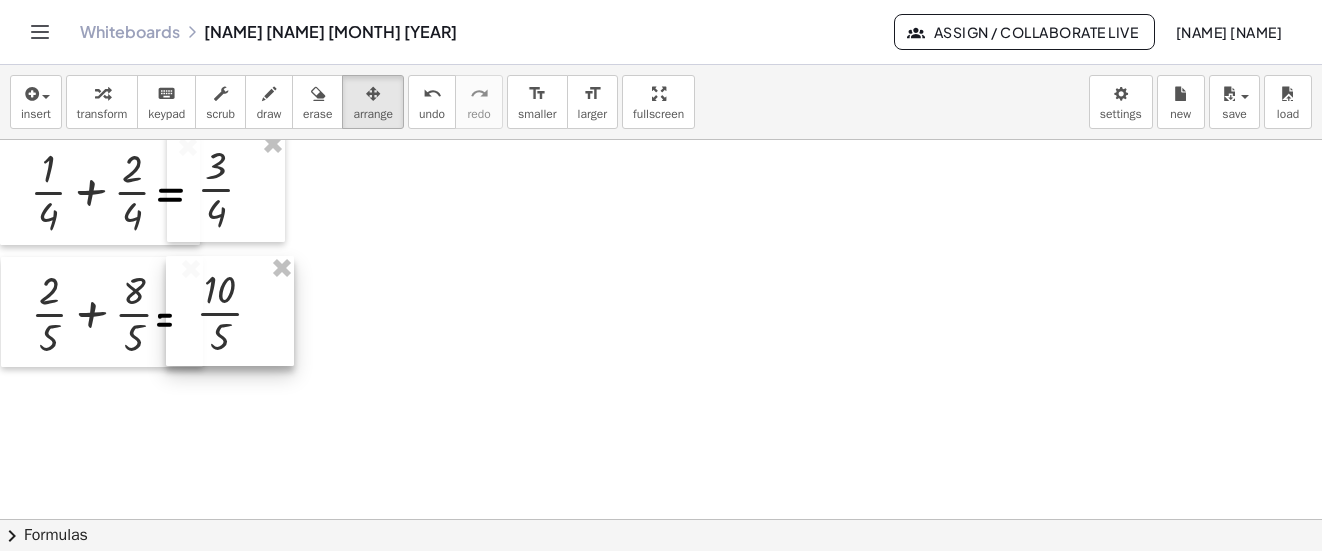 drag, startPoint x: 463, startPoint y: 222, endPoint x: 213, endPoint y: 302, distance: 262.4881 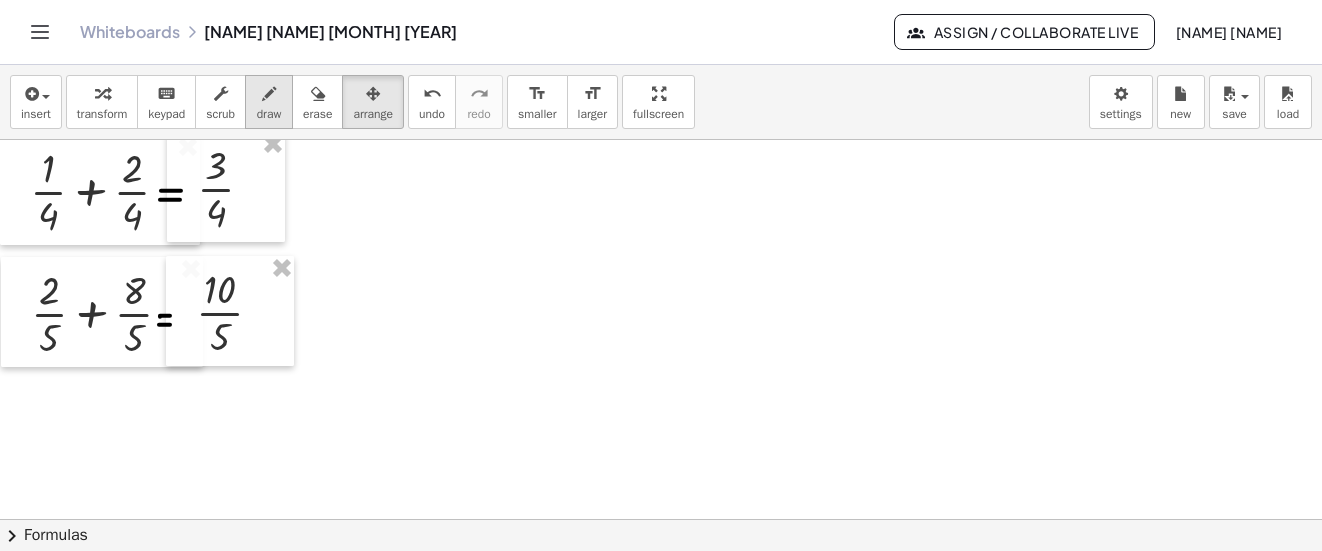 click at bounding box center [269, 94] 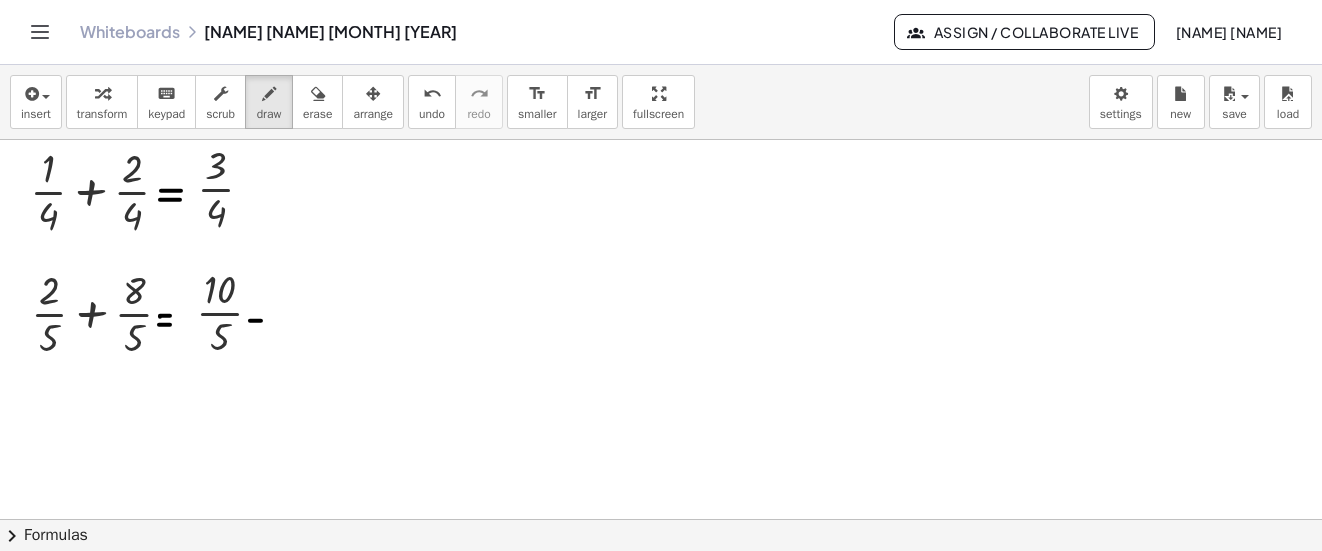 click at bounding box center (661, -372) 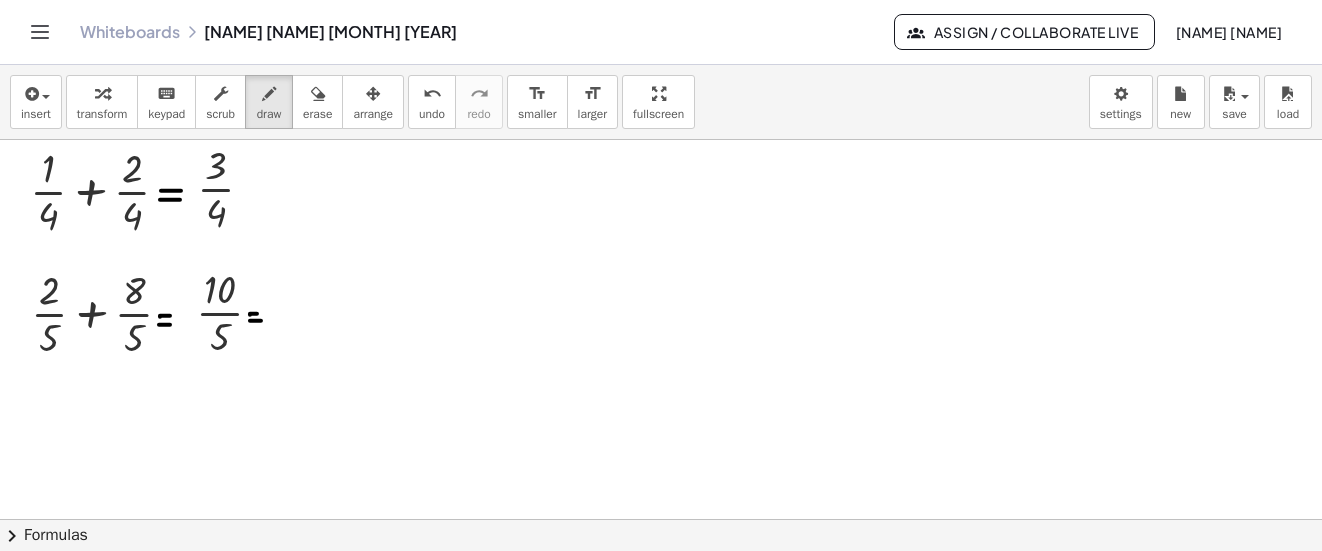 drag, startPoint x: 250, startPoint y: 315, endPoint x: 261, endPoint y: 314, distance: 11.045361 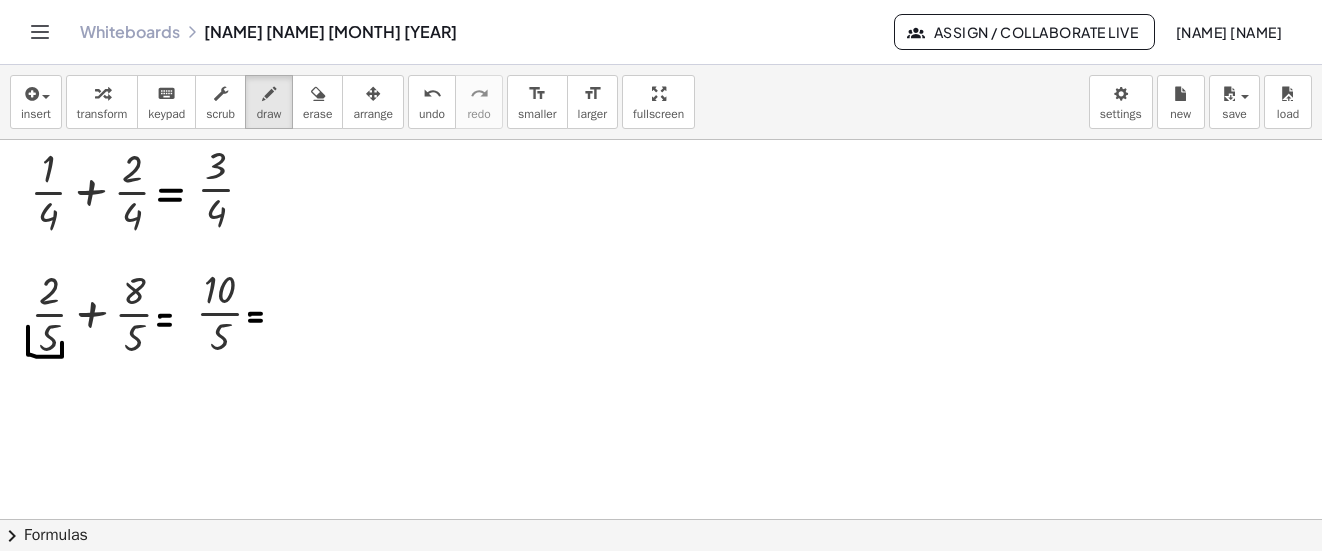 drag, startPoint x: 28, startPoint y: 327, endPoint x: 62, endPoint y: 342, distance: 37.161808 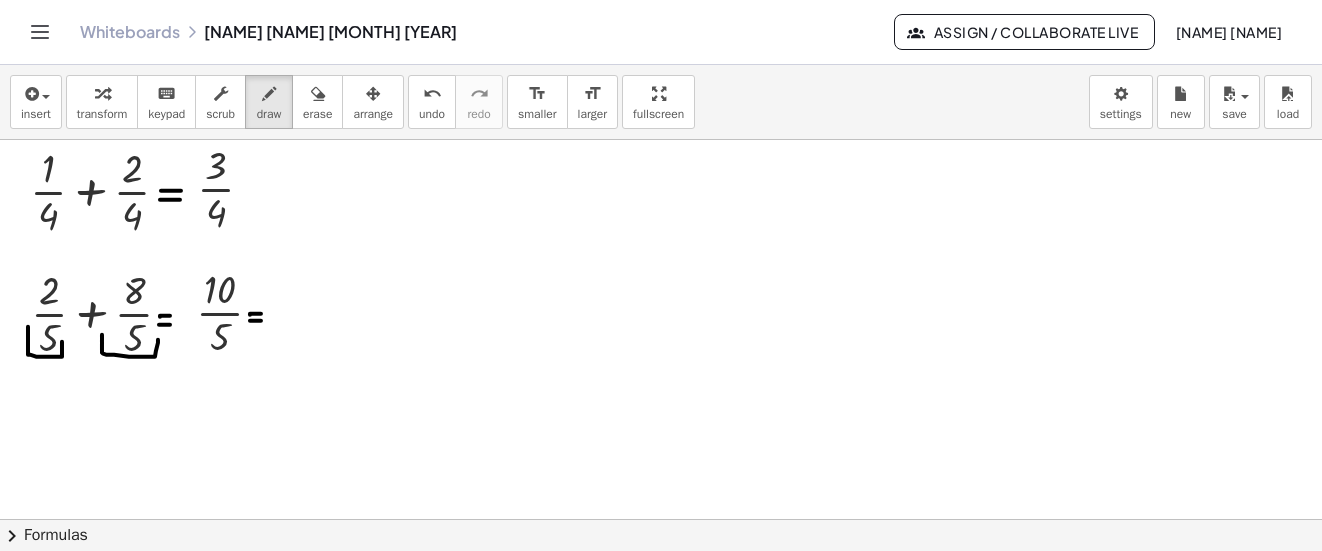 drag, startPoint x: 102, startPoint y: 335, endPoint x: 158, endPoint y: 340, distance: 56.22277 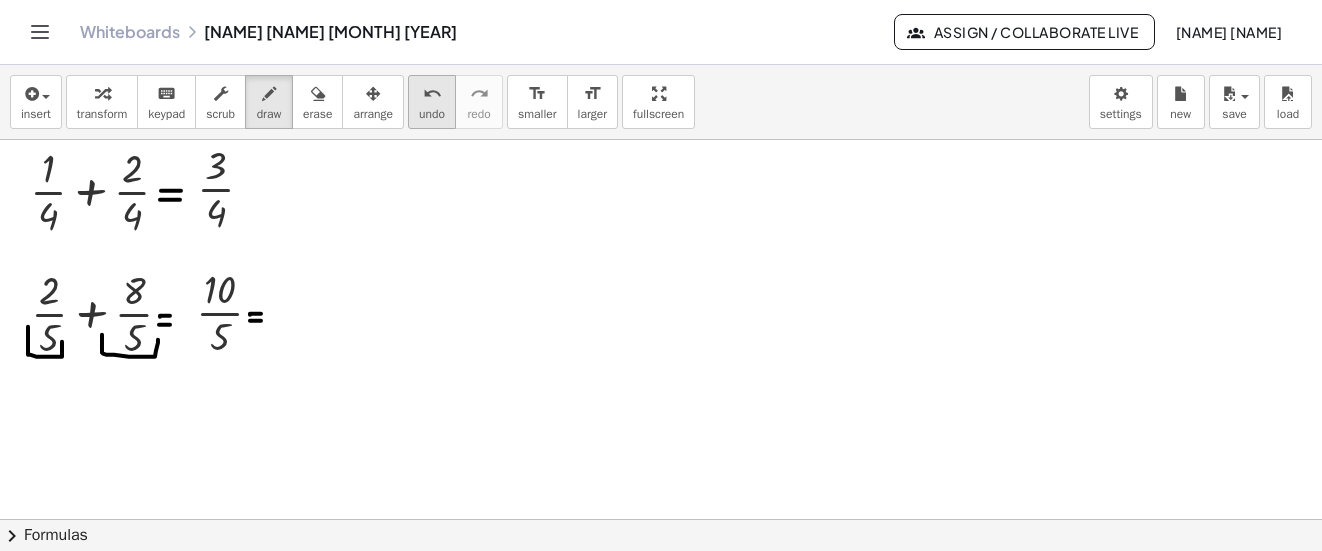 click on "undo" at bounding box center [432, 114] 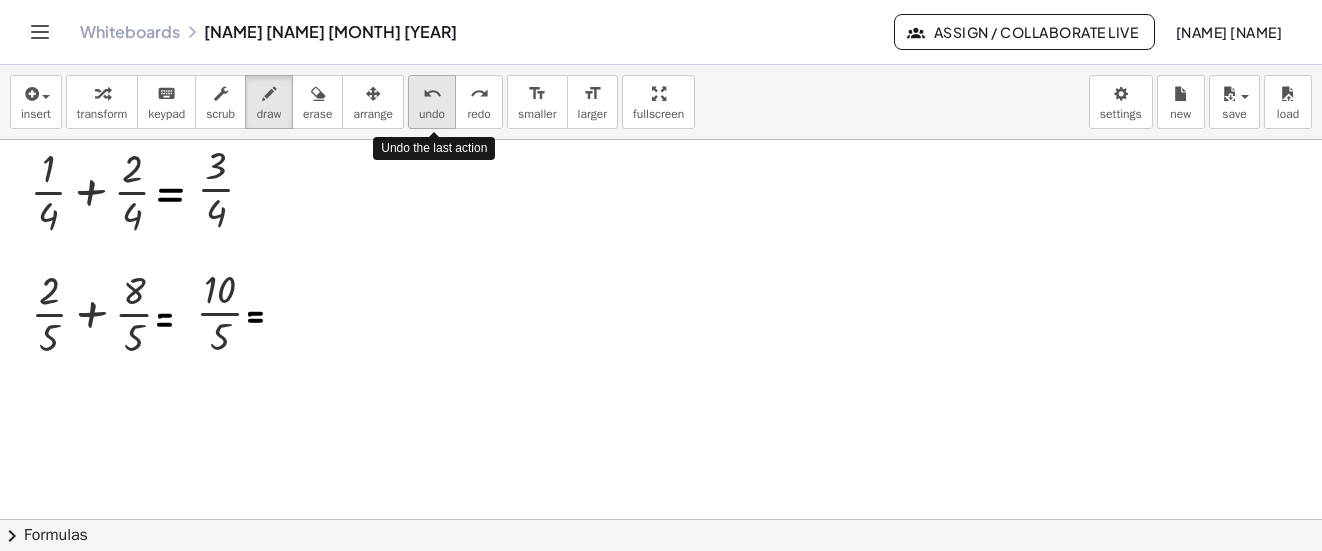 click on "undo" at bounding box center (432, 114) 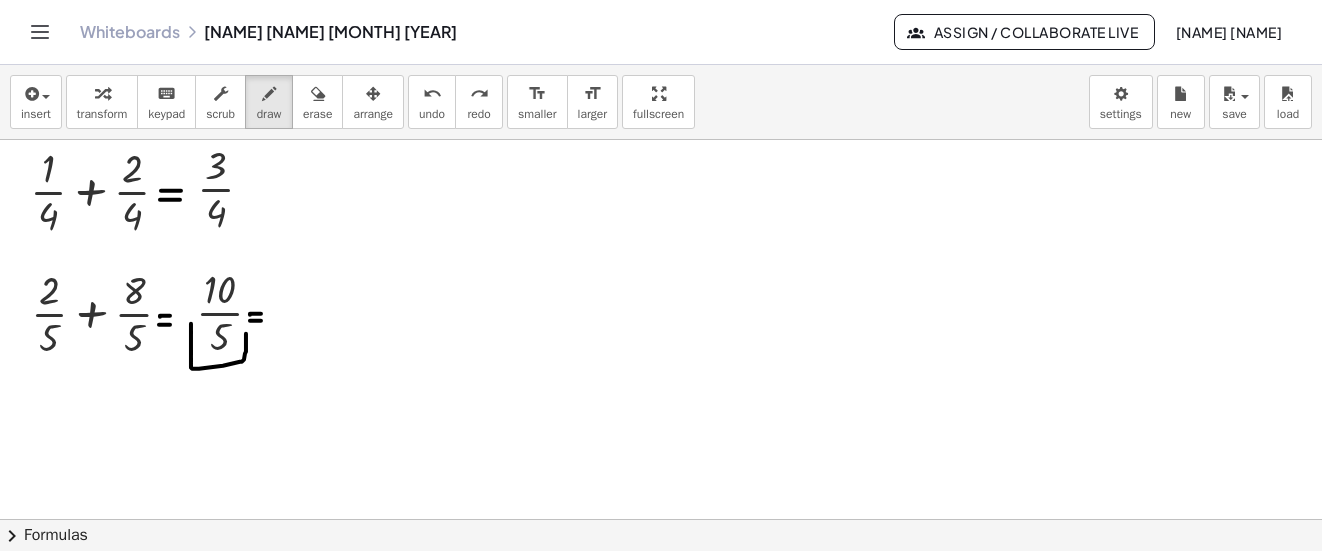 drag, startPoint x: 191, startPoint y: 324, endPoint x: 246, endPoint y: 334, distance: 55.9017 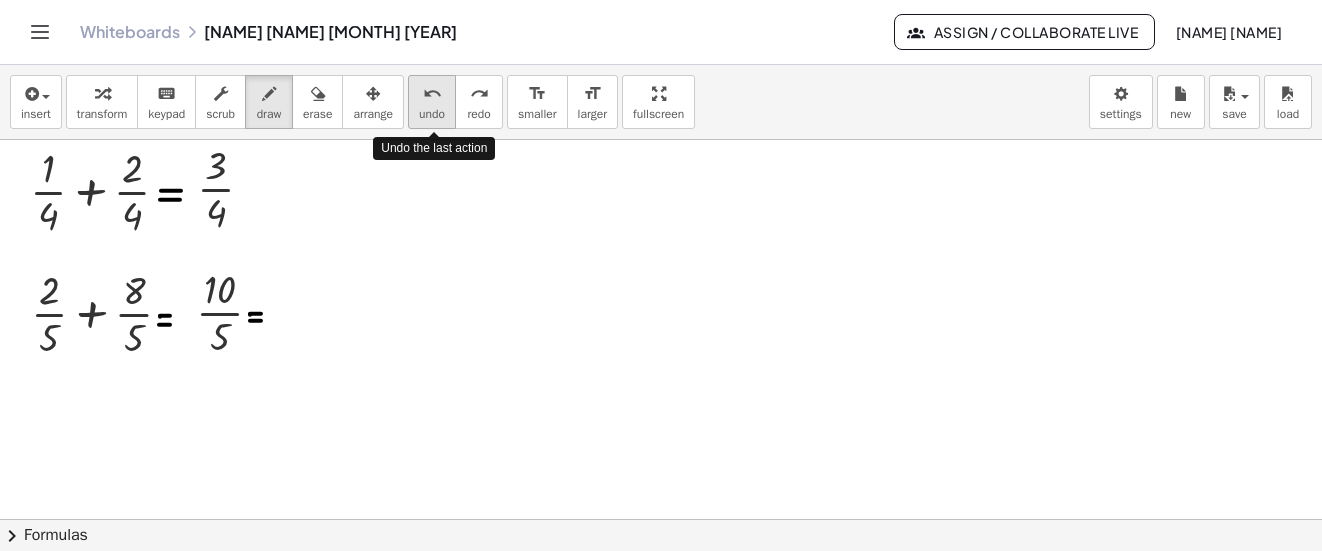 click on "undo" at bounding box center (432, 94) 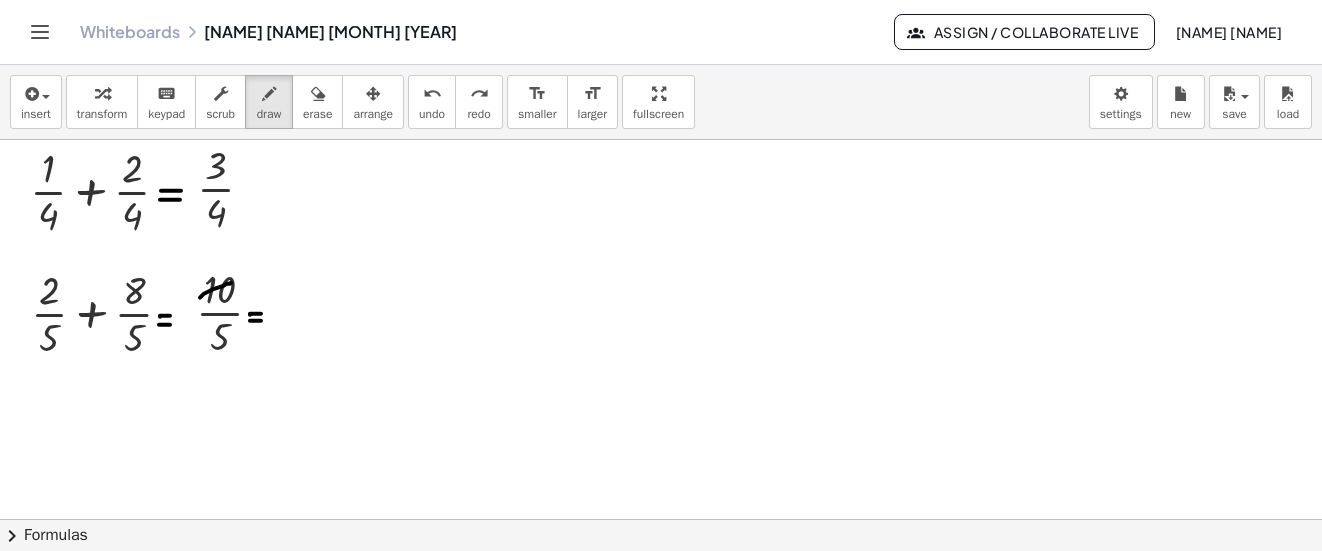 drag, startPoint x: 200, startPoint y: 298, endPoint x: 239, endPoint y: 280, distance: 42.953465 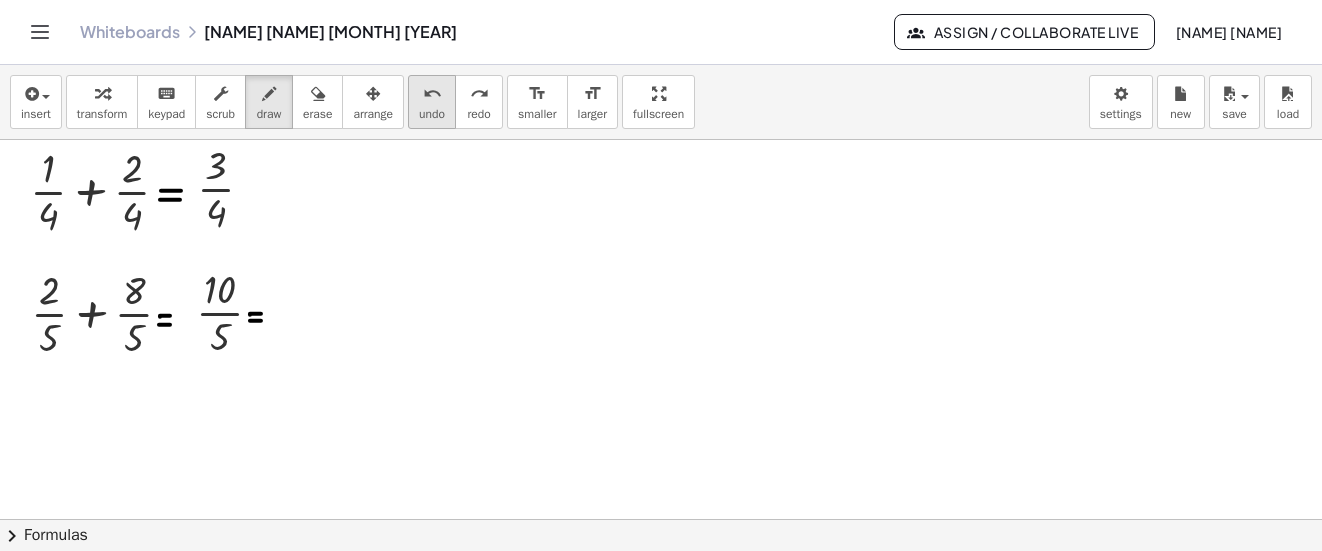 click on "undo" at bounding box center [432, 114] 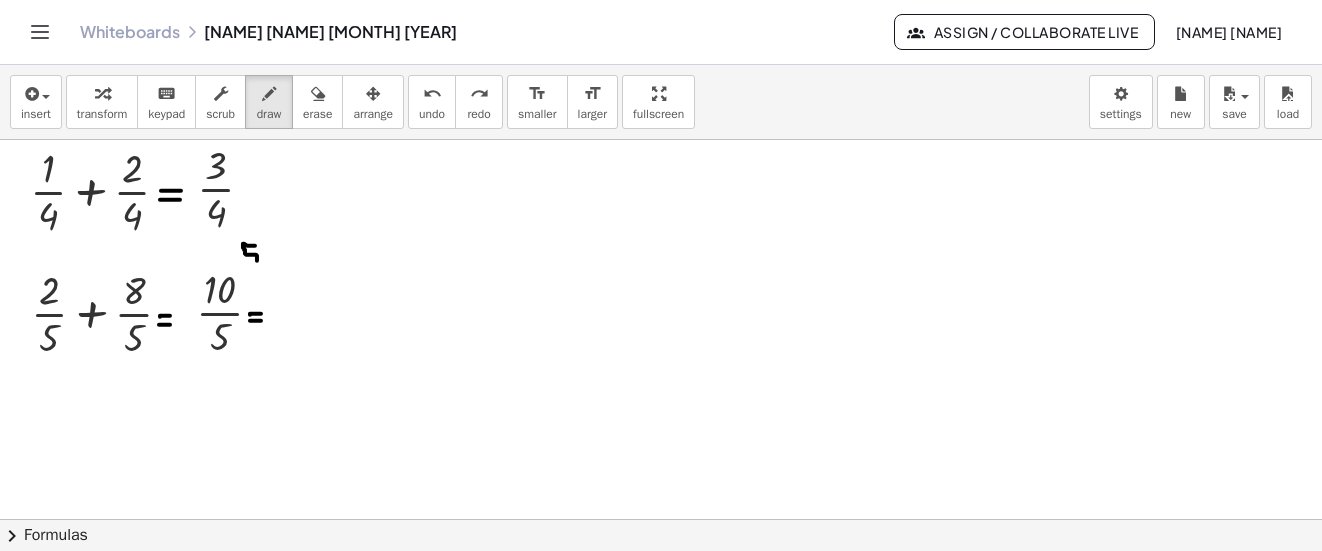 drag, startPoint x: 255, startPoint y: 246, endPoint x: 248, endPoint y: 264, distance: 19.313208 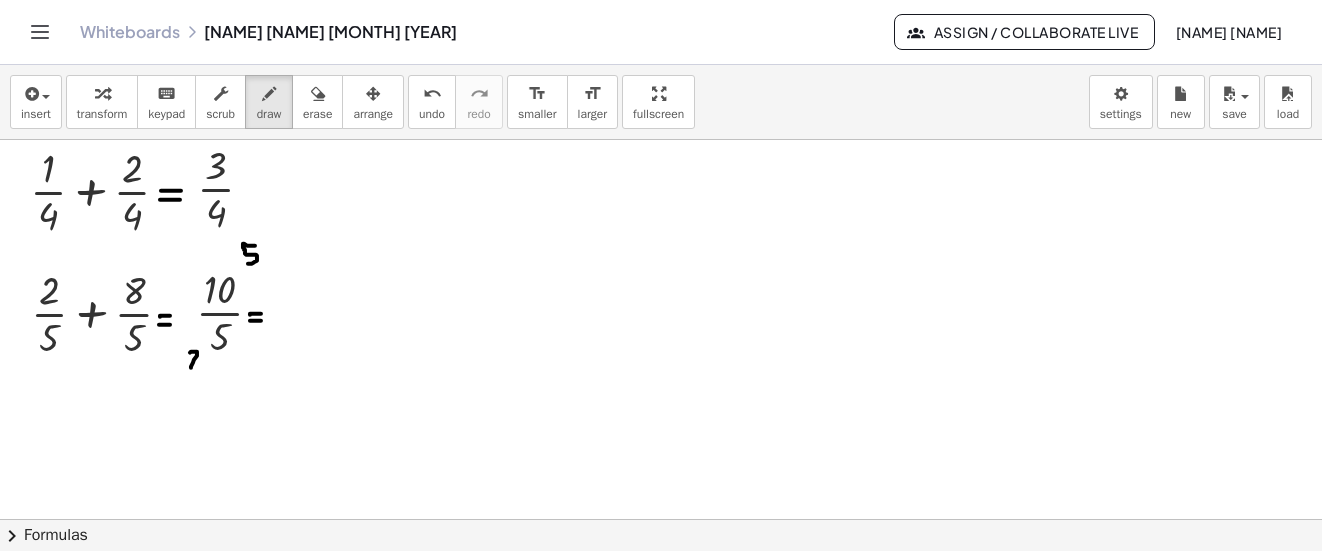 drag, startPoint x: 190, startPoint y: 353, endPoint x: 199, endPoint y: 382, distance: 30.364452 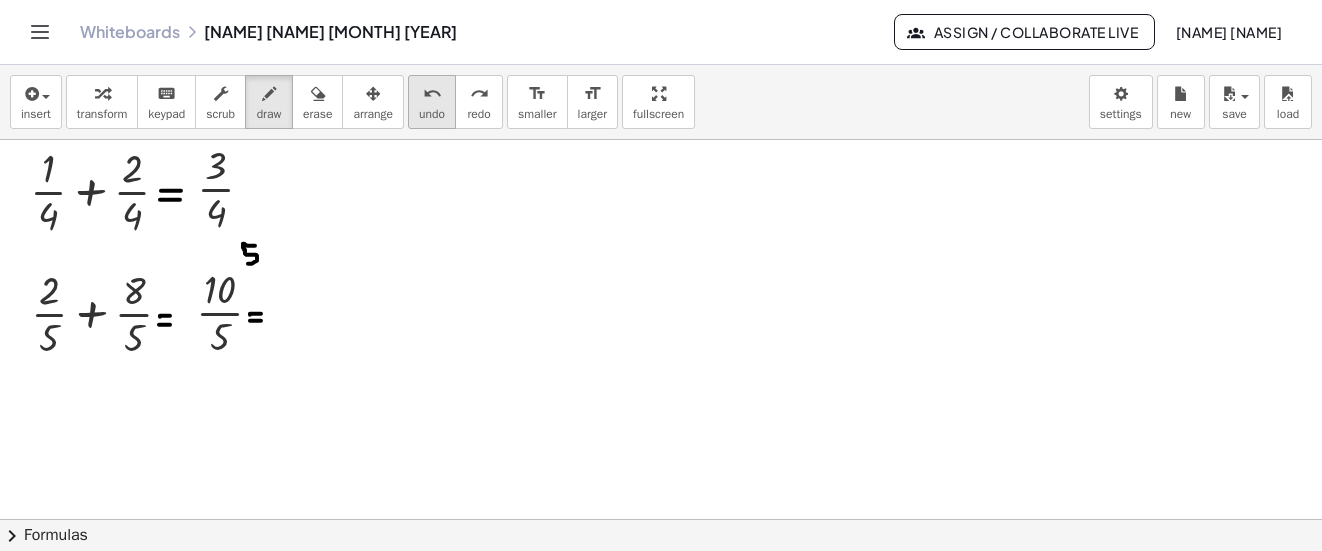 click on "undo" at bounding box center [432, 114] 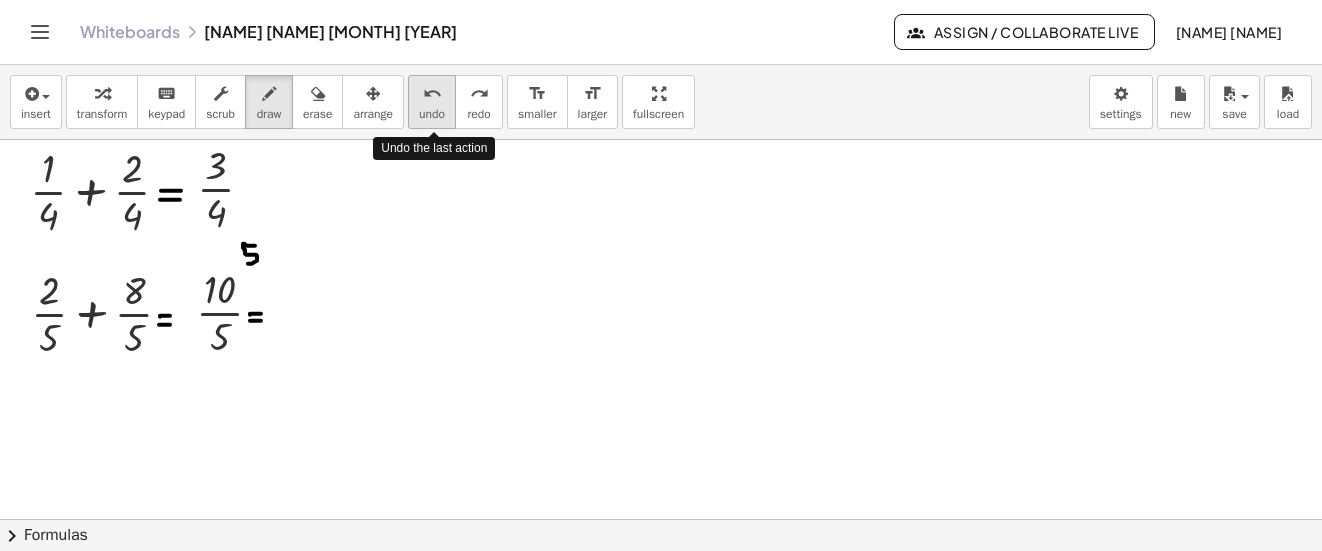 click on "undo" at bounding box center [432, 114] 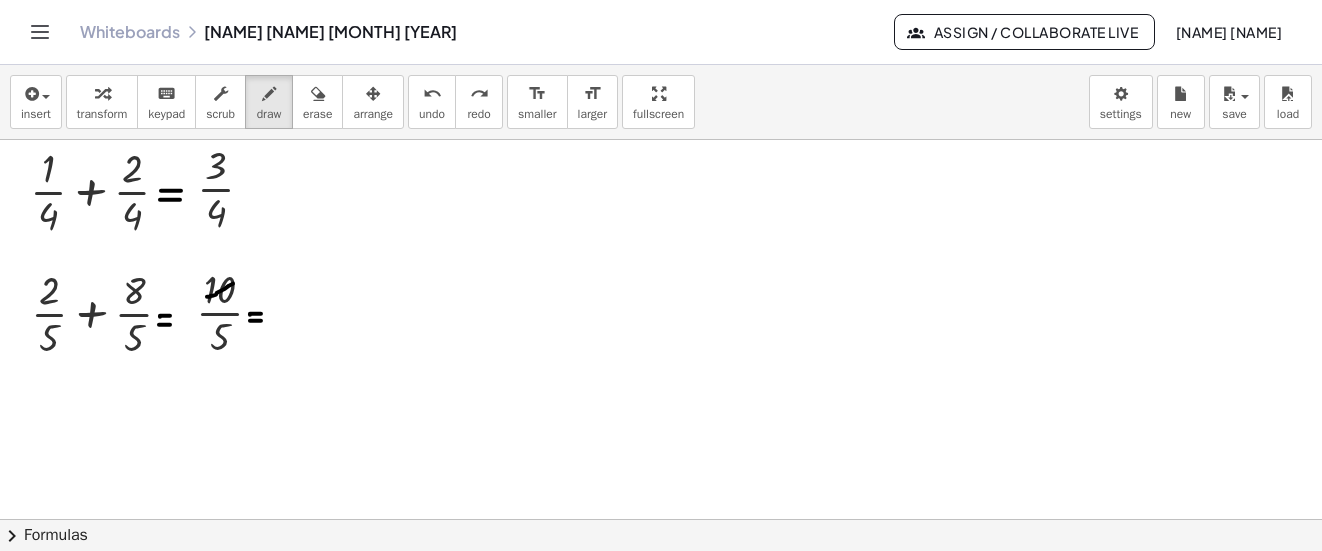 drag, startPoint x: 207, startPoint y: 297, endPoint x: 233, endPoint y: 284, distance: 29.068884 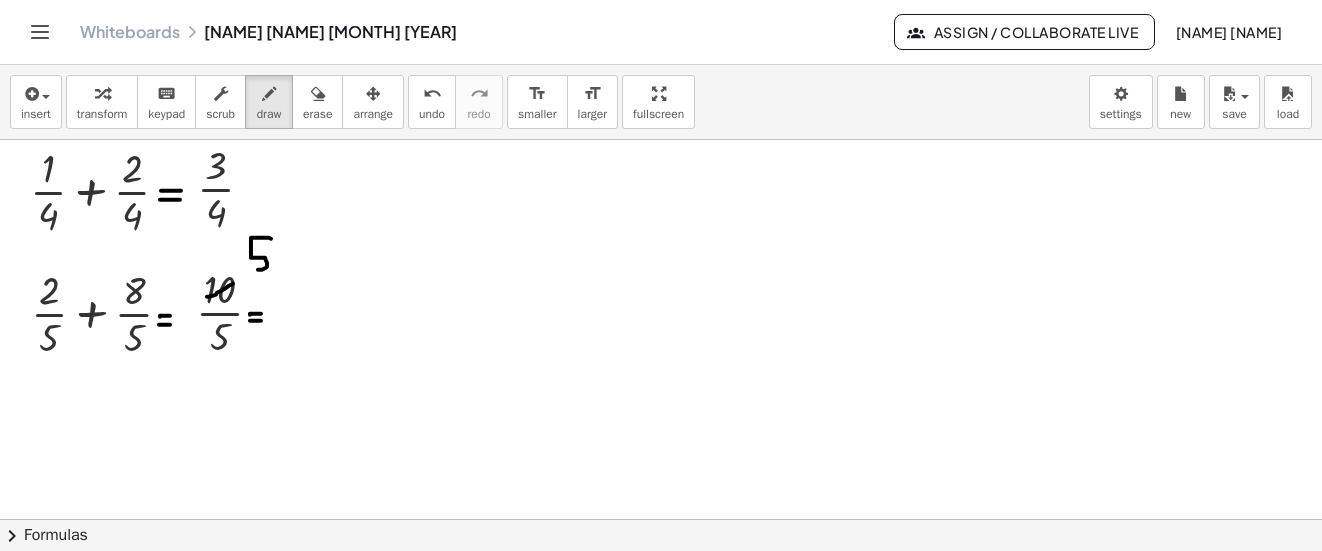 drag, startPoint x: 257, startPoint y: 238, endPoint x: 250, endPoint y: 270, distance: 32.75668 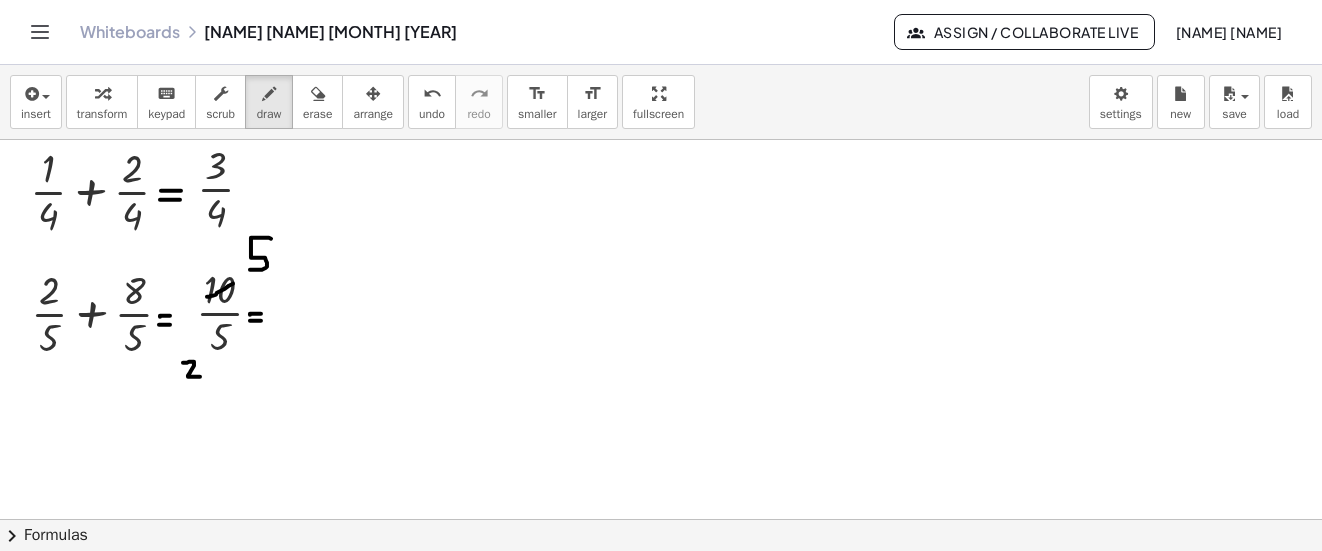 drag, startPoint x: 183, startPoint y: 363, endPoint x: 200, endPoint y: 377, distance: 22.022715 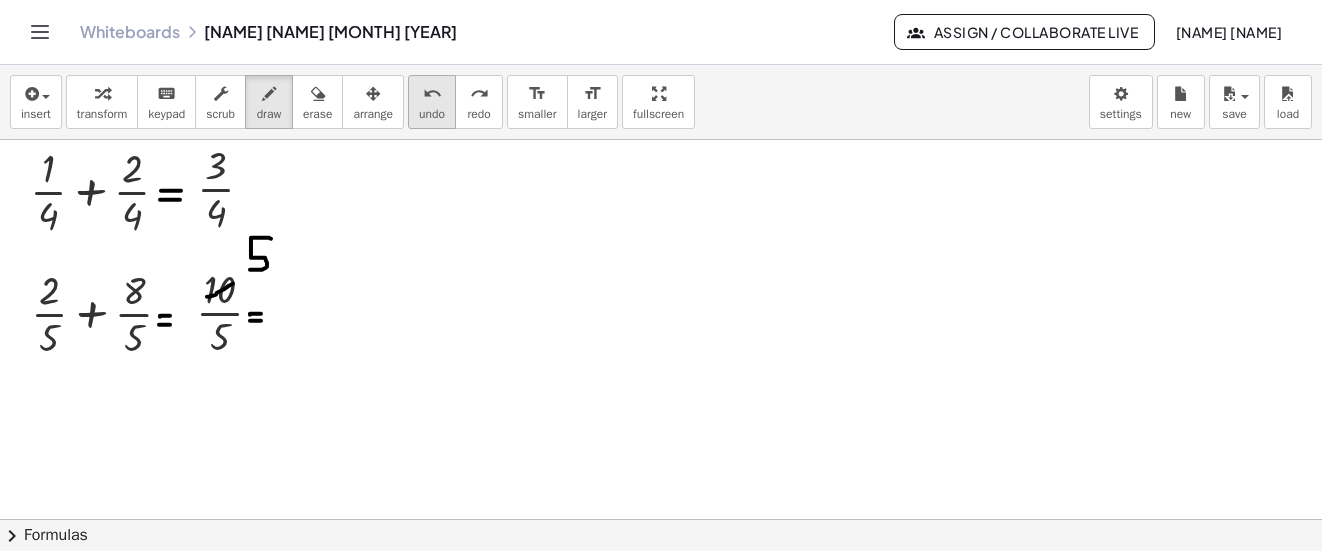 click on "undo" at bounding box center (432, 93) 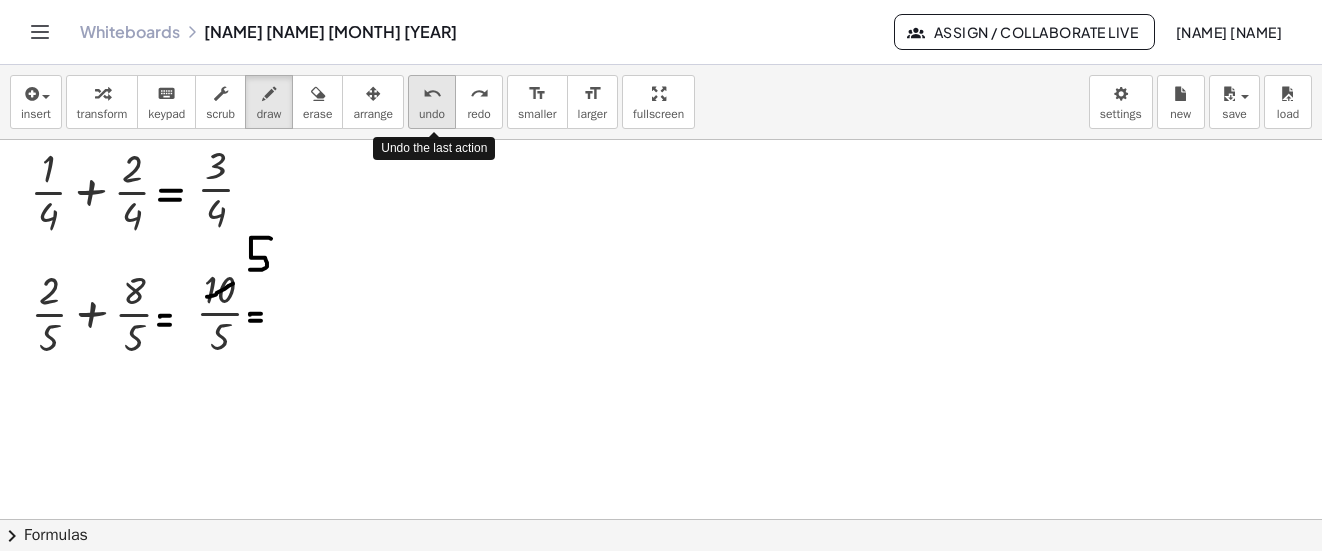 click on "undo" at bounding box center [432, 93] 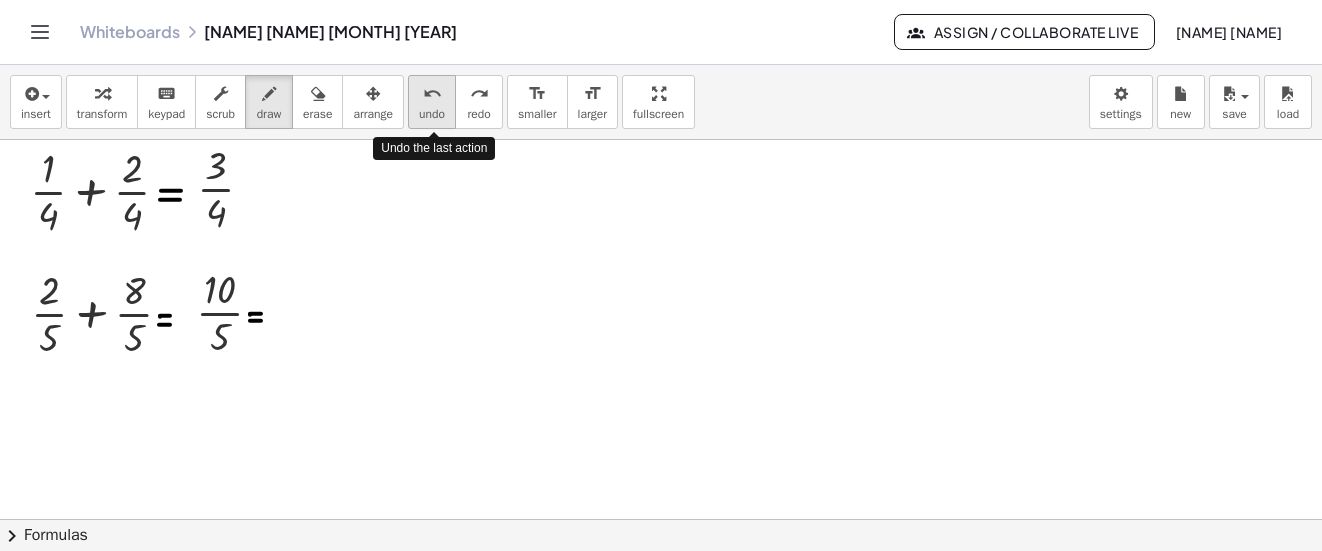click on "undo" at bounding box center [432, 93] 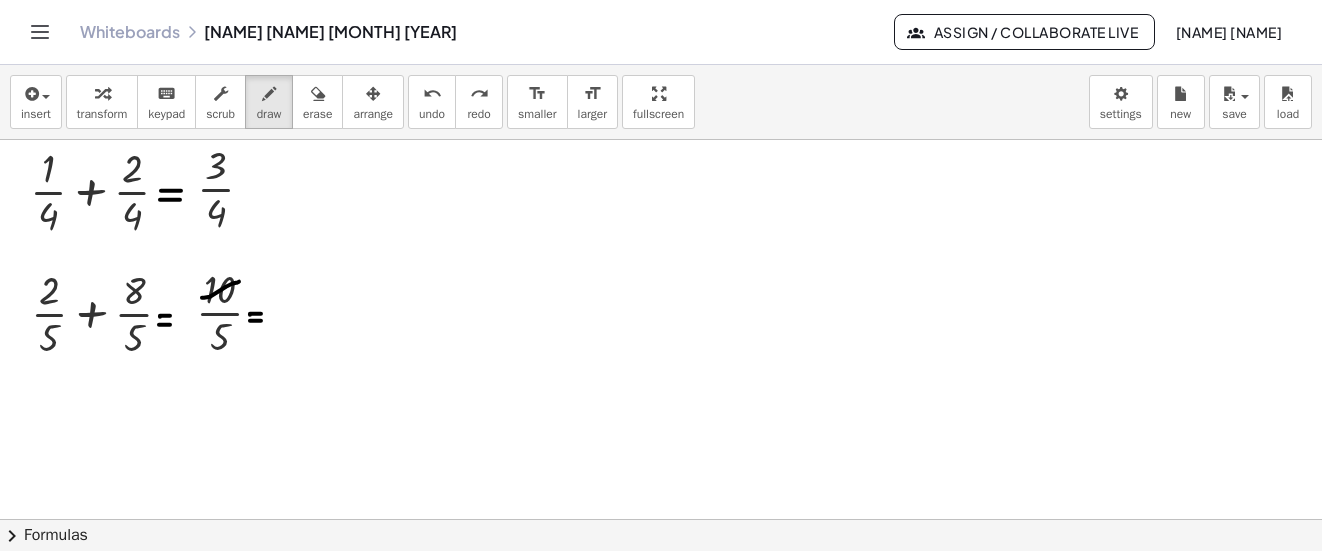 drag, startPoint x: 202, startPoint y: 298, endPoint x: 239, endPoint y: 282, distance: 40.311287 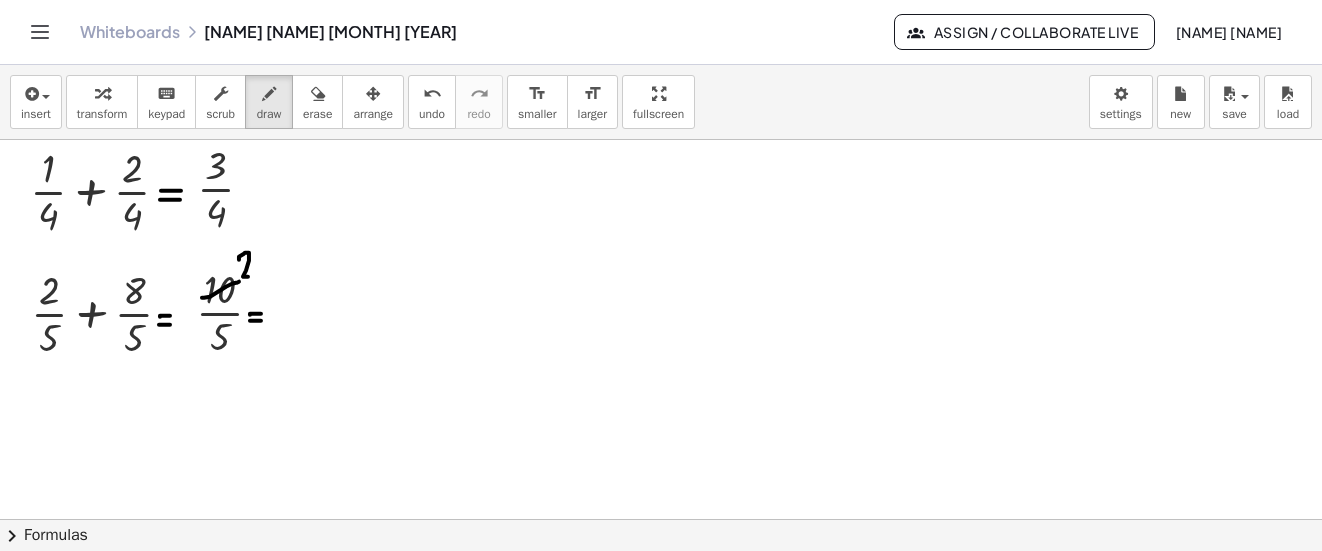 drag, startPoint x: 239, startPoint y: 260, endPoint x: 250, endPoint y: 277, distance: 20.248457 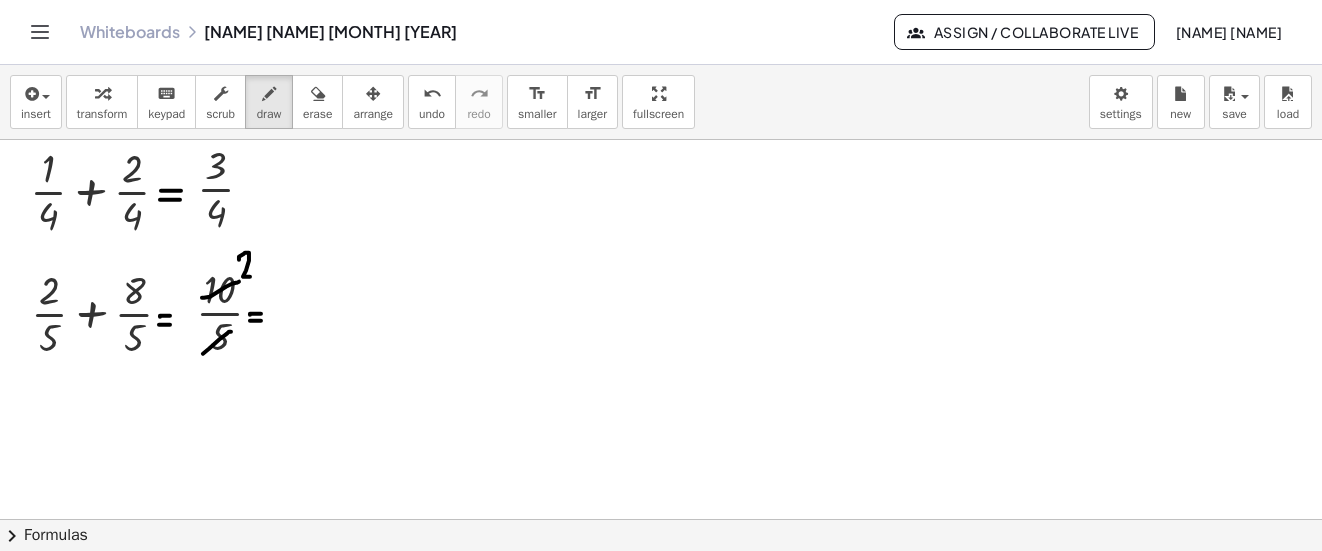 drag, startPoint x: 203, startPoint y: 354, endPoint x: 231, endPoint y: 332, distance: 35.608986 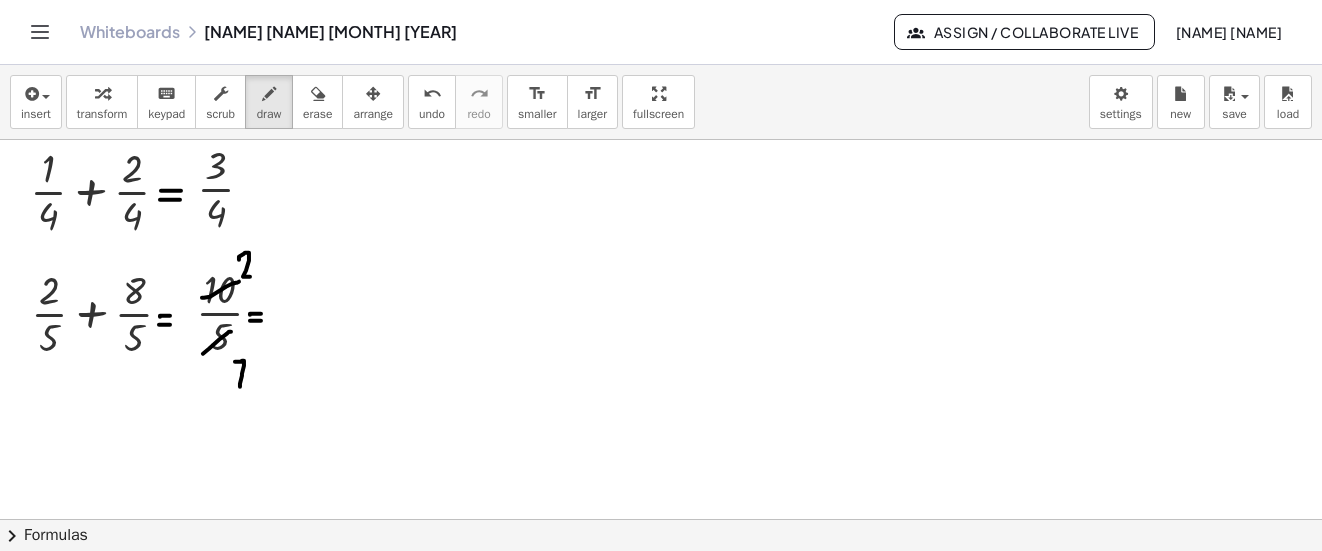 drag, startPoint x: 240, startPoint y: 387, endPoint x: 242, endPoint y: 362, distance: 25.079872 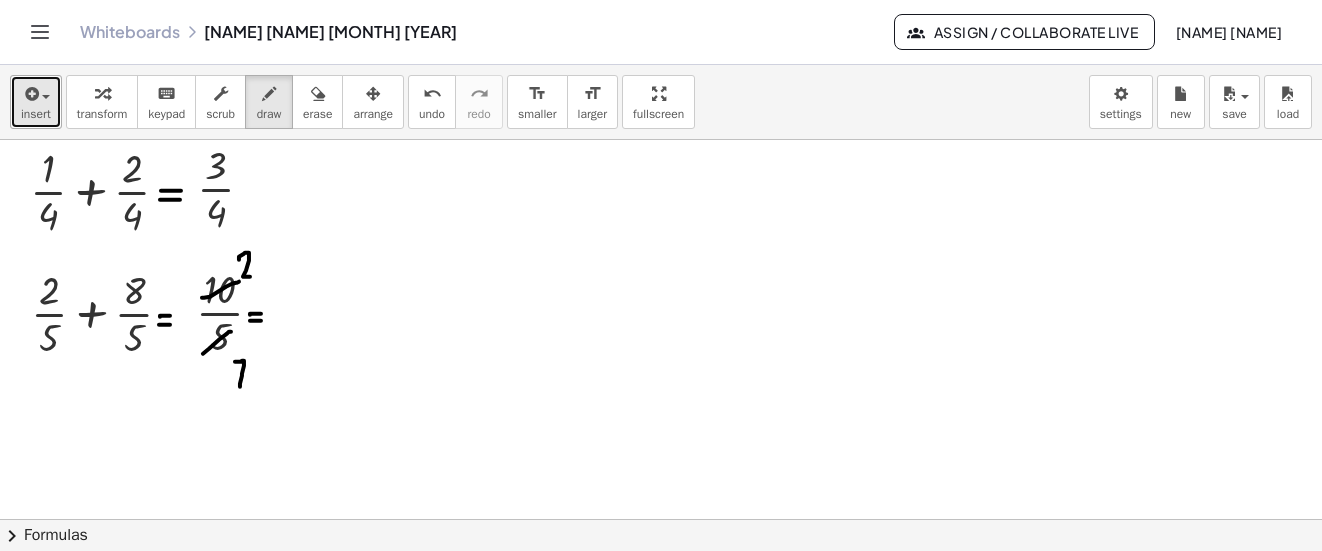 click at bounding box center [30, 94] 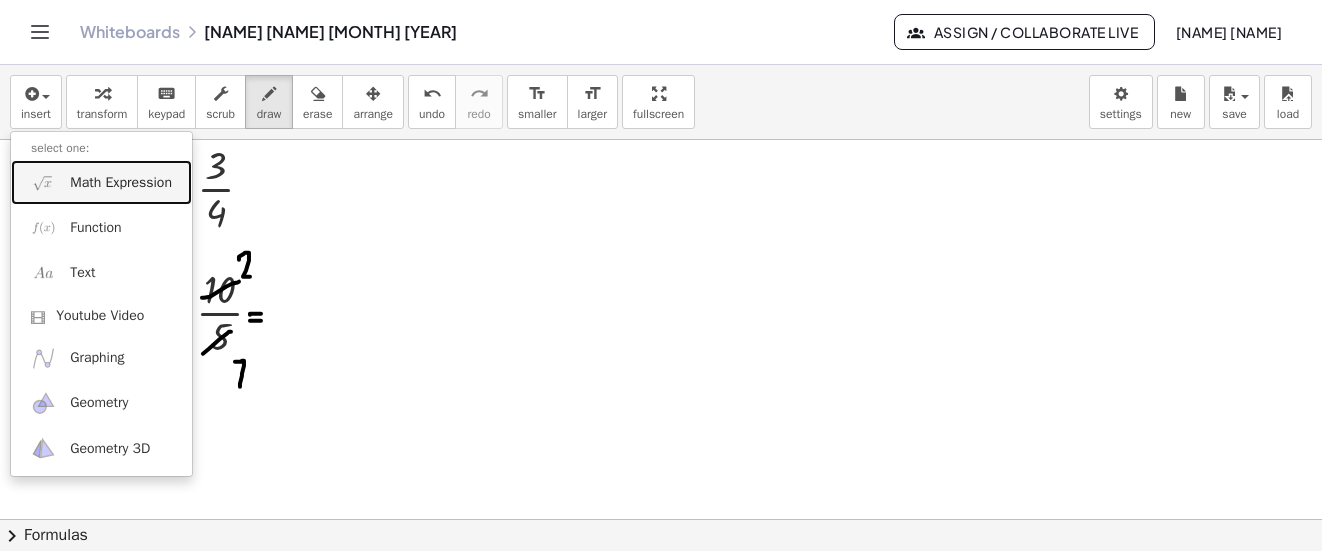 click on "Math Expression" at bounding box center (121, 183) 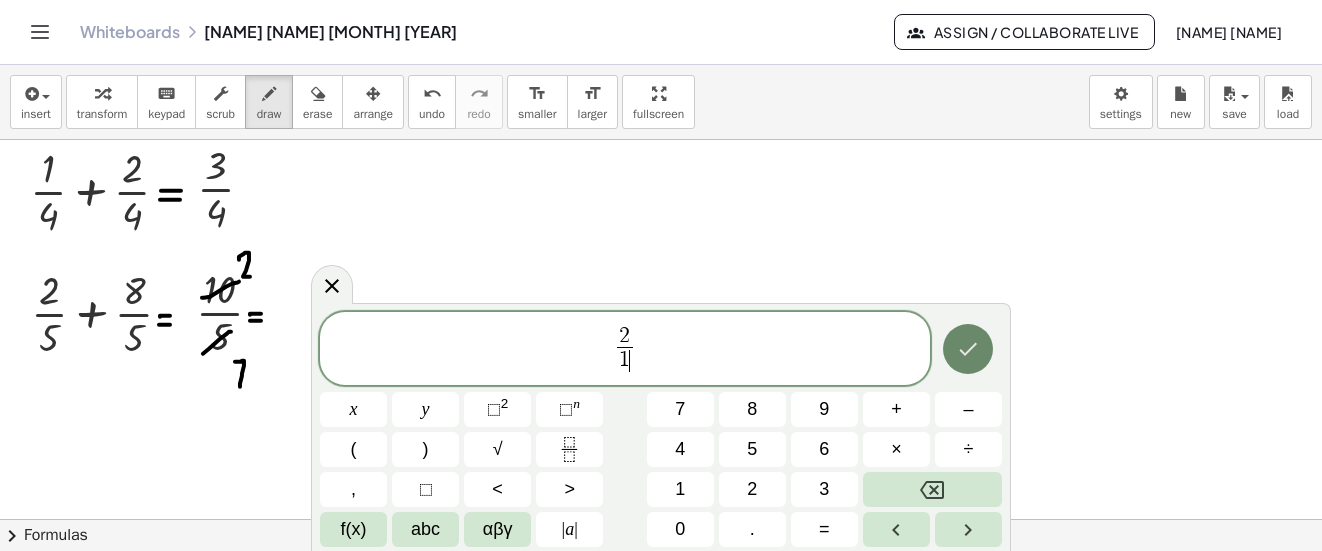 click at bounding box center [968, 349] 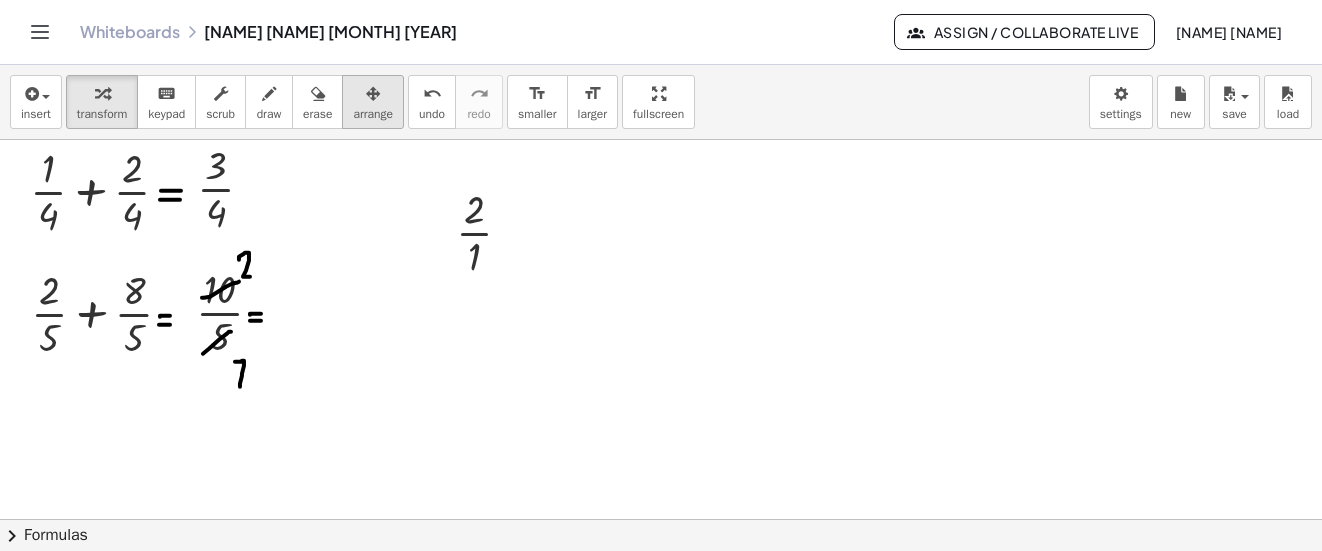 click at bounding box center [373, 94] 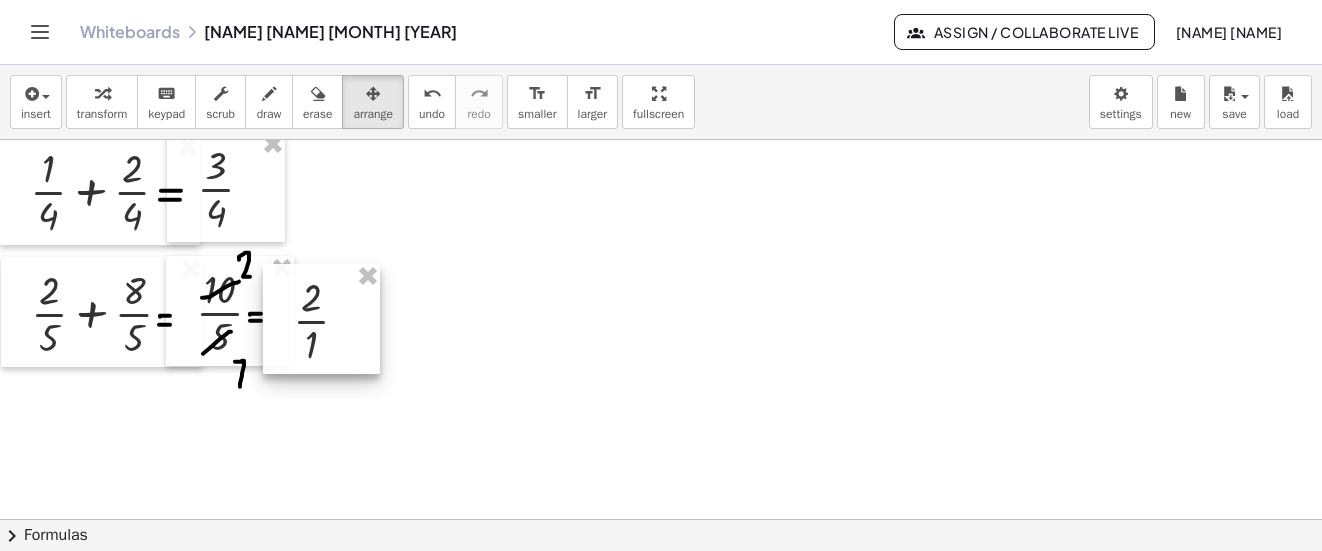drag, startPoint x: 494, startPoint y: 210, endPoint x: 332, endPoint y: 297, distance: 183.88312 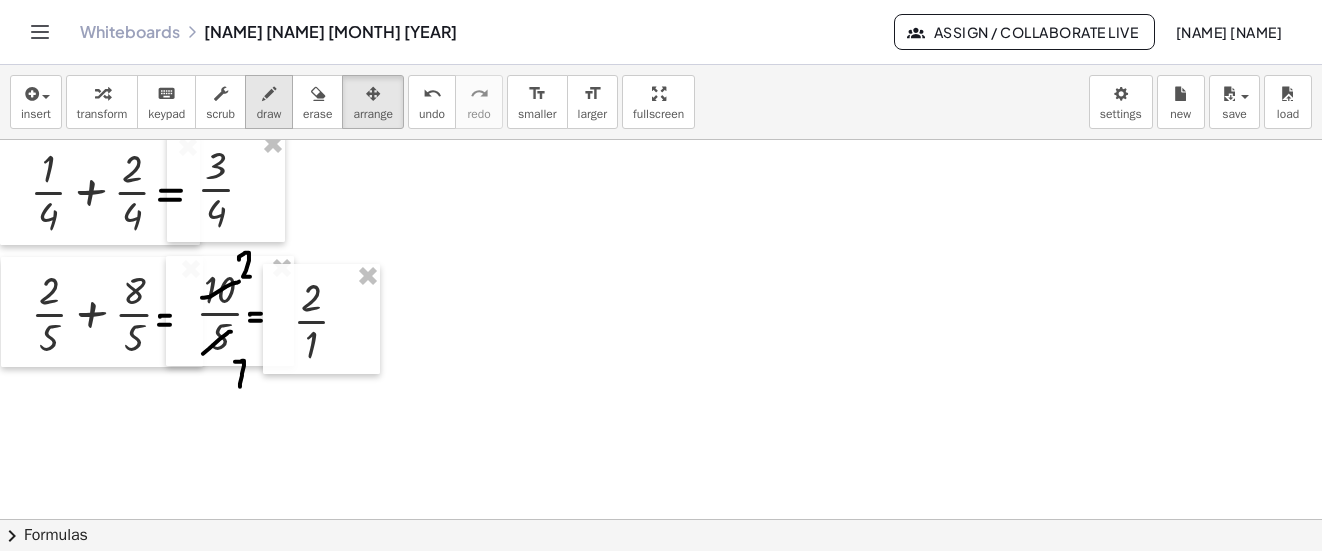 click on "draw" at bounding box center (269, 102) 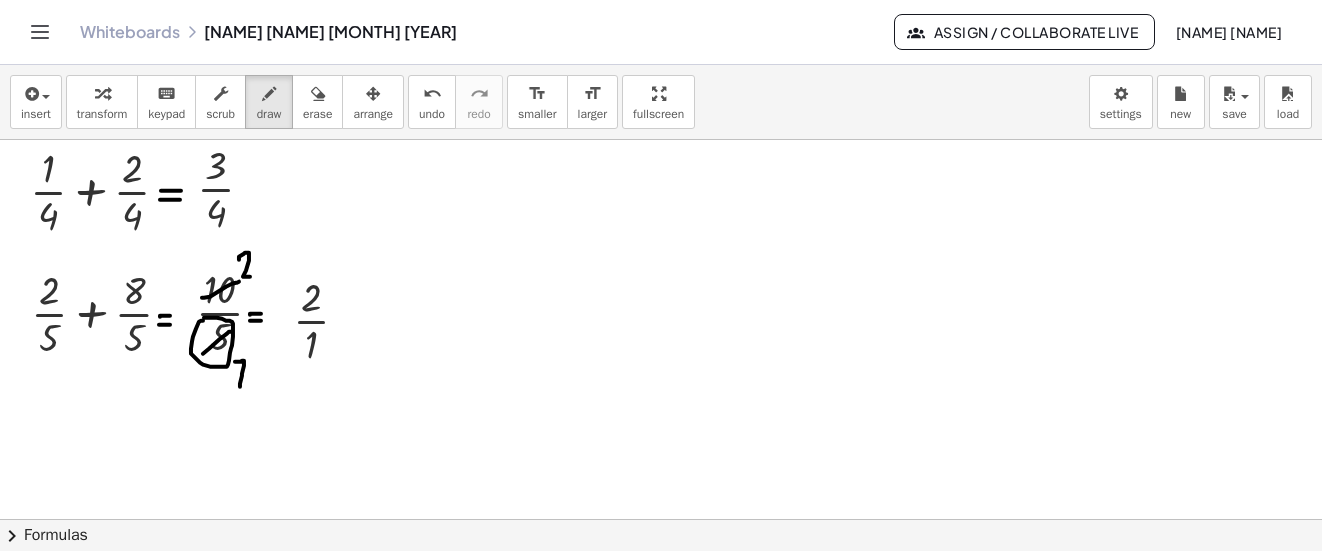 click at bounding box center [661, -372] 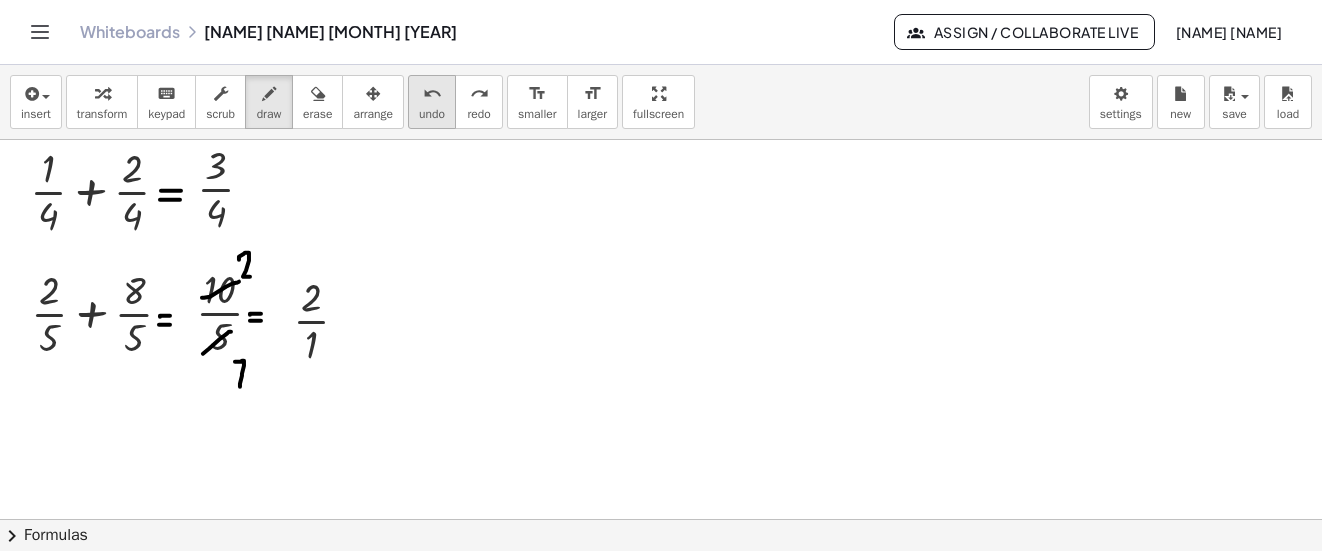 click on "undo" at bounding box center [432, 94] 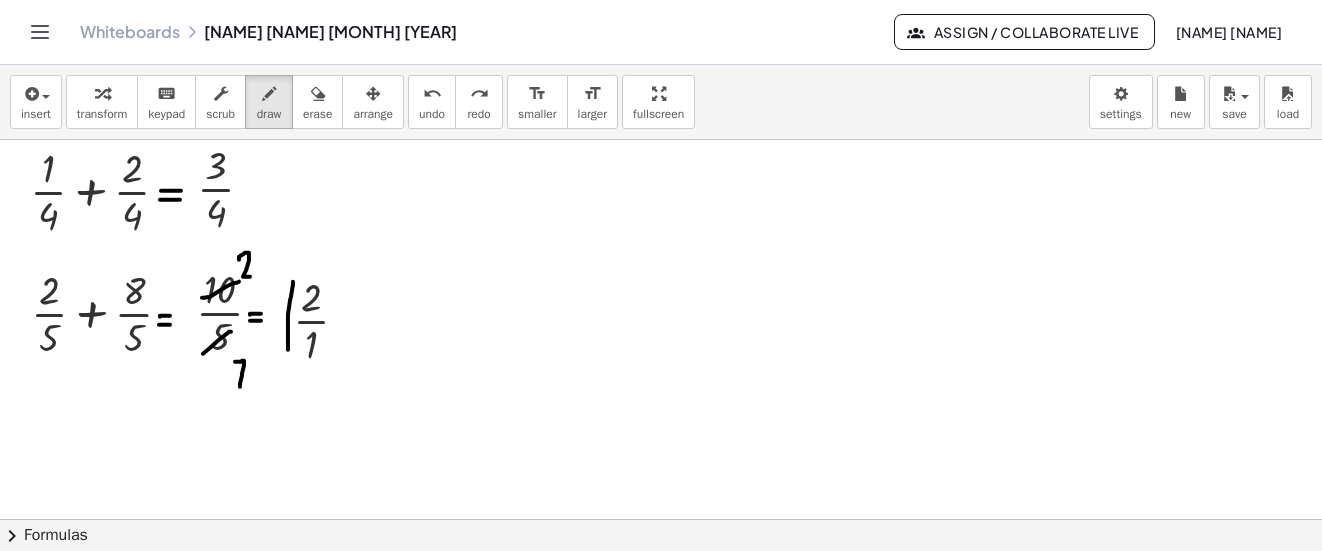 drag, startPoint x: 293, startPoint y: 282, endPoint x: 288, endPoint y: 350, distance: 68.18358 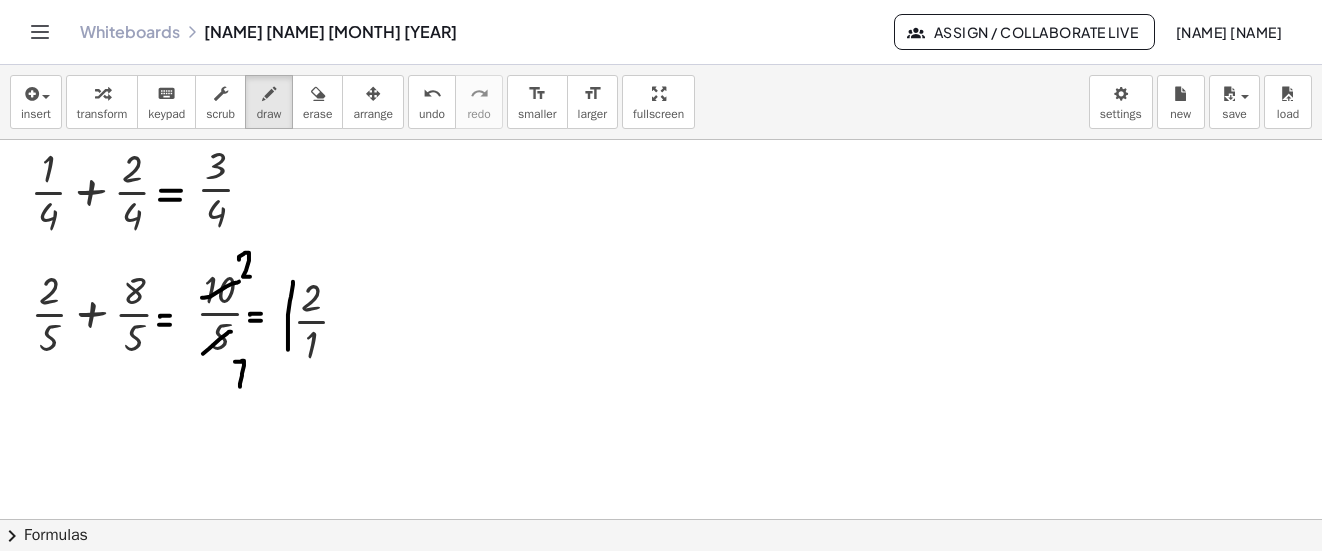 drag, startPoint x: 430, startPoint y: 95, endPoint x: 325, endPoint y: 218, distance: 161.72198 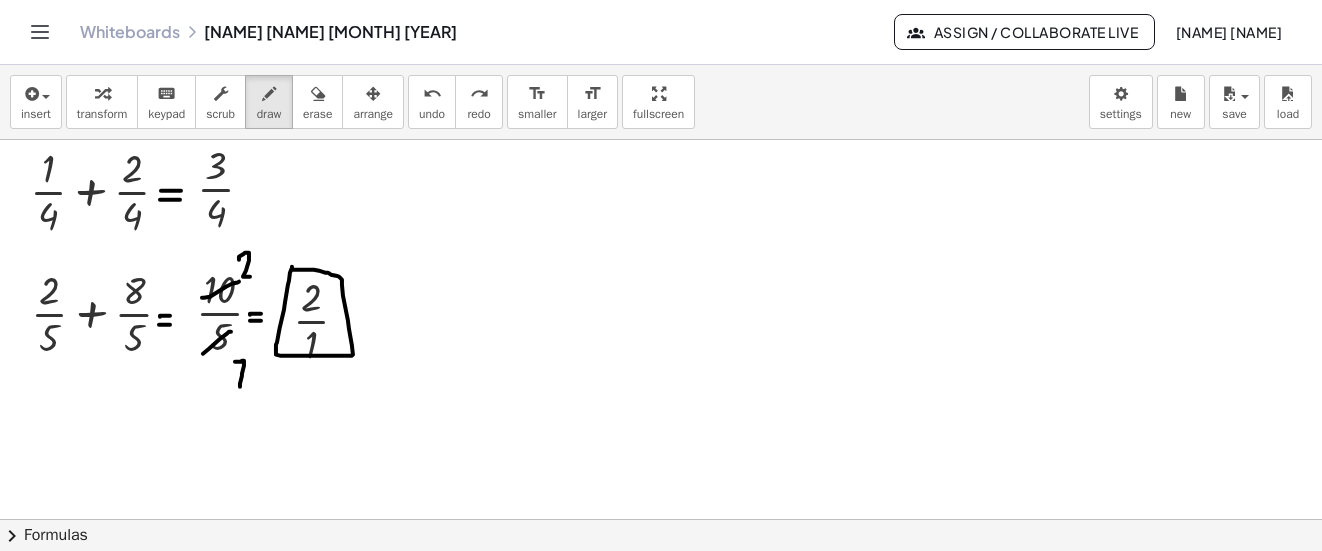 click at bounding box center [661, -372] 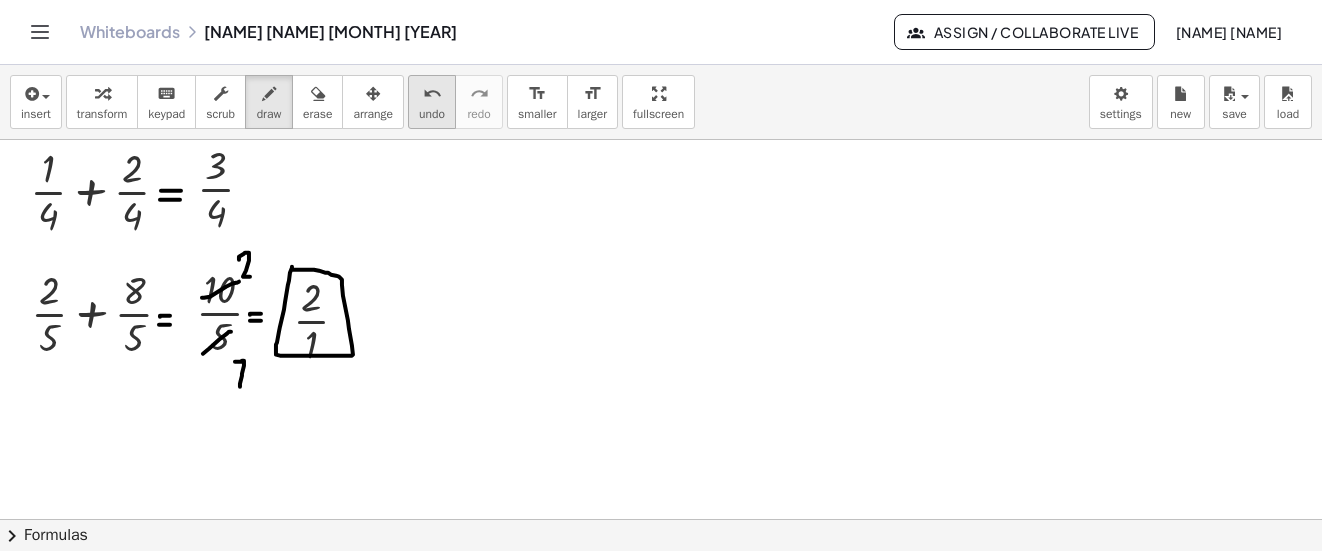 click on "undo undo" at bounding box center (432, 102) 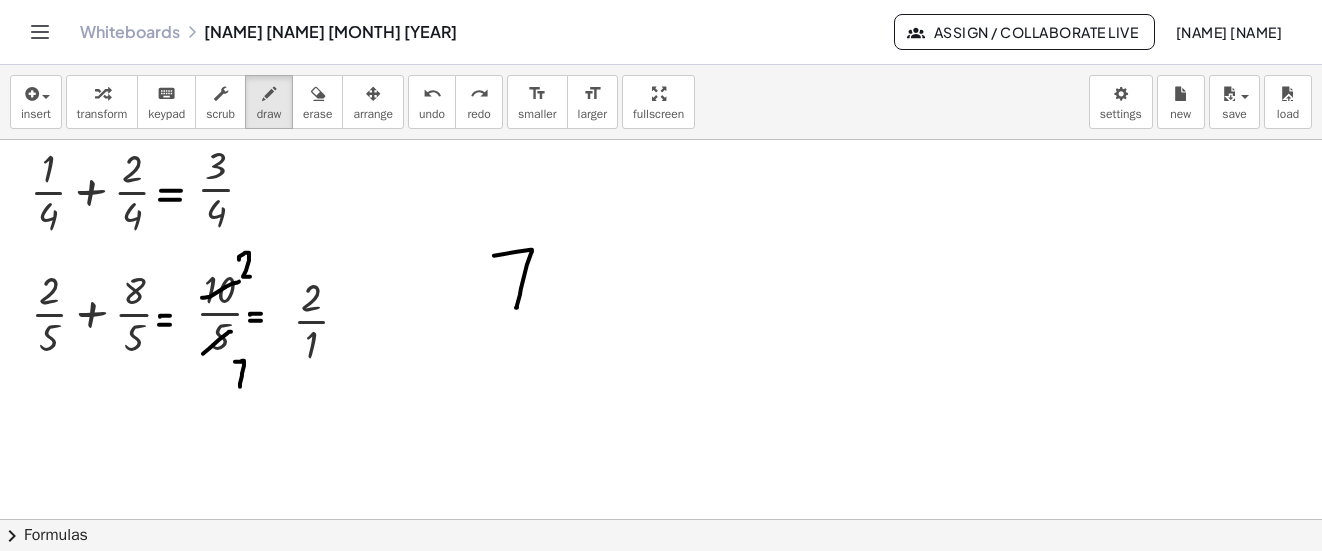 drag, startPoint x: 516, startPoint y: 308, endPoint x: 551, endPoint y: 257, distance: 61.854668 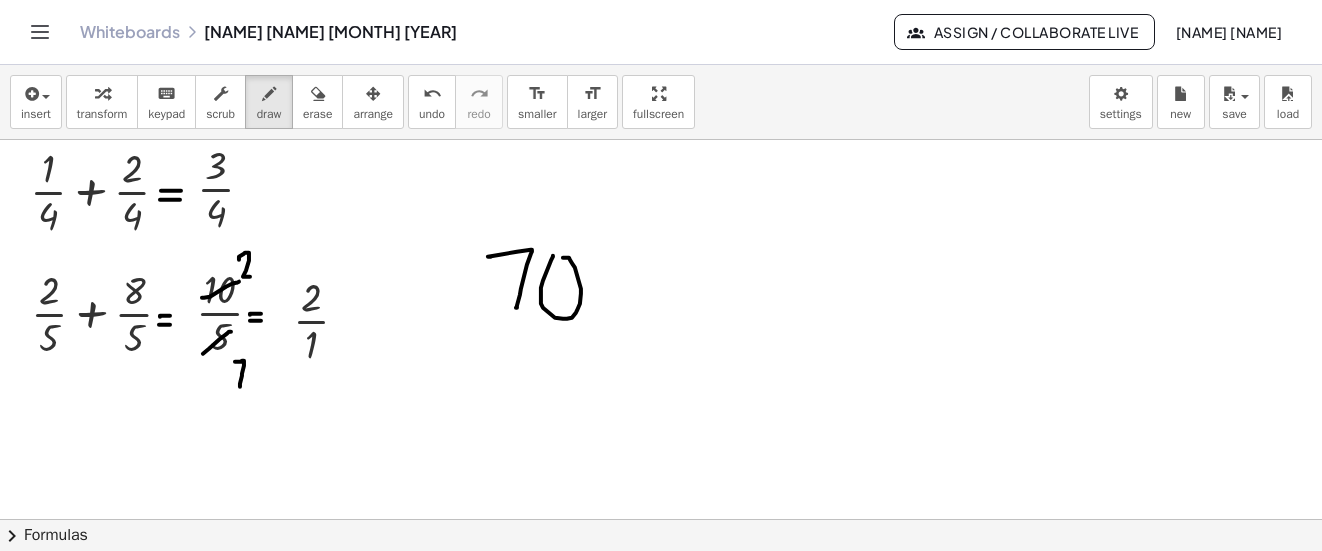 drag, startPoint x: 543, startPoint y: 281, endPoint x: 559, endPoint y: 259, distance: 27.202942 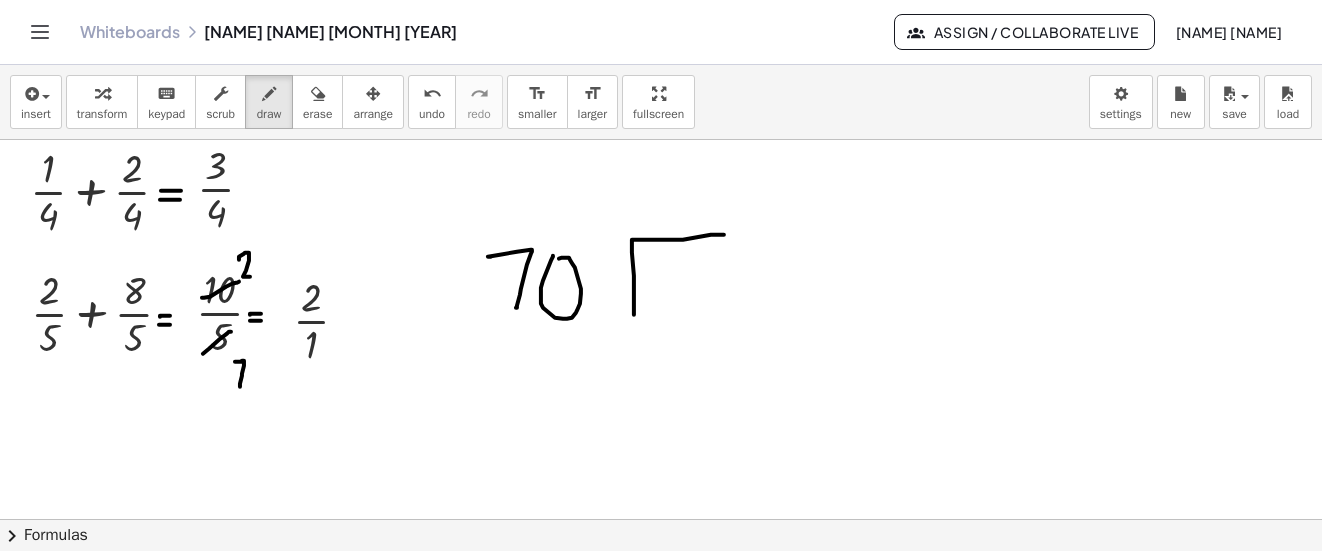 drag, startPoint x: 634, startPoint y: 315, endPoint x: 724, endPoint y: 235, distance: 120.41595 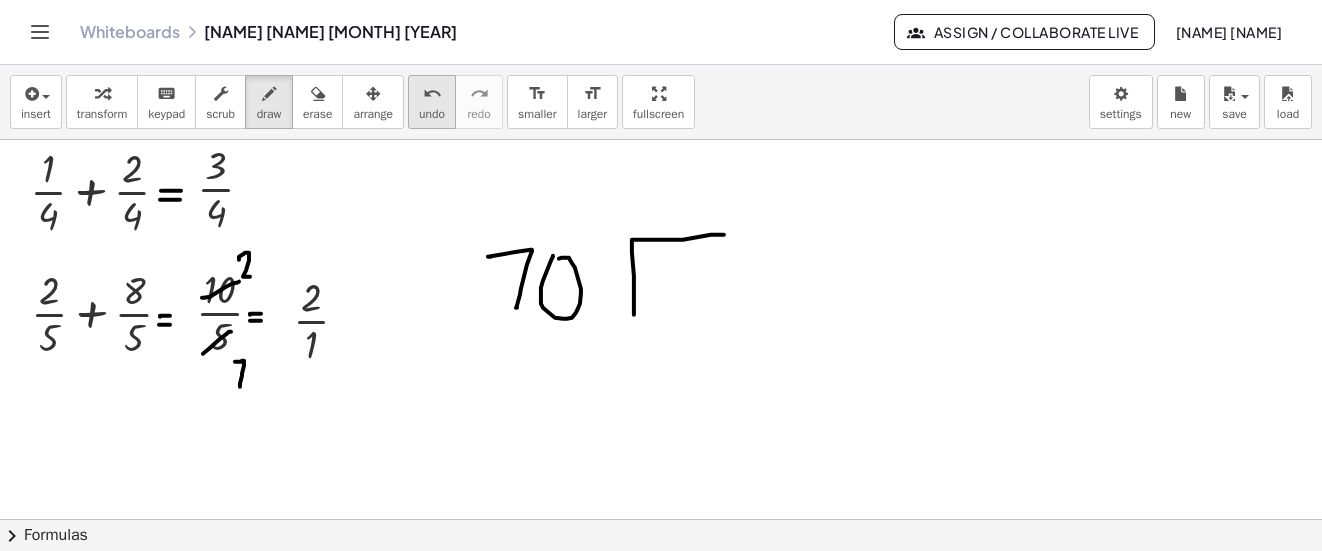 click on "undo undo" at bounding box center (432, 102) 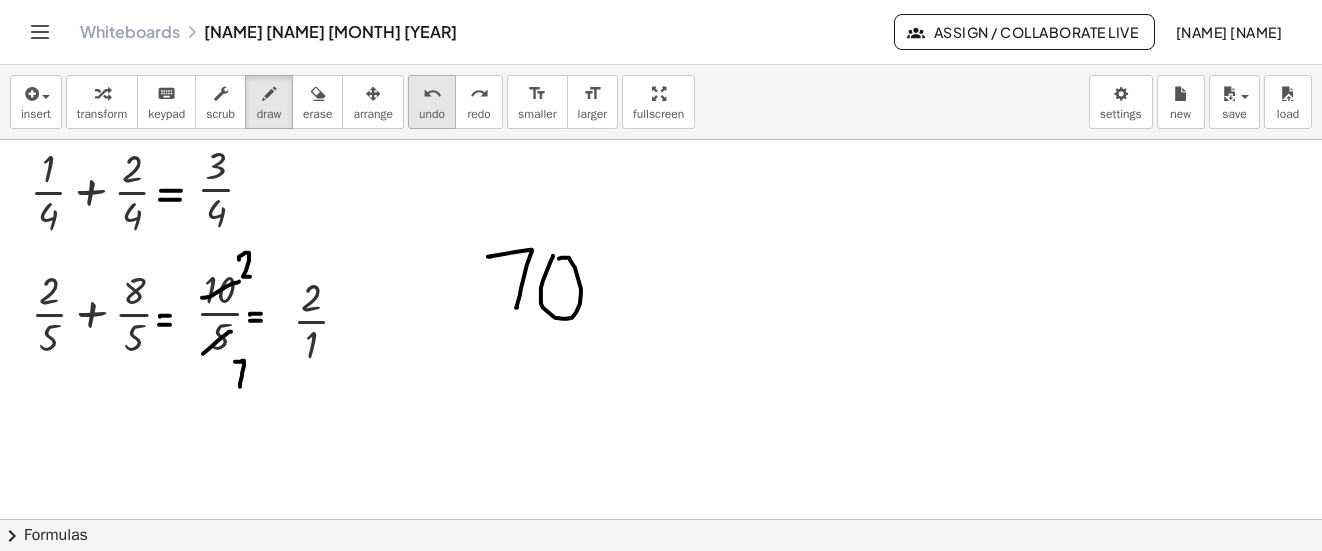 click on "undo undo" at bounding box center (432, 102) 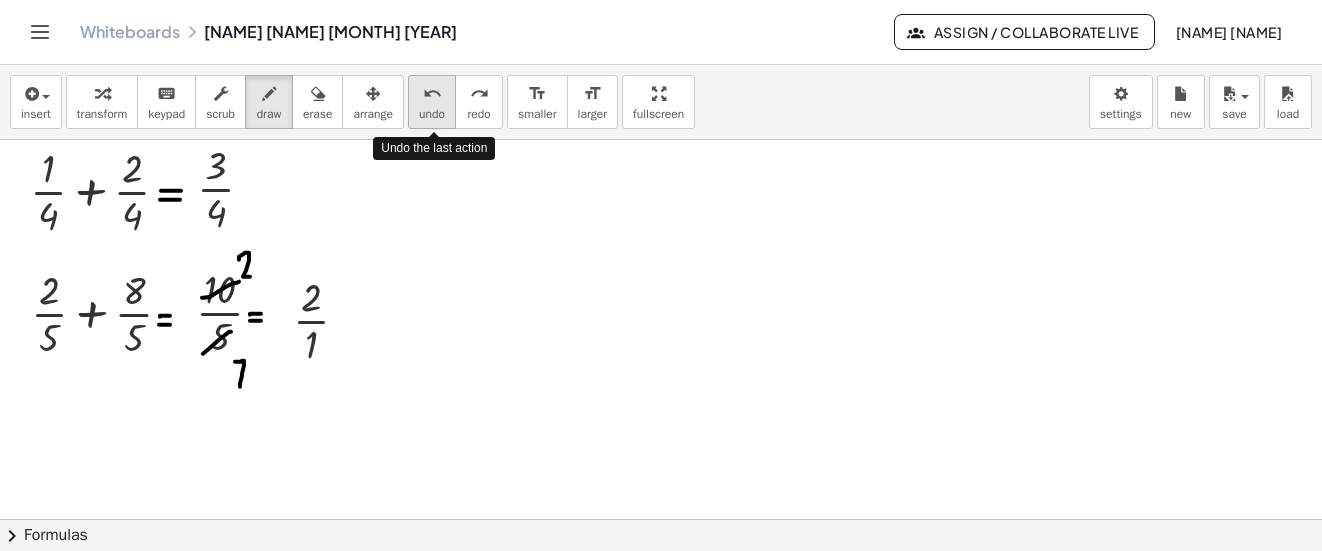 click on "undo undo" at bounding box center [432, 102] 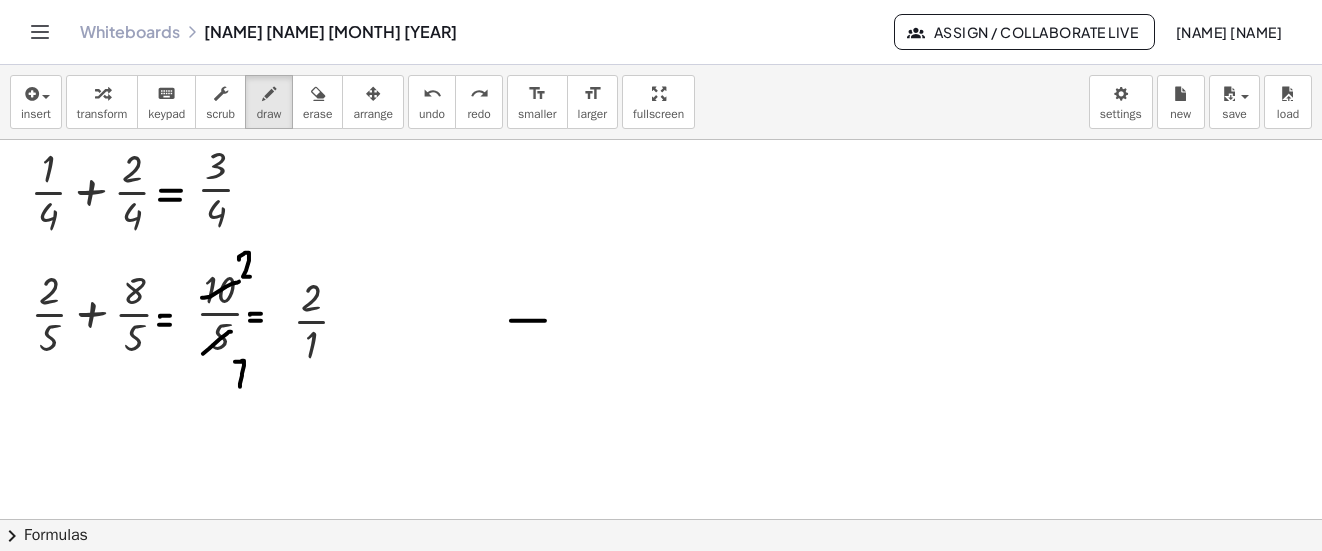 drag, startPoint x: 511, startPoint y: 321, endPoint x: 548, endPoint y: 321, distance: 37 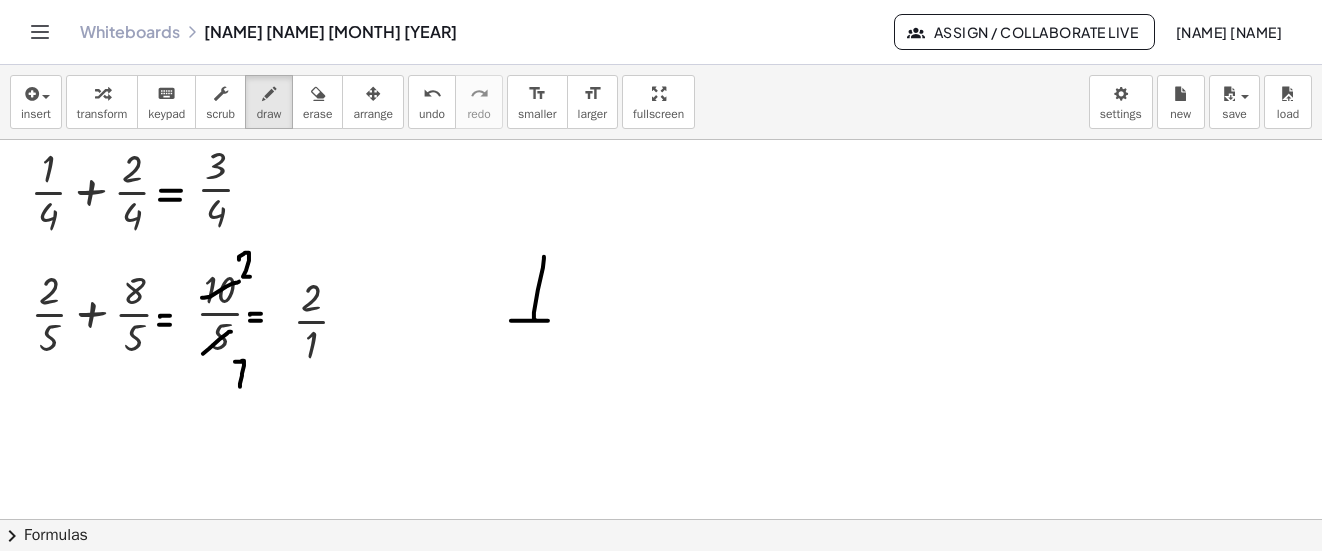 drag, startPoint x: 535, startPoint y: 320, endPoint x: 503, endPoint y: 263, distance: 65.36819 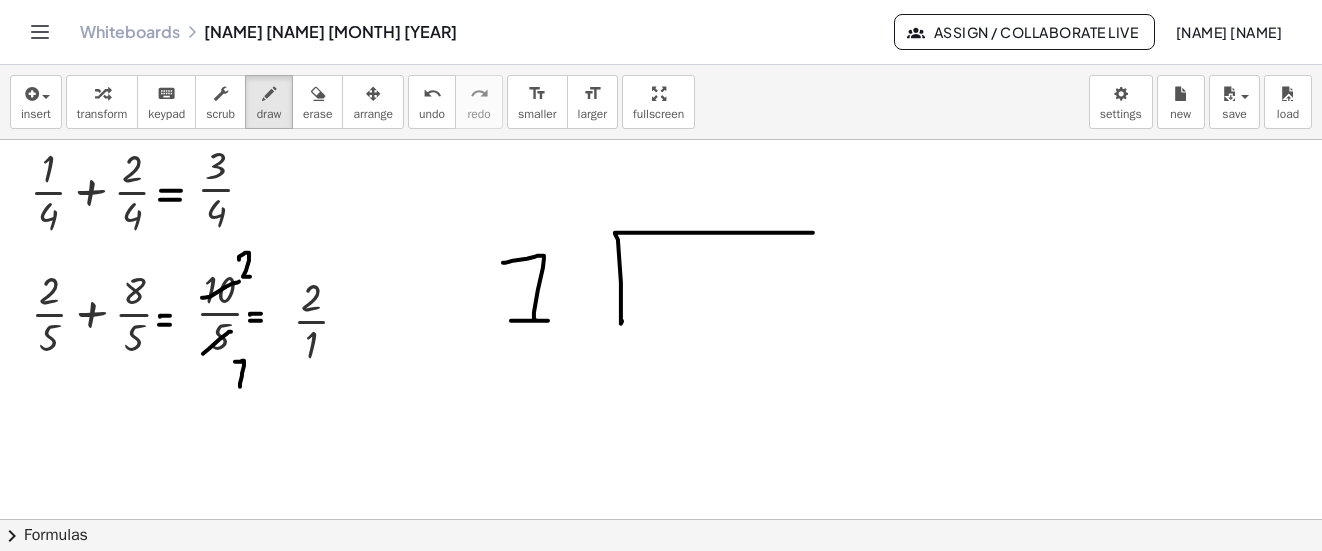 drag, startPoint x: 622, startPoint y: 322, endPoint x: 813, endPoint y: 233, distance: 210.71782 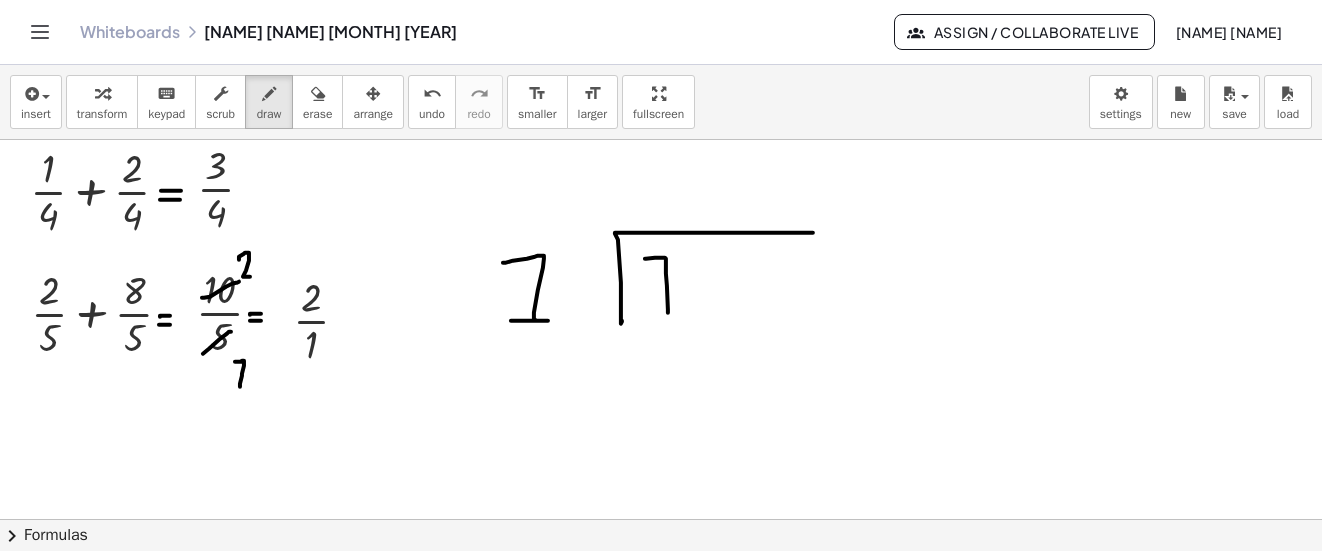 drag, startPoint x: 668, startPoint y: 313, endPoint x: 642, endPoint y: 259, distance: 59.933296 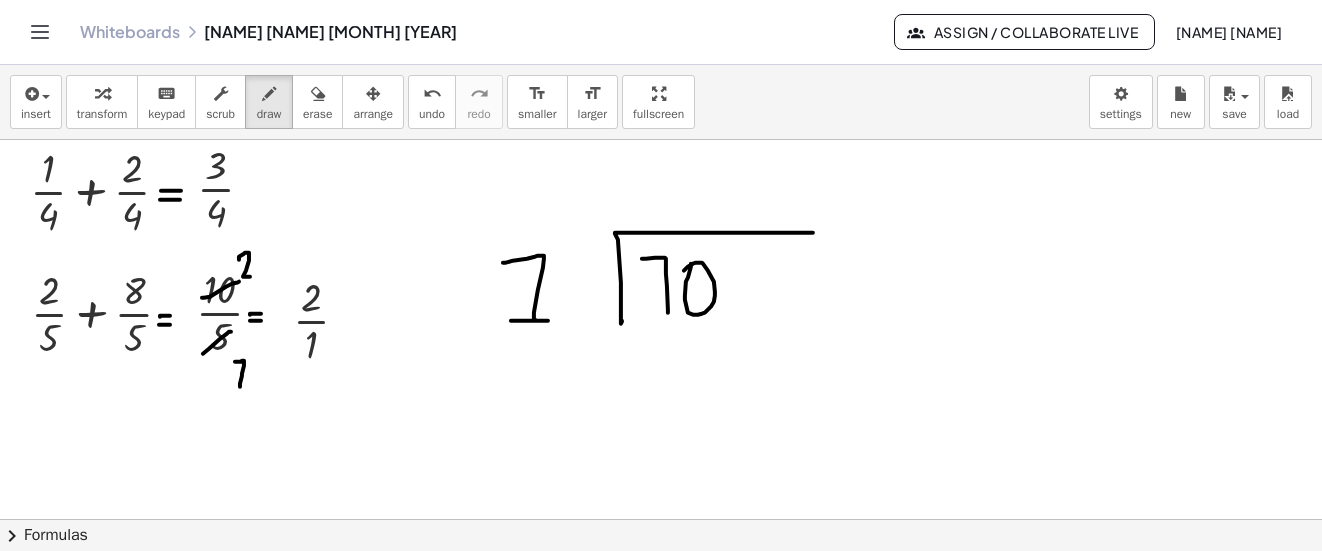 click at bounding box center (661, -372) 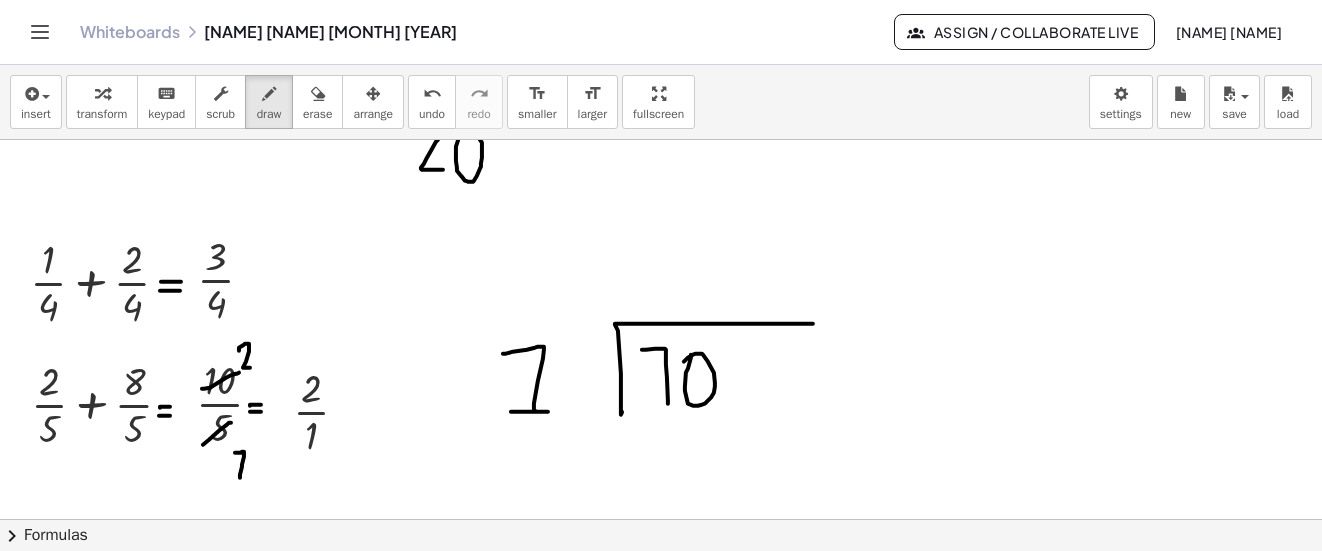 scroll, scrollTop: 1738, scrollLeft: 0, axis: vertical 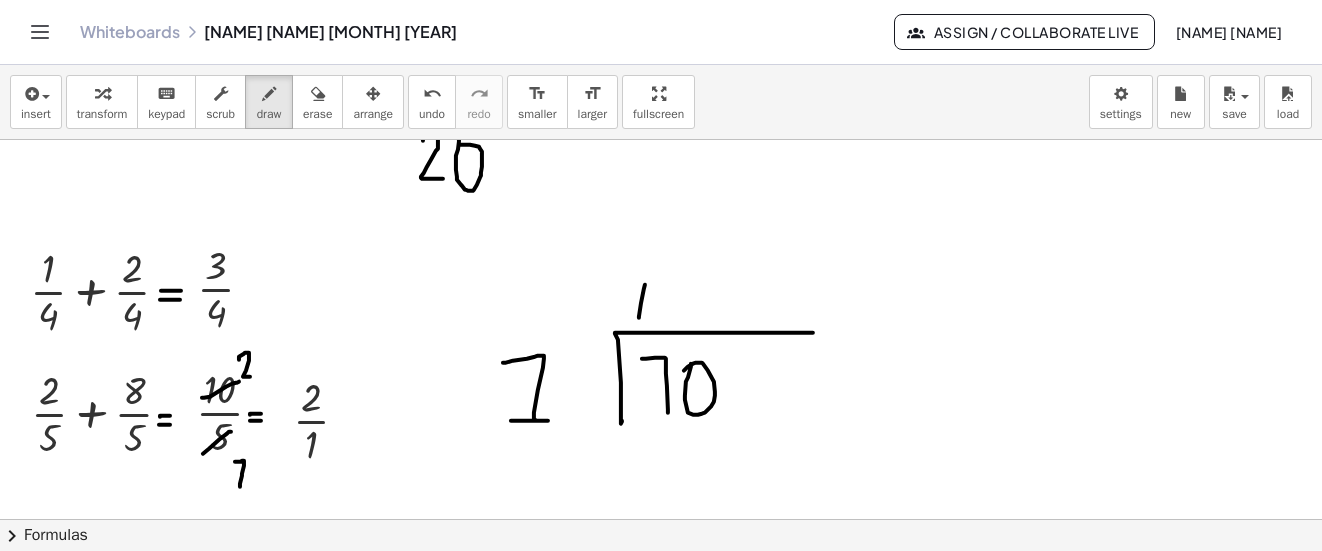 drag, startPoint x: 639, startPoint y: 318, endPoint x: 627, endPoint y: 280, distance: 39.849716 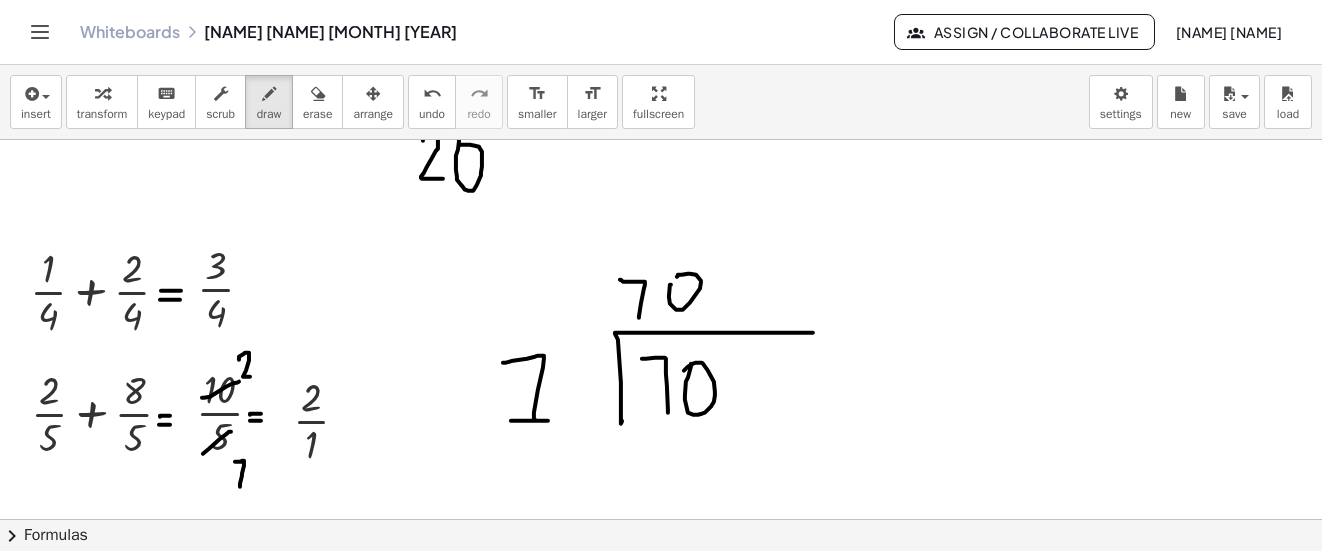 drag, startPoint x: 676, startPoint y: 310, endPoint x: 673, endPoint y: 287, distance: 23.194826 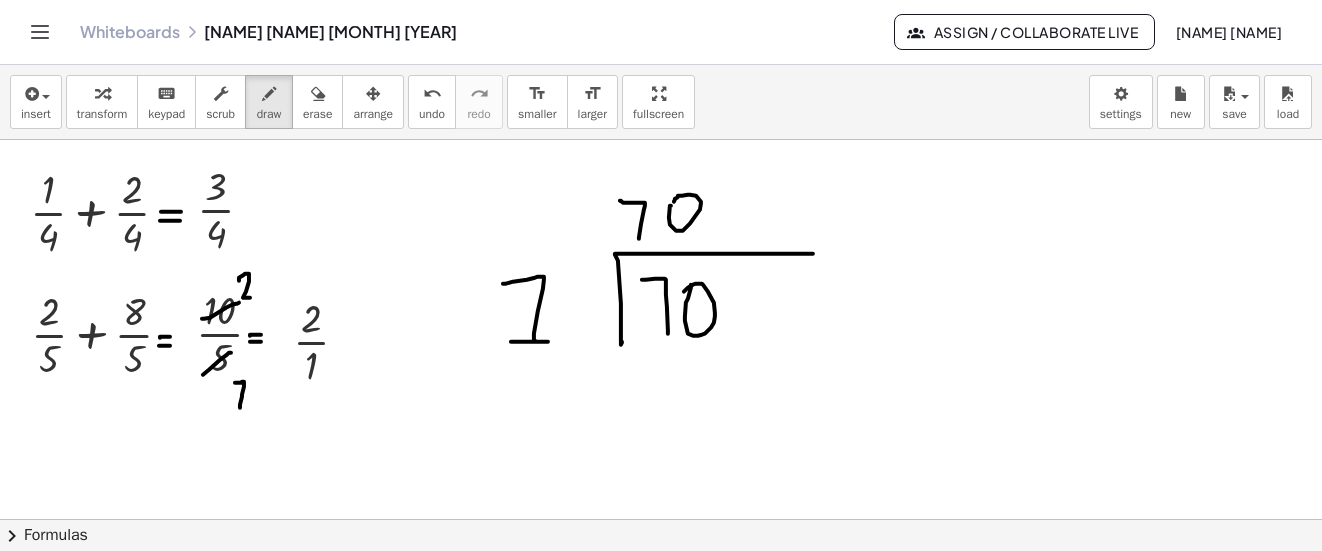 scroll, scrollTop: 1938, scrollLeft: 0, axis: vertical 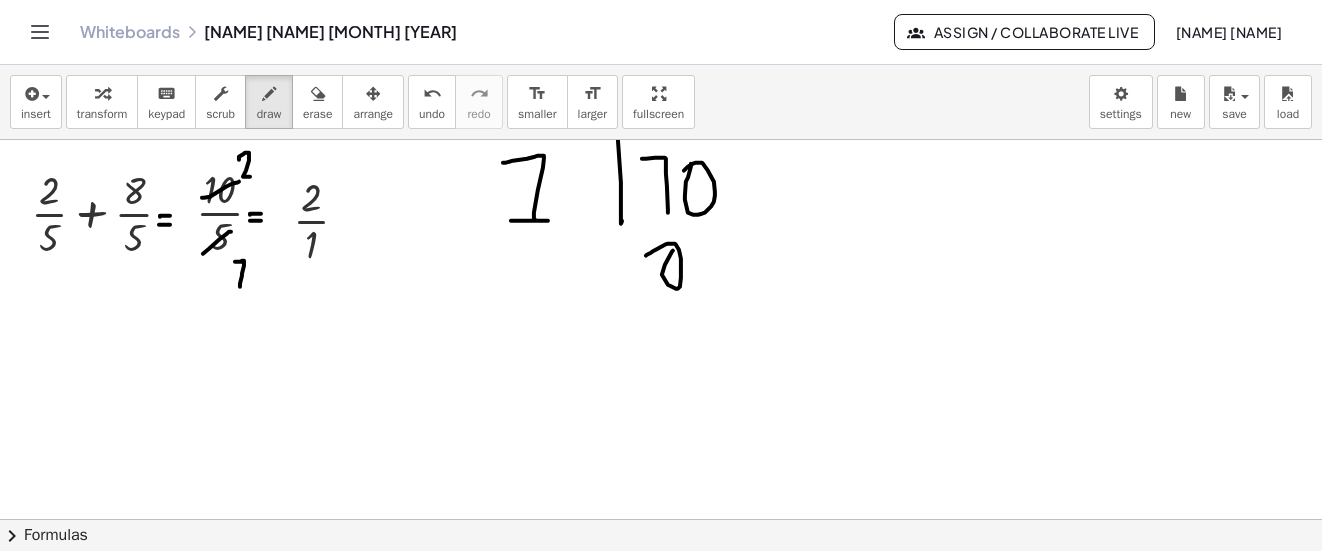 drag, startPoint x: 673, startPoint y: 251, endPoint x: 646, endPoint y: 256, distance: 27.45906 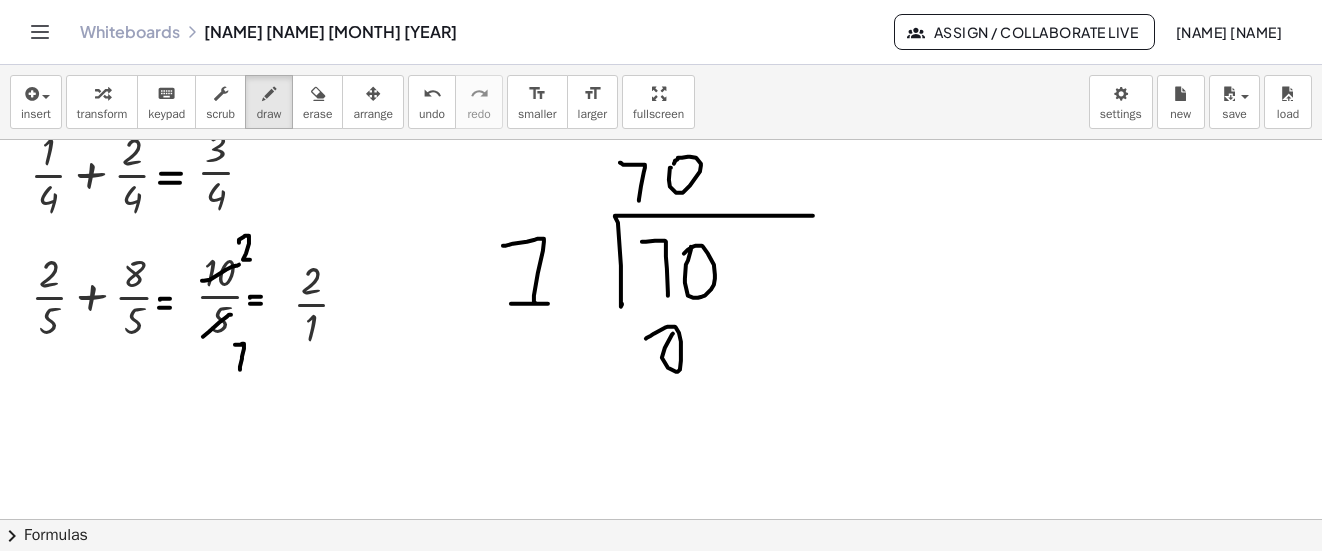 scroll, scrollTop: 1838, scrollLeft: 0, axis: vertical 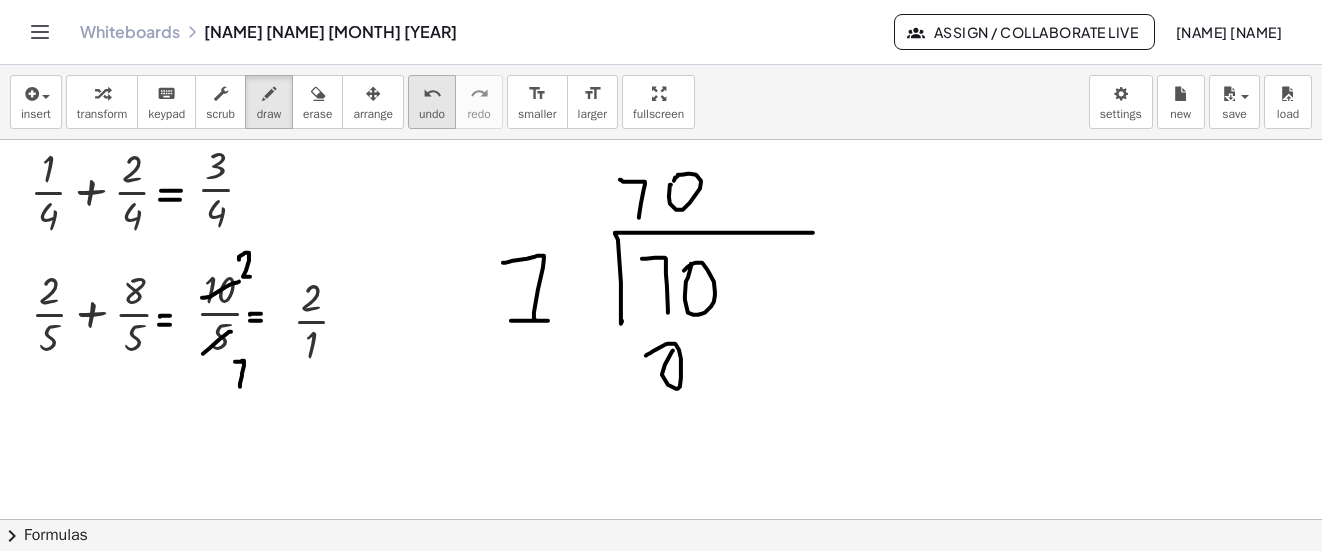 click on "undo" at bounding box center [432, 114] 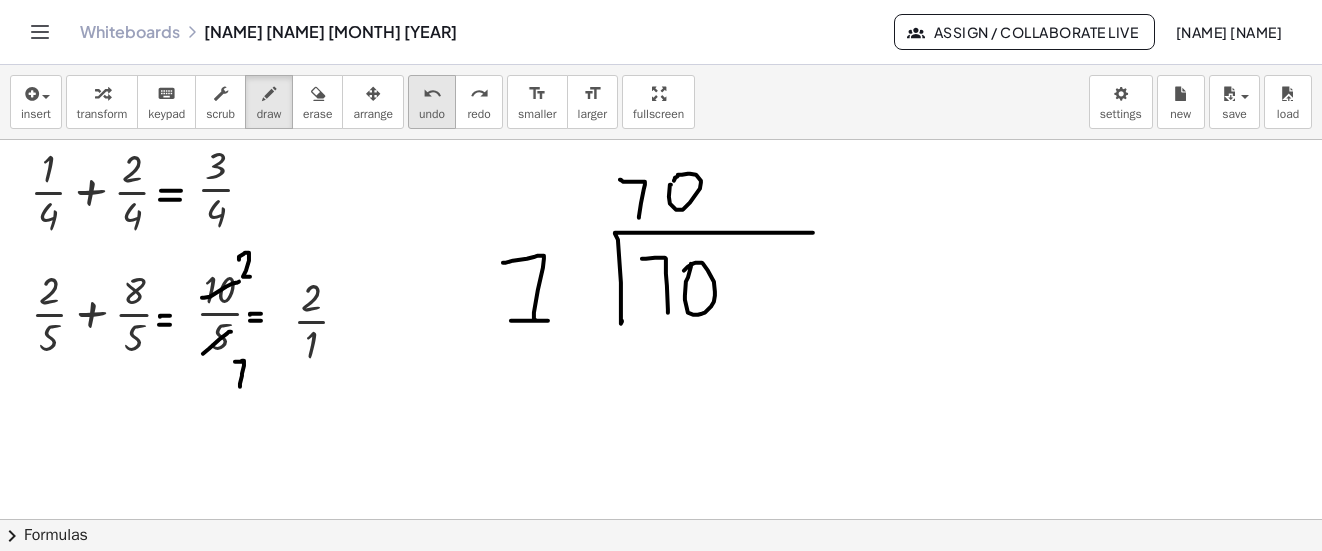 click on "undo" at bounding box center [432, 114] 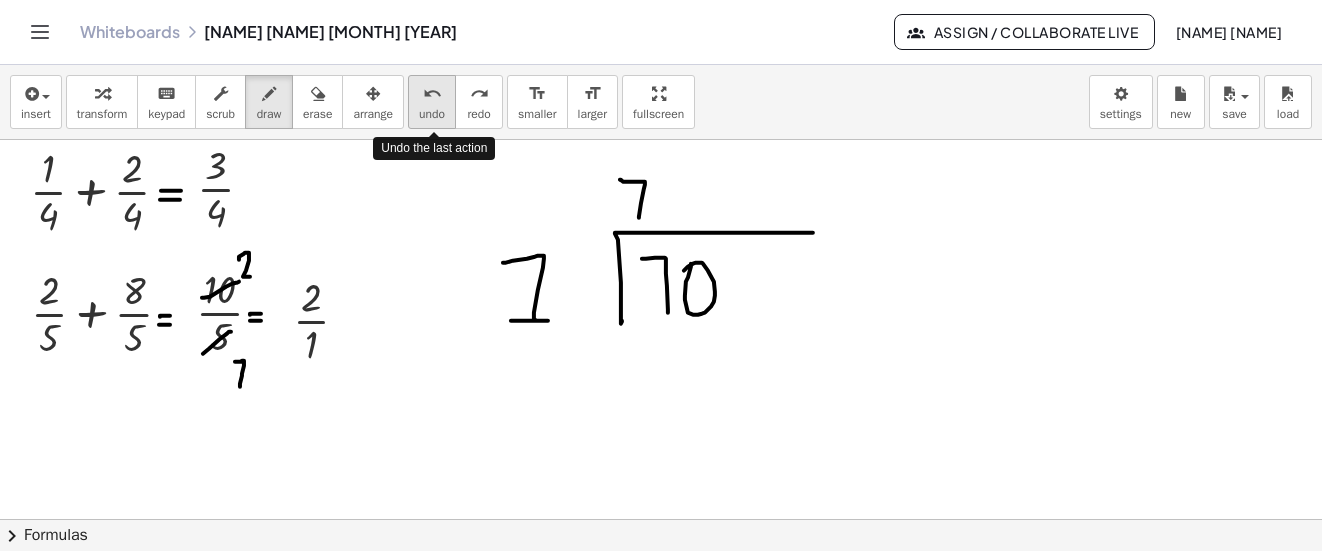 click on "undo" at bounding box center (432, 114) 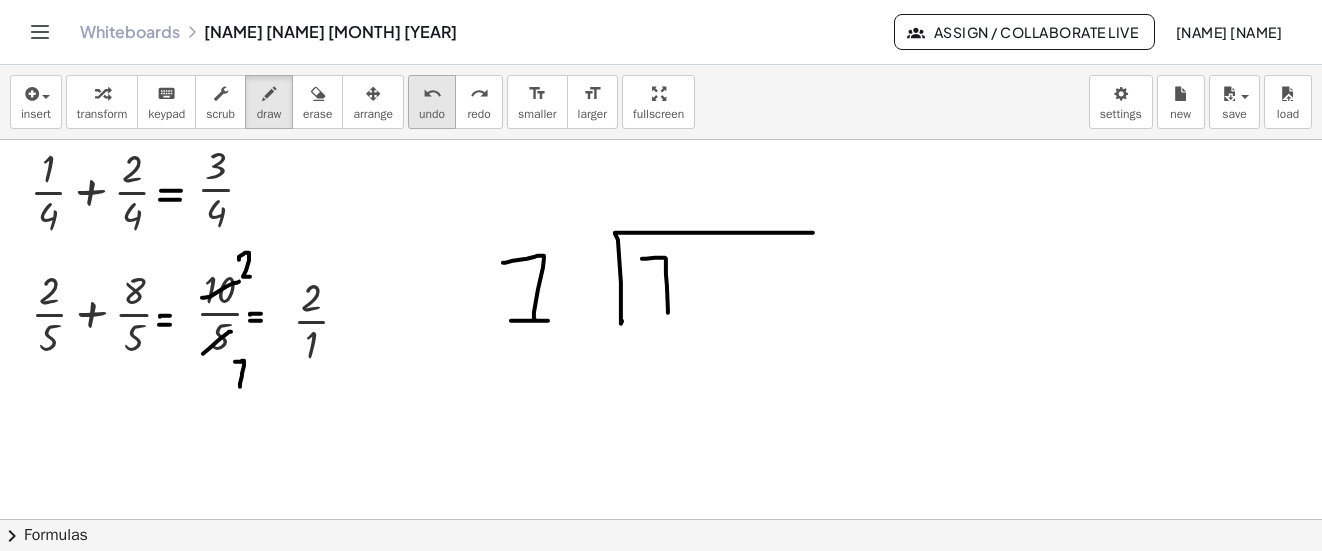 click on "undo" at bounding box center [432, 114] 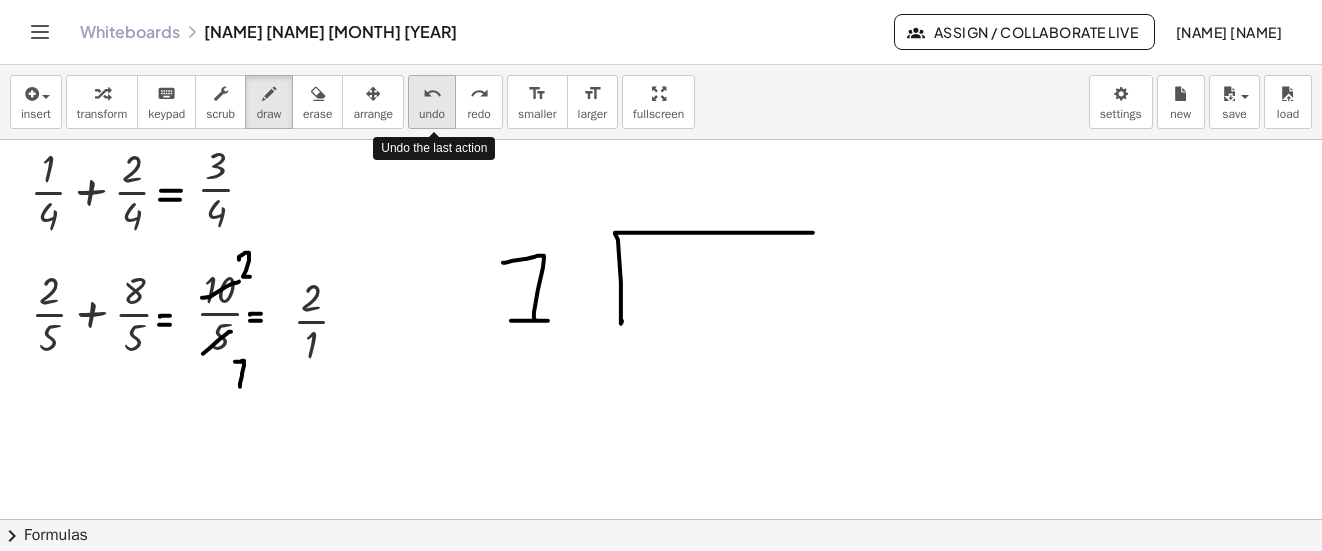click on "undo" at bounding box center (432, 114) 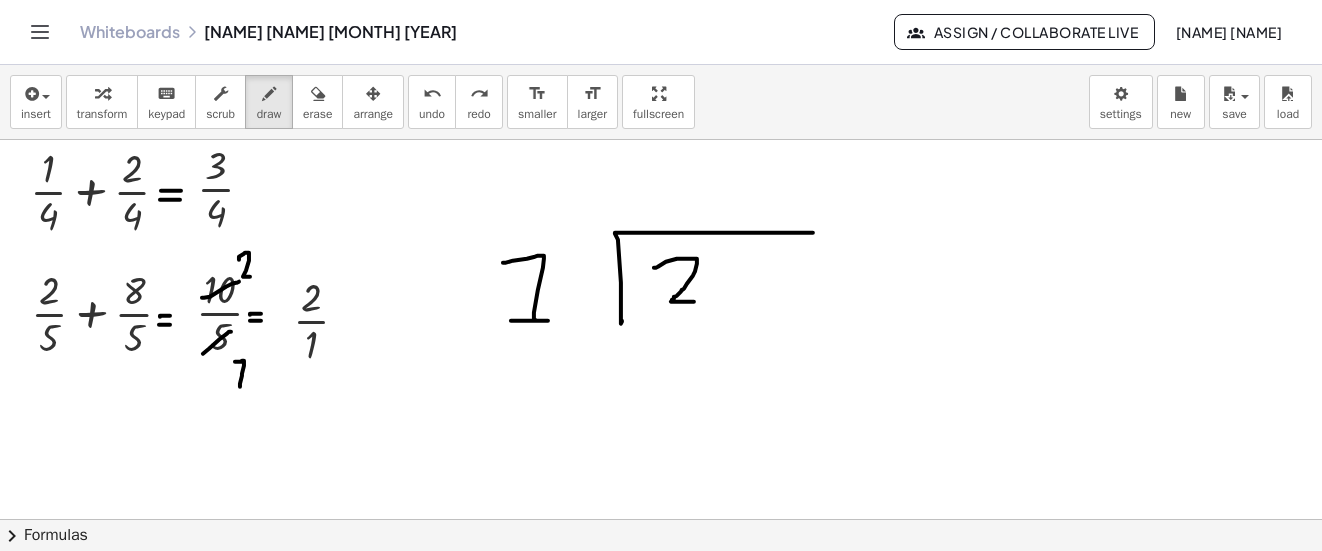 drag, startPoint x: 654, startPoint y: 268, endPoint x: 702, endPoint y: 300, distance: 57.68882 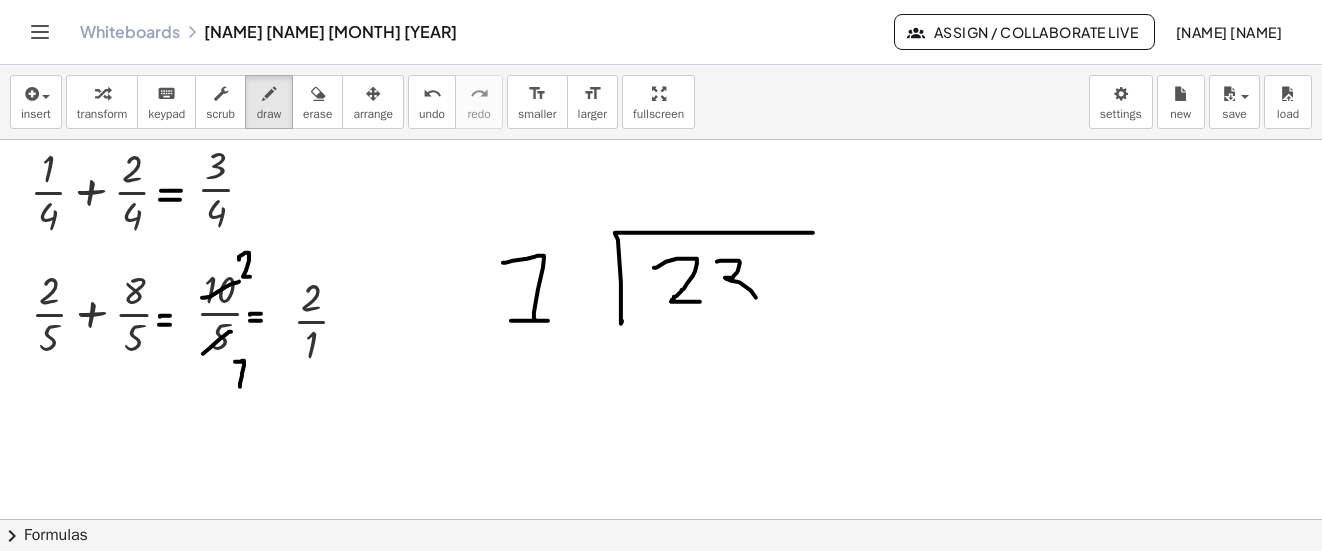 drag, startPoint x: 717, startPoint y: 262, endPoint x: 713, endPoint y: 300, distance: 38.209946 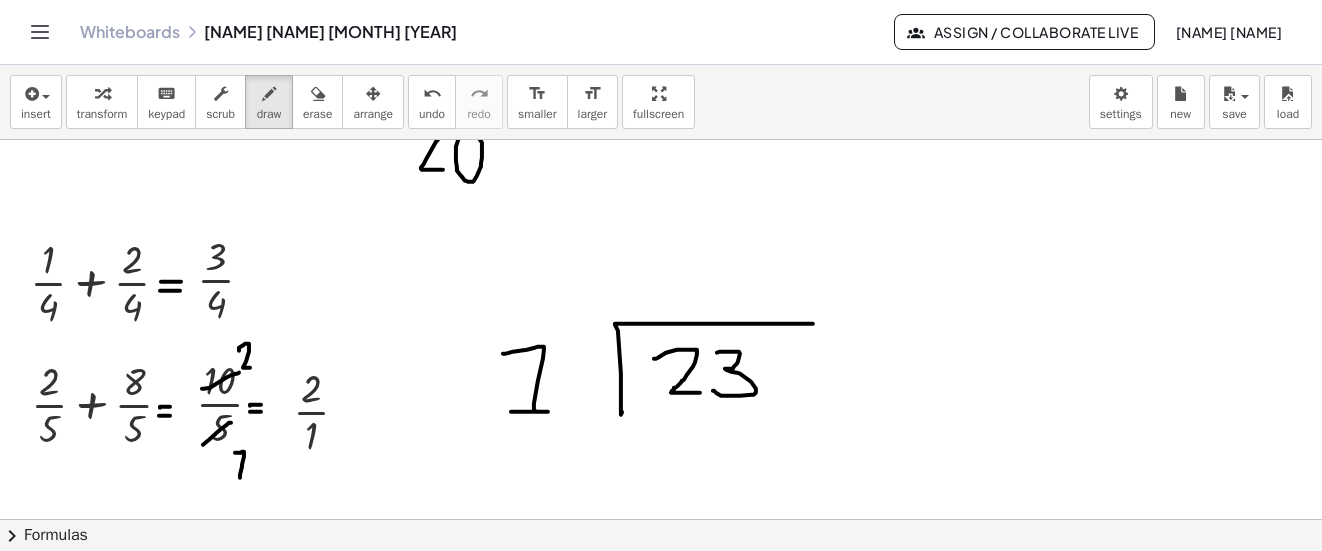 scroll, scrollTop: 1738, scrollLeft: 0, axis: vertical 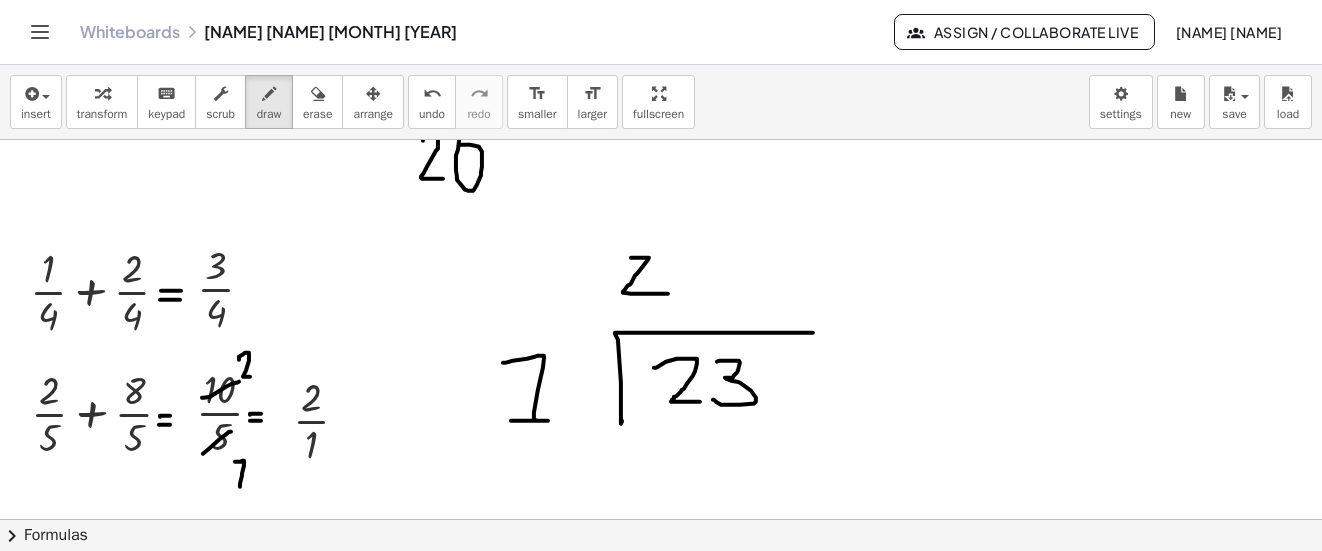 drag, startPoint x: 648, startPoint y: 258, endPoint x: 668, endPoint y: 294, distance: 41.18252 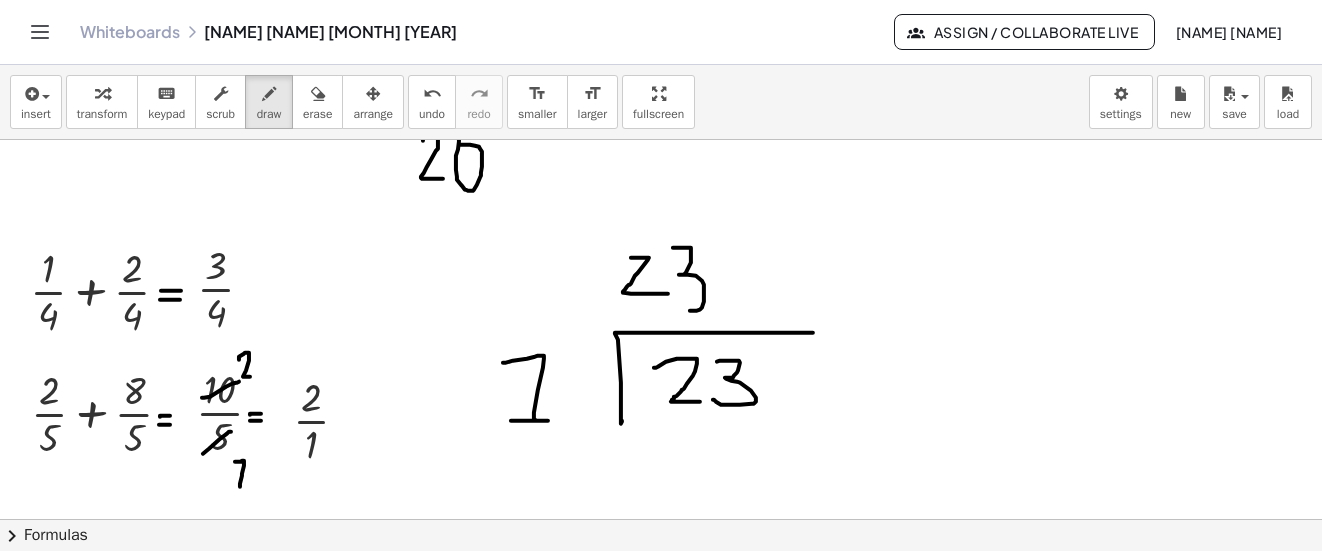 drag, startPoint x: 679, startPoint y: 248, endPoint x: 682, endPoint y: 311, distance: 63.07139 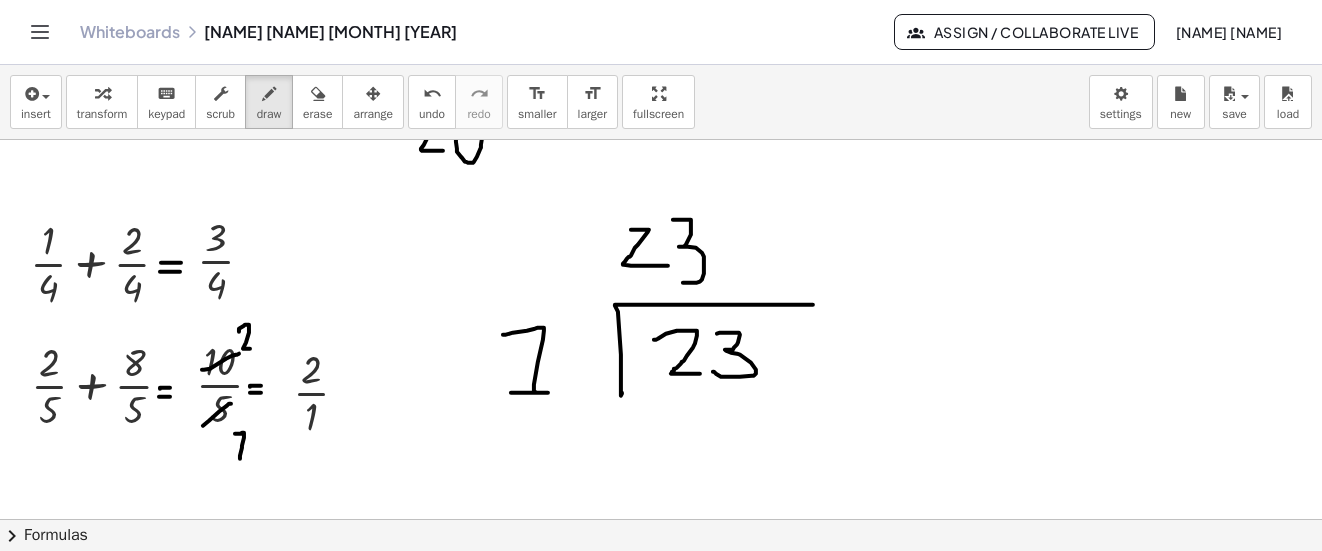 scroll, scrollTop: 1738, scrollLeft: 0, axis: vertical 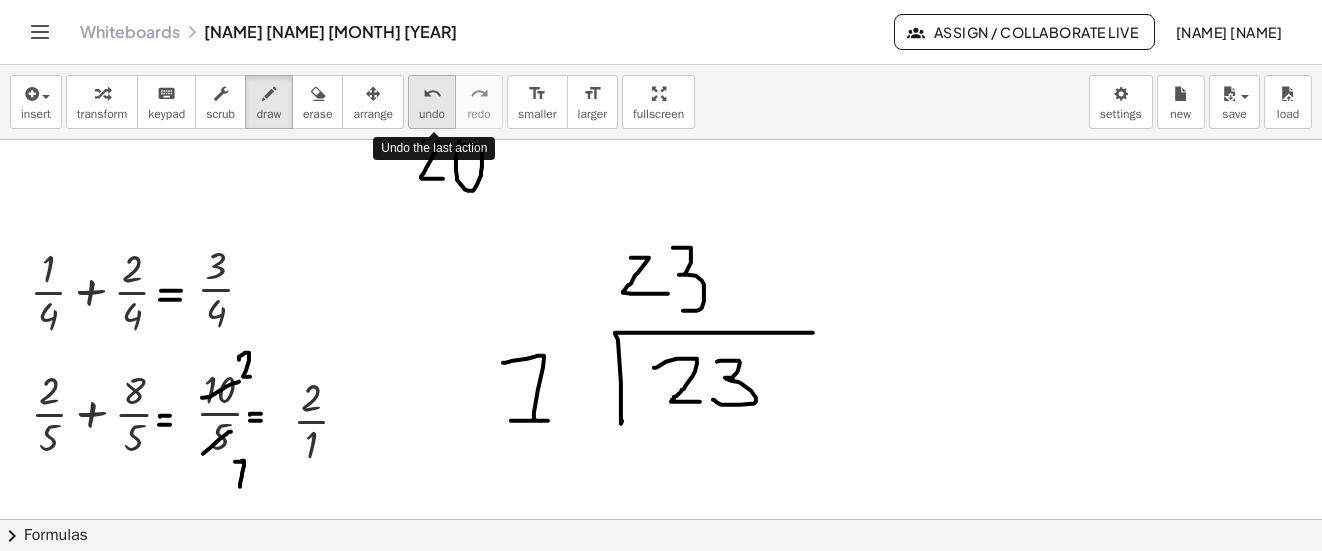click on "undo" at bounding box center (432, 114) 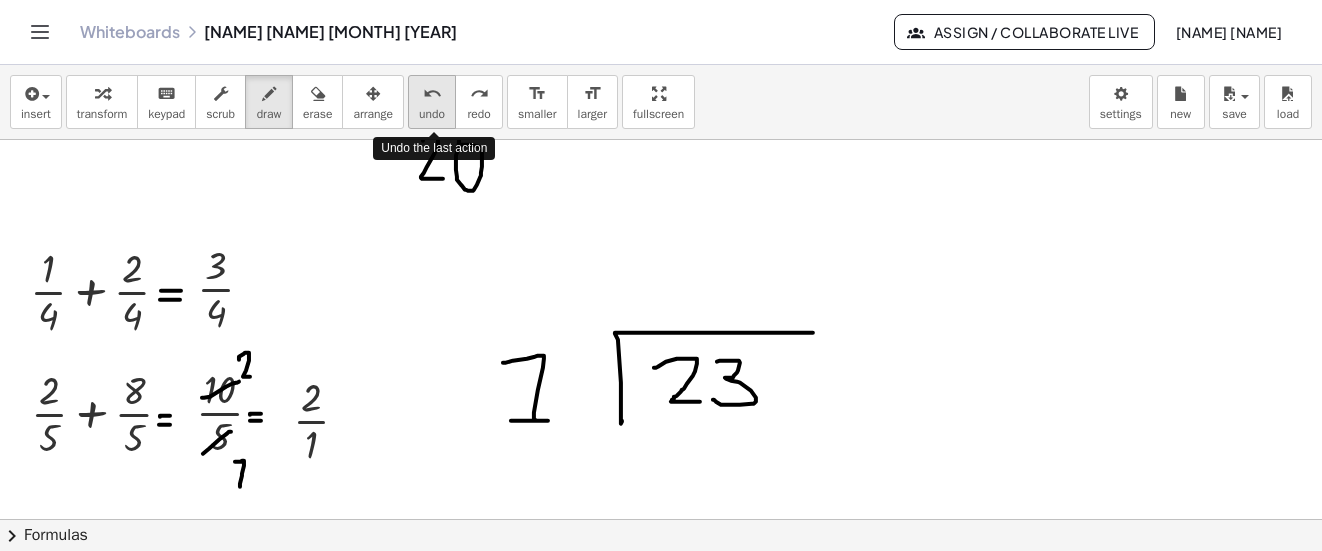 click on "undo" at bounding box center (432, 114) 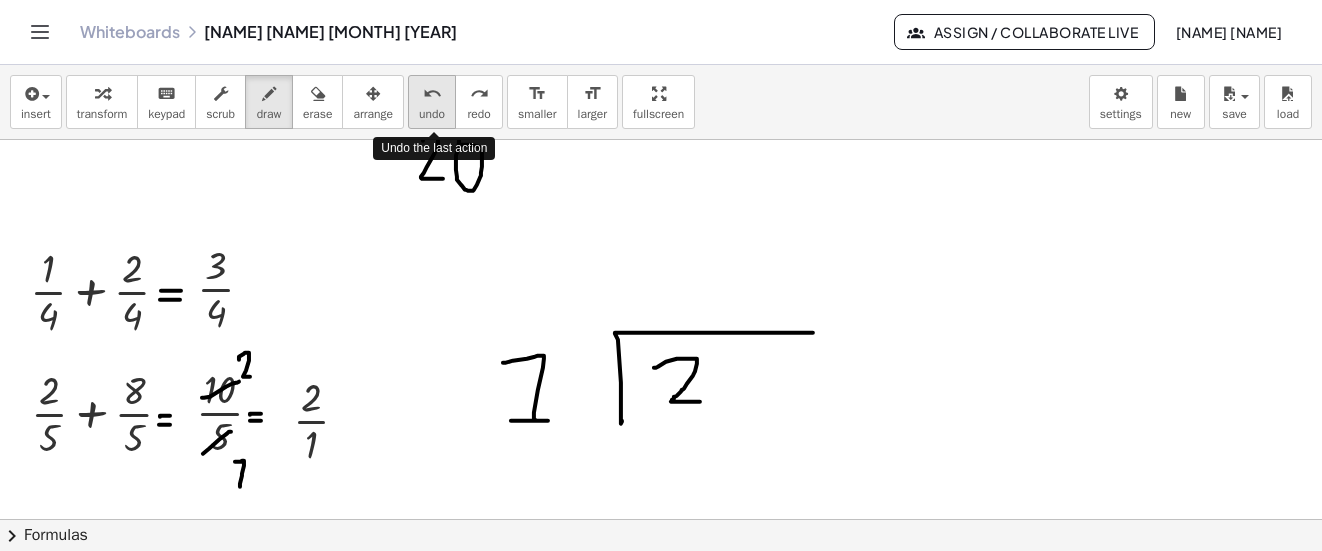 click on "undo" at bounding box center [432, 114] 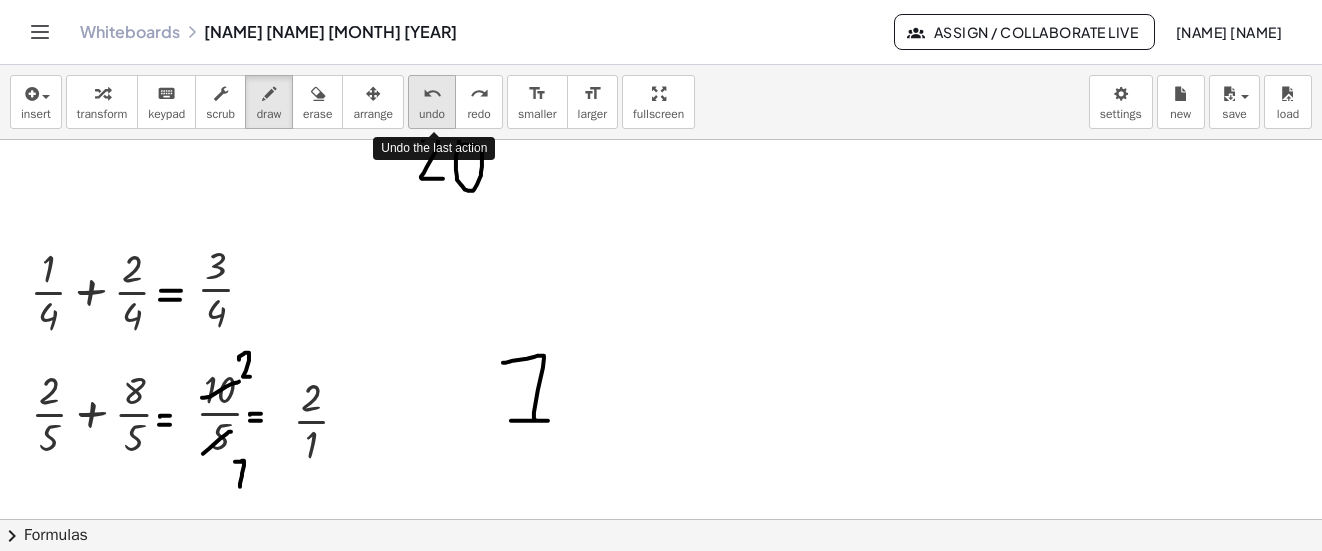 click on "undo" at bounding box center [432, 114] 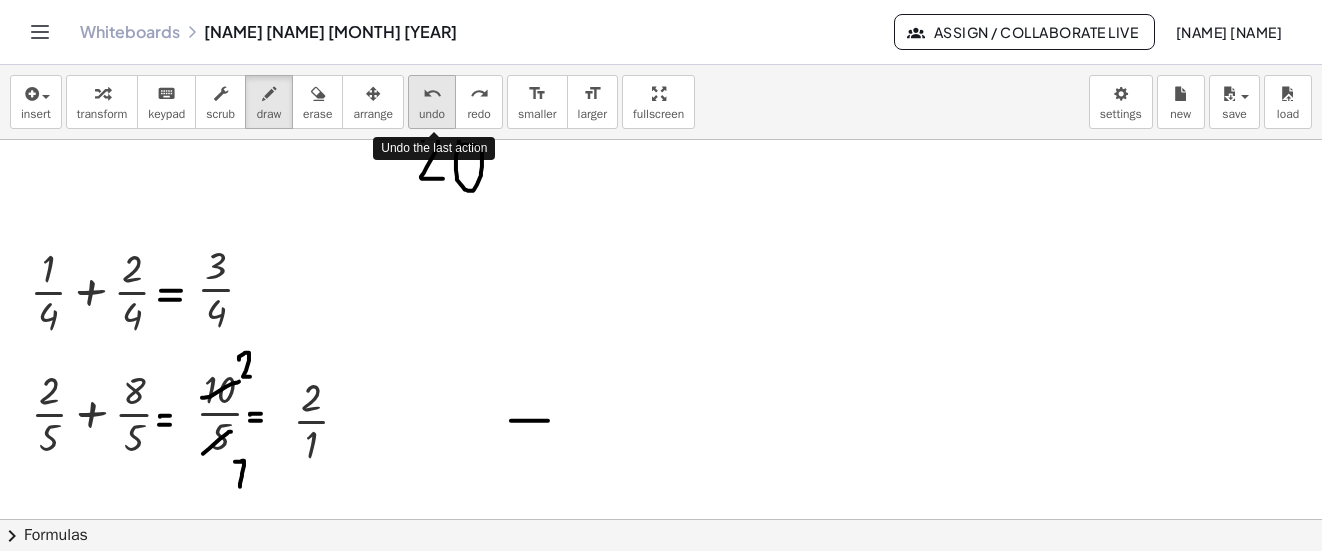 click on "undo" at bounding box center [432, 114] 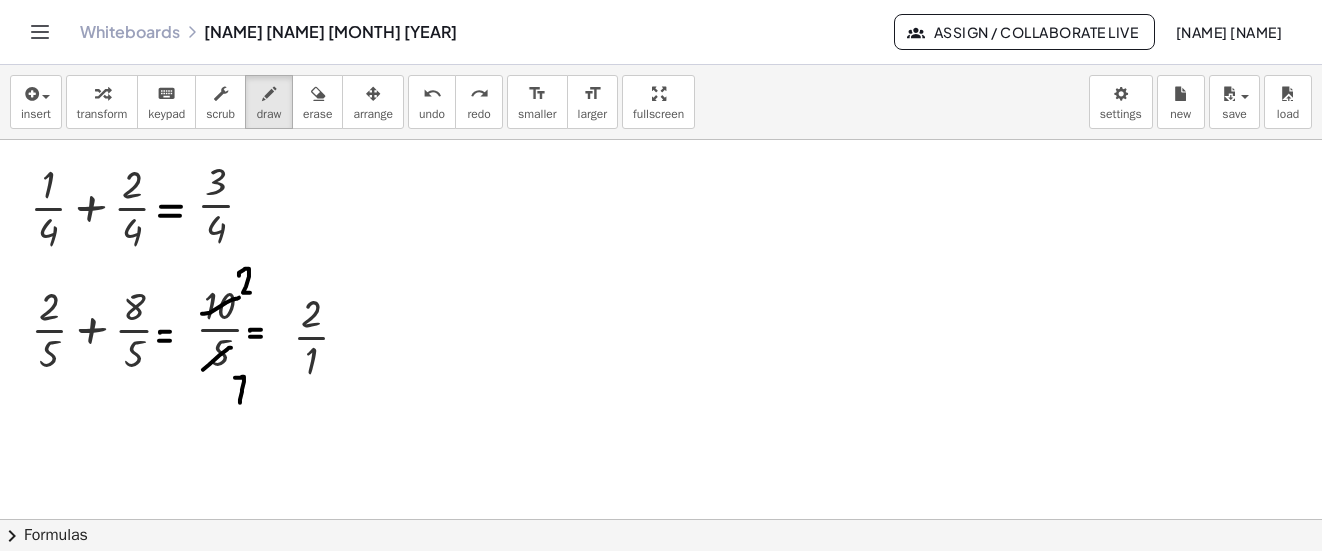 scroll, scrollTop: 1838, scrollLeft: 0, axis: vertical 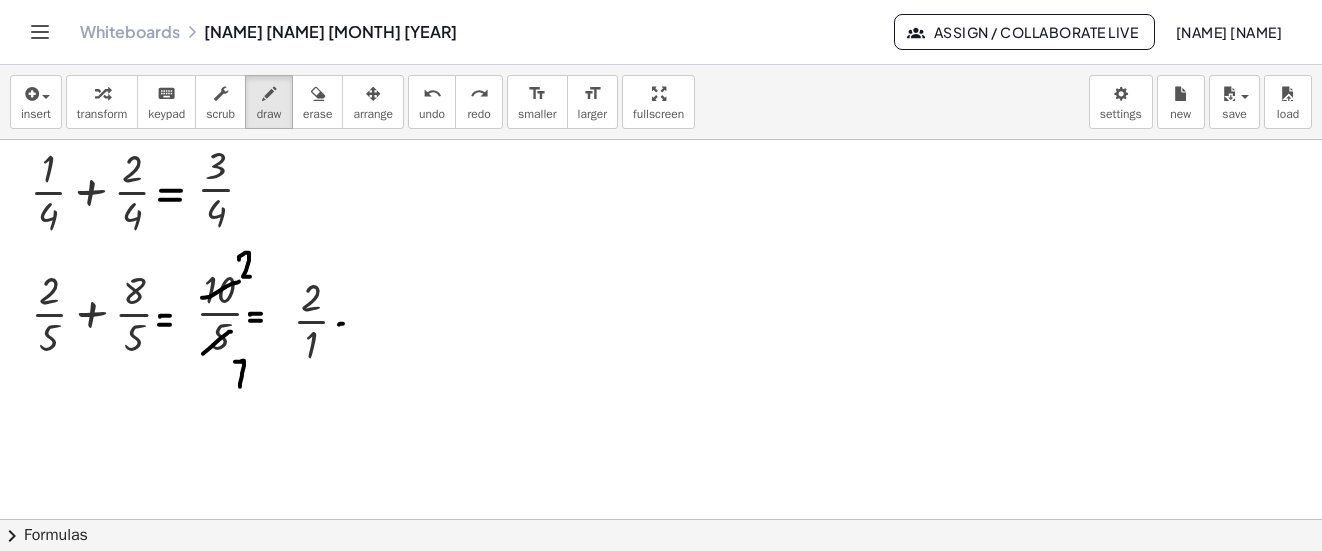 drag, startPoint x: 339, startPoint y: 325, endPoint x: 355, endPoint y: 324, distance: 16.03122 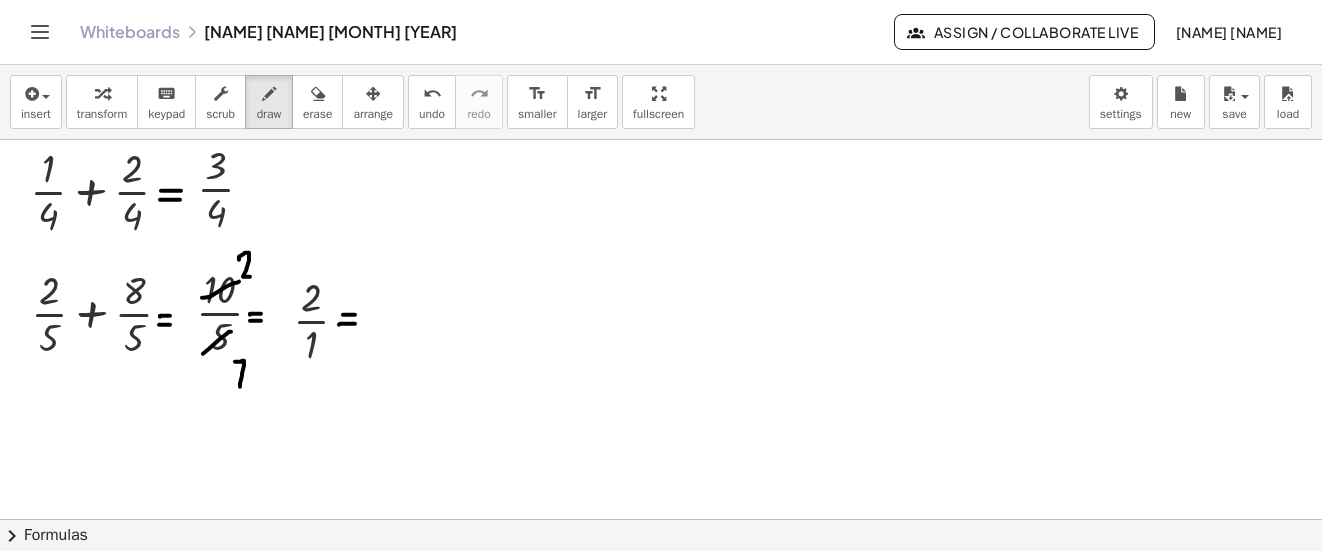 drag, startPoint x: 343, startPoint y: 315, endPoint x: 356, endPoint y: 317, distance: 13.152946 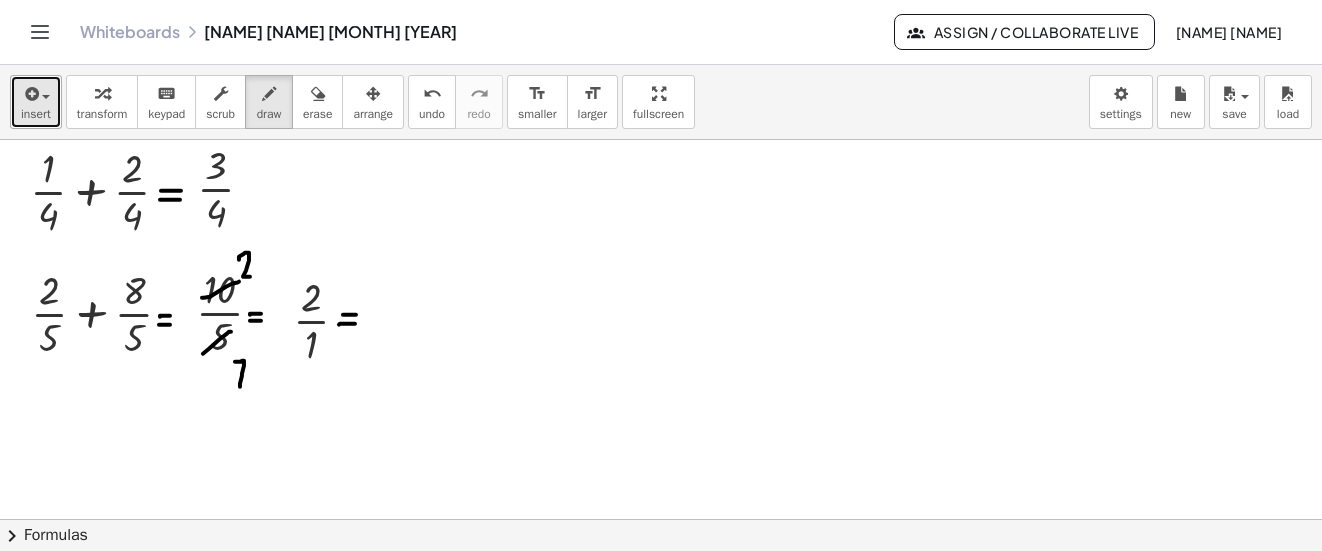click on "insert" at bounding box center [36, 102] 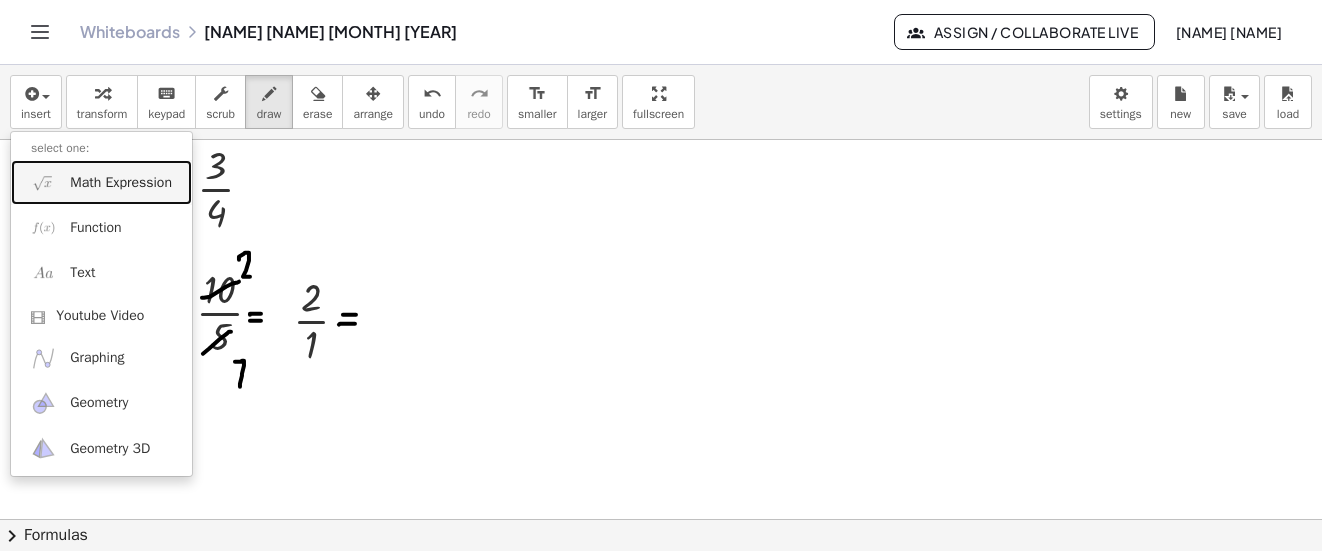 click on "Math Expression" at bounding box center (121, 183) 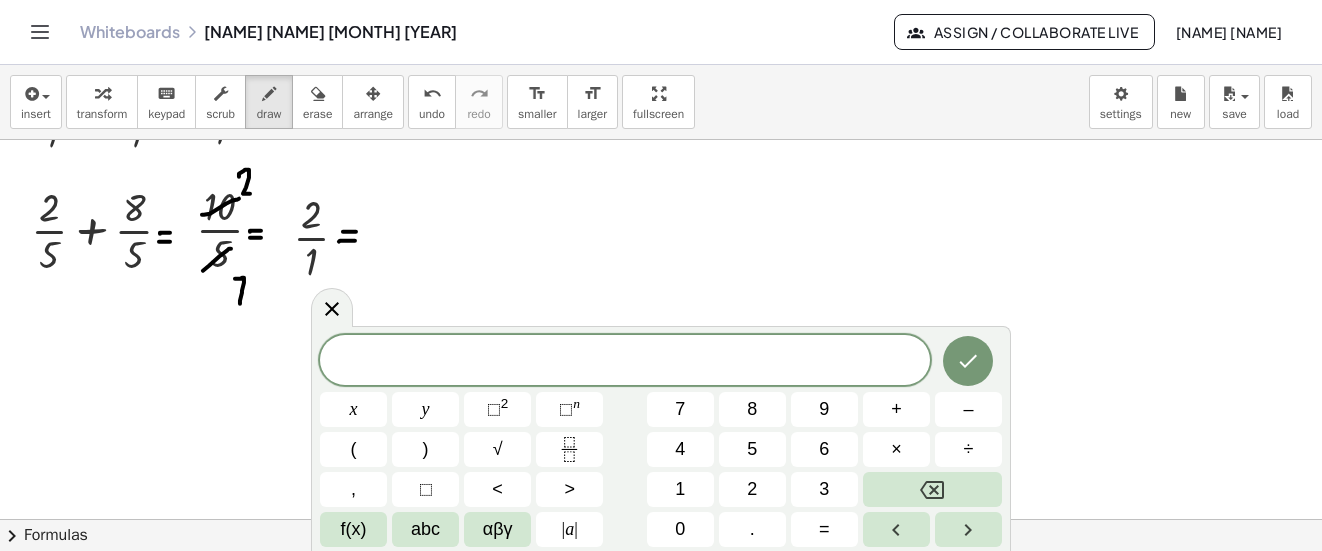scroll, scrollTop: 1938, scrollLeft: 0, axis: vertical 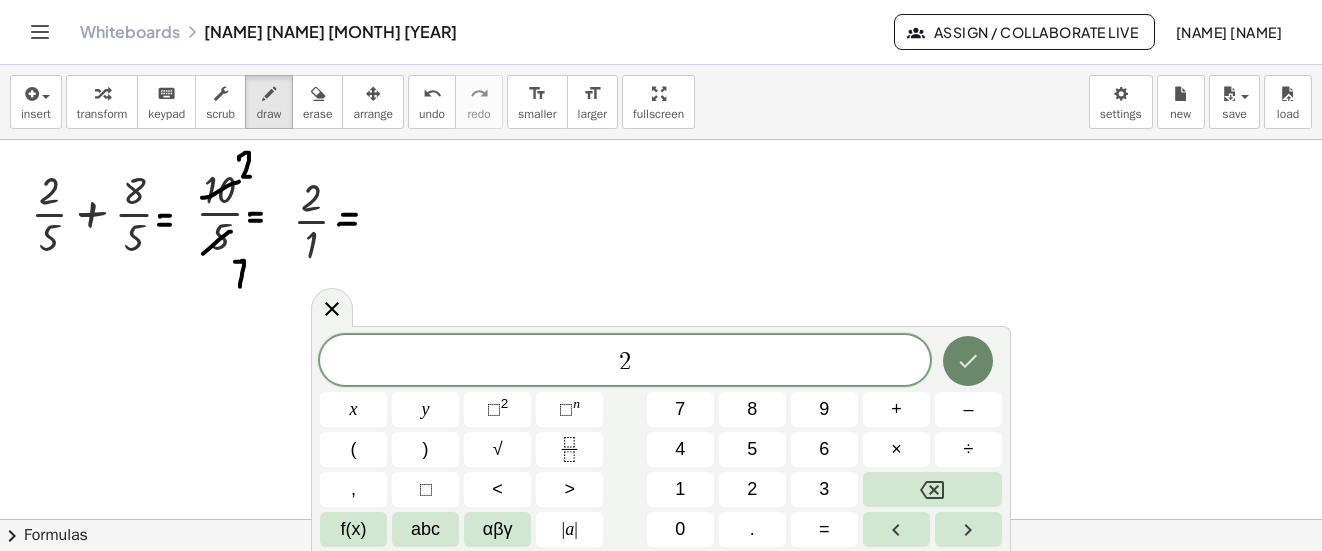 click at bounding box center (968, 361) 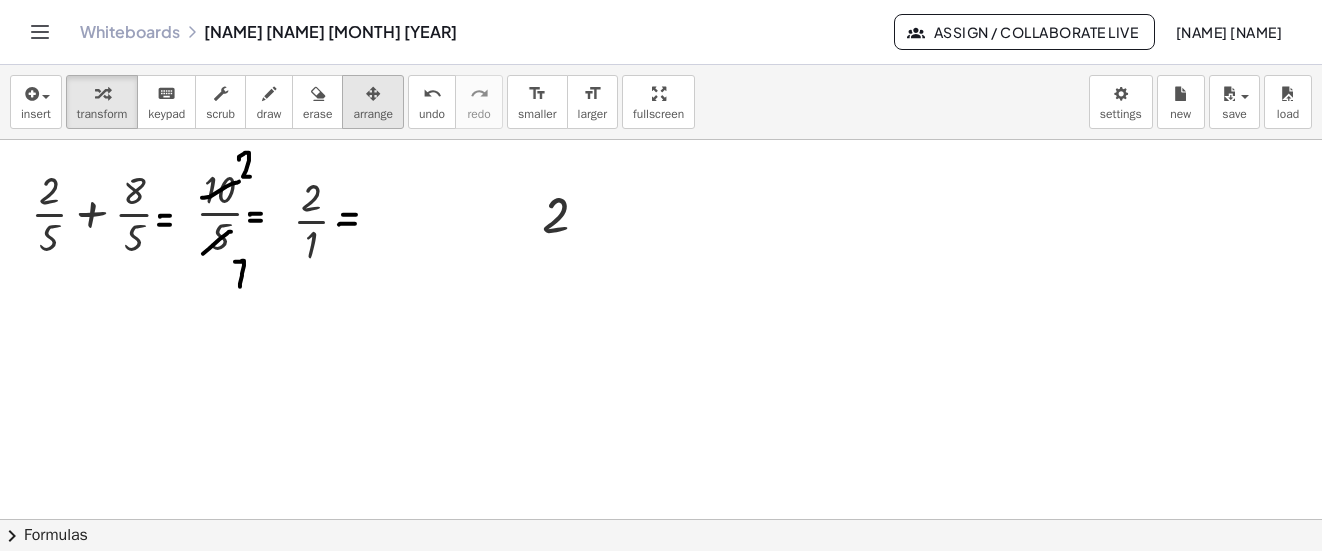click on "arrange" at bounding box center [373, 114] 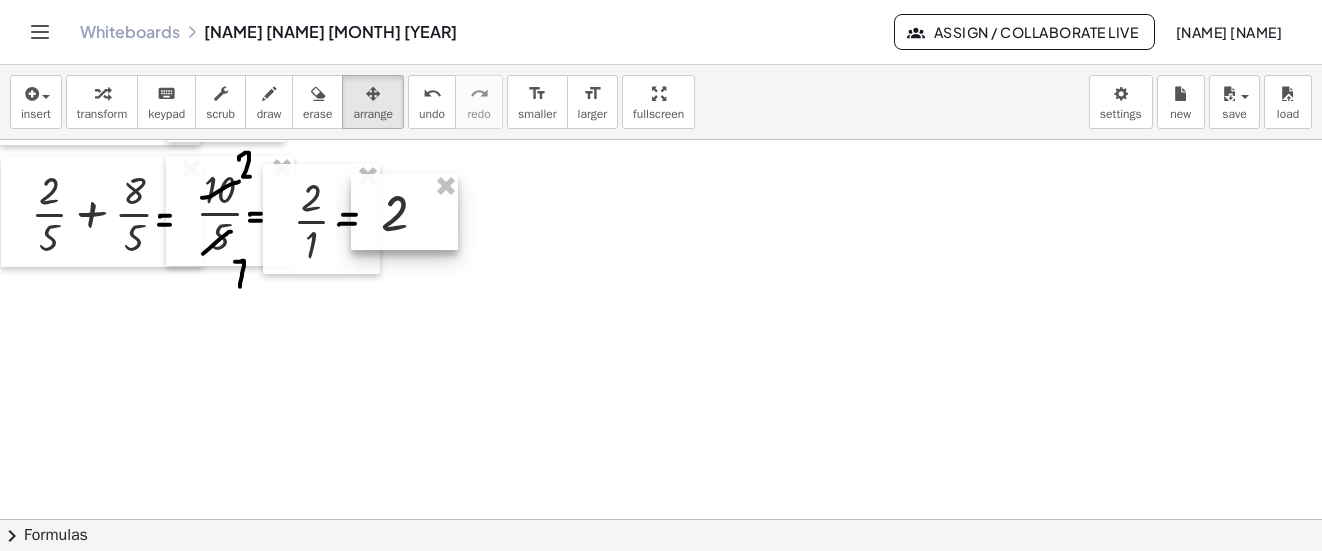 drag, startPoint x: 551, startPoint y: 219, endPoint x: 389, endPoint y: 217, distance: 162.01234 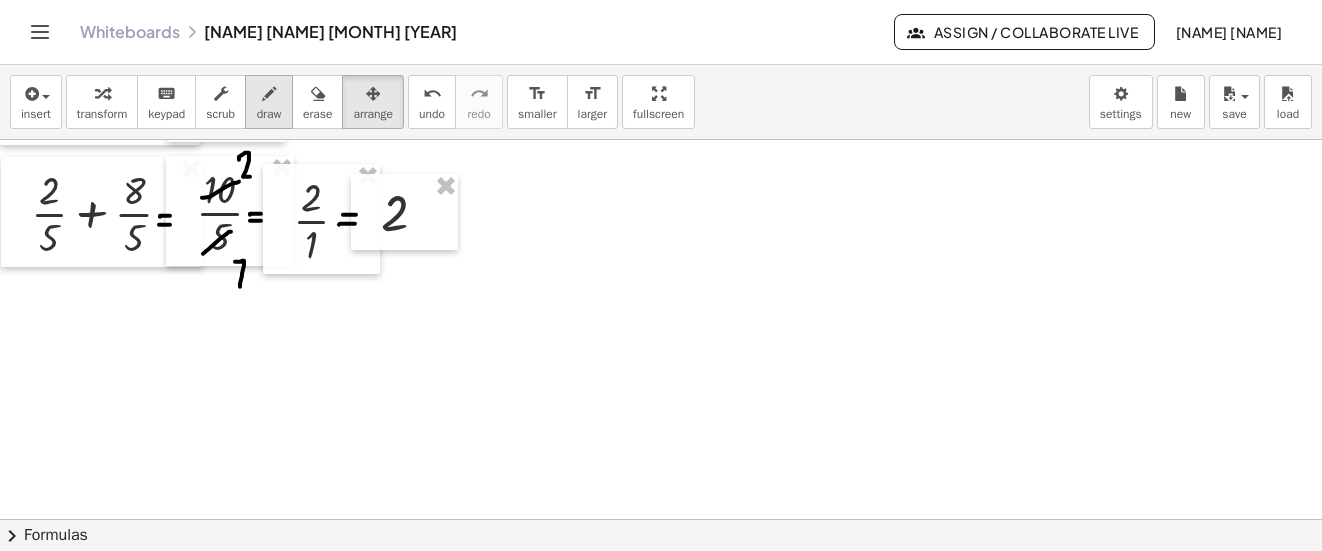 click at bounding box center (269, 93) 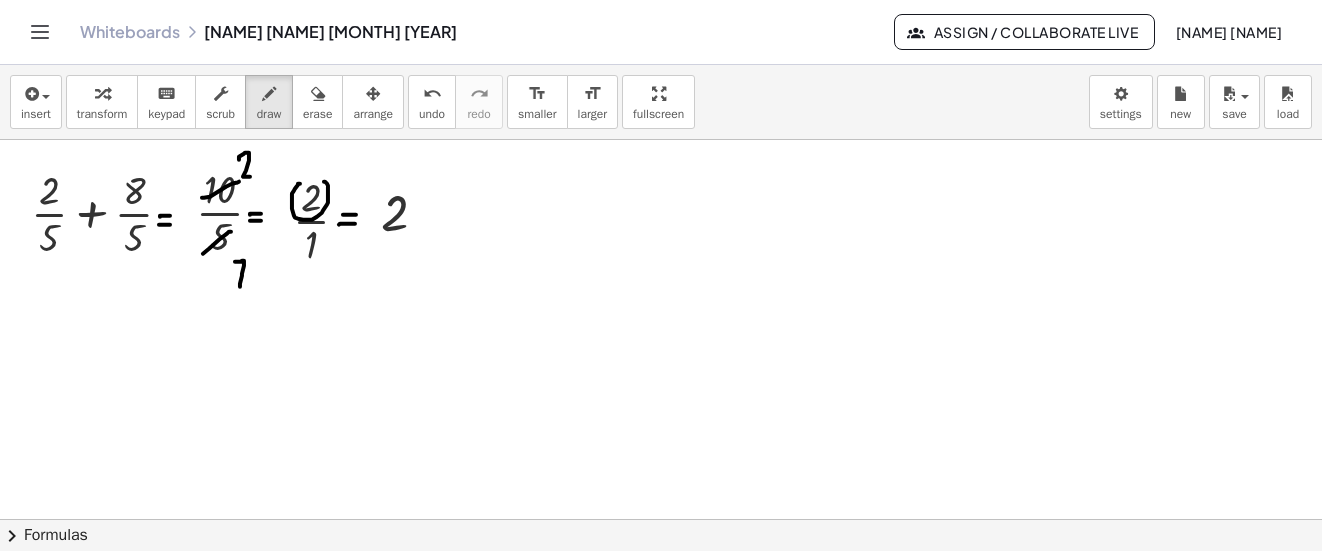 drag, startPoint x: 300, startPoint y: 184, endPoint x: 304, endPoint y: 202, distance: 18.439089 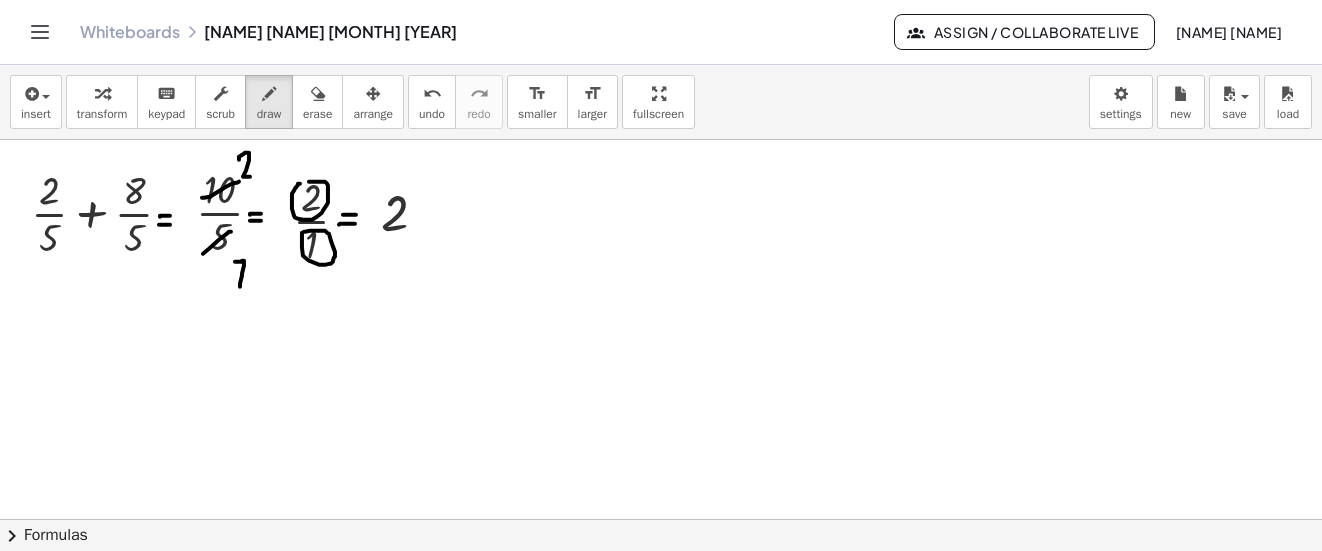 click at bounding box center [661, -472] 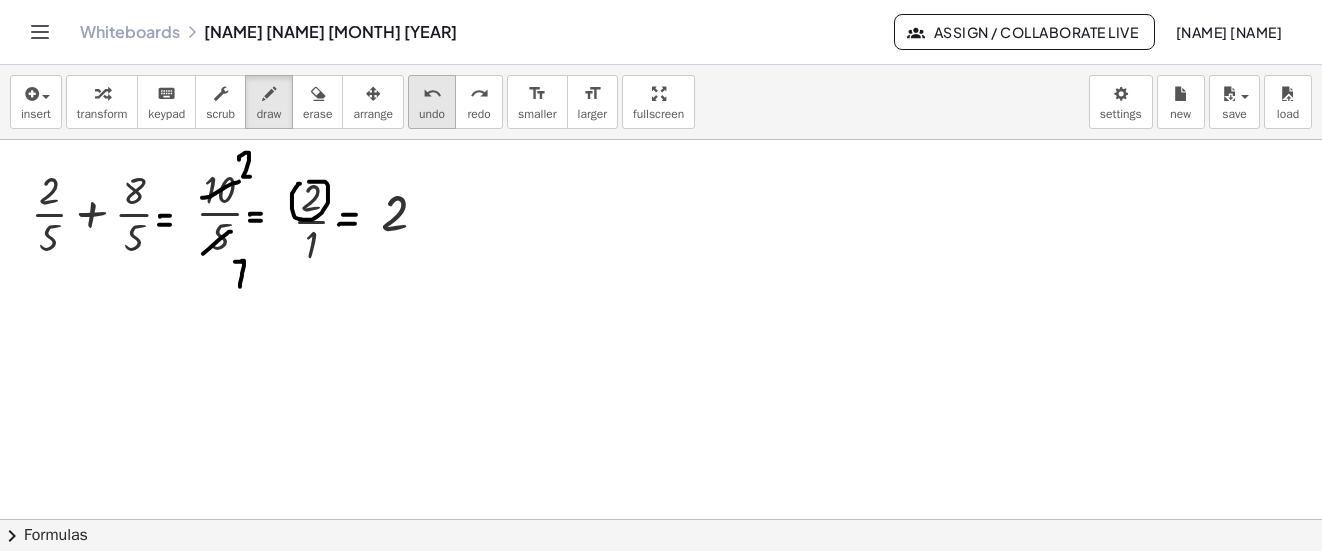 click on "undo" at bounding box center [432, 114] 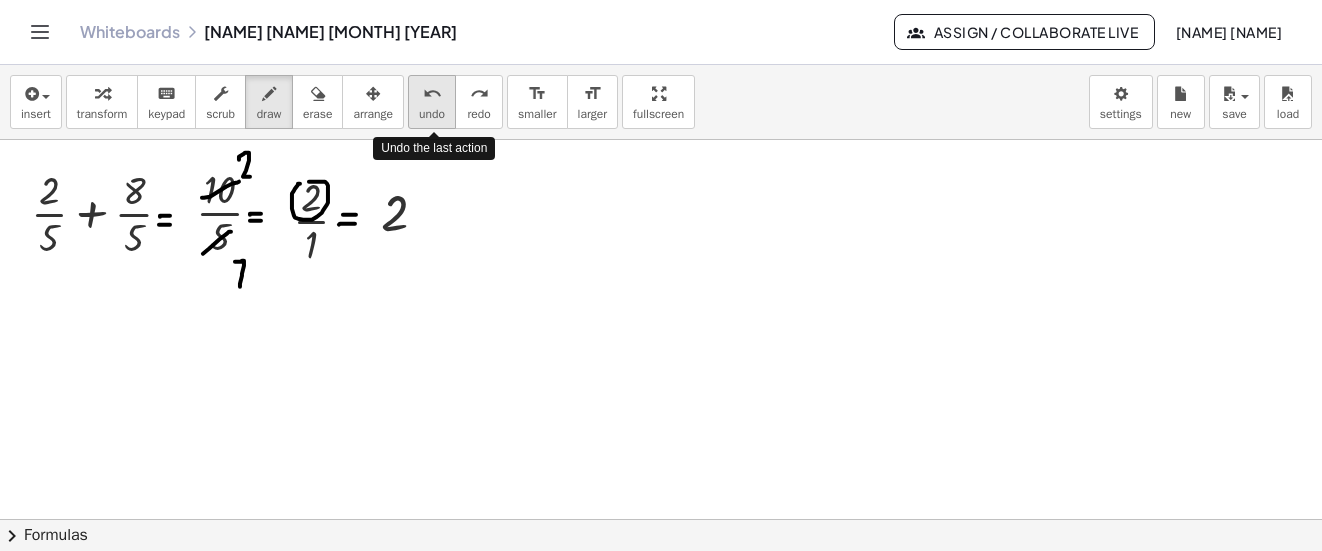 click on "undo" at bounding box center [432, 114] 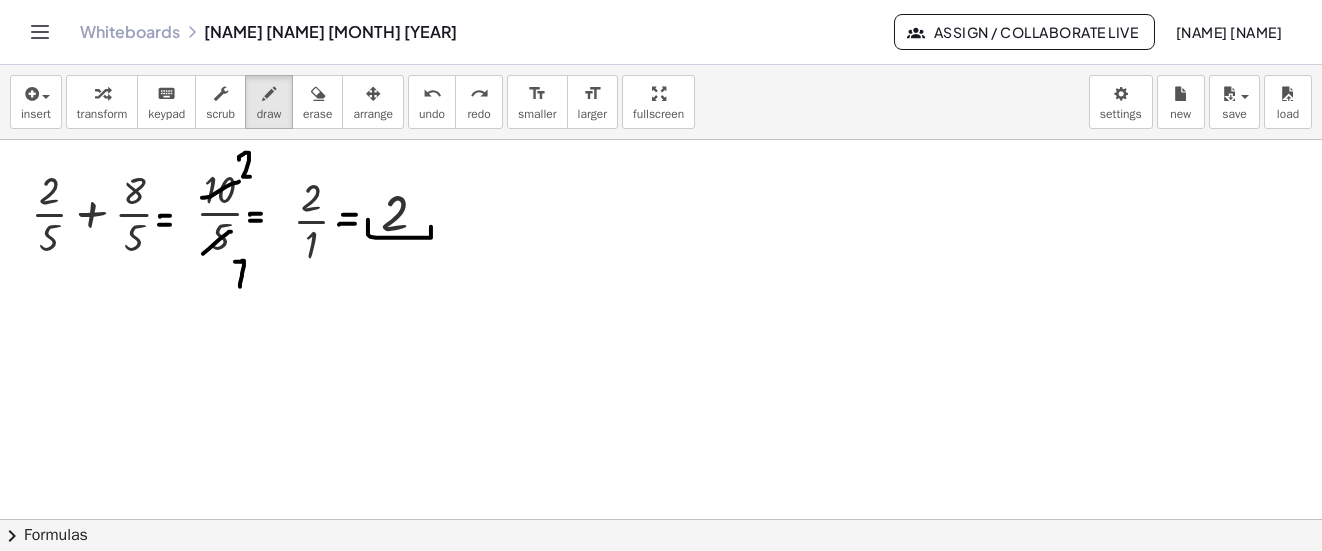 drag, startPoint x: 368, startPoint y: 220, endPoint x: 431, endPoint y: 222, distance: 63.03174 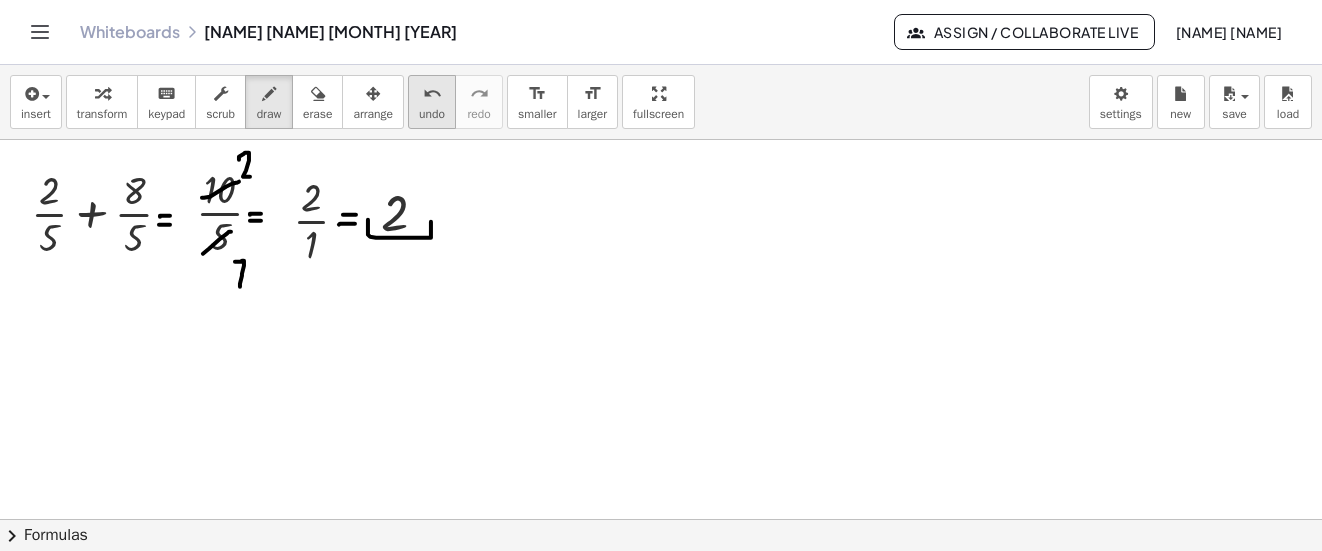 click on "undo undo" at bounding box center [432, 102] 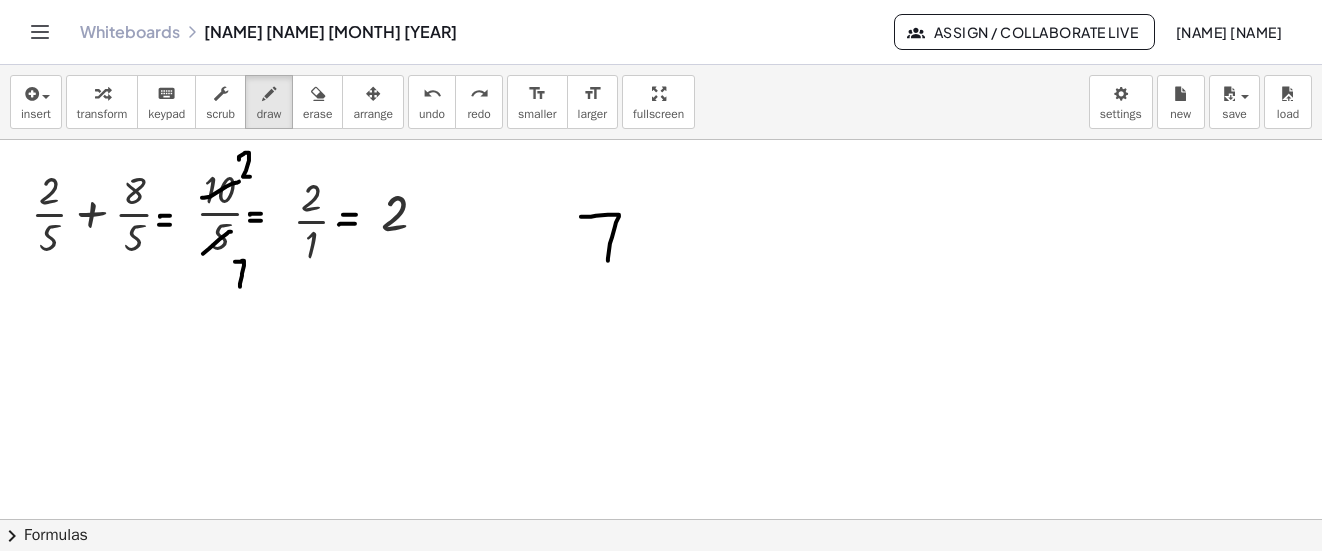 drag, startPoint x: 612, startPoint y: 238, endPoint x: 581, endPoint y: 217, distance: 37.44329 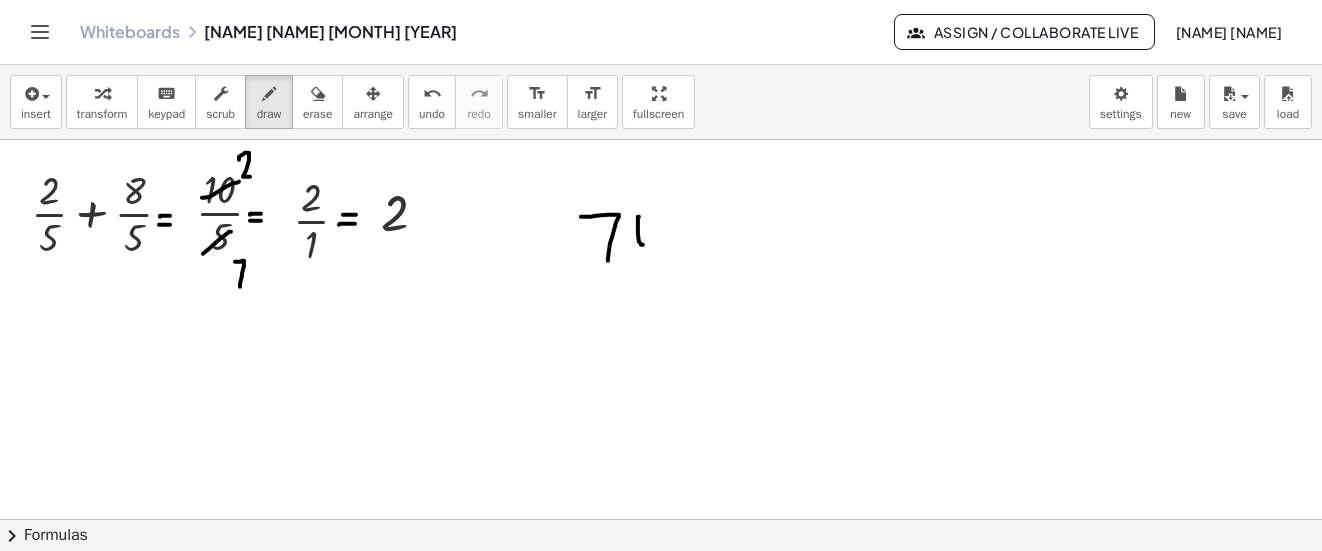 drag, startPoint x: 638, startPoint y: 217, endPoint x: 644, endPoint y: 246, distance: 29.614185 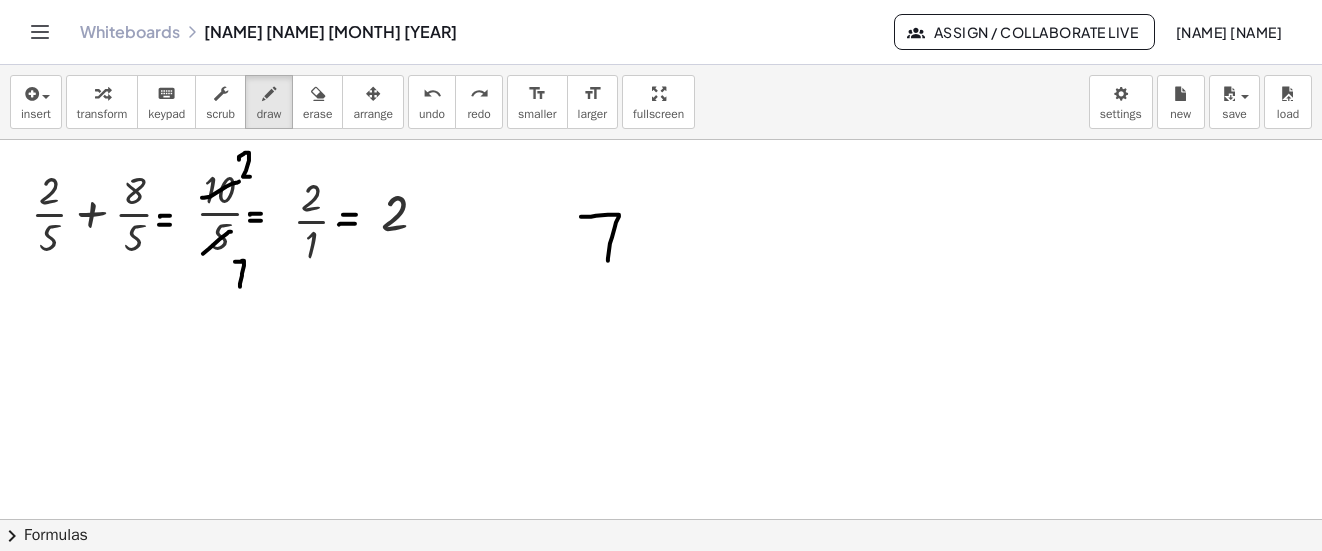 drag, startPoint x: 449, startPoint y: 109, endPoint x: 668, endPoint y: 200, distance: 237.15396 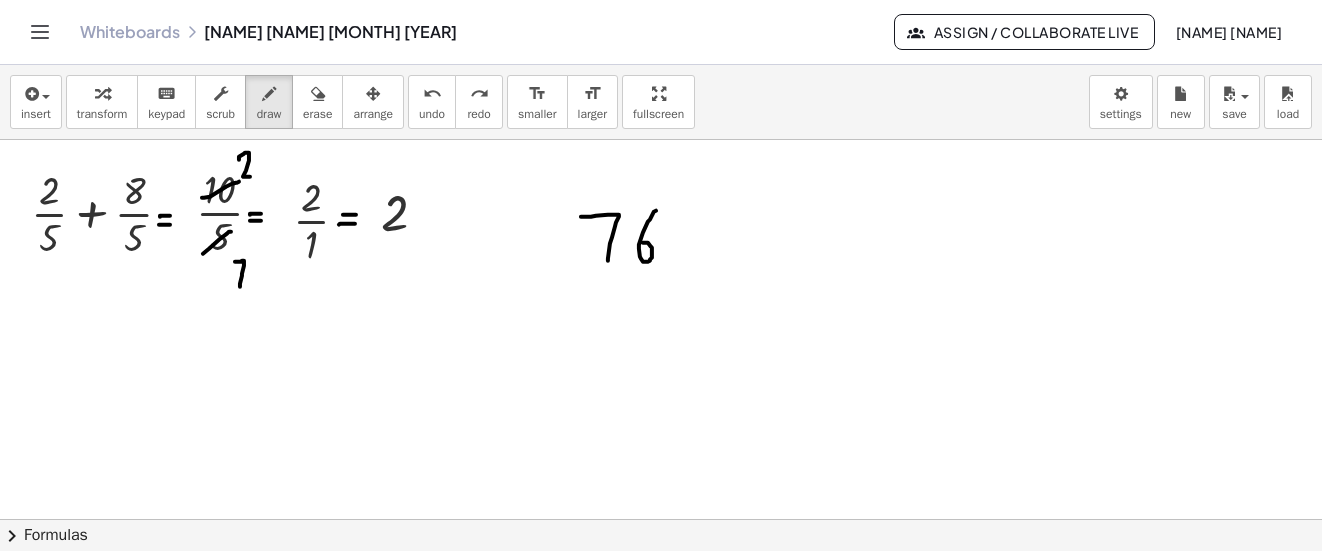 drag, startPoint x: 656, startPoint y: 211, endPoint x: 643, endPoint y: 243, distance: 34.539833 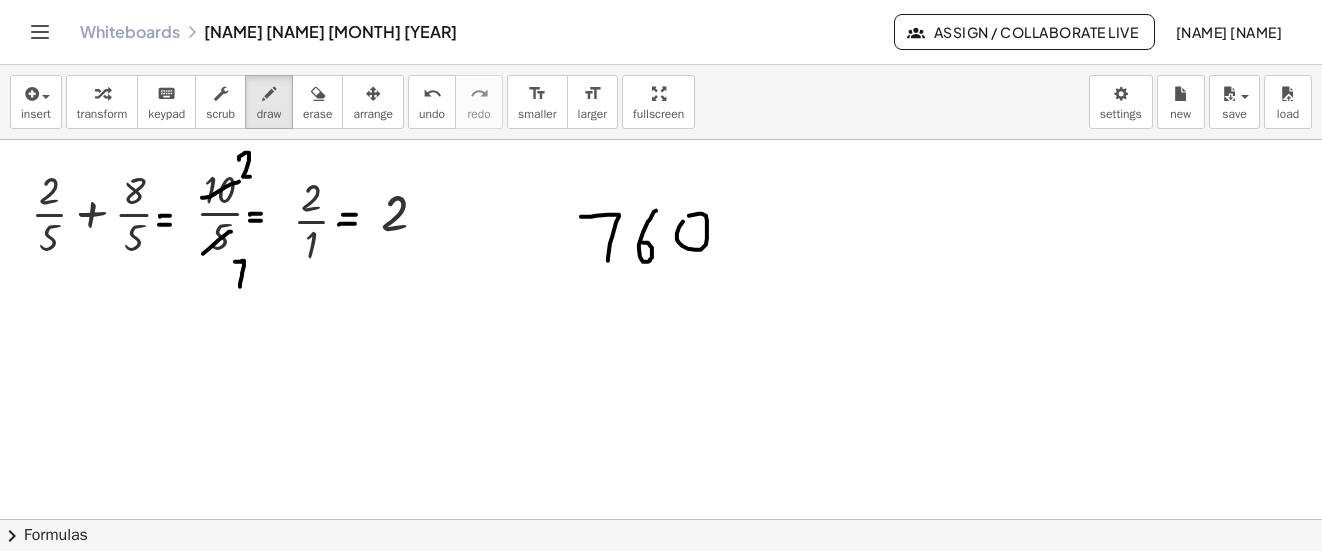 click at bounding box center (661, -472) 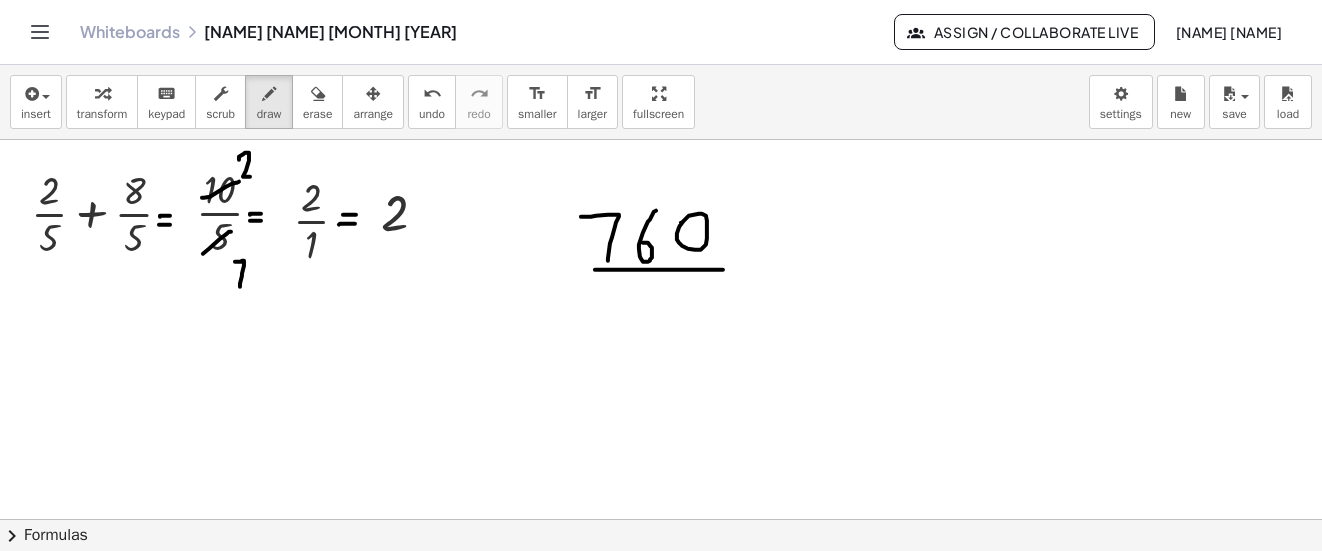 drag, startPoint x: 597, startPoint y: 270, endPoint x: 735, endPoint y: 275, distance: 138.09055 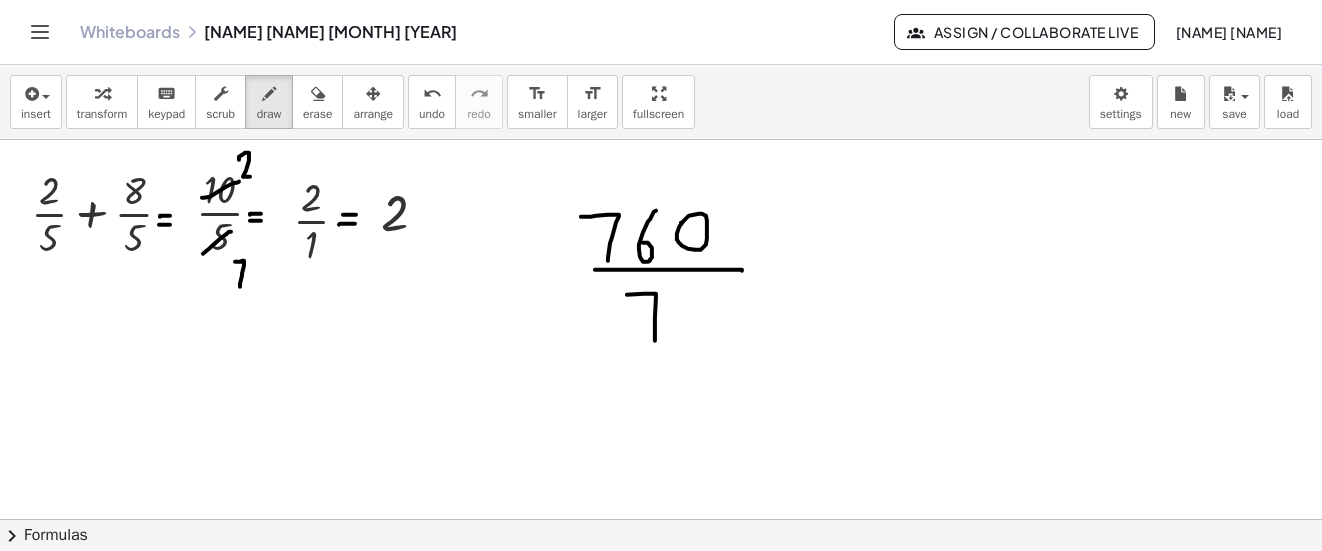 drag, startPoint x: 655, startPoint y: 341, endPoint x: 623, endPoint y: 296, distance: 55.21775 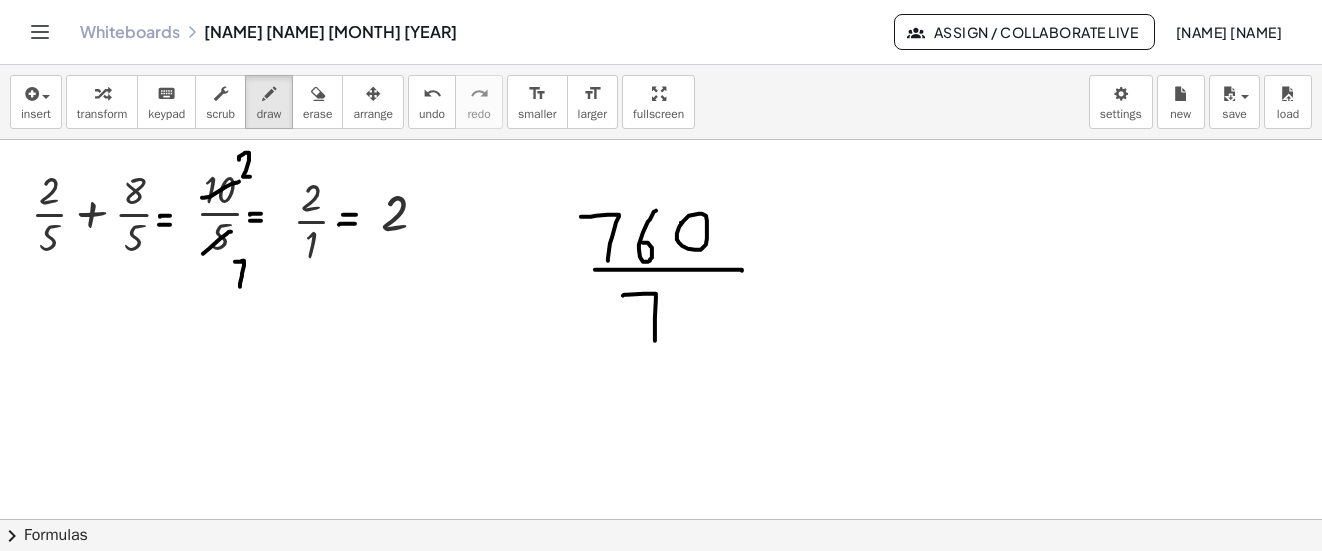 drag, startPoint x: 761, startPoint y: 283, endPoint x: 790, endPoint y: 283, distance: 29 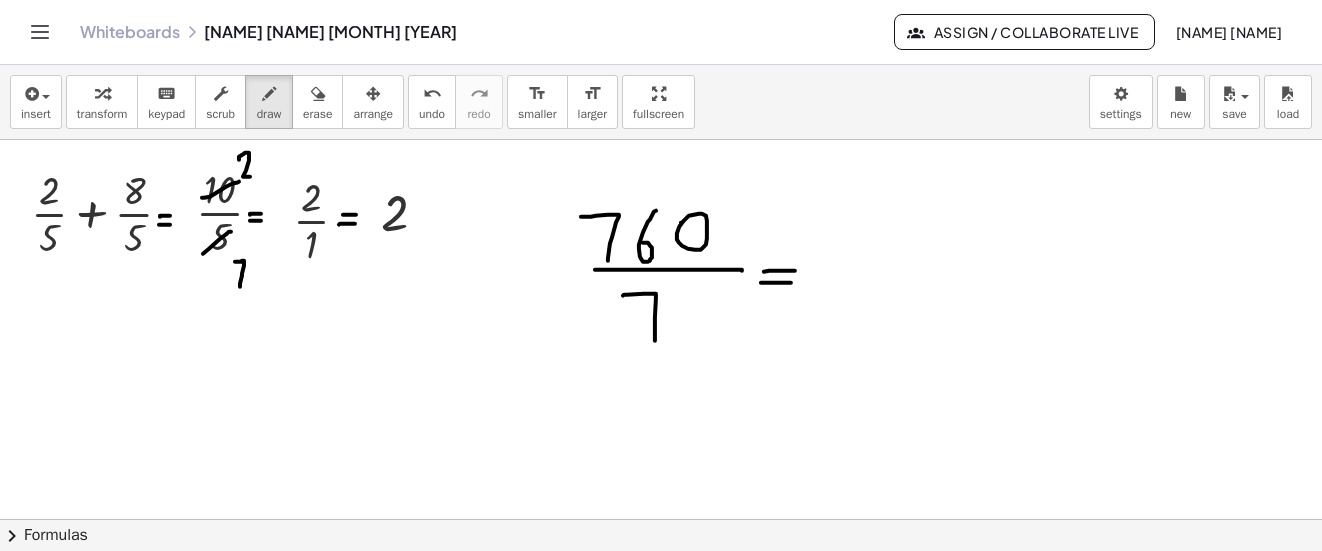 drag, startPoint x: 764, startPoint y: 272, endPoint x: 795, endPoint y: 271, distance: 31.016125 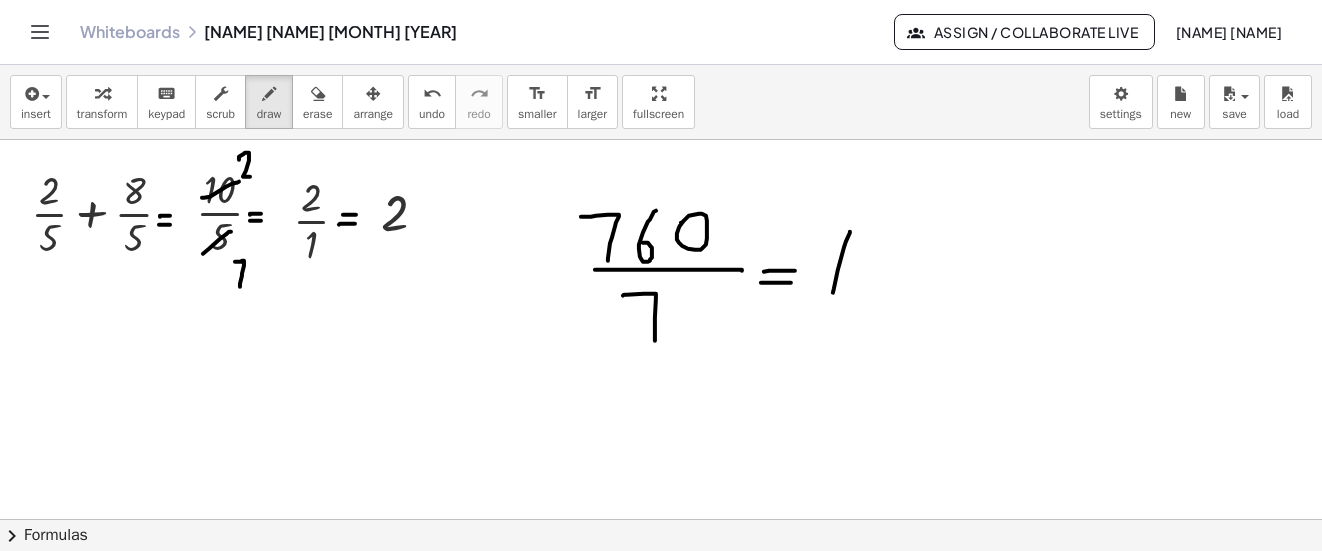 drag, startPoint x: 833, startPoint y: 293, endPoint x: 826, endPoint y: 233, distance: 60.40695 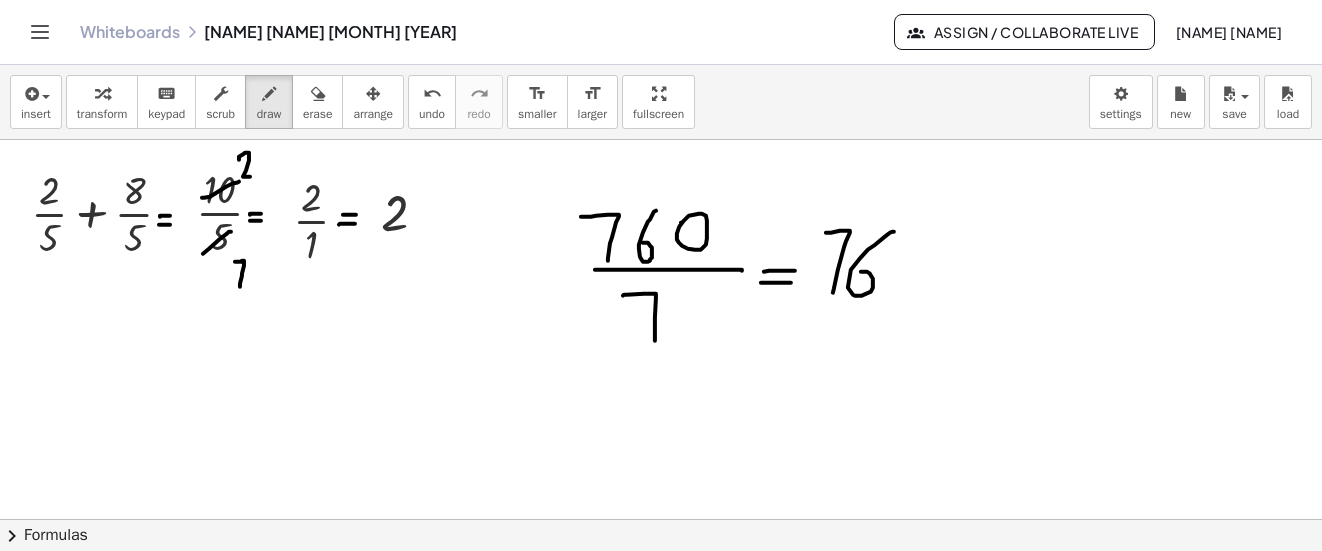 drag, startPoint x: 893, startPoint y: 232, endPoint x: 861, endPoint y: 272, distance: 51.224995 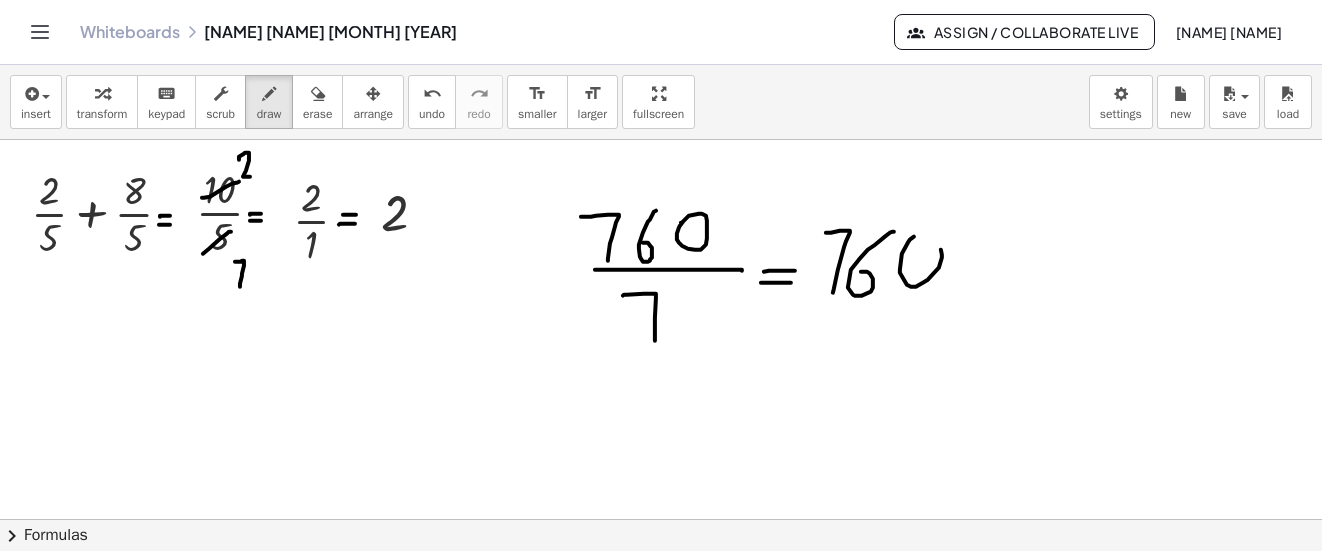 drag, startPoint x: 914, startPoint y: 237, endPoint x: 895, endPoint y: 279, distance: 46.09772 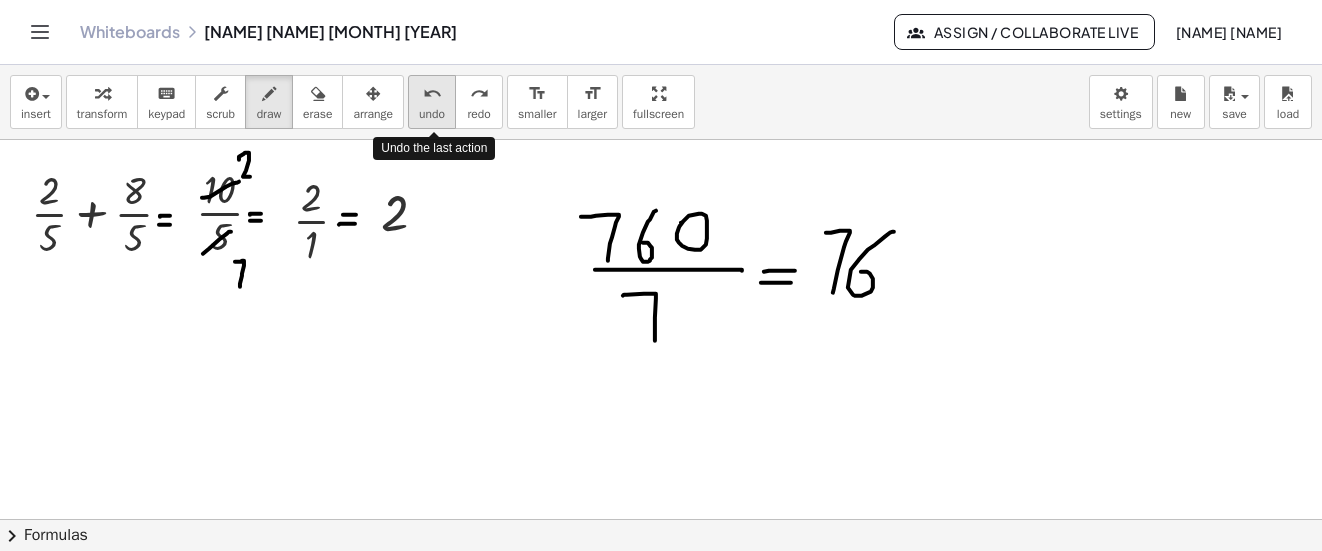 click on "undo" at bounding box center (432, 114) 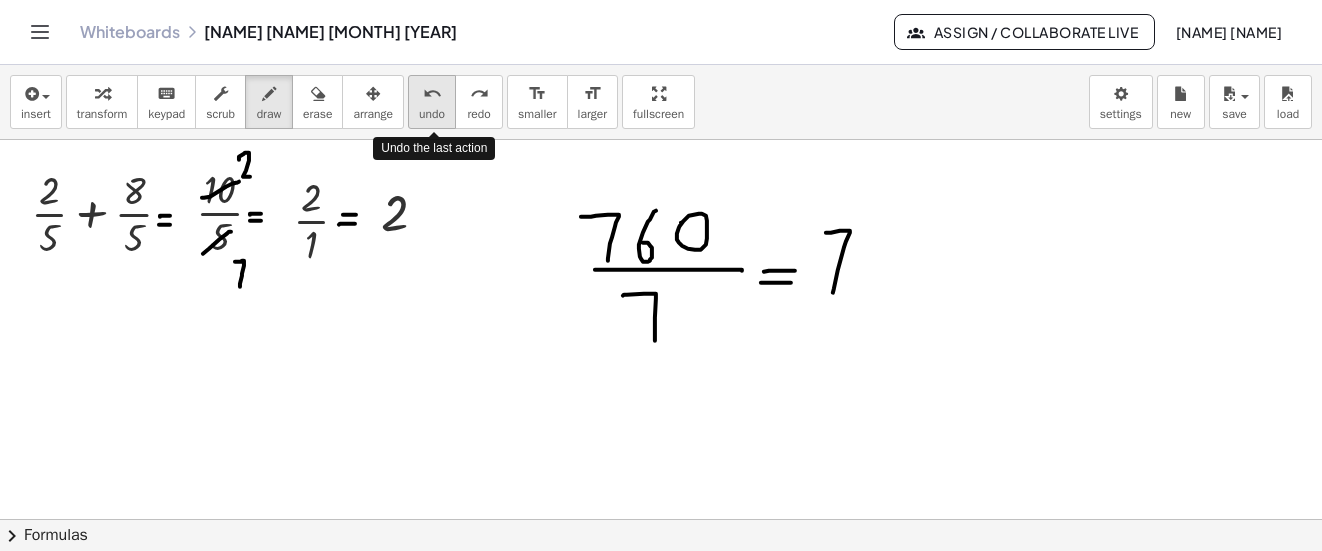 click on "undo" at bounding box center (432, 114) 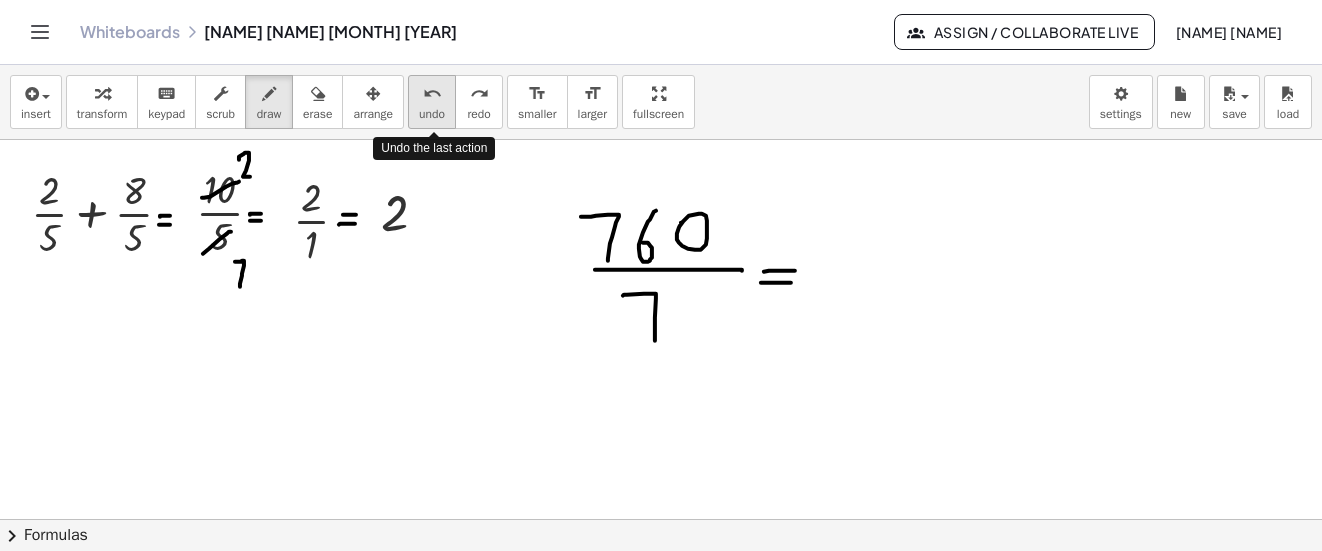 click on "undo" at bounding box center [432, 114] 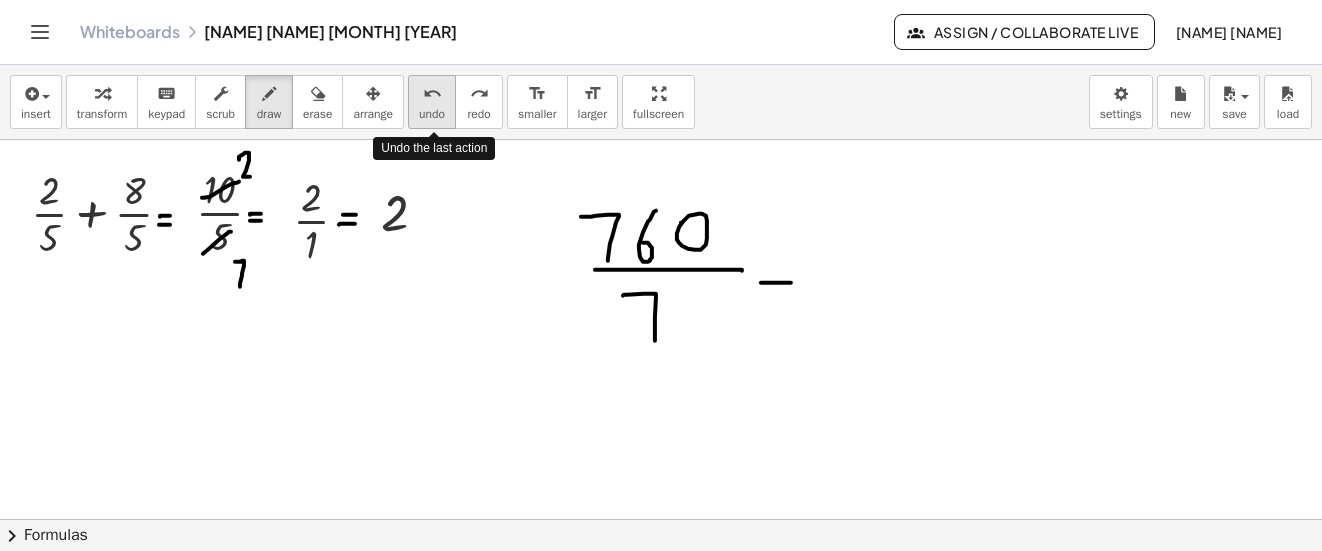 click on "undo" at bounding box center [432, 114] 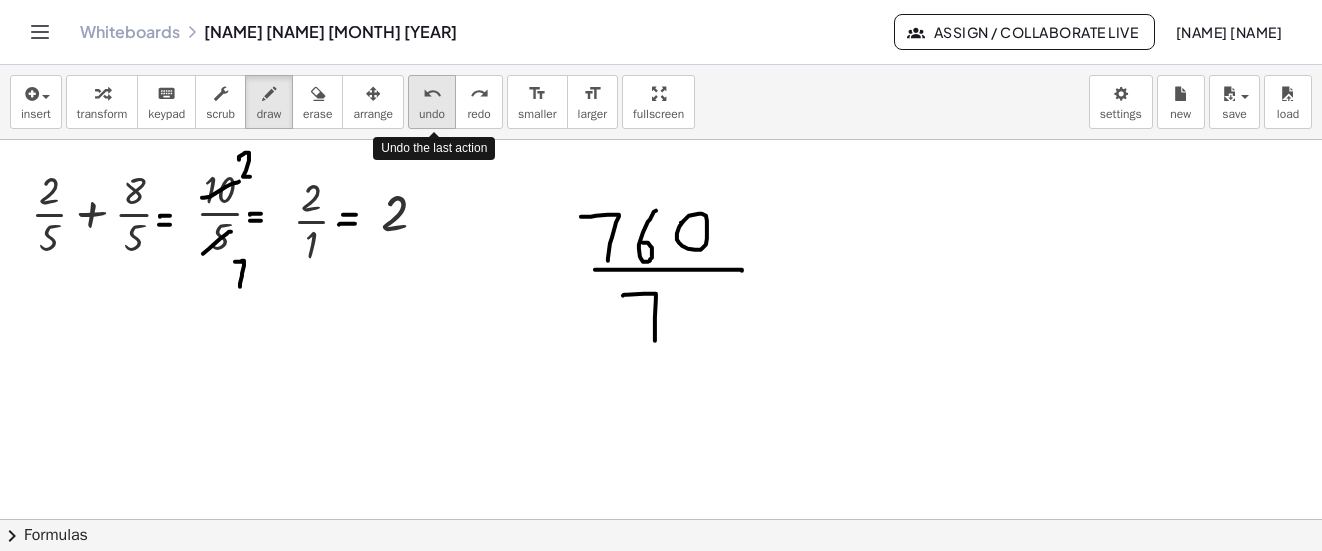 click on "undo" at bounding box center (432, 114) 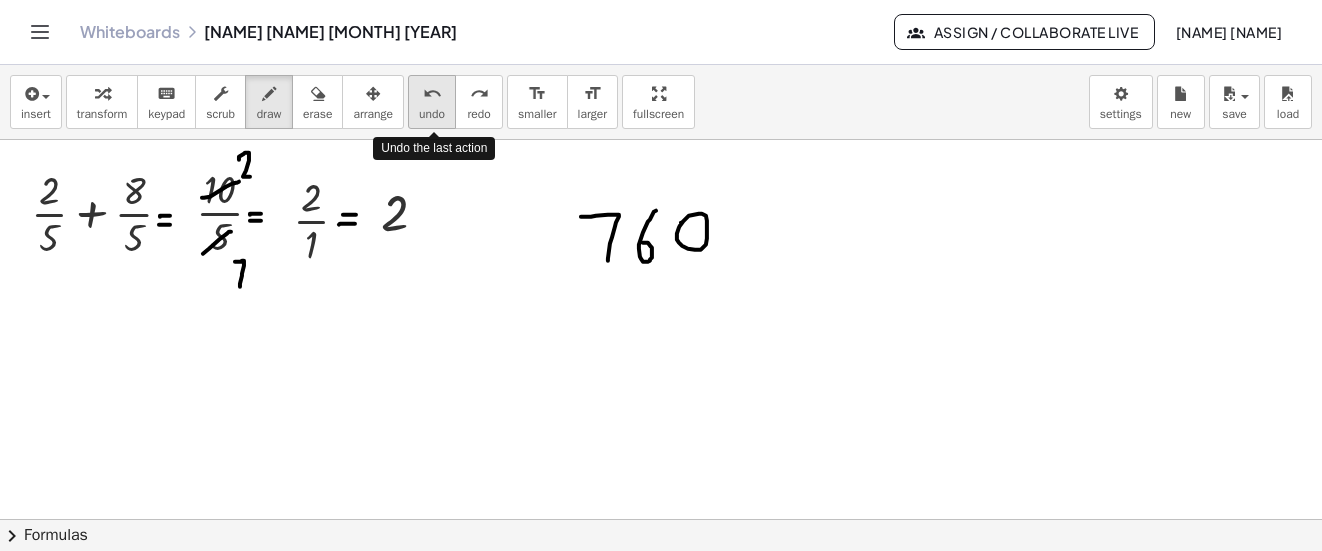 click on "undo" at bounding box center [432, 114] 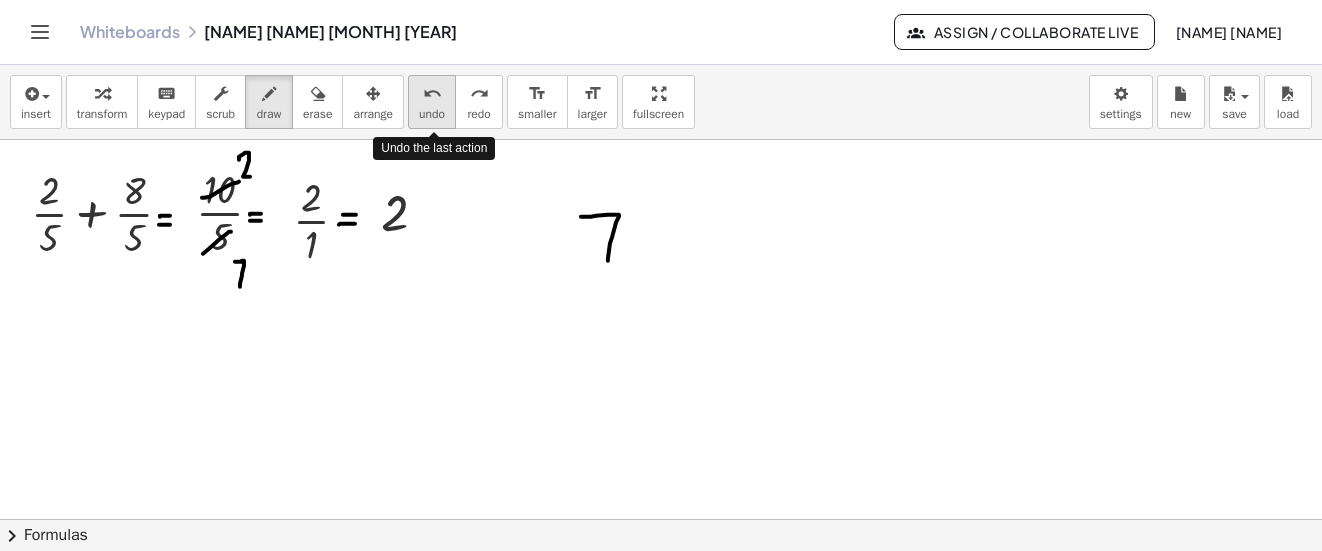 click on "undo" at bounding box center [432, 114] 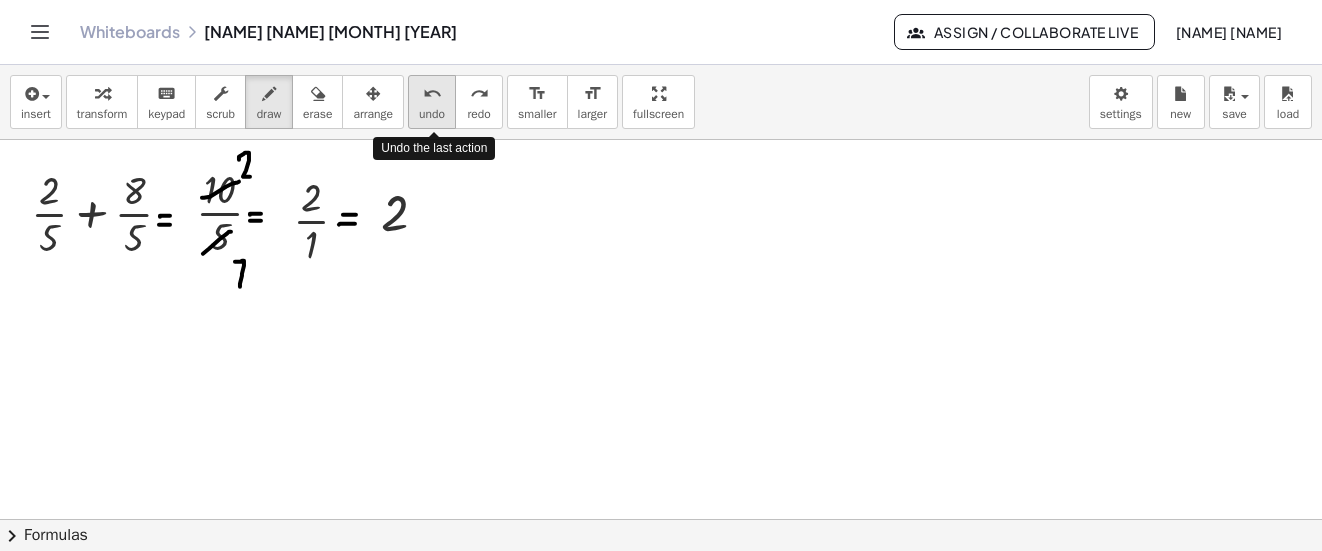 click on "undo" at bounding box center [432, 114] 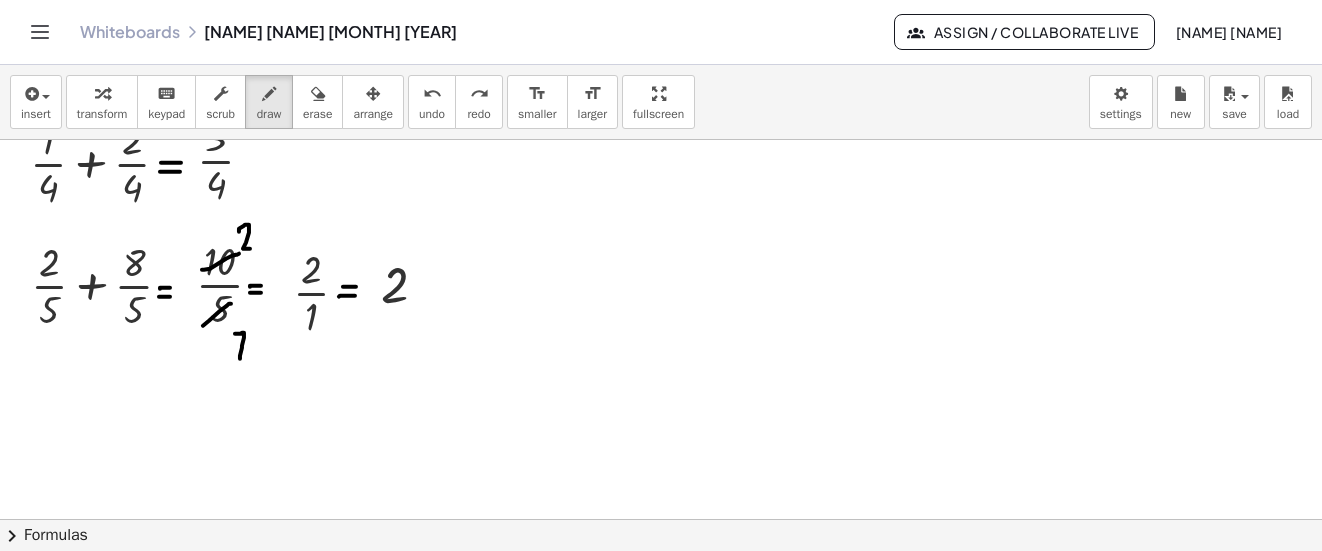 scroll, scrollTop: 1838, scrollLeft: 0, axis: vertical 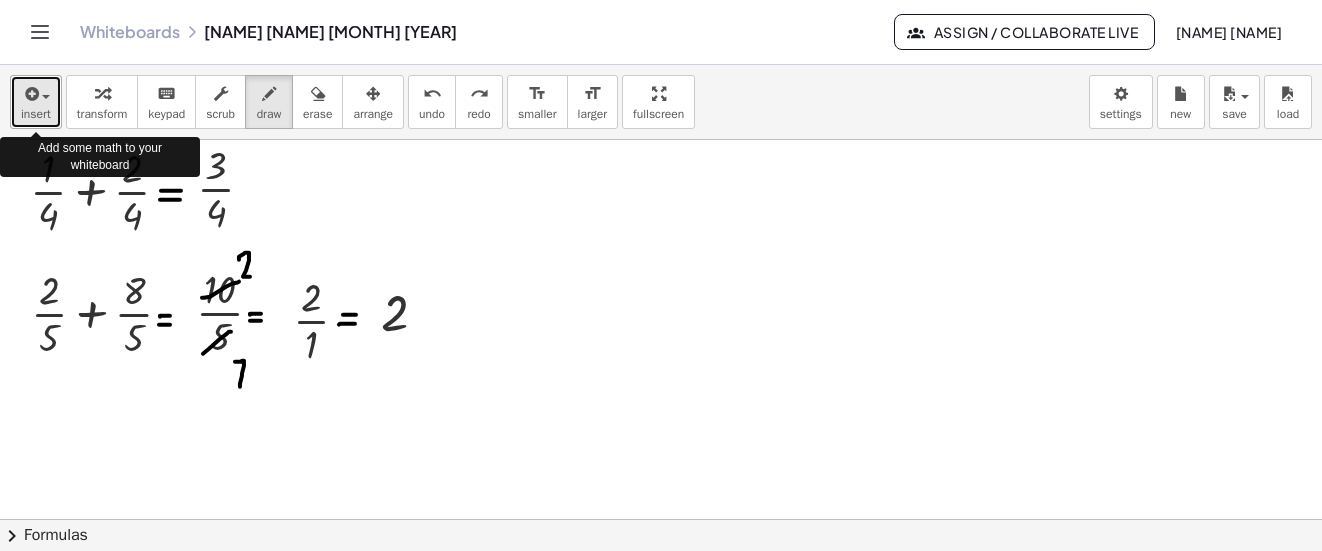 click on "insert" at bounding box center [36, 102] 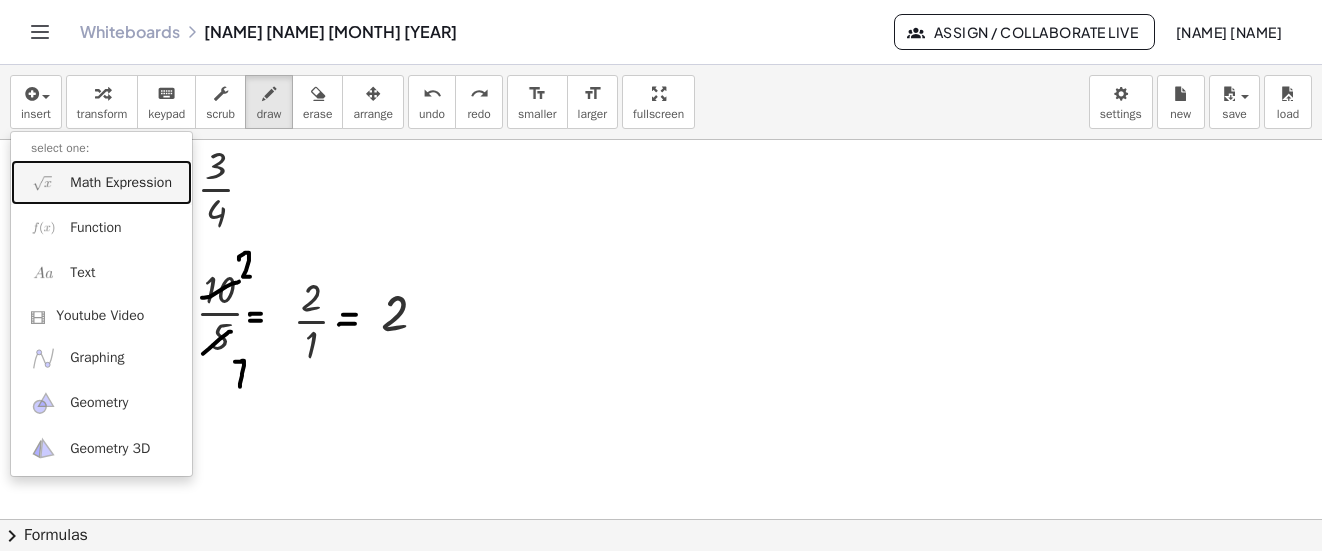 click on "Math Expression" at bounding box center [121, 183] 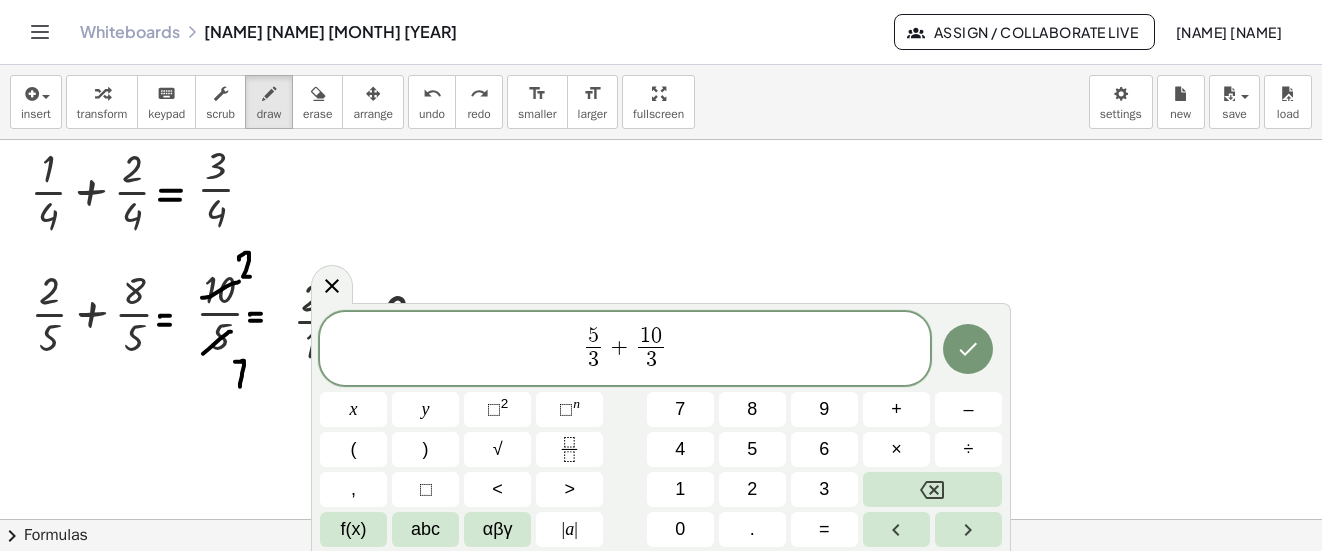 click on "5 3 + 1 0 3" at bounding box center (625, 350) 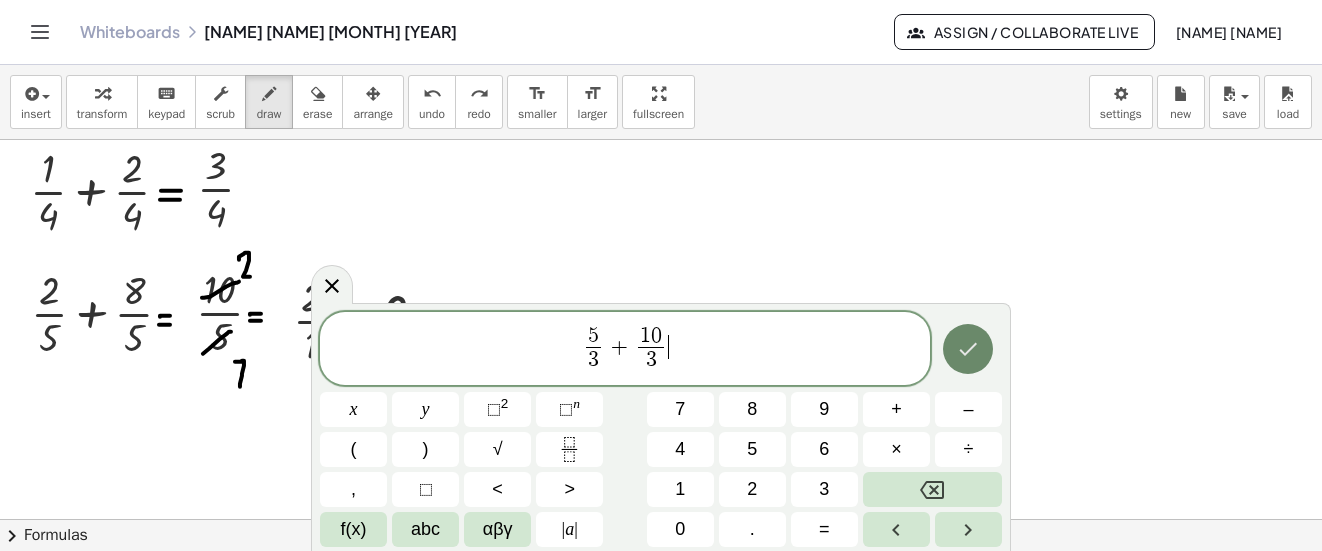 click at bounding box center (968, 349) 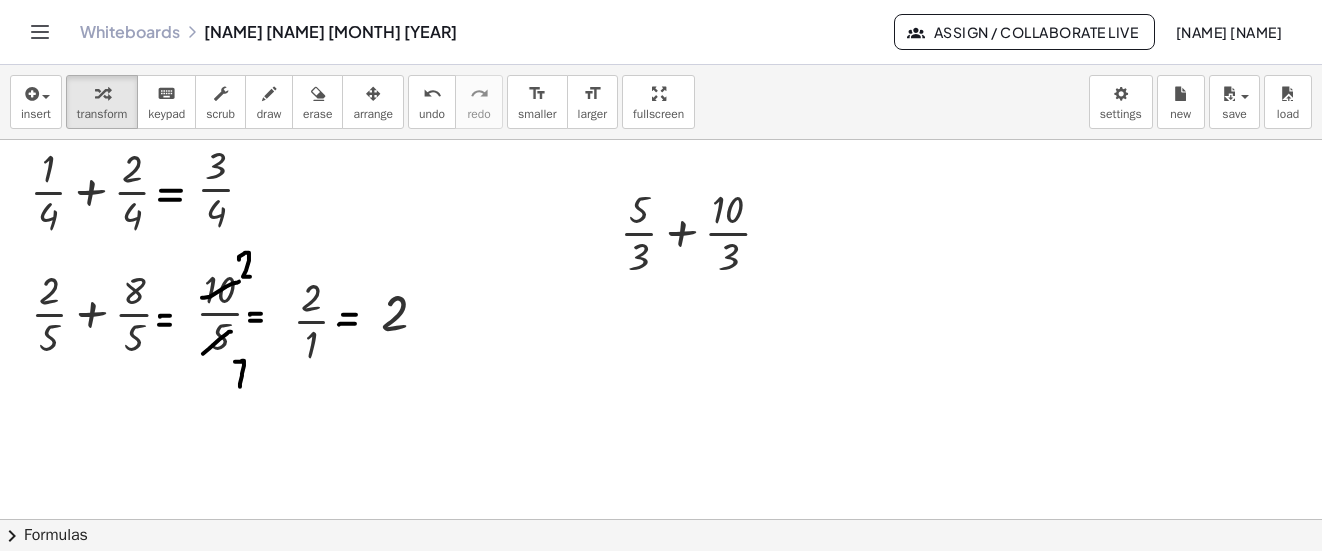click on "arrange" at bounding box center (373, 102) 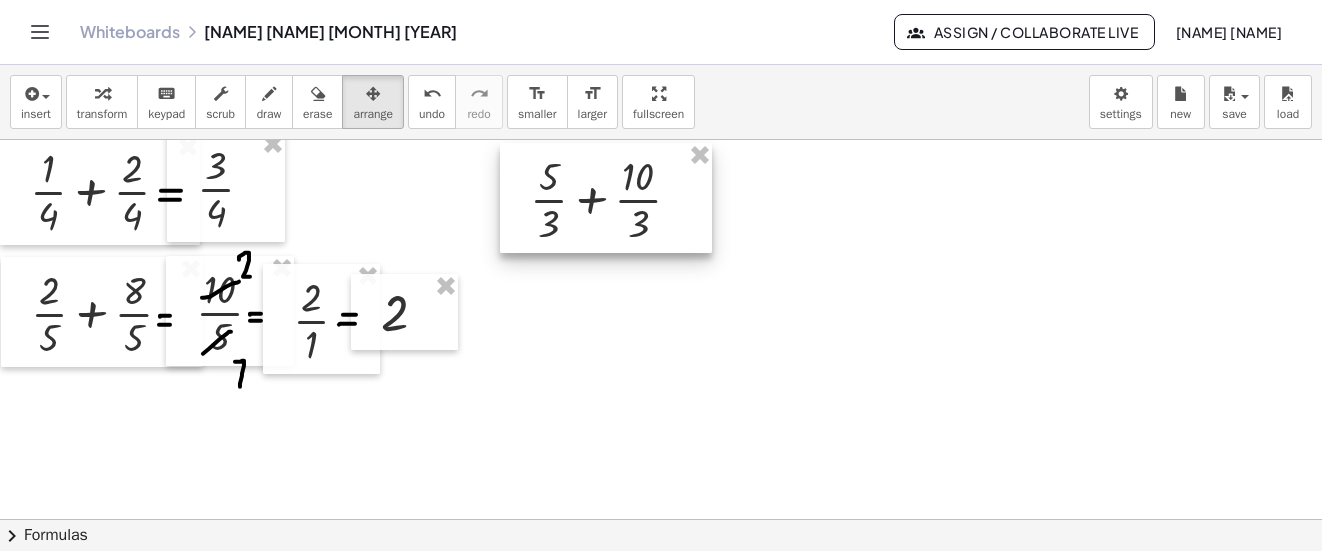 drag, startPoint x: 672, startPoint y: 218, endPoint x: 434, endPoint y: 153, distance: 246.71643 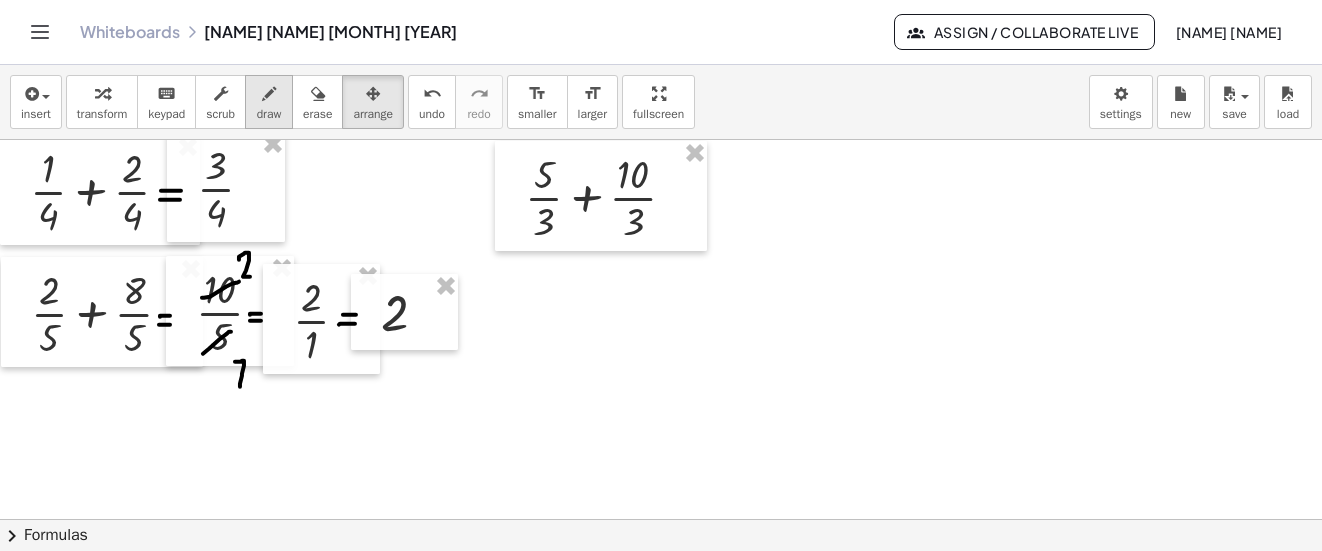 click at bounding box center [269, 94] 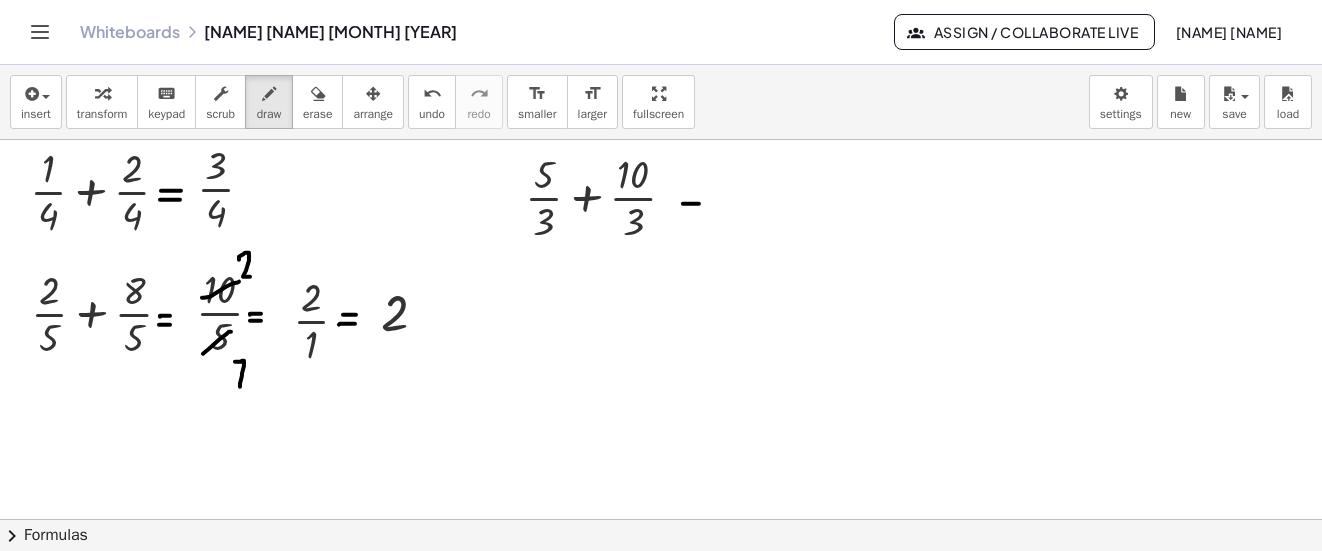 drag, startPoint x: 683, startPoint y: 204, endPoint x: 700, endPoint y: 204, distance: 17 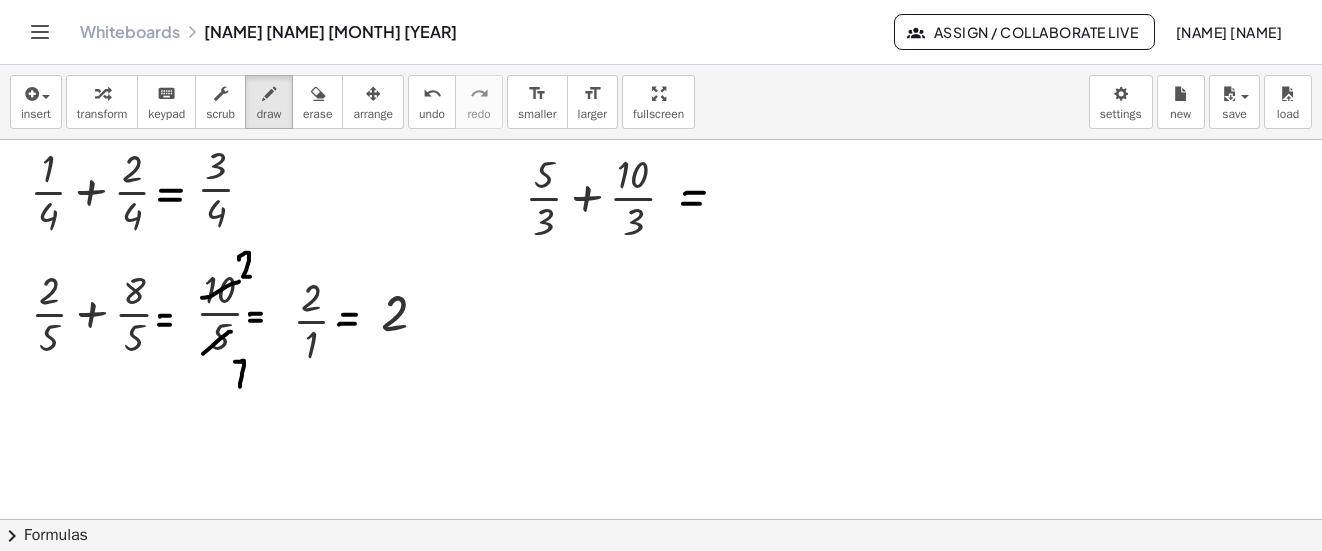 drag, startPoint x: 685, startPoint y: 194, endPoint x: 704, endPoint y: 193, distance: 19.026299 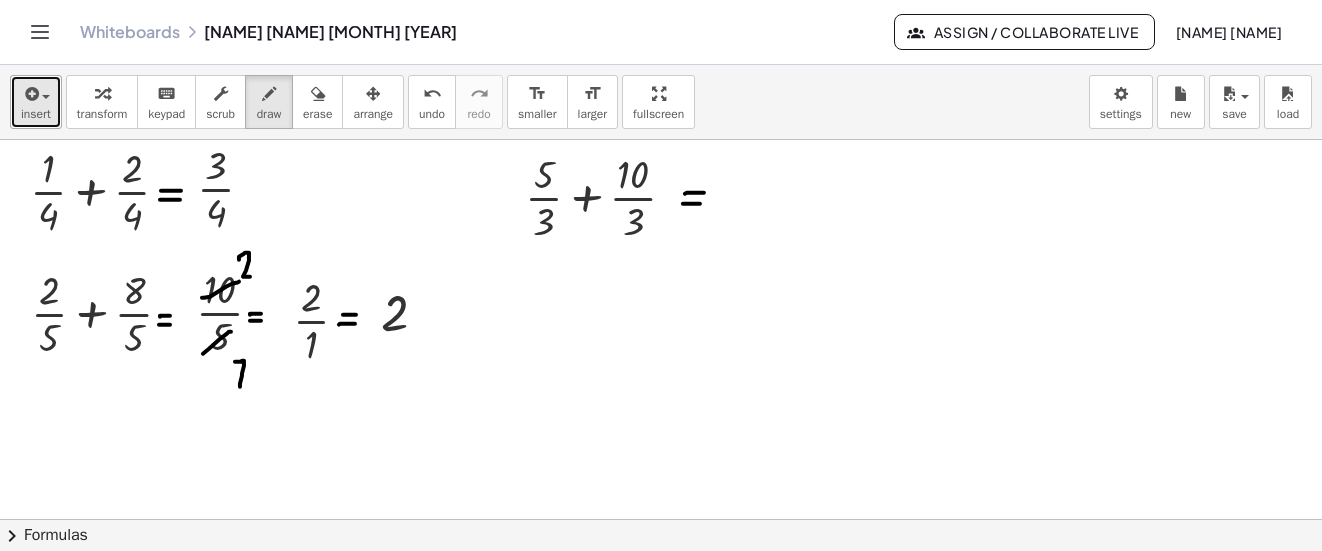 click on "insert" at bounding box center (36, 102) 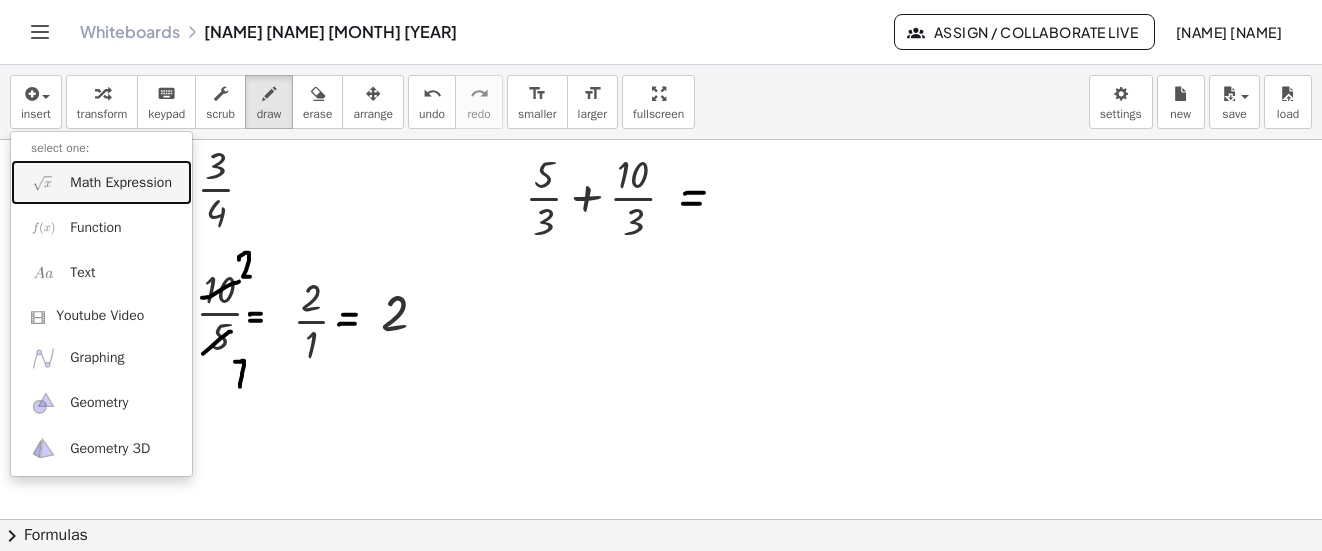 click on "Math Expression" at bounding box center (121, 183) 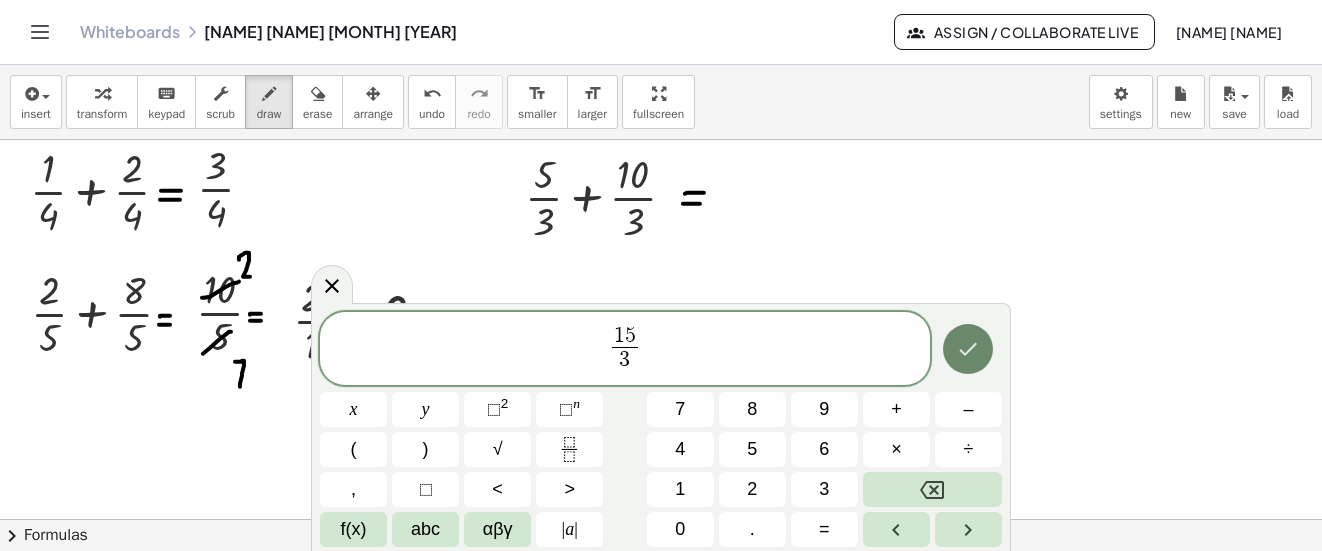 click 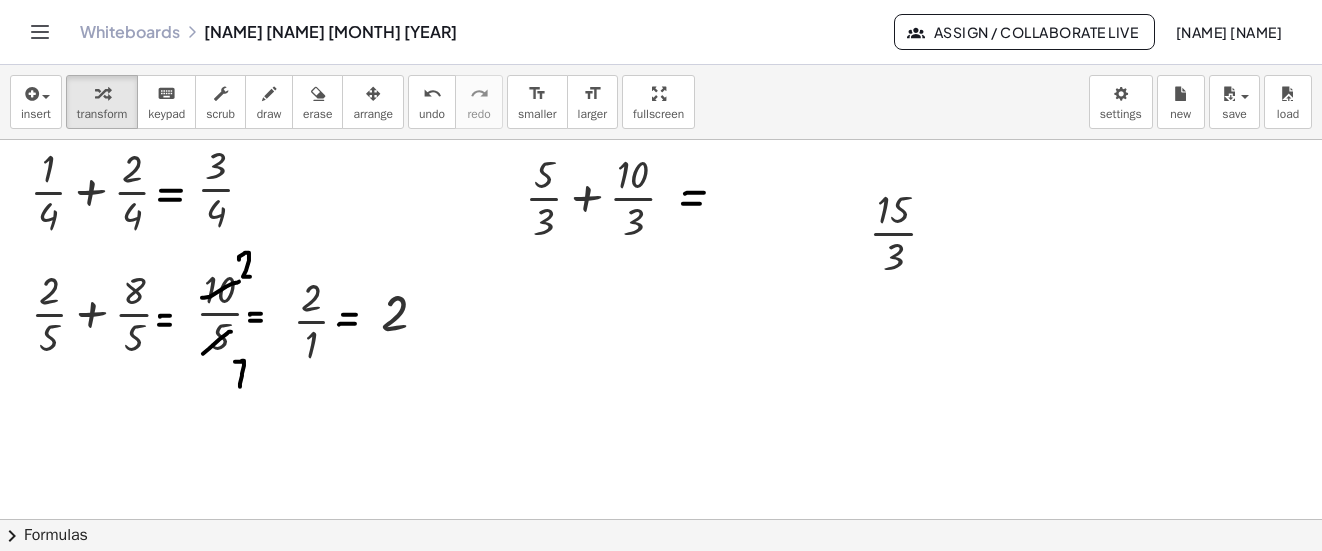 drag, startPoint x: 369, startPoint y: 117, endPoint x: 828, endPoint y: 251, distance: 478.16 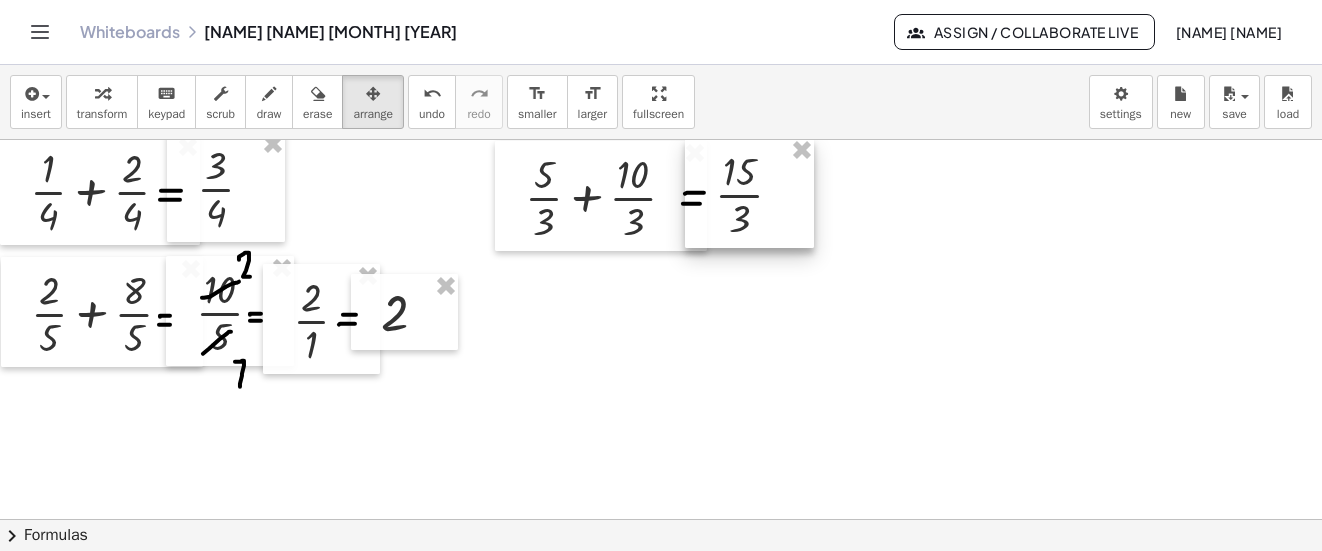 drag, startPoint x: 892, startPoint y: 238, endPoint x: 754, endPoint y: 201, distance: 142.87407 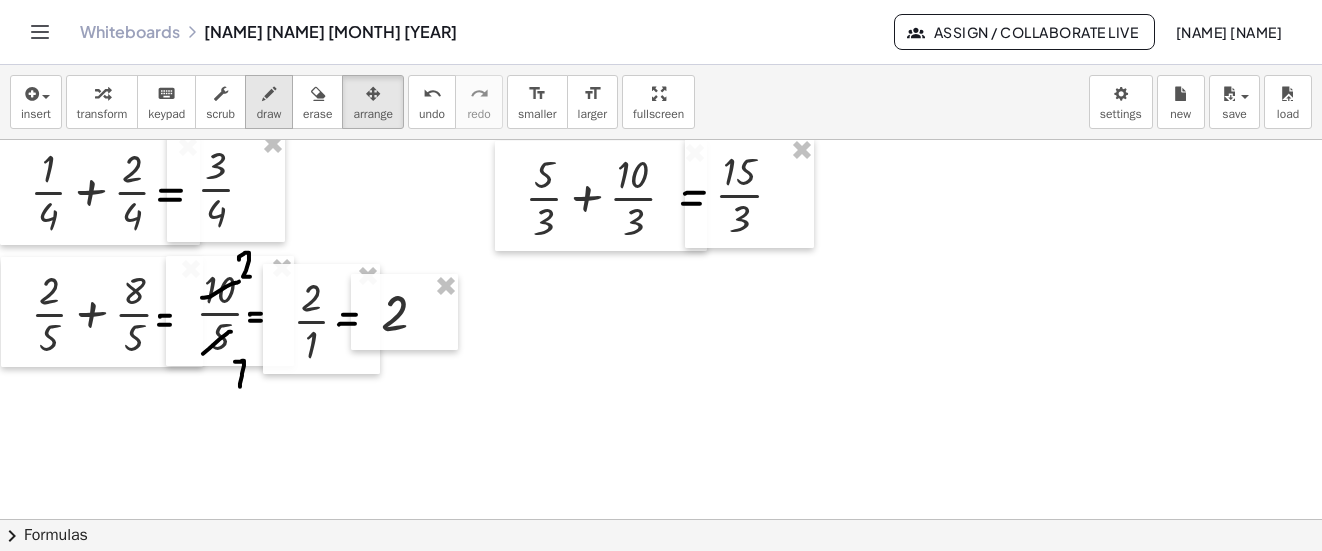 click at bounding box center (269, 94) 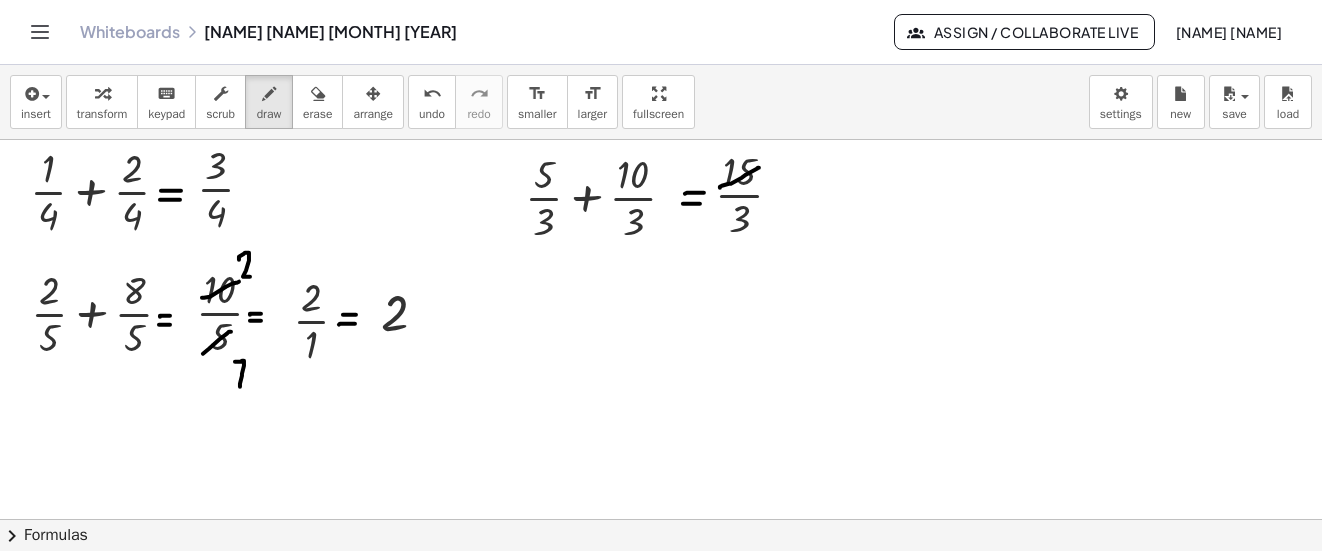 drag, startPoint x: 720, startPoint y: 188, endPoint x: 759, endPoint y: 168, distance: 43.829212 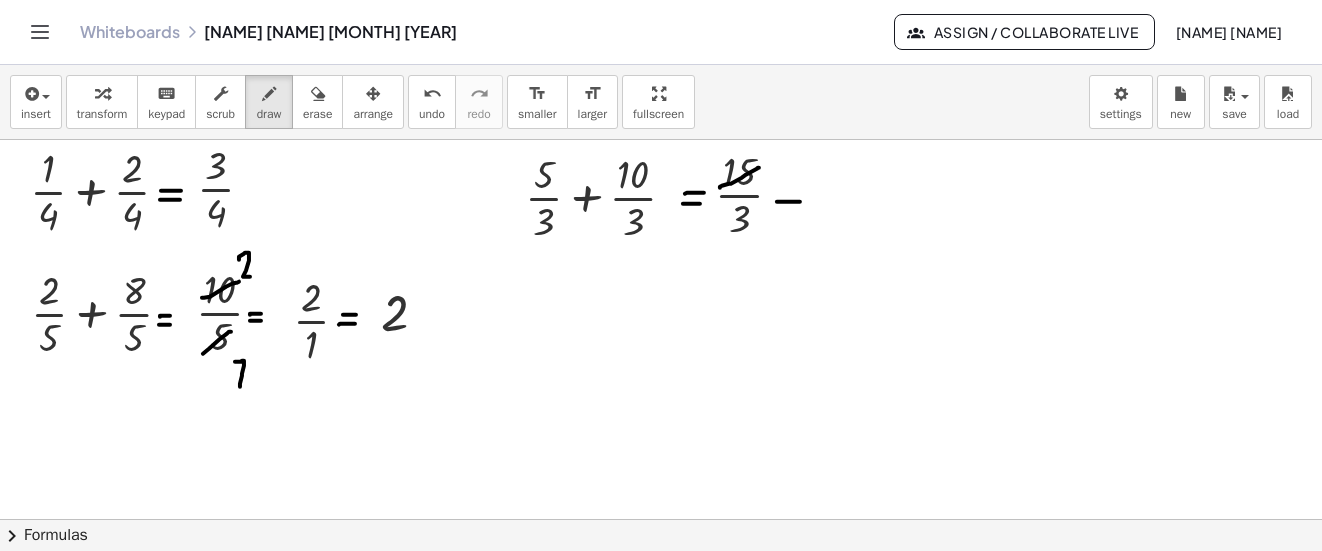 click at bounding box center (661, -372) 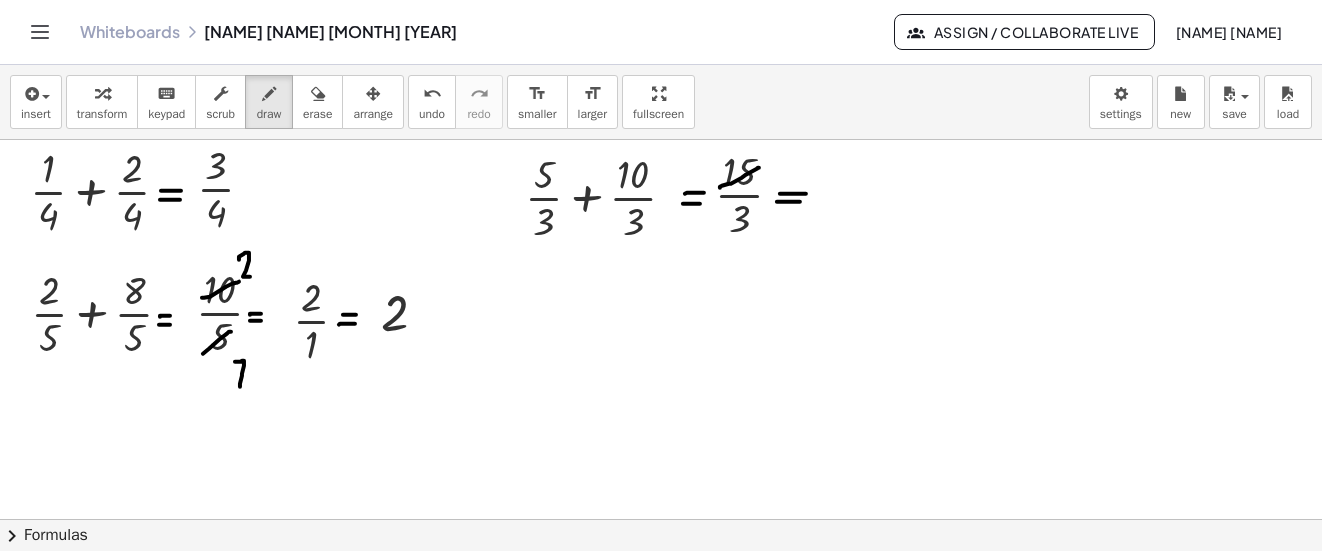 drag, startPoint x: 780, startPoint y: 194, endPoint x: 806, endPoint y: 194, distance: 26 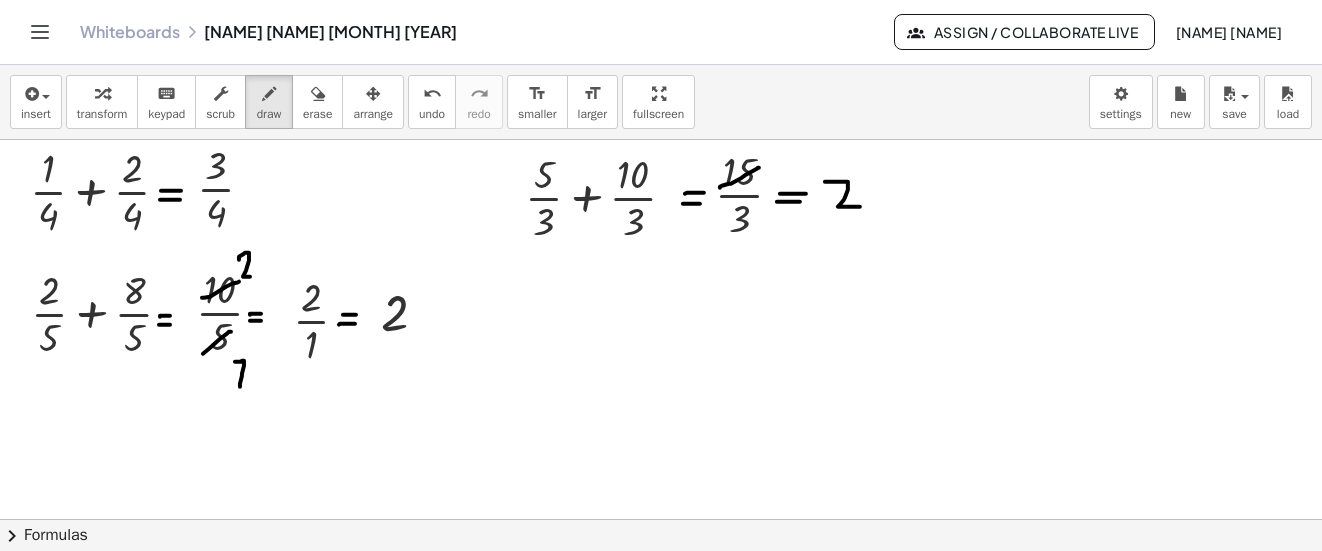 drag, startPoint x: 848, startPoint y: 182, endPoint x: 860, endPoint y: 207, distance: 27.730848 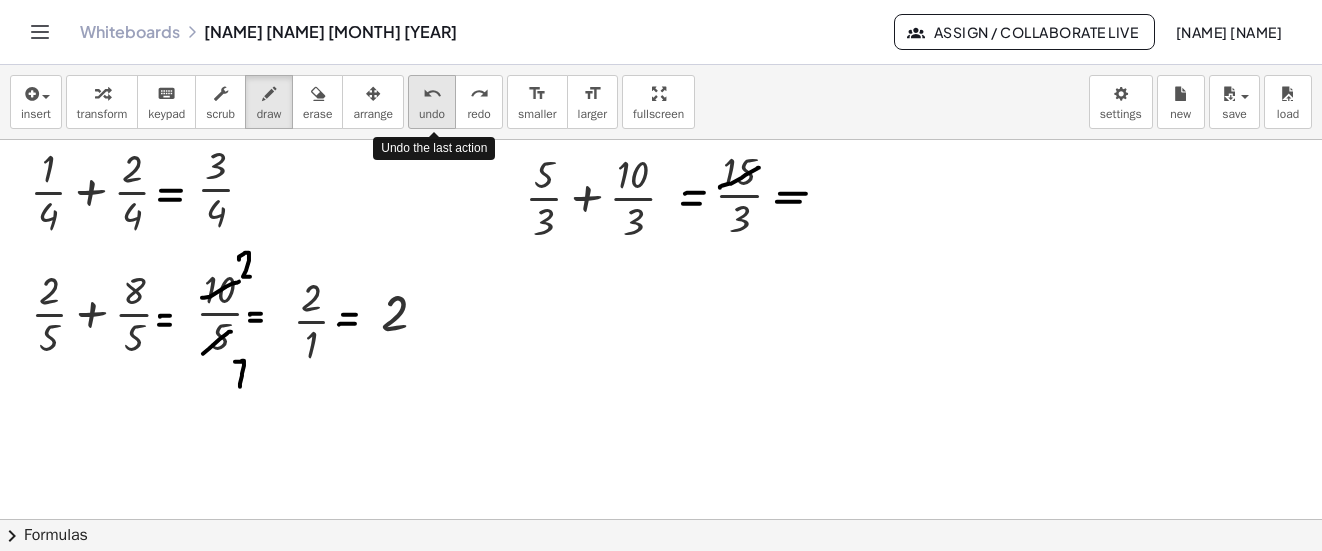 click on "undo" at bounding box center [432, 114] 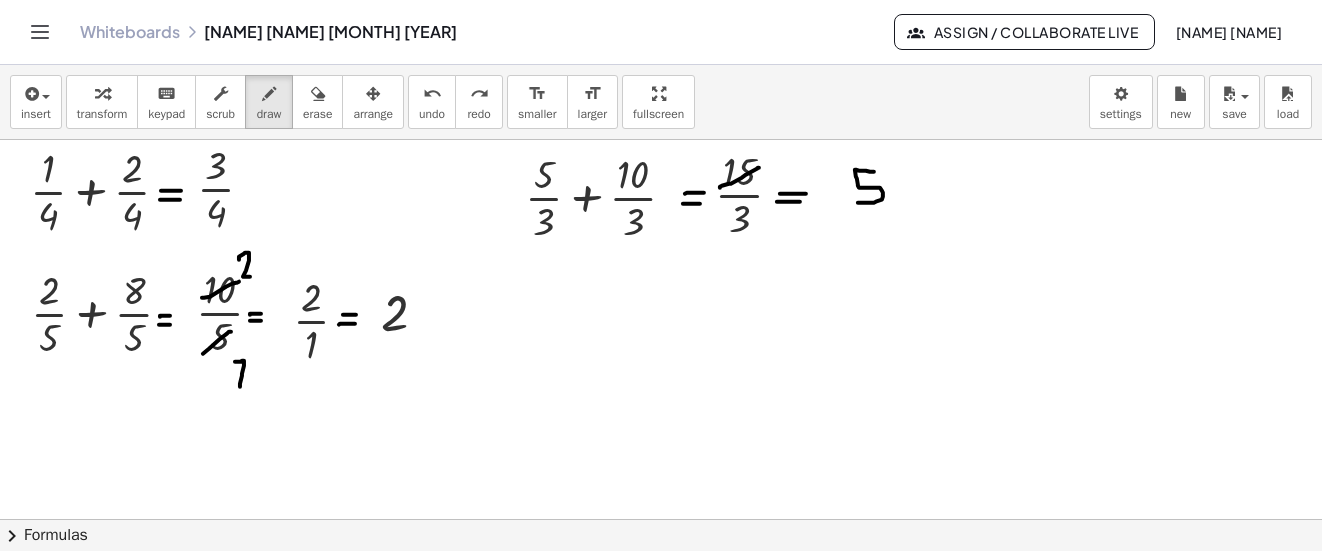 drag, startPoint x: 874, startPoint y: 172, endPoint x: 858, endPoint y: 203, distance: 34.88553 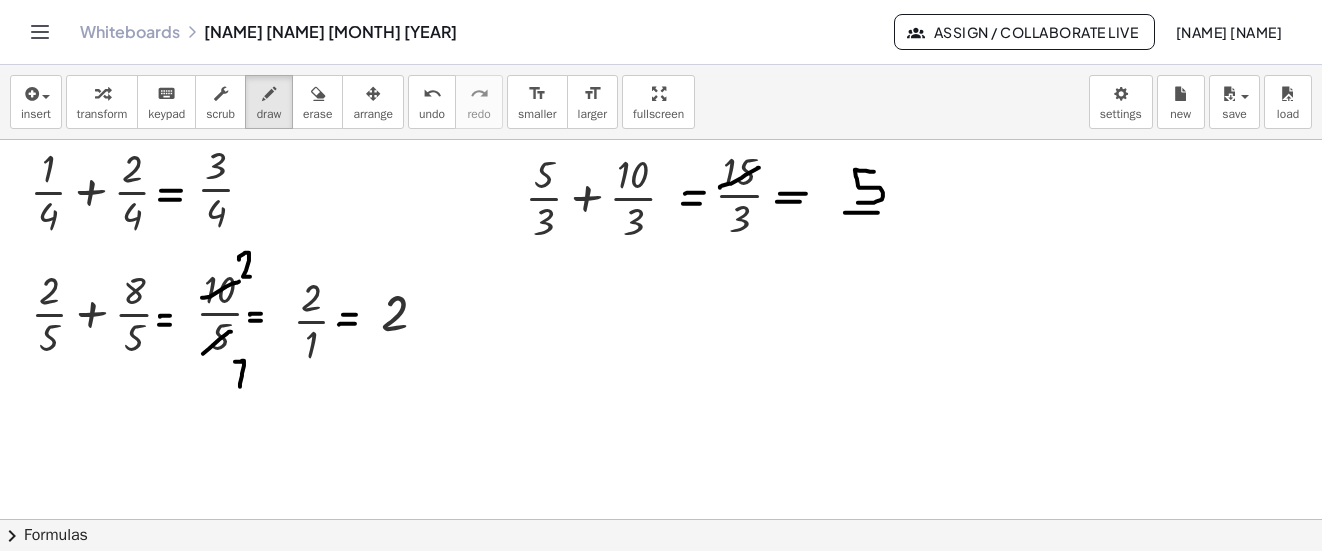 drag, startPoint x: 849, startPoint y: 213, endPoint x: 909, endPoint y: 213, distance: 60 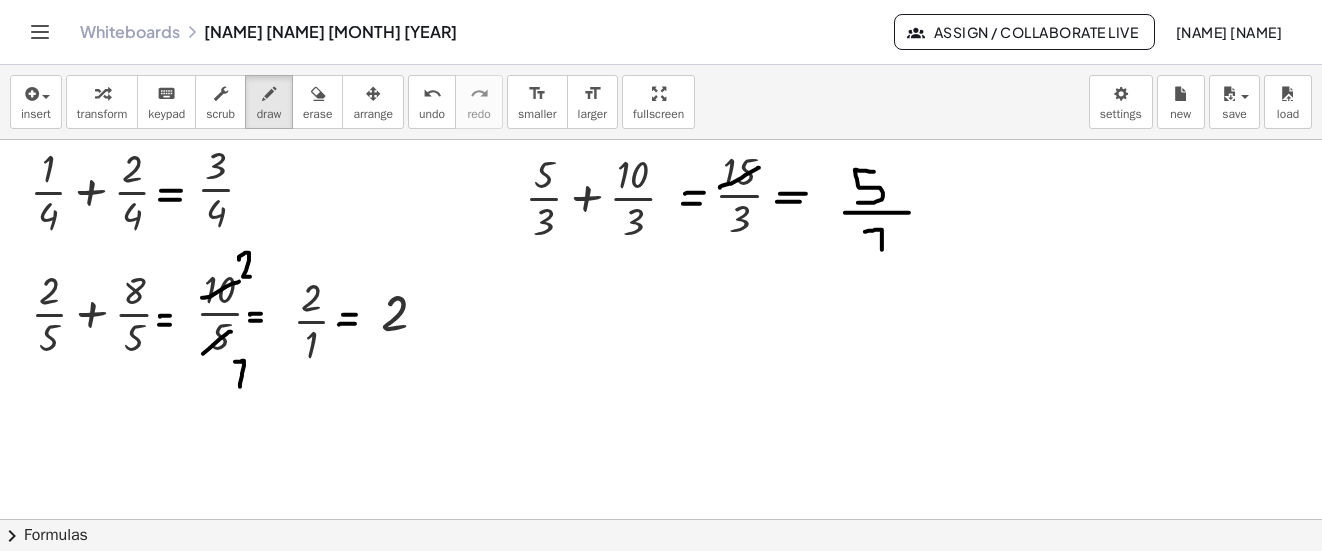 drag, startPoint x: 882, startPoint y: 250, endPoint x: 865, endPoint y: 232, distance: 24.758837 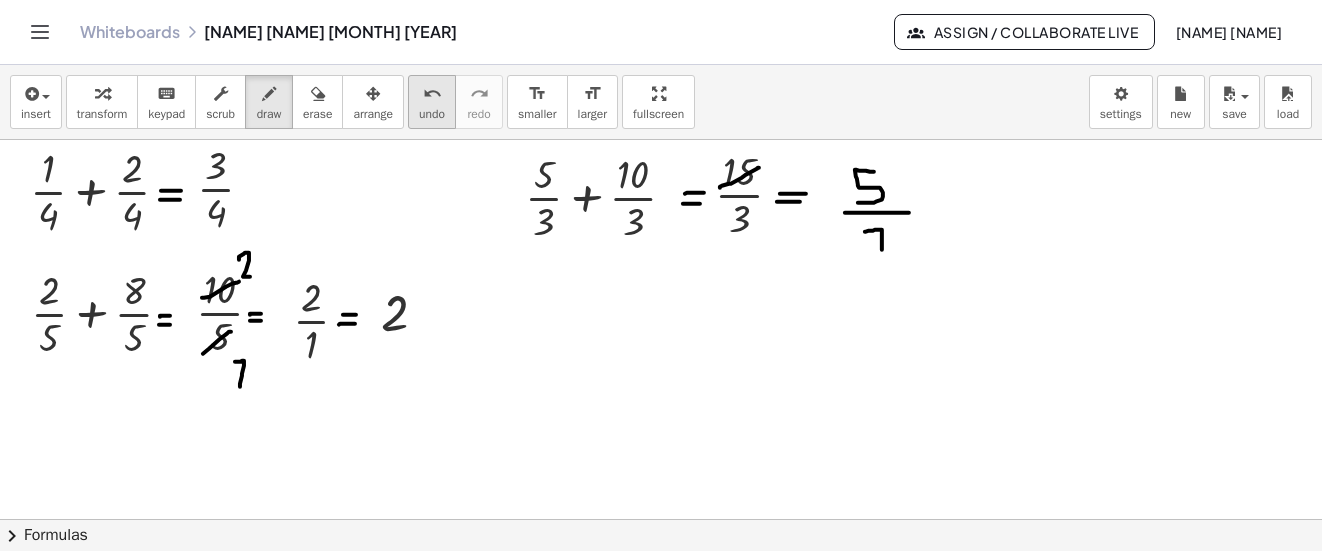 click on "undo undo" at bounding box center (432, 102) 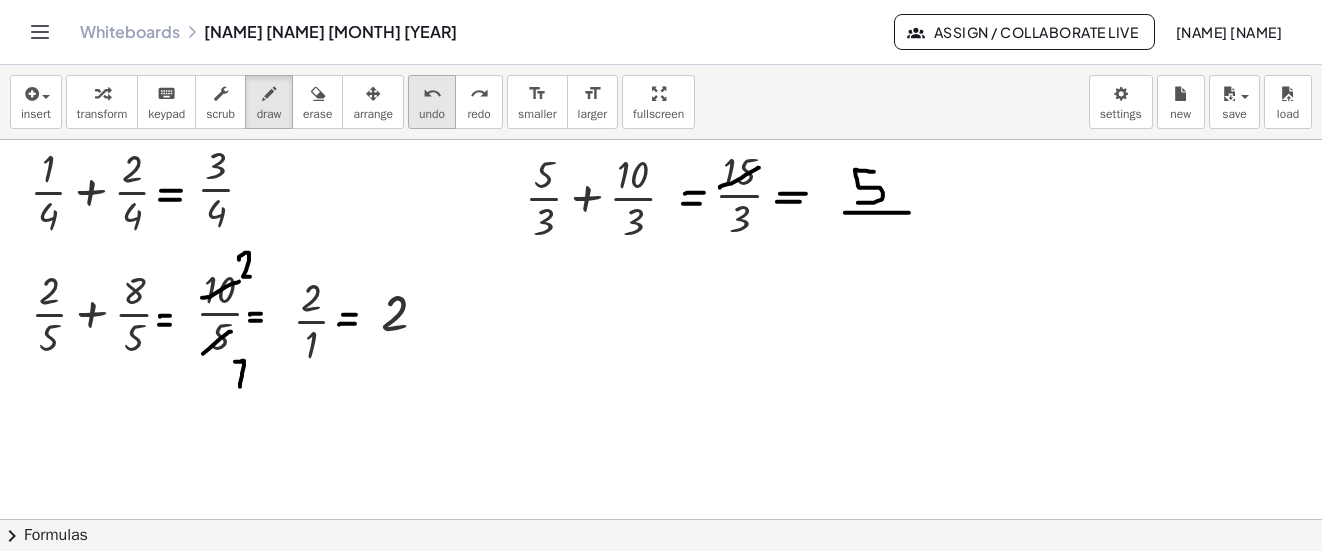 click on "undo undo" at bounding box center (432, 102) 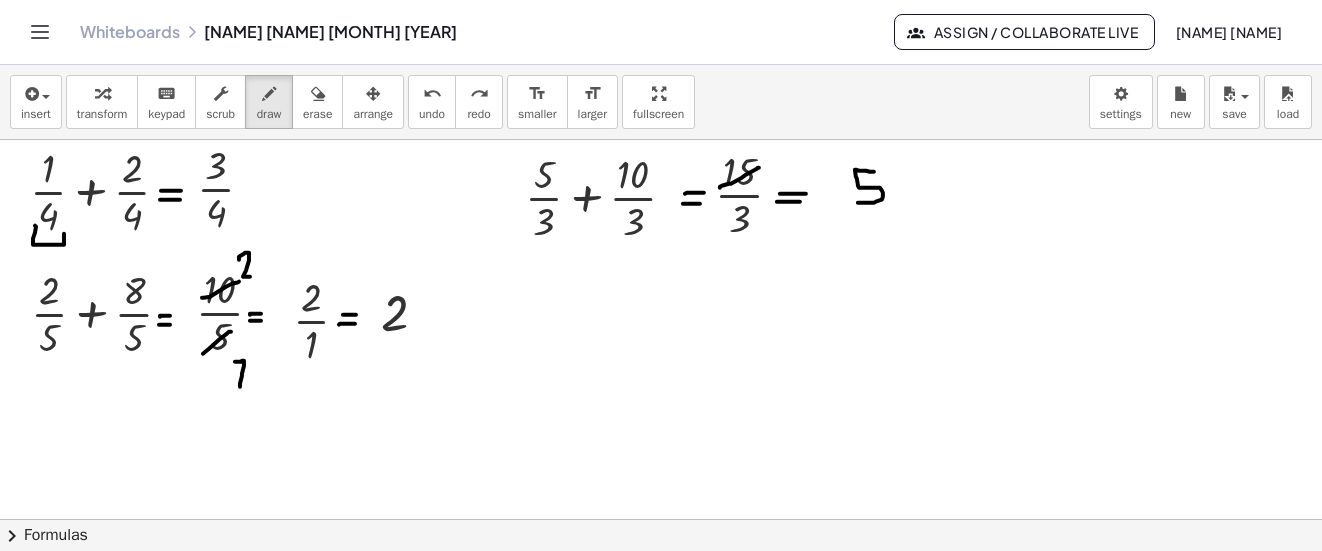 drag, startPoint x: 35, startPoint y: 226, endPoint x: 64, endPoint y: 232, distance: 29.614185 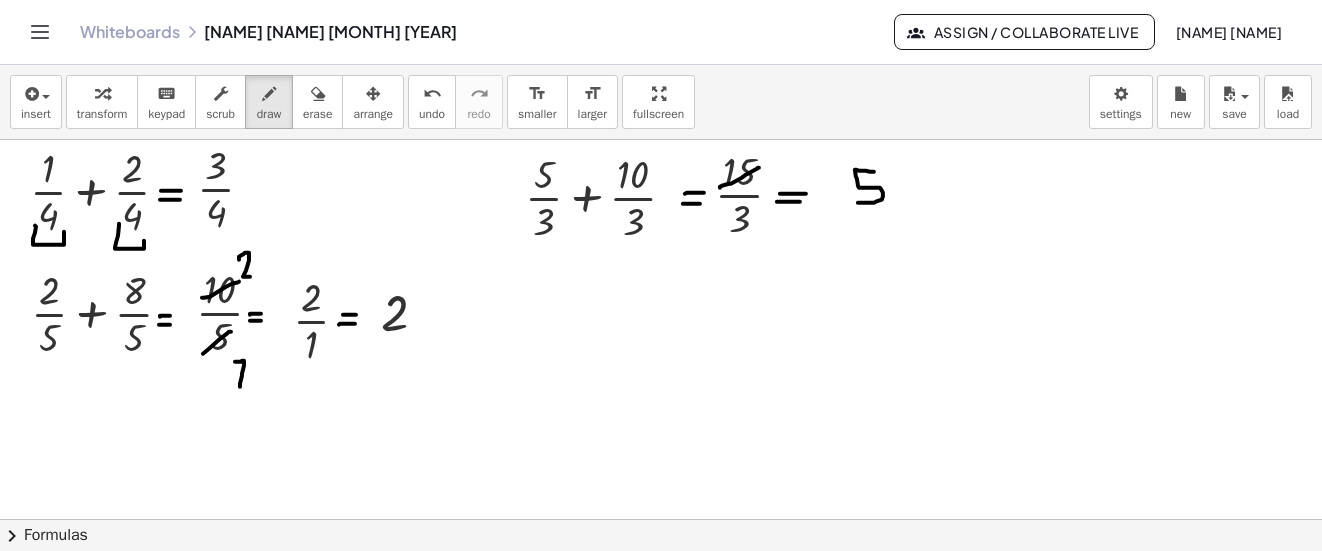 drag, startPoint x: 119, startPoint y: 224, endPoint x: 144, endPoint y: 231, distance: 25.96151 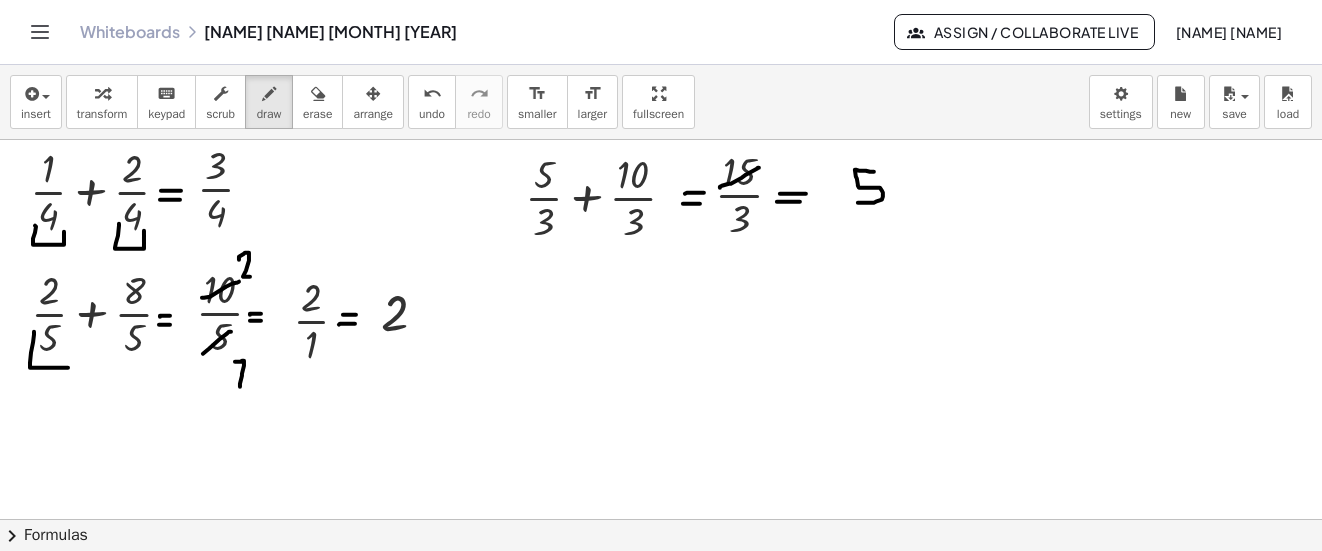 drag, startPoint x: 34, startPoint y: 332, endPoint x: 68, endPoint y: 345, distance: 36.40055 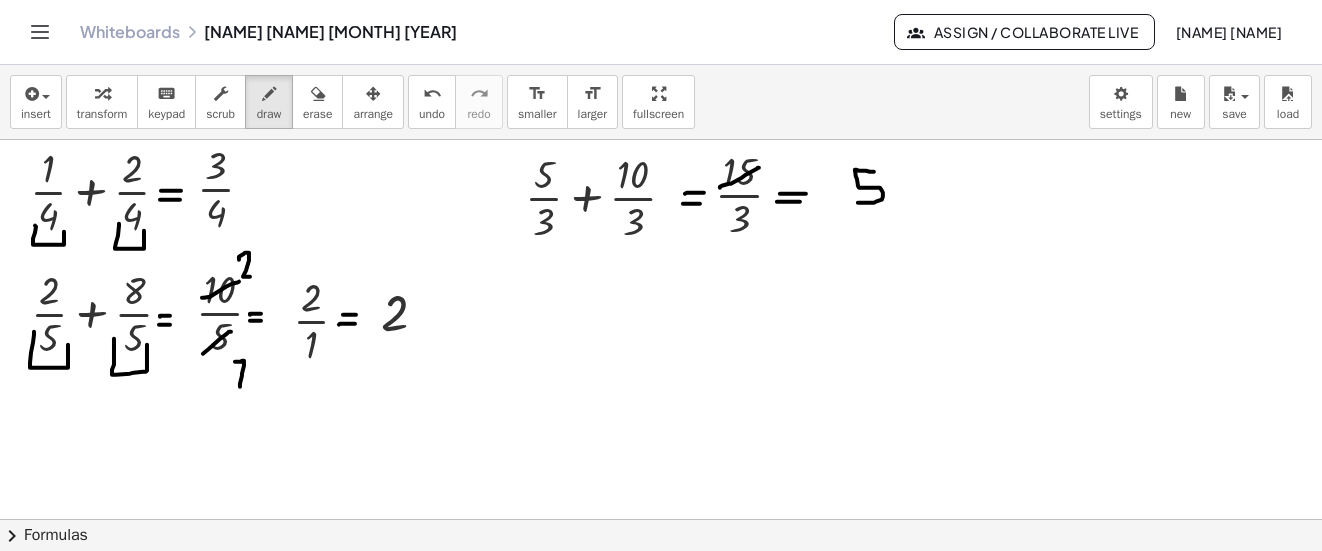 drag, startPoint x: 114, startPoint y: 339, endPoint x: 147, endPoint y: 345, distance: 33.54102 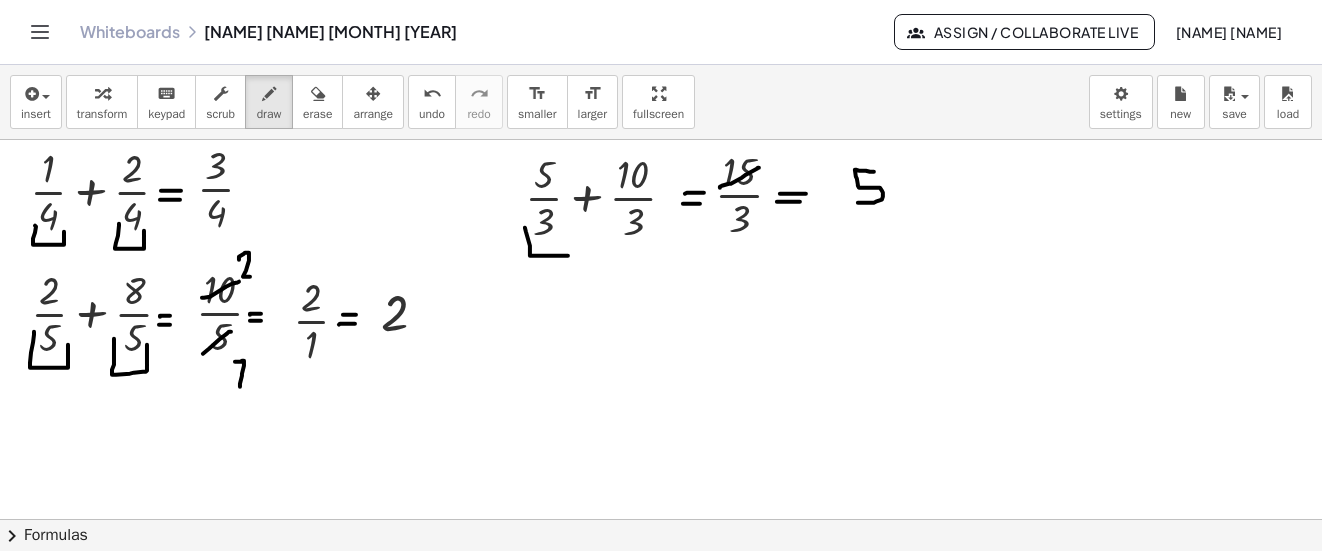 drag, startPoint x: 525, startPoint y: 228, endPoint x: 567, endPoint y: 241, distance: 43.965897 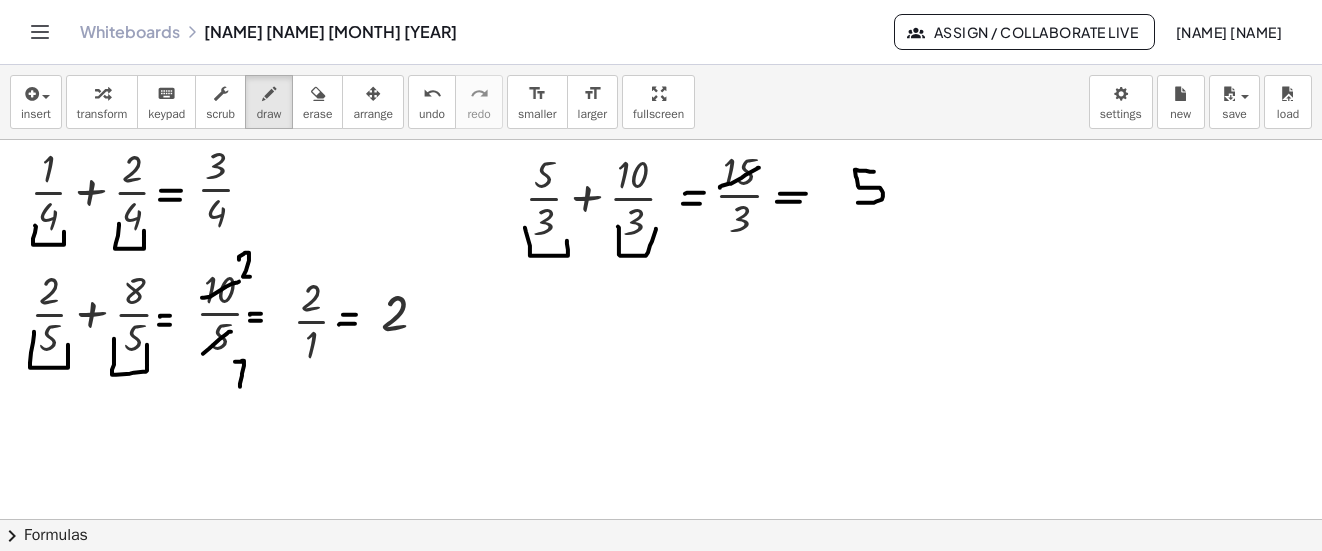 drag, startPoint x: 618, startPoint y: 227, endPoint x: 656, endPoint y: 229, distance: 38.052597 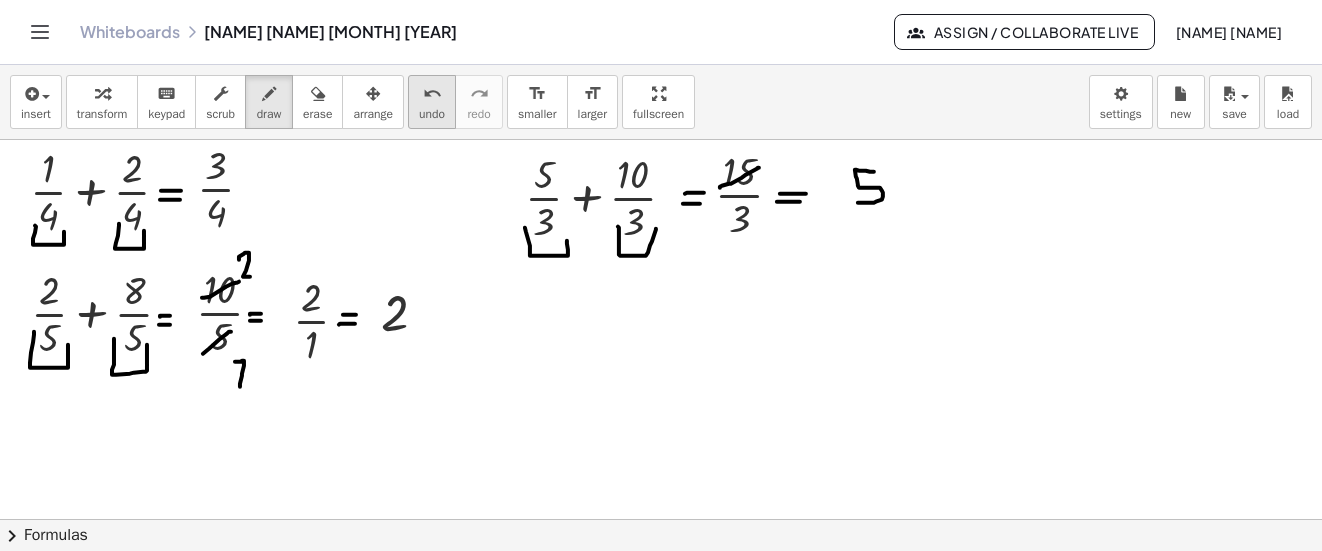click on "undo" at bounding box center (432, 114) 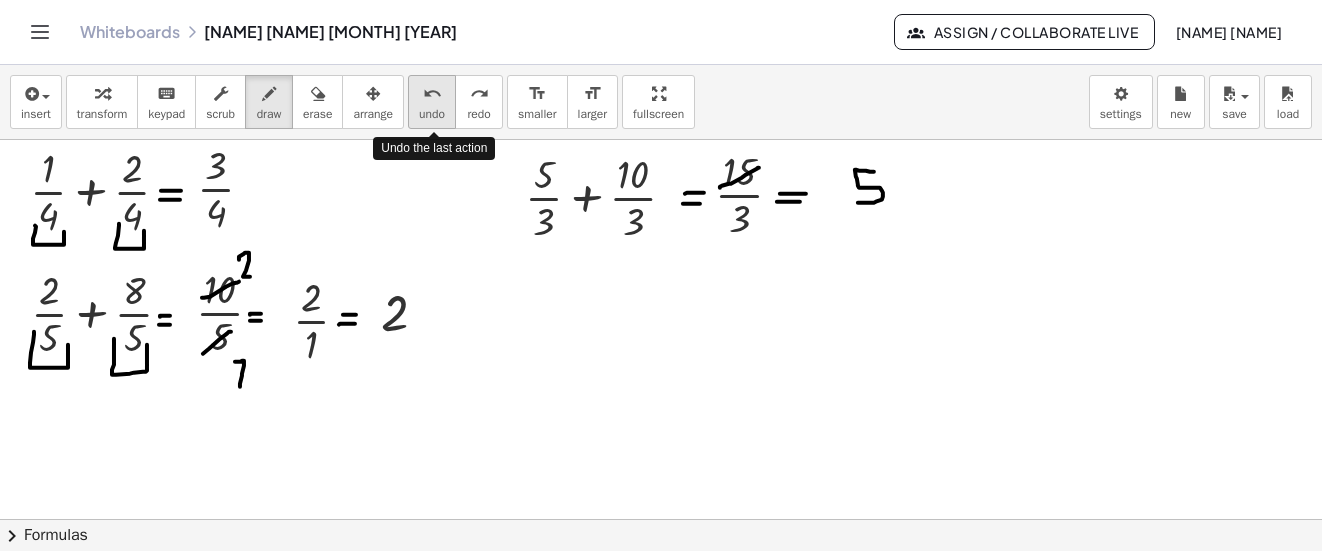 click on "undo" at bounding box center (432, 114) 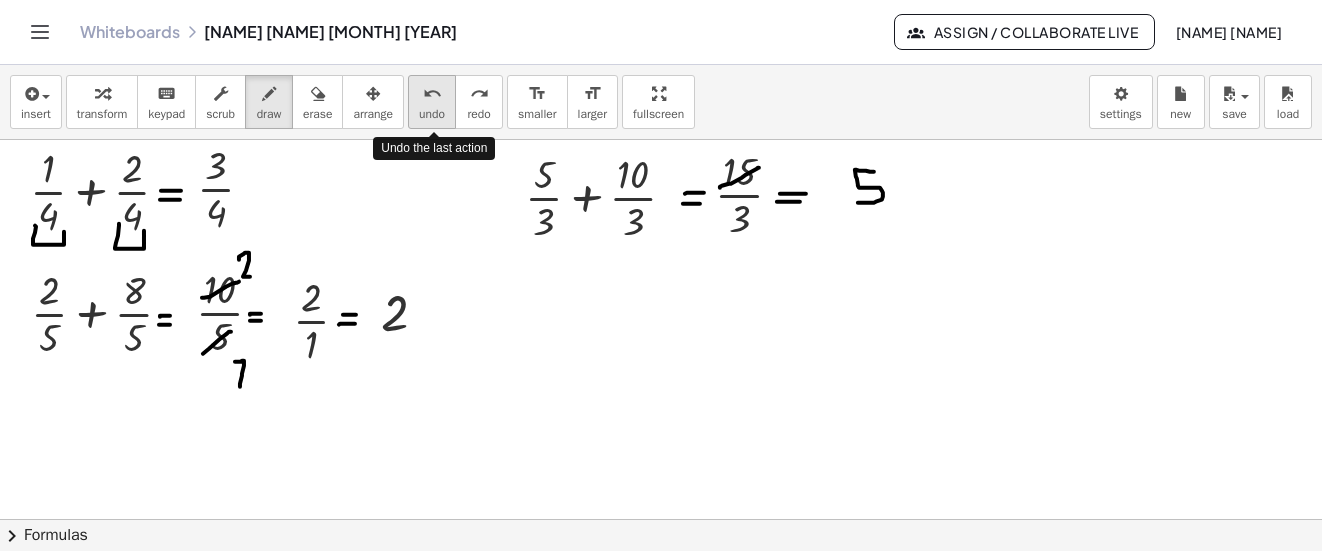 click on "undo" at bounding box center [432, 114] 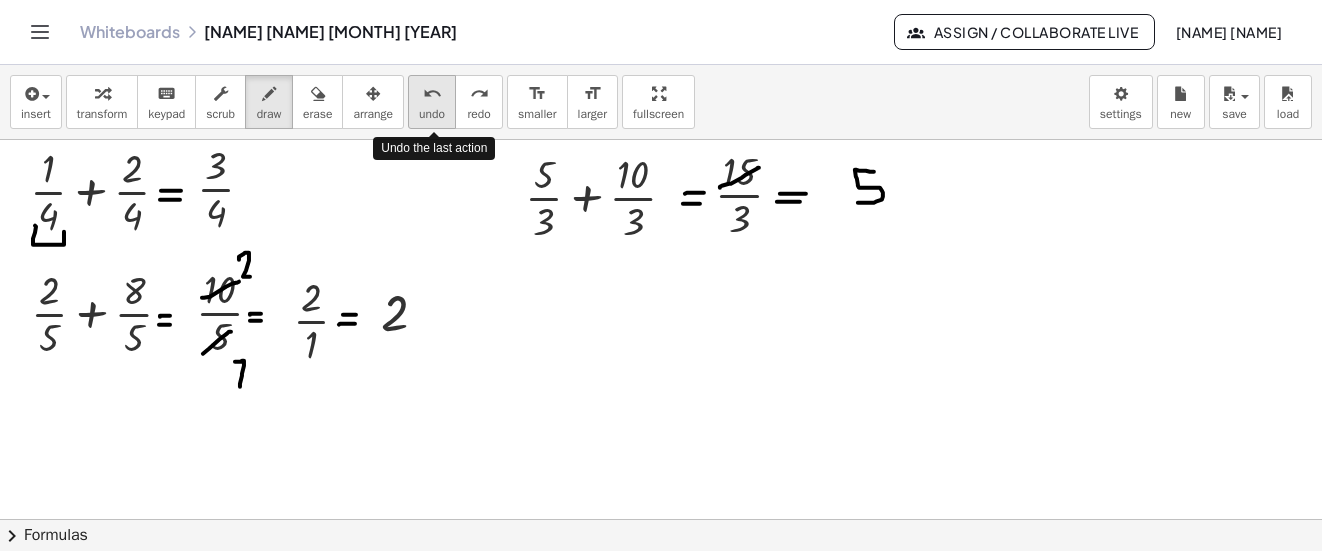 click on "undo" at bounding box center (432, 114) 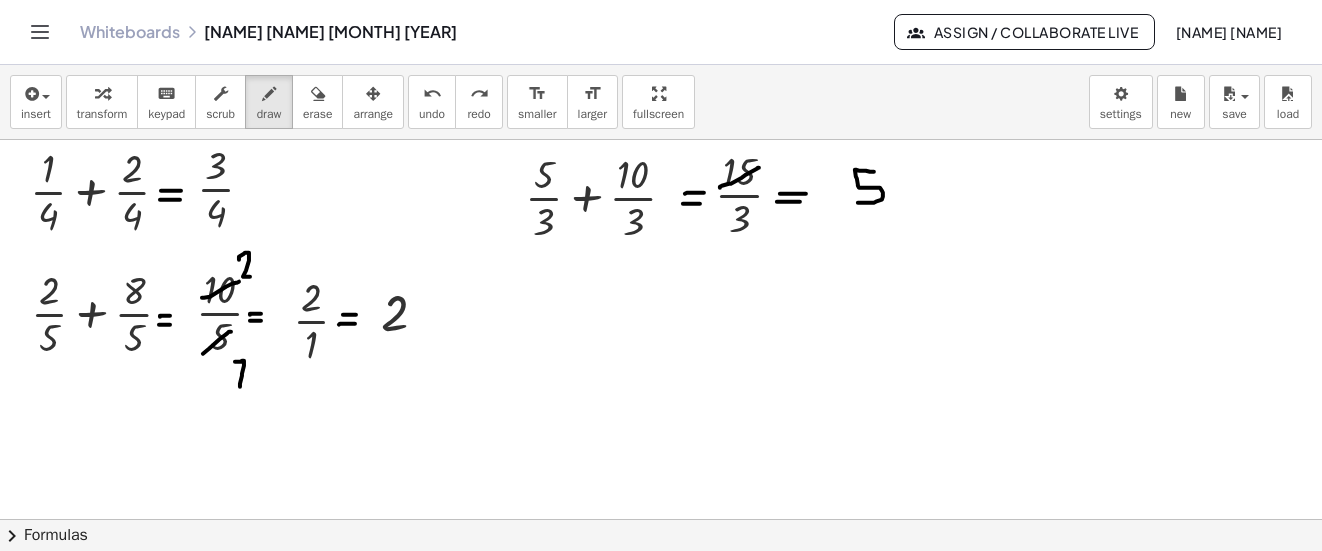 scroll, scrollTop: 1938, scrollLeft: 0, axis: vertical 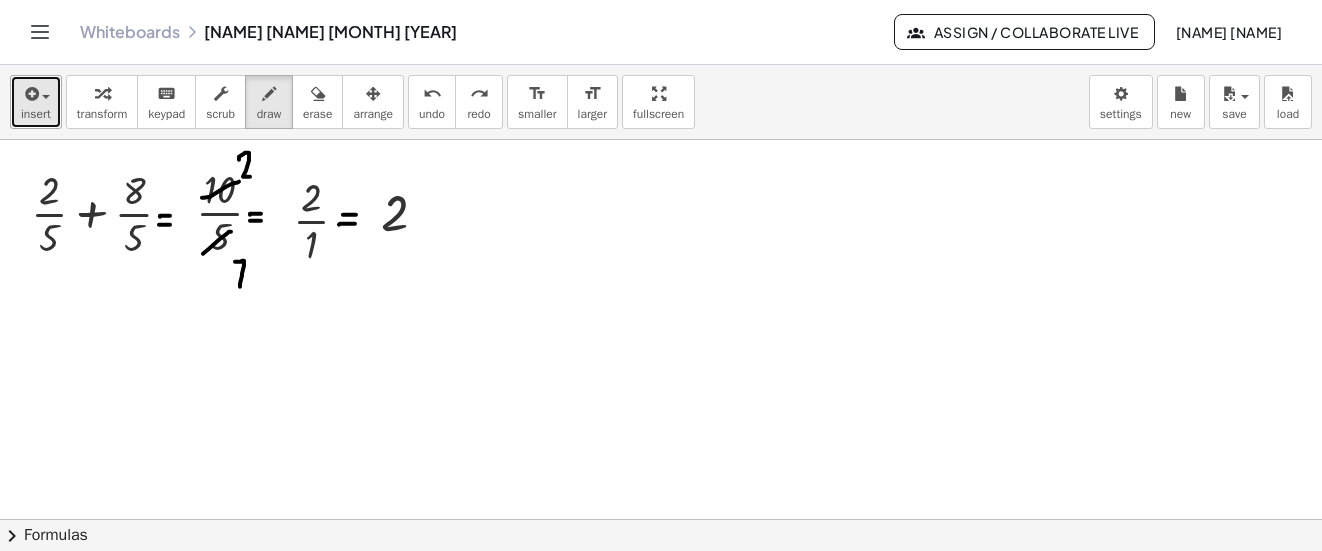 click on "insert" at bounding box center [36, 114] 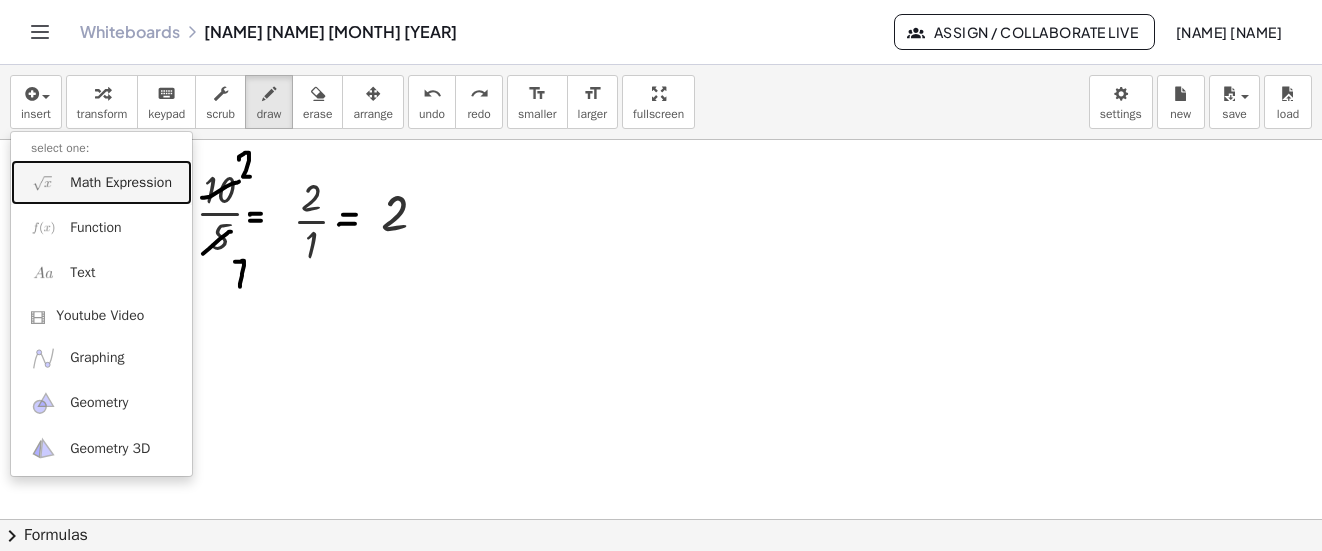 click on "Math Expression" at bounding box center [121, 183] 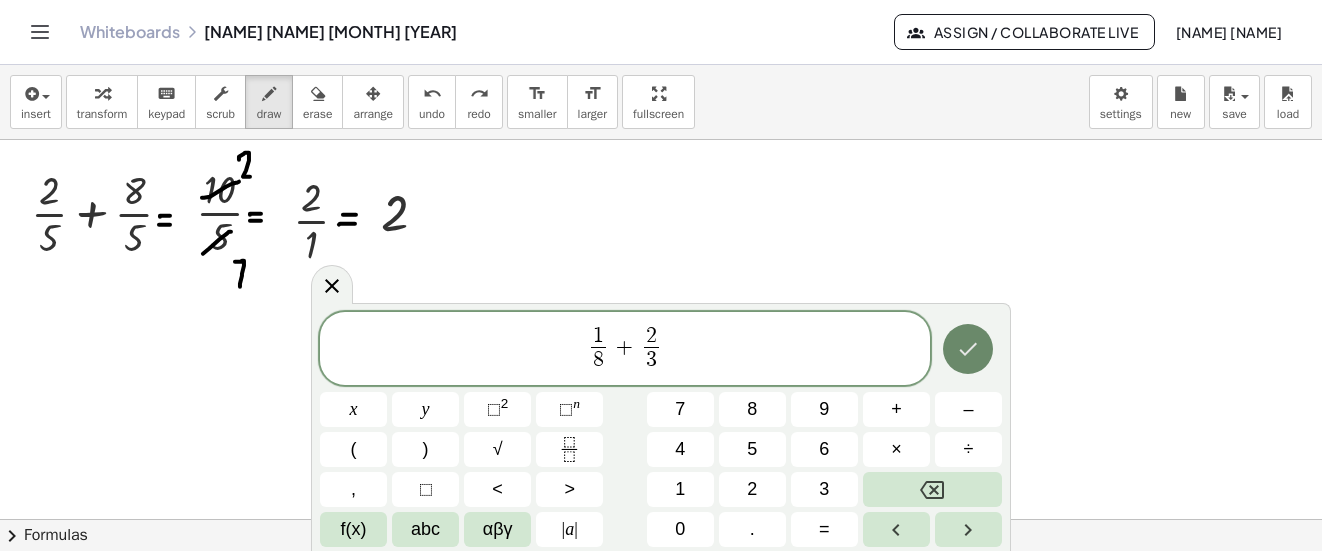 click 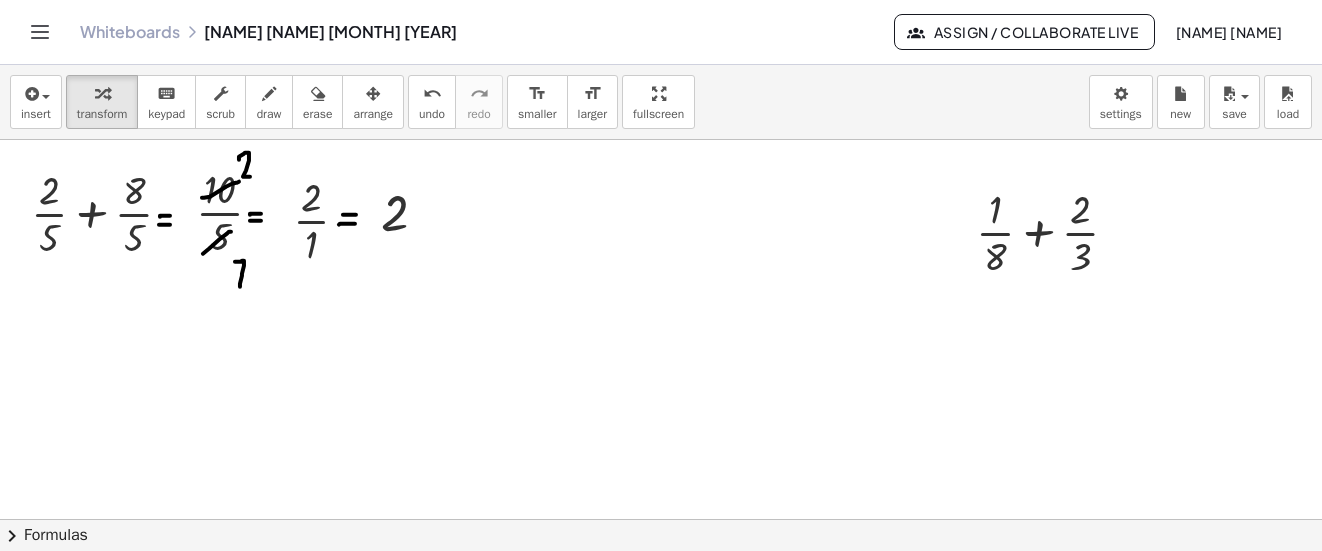 drag, startPoint x: 372, startPoint y: 102, endPoint x: 796, endPoint y: 228, distance: 442.32568 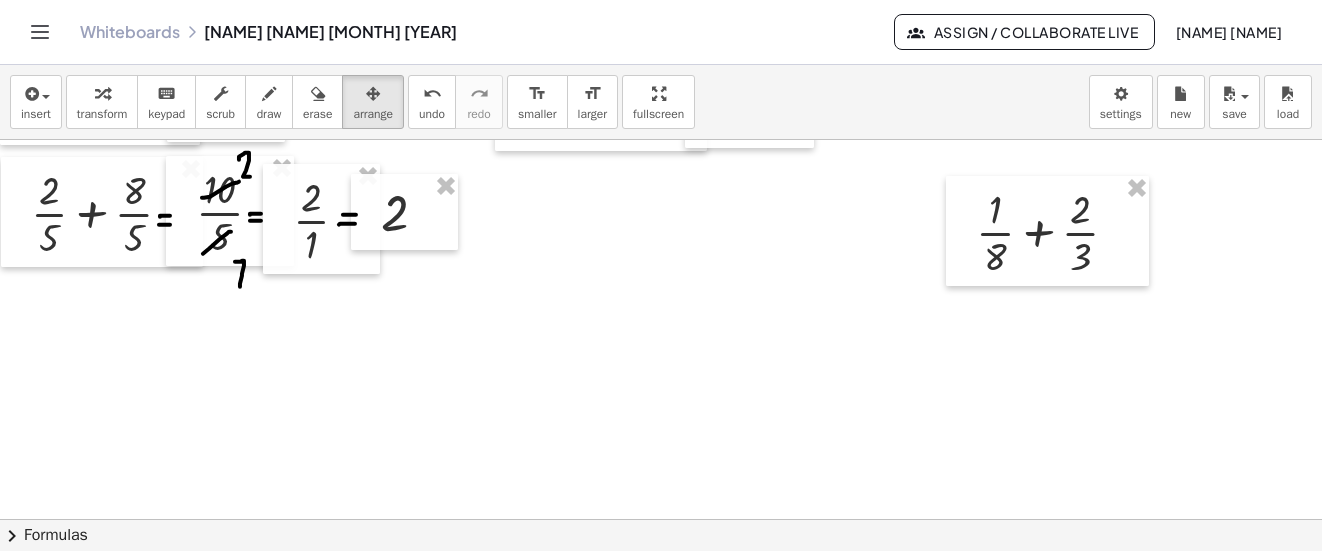 scroll, scrollTop: 1838, scrollLeft: 0, axis: vertical 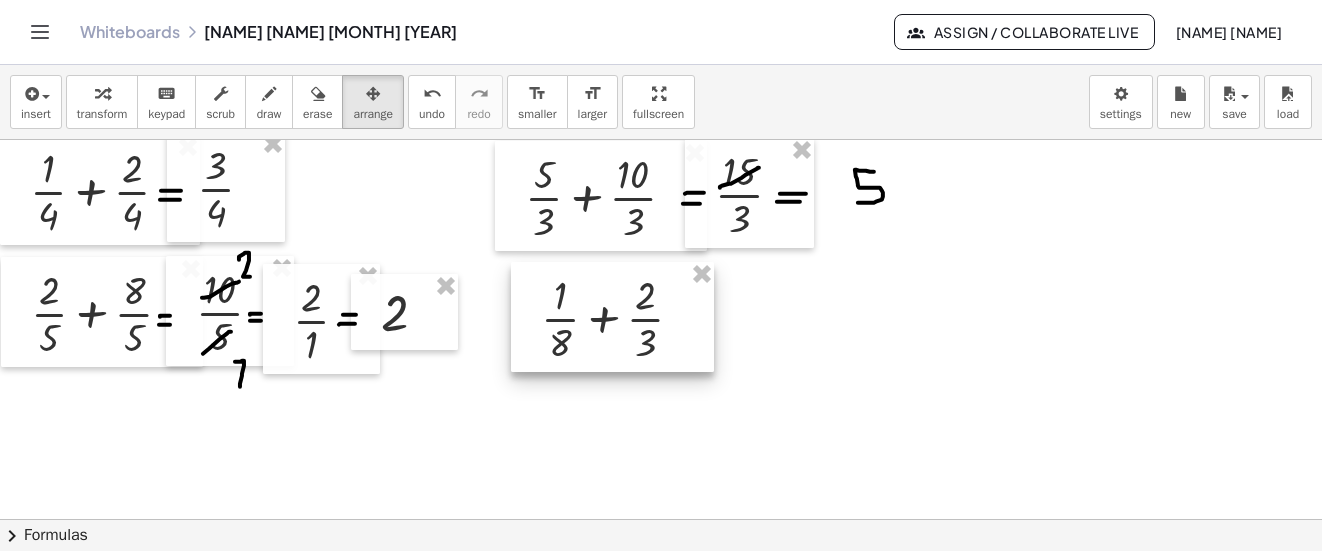 drag, startPoint x: 1031, startPoint y: 328, endPoint x: 595, endPoint y: 314, distance: 436.2247 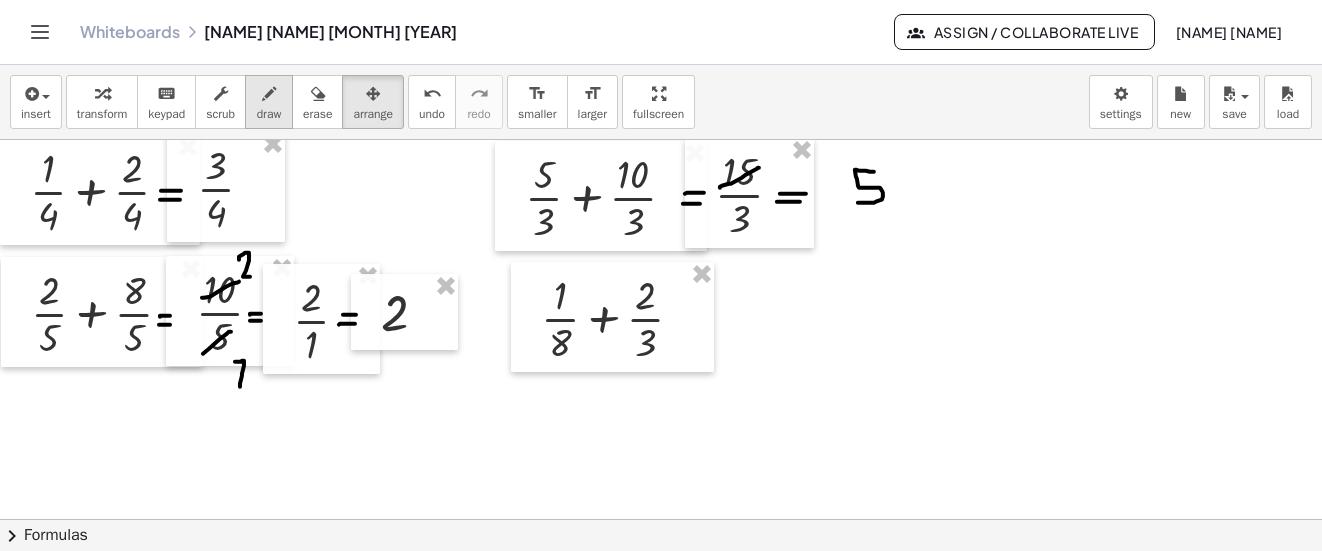 click on "draw" at bounding box center (269, 102) 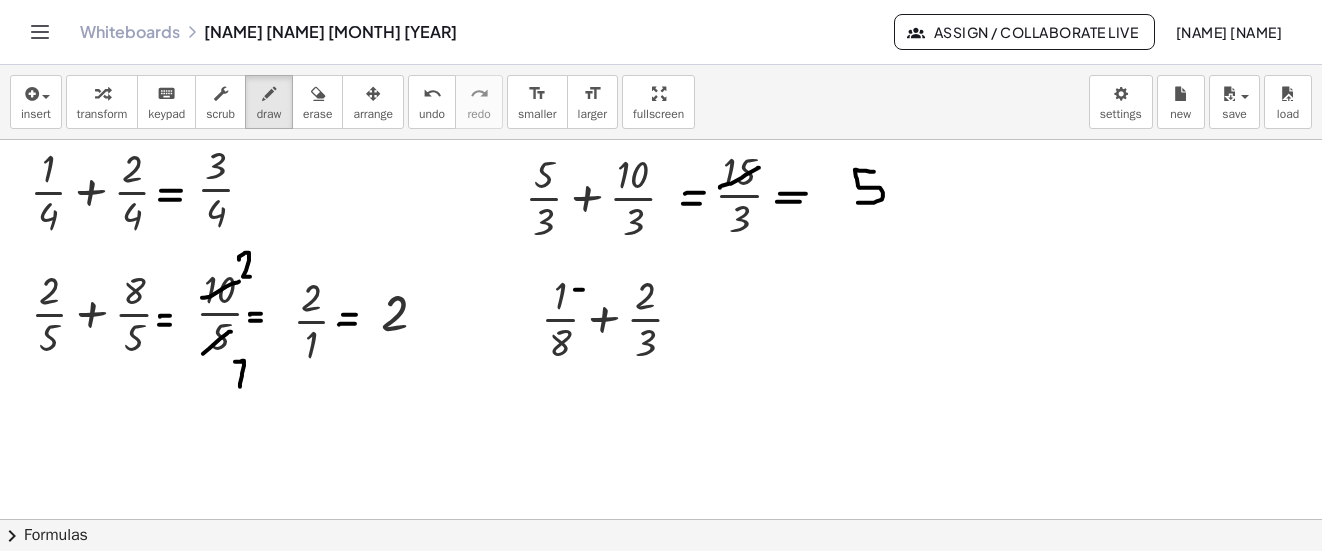 drag, startPoint x: 583, startPoint y: 290, endPoint x: 629, endPoint y: 290, distance: 46 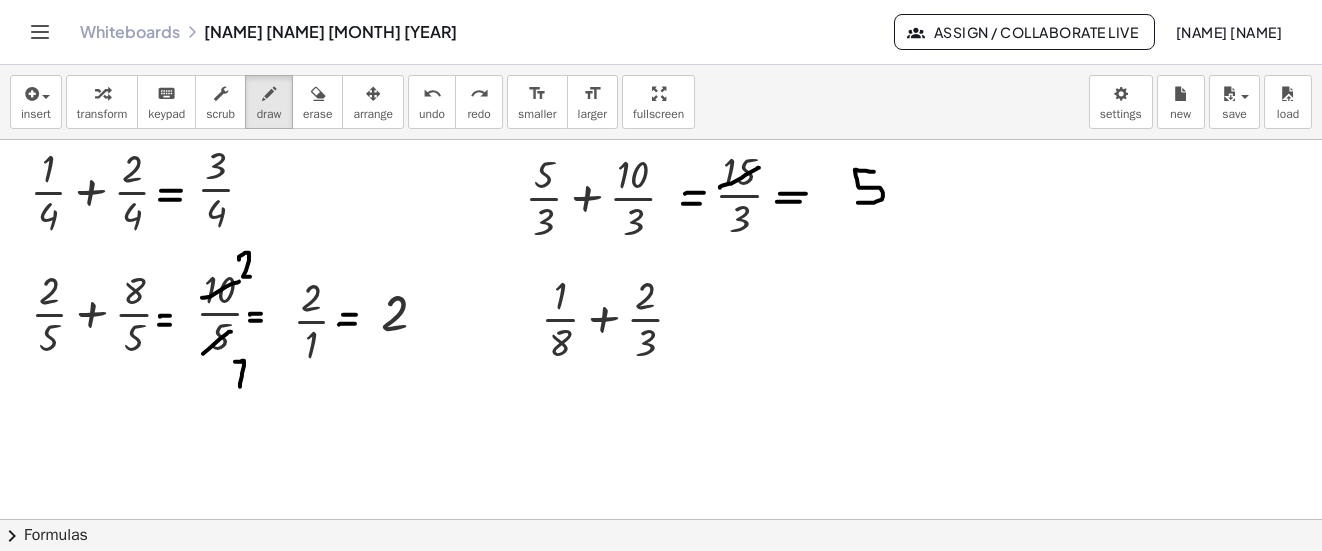 drag, startPoint x: 434, startPoint y: 88, endPoint x: 530, endPoint y: 247, distance: 185.73367 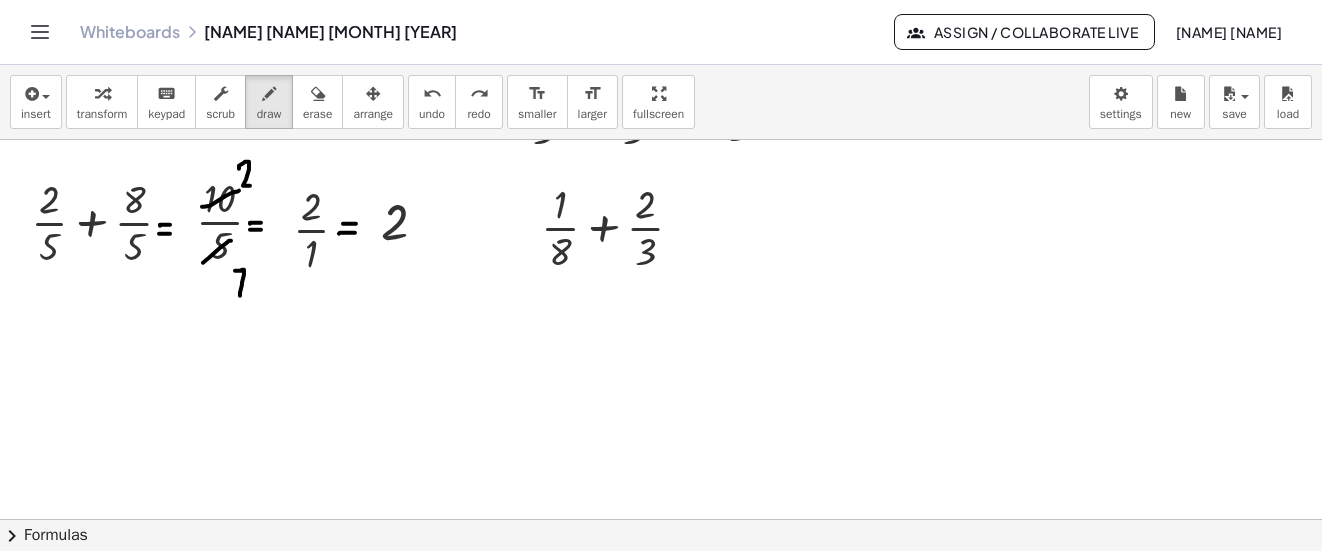 scroll, scrollTop: 1938, scrollLeft: 0, axis: vertical 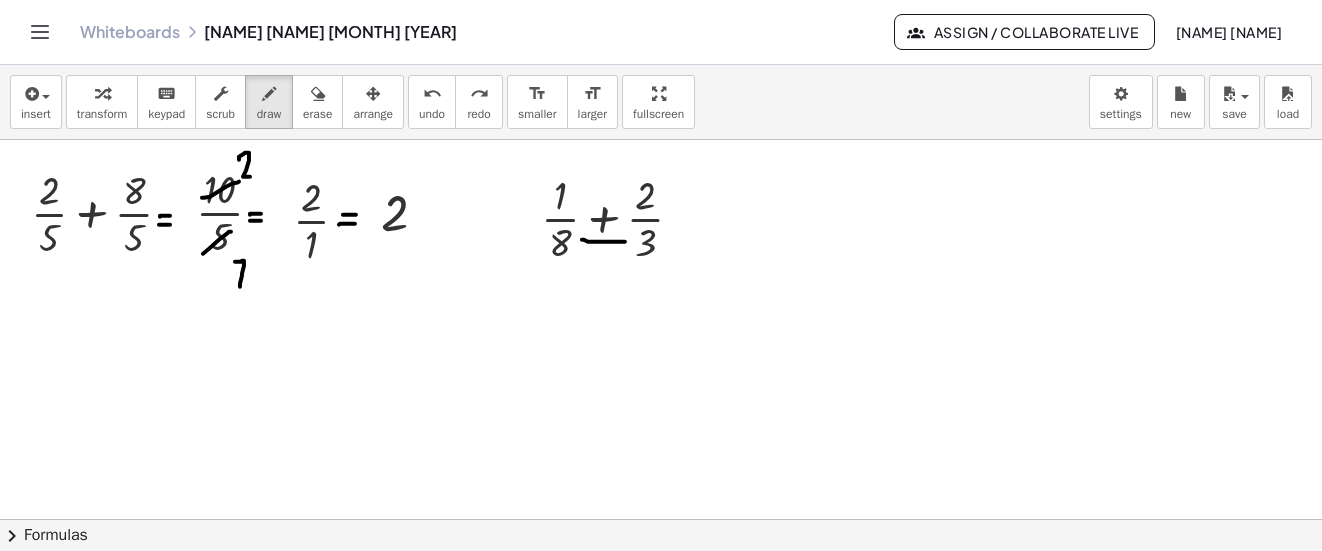 drag, startPoint x: 582, startPoint y: 240, endPoint x: 625, endPoint y: 242, distance: 43.046486 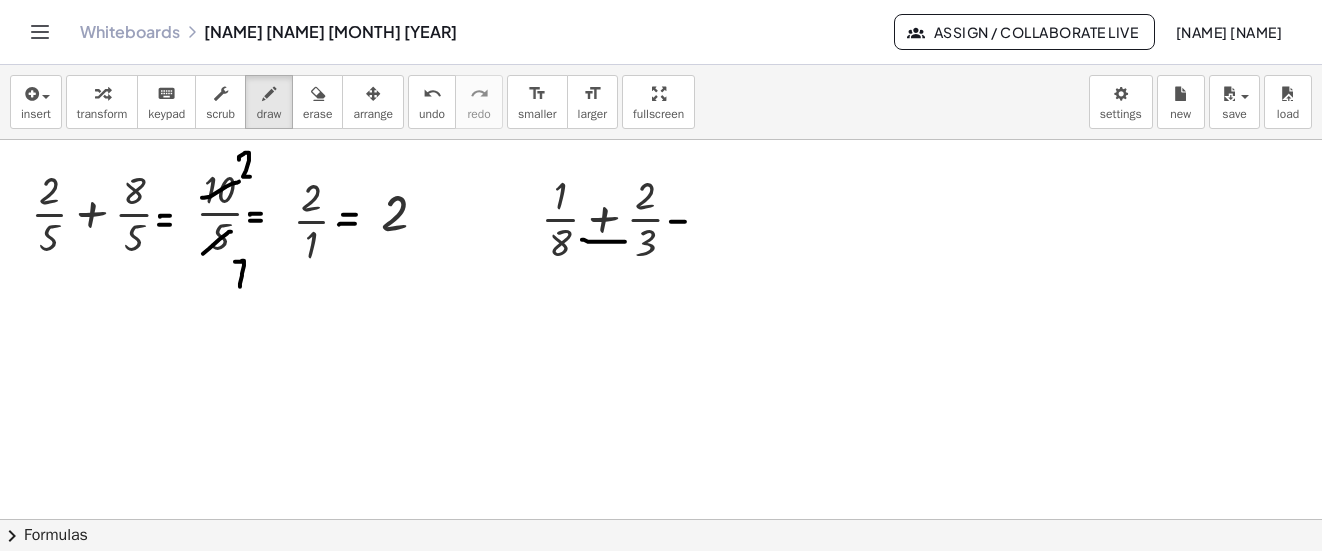 click at bounding box center [661, -472] 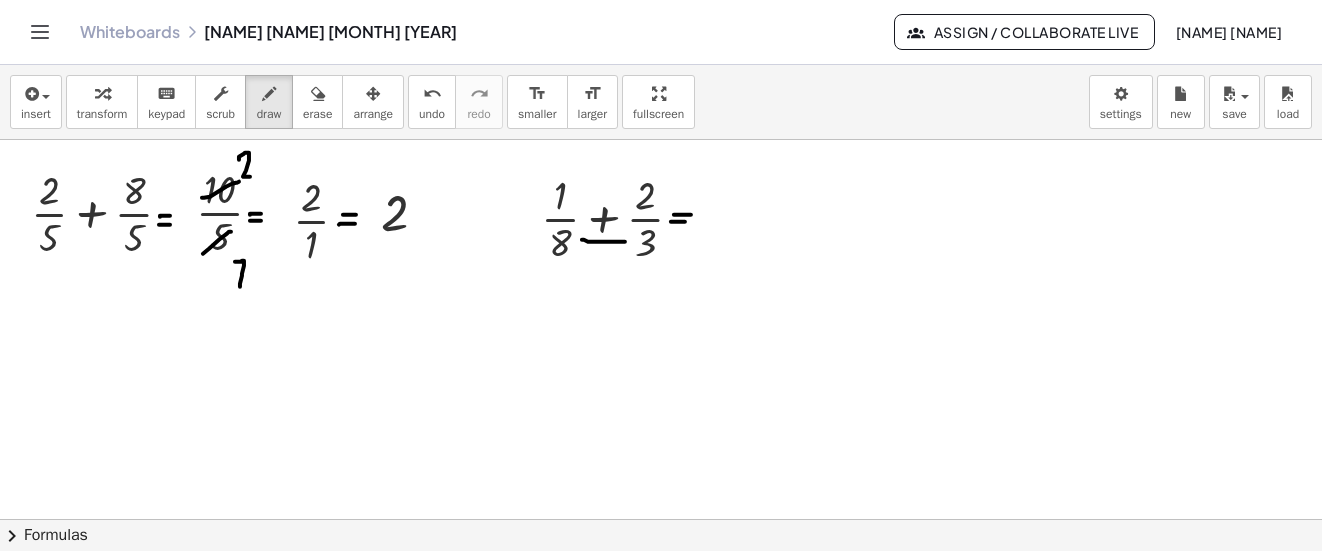 click at bounding box center [661, -472] 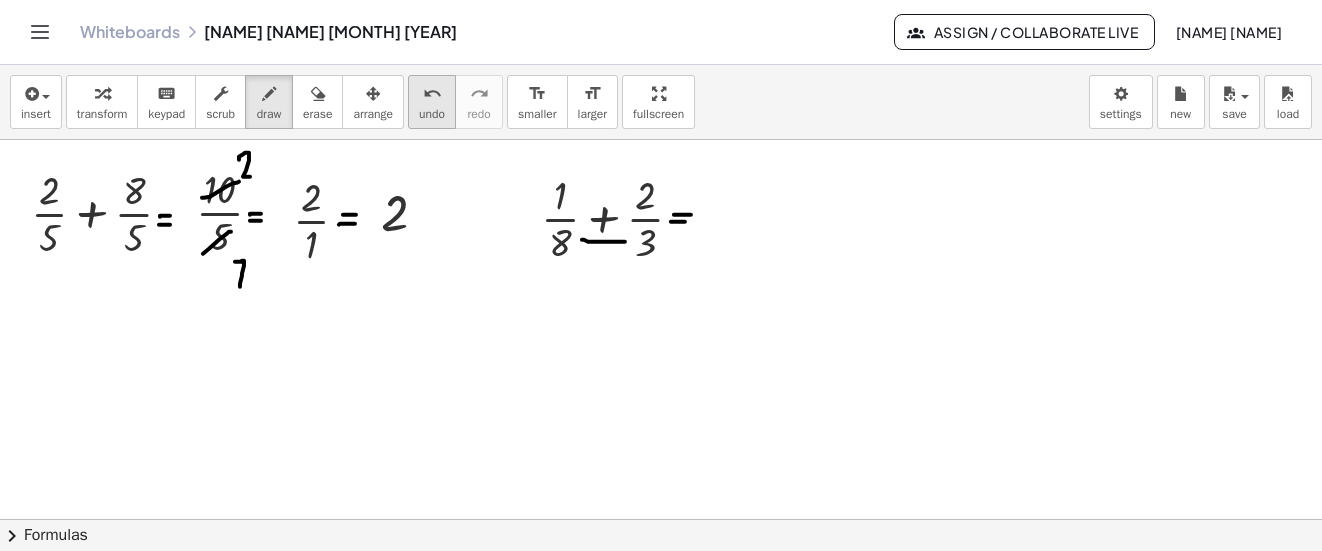 click on "undo undo" at bounding box center [432, 102] 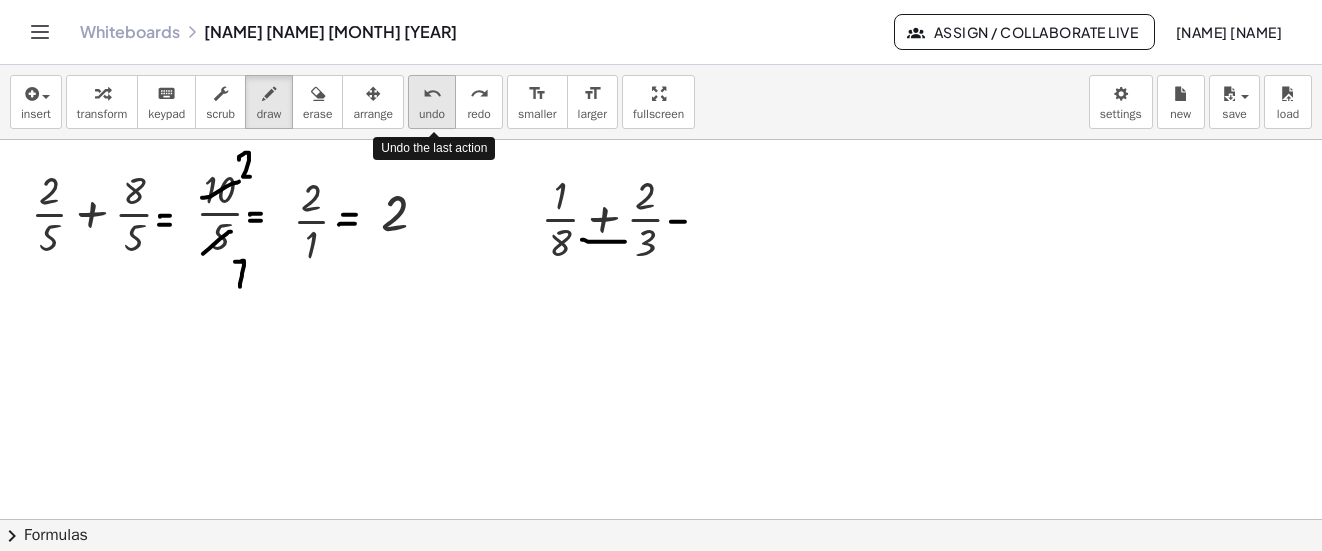 click on "undo undo" at bounding box center (432, 102) 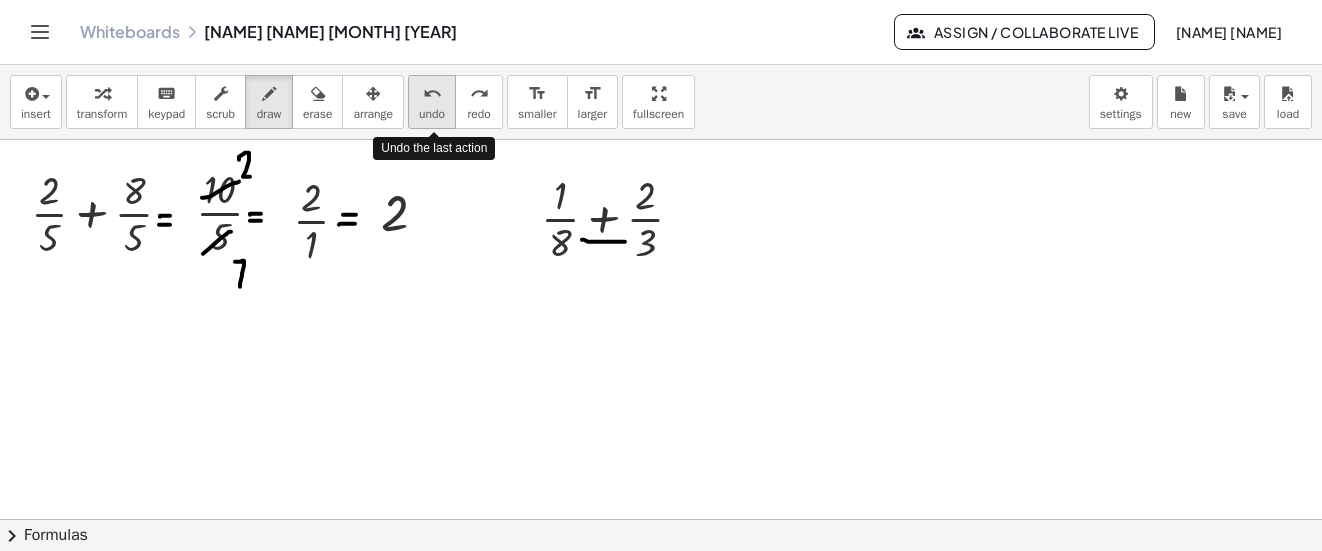 click on "undo undo" at bounding box center (432, 102) 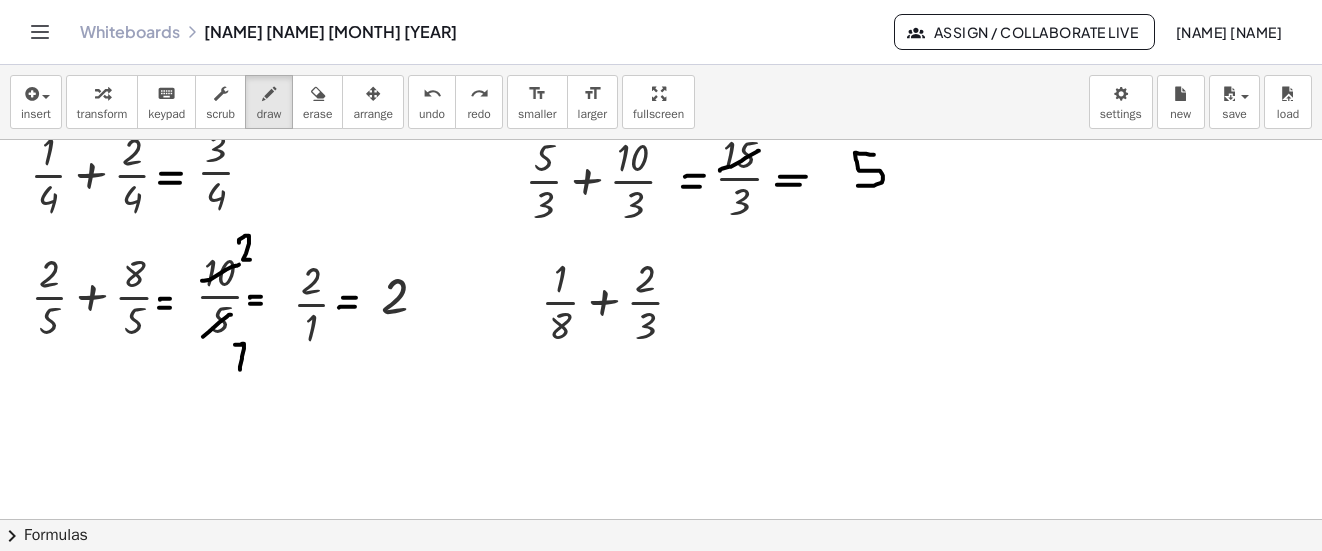 scroll, scrollTop: 1838, scrollLeft: 0, axis: vertical 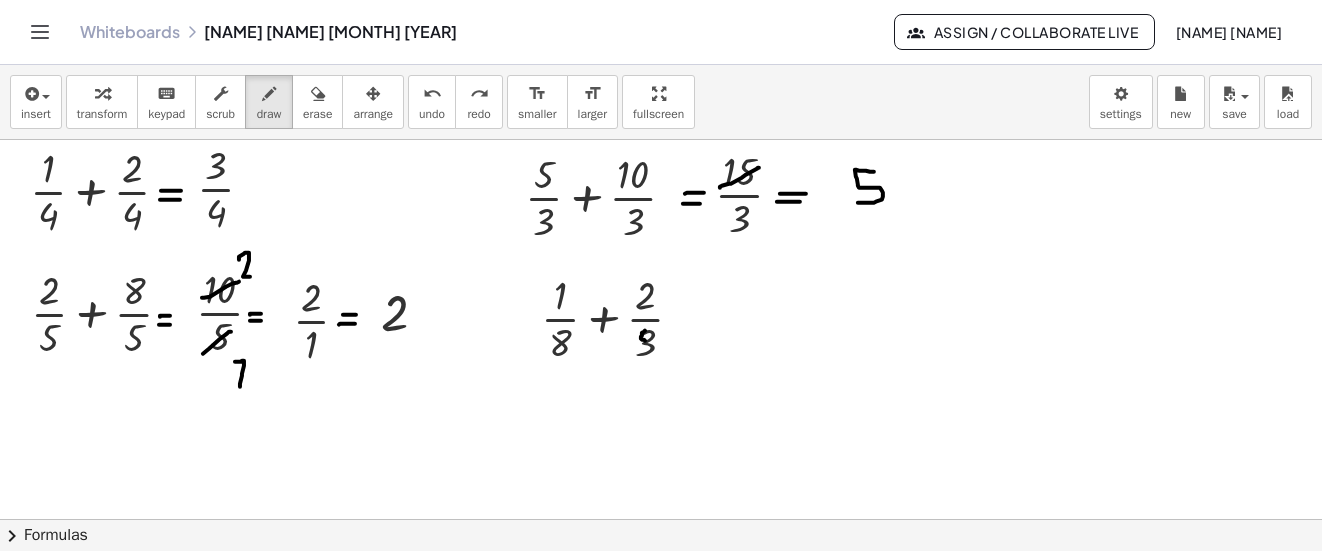 click at bounding box center (661, -372) 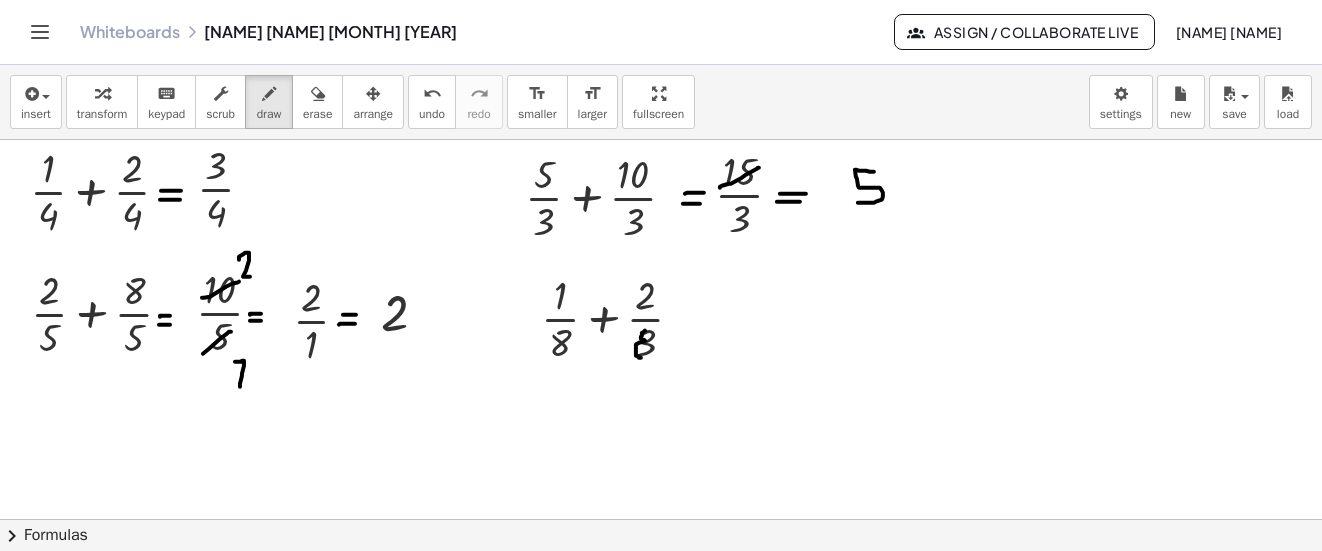 drag, startPoint x: 644, startPoint y: 342, endPoint x: 641, endPoint y: 358, distance: 16.27882 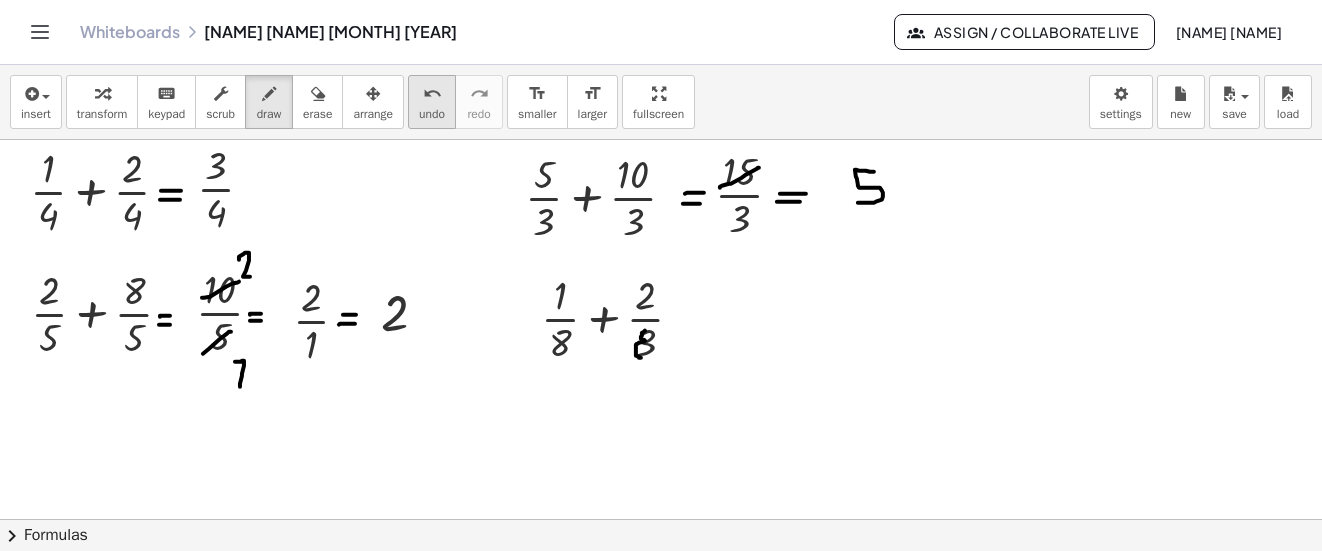 click on "undo undo" at bounding box center [432, 102] 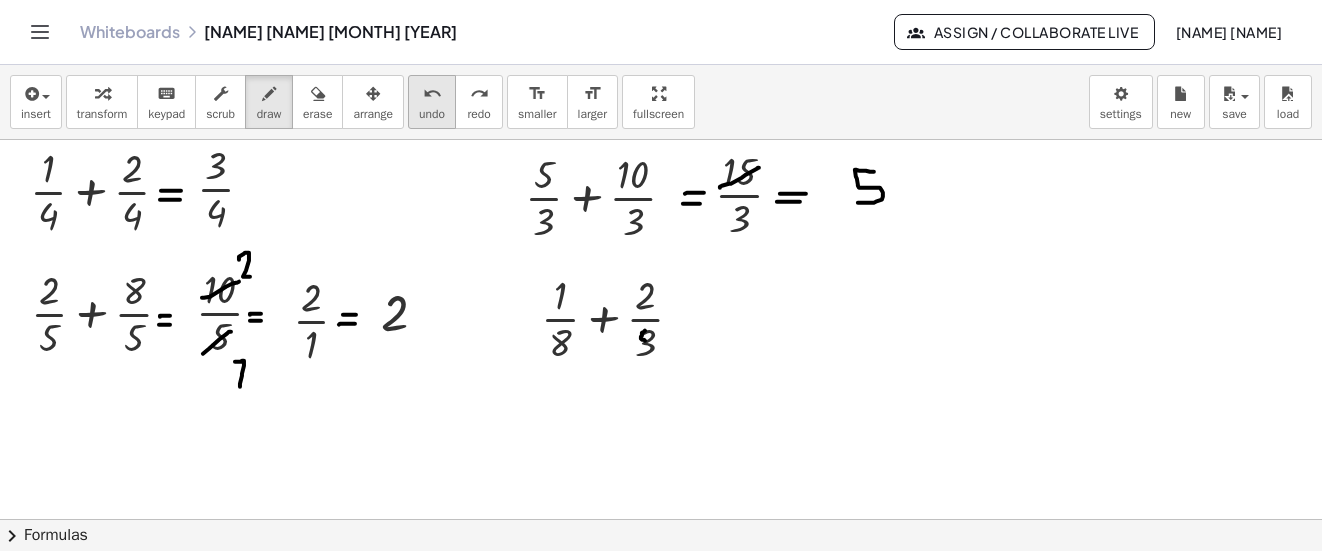 click on "undo undo" at bounding box center (432, 102) 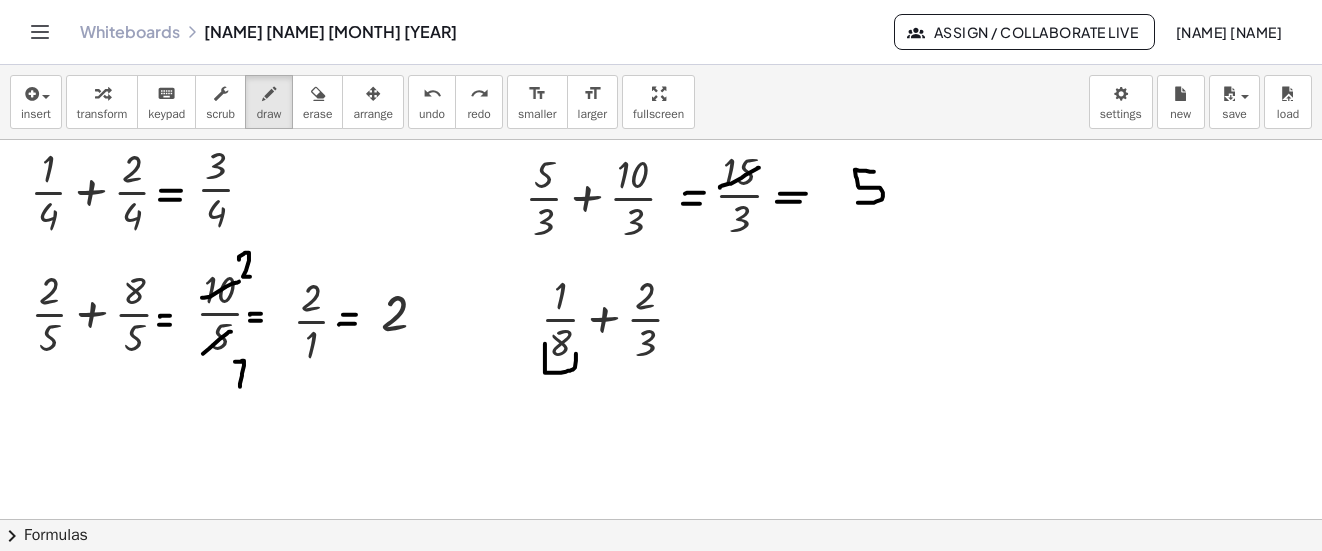 drag, startPoint x: 545, startPoint y: 344, endPoint x: 576, endPoint y: 350, distance: 31.575306 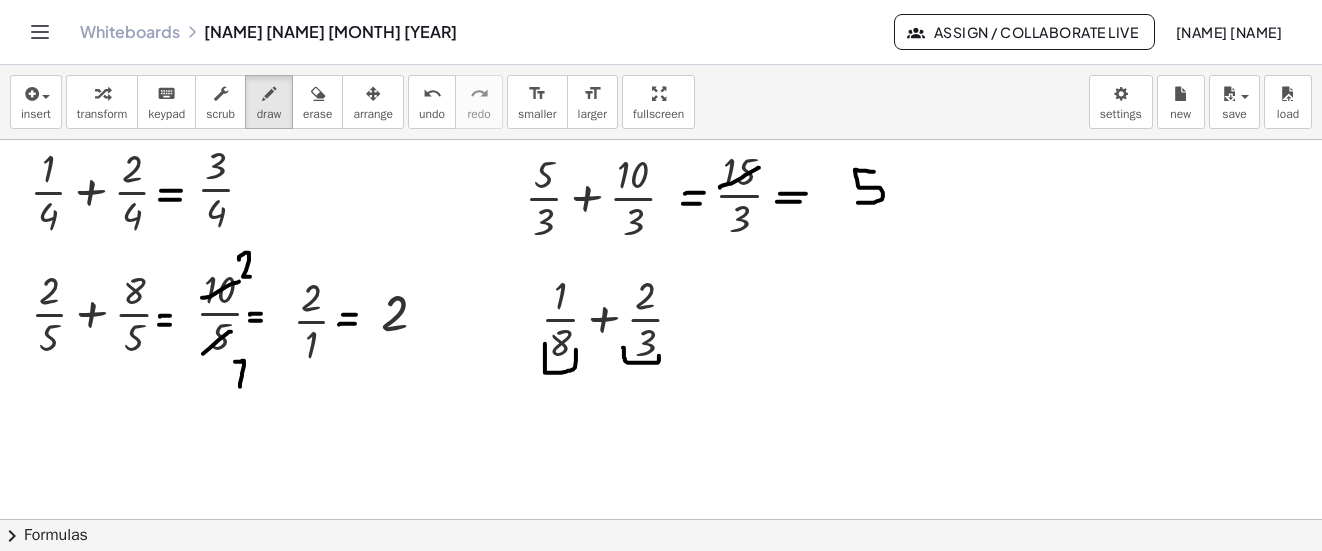 drag, startPoint x: 623, startPoint y: 348, endPoint x: 659, endPoint y: 356, distance: 36.878178 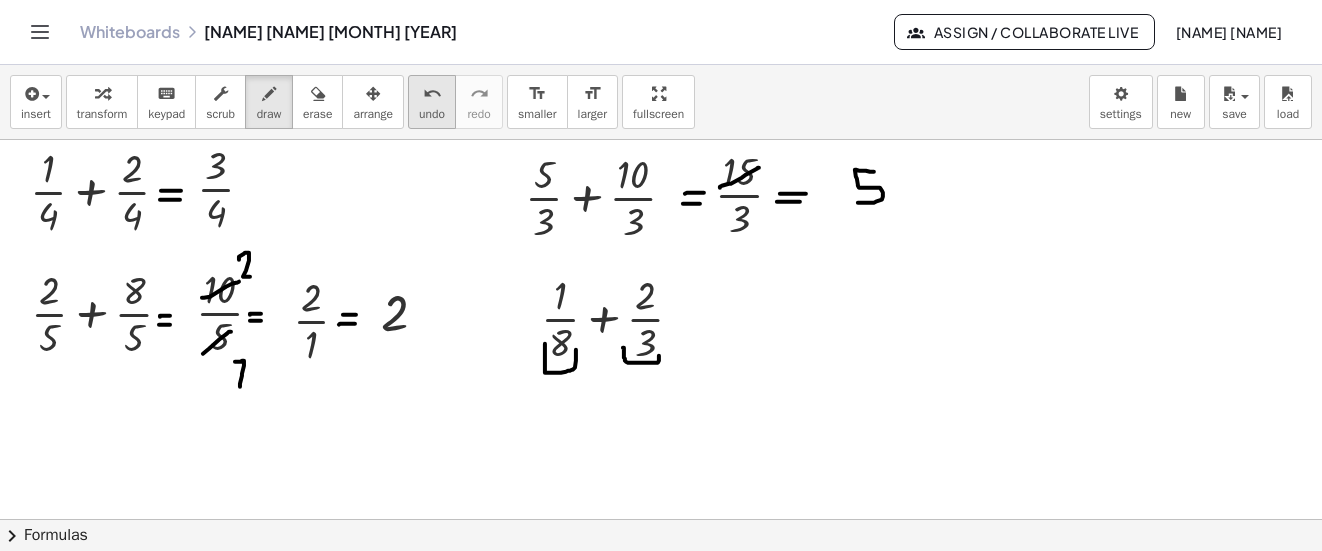 click on "undo" at bounding box center [432, 94] 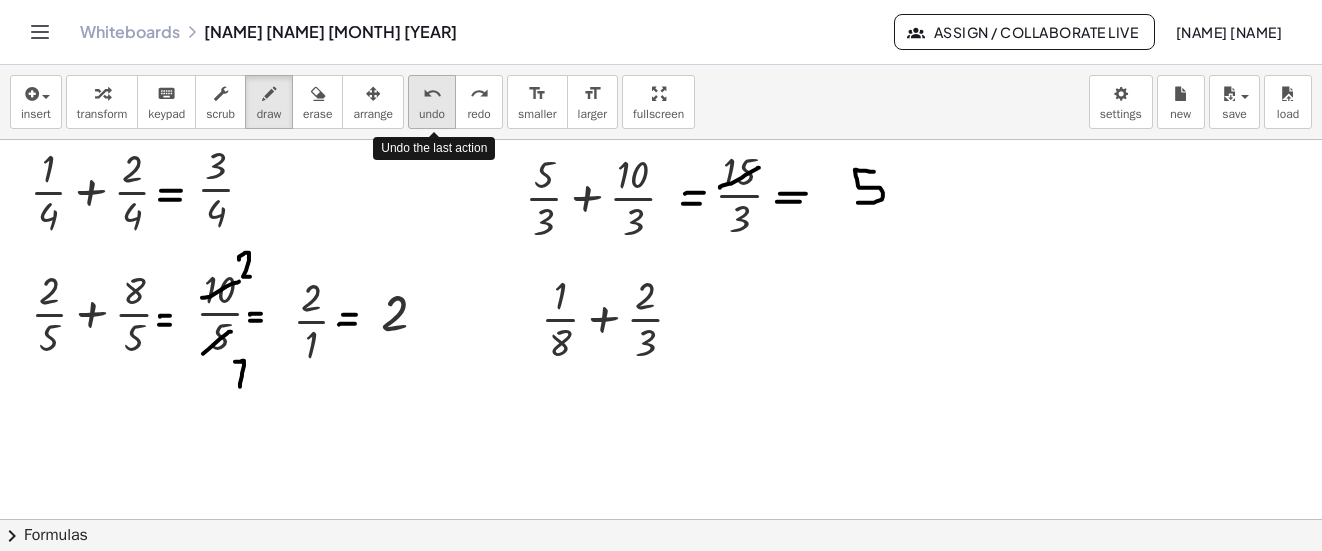 click on "undo" at bounding box center (432, 94) 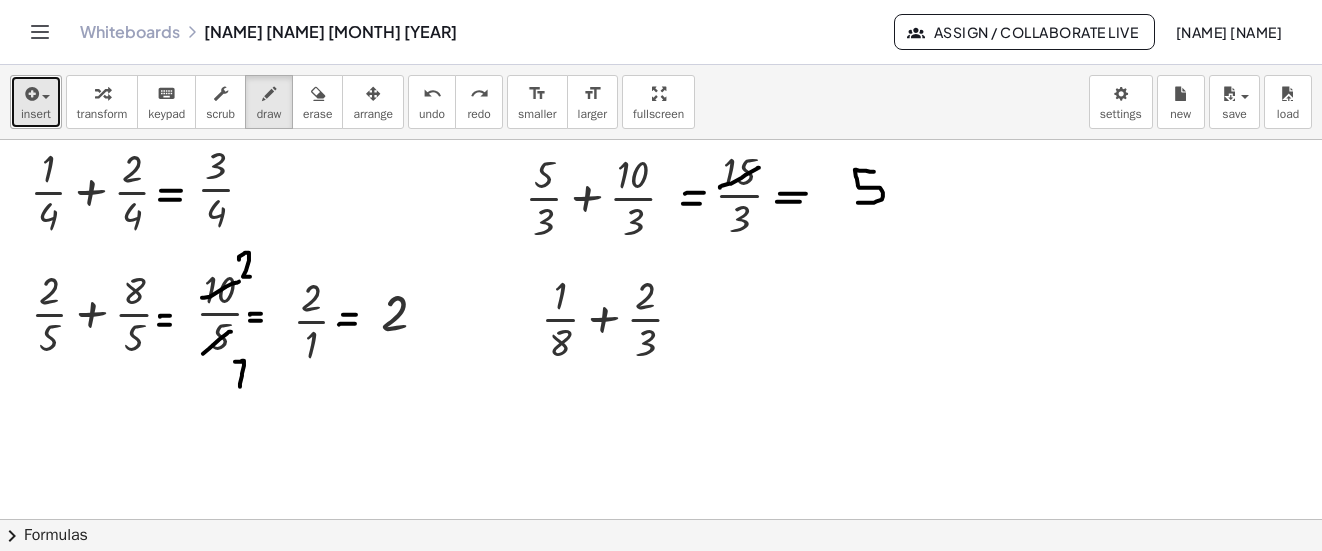click at bounding box center (30, 94) 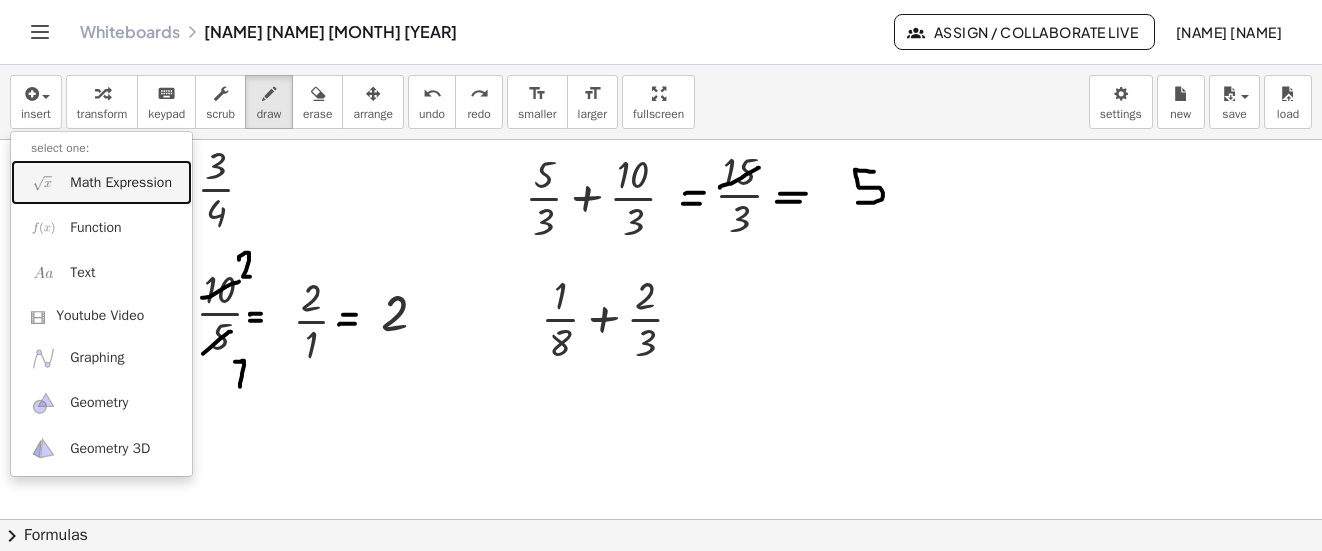 click on "Math Expression" at bounding box center [101, 182] 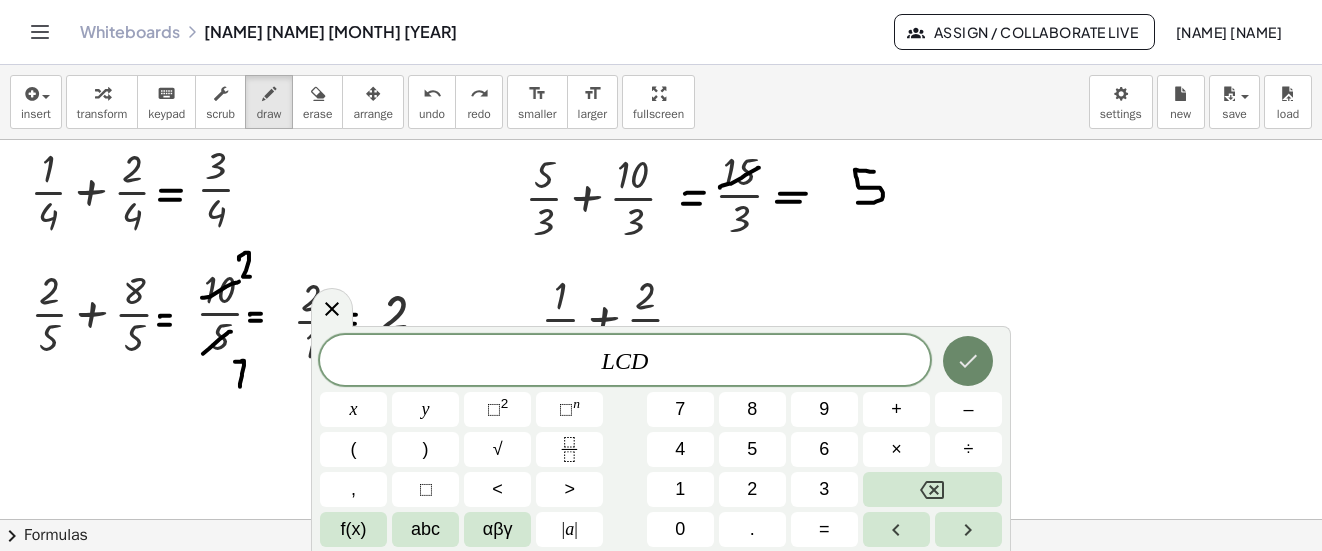 click at bounding box center [968, 361] 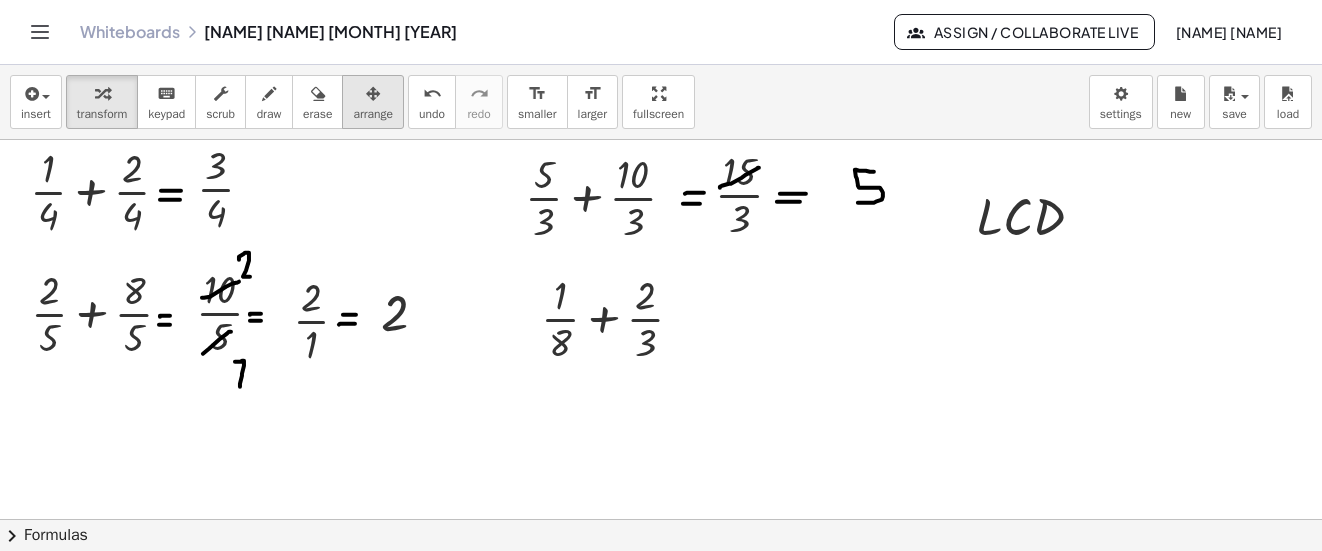 click on "arrange" at bounding box center (373, 114) 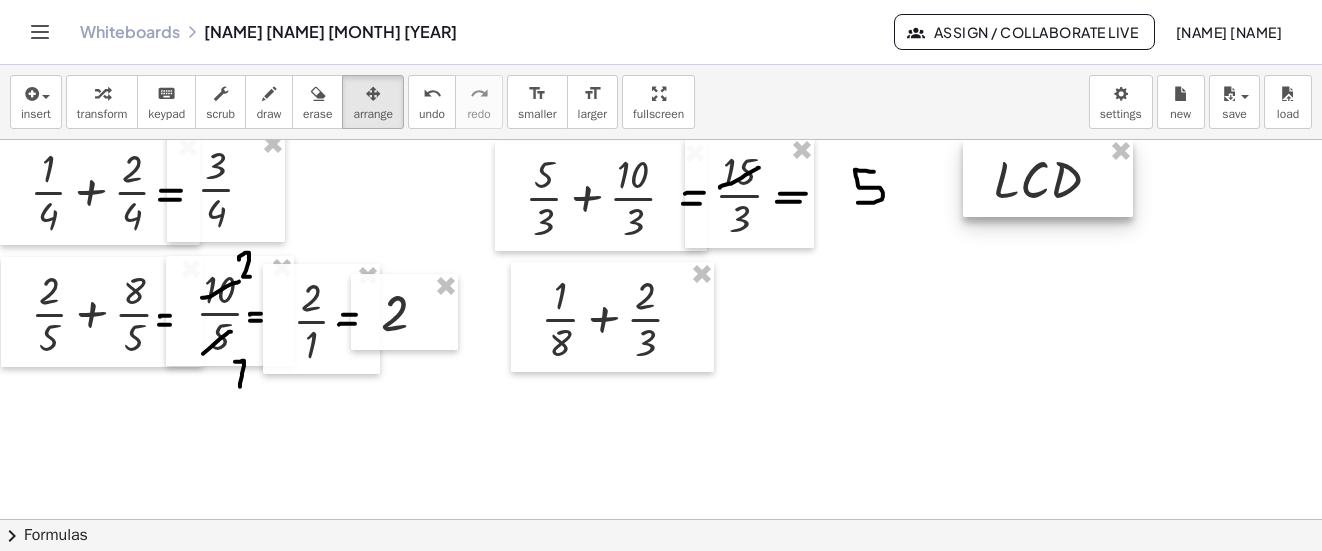 drag, startPoint x: 1003, startPoint y: 211, endPoint x: 1019, endPoint y: 175, distance: 39.39543 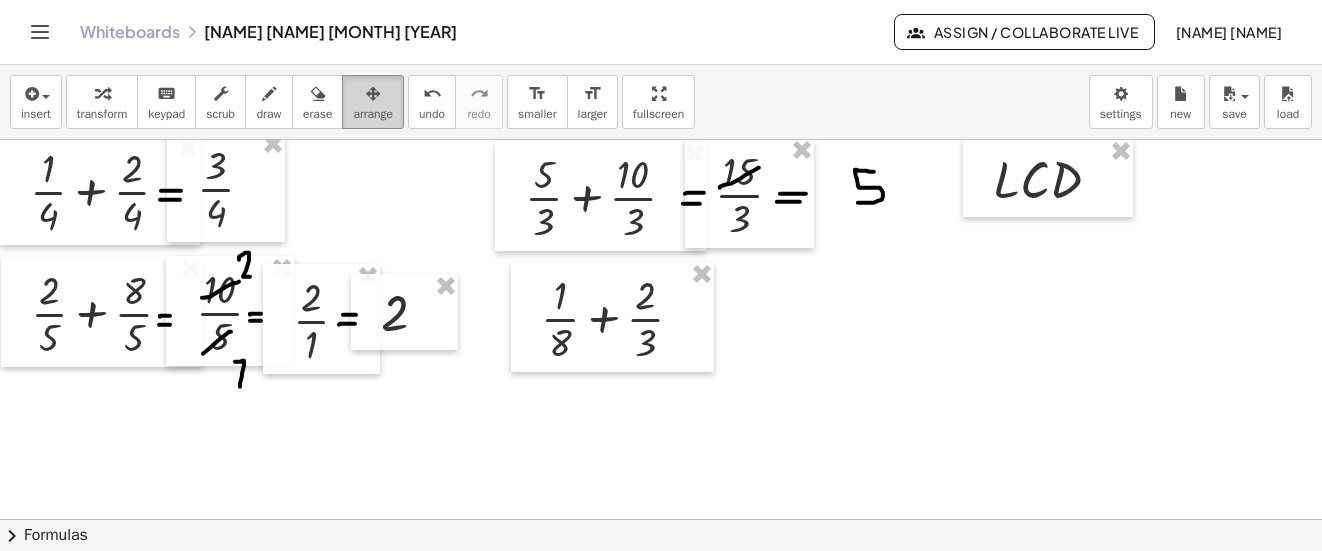 drag, startPoint x: 267, startPoint y: 103, endPoint x: 380, endPoint y: 119, distance: 114.12712 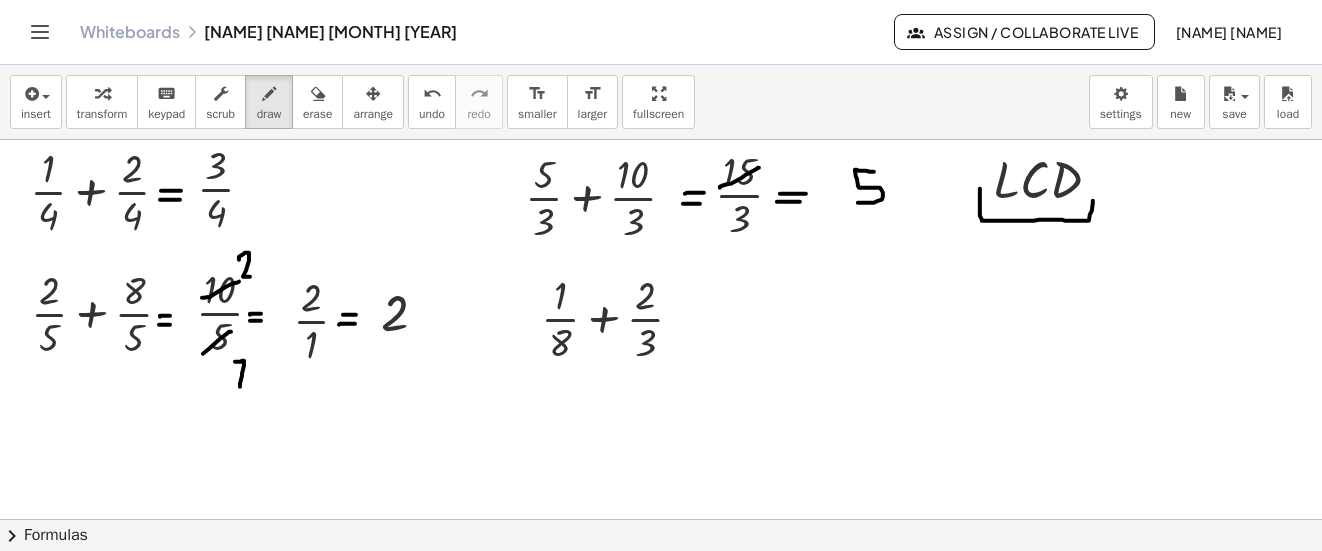 drag, startPoint x: 980, startPoint y: 189, endPoint x: 1077, endPoint y: 200, distance: 97.62172 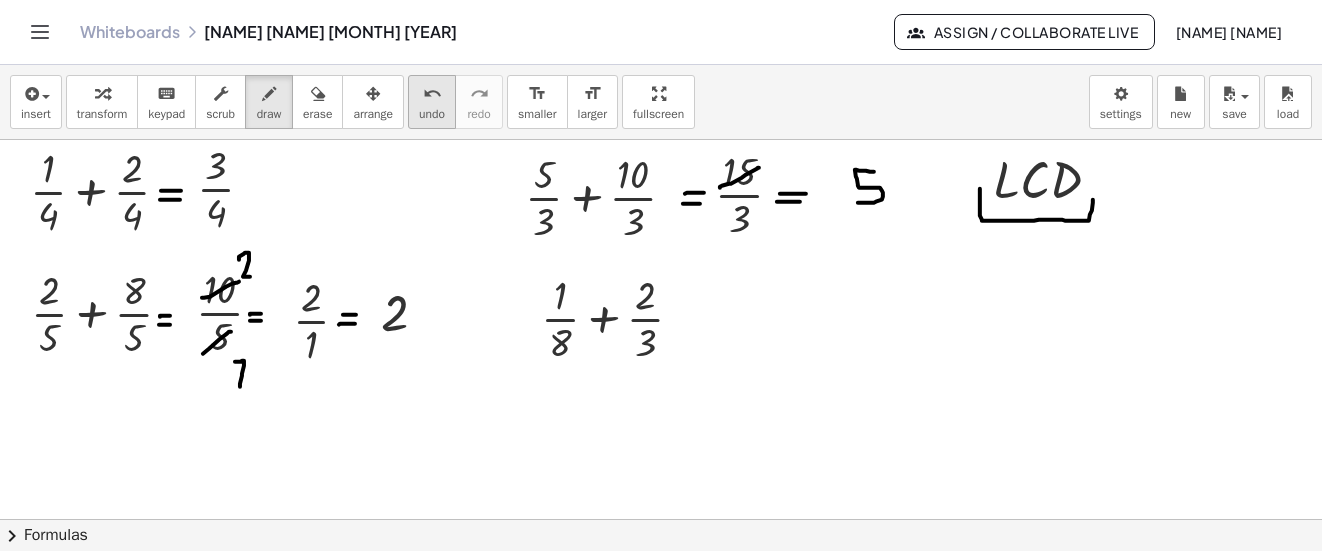 click on "undo" at bounding box center (432, 114) 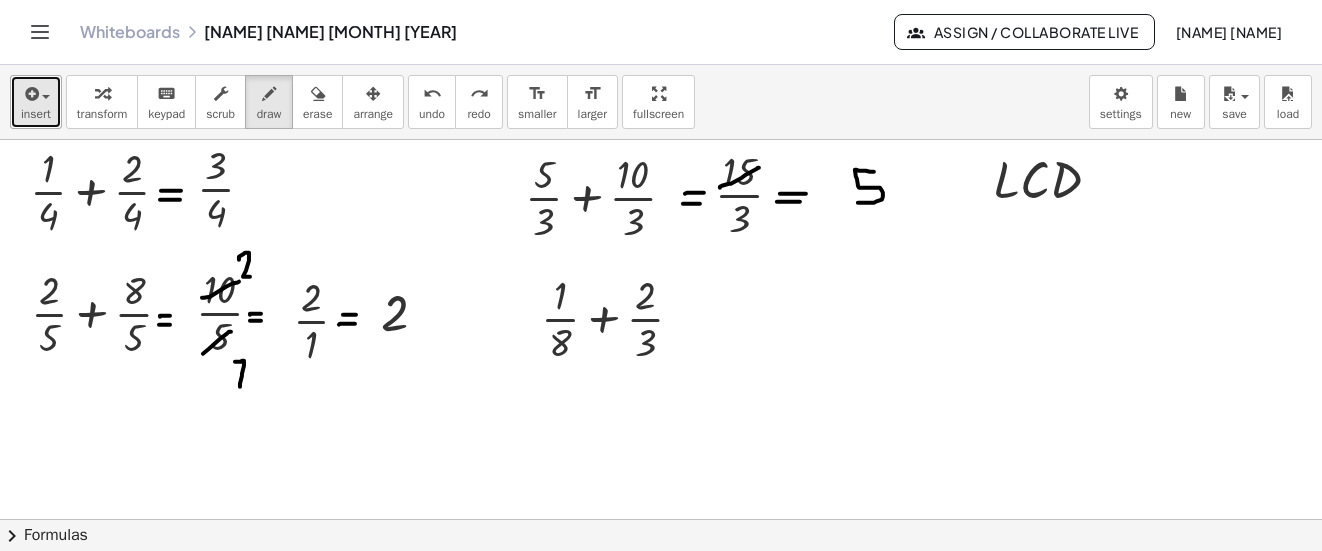 click at bounding box center [41, 96] 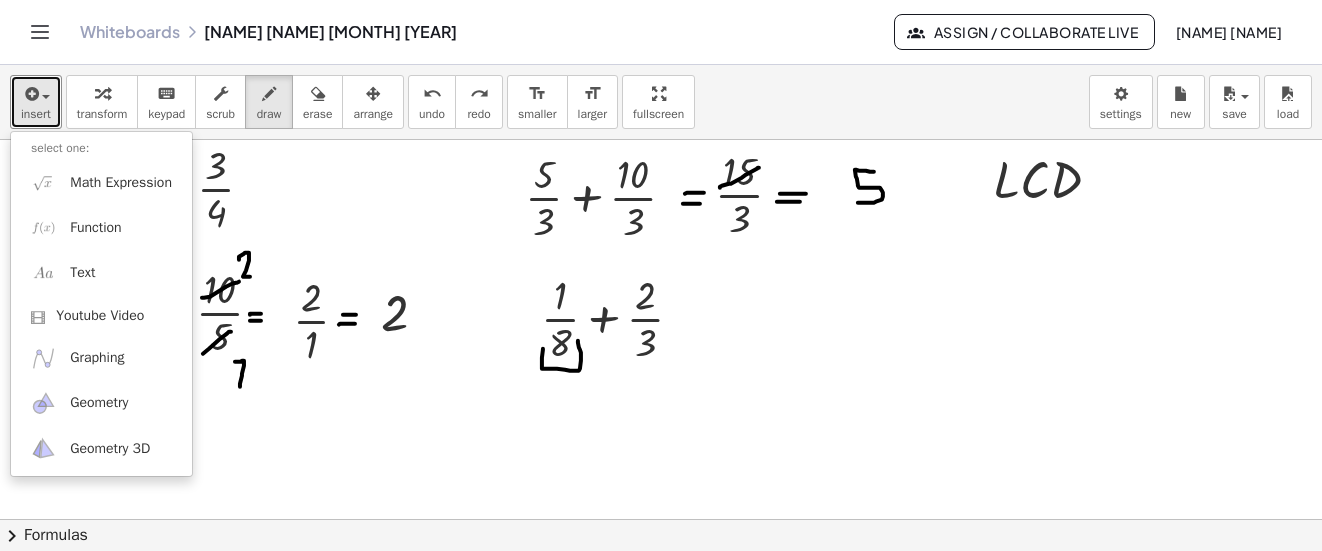 drag, startPoint x: 543, startPoint y: 349, endPoint x: 578, endPoint y: 341, distance: 35.902645 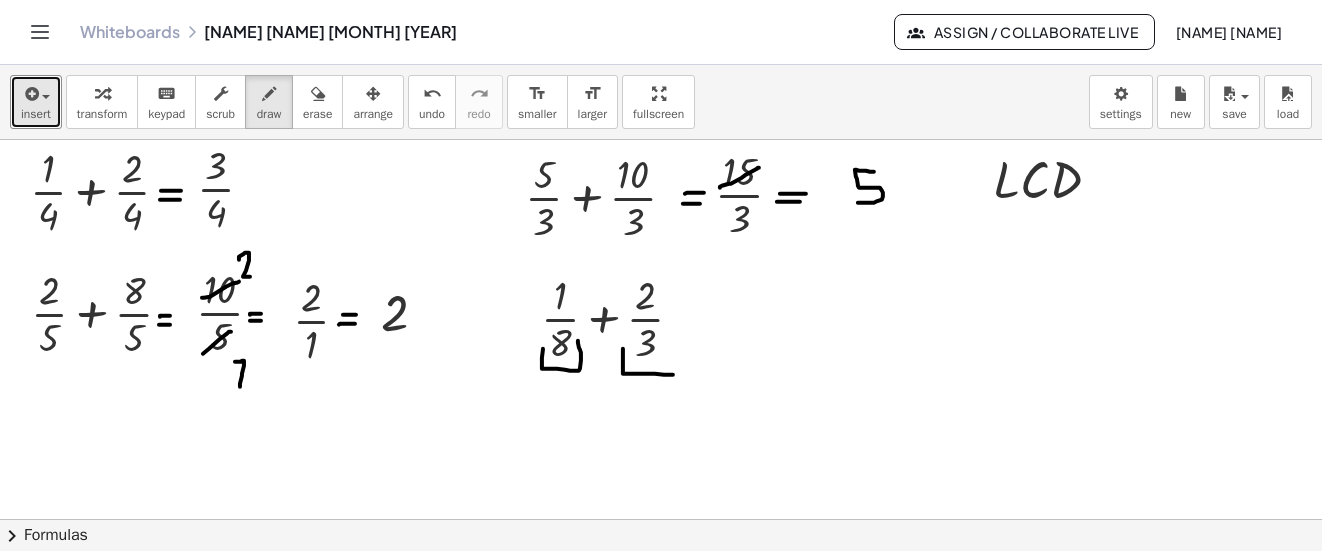 drag, startPoint x: 623, startPoint y: 349, endPoint x: 669, endPoint y: 352, distance: 46.09772 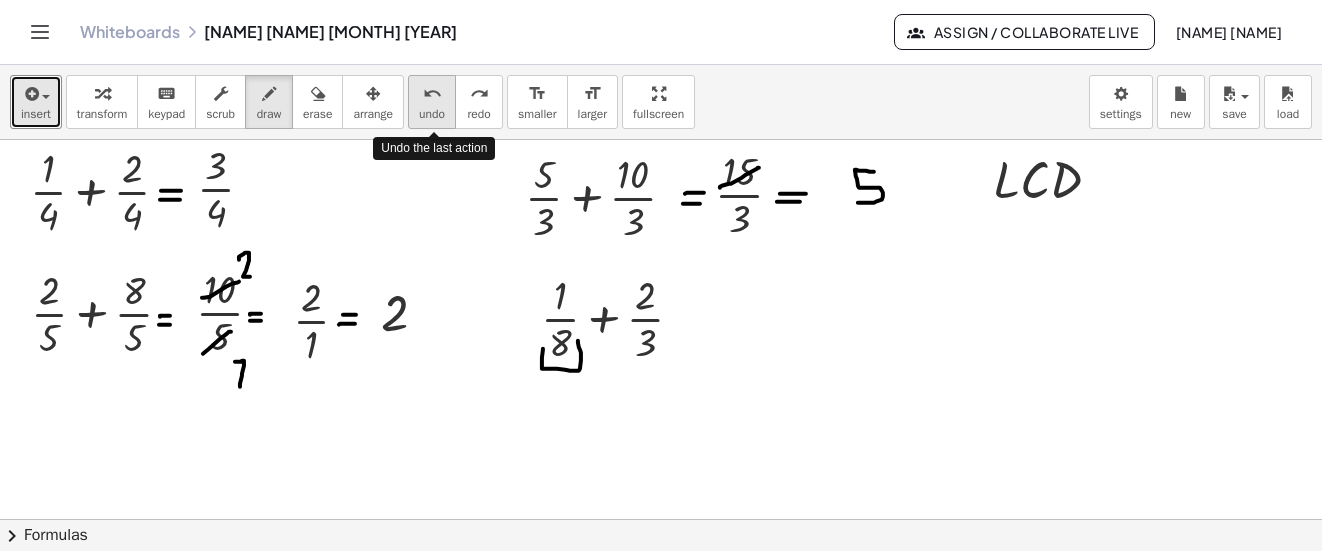 click on "undo" at bounding box center [432, 114] 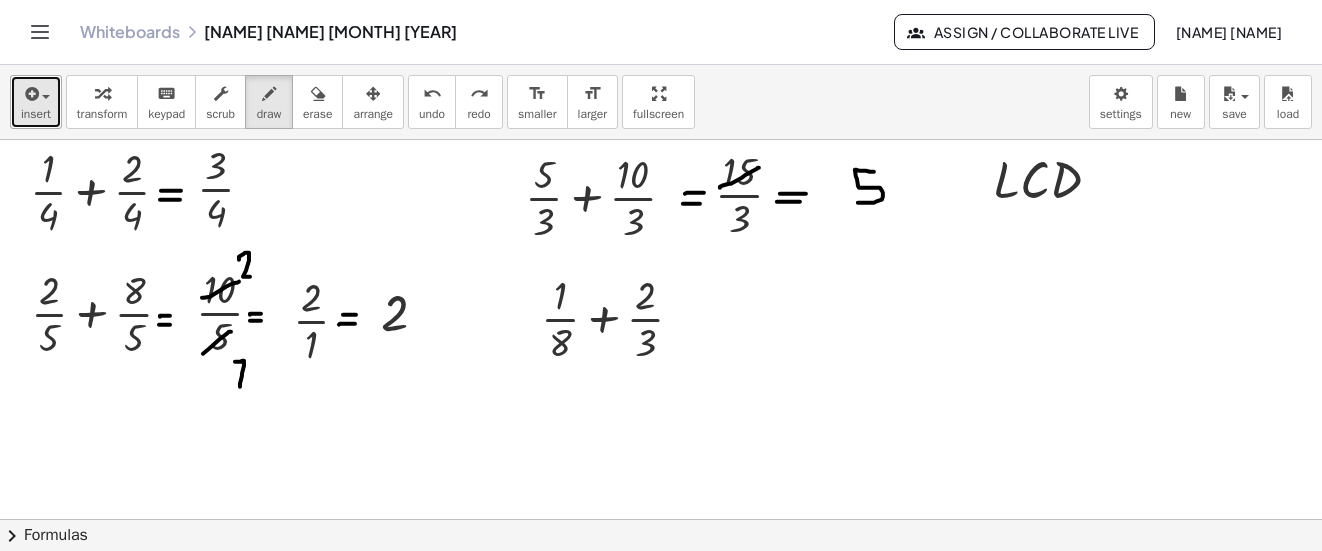 click at bounding box center [30, 94] 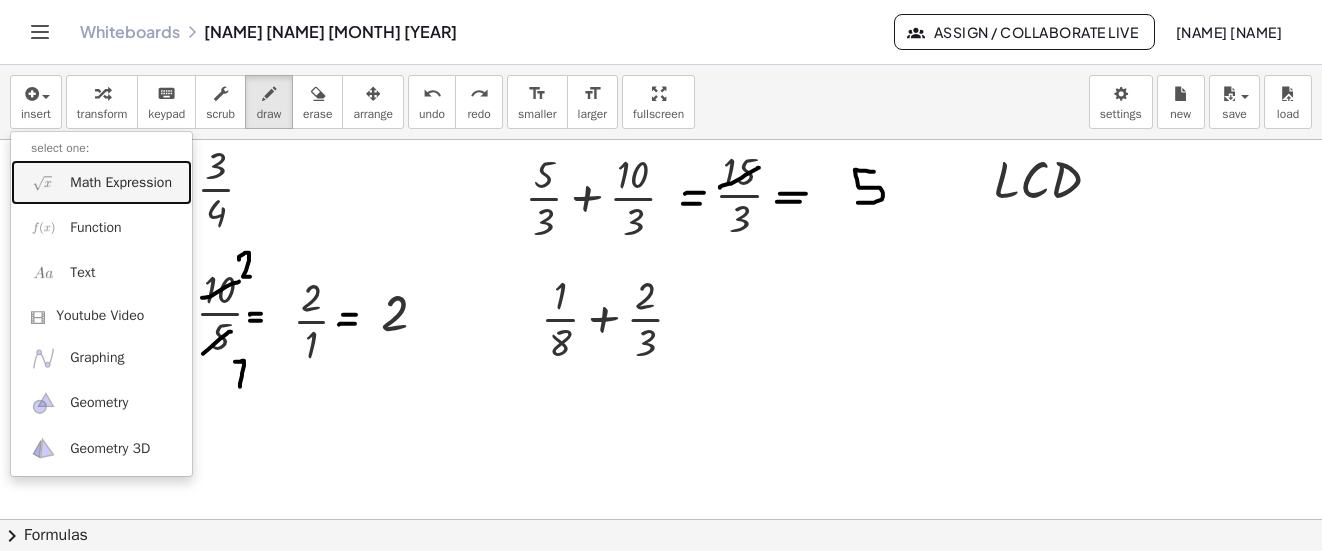 click on "Math Expression" at bounding box center (121, 183) 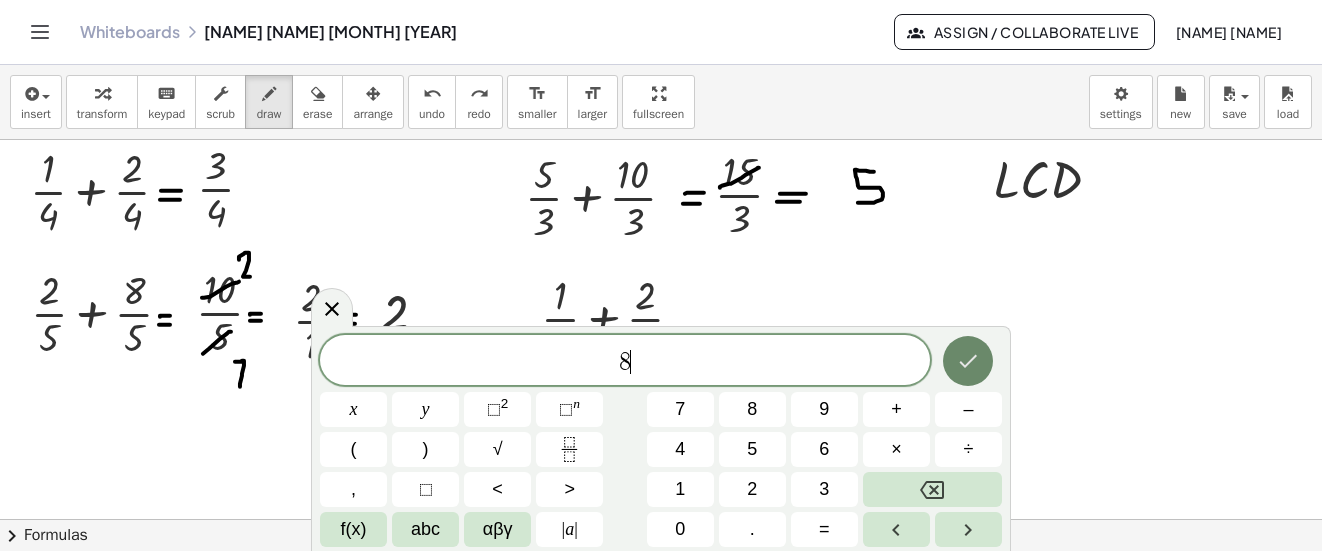 click 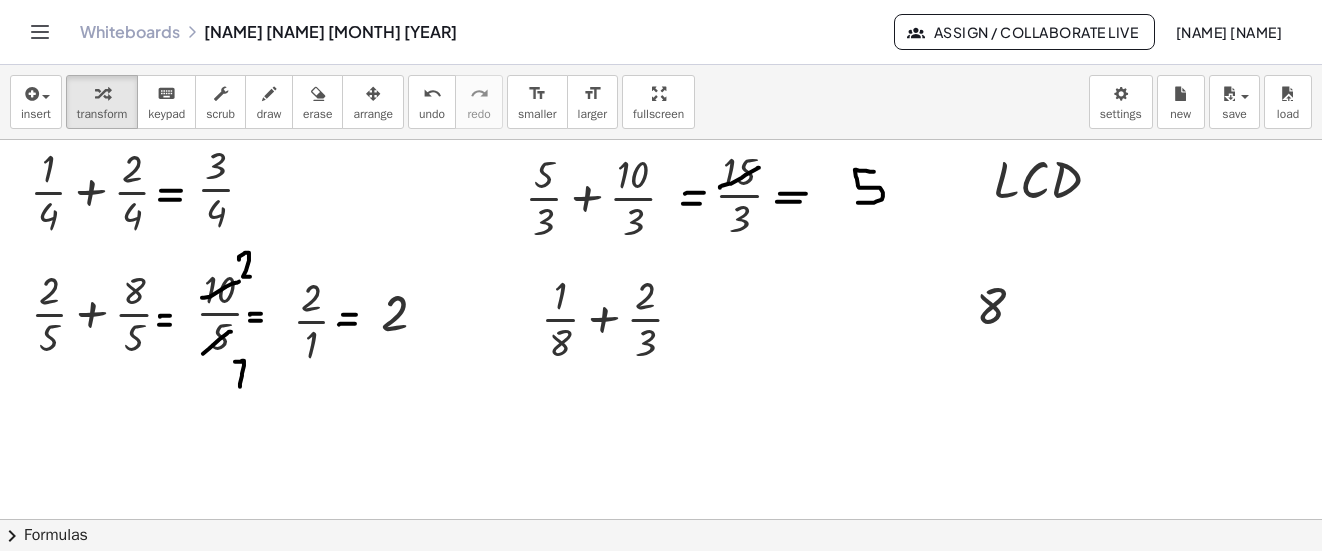 drag, startPoint x: 379, startPoint y: 92, endPoint x: 972, endPoint y: 246, distance: 612.6704 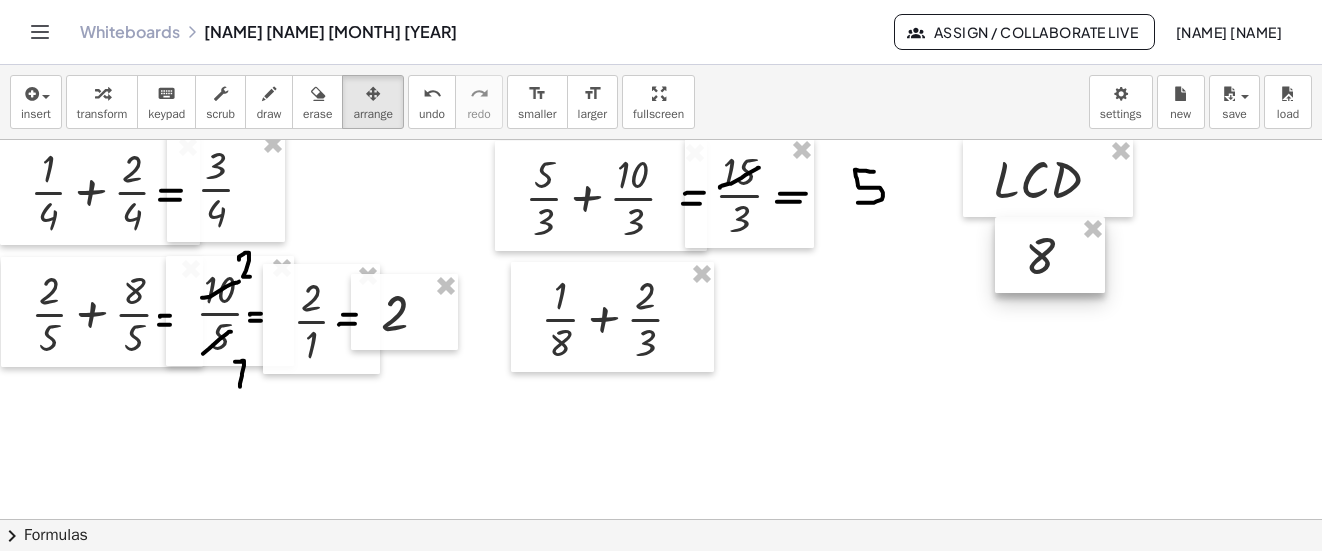 drag, startPoint x: 995, startPoint y: 299, endPoint x: 1044, endPoint y: 253, distance: 67.20863 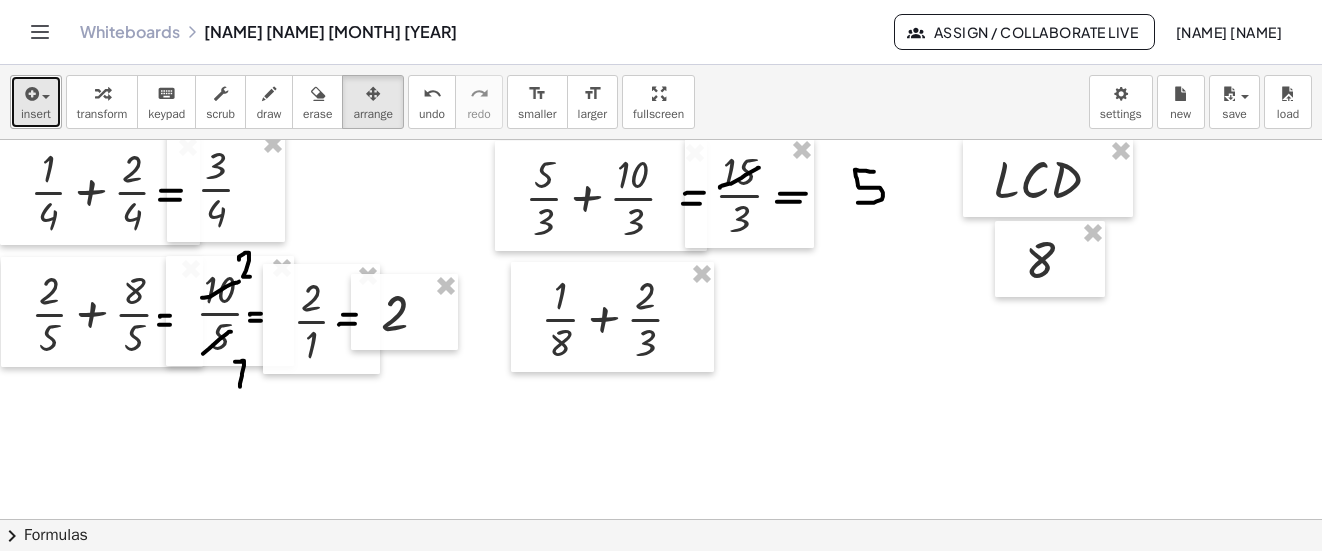 click at bounding box center [36, 93] 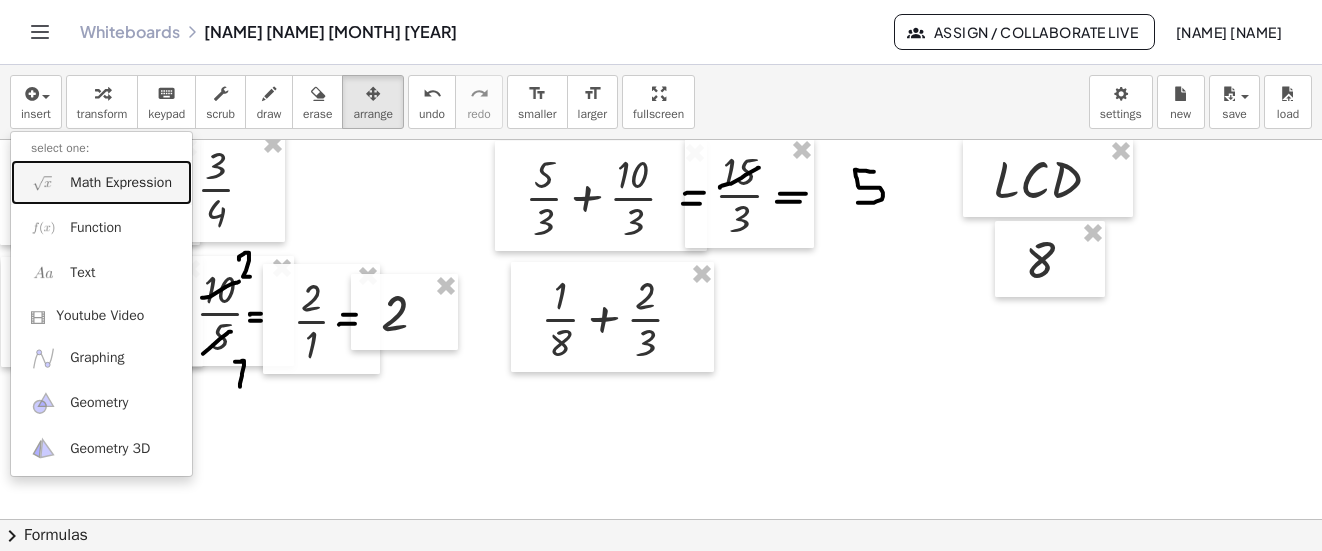 click on "Math Expression" at bounding box center [121, 183] 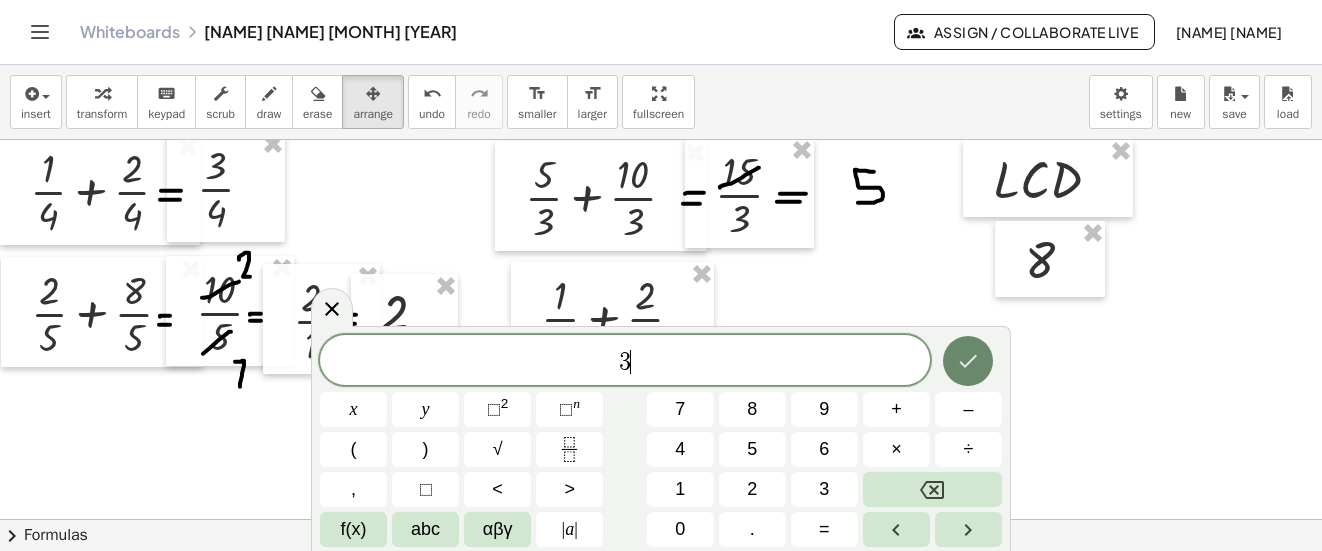 click at bounding box center [968, 361] 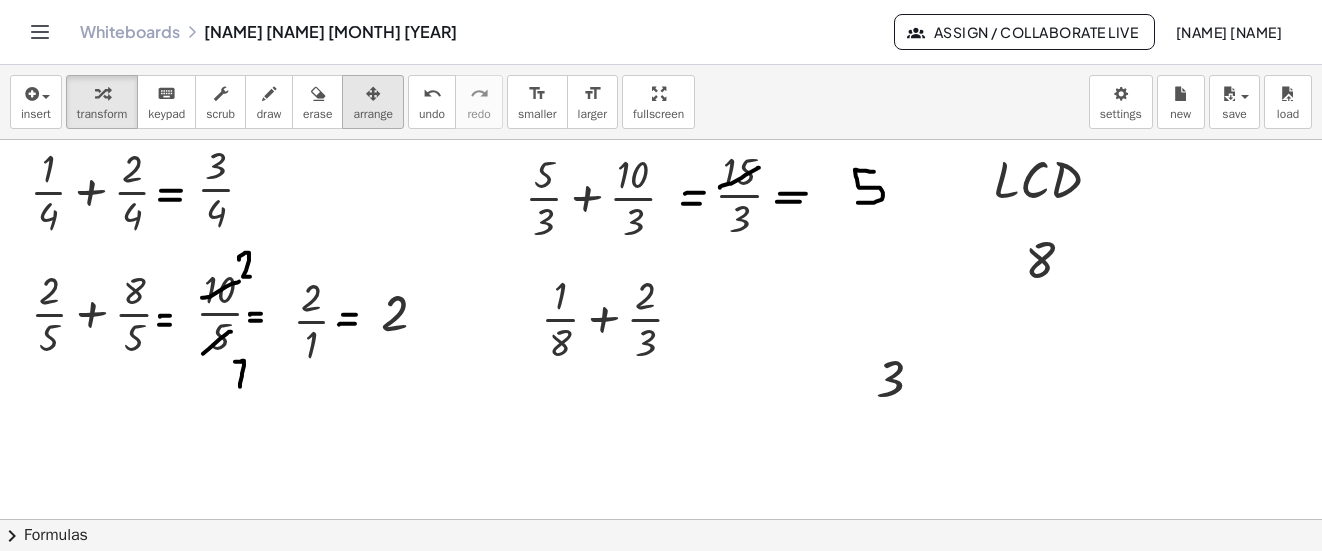 click at bounding box center [373, 94] 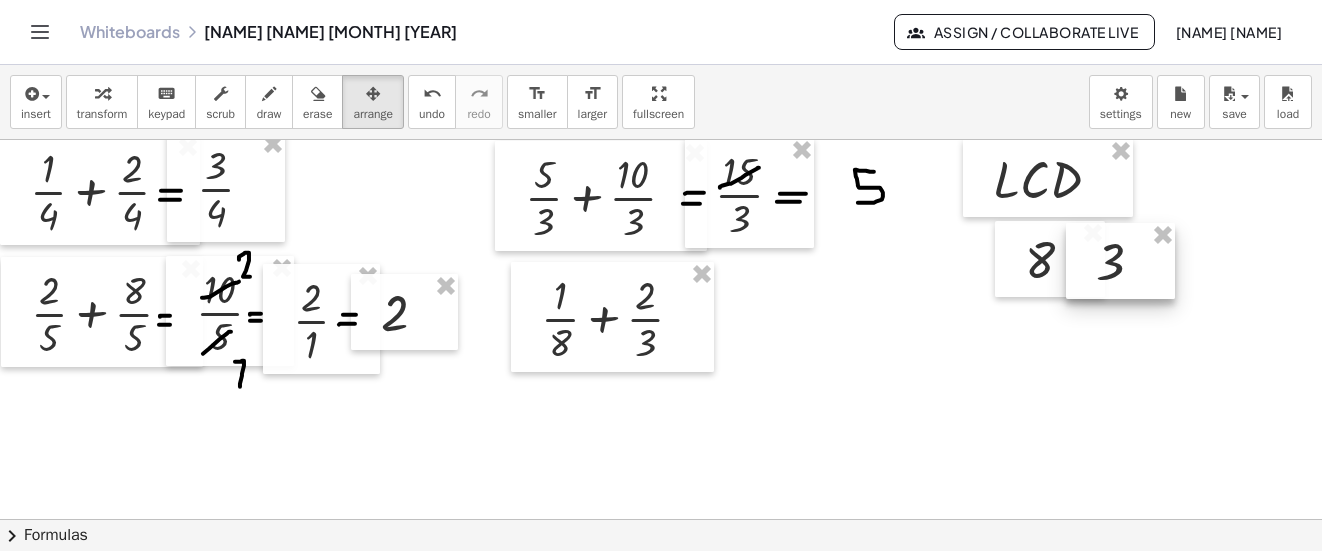 drag, startPoint x: 869, startPoint y: 390, endPoint x: 1088, endPoint y: 273, distance: 248.29417 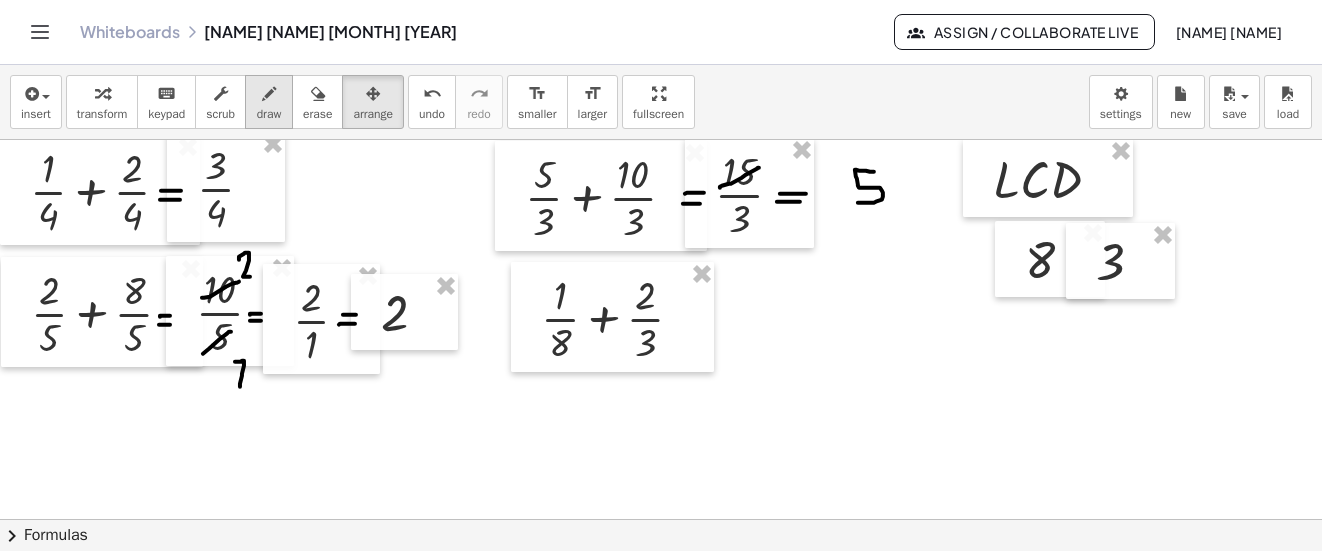 click at bounding box center (269, 93) 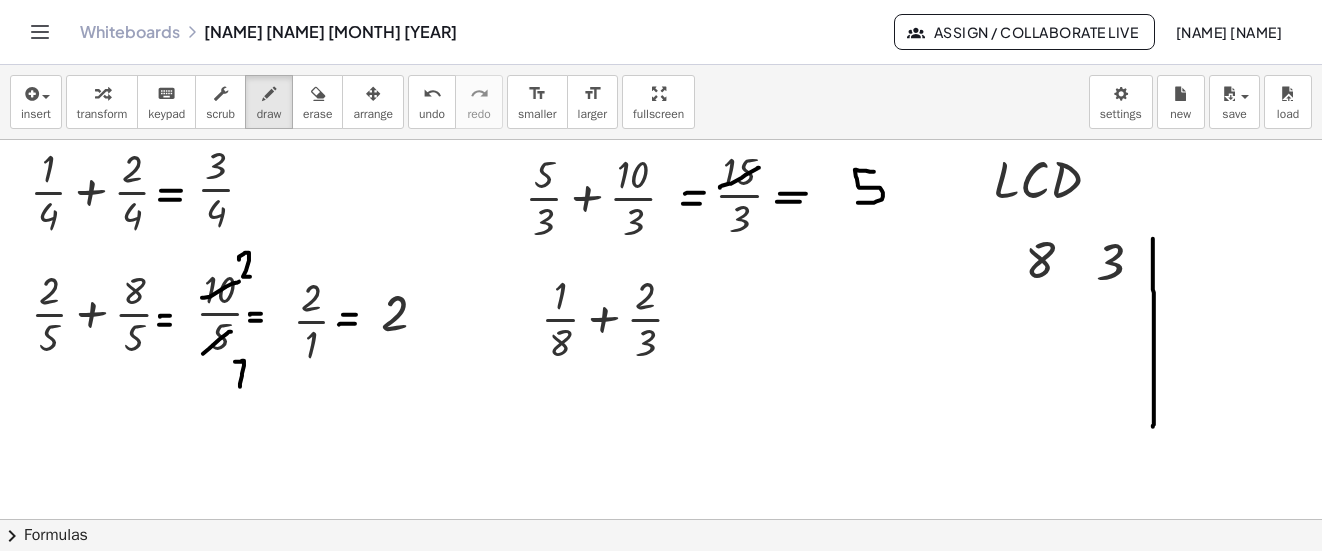 drag, startPoint x: 1153, startPoint y: 239, endPoint x: 1153, endPoint y: 427, distance: 188 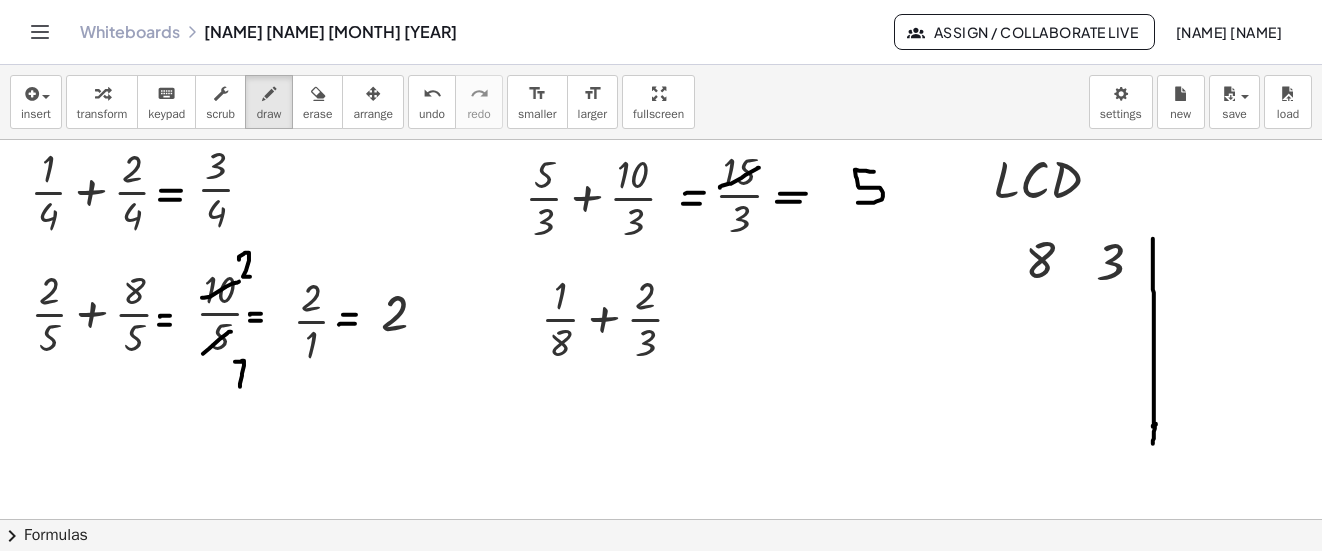 drag, startPoint x: 1156, startPoint y: 424, endPoint x: 1153, endPoint y: 444, distance: 20.22375 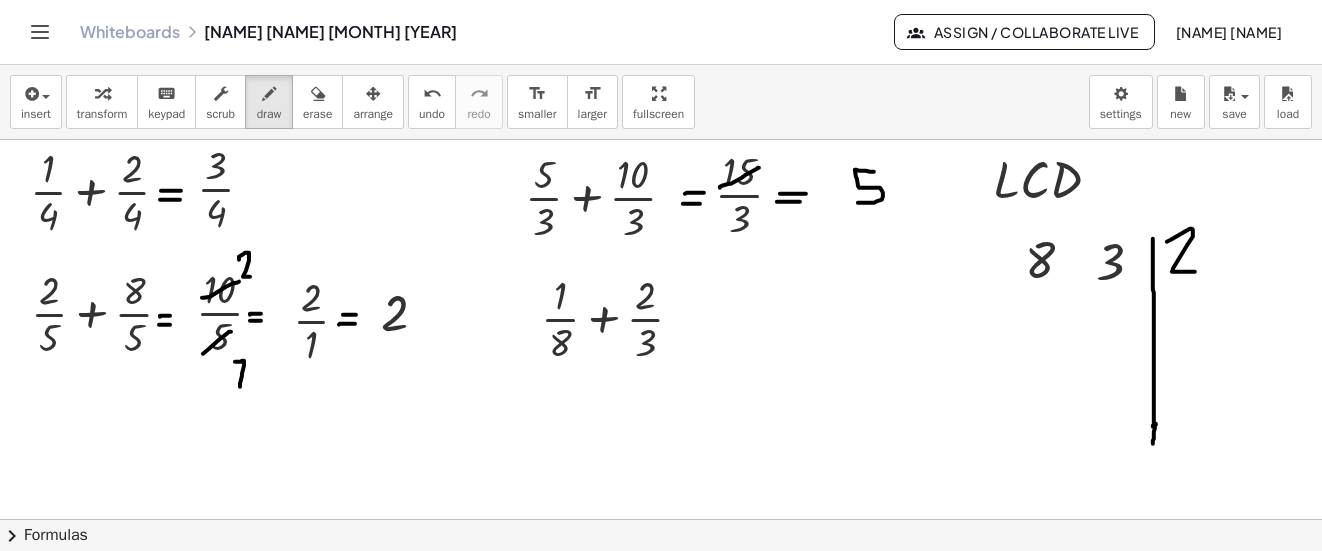 drag, startPoint x: 1167, startPoint y: 242, endPoint x: 1199, endPoint y: 272, distance: 43.863426 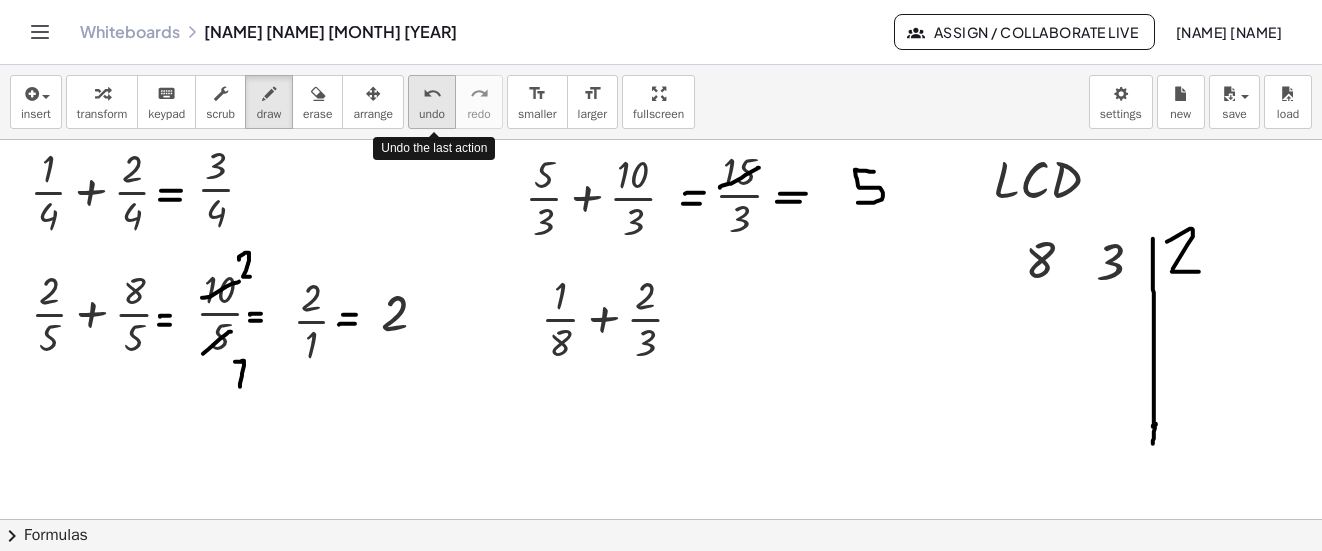 click on "undo" at bounding box center [432, 114] 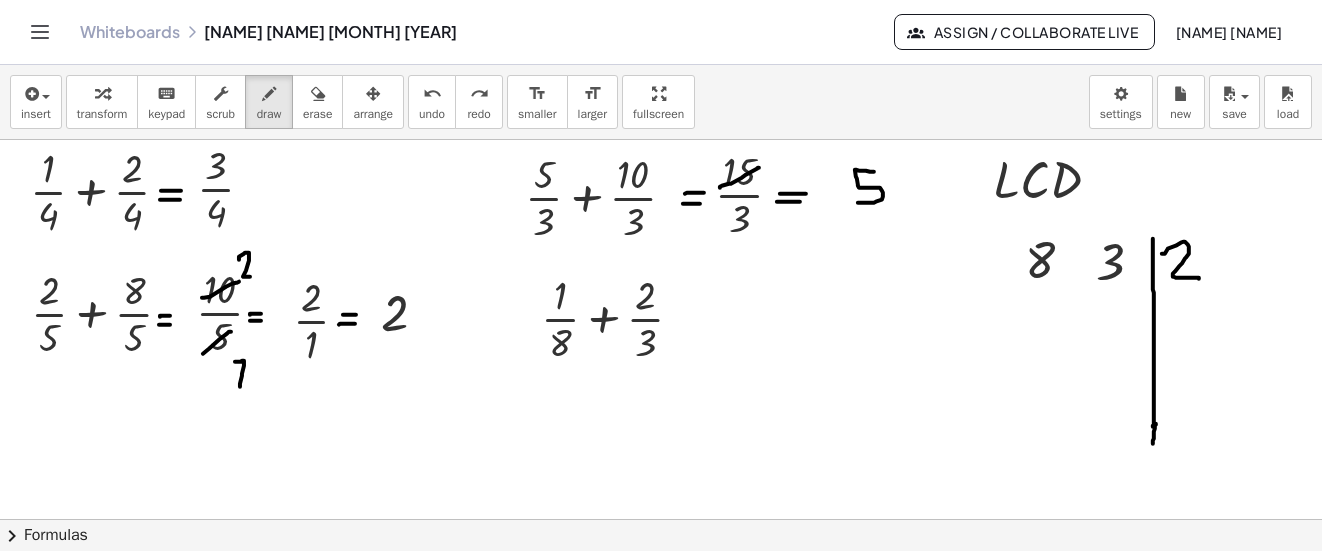 drag, startPoint x: 1162, startPoint y: 254, endPoint x: 1201, endPoint y: 280, distance: 46.872166 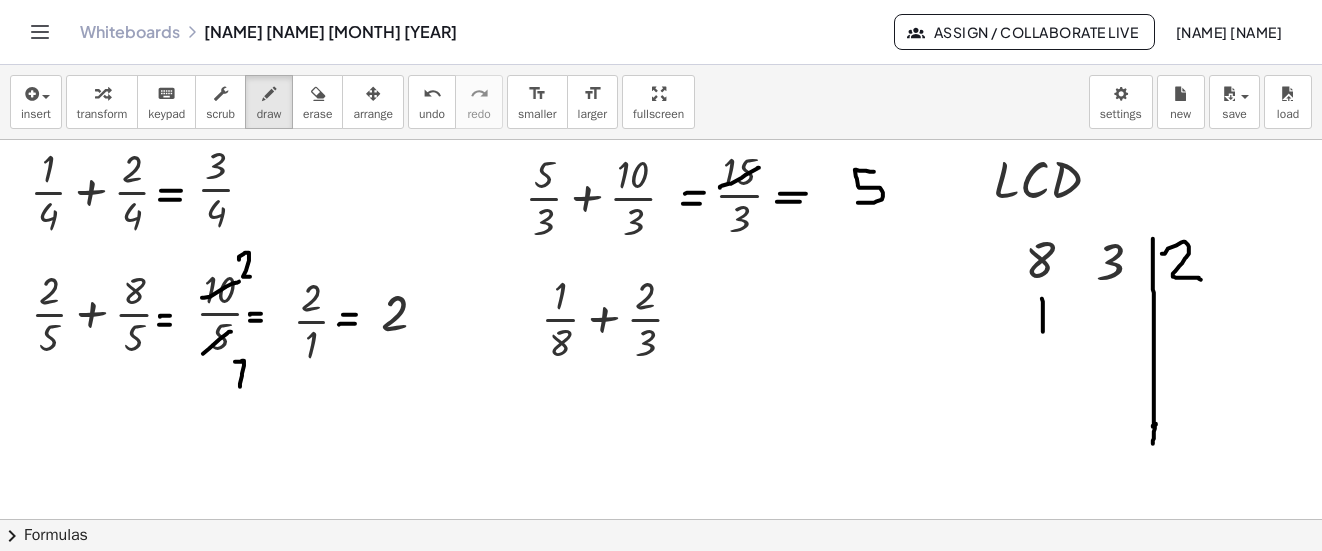 drag, startPoint x: 1042, startPoint y: 299, endPoint x: 1043, endPoint y: 333, distance: 34.0147 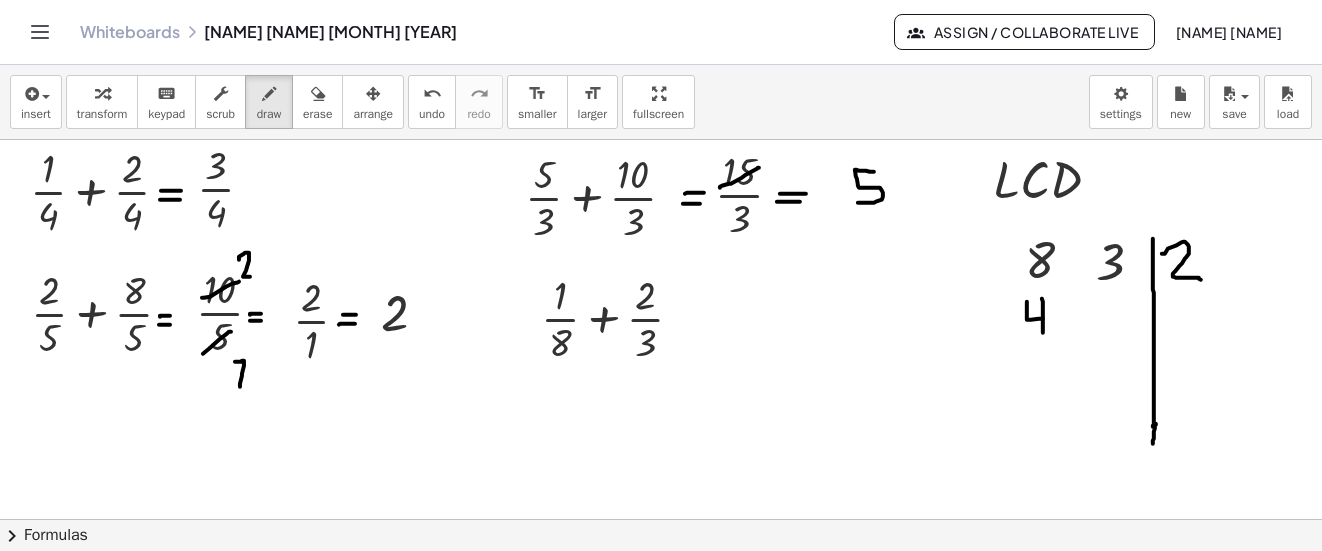 drag, startPoint x: 1043, startPoint y: 319, endPoint x: 1027, endPoint y: 302, distance: 23.345236 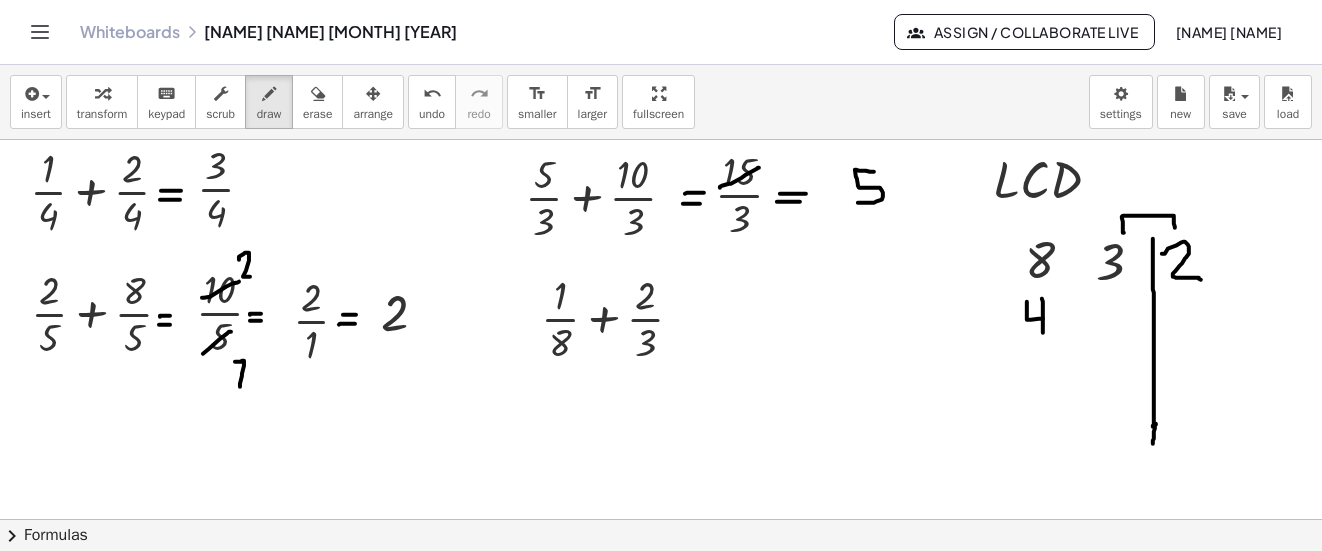 drag, startPoint x: 1124, startPoint y: 233, endPoint x: 1175, endPoint y: 230, distance: 51.088158 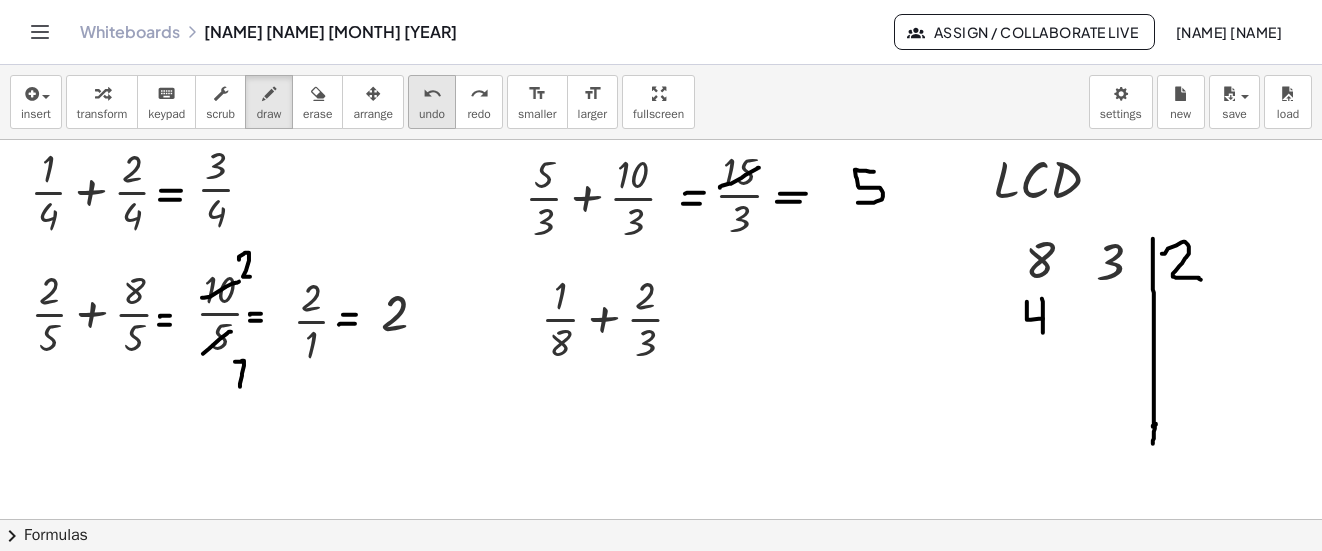 click on "undo" at bounding box center (432, 94) 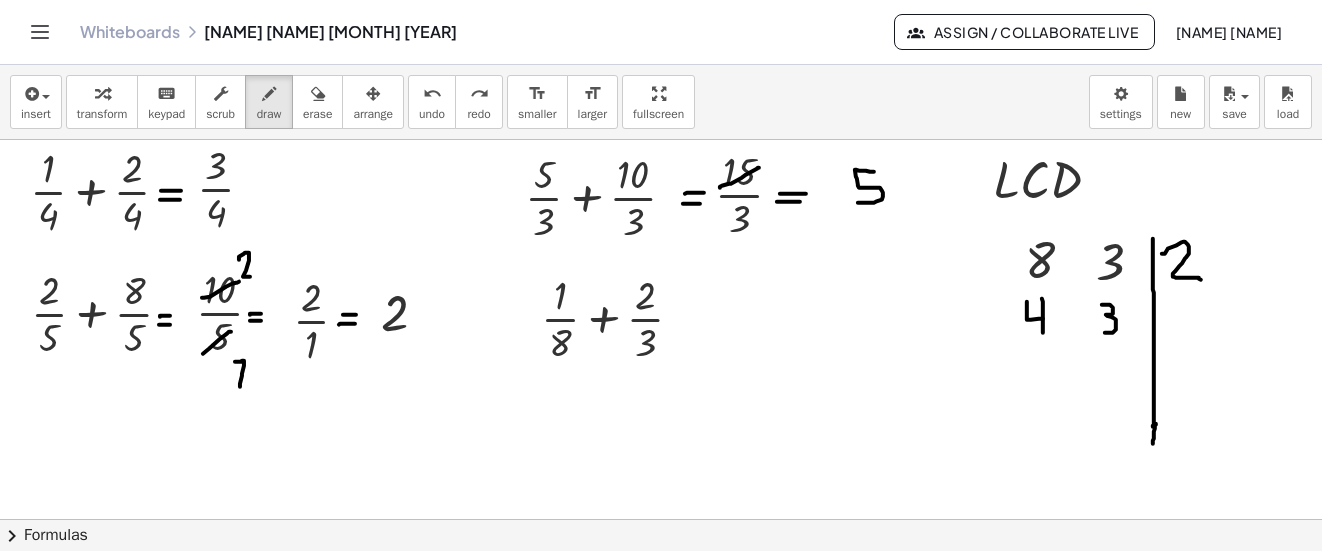drag, startPoint x: 1102, startPoint y: 305, endPoint x: 1105, endPoint y: 333, distance: 28.160255 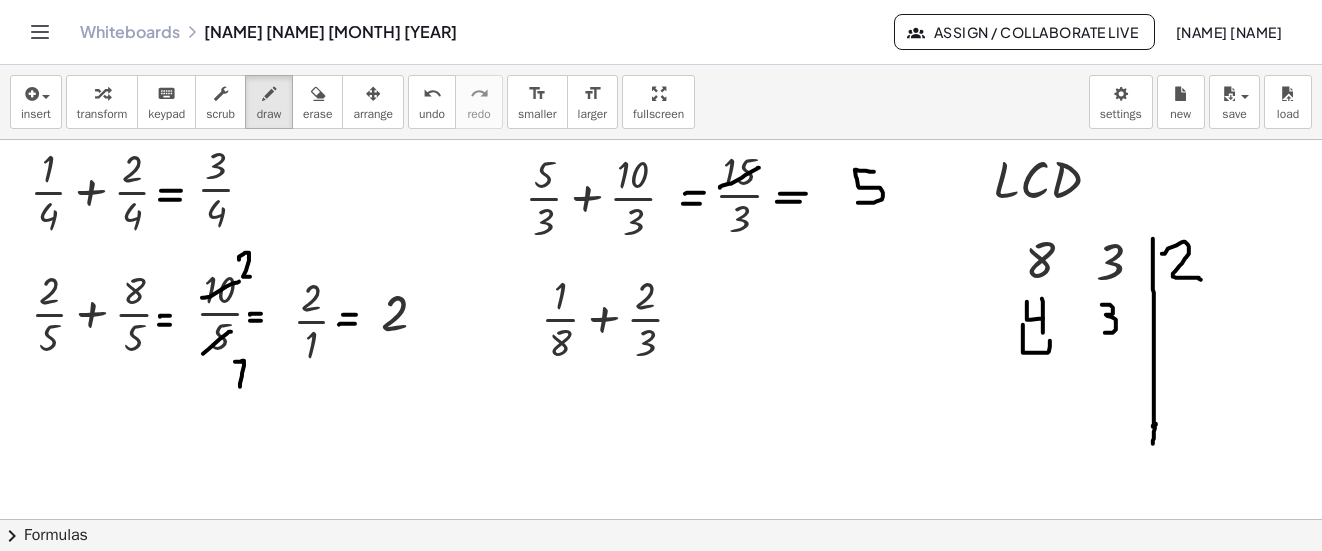 drag, startPoint x: 1023, startPoint y: 325, endPoint x: 1050, endPoint y: 341, distance: 31.38471 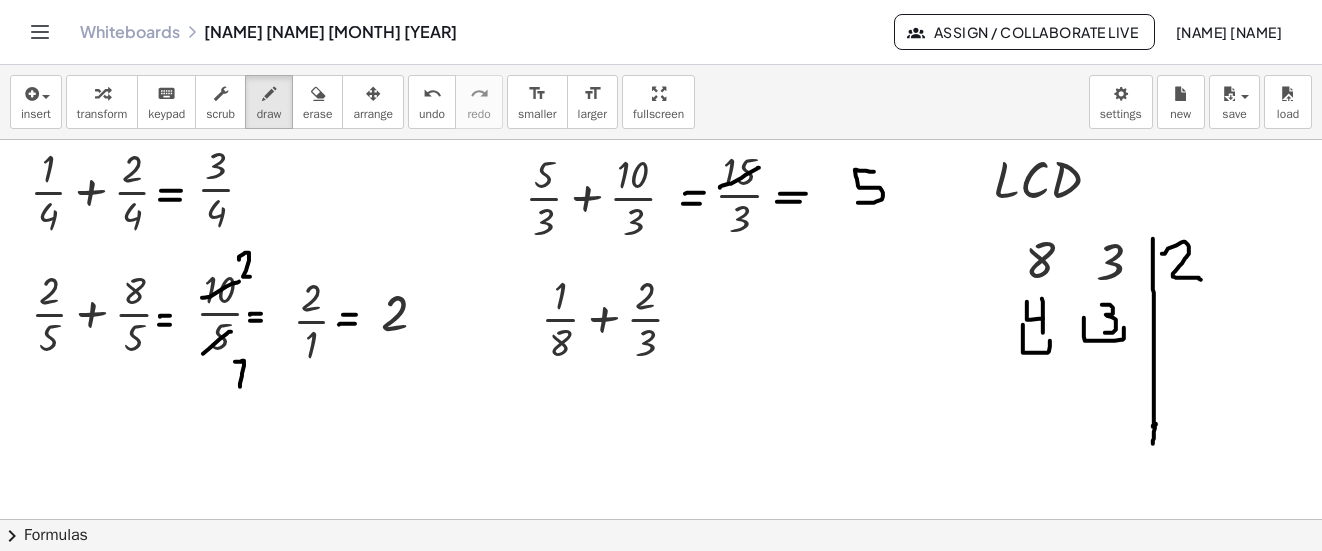 drag, startPoint x: 1084, startPoint y: 318, endPoint x: 1124, endPoint y: 328, distance: 41.231056 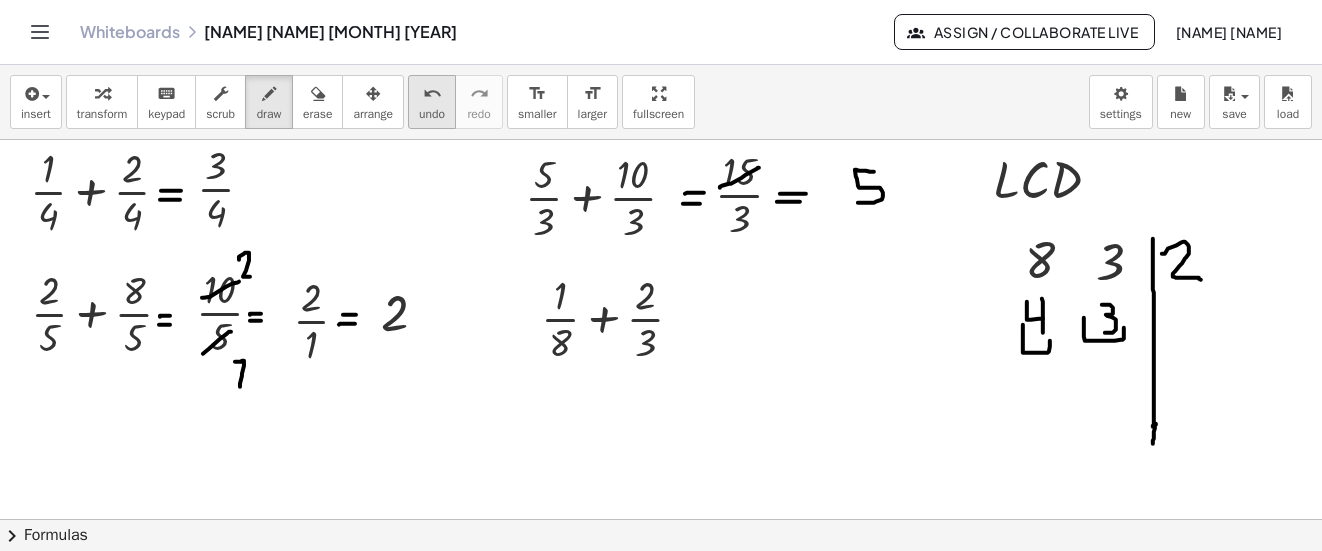 click on "undo undo" at bounding box center (432, 102) 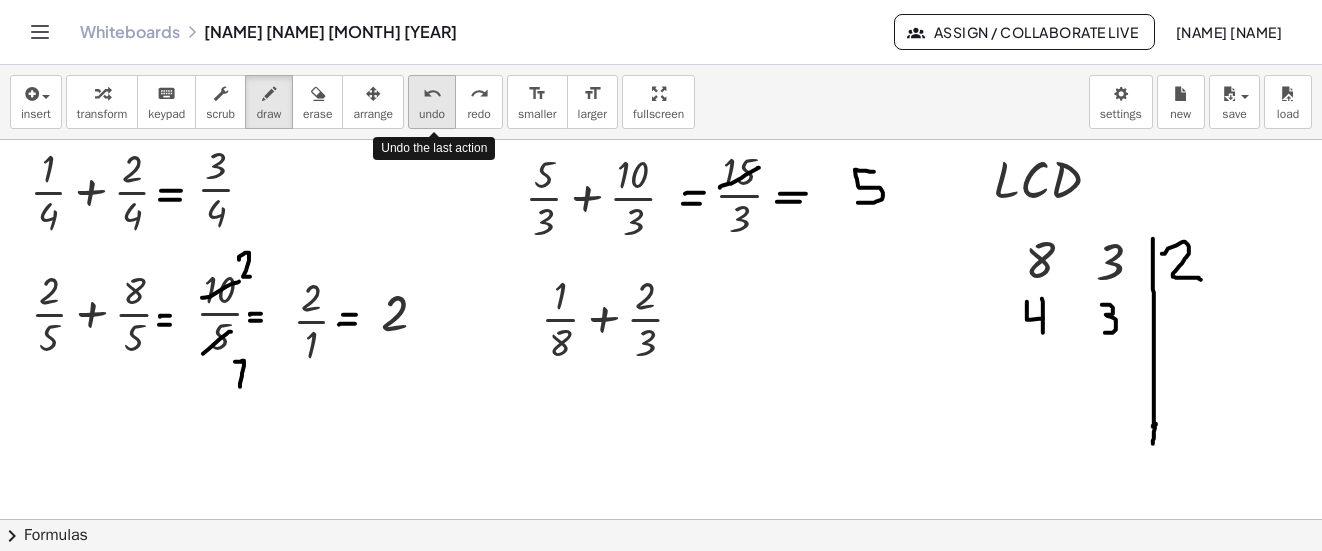 click on "undo" at bounding box center [432, 93] 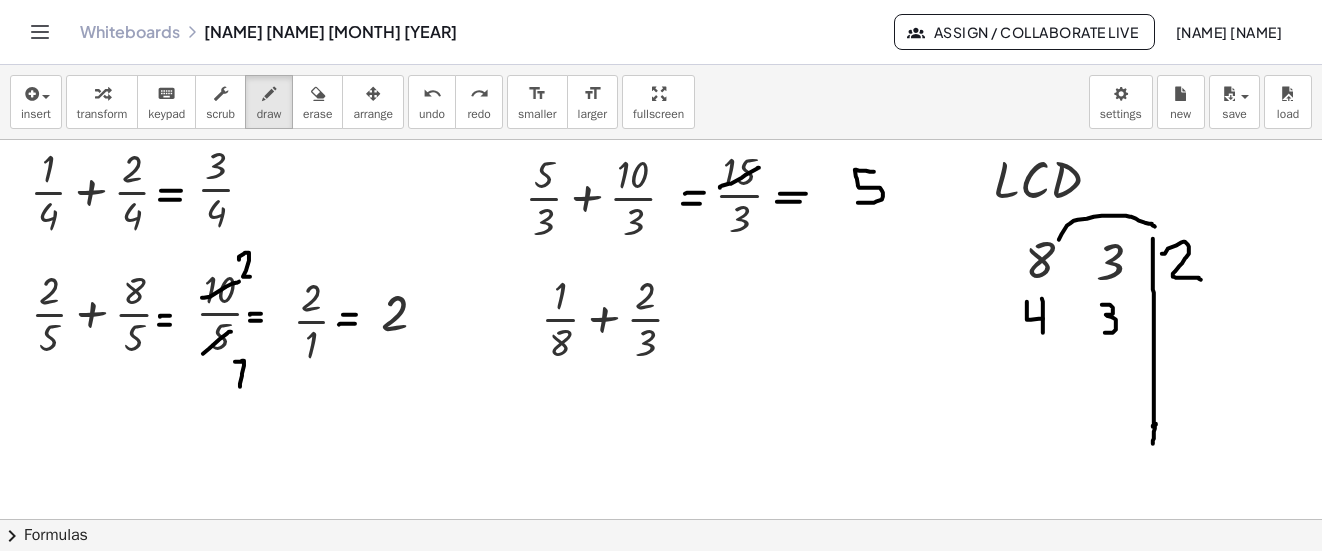 drag, startPoint x: 1059, startPoint y: 240, endPoint x: 1155, endPoint y: 227, distance: 96.87621 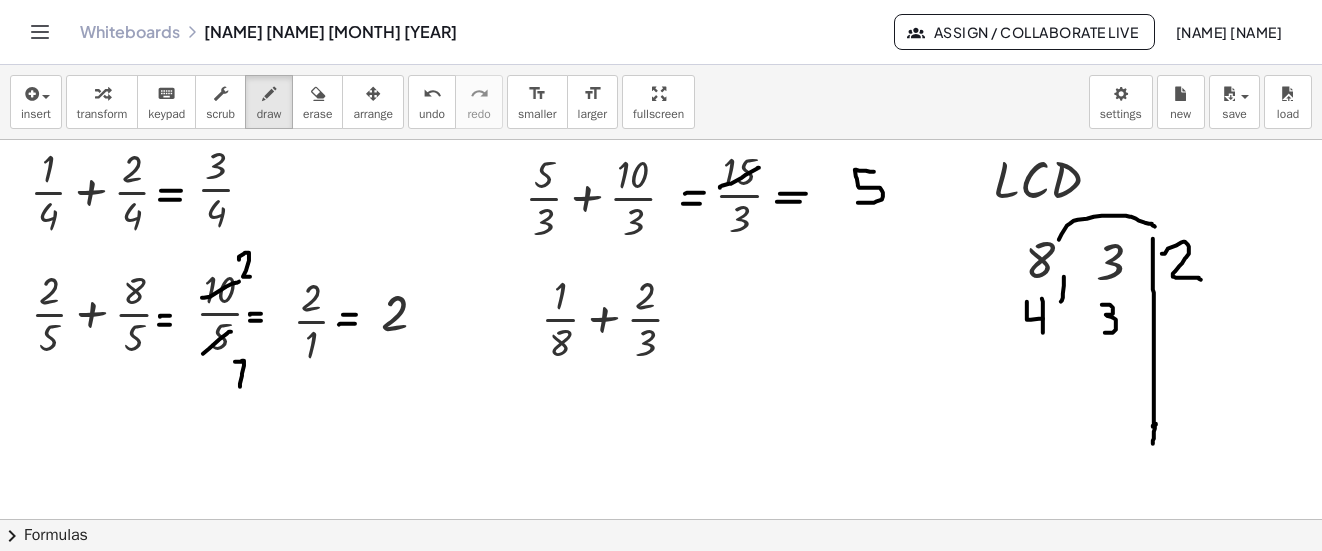 drag, startPoint x: 1064, startPoint y: 277, endPoint x: 1059, endPoint y: 302, distance: 25.495098 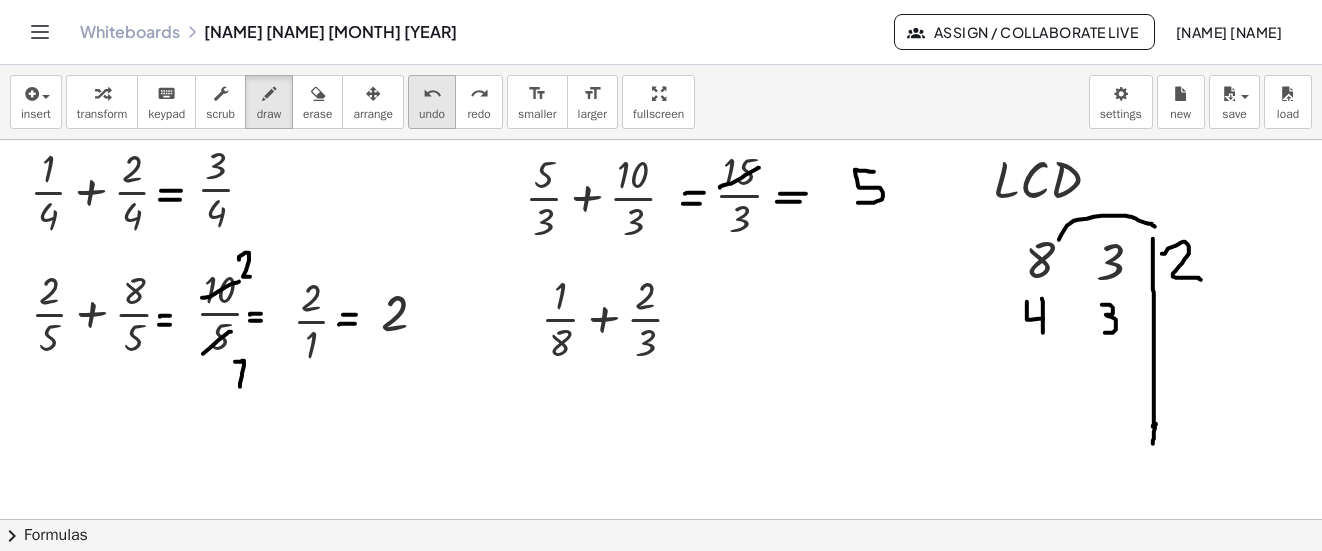 click on "undo" at bounding box center (432, 94) 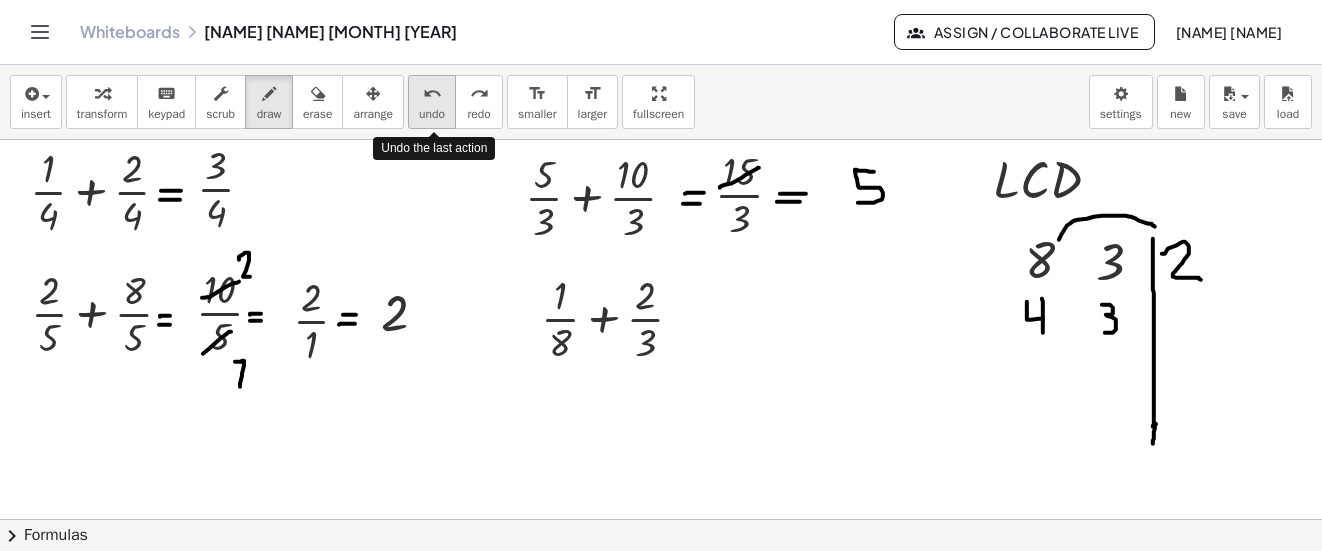 click on "undo" at bounding box center [432, 94] 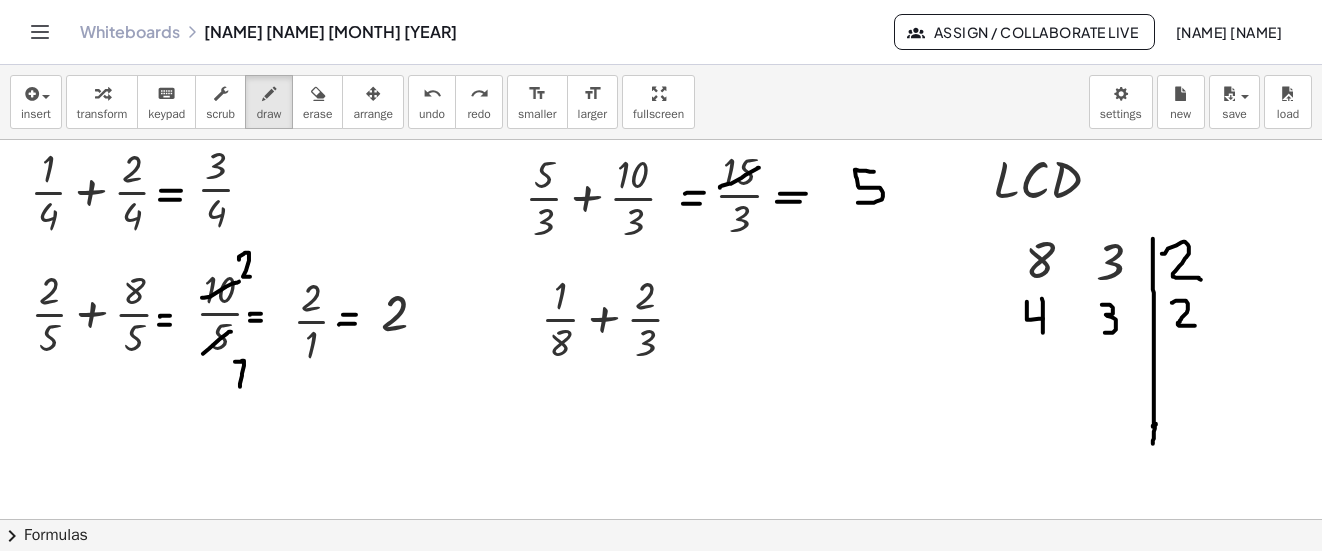 drag, startPoint x: 1172, startPoint y: 303, endPoint x: 1132, endPoint y: 443, distance: 145.6022 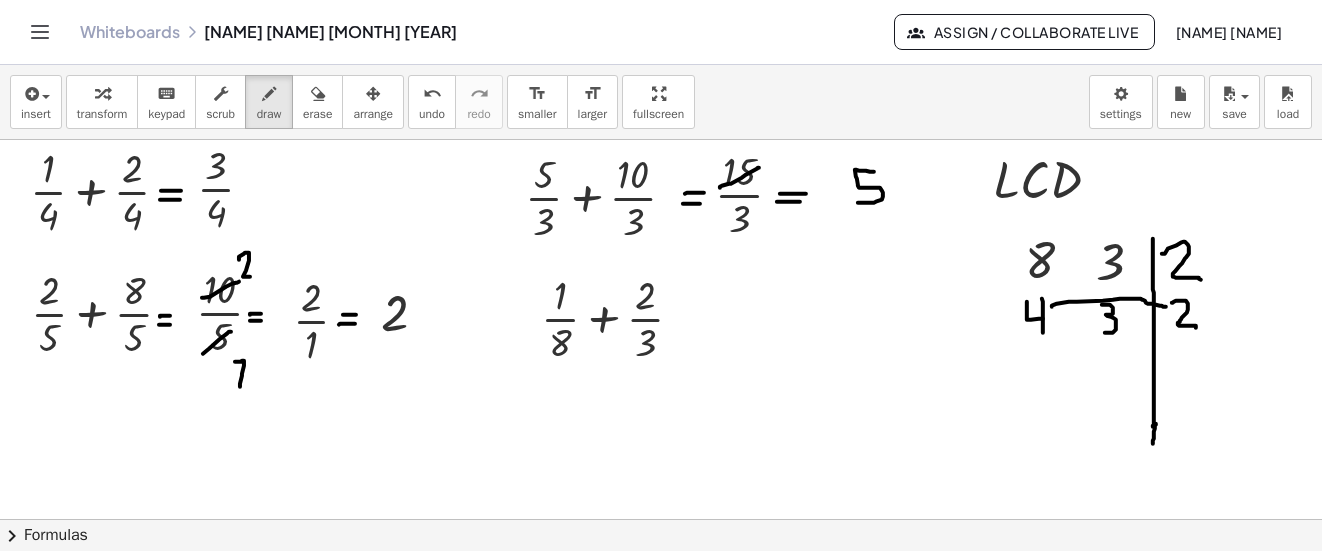 drag, startPoint x: 1052, startPoint y: 307, endPoint x: 1166, endPoint y: 307, distance: 114 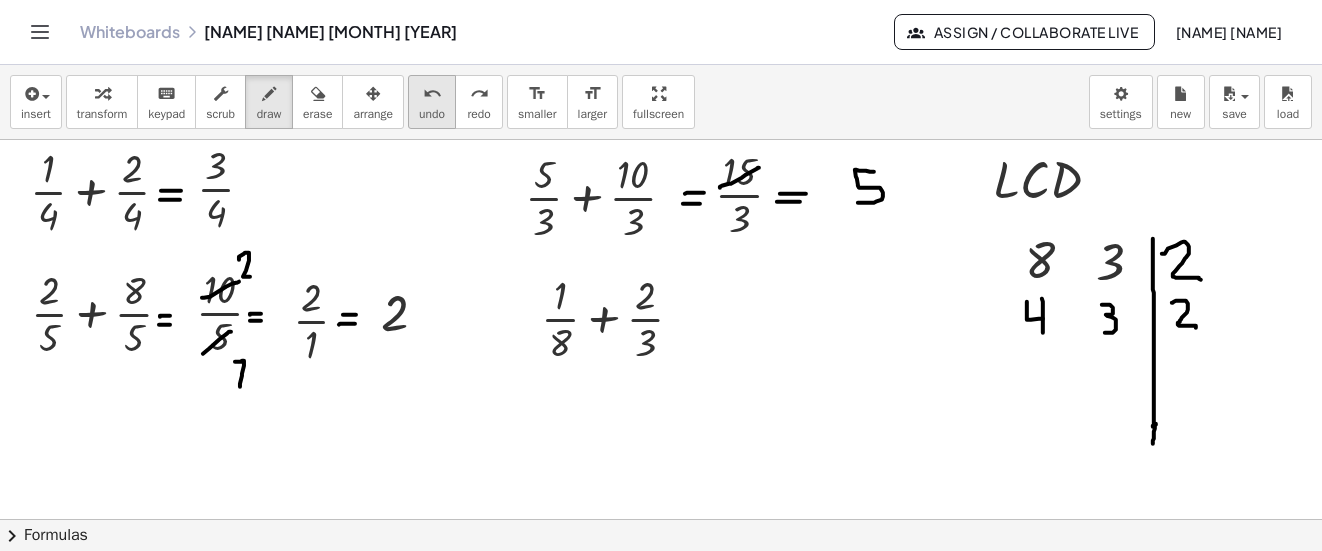 click on "undo" at bounding box center [432, 94] 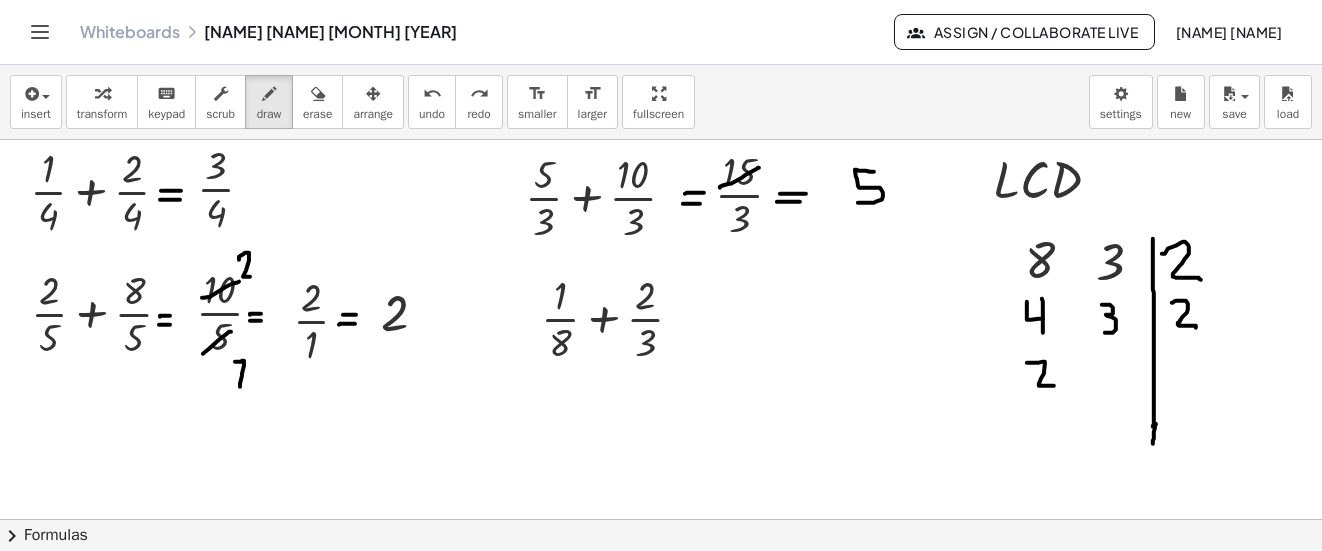 drag, startPoint x: 1027, startPoint y: 363, endPoint x: 1054, endPoint y: 386, distance: 35.468296 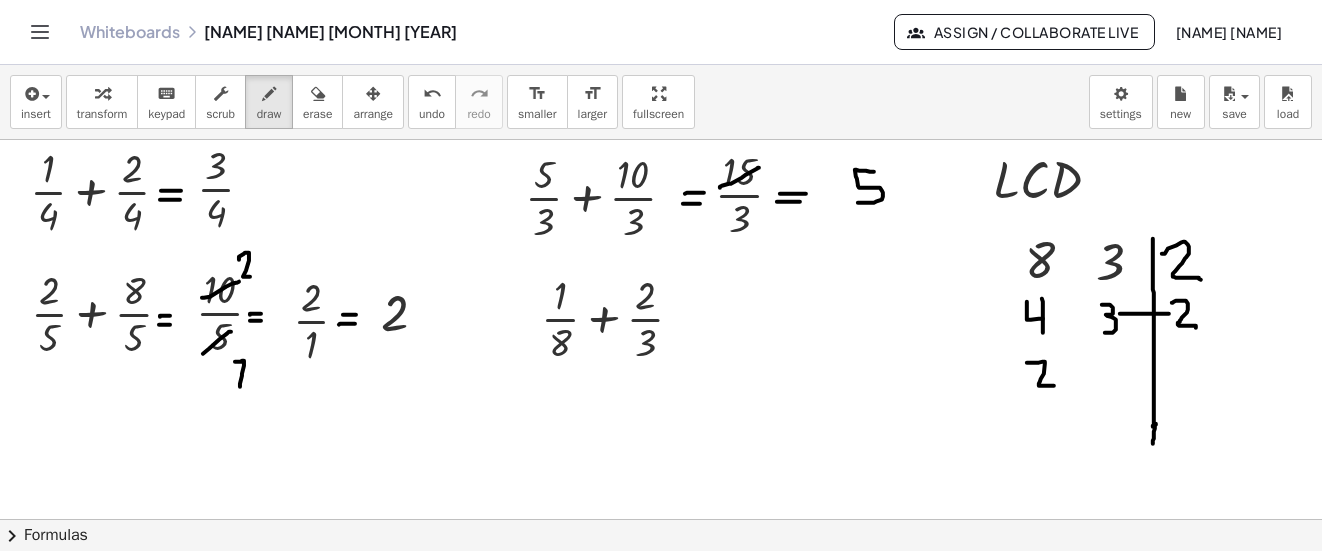 drag, startPoint x: 1120, startPoint y: 314, endPoint x: 1169, endPoint y: 314, distance: 49 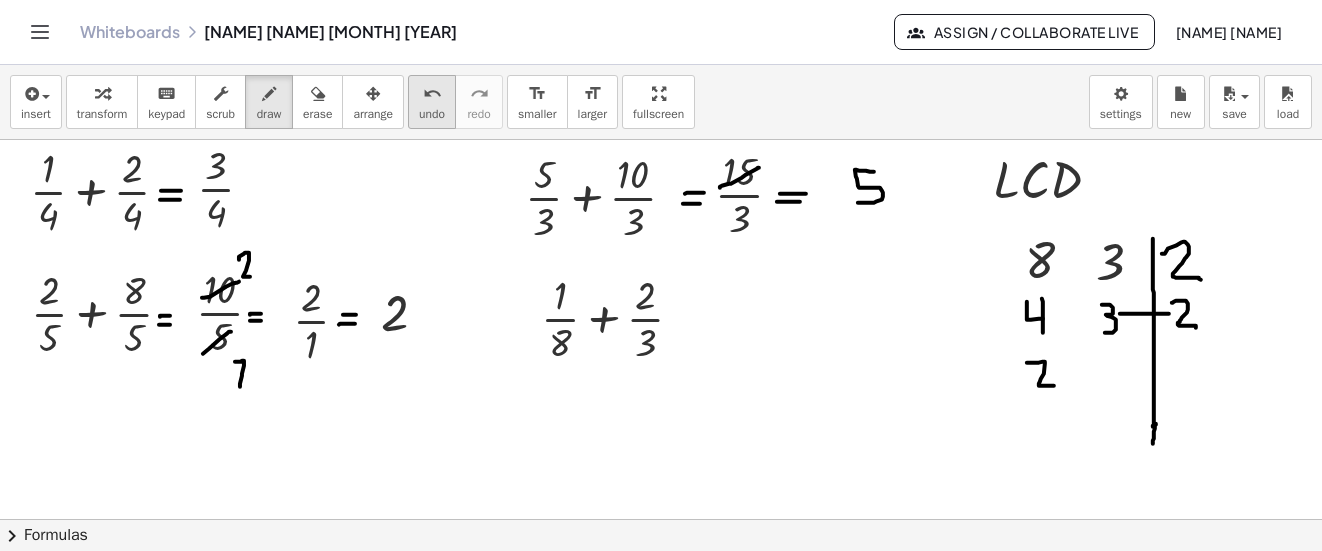 click on "undo" at bounding box center [432, 93] 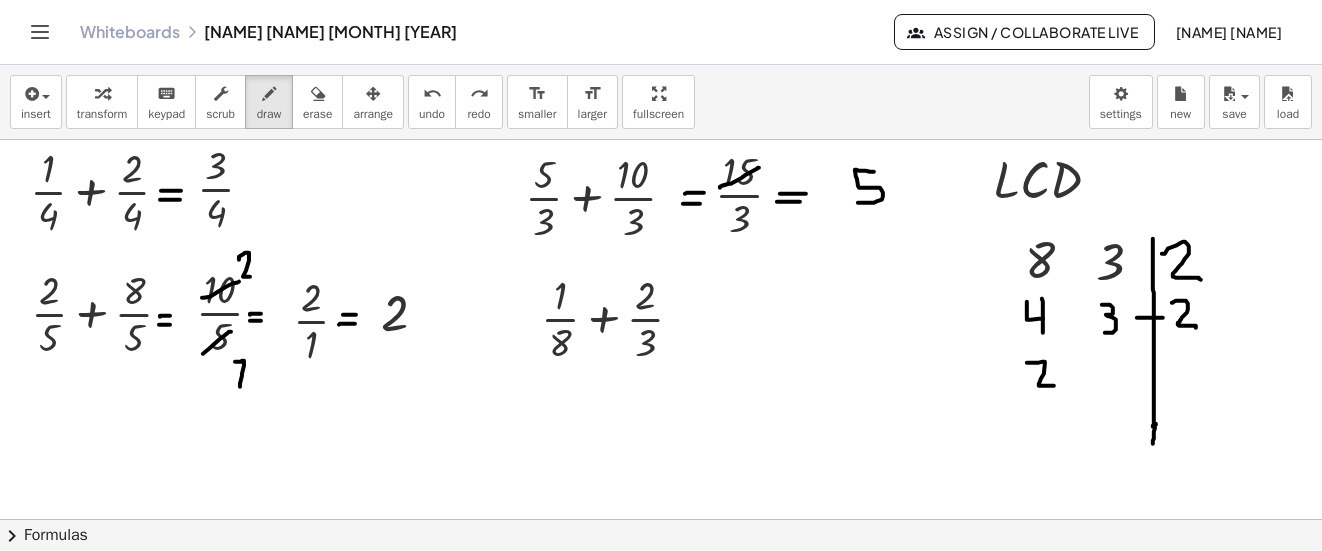 drag, startPoint x: 1137, startPoint y: 318, endPoint x: 1164, endPoint y: 318, distance: 27 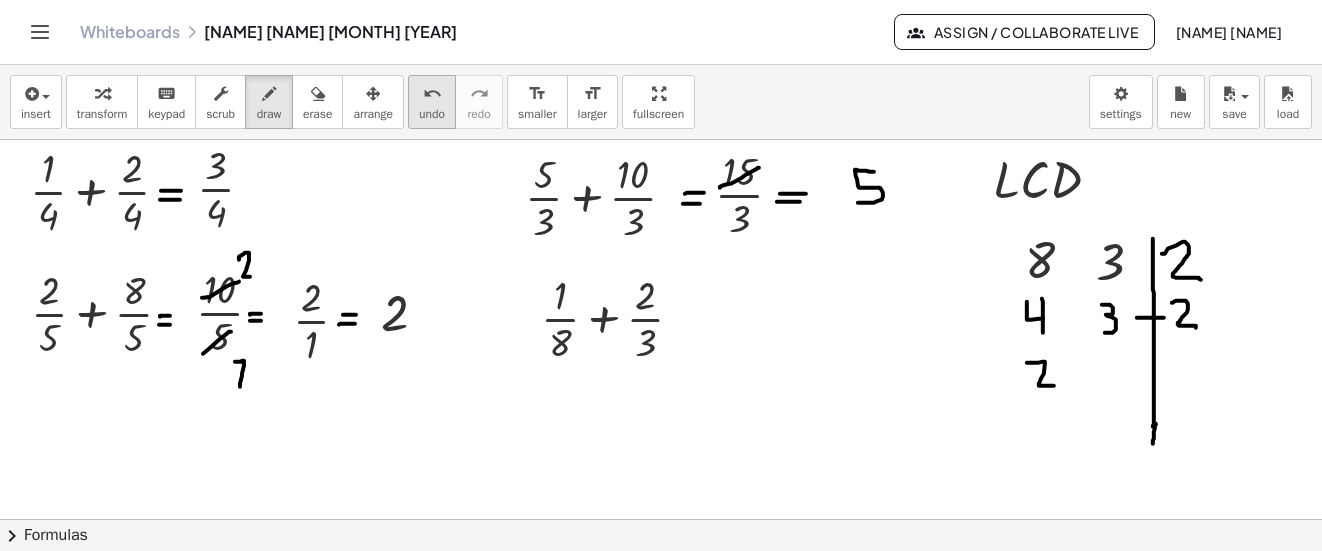 click on "undo" at bounding box center (432, 114) 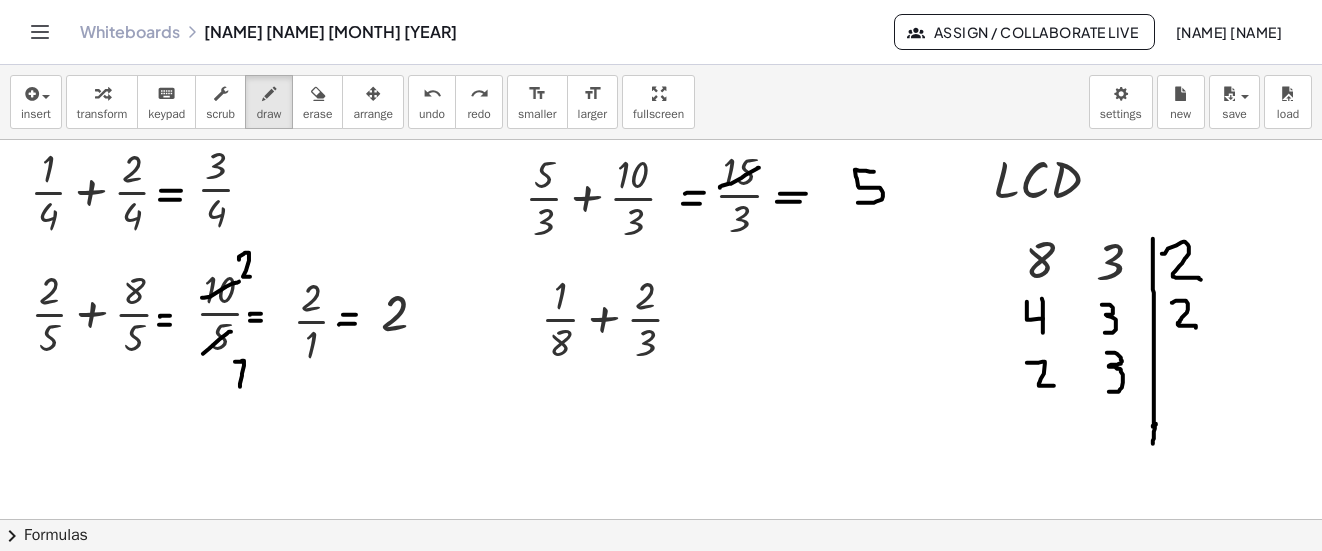 drag, startPoint x: 1107, startPoint y: 353, endPoint x: 1107, endPoint y: 392, distance: 39 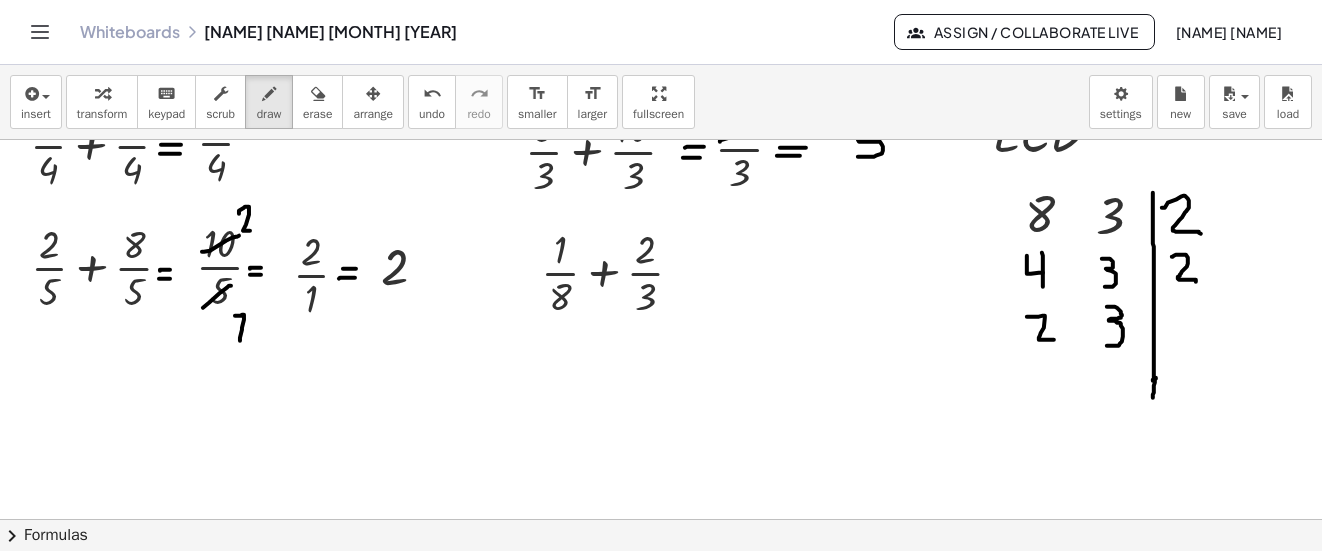 scroll, scrollTop: 1938, scrollLeft: 0, axis: vertical 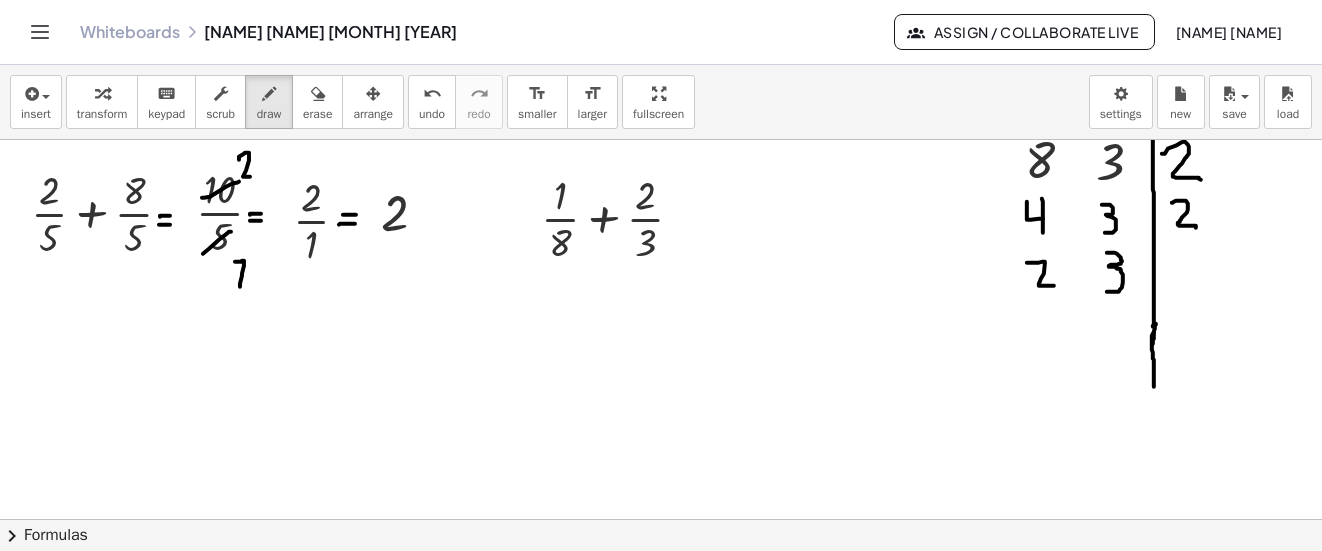 drag, startPoint x: 1154, startPoint y: 332, endPoint x: 1154, endPoint y: 387, distance: 55 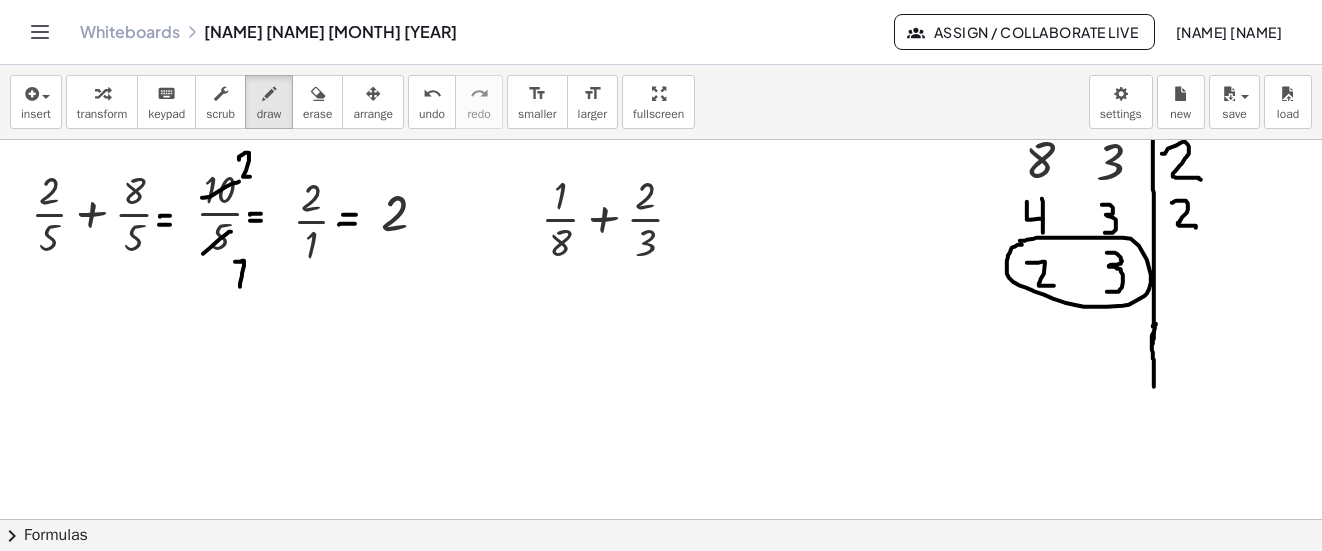 drag, startPoint x: 1012, startPoint y: 248, endPoint x: 1018, endPoint y: 257, distance: 10.816654 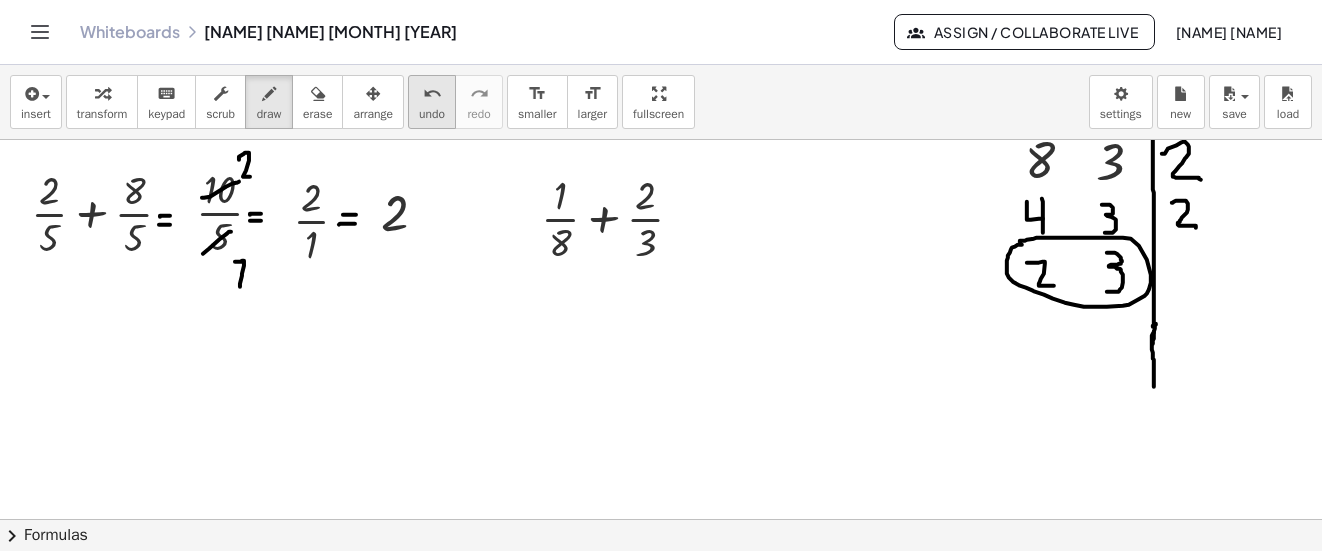 click on "undo" at bounding box center [432, 94] 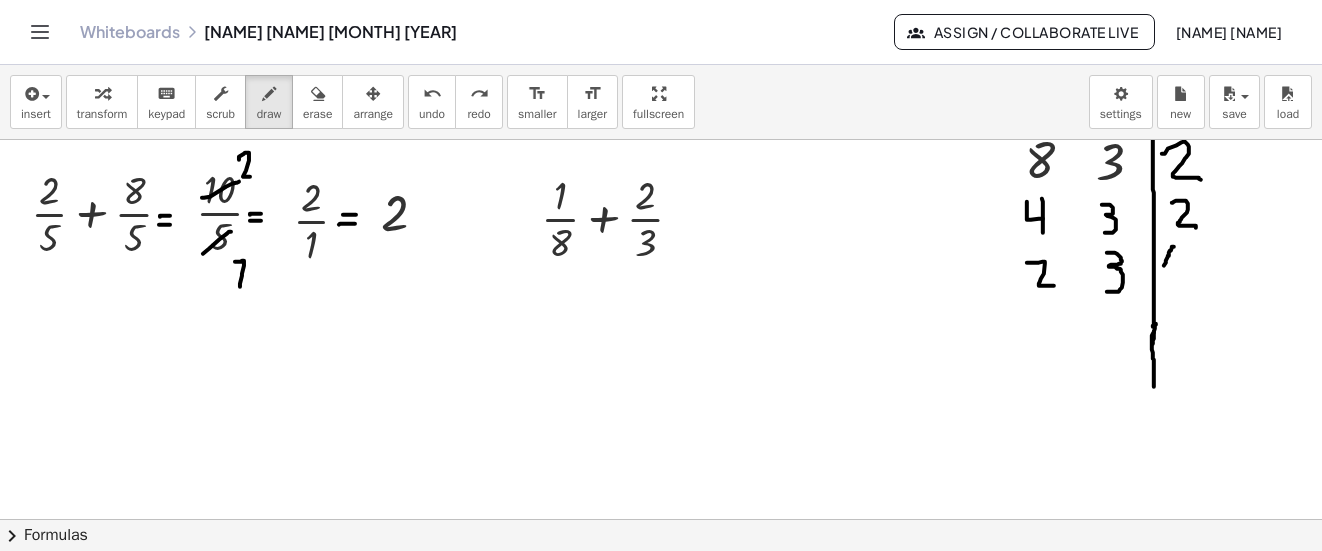 drag, startPoint x: 1174, startPoint y: 247, endPoint x: 1162, endPoint y: 273, distance: 28.635643 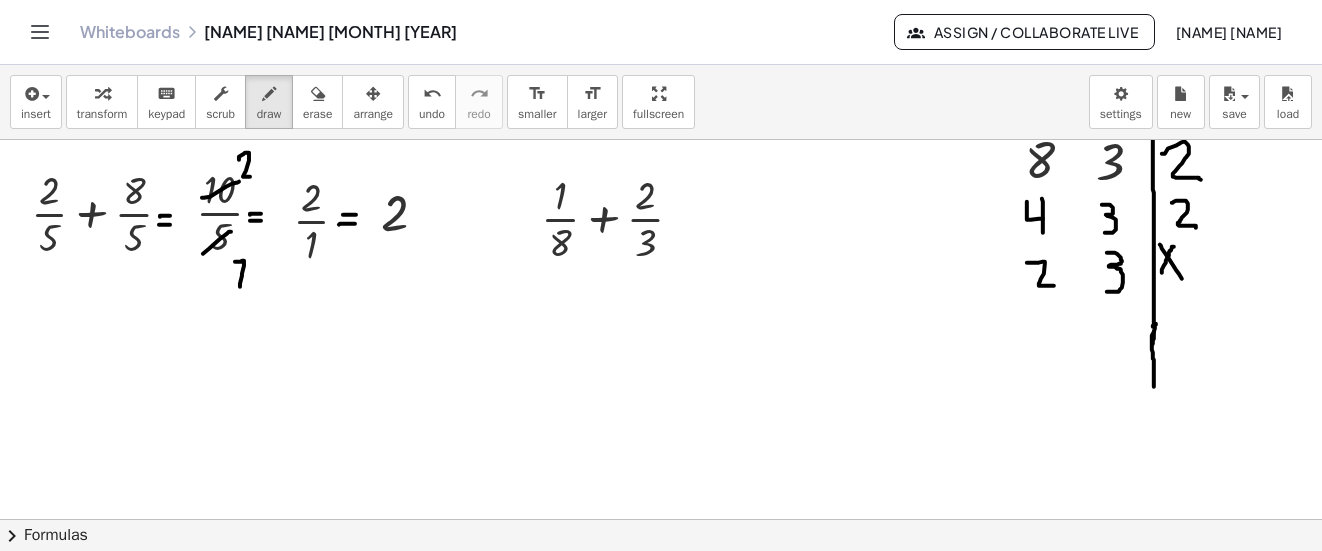 drag, startPoint x: 1160, startPoint y: 245, endPoint x: 1182, endPoint y: 279, distance: 40.496914 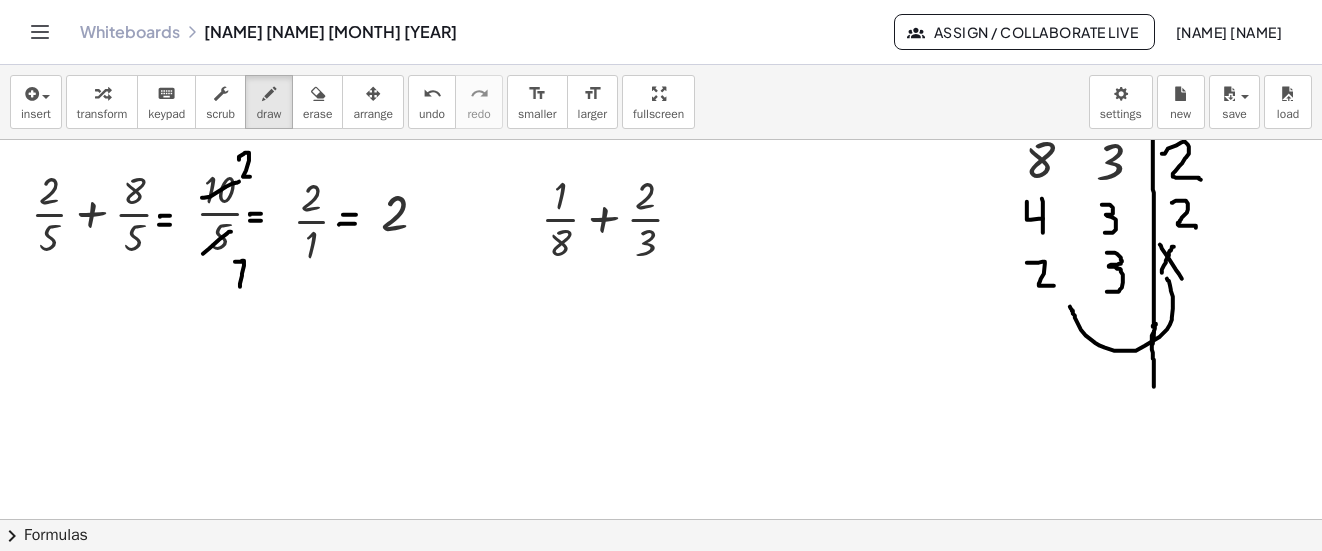 drag, startPoint x: 1167, startPoint y: 279, endPoint x: 1070, endPoint y: 307, distance: 100.96039 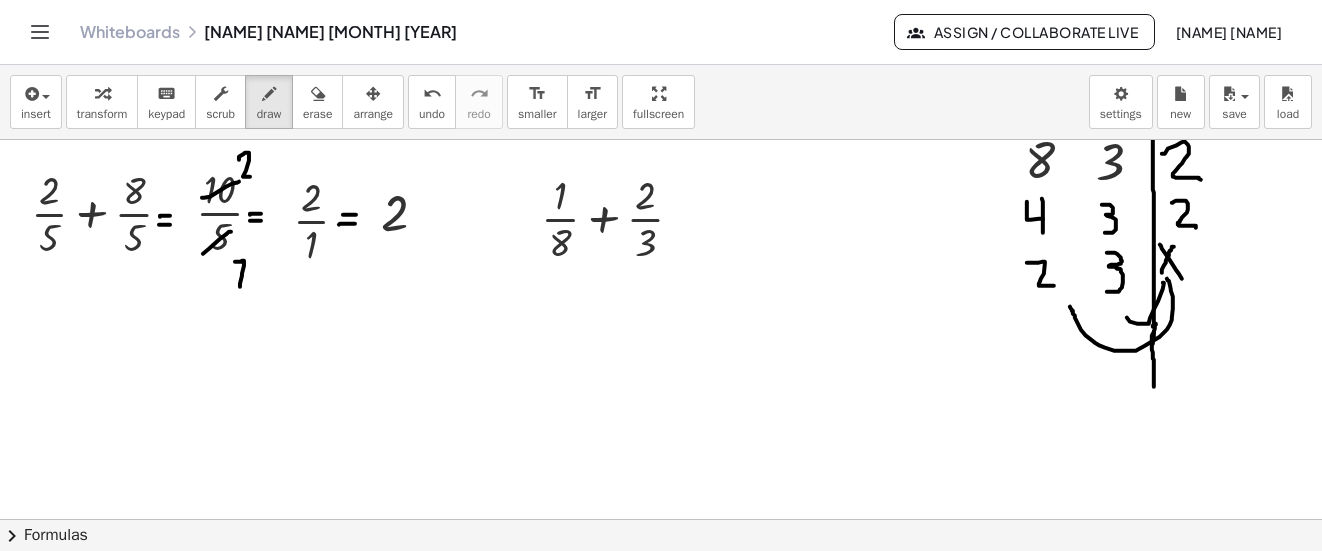 drag, startPoint x: 1163, startPoint y: 283, endPoint x: 1124, endPoint y: 303, distance: 43.829212 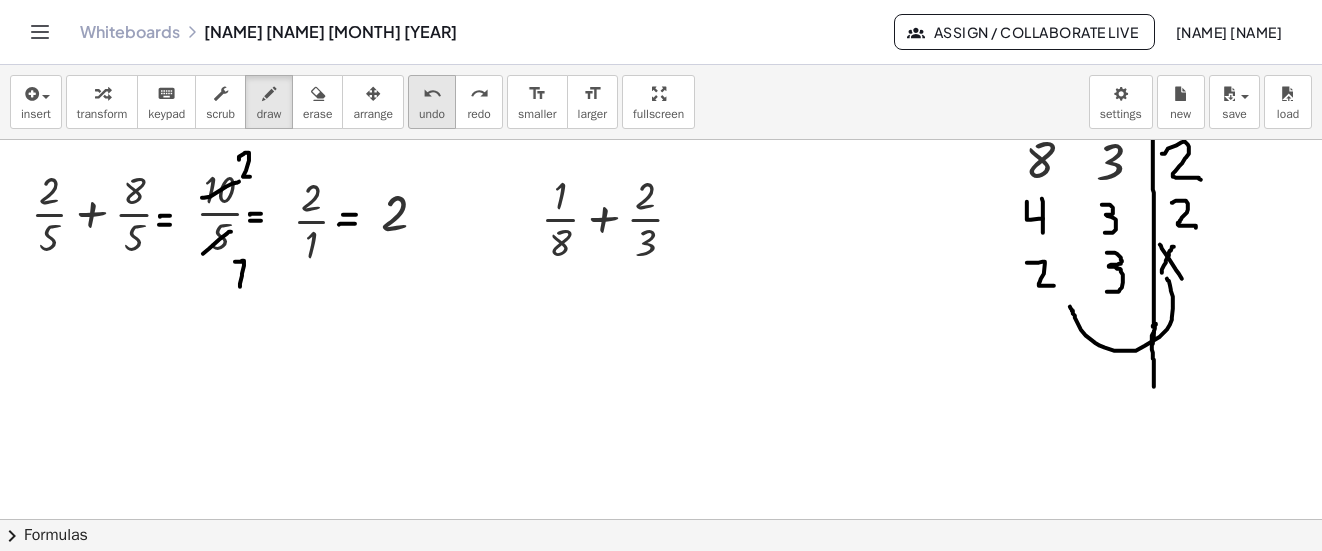 click on "undo" at bounding box center (432, 94) 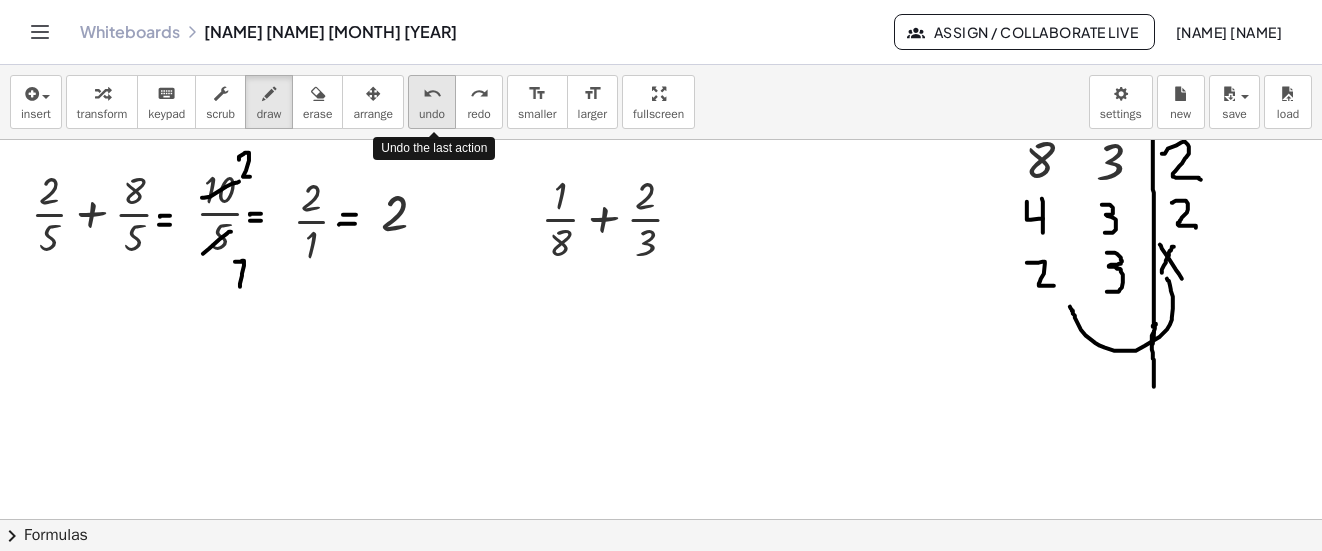 click on "undo" at bounding box center [432, 94] 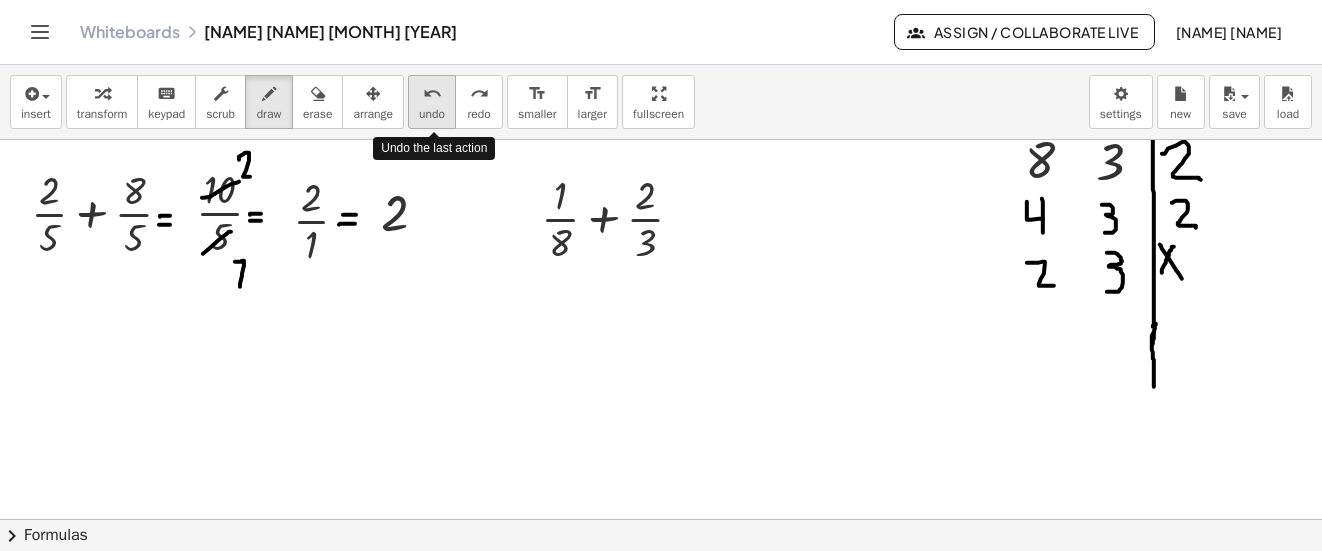 click on "undo" at bounding box center (432, 94) 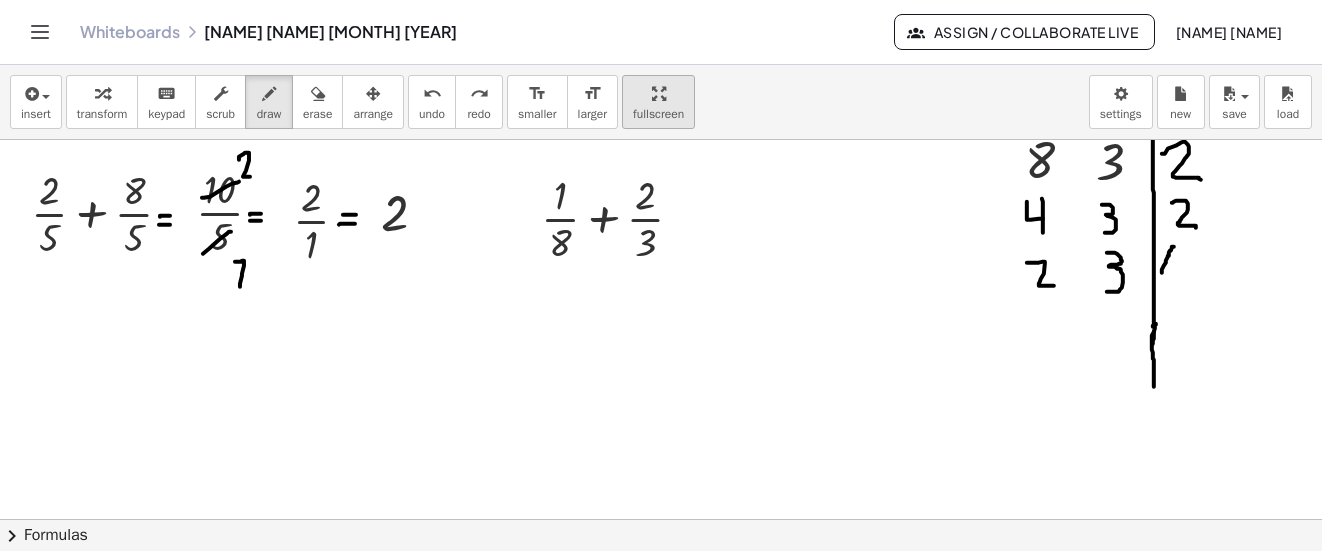 drag, startPoint x: 430, startPoint y: 110, endPoint x: 696, endPoint y: 107, distance: 266.0169 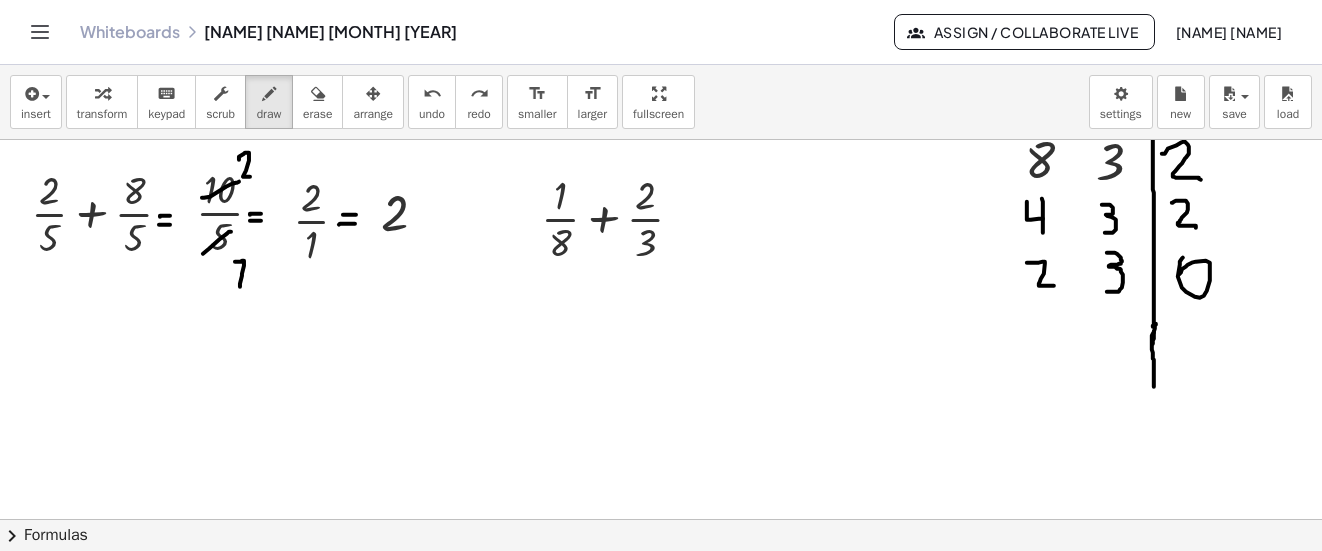 drag, startPoint x: 1180, startPoint y: 265, endPoint x: 1179, endPoint y: 275, distance: 10.049875 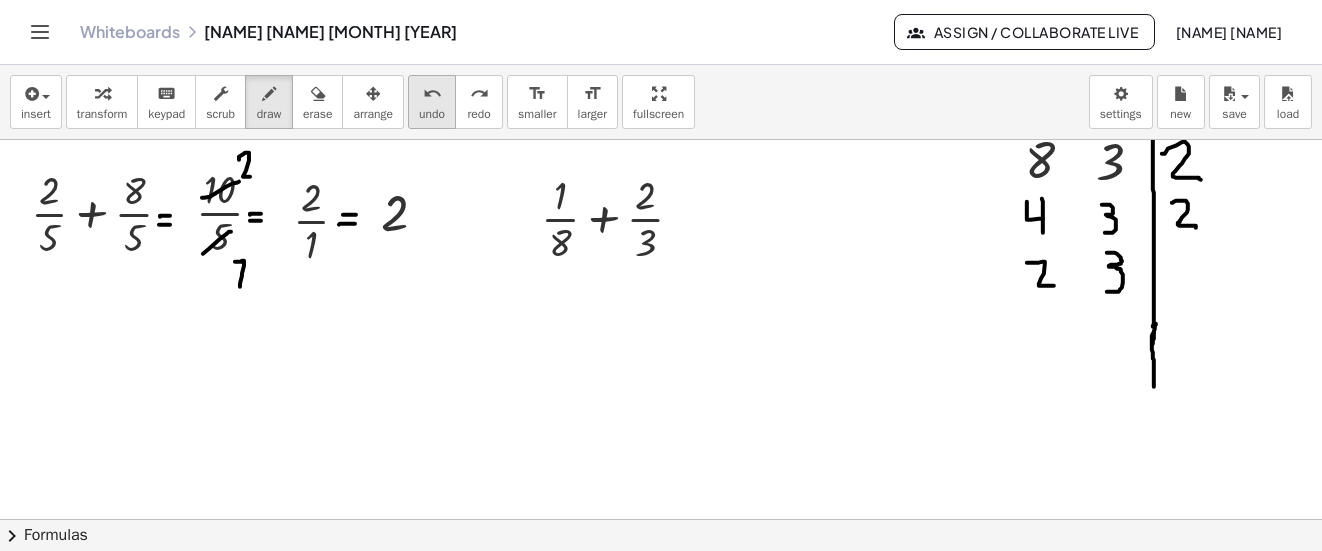 click on "undo" at bounding box center [432, 114] 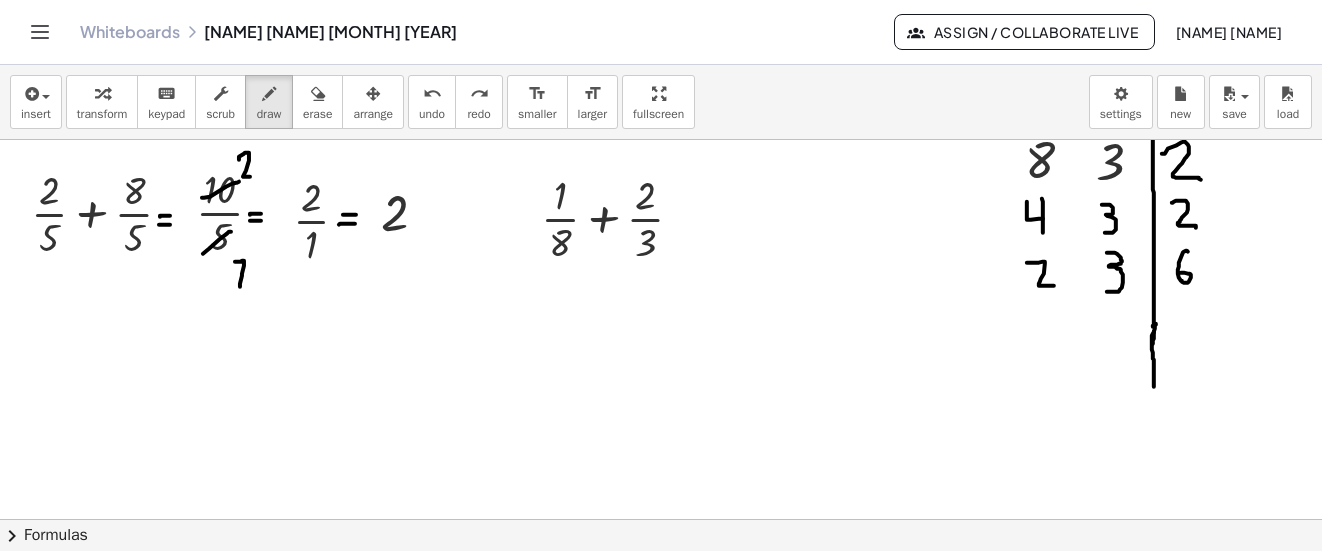 drag, startPoint x: 1188, startPoint y: 252, endPoint x: 1181, endPoint y: 273, distance: 22.135944 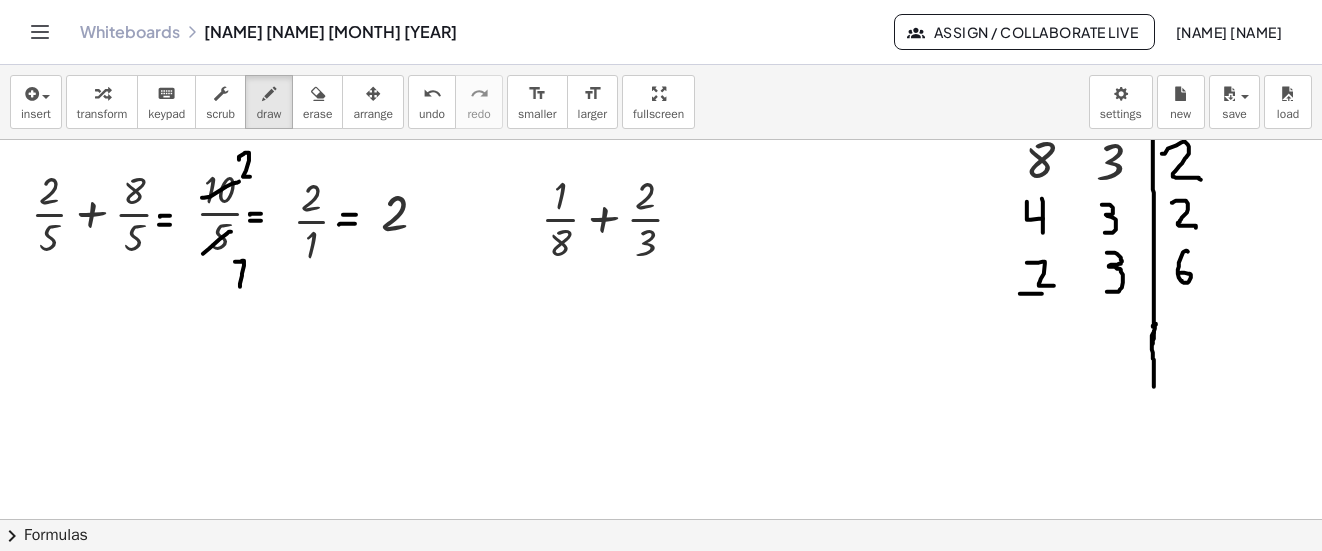 drag, startPoint x: 1020, startPoint y: 294, endPoint x: 1058, endPoint y: 294, distance: 38 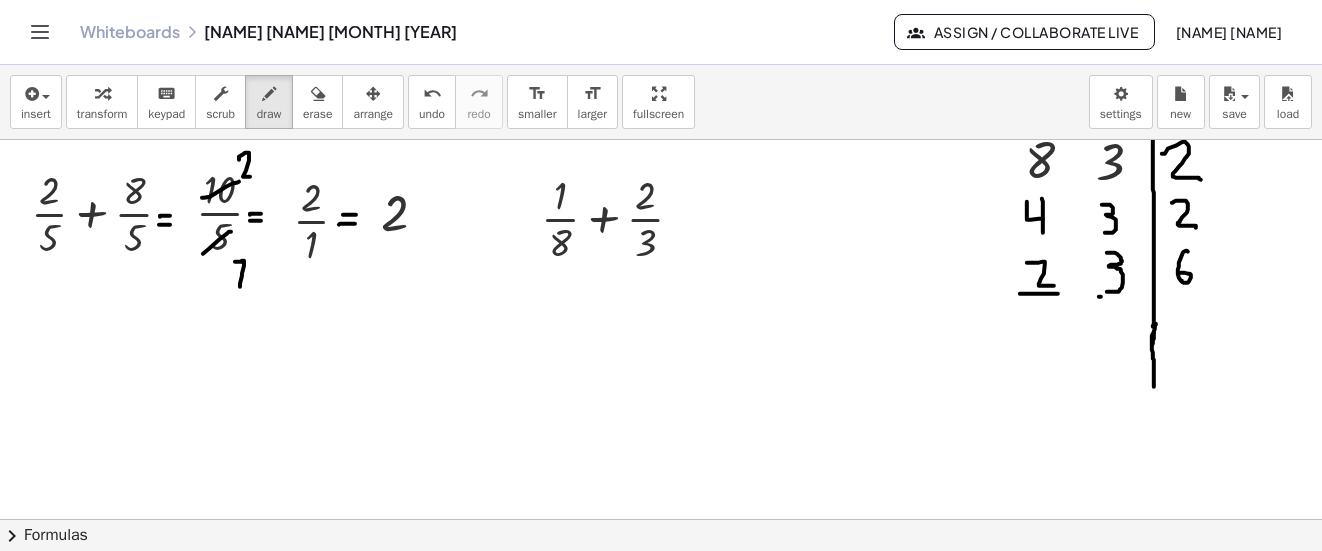 drag, startPoint x: 1101, startPoint y: 297, endPoint x: 1137, endPoint y: 297, distance: 36 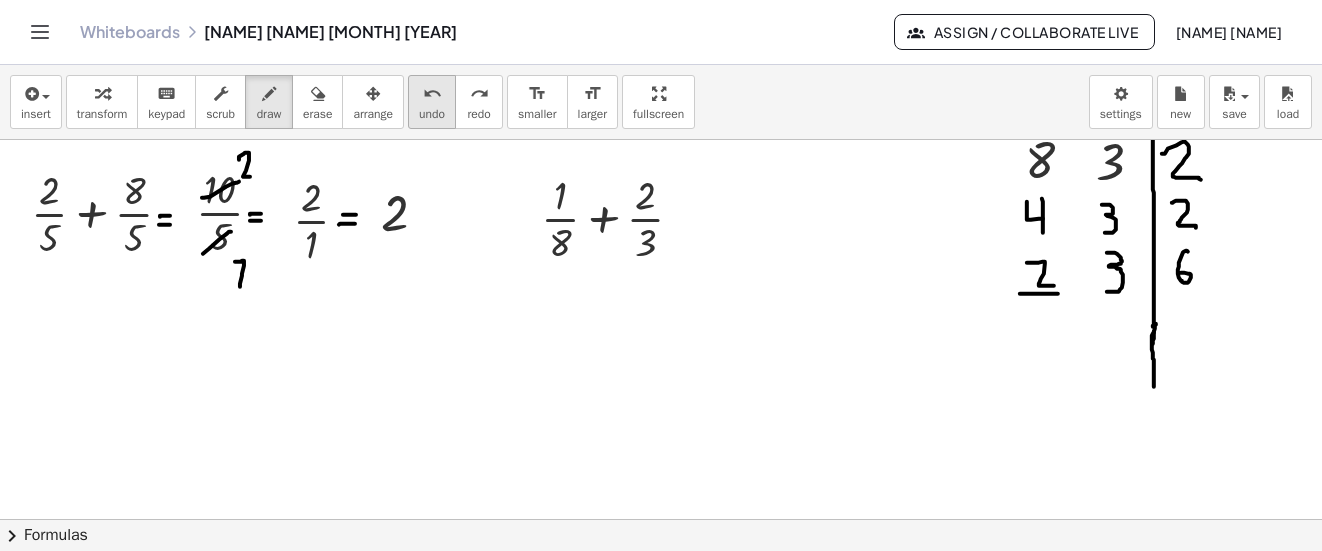 click on "undo" at bounding box center [432, 93] 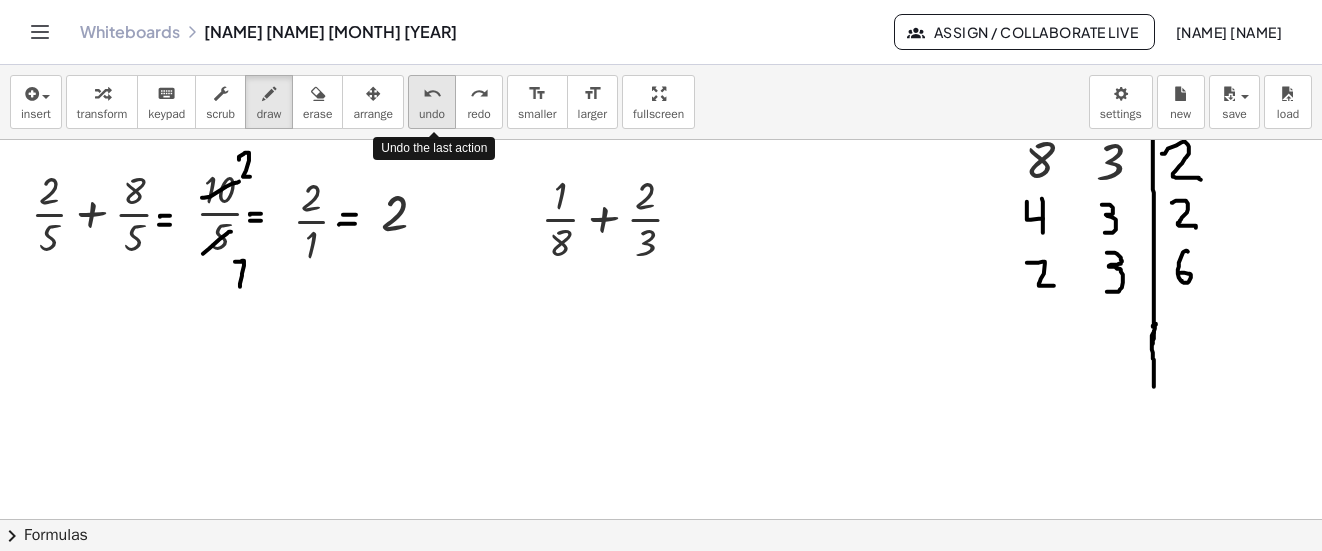 click on "undo" at bounding box center (432, 93) 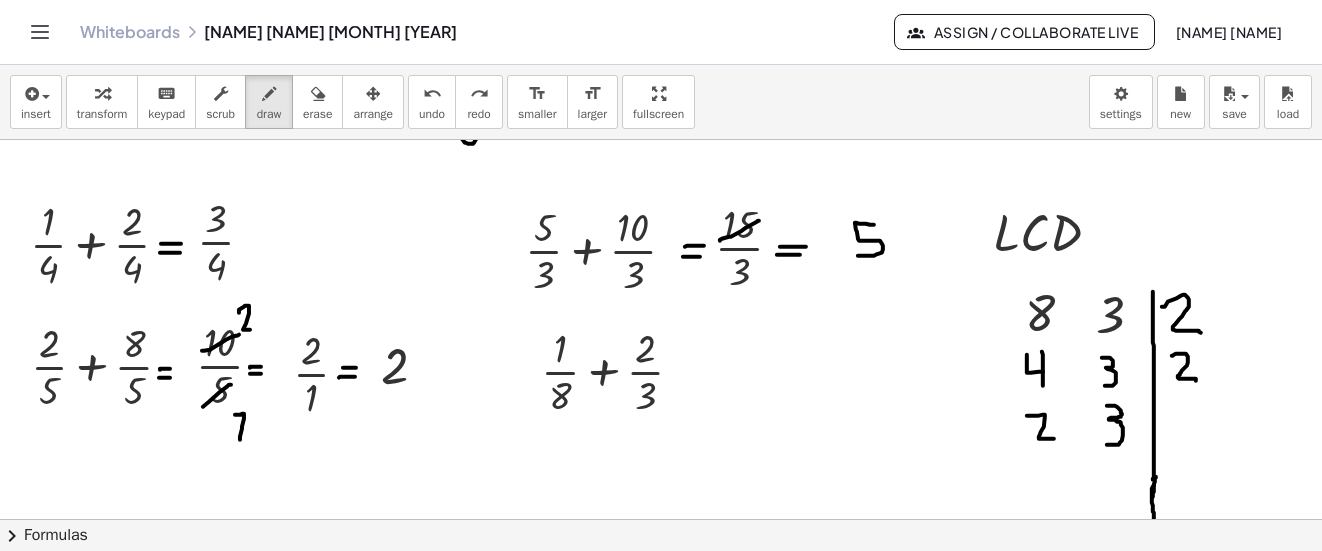 scroll, scrollTop: 1738, scrollLeft: 0, axis: vertical 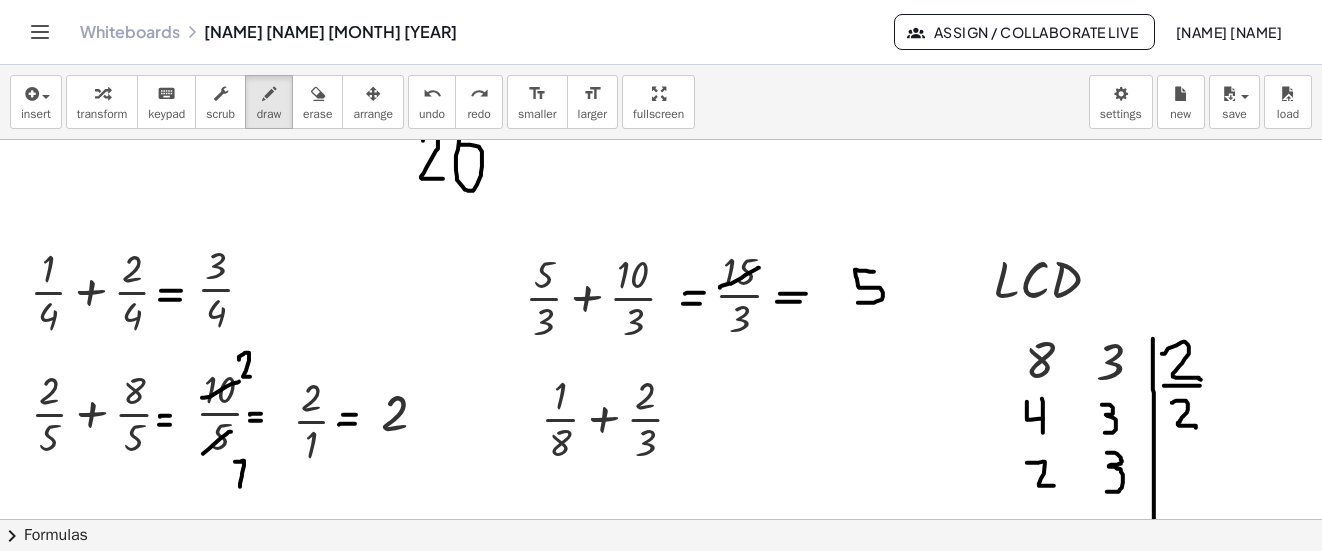drag, startPoint x: 1164, startPoint y: 386, endPoint x: 1202, endPoint y: 386, distance: 38 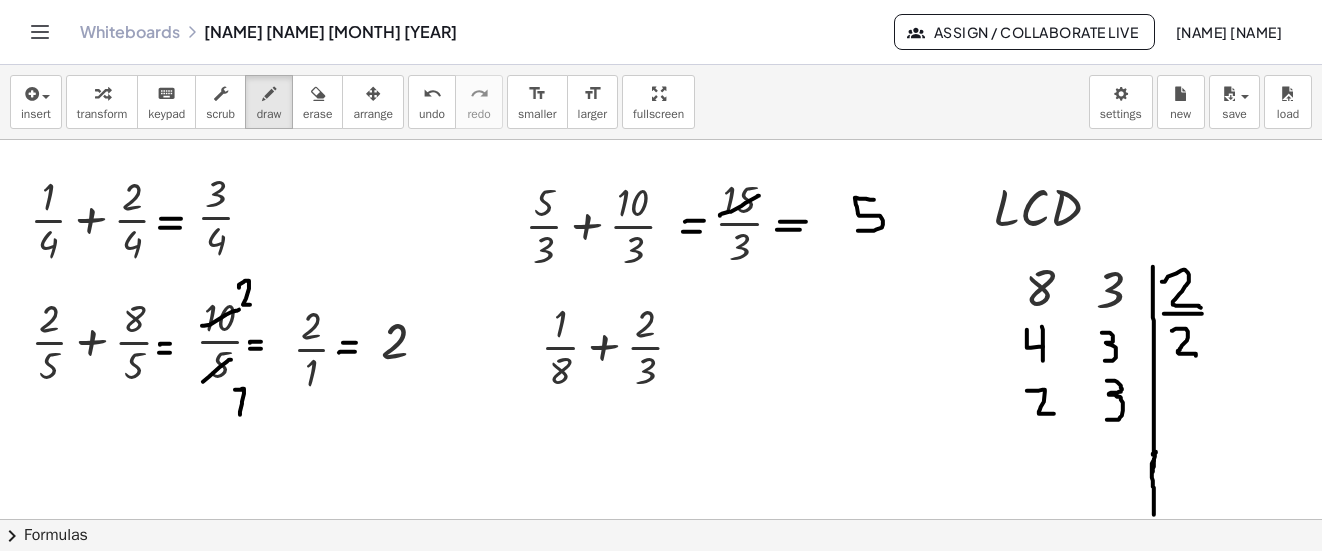 scroll, scrollTop: 1838, scrollLeft: 0, axis: vertical 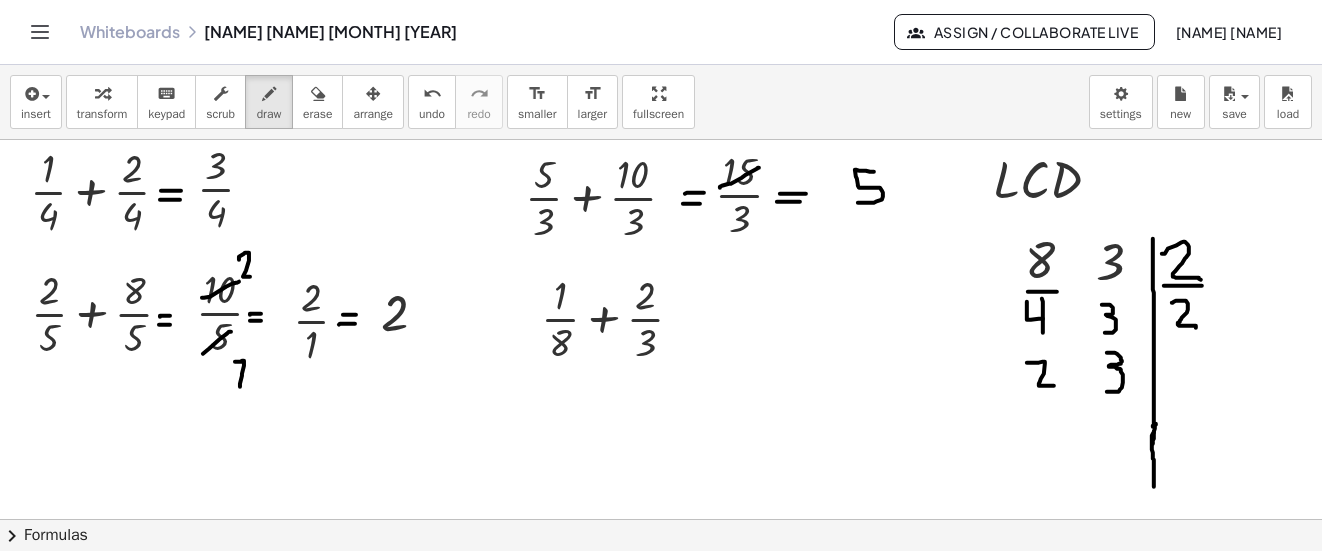 drag, startPoint x: 1031, startPoint y: 292, endPoint x: 1057, endPoint y: 292, distance: 26 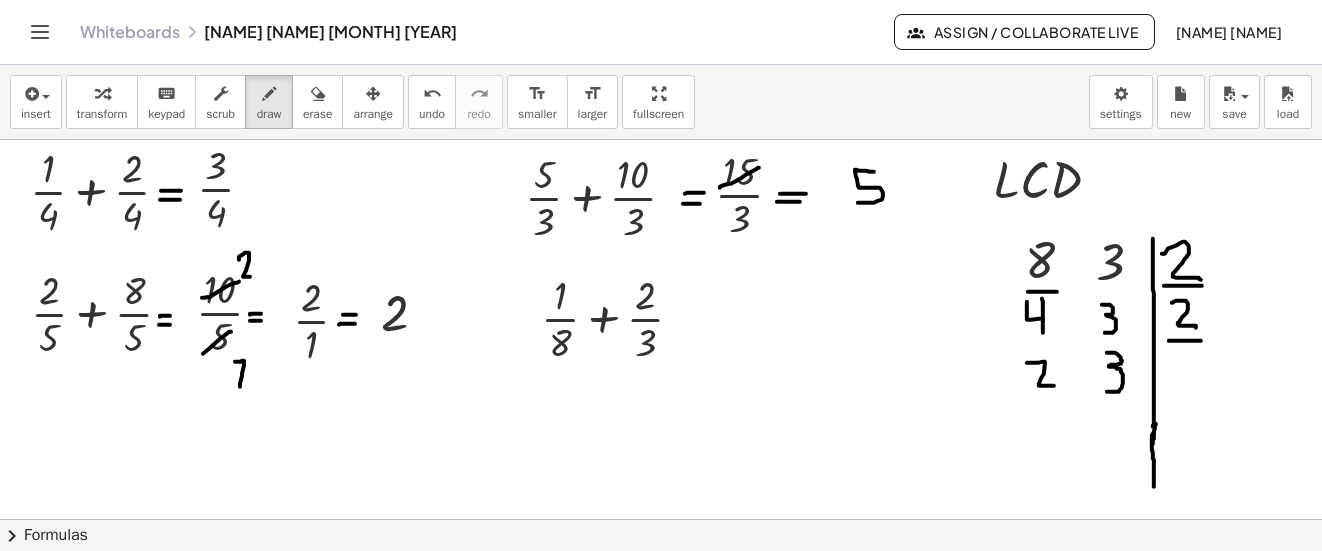 drag, startPoint x: 1169, startPoint y: 341, endPoint x: 1201, endPoint y: 341, distance: 32 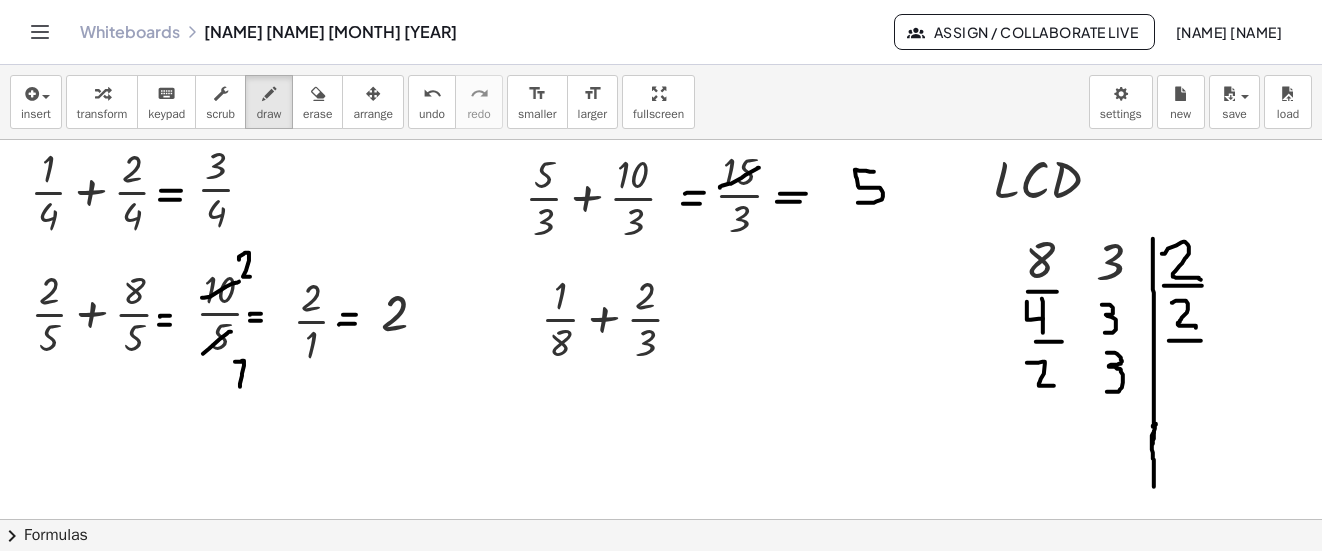 drag, startPoint x: 1038, startPoint y: 342, endPoint x: 1062, endPoint y: 342, distance: 24 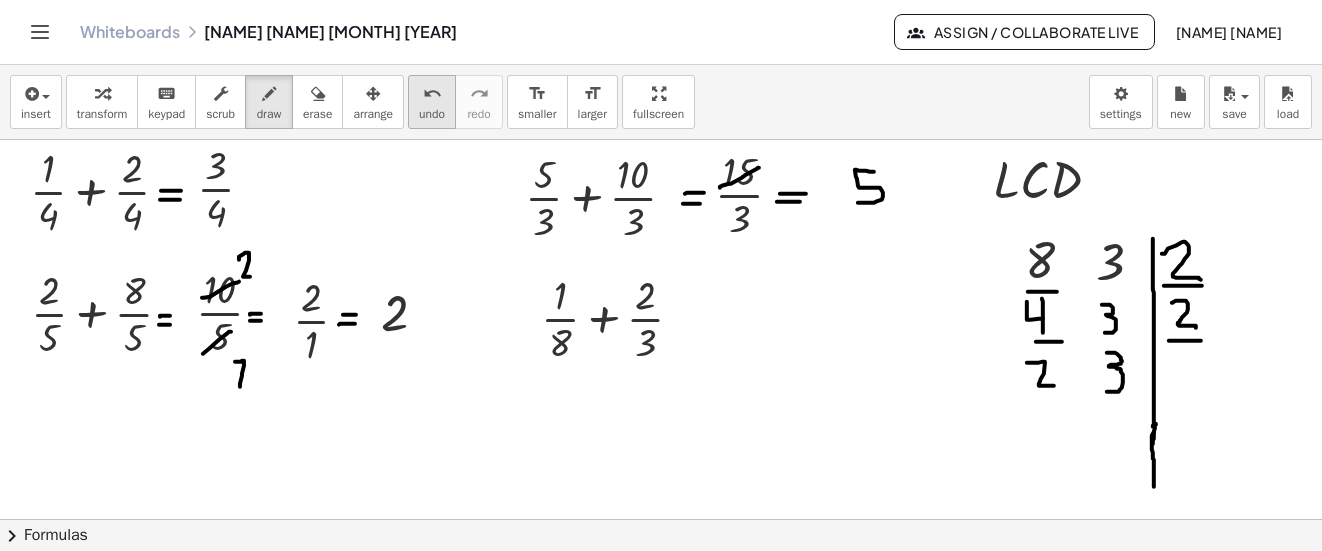 click on "undo" at bounding box center (432, 93) 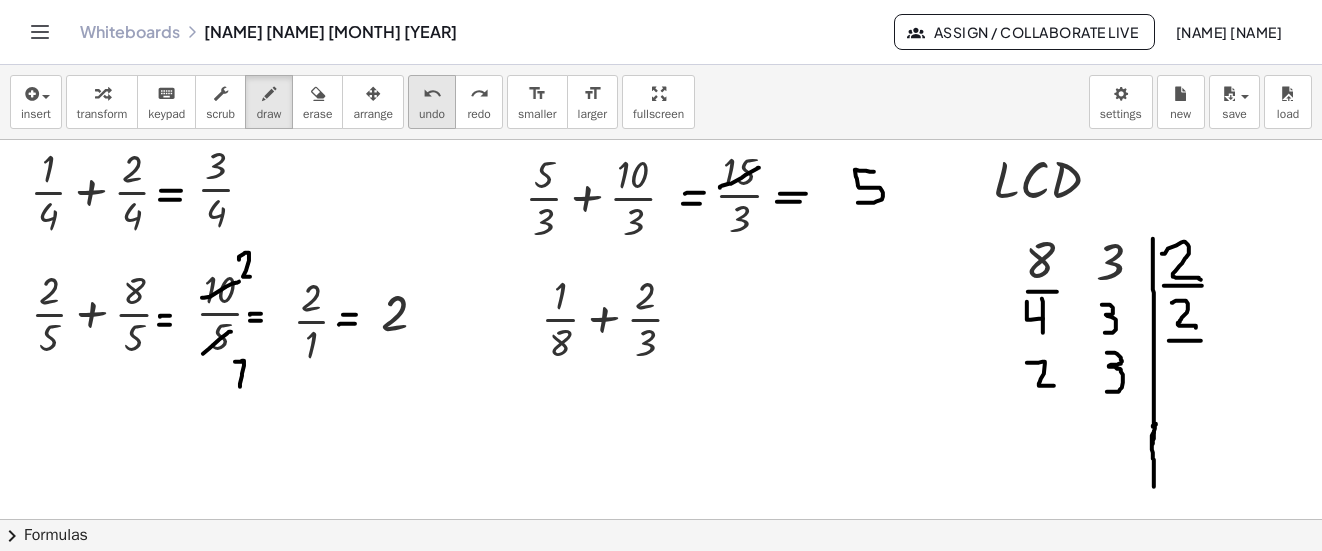 click on "undo" at bounding box center [432, 93] 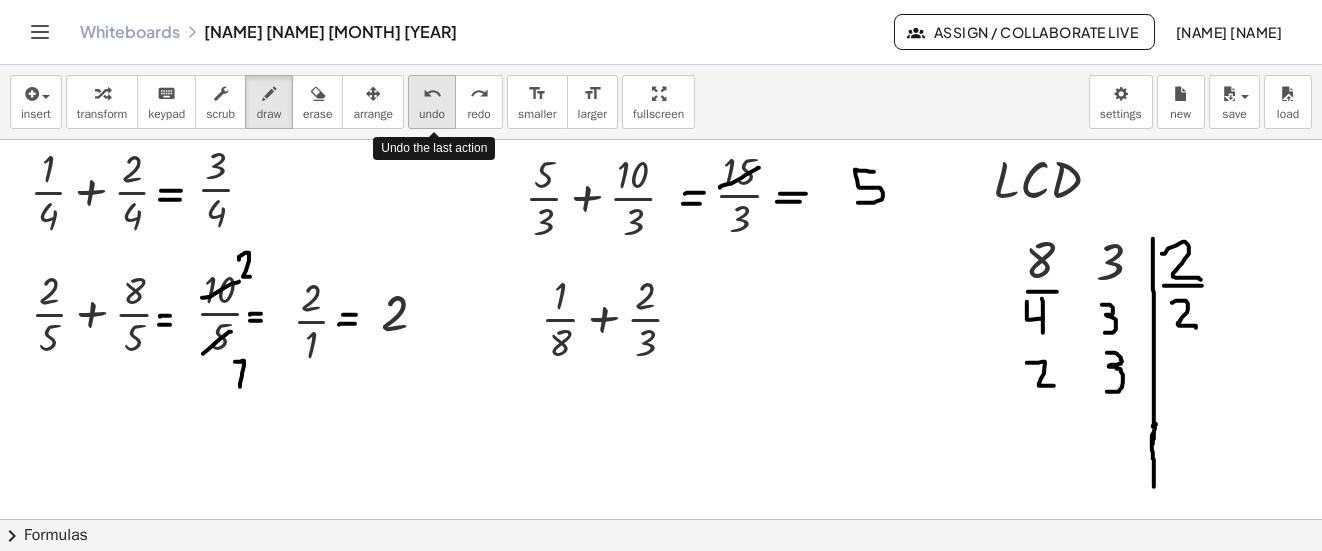 click on "undo" at bounding box center [432, 93] 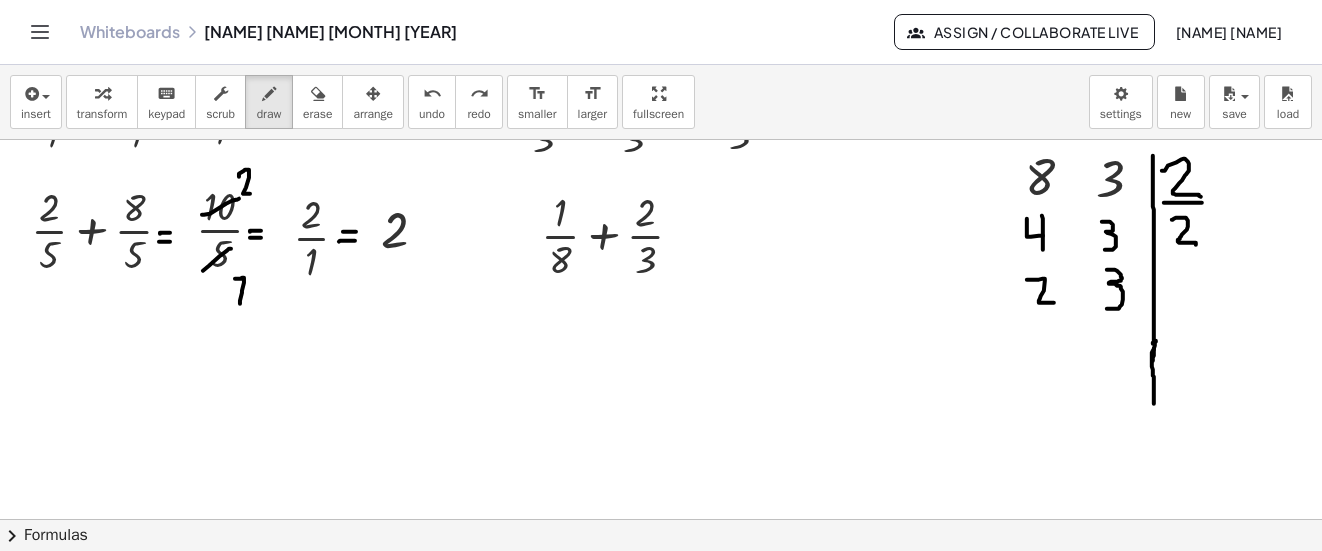 scroll, scrollTop: 1938, scrollLeft: 0, axis: vertical 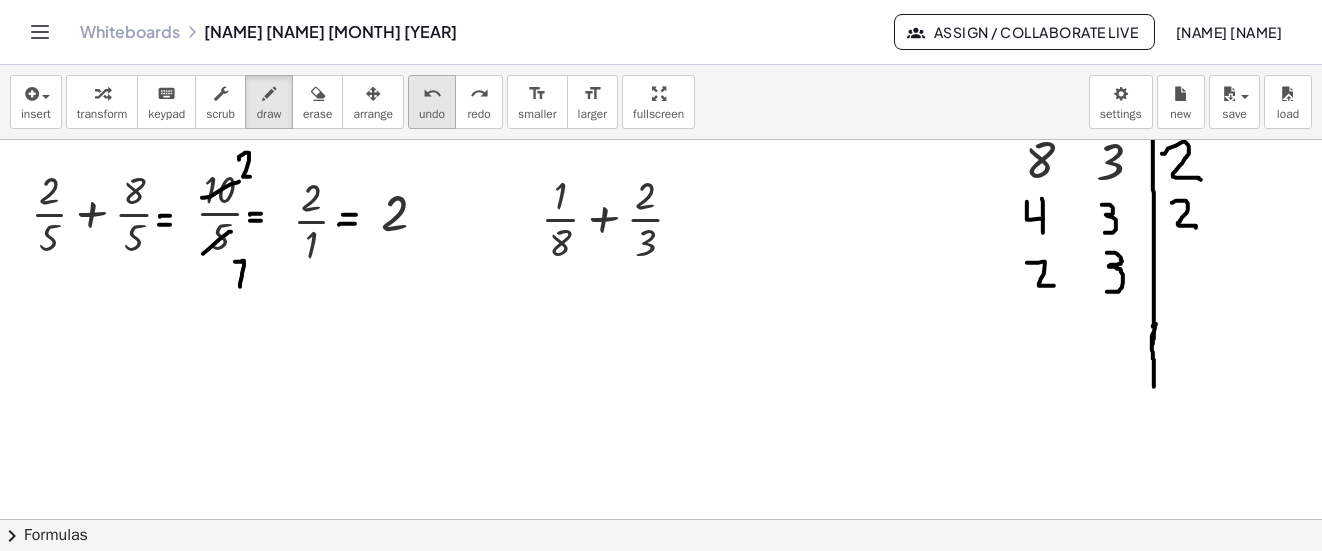 click on "undo" at bounding box center (432, 93) 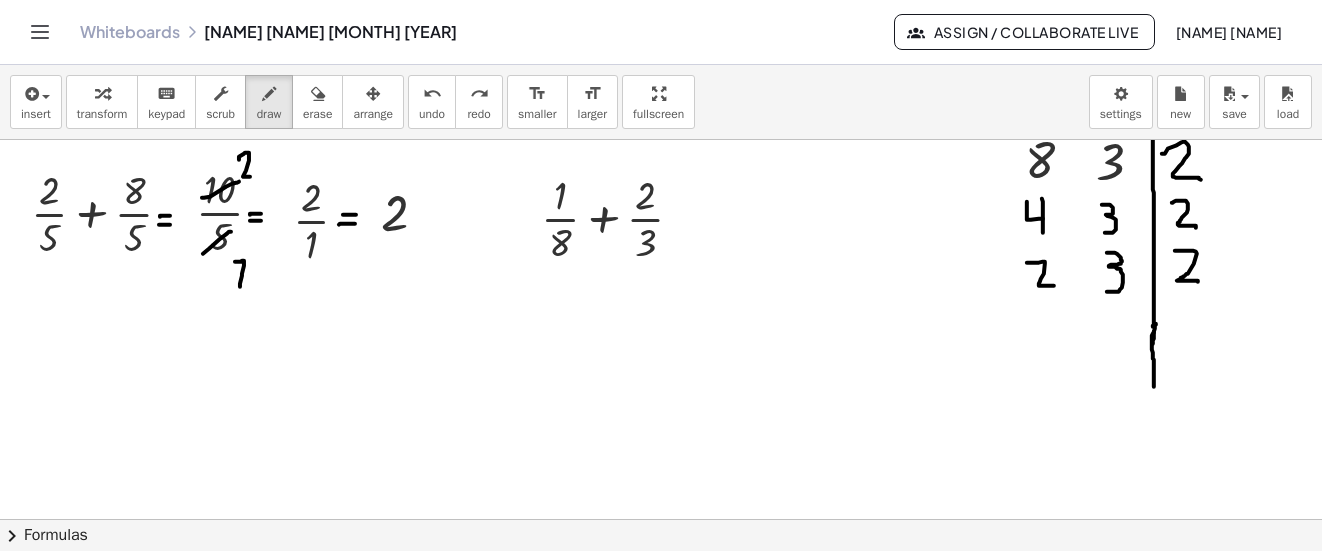 drag, startPoint x: 1175, startPoint y: 251, endPoint x: 1198, endPoint y: 282, distance: 38.600517 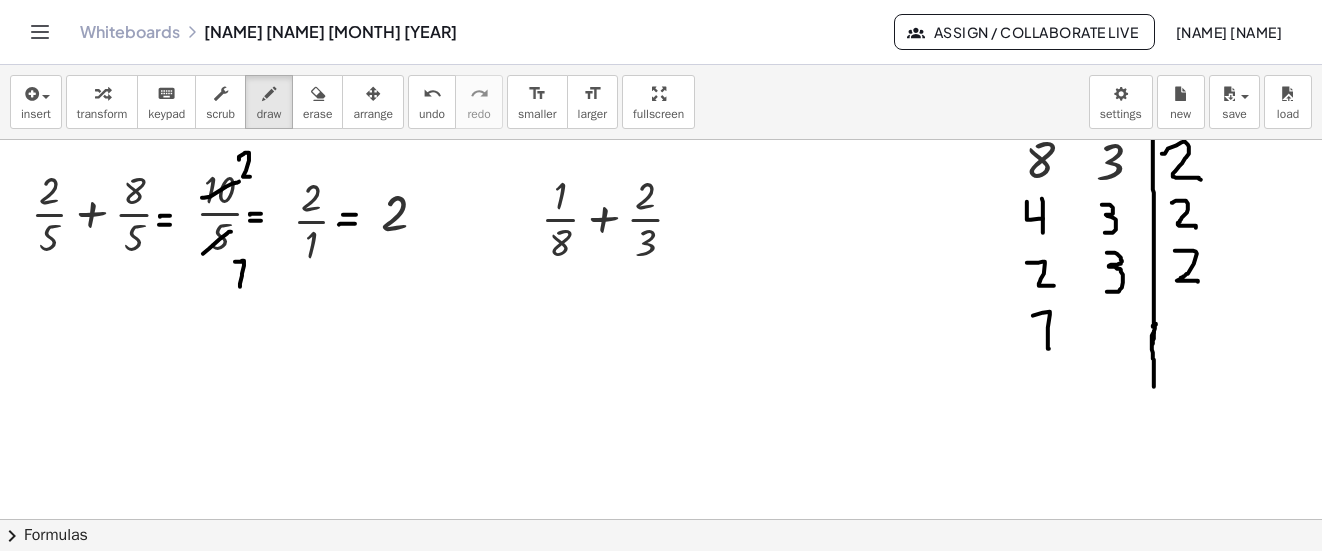 drag, startPoint x: 1049, startPoint y: 349, endPoint x: 1069, endPoint y: 342, distance: 21.189621 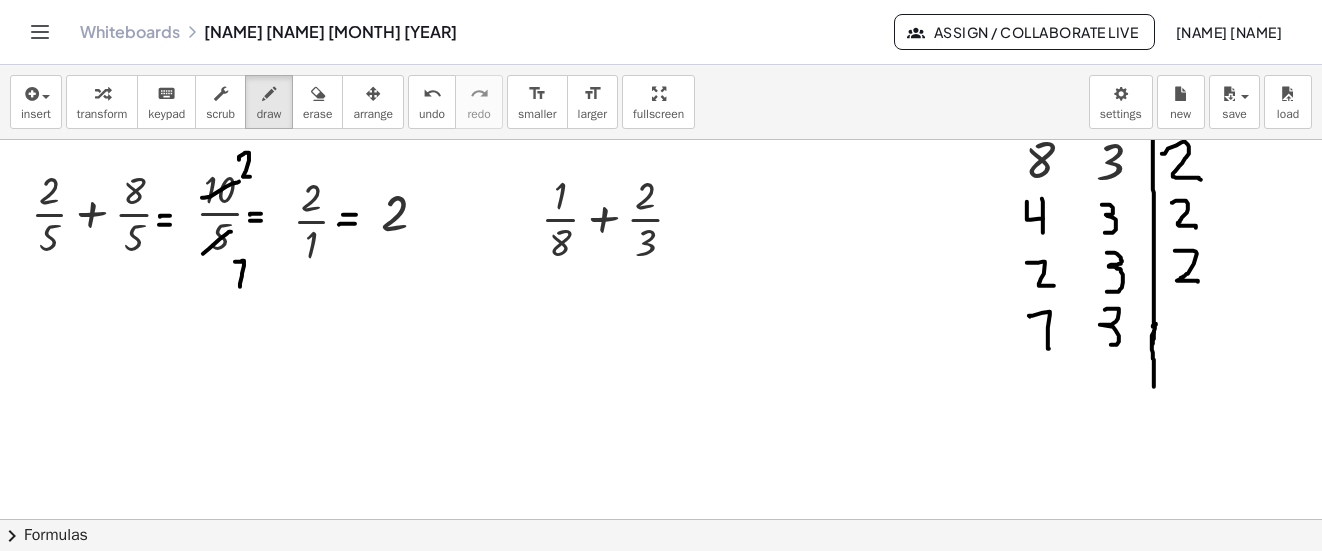 drag, startPoint x: 1105, startPoint y: 310, endPoint x: 1097, endPoint y: 345, distance: 35.902645 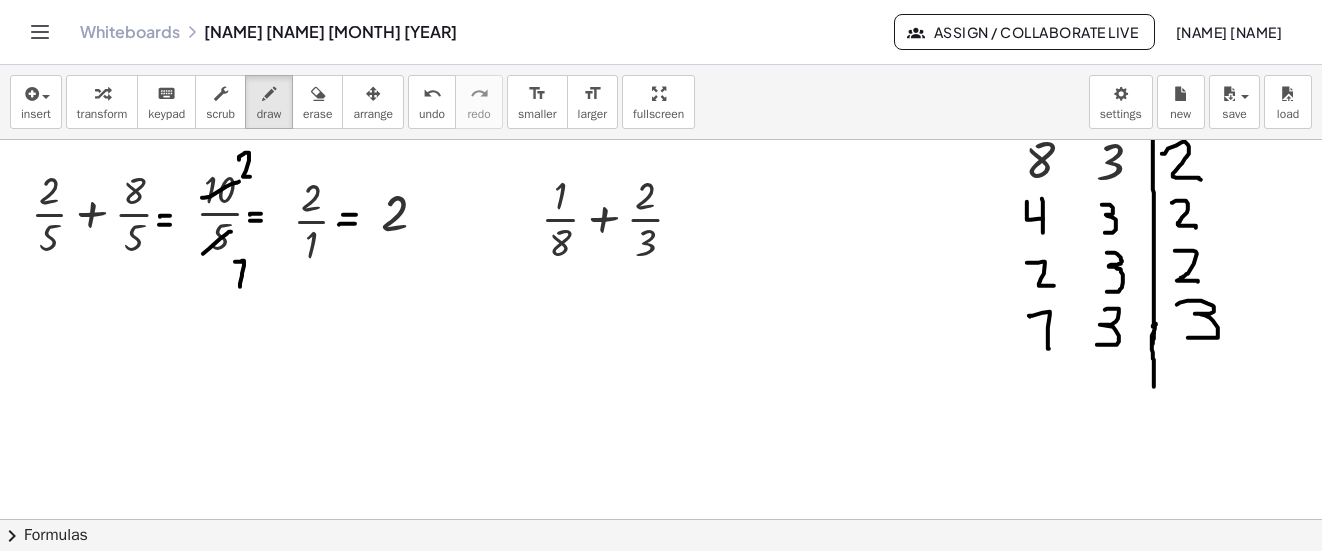 drag, startPoint x: 1201, startPoint y: 301, endPoint x: 1182, endPoint y: 338, distance: 41.59327 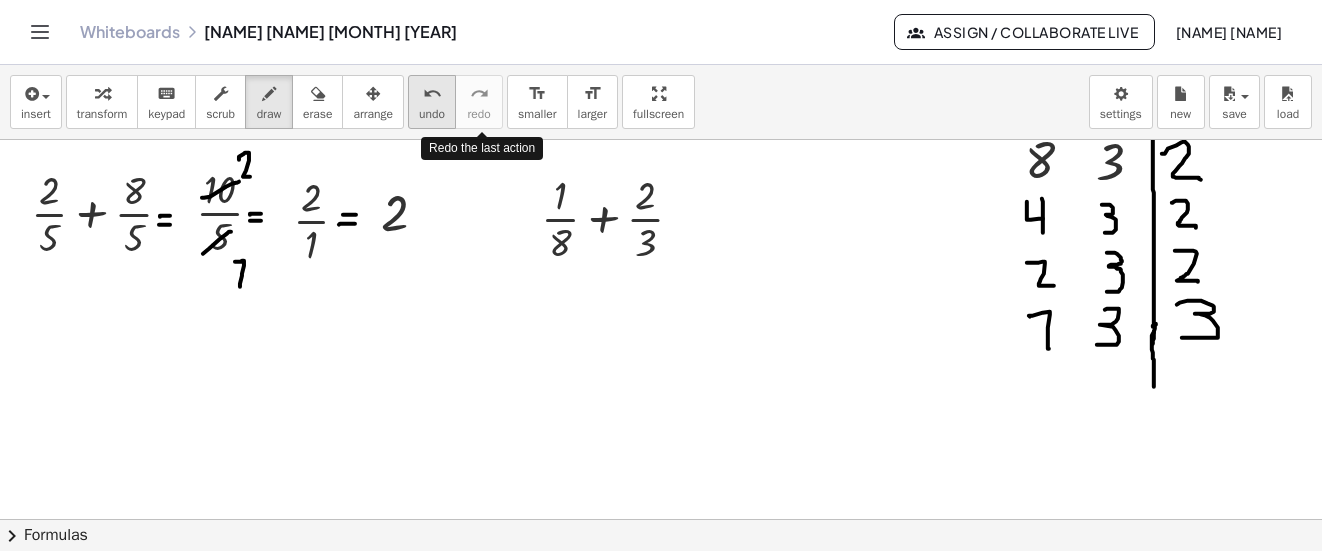 click on "undo" at bounding box center (432, 94) 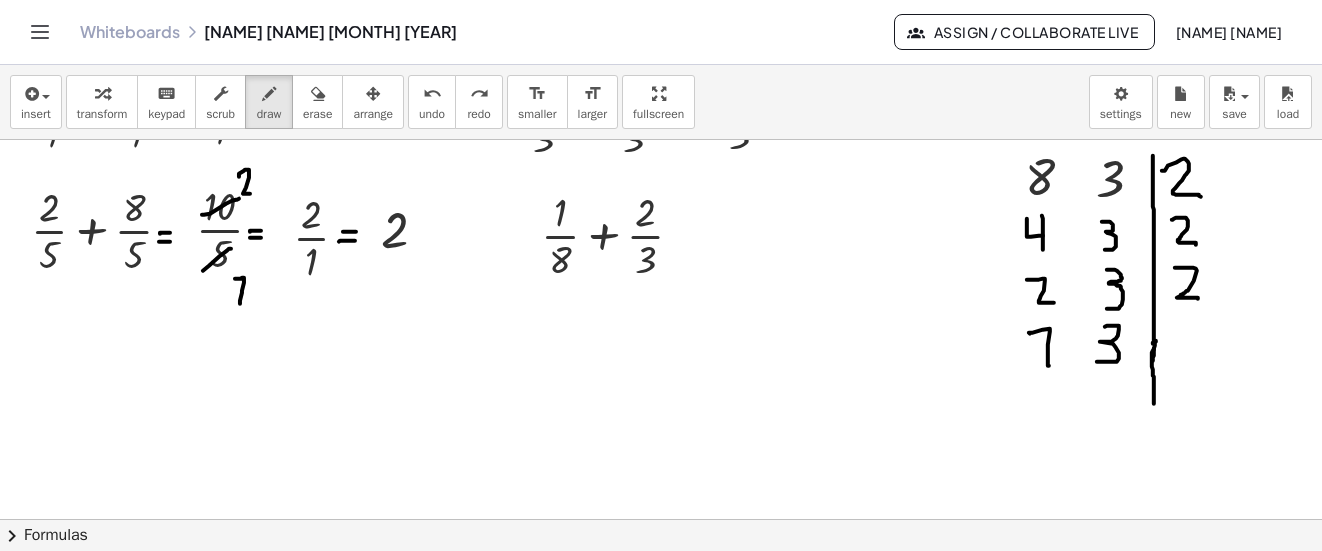 scroll, scrollTop: 1938, scrollLeft: 0, axis: vertical 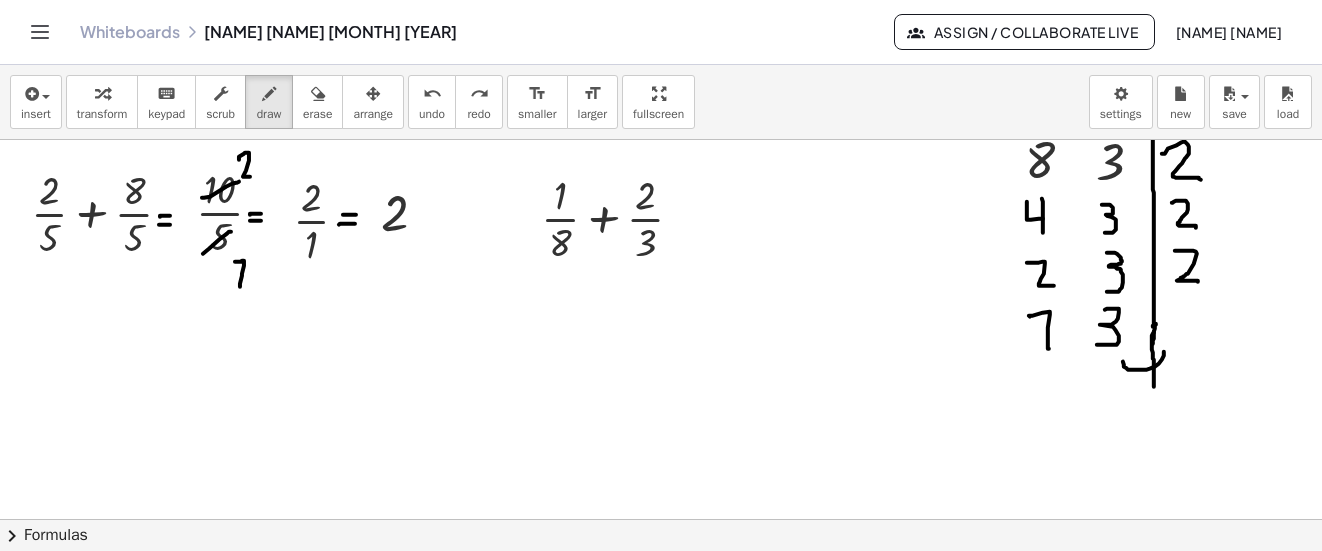 drag, startPoint x: 1164, startPoint y: 352, endPoint x: 1123, endPoint y: 362, distance: 42.201897 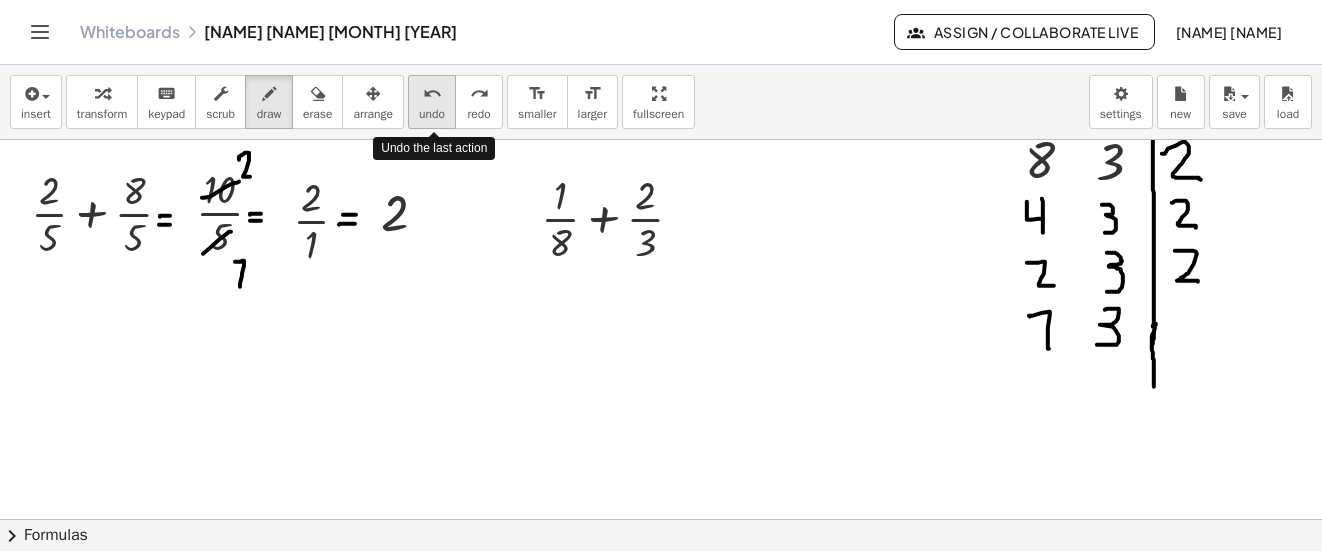 click on "undo" at bounding box center (432, 114) 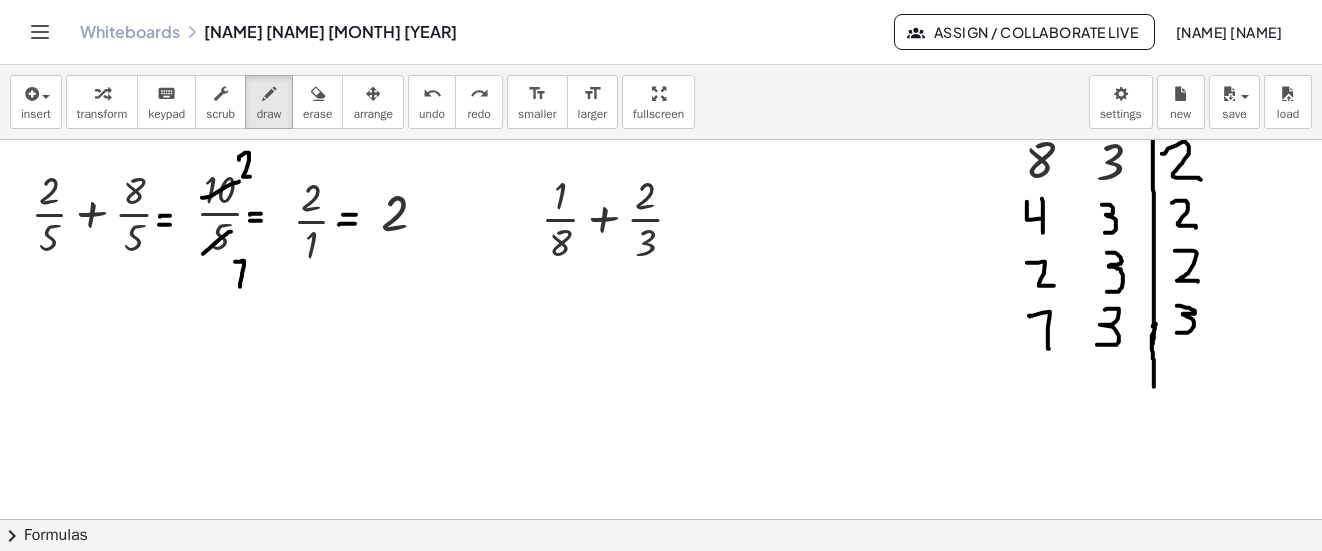drag, startPoint x: 1177, startPoint y: 306, endPoint x: 1177, endPoint y: 333, distance: 27 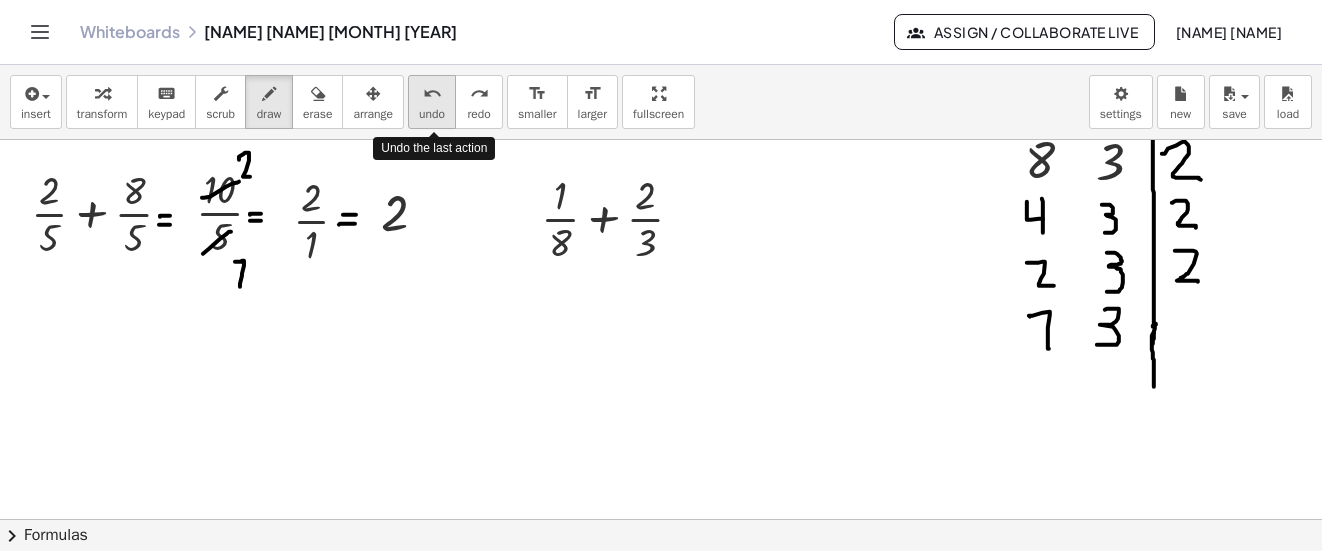 click on "undo" at bounding box center (432, 114) 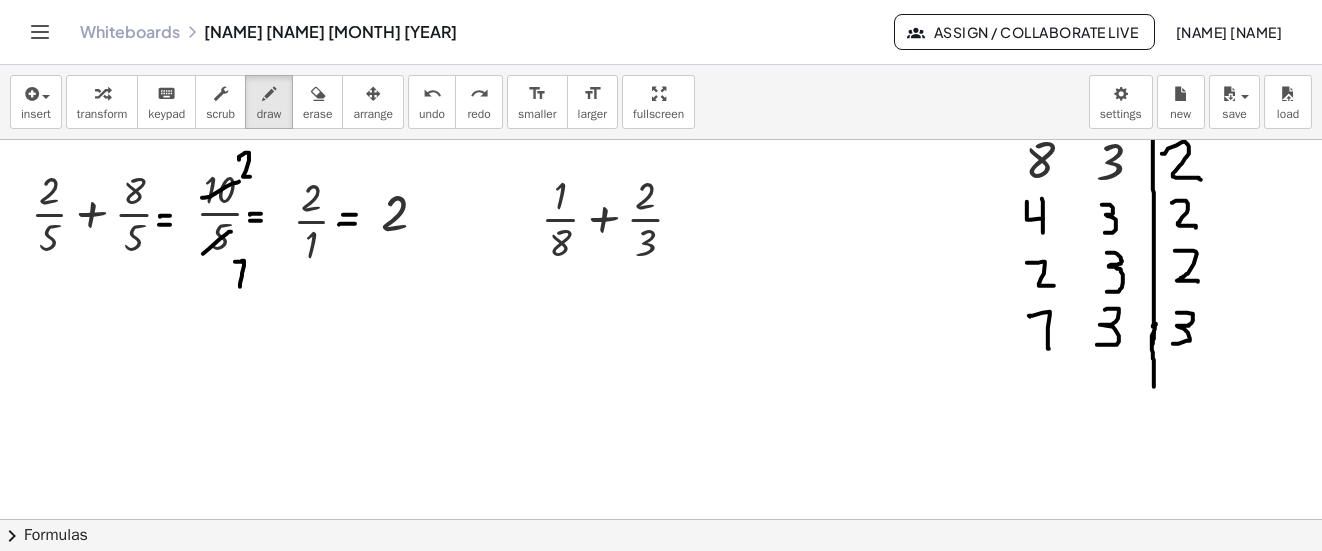 drag, startPoint x: 1177, startPoint y: 313, endPoint x: 1173, endPoint y: 344, distance: 31.257 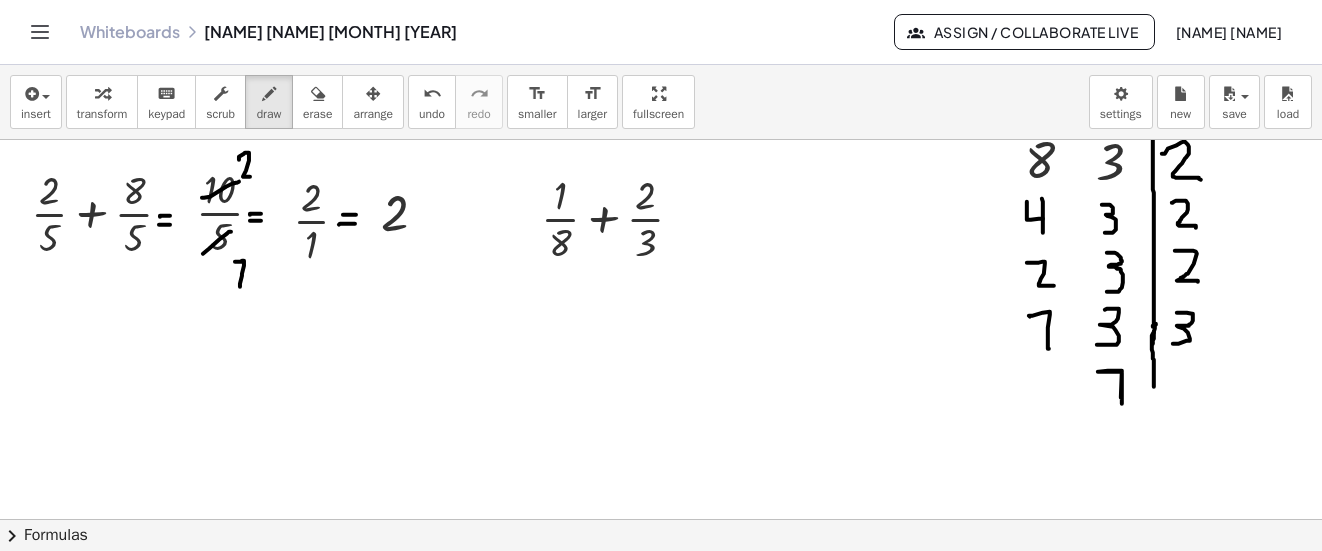 drag, startPoint x: 1122, startPoint y: 371, endPoint x: 1122, endPoint y: 404, distance: 33 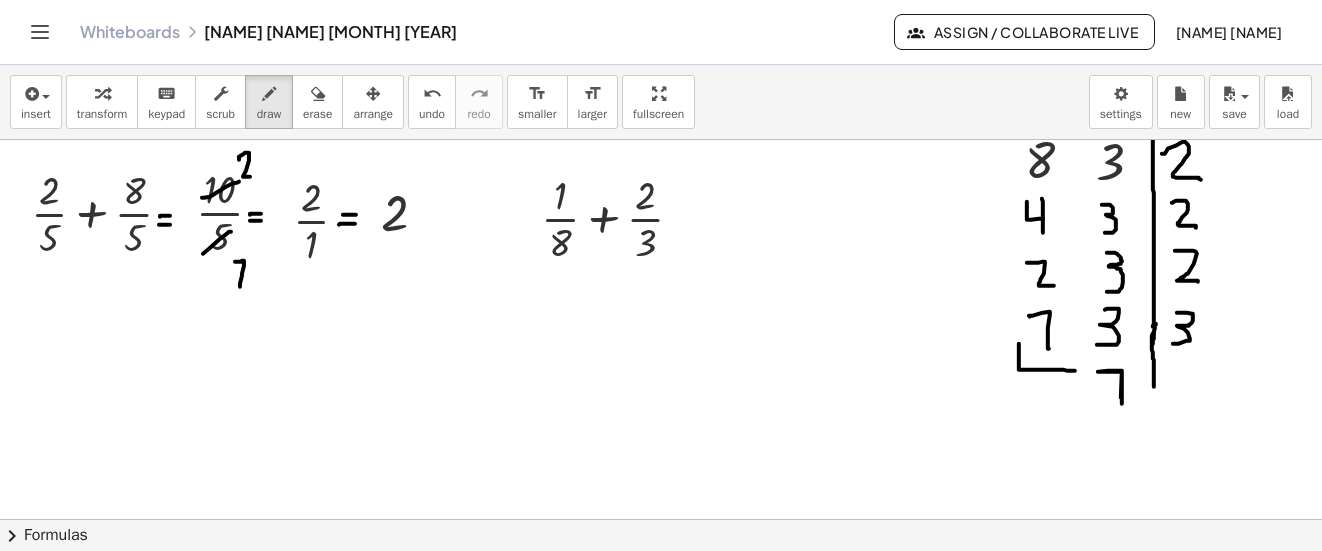 drag, startPoint x: 1019, startPoint y: 344, endPoint x: 1071, endPoint y: 345, distance: 52.009613 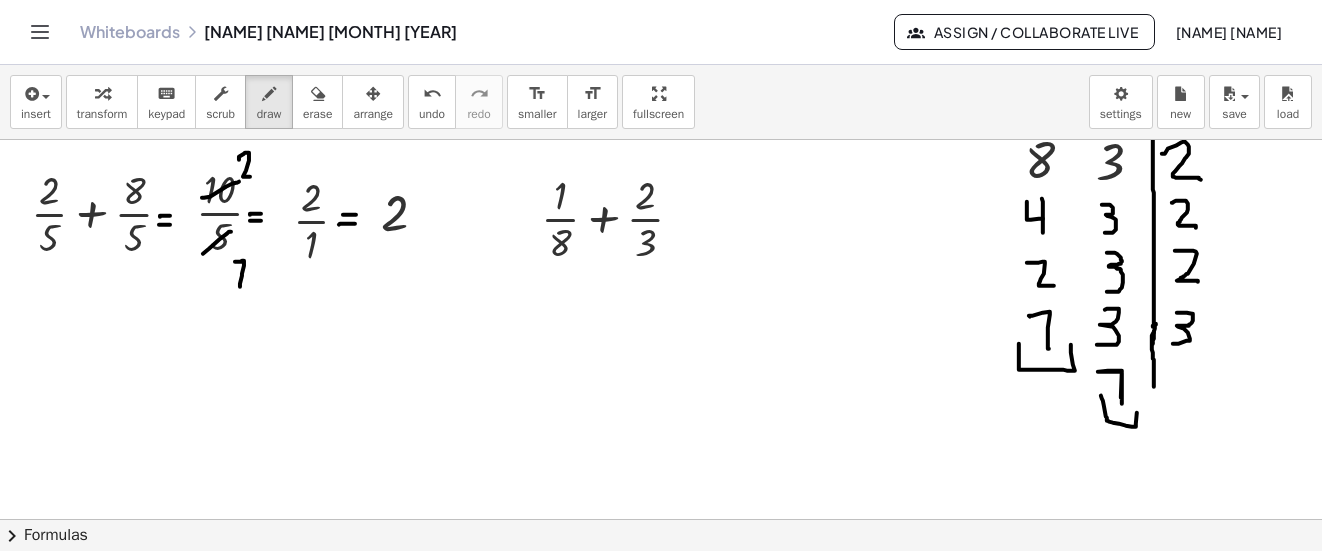 drag, startPoint x: 1101, startPoint y: 396, endPoint x: 1140, endPoint y: 402, distance: 39.45884 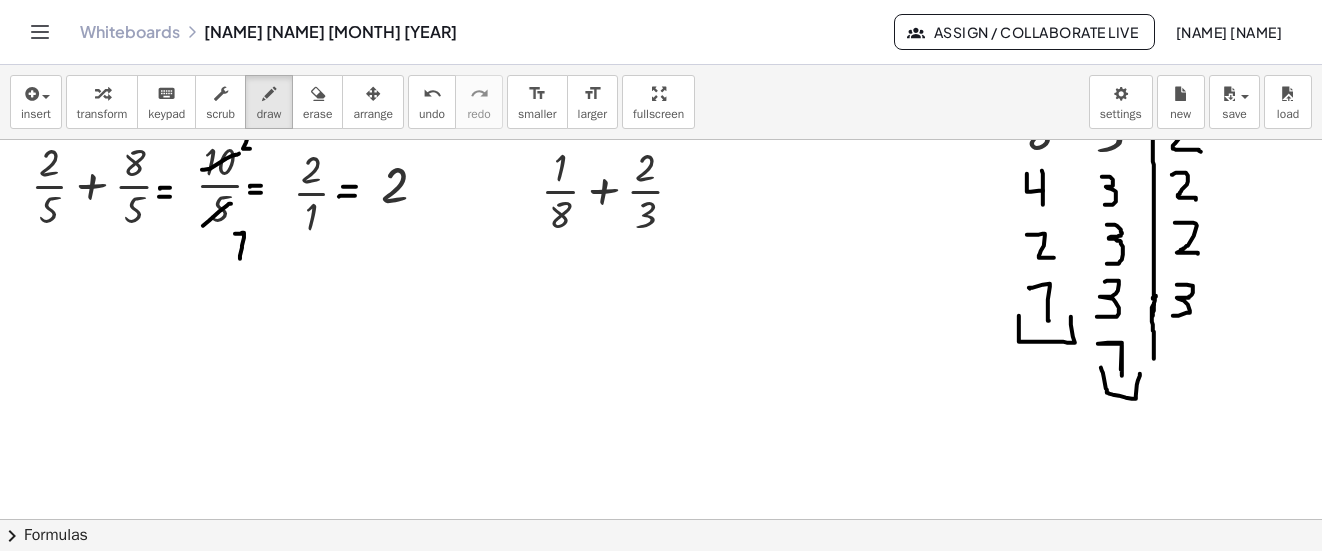scroll, scrollTop: 1938, scrollLeft: 0, axis: vertical 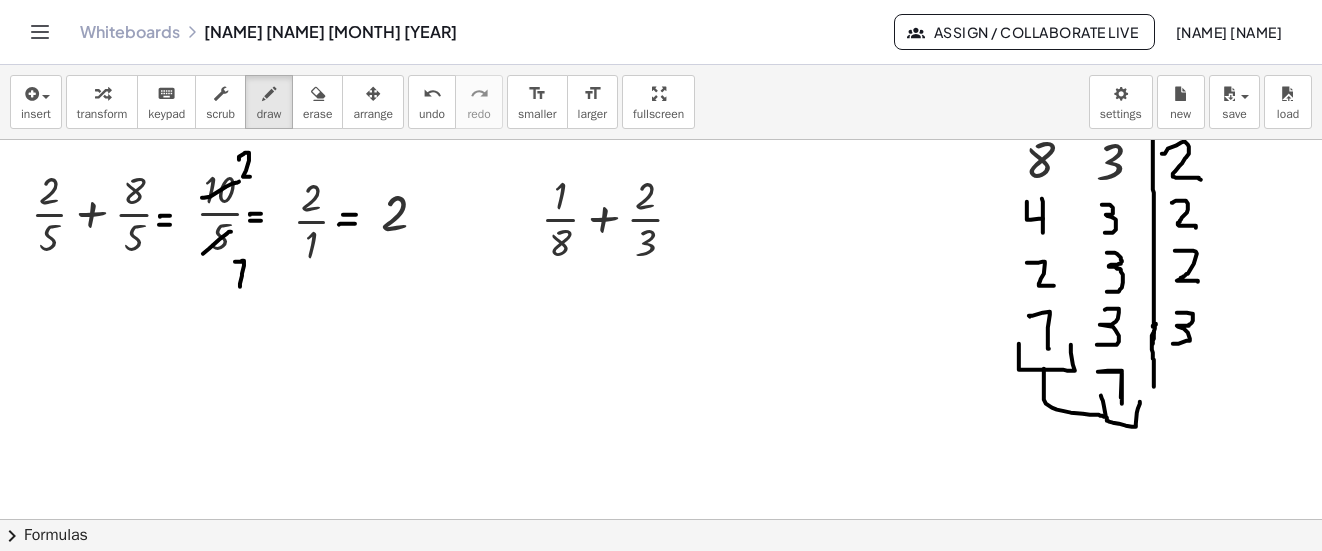 drag, startPoint x: 1044, startPoint y: 369, endPoint x: 1105, endPoint y: 417, distance: 77.62087 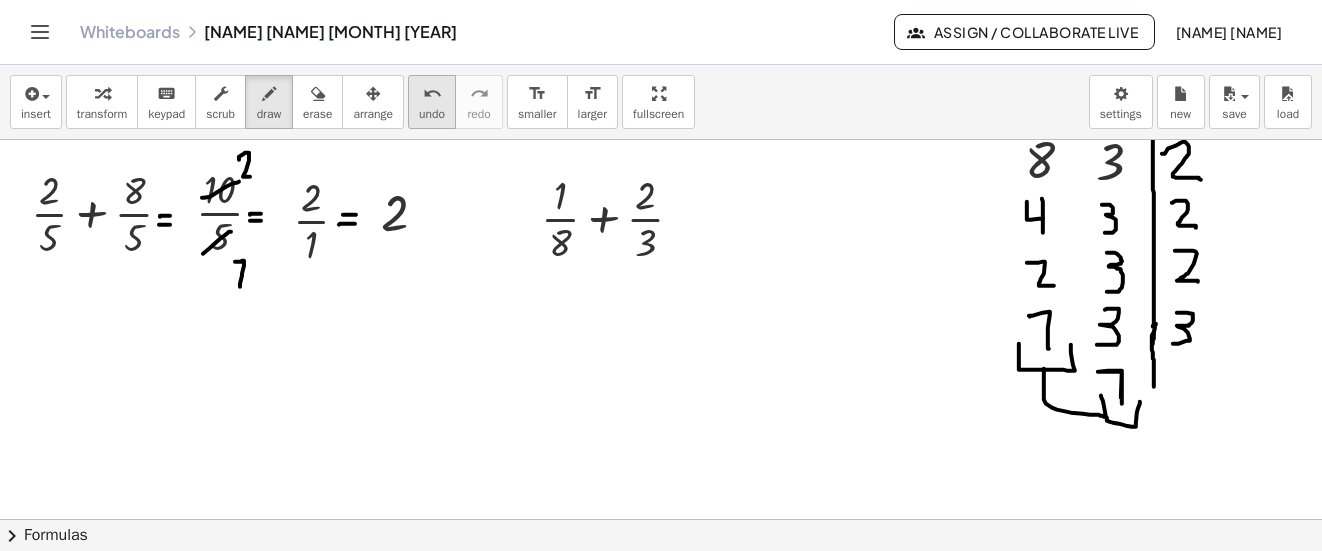 click on "undo" at bounding box center (432, 114) 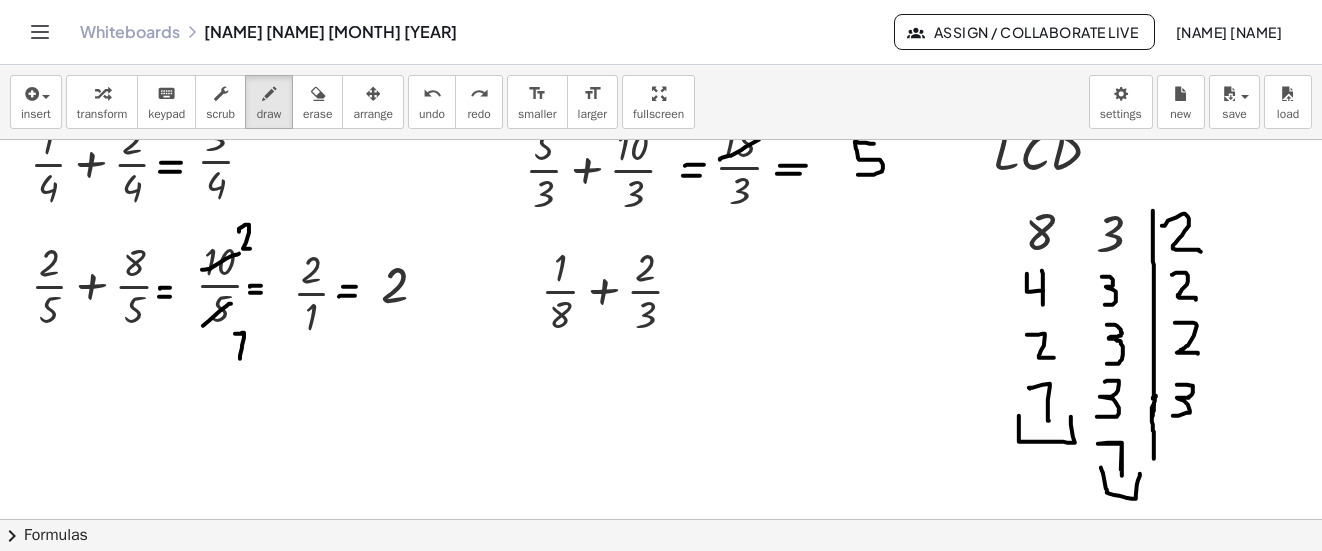 scroll, scrollTop: 1838, scrollLeft: 0, axis: vertical 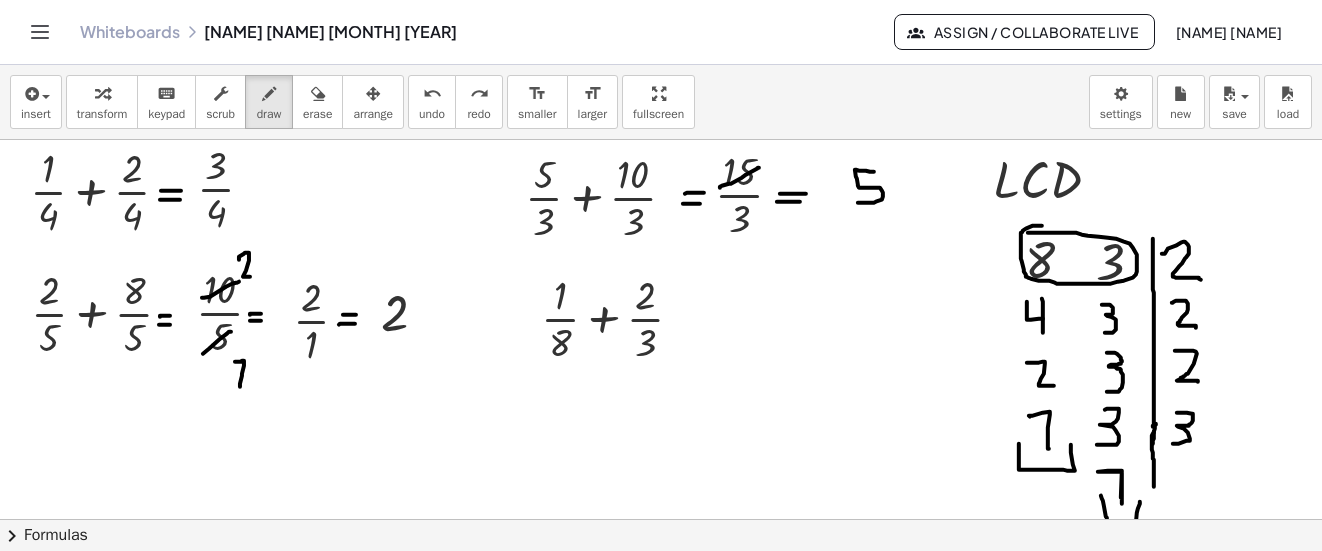 drag, startPoint x: 1042, startPoint y: 226, endPoint x: 1028, endPoint y: 233, distance: 15.652476 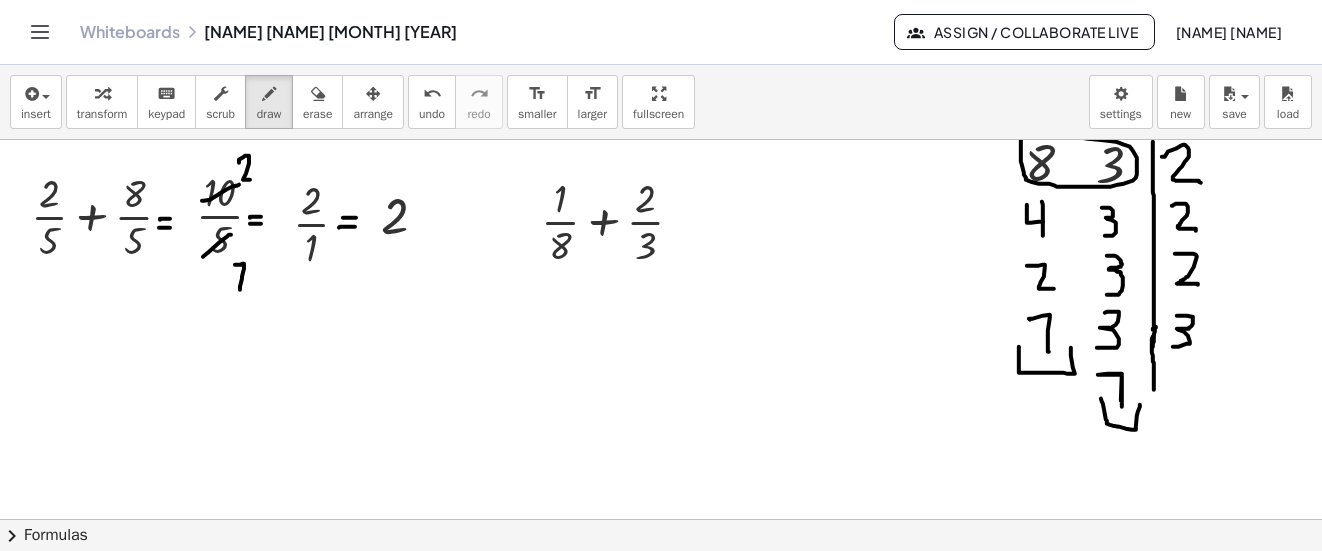 scroll, scrollTop: 1938, scrollLeft: 0, axis: vertical 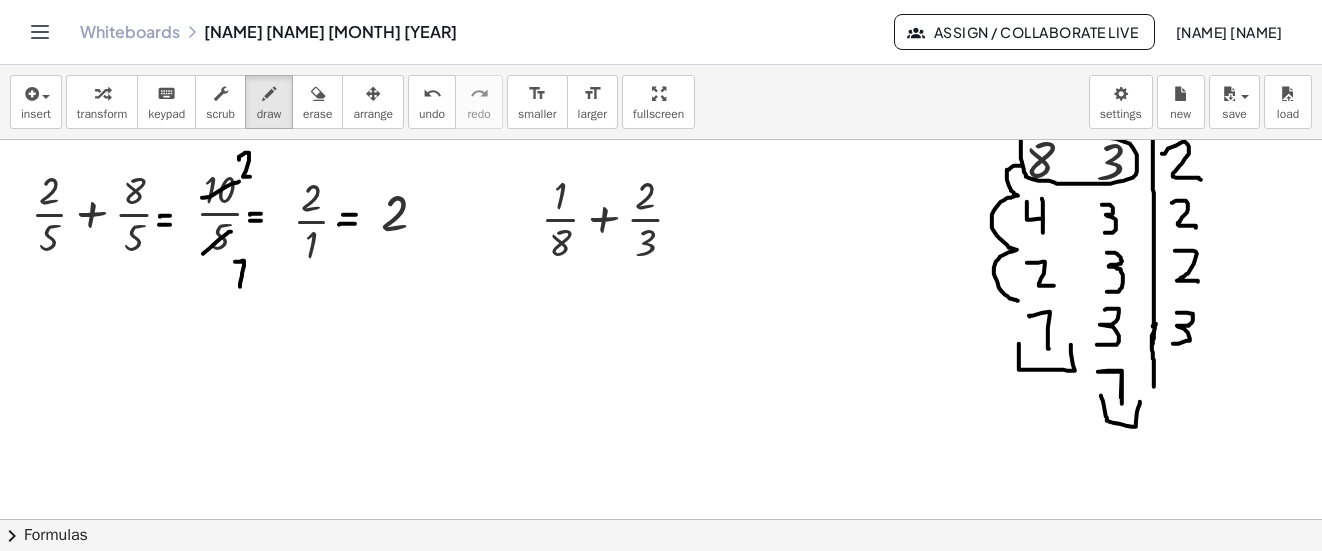 drag, startPoint x: 1022, startPoint y: 166, endPoint x: 992, endPoint y: 339, distance: 175.5819 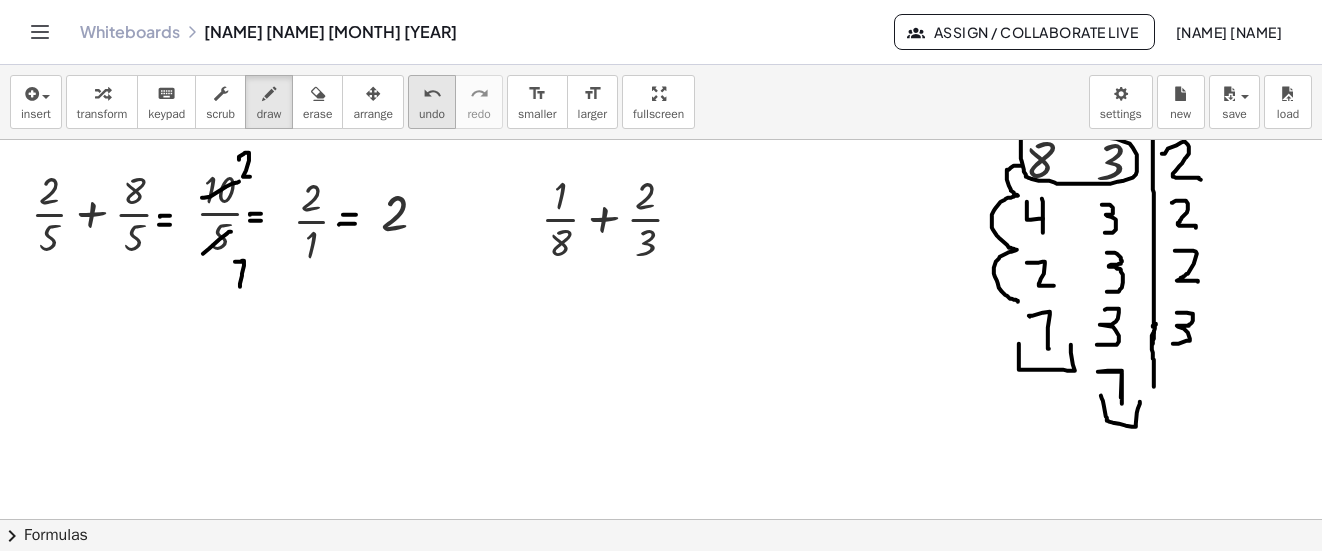 click on "undo" at bounding box center (432, 94) 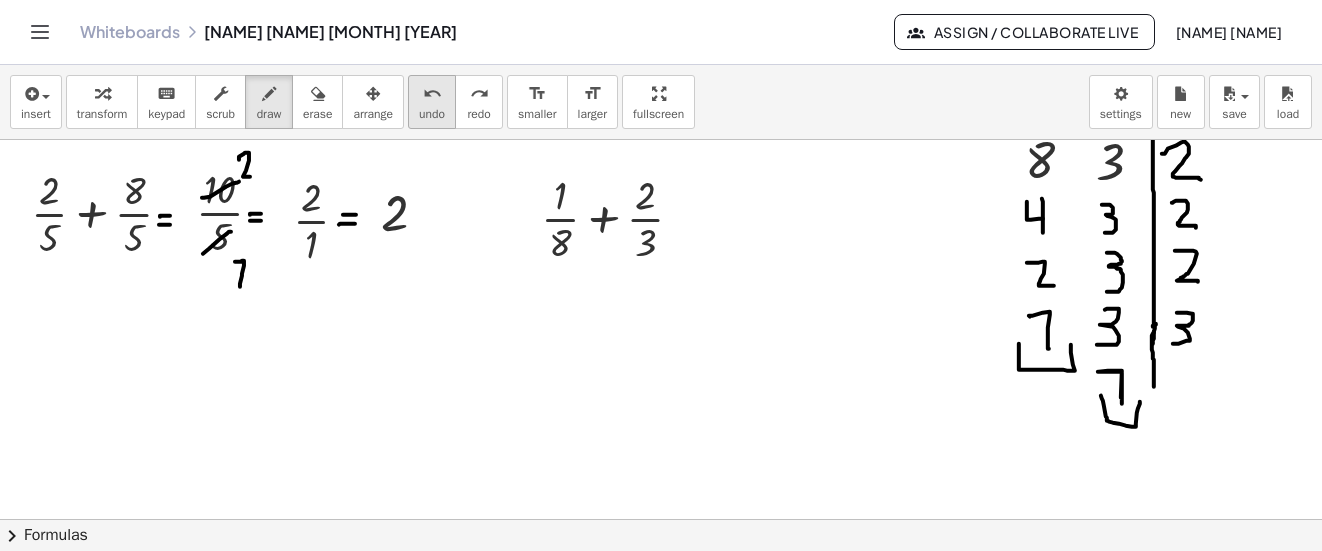 click on "undo undo" at bounding box center [432, 102] 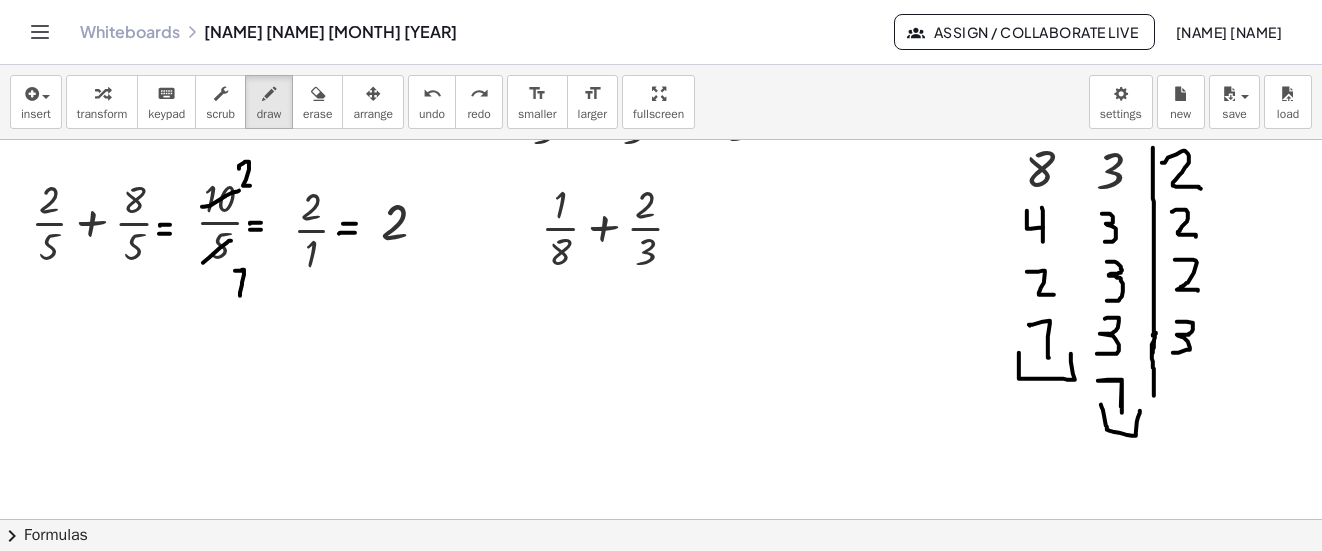 scroll, scrollTop: 1938, scrollLeft: 0, axis: vertical 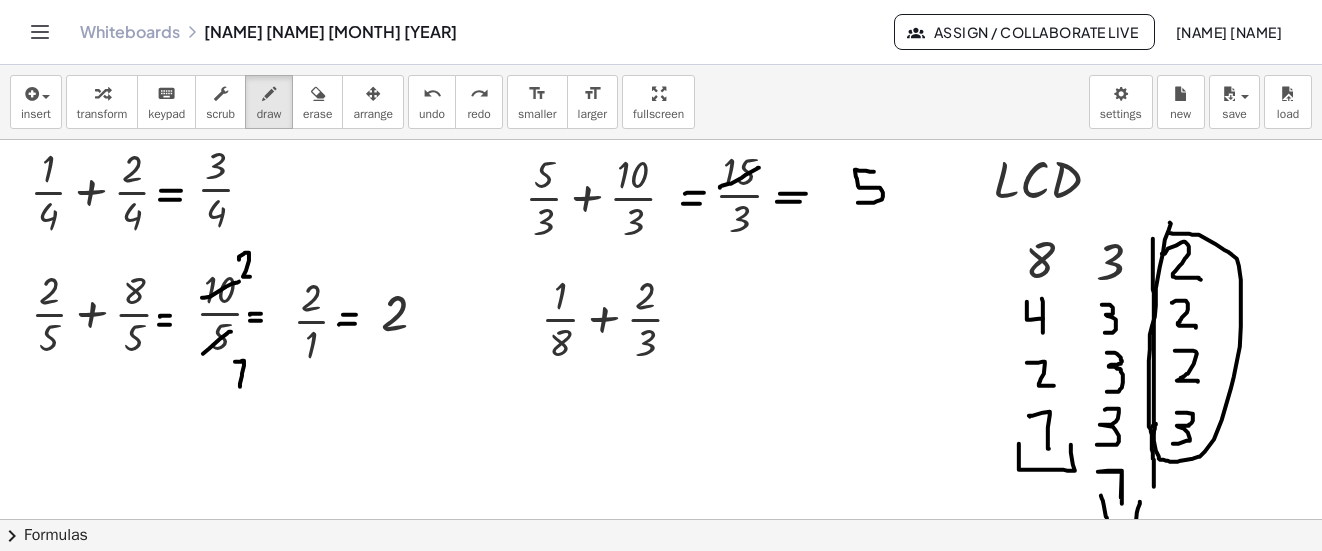 drag, startPoint x: 1158, startPoint y: 223, endPoint x: 1154, endPoint y: 233, distance: 10.770329 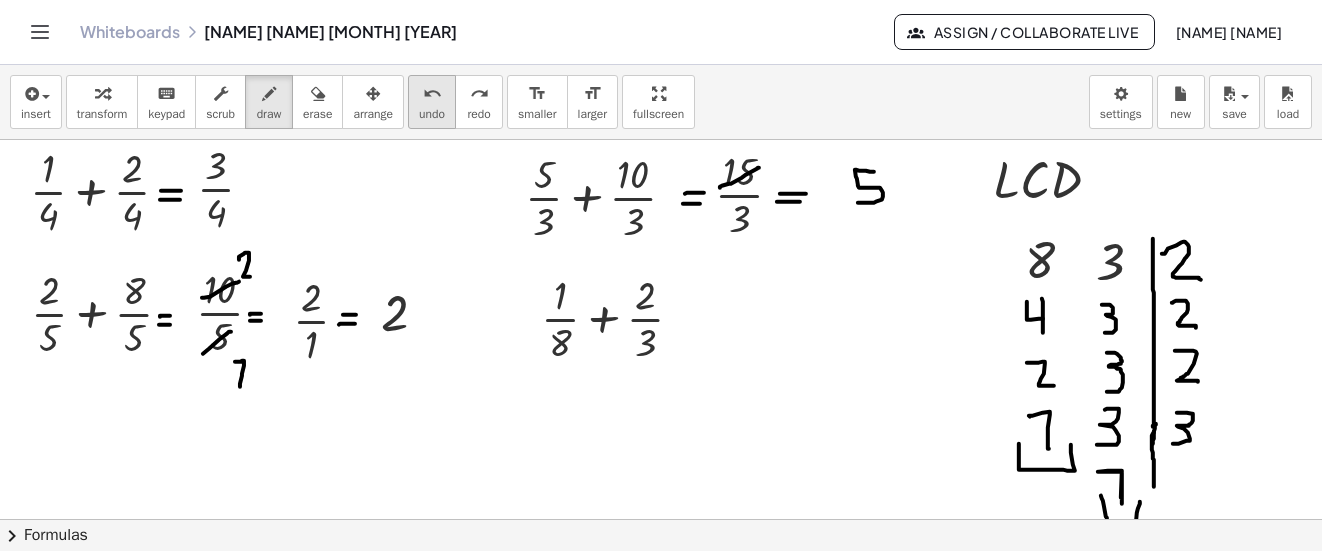 click on "undo" at bounding box center [432, 114] 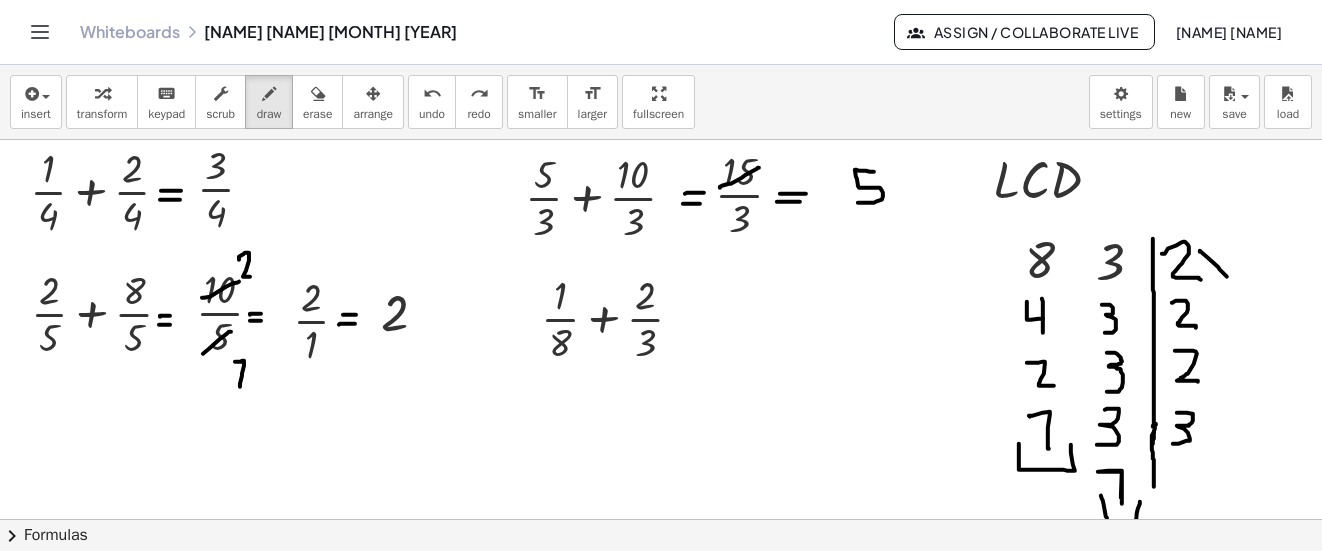 drag, startPoint x: 1188, startPoint y: 252, endPoint x: 1215, endPoint y: 277, distance: 36.796738 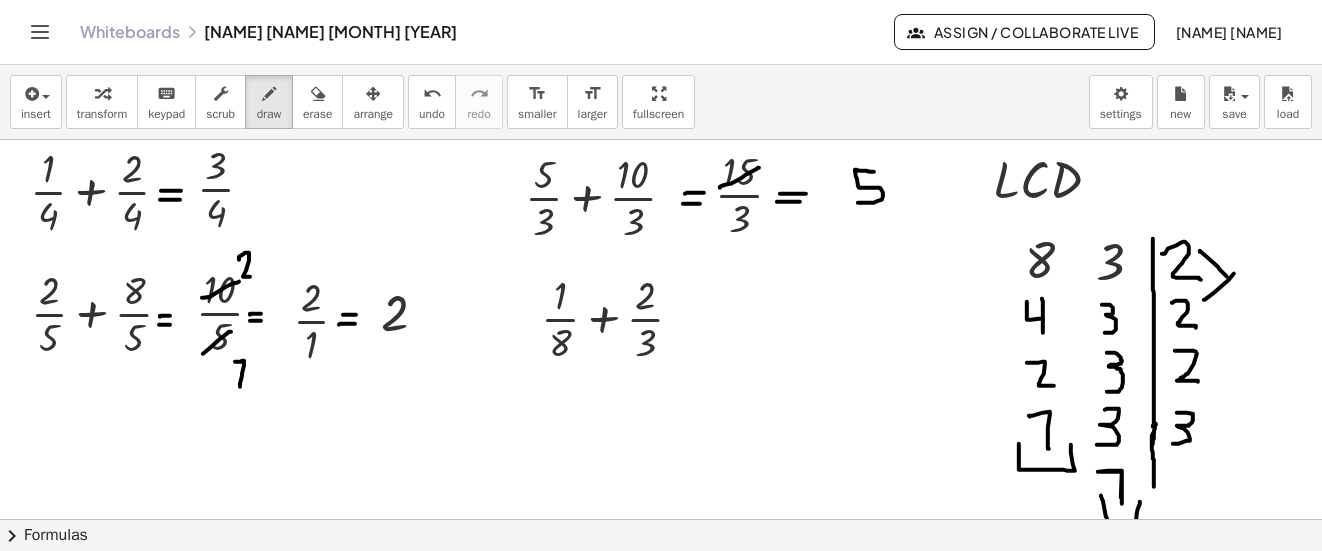 drag, startPoint x: 1192, startPoint y: 300, endPoint x: 1222, endPoint y: 274, distance: 39.698868 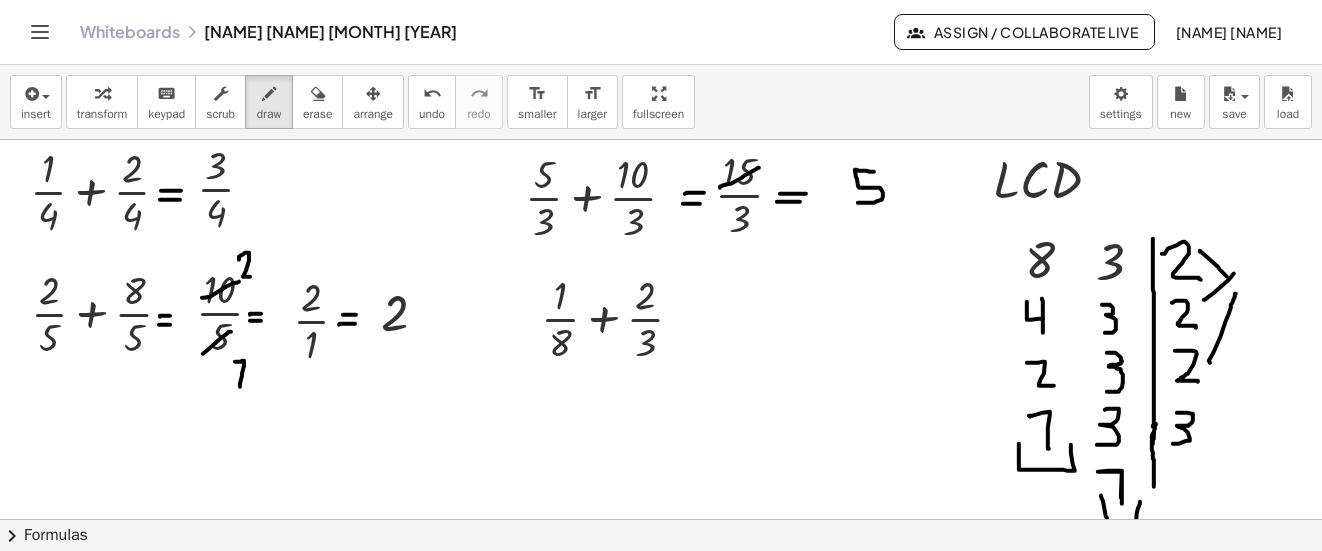 drag, startPoint x: 1198, startPoint y: 363, endPoint x: 1224, endPoint y: 293, distance: 74.672615 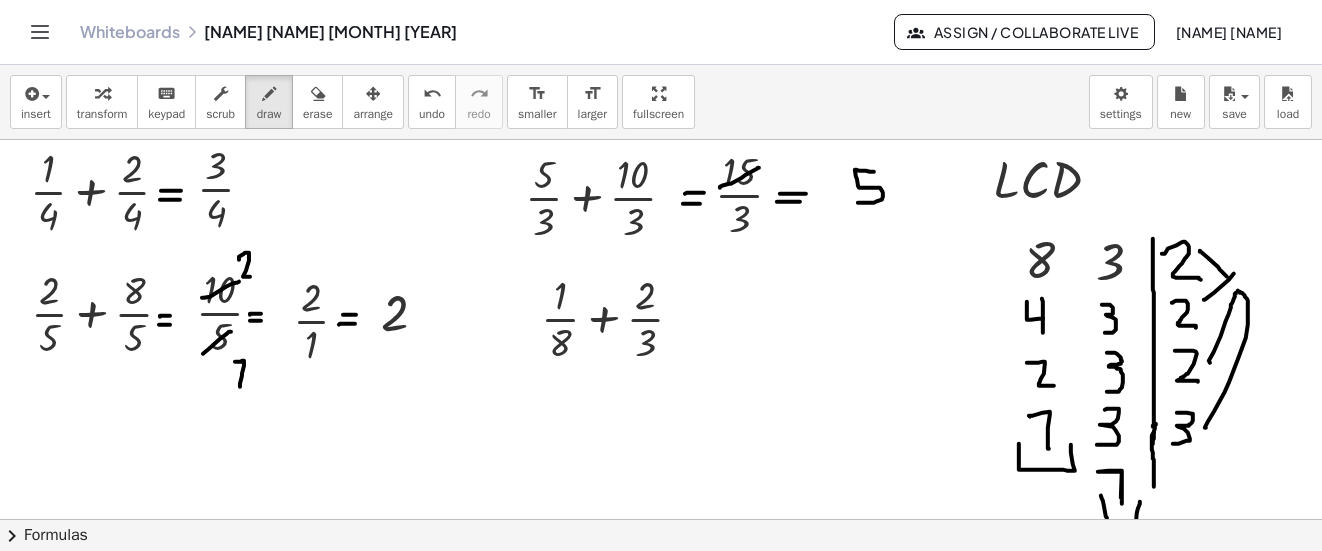 drag, startPoint x: 1194, startPoint y: 428, endPoint x: 1226, endPoint y: 291, distance: 140.68759 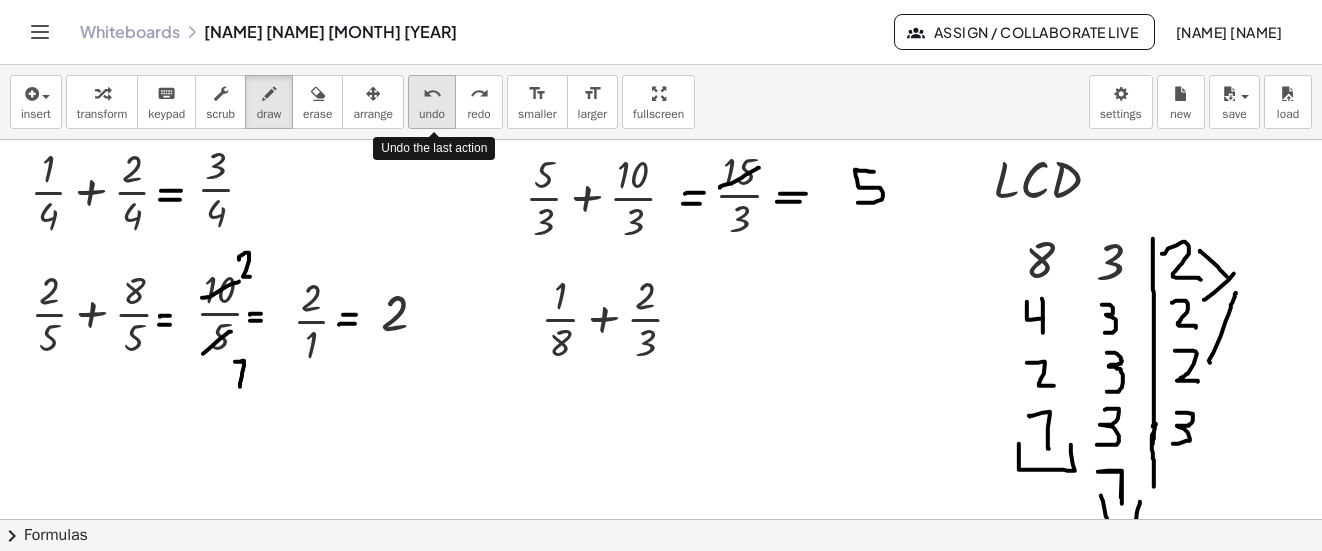 click on "undo" at bounding box center [432, 94] 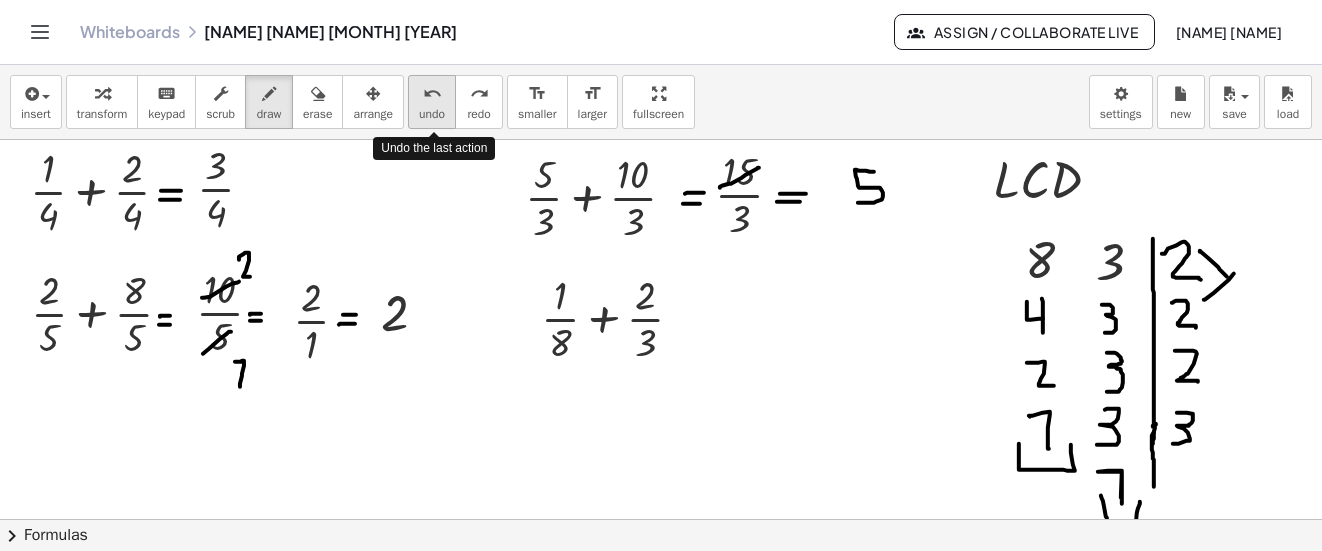 click on "undo" at bounding box center (432, 94) 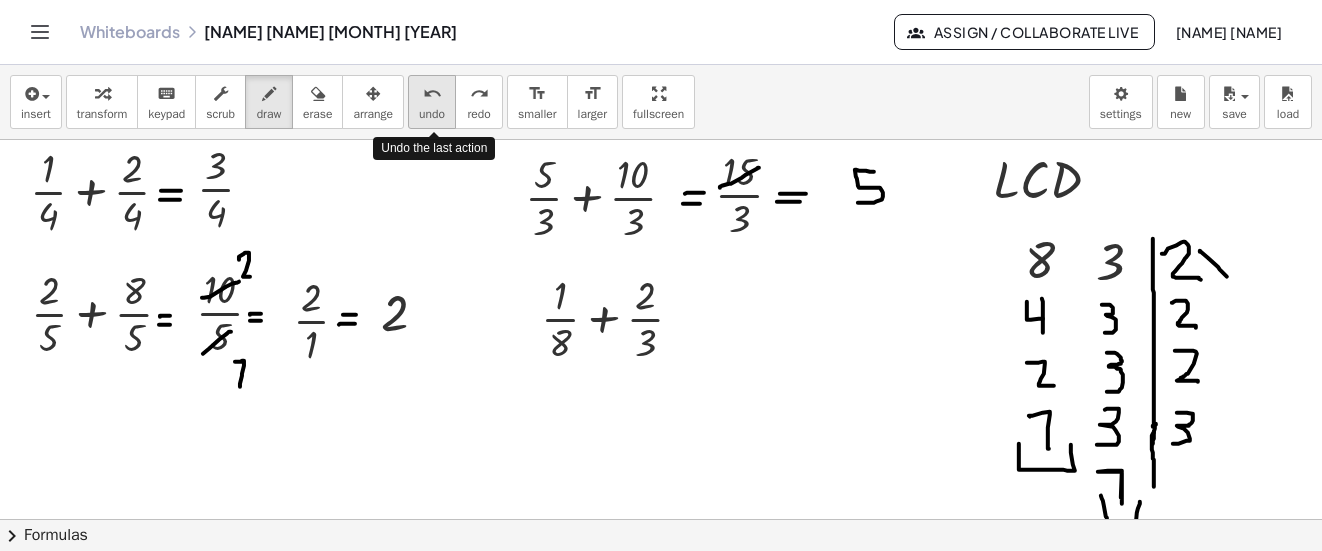 click on "undo" at bounding box center (432, 94) 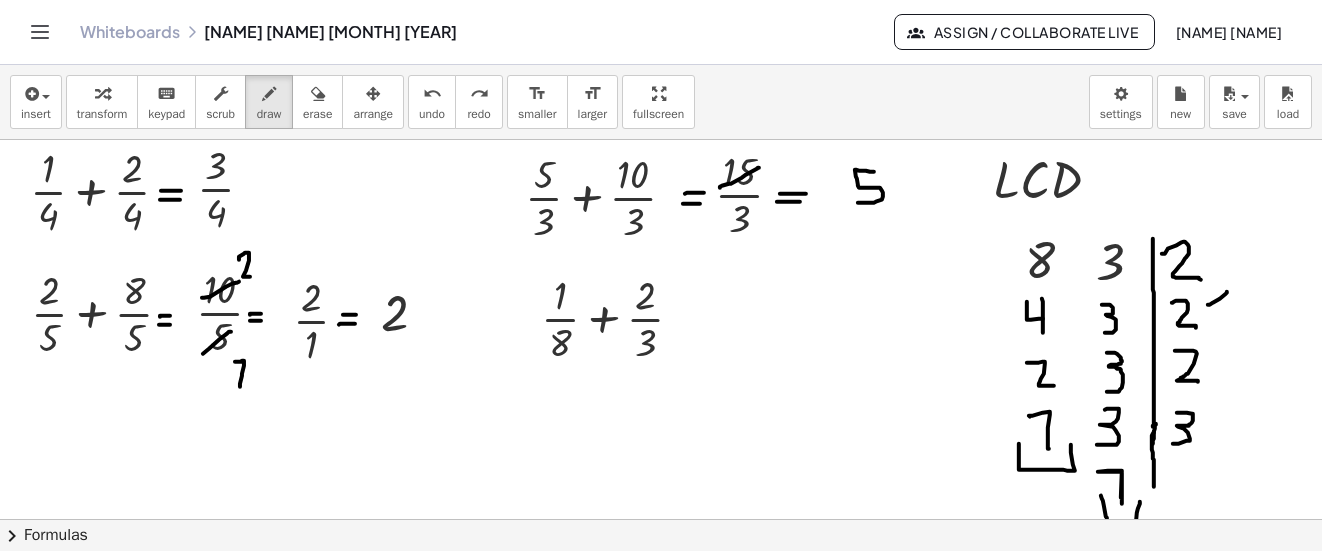 drag, startPoint x: 1196, startPoint y: 305, endPoint x: 1216, endPoint y: 287, distance: 26.907248 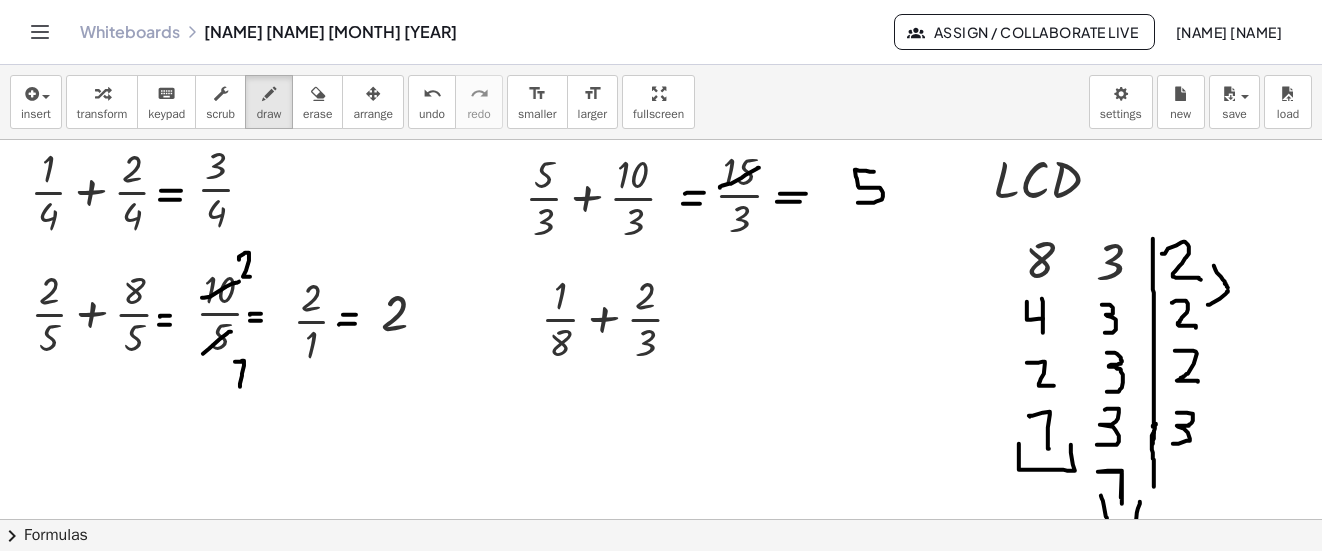 drag, startPoint x: 1202, startPoint y: 266, endPoint x: 1216, endPoint y: 290, distance: 27.784887 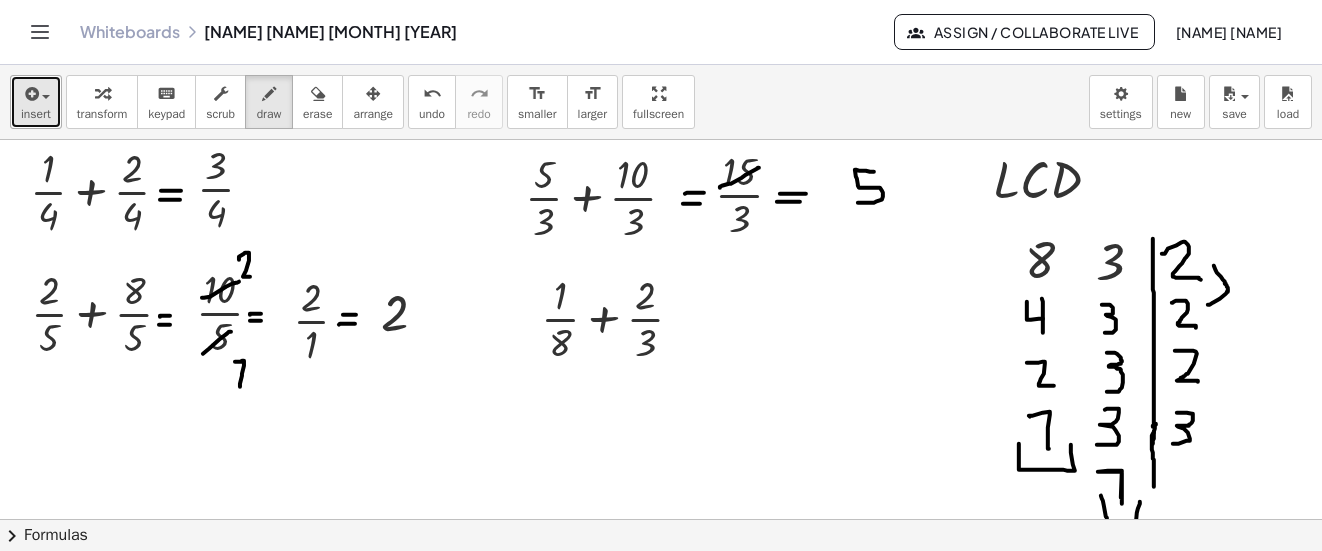 drag, startPoint x: 41, startPoint y: 98, endPoint x: 51, endPoint y: 107, distance: 13.453624 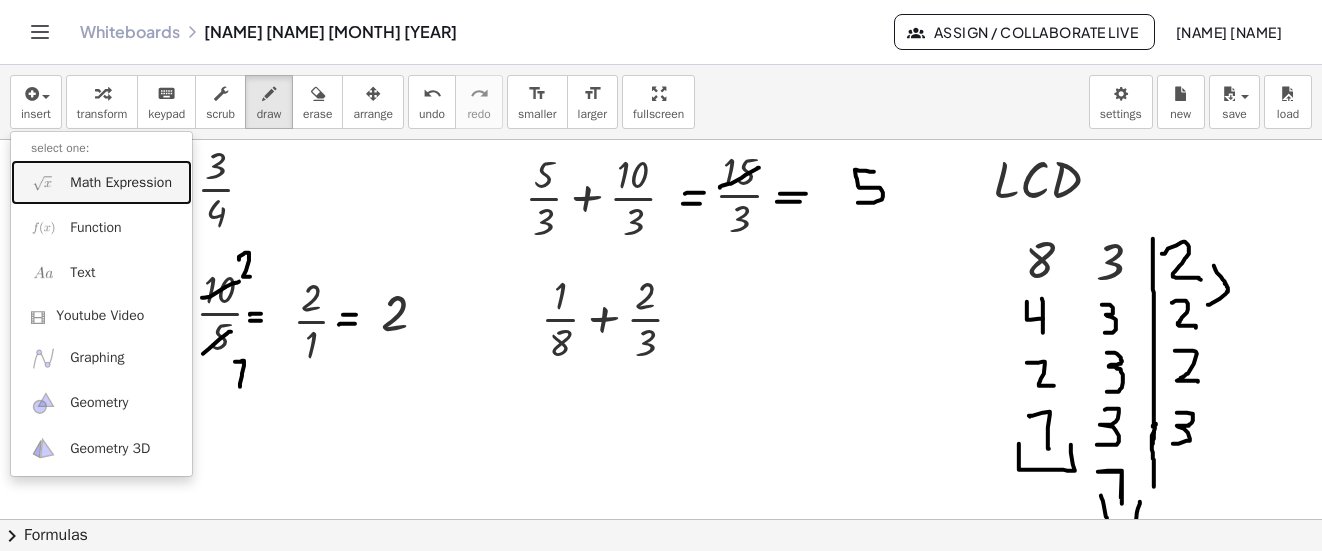 click on "Math Expression" at bounding box center [121, 183] 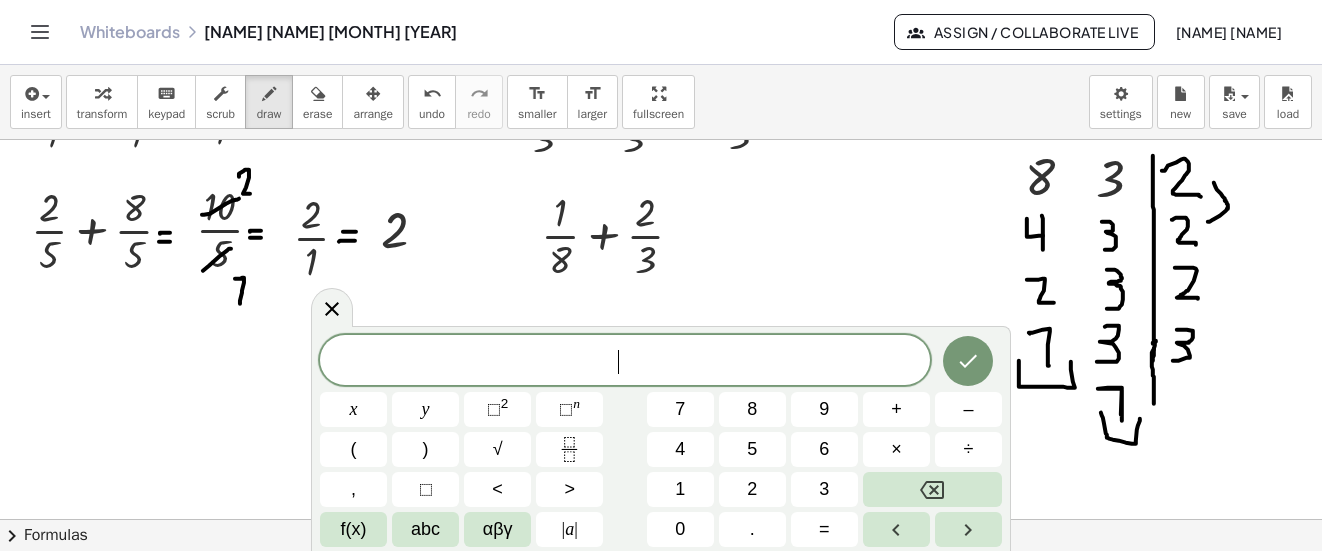 scroll, scrollTop: 1938, scrollLeft: 12, axis: both 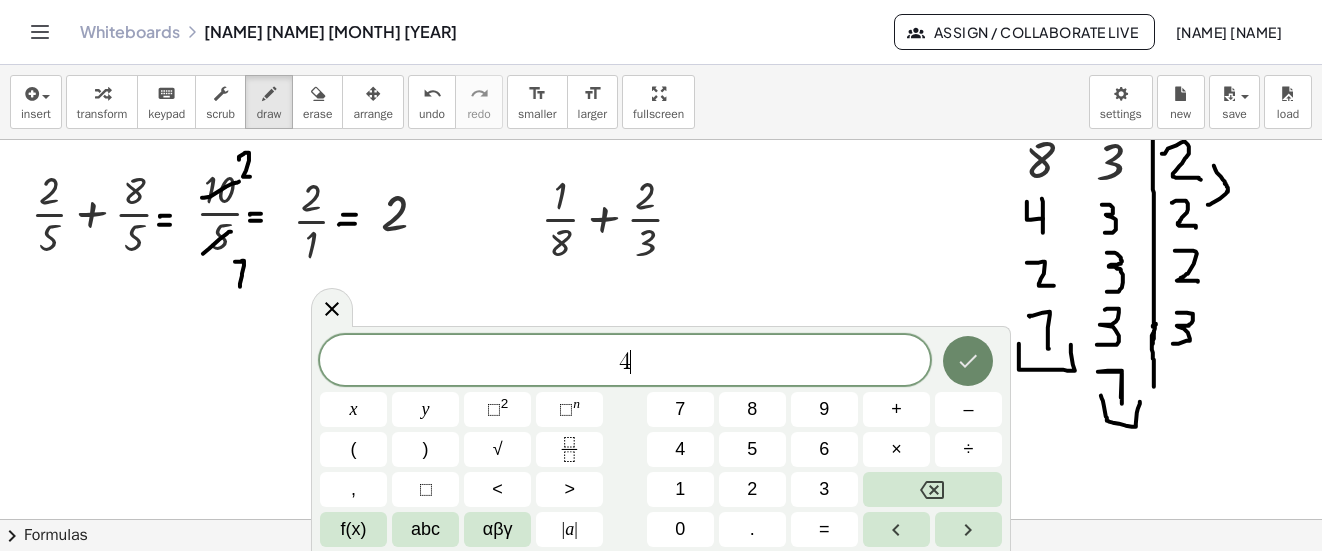 click at bounding box center (968, 361) 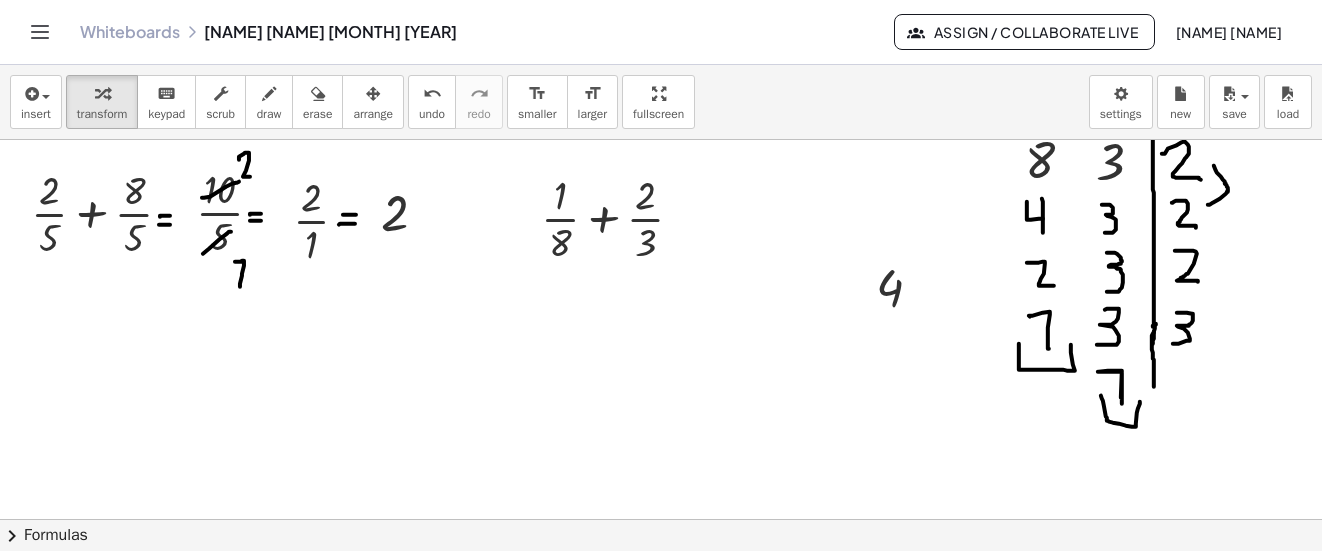 click at bounding box center (373, 93) 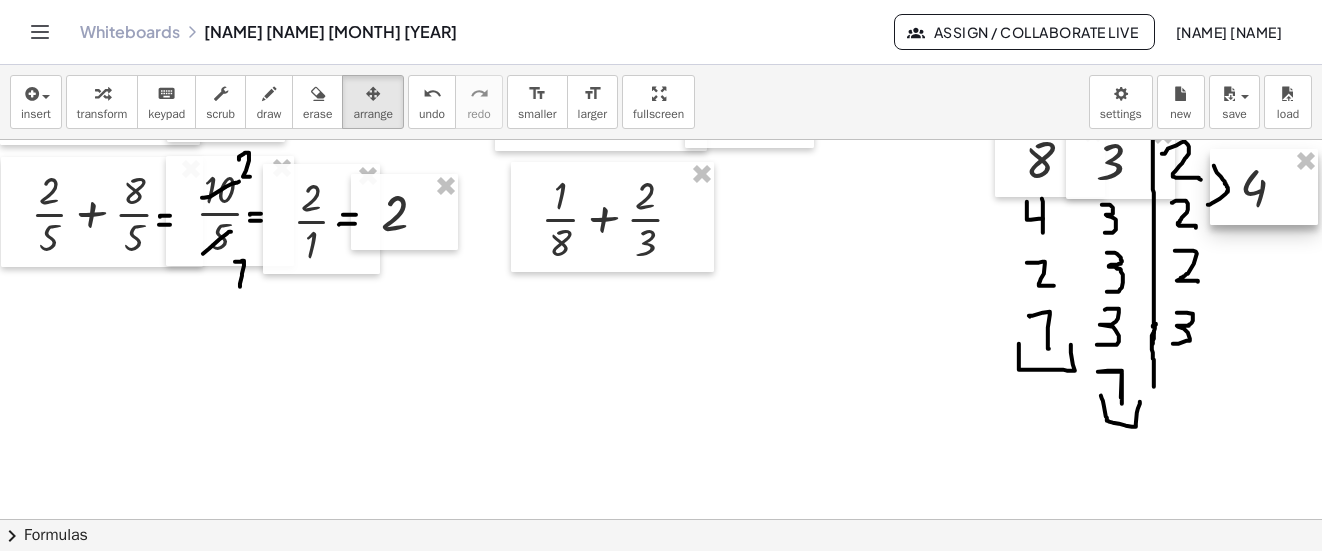 drag, startPoint x: 881, startPoint y: 286, endPoint x: 1220, endPoint y: 193, distance: 351.52524 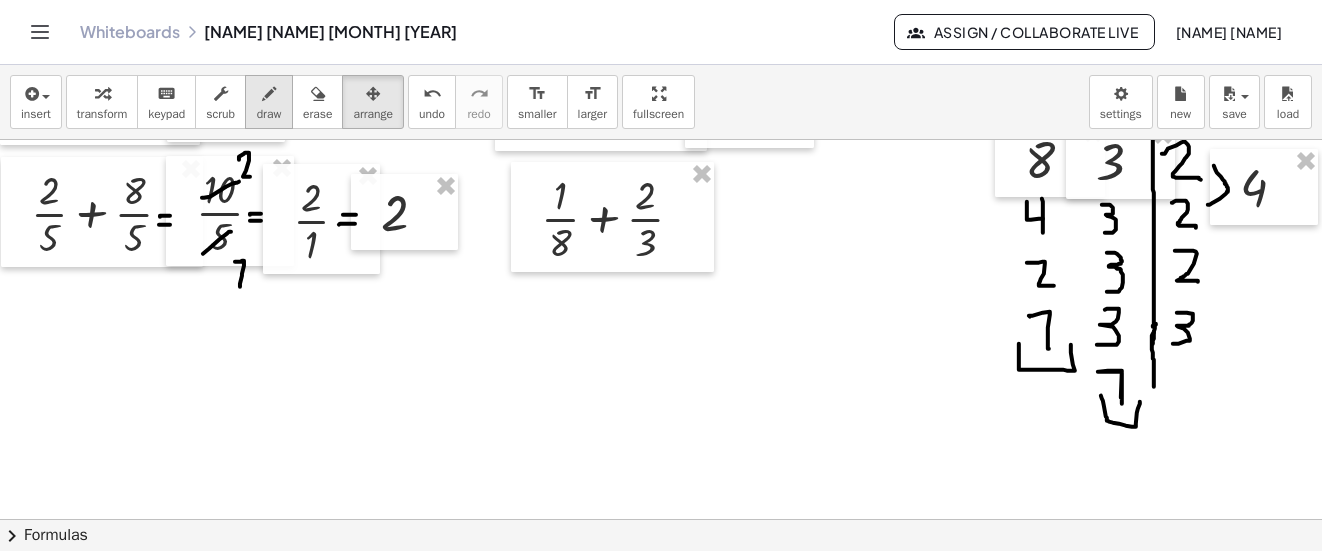 click on "draw" at bounding box center [269, 114] 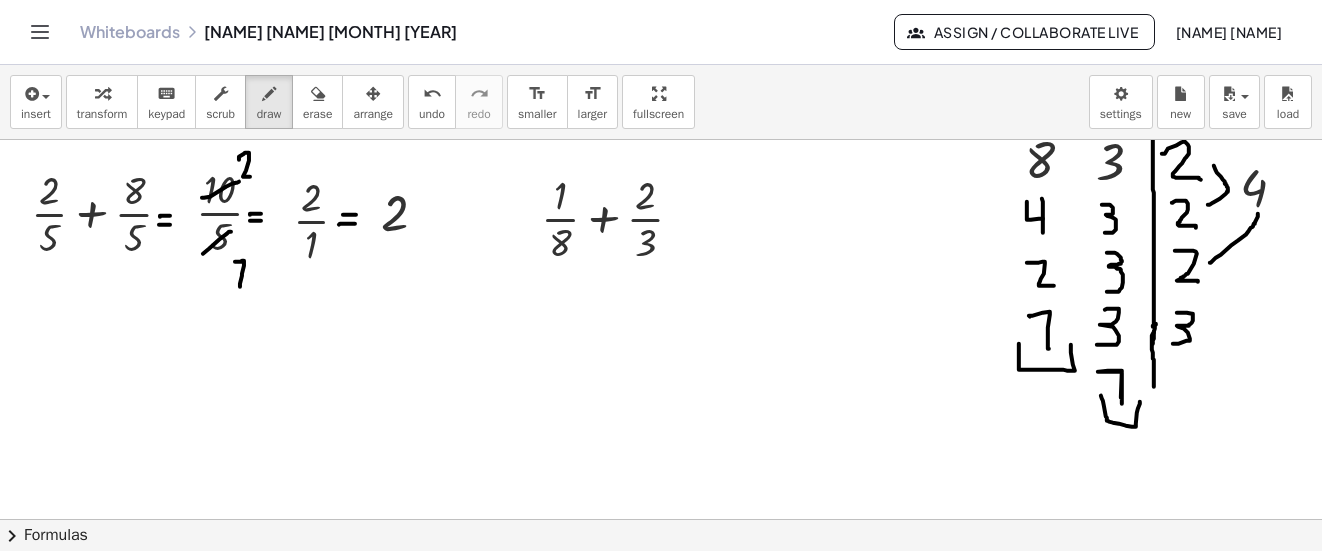 drag, startPoint x: 1198, startPoint y: 263, endPoint x: 1246, endPoint y: 214, distance: 68.593 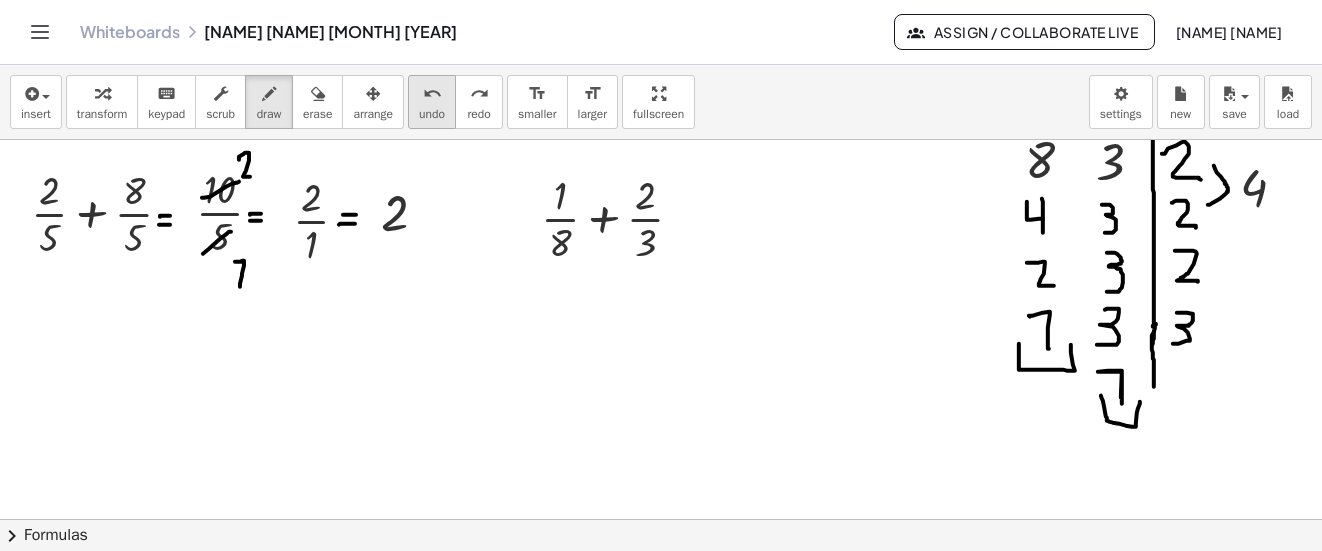 click on "undo undo" at bounding box center (432, 102) 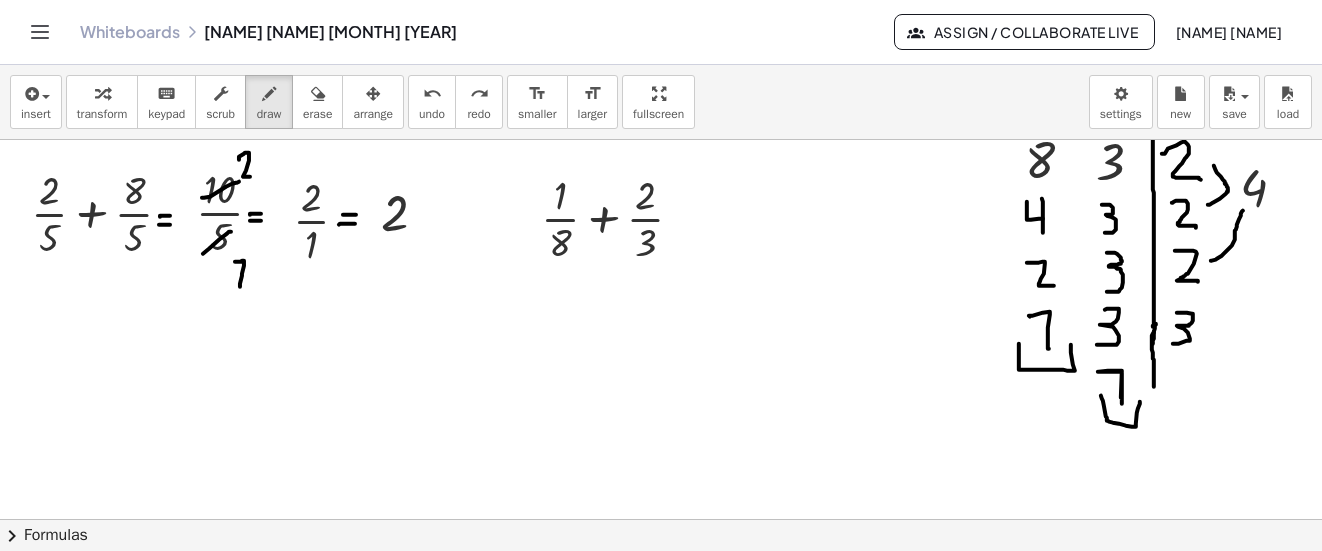 drag, startPoint x: 1199, startPoint y: 261, endPoint x: 1231, endPoint y: 211, distance: 59.36329 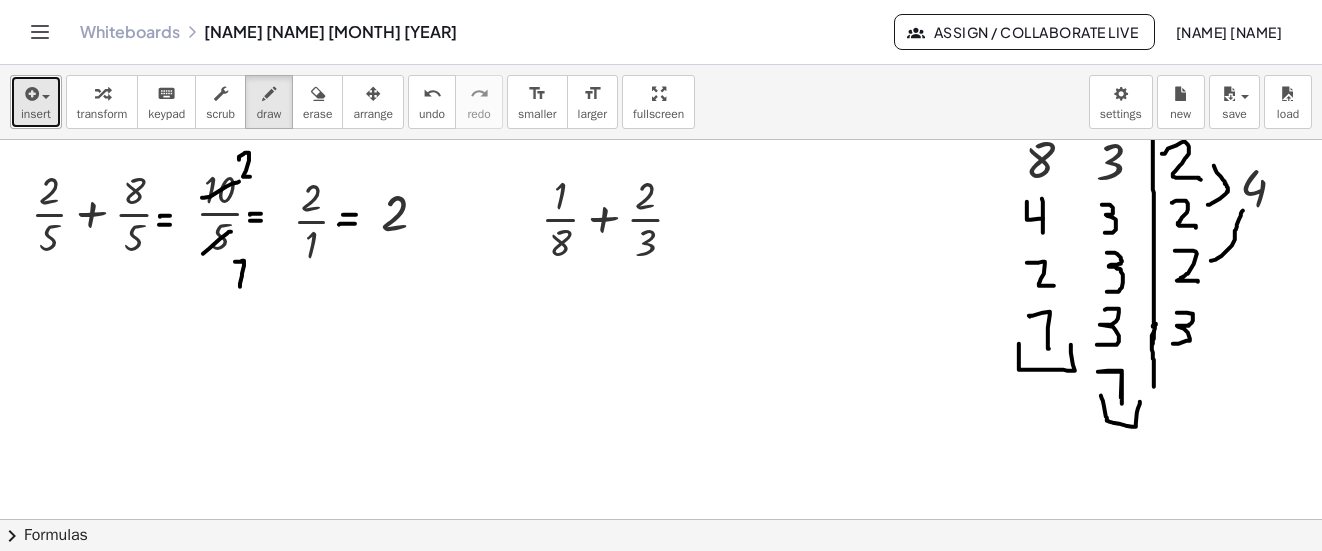 drag, startPoint x: 39, startPoint y: 93, endPoint x: 47, endPoint y: 100, distance: 10.630146 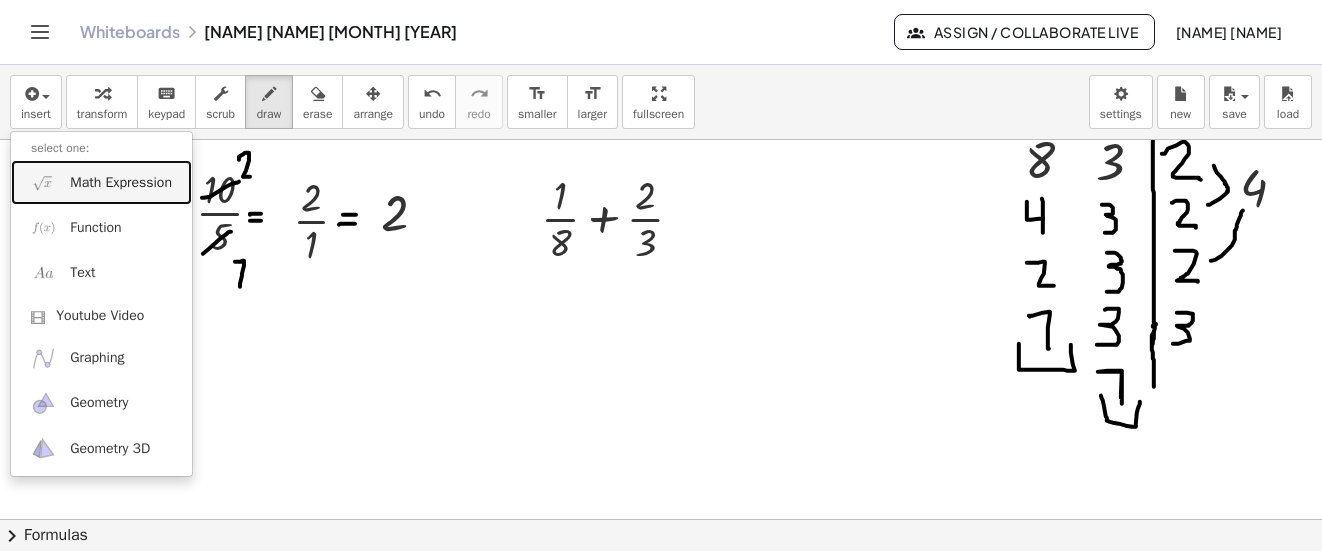 click on "Math Expression" at bounding box center (121, 183) 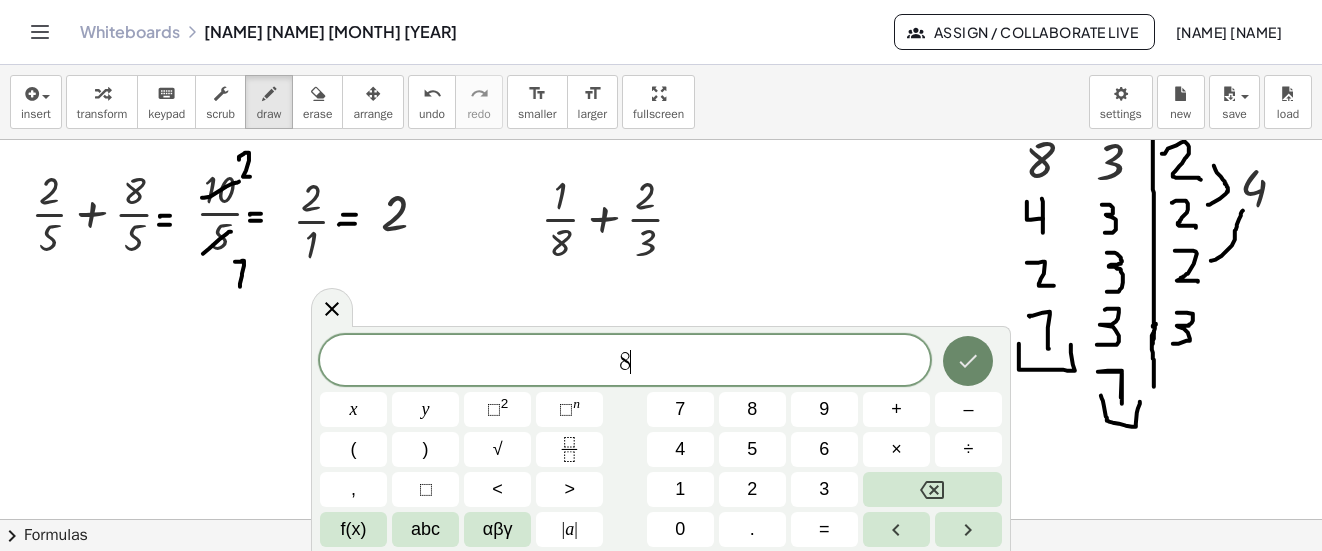 click at bounding box center (968, 361) 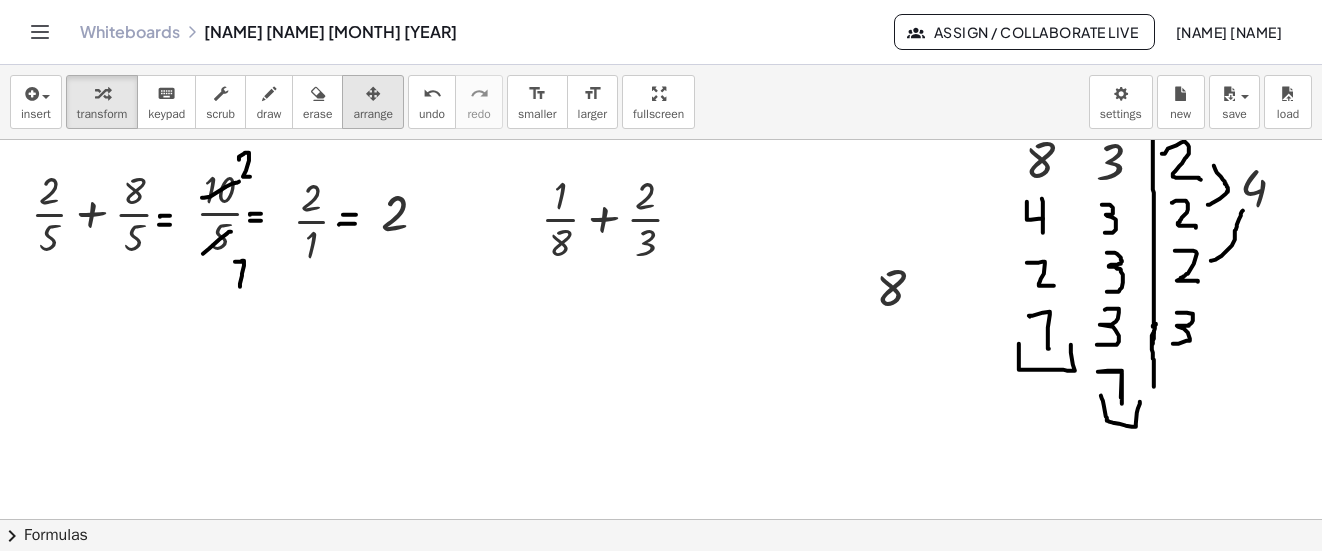 click on "arrange" at bounding box center (373, 114) 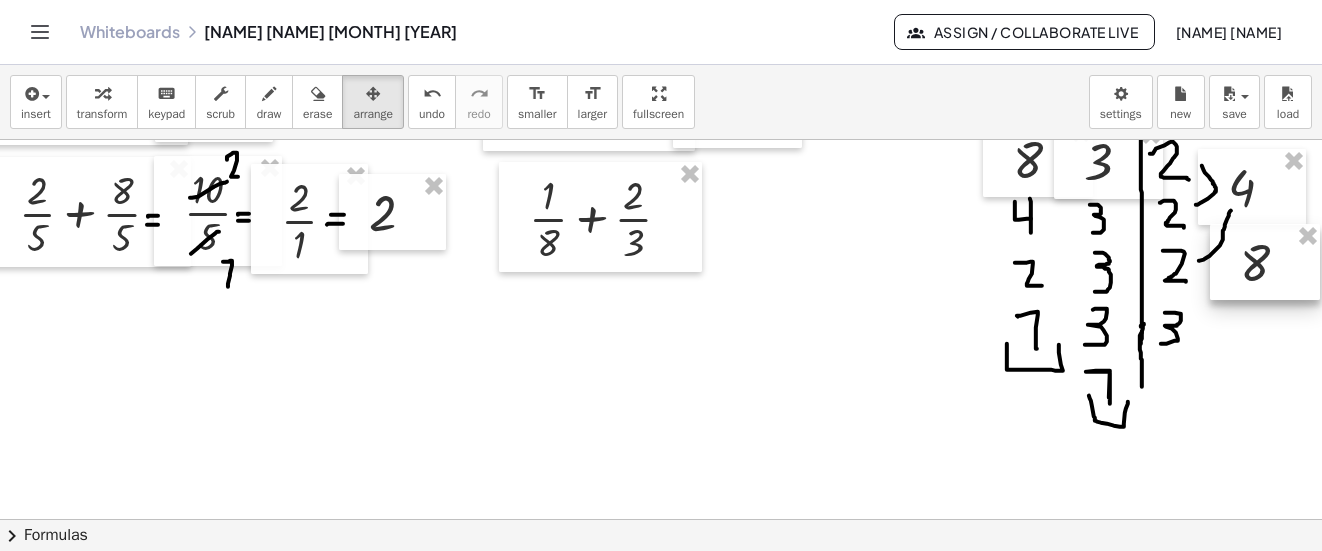 drag, startPoint x: 914, startPoint y: 279, endPoint x: 1291, endPoint y: 254, distance: 377.828 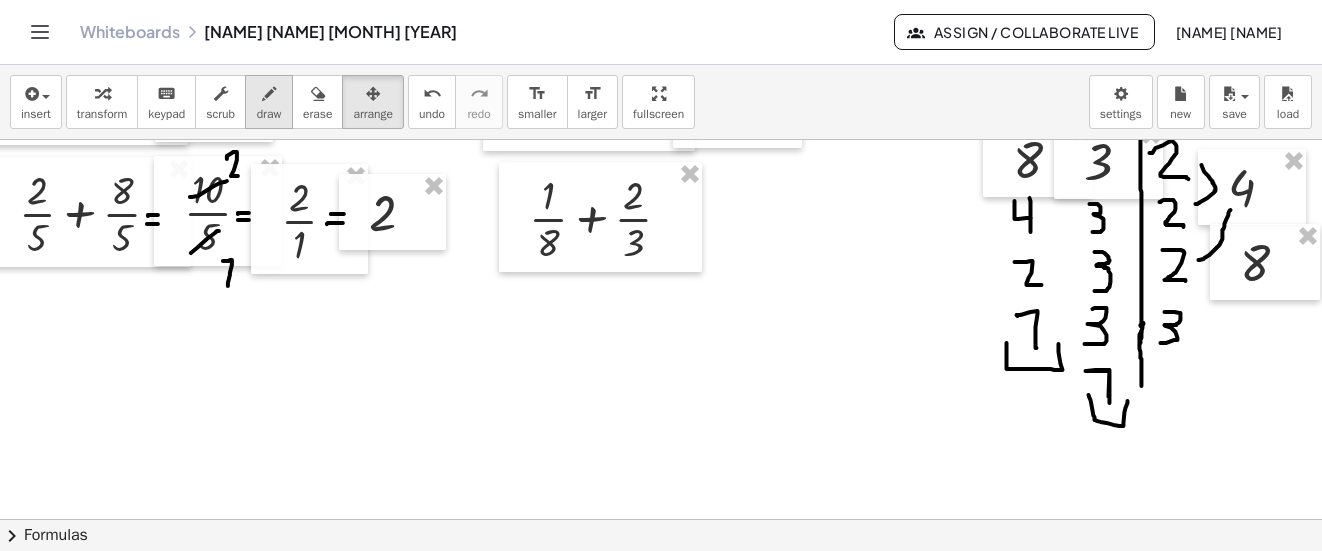 click on "draw" at bounding box center (269, 102) 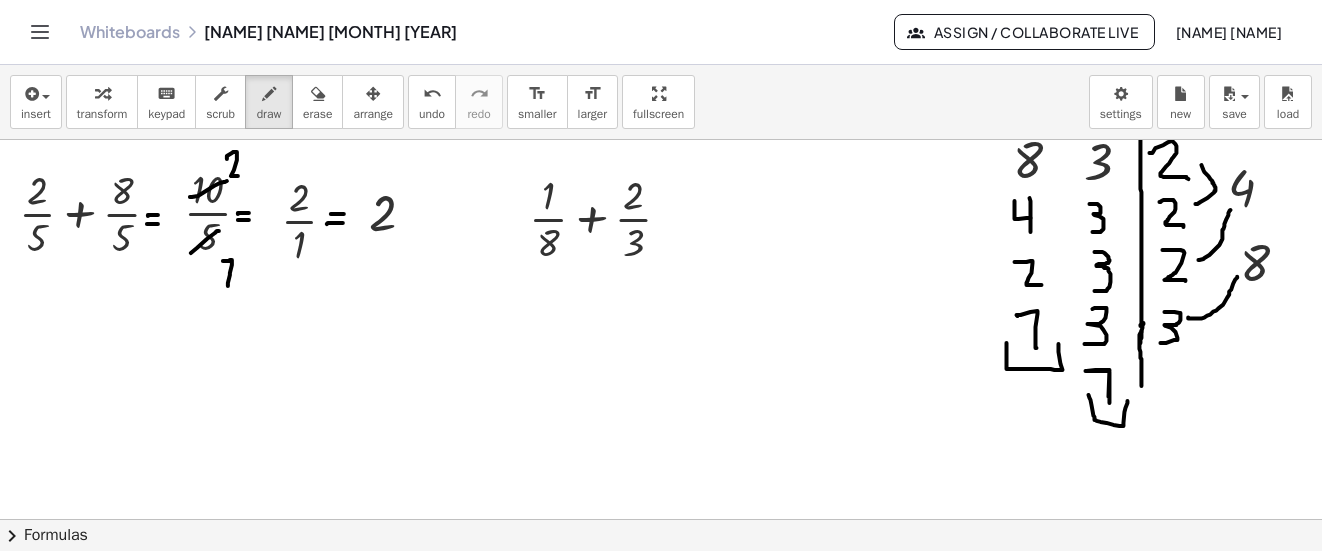 drag, startPoint x: 1189, startPoint y: 319, endPoint x: 1238, endPoint y: 278, distance: 63.89053 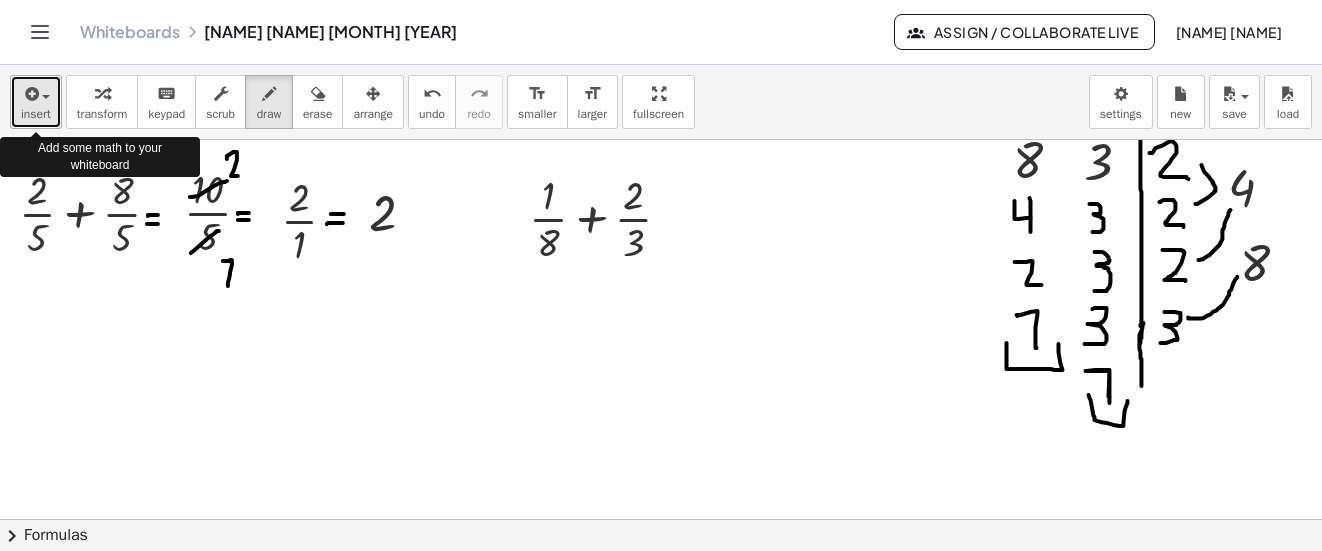 click on "insert" at bounding box center (36, 114) 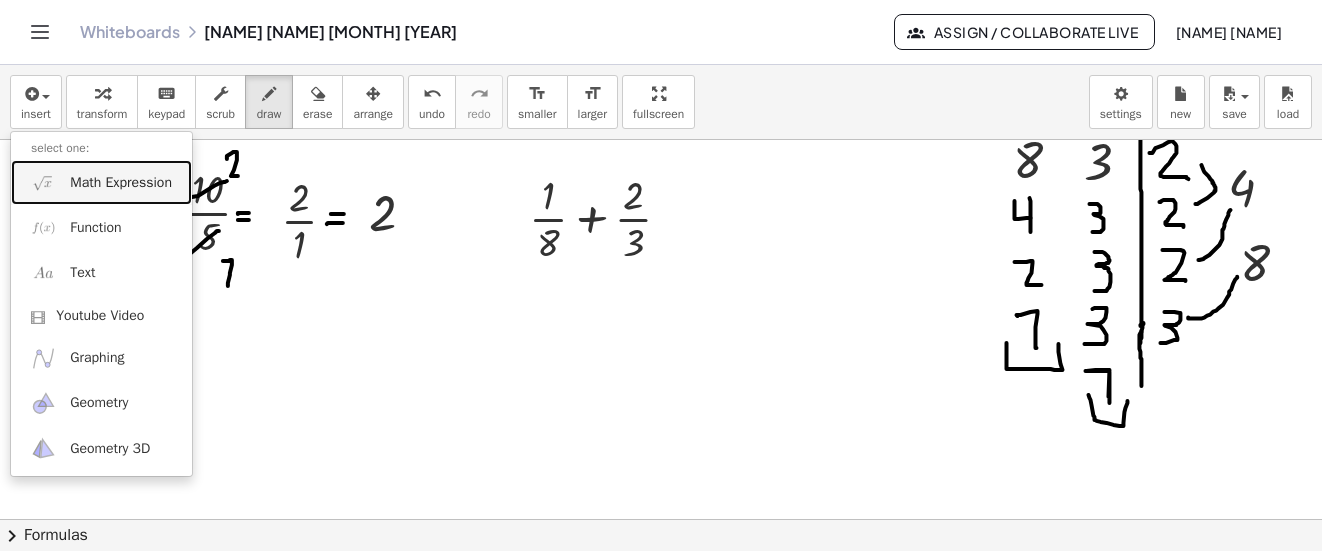 click on "Math Expression" at bounding box center [121, 183] 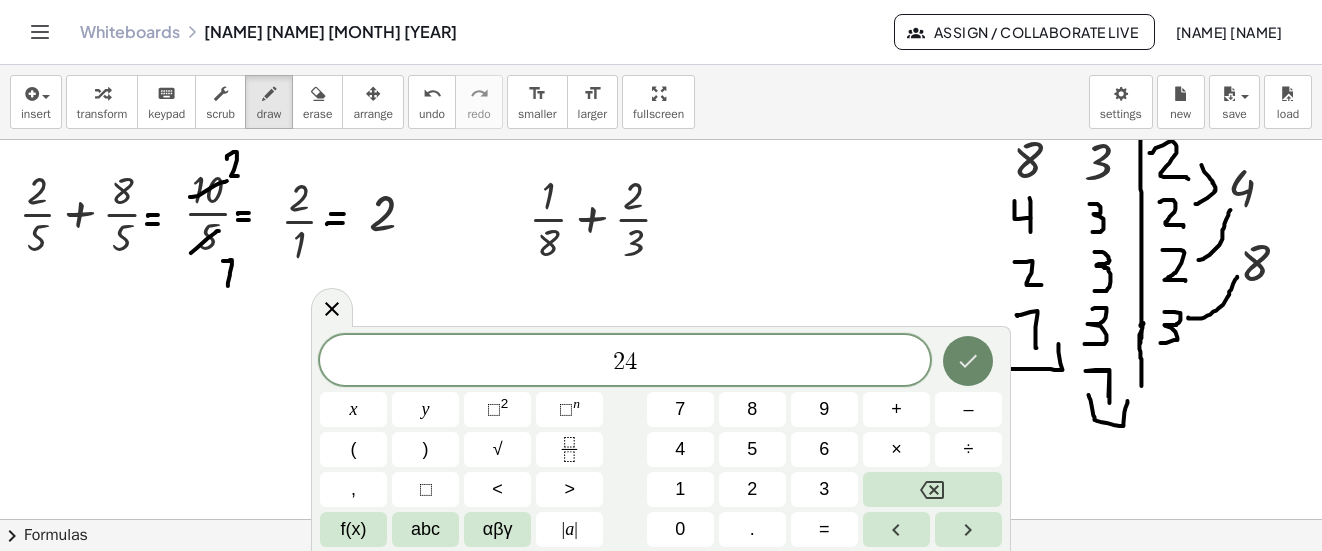 click 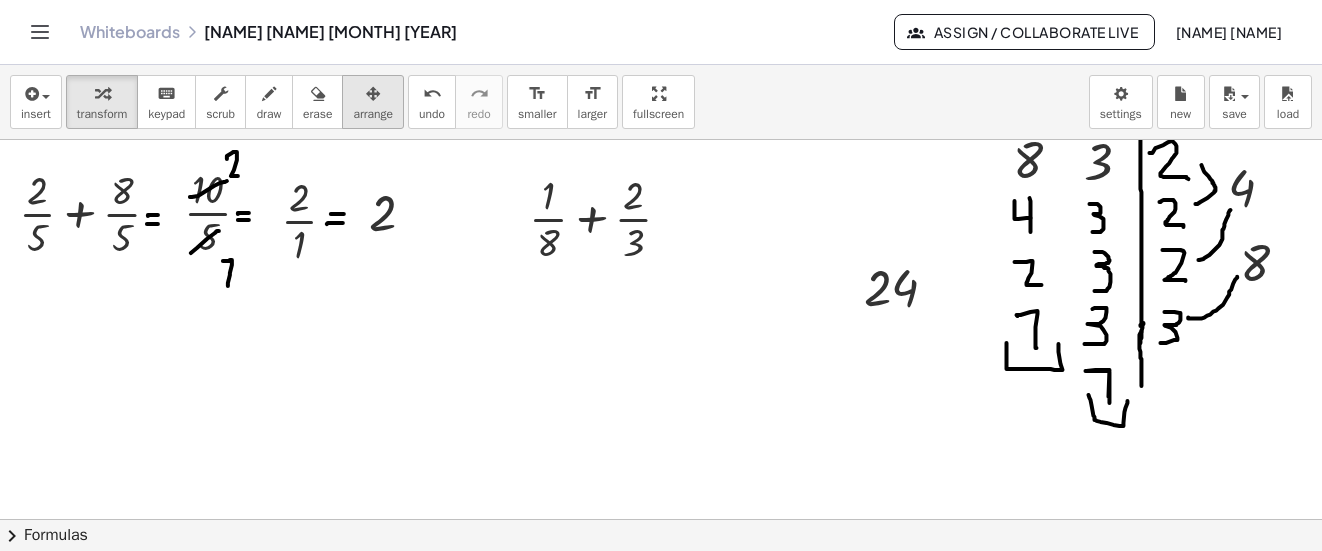 click on "arrange" at bounding box center [373, 114] 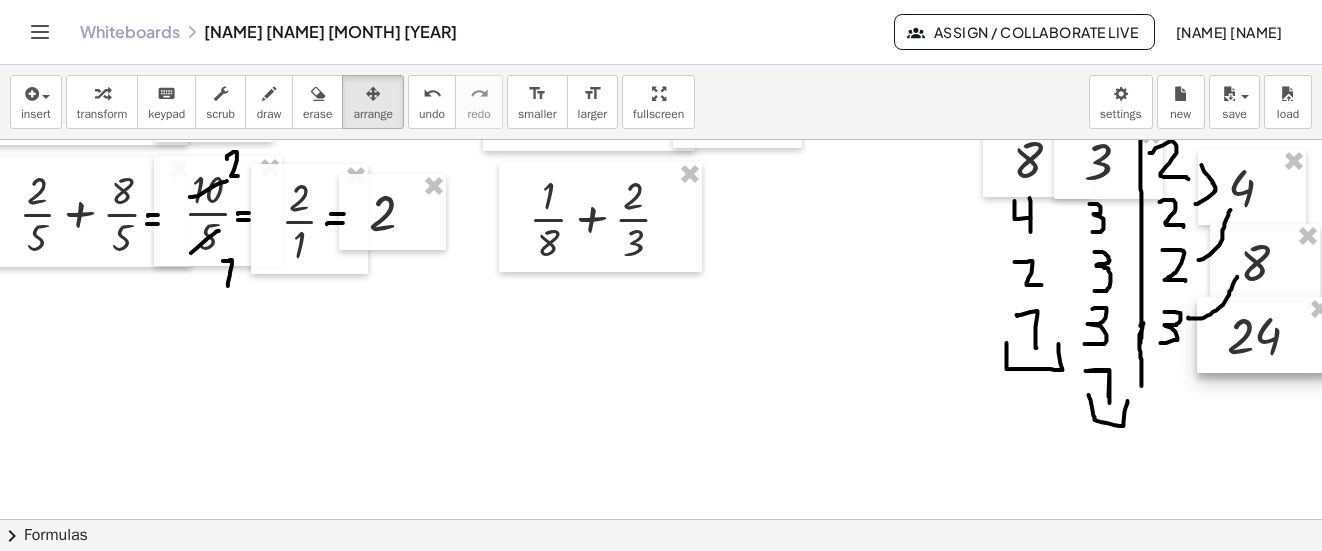 drag, startPoint x: 898, startPoint y: 300, endPoint x: 1261, endPoint y: 348, distance: 366.1598 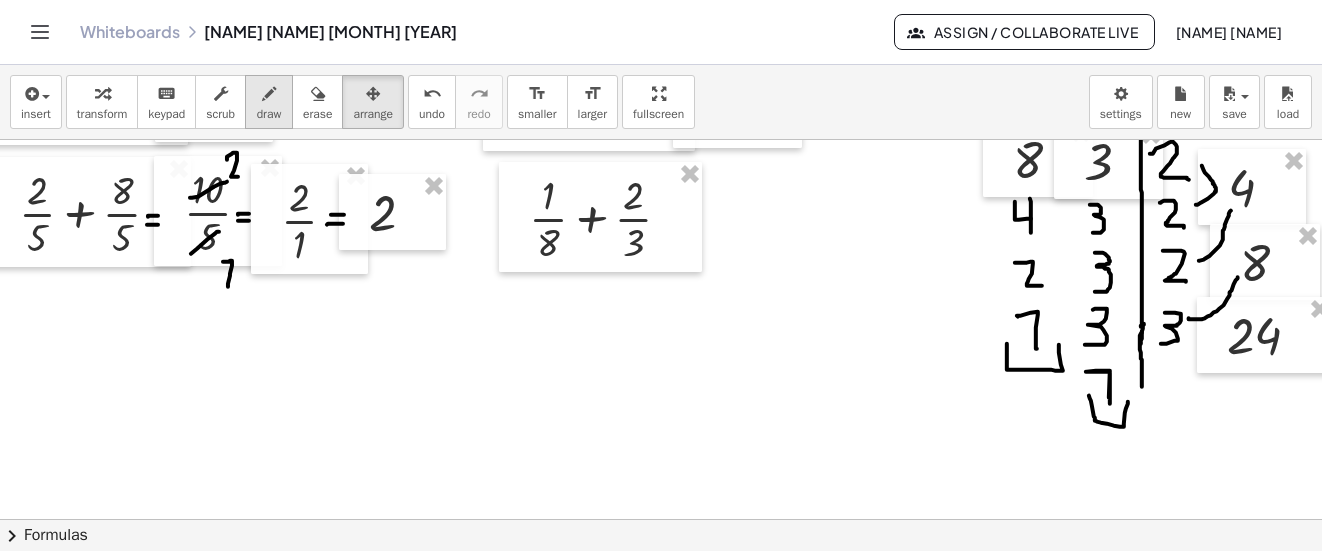 click at bounding box center [269, 94] 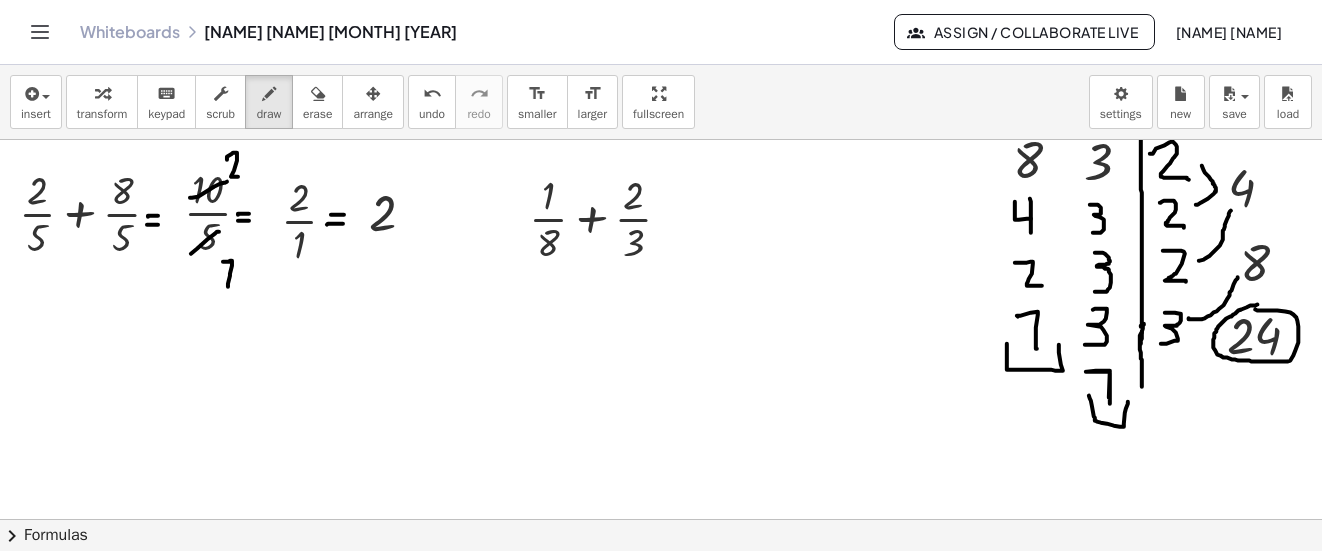 click at bounding box center (662, -472) 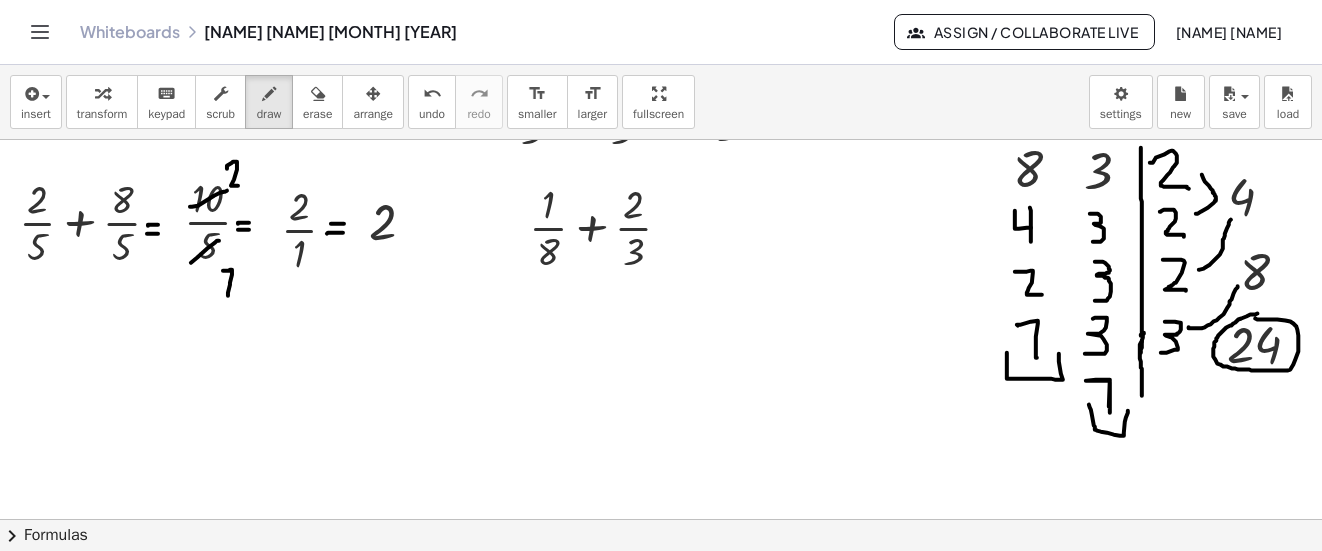 scroll, scrollTop: 1938, scrollLeft: 12, axis: both 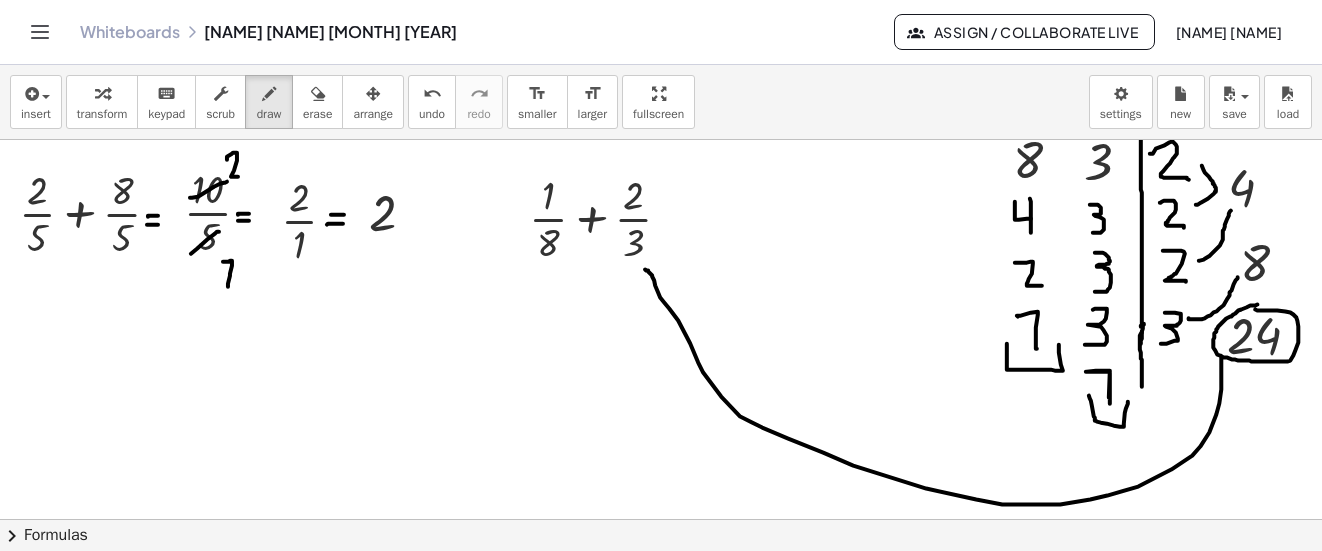 drag, startPoint x: 1221, startPoint y: 357, endPoint x: 645, endPoint y: 269, distance: 582.6835 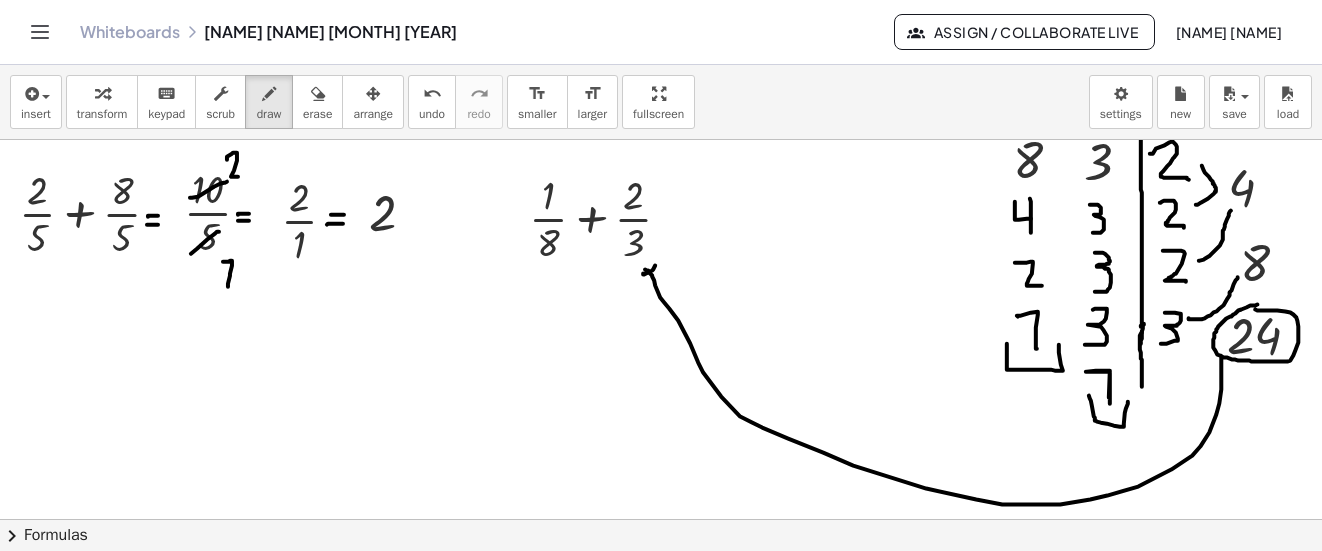 drag, startPoint x: 643, startPoint y: 273, endPoint x: 638, endPoint y: 263, distance: 11.18034 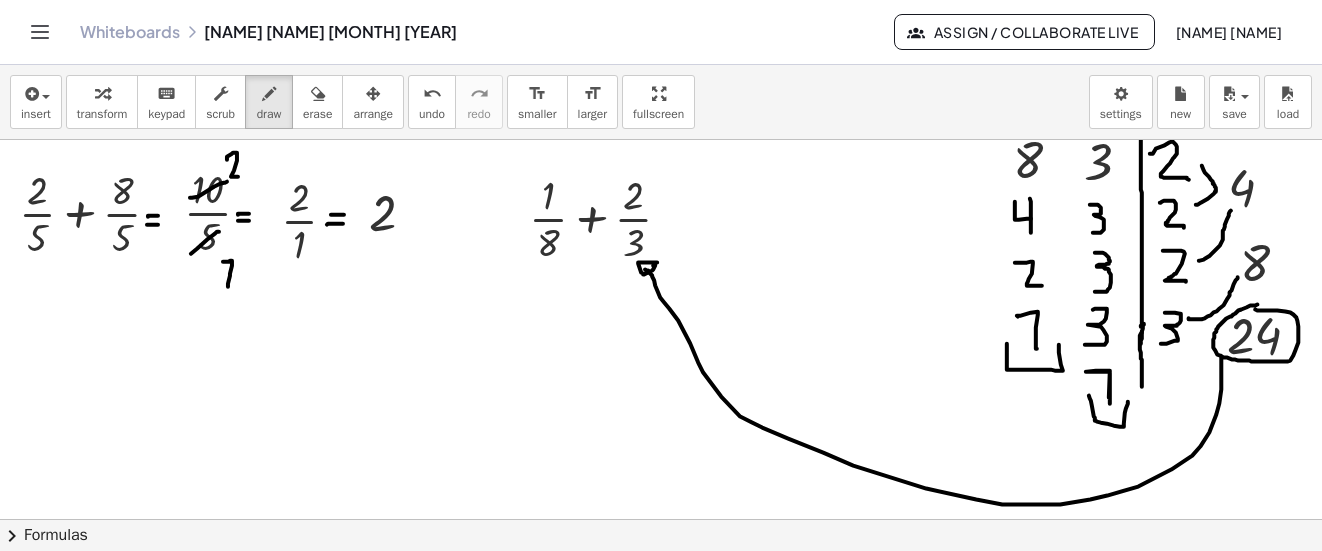 drag, startPoint x: 638, startPoint y: 263, endPoint x: 654, endPoint y: 277, distance: 21.260292 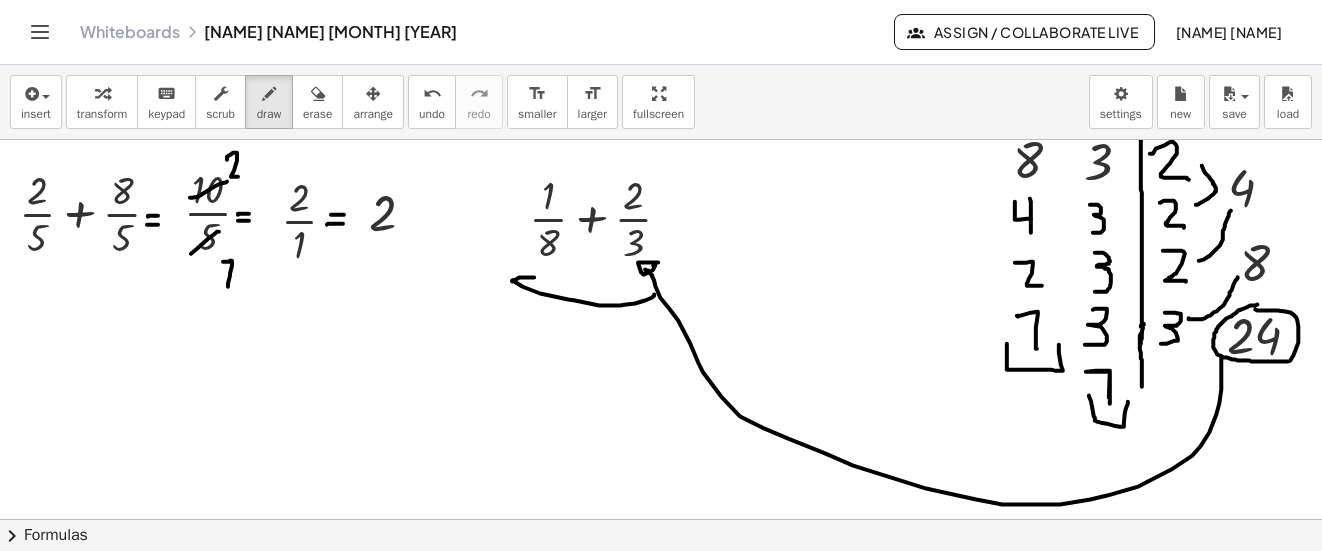 drag, startPoint x: 654, startPoint y: 294, endPoint x: 542, endPoint y: 277, distance: 113.28283 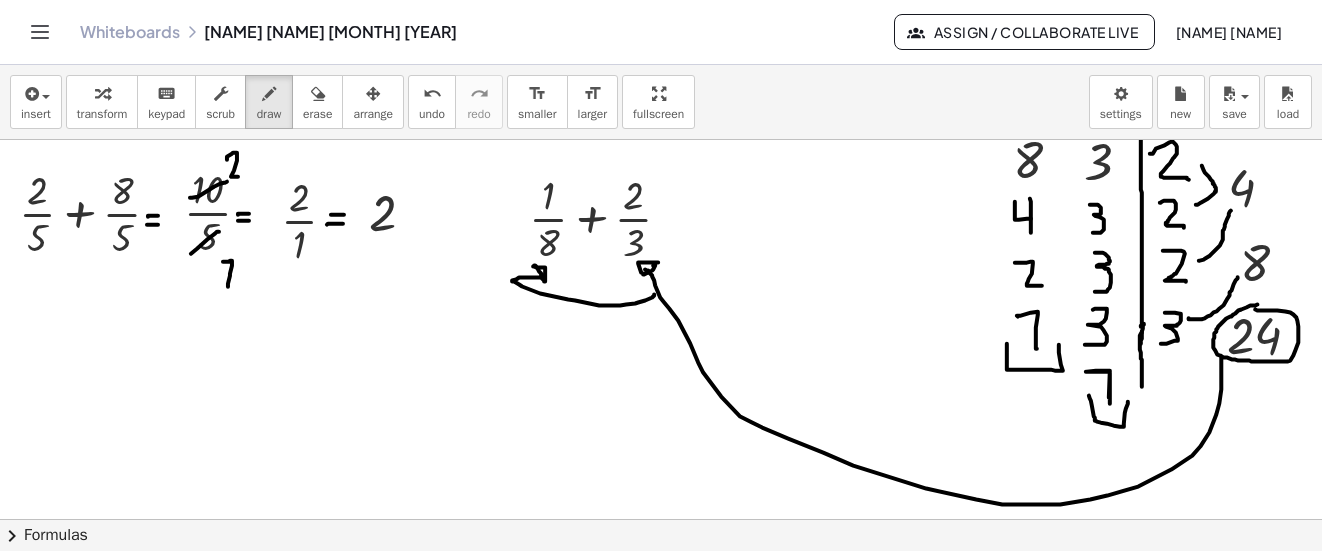 click at bounding box center (662, -472) 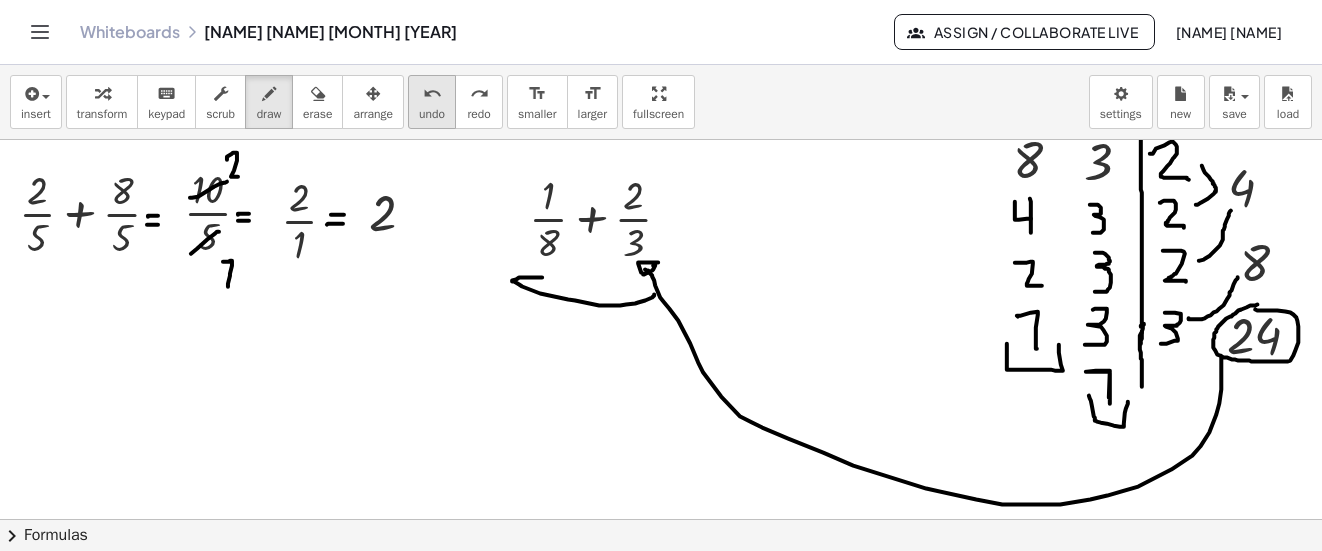 click on "undo" at bounding box center (432, 94) 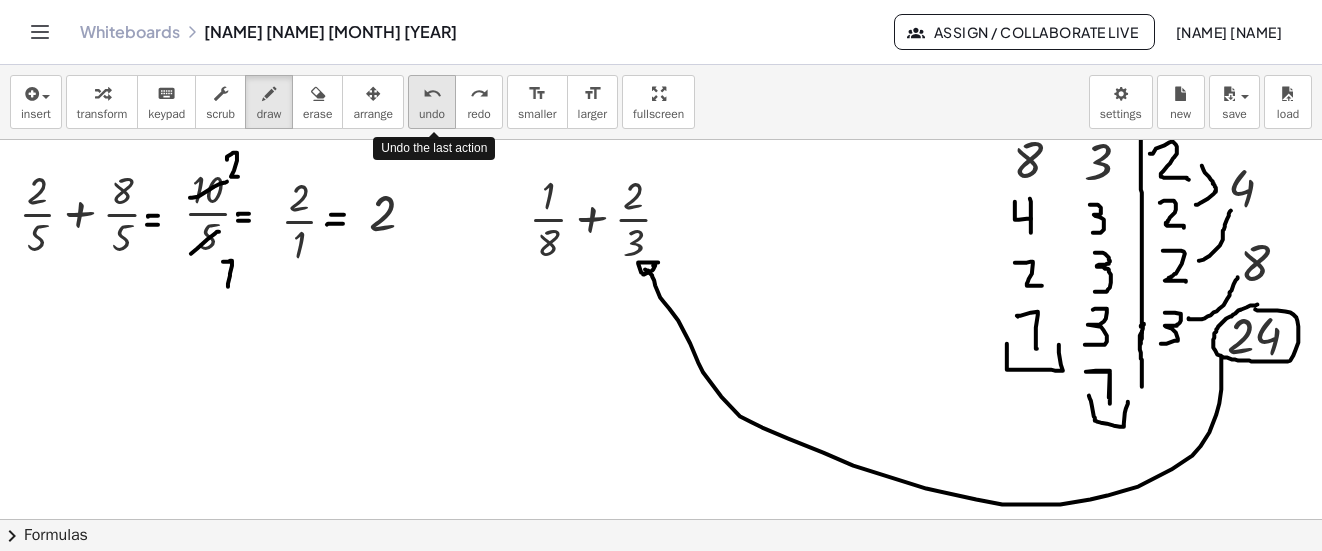 click on "undo" at bounding box center [432, 94] 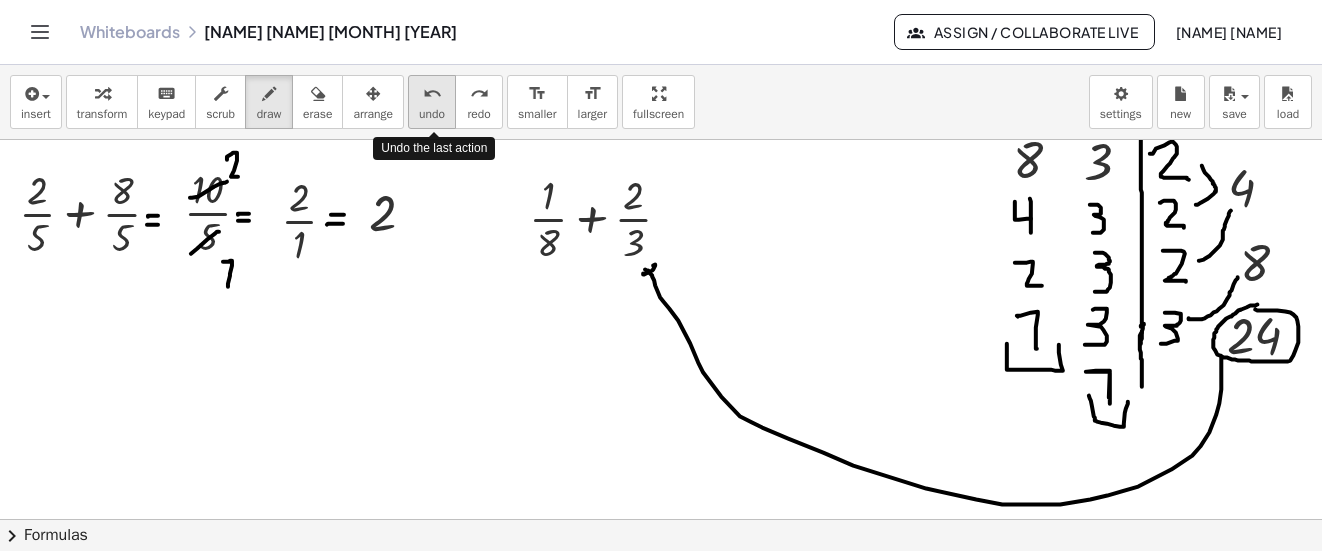 click on "undo" at bounding box center [432, 94] 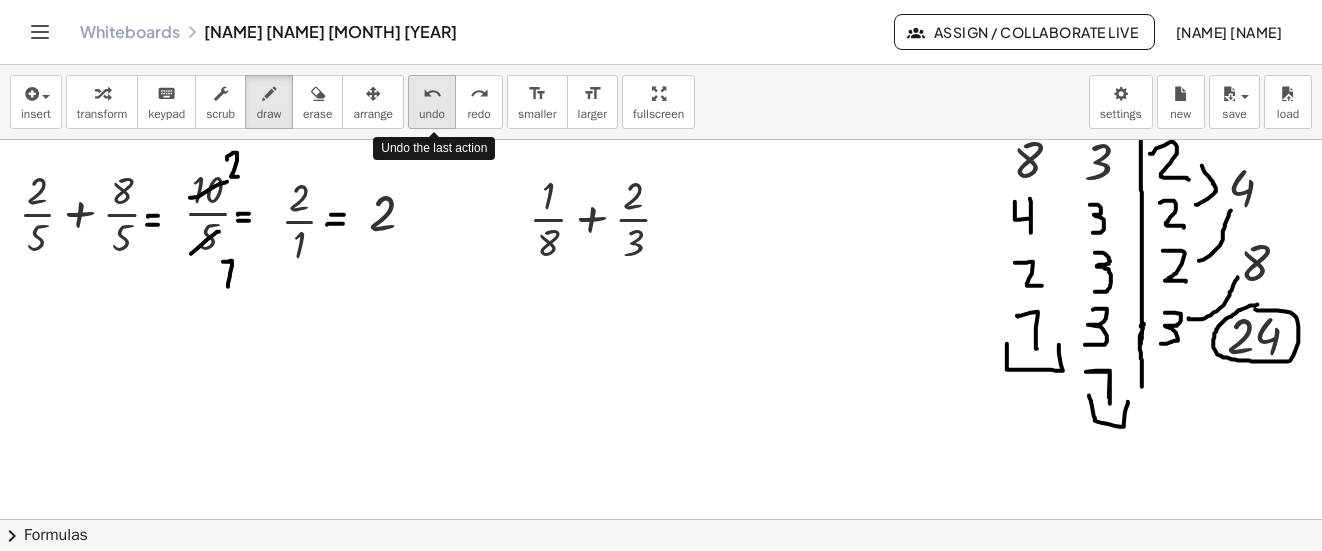 click on "undo" at bounding box center [432, 94] 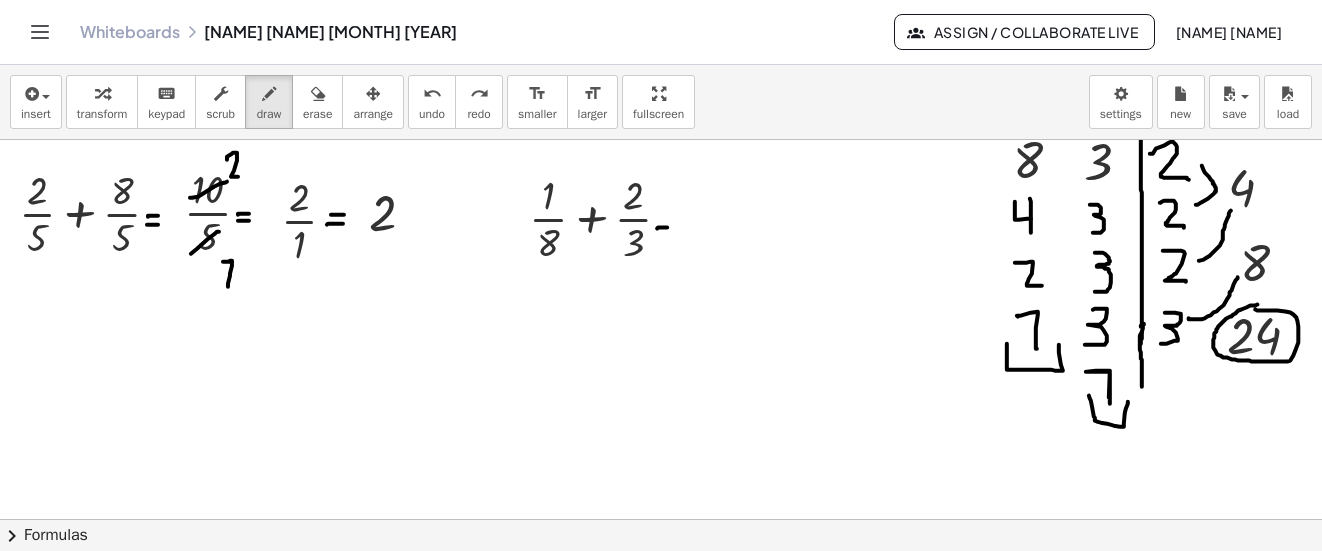 drag, startPoint x: 657, startPoint y: 228, endPoint x: 660, endPoint y: 218, distance: 10.440307 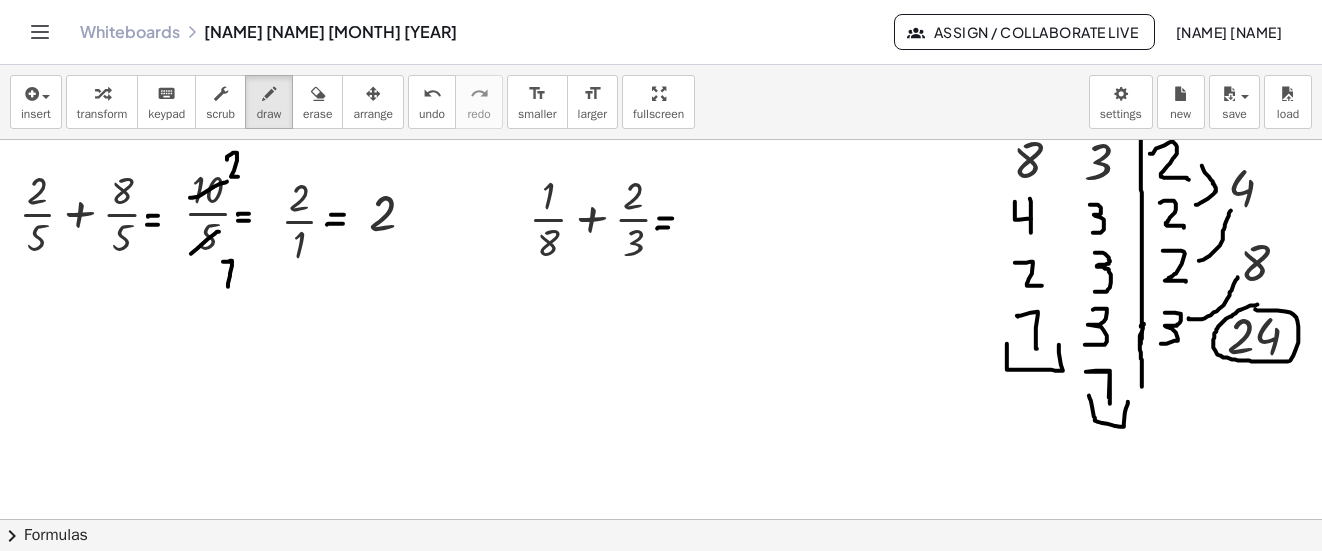 drag, startPoint x: 659, startPoint y: 218, endPoint x: 672, endPoint y: 218, distance: 13 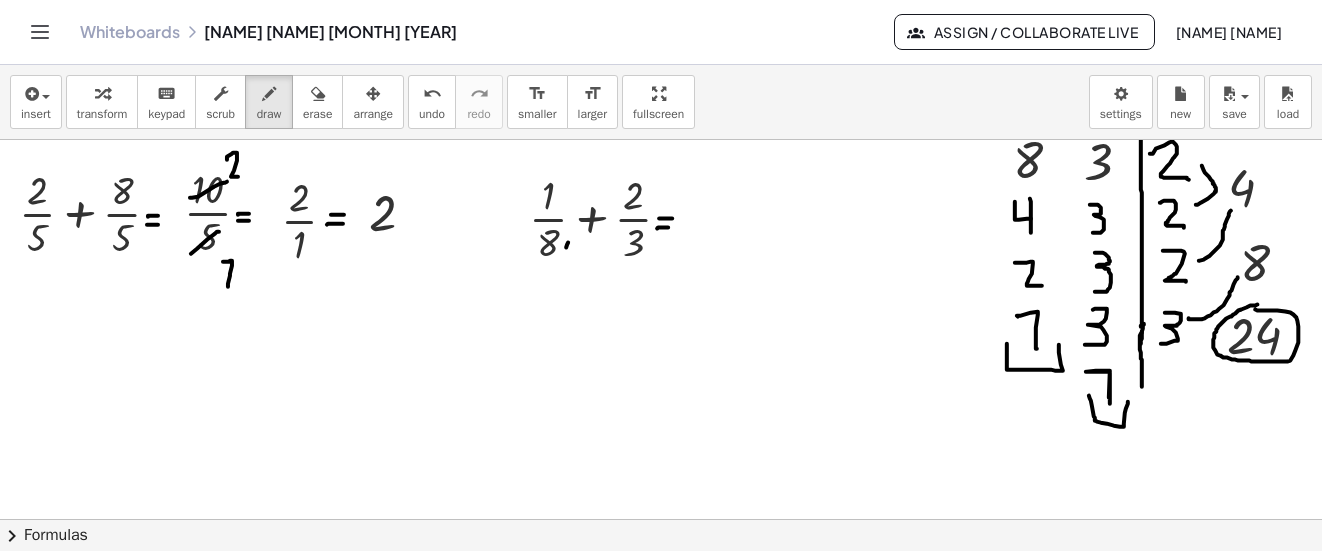 click at bounding box center [662, -472] 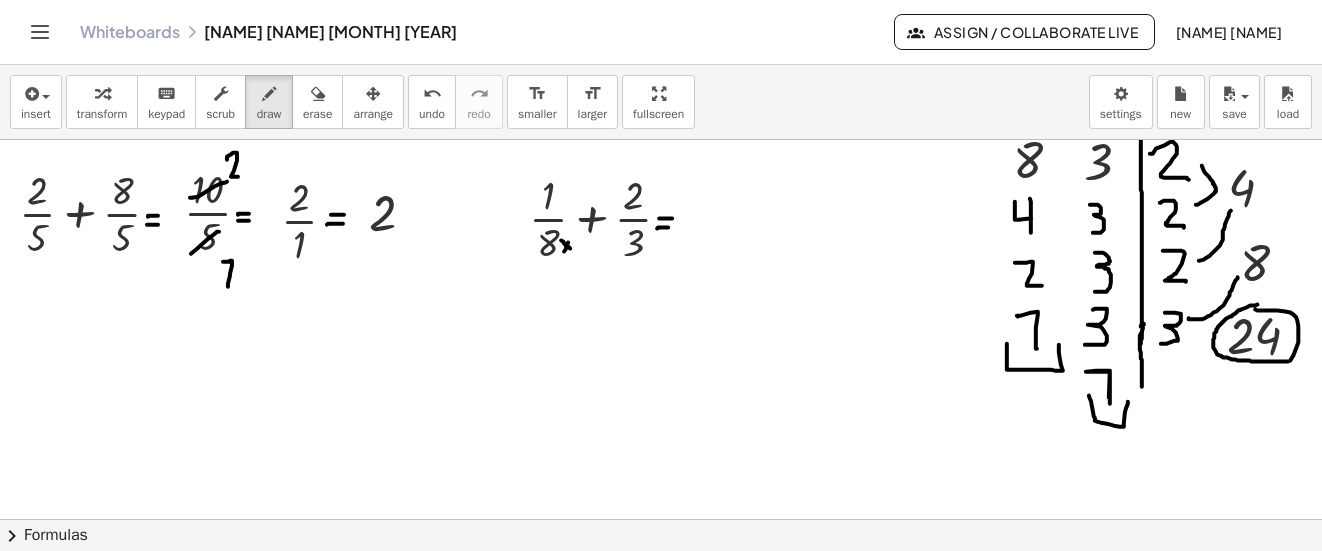 drag, startPoint x: 561, startPoint y: 240, endPoint x: 570, endPoint y: 248, distance: 12.0415945 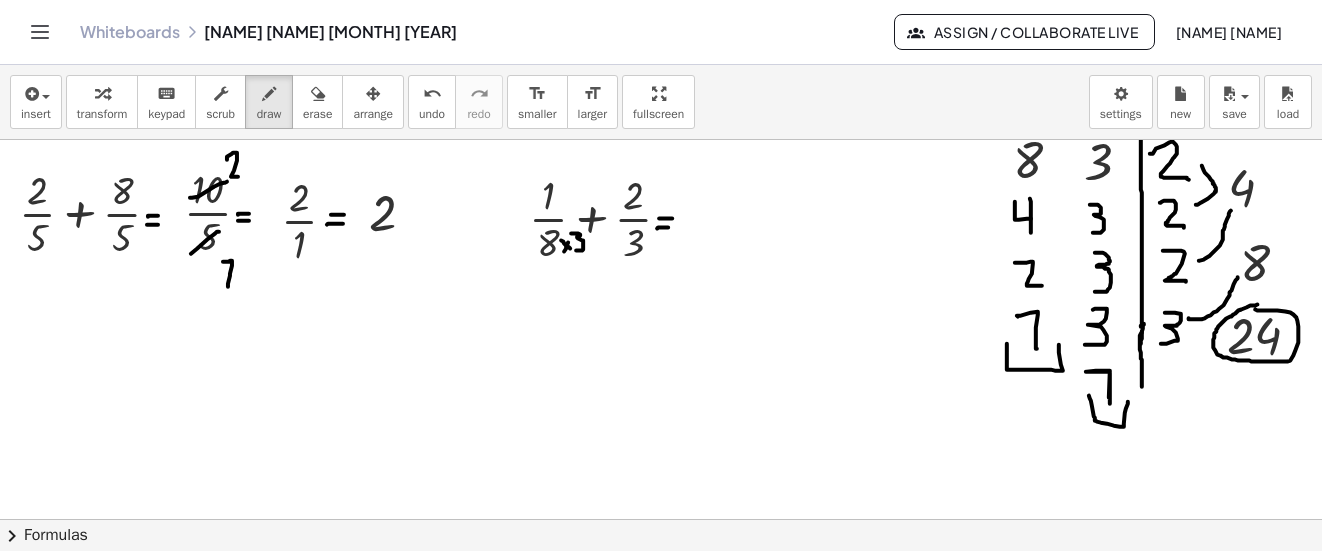 drag, startPoint x: 571, startPoint y: 233, endPoint x: 576, endPoint y: 250, distance: 17.720045 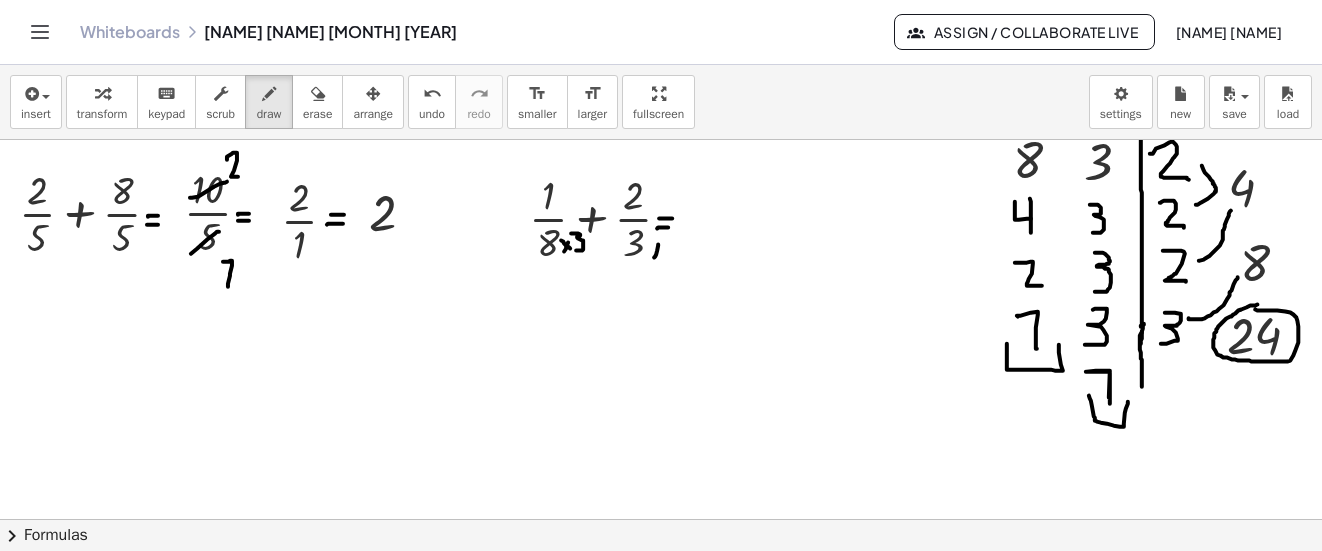 drag, startPoint x: 658, startPoint y: 244, endPoint x: 654, endPoint y: 257, distance: 13.601471 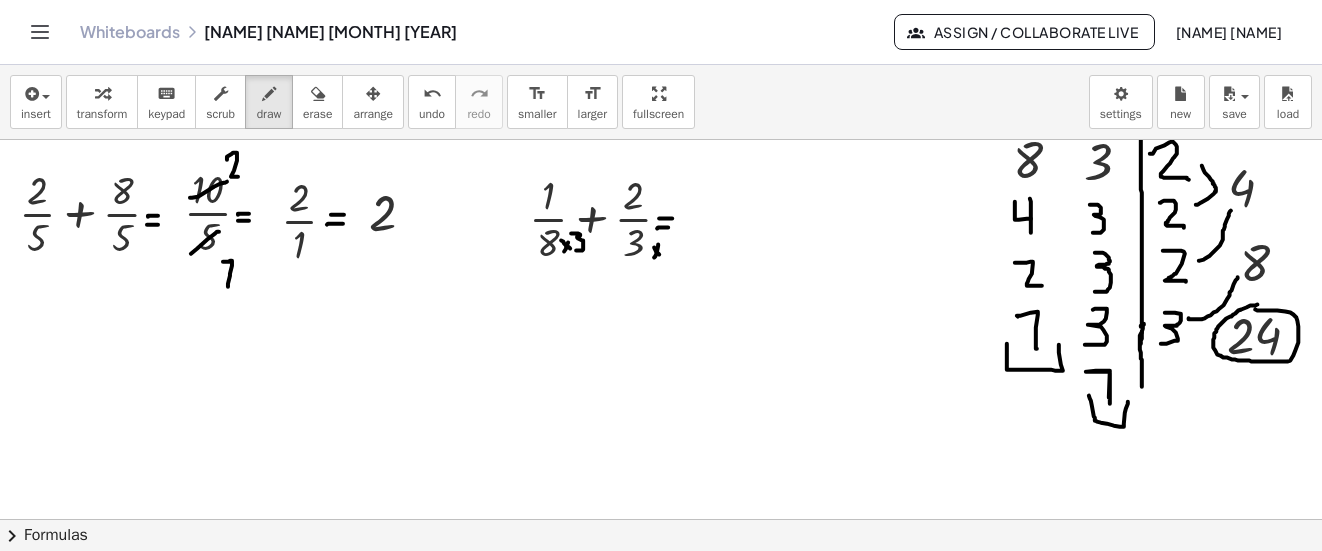 click at bounding box center [662, -472] 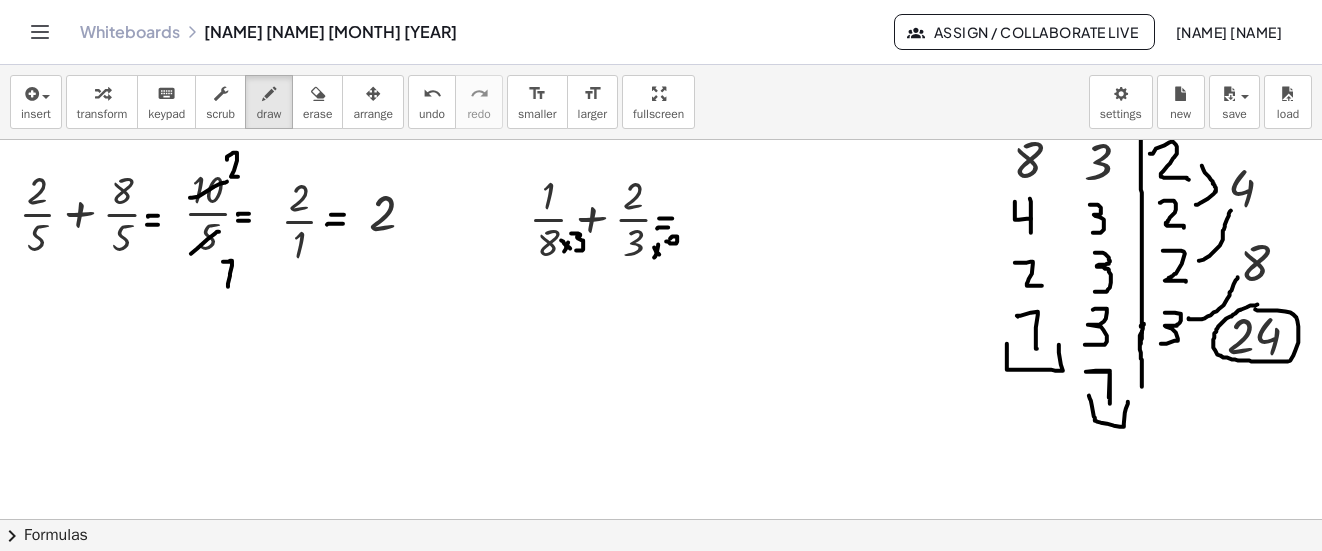 click at bounding box center [662, -472] 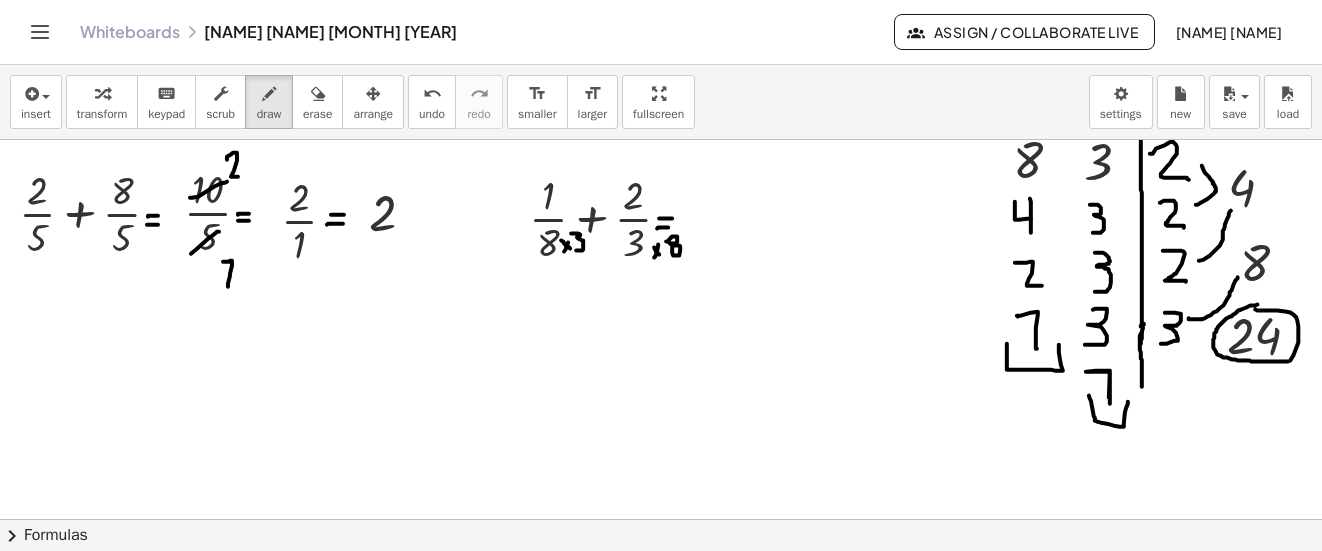 click at bounding box center (662, -472) 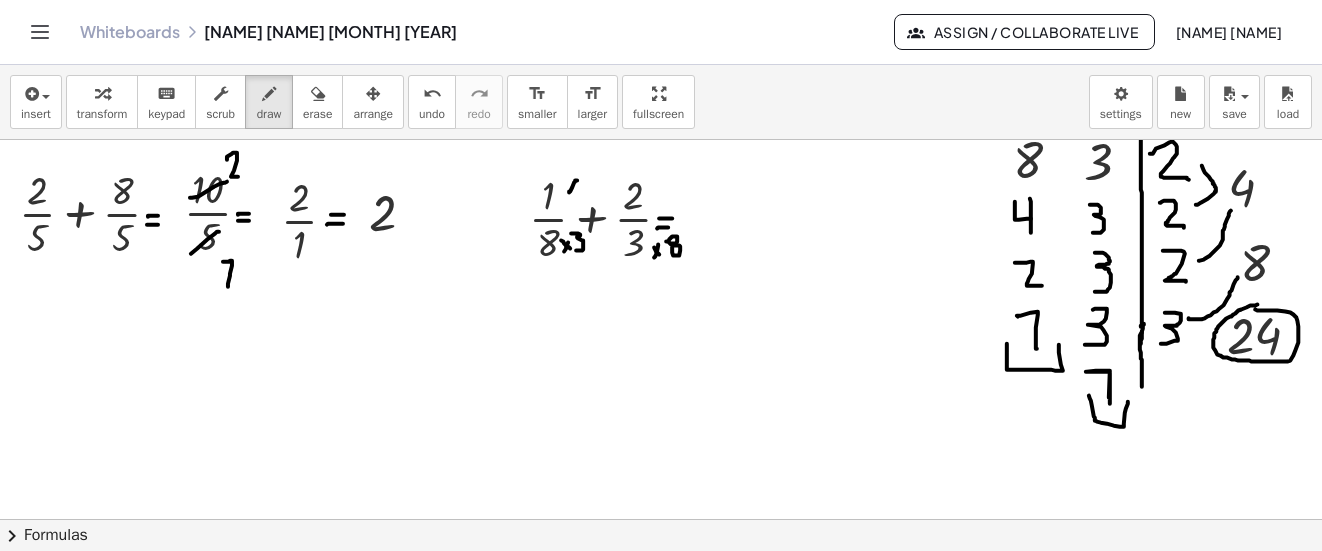 drag, startPoint x: 577, startPoint y: 180, endPoint x: 569, endPoint y: 192, distance: 14.422205 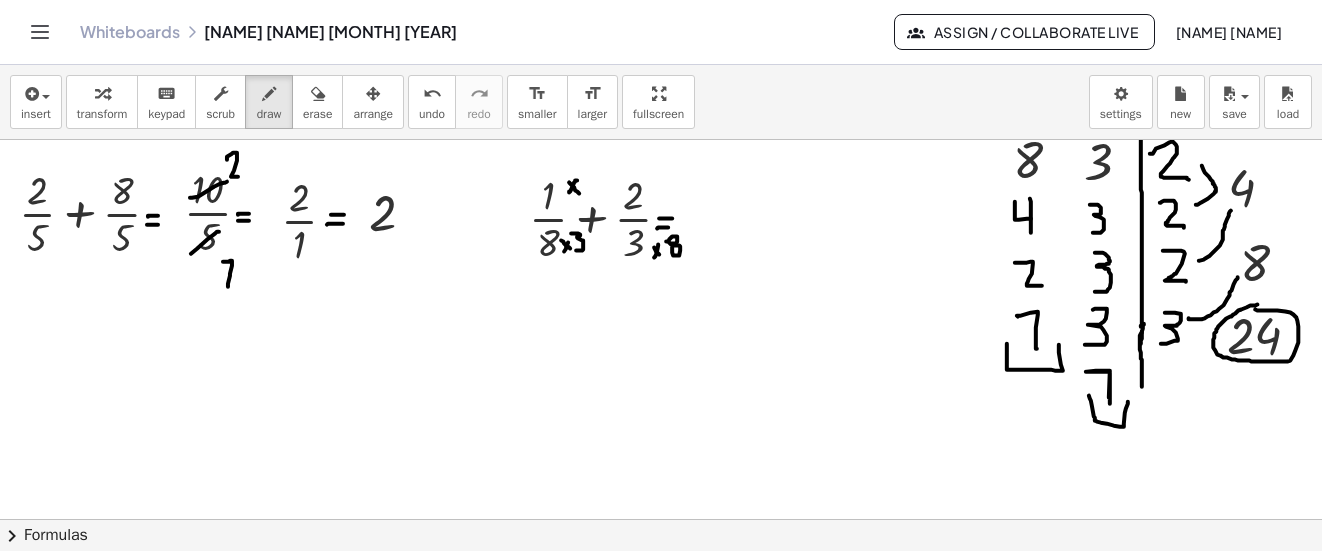 drag, startPoint x: 569, startPoint y: 182, endPoint x: 579, endPoint y: 193, distance: 14.866069 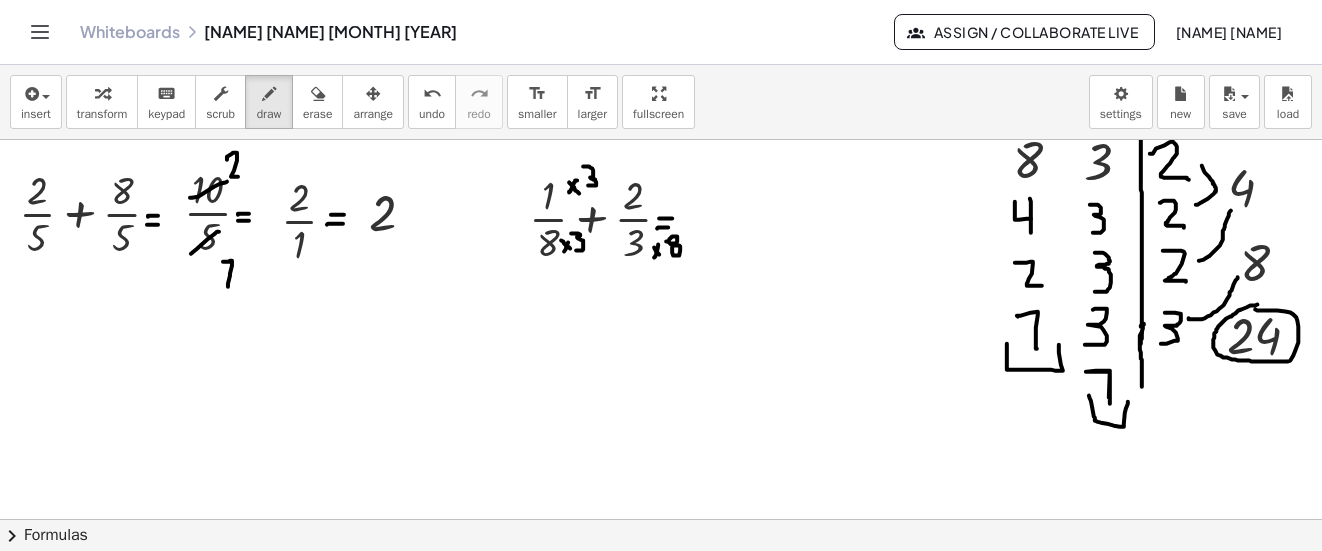 drag, startPoint x: 583, startPoint y: 166, endPoint x: 588, endPoint y: 185, distance: 19.646883 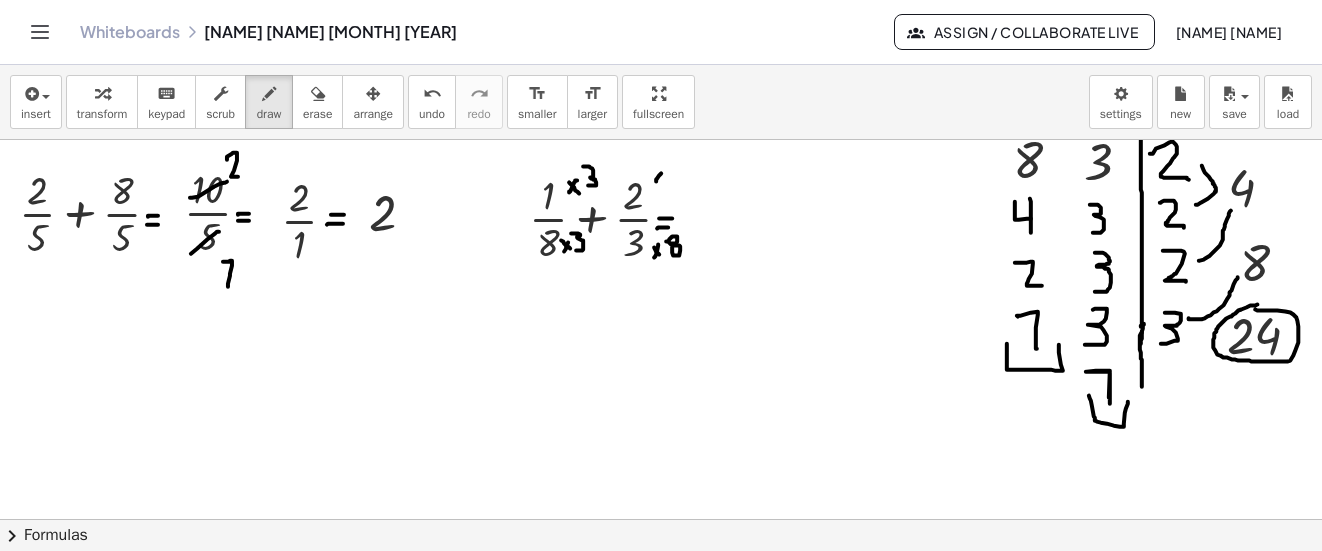drag, startPoint x: 661, startPoint y: 173, endPoint x: 652, endPoint y: 168, distance: 10.29563 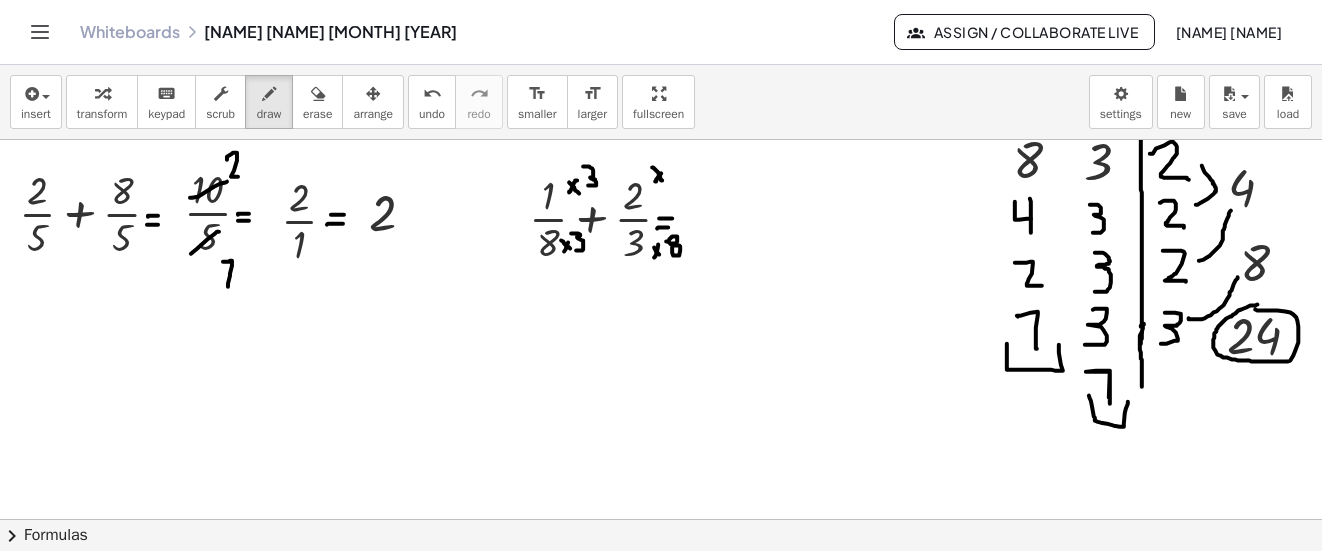 drag, startPoint x: 652, startPoint y: 167, endPoint x: 663, endPoint y: 183, distance: 19.416489 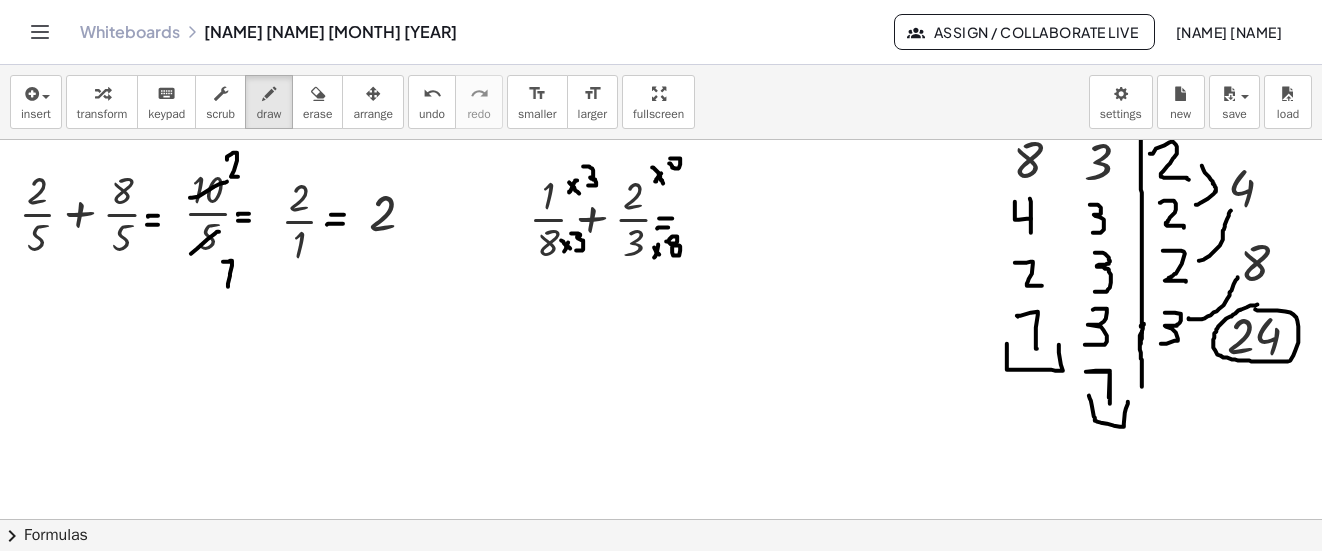 click at bounding box center (662, -472) 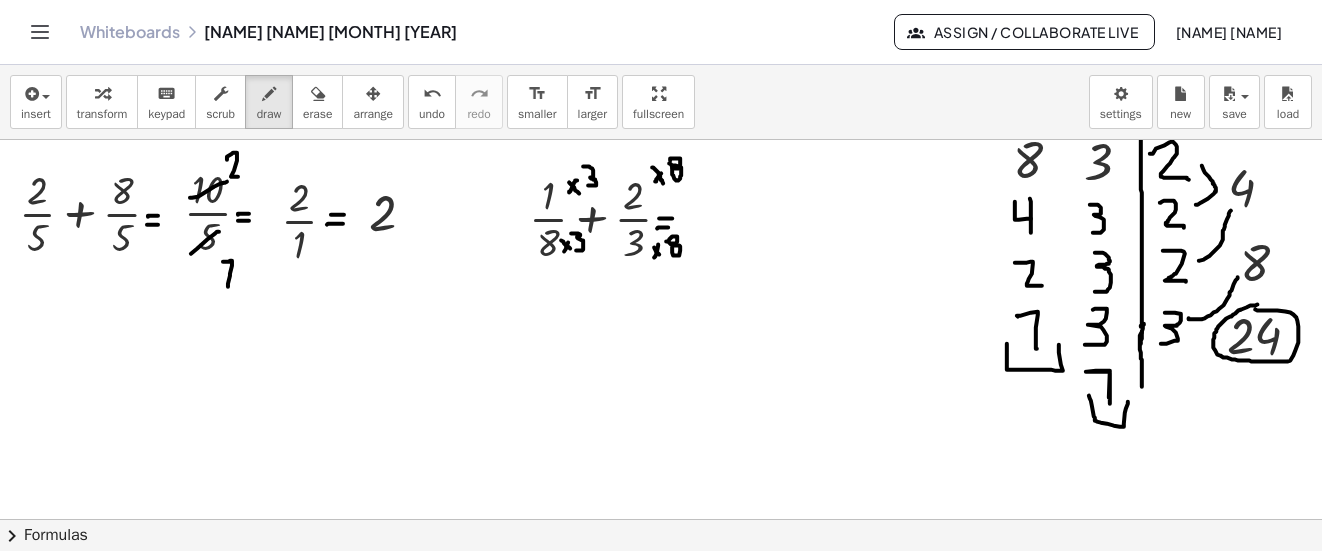 click at bounding box center [662, -472] 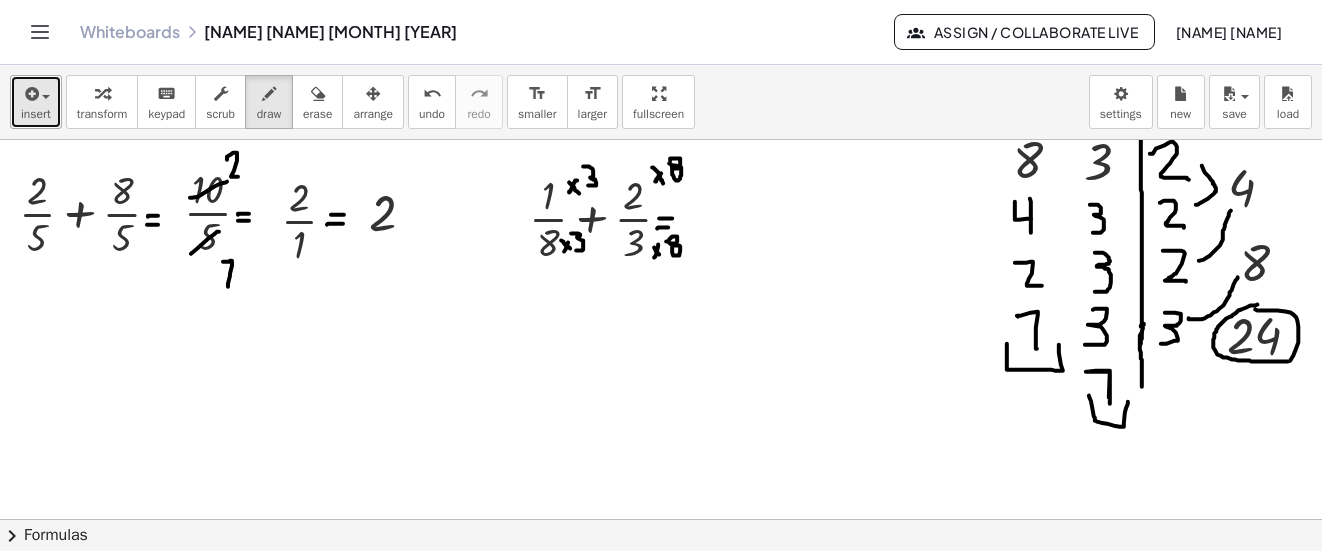 click at bounding box center (30, 94) 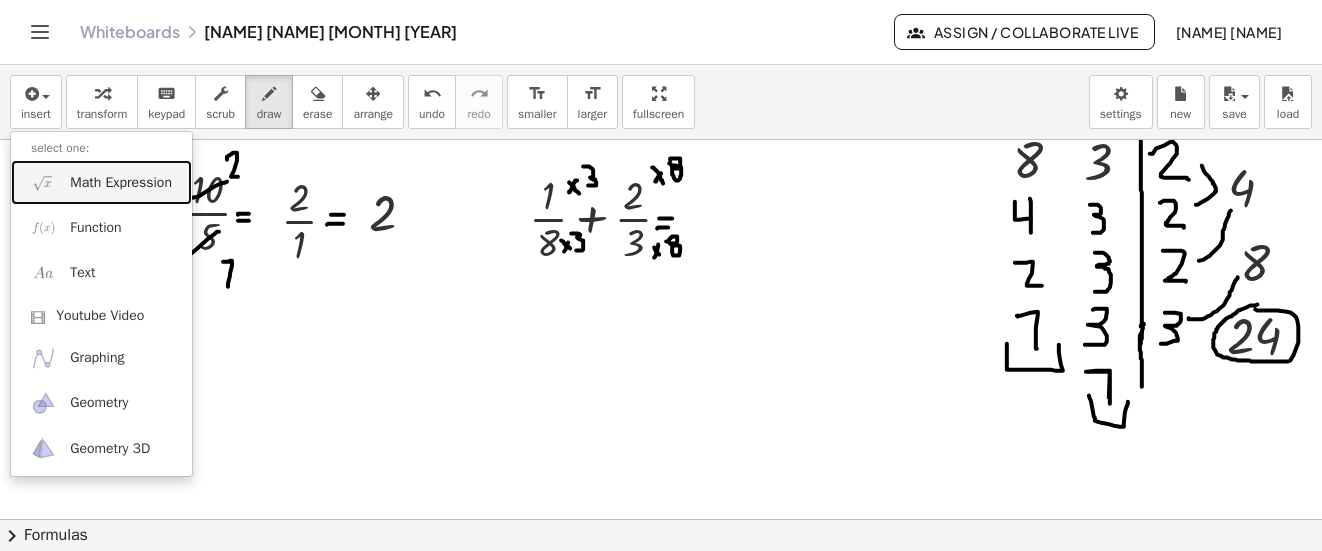 click on "Math Expression" at bounding box center [121, 183] 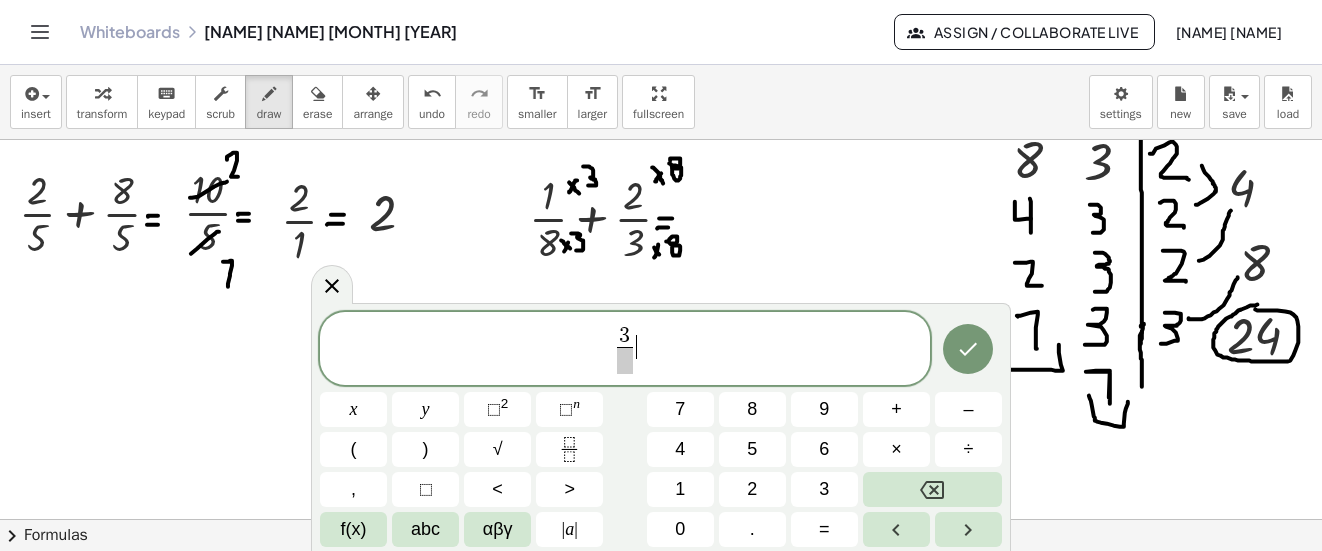 click on "3 ​ ​" at bounding box center (625, 350) 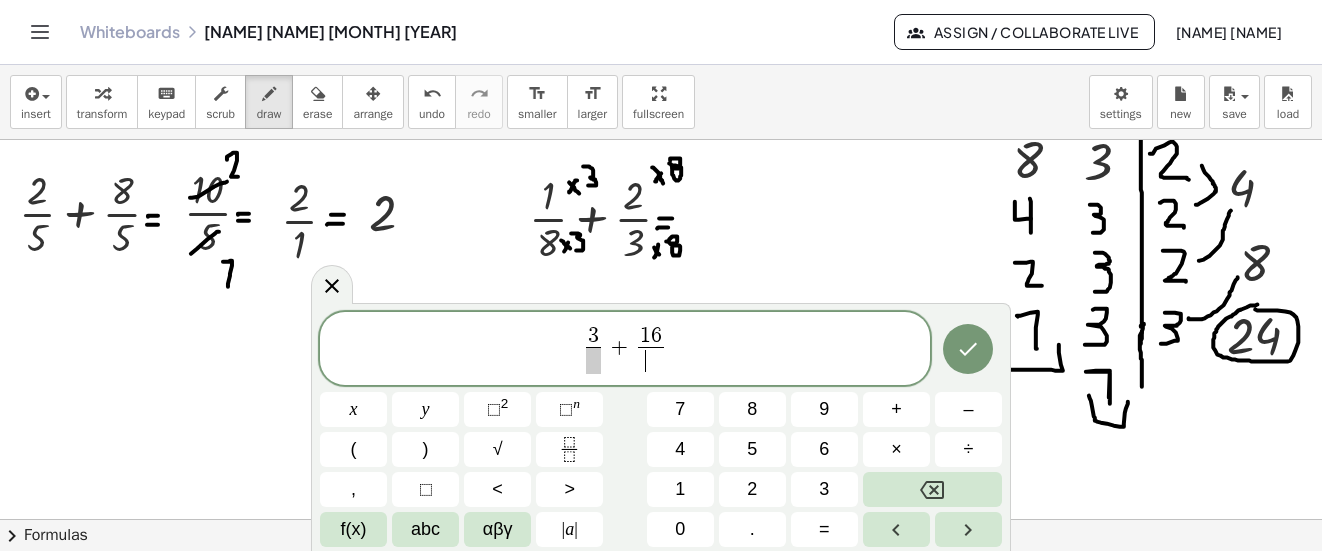 click at bounding box center (593, 360) 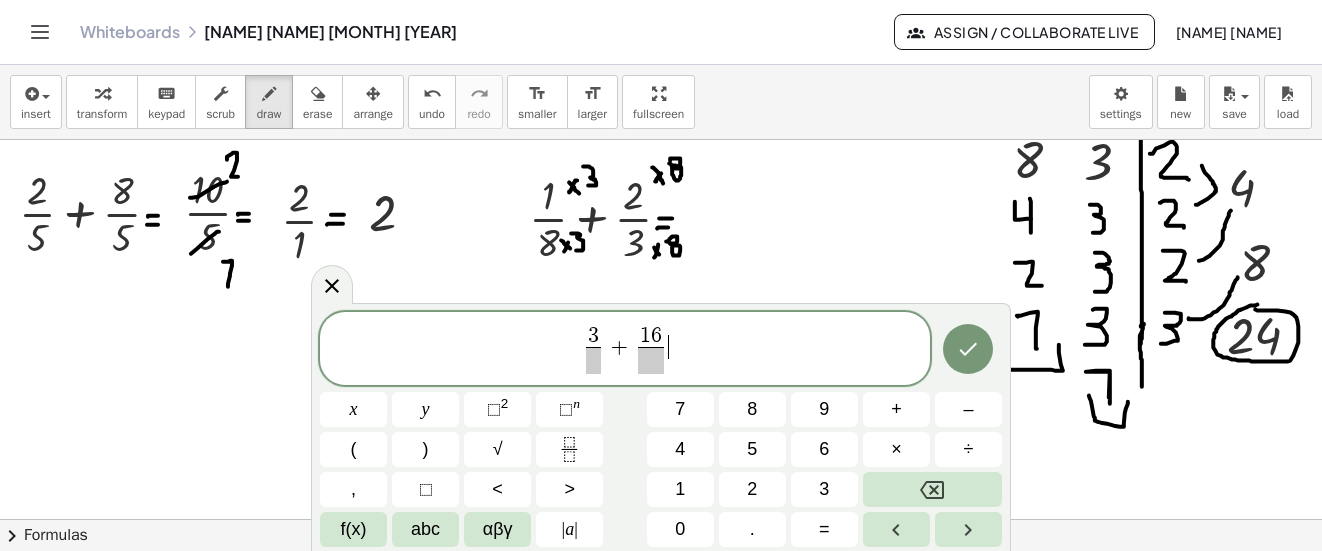 click on "3 + 1 6" at bounding box center (625, 350) 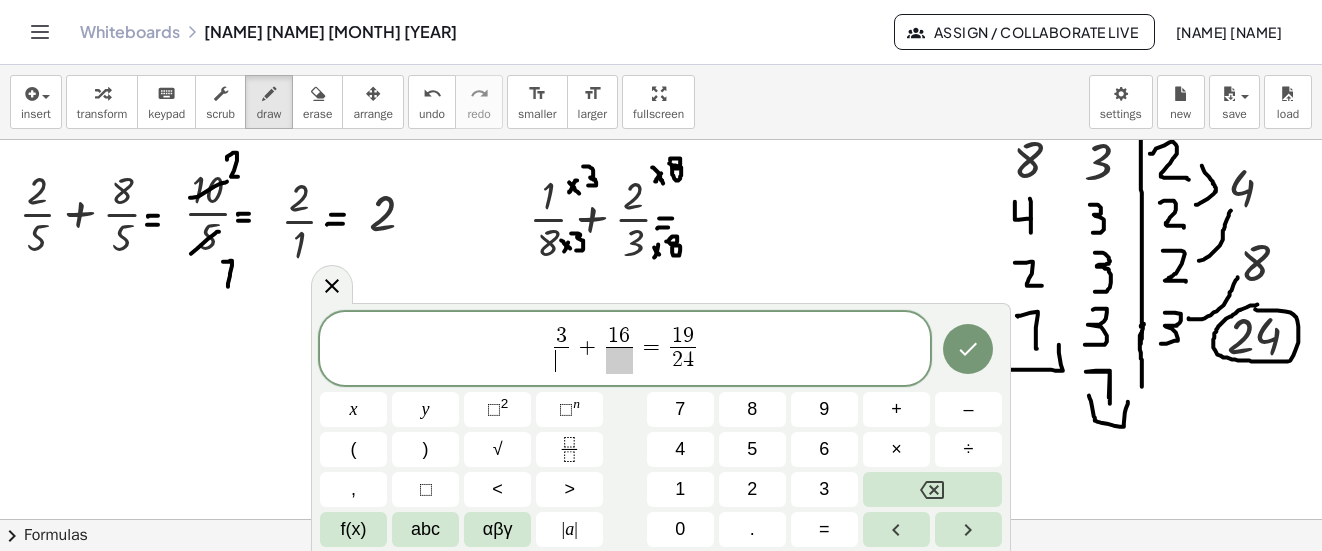 click on "​" at bounding box center [561, 360] 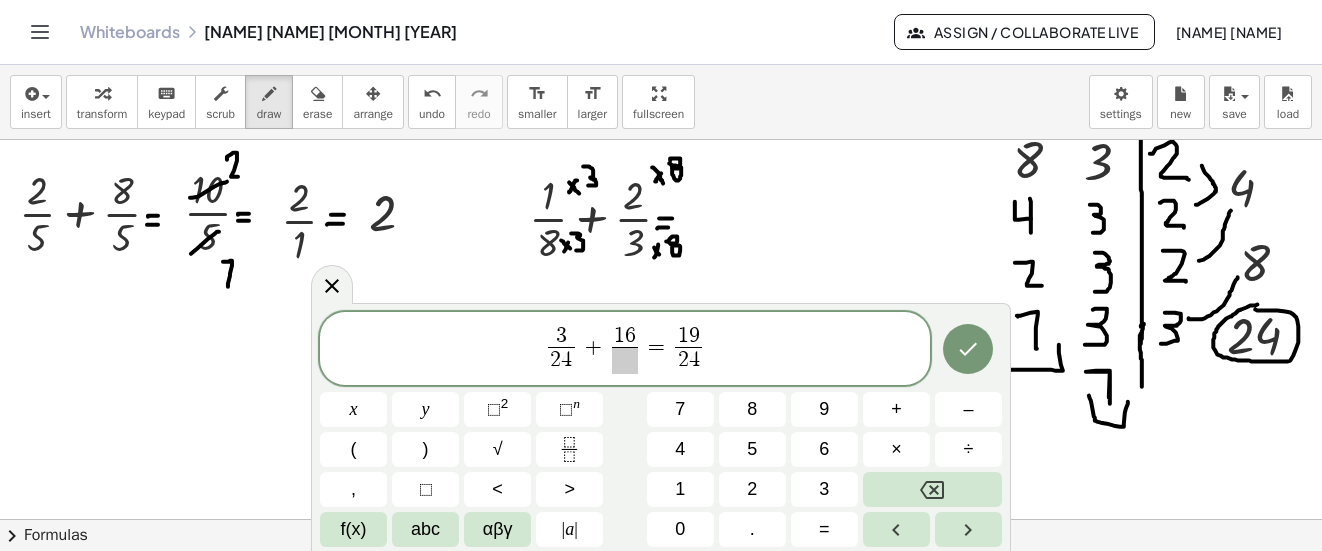 click at bounding box center [625, 360] 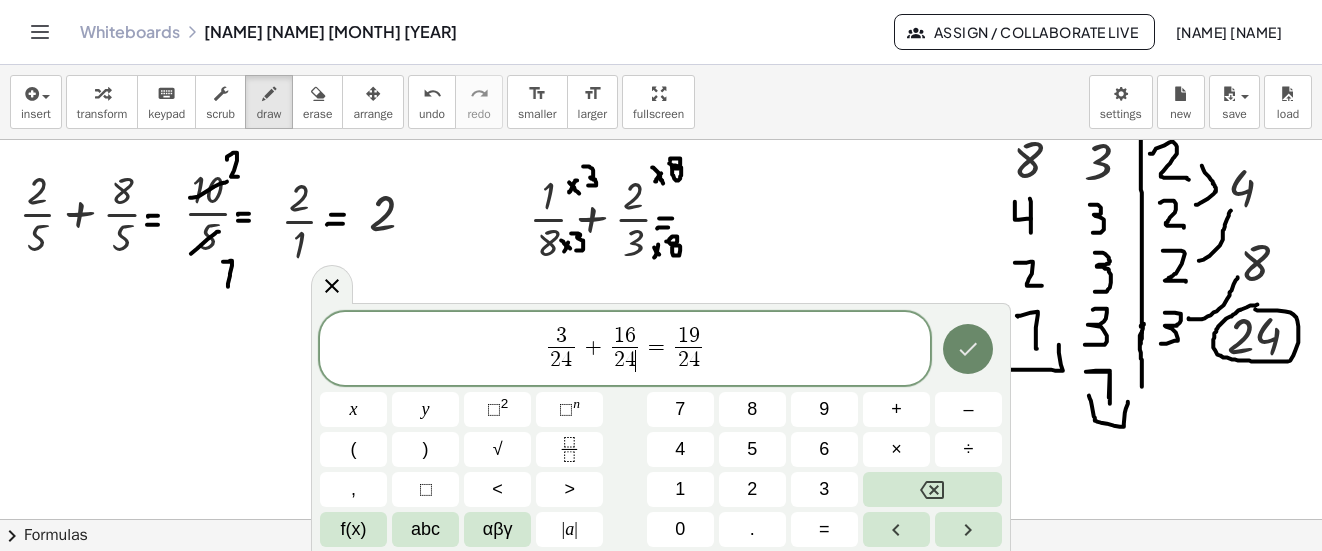 click 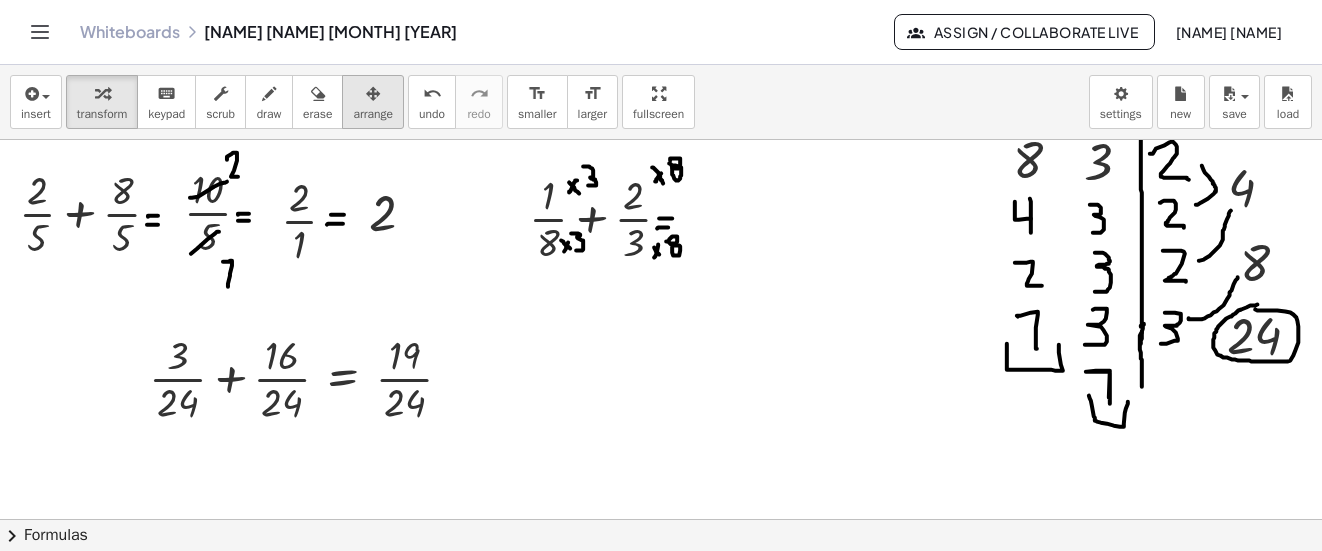 click on "arrange" at bounding box center (373, 114) 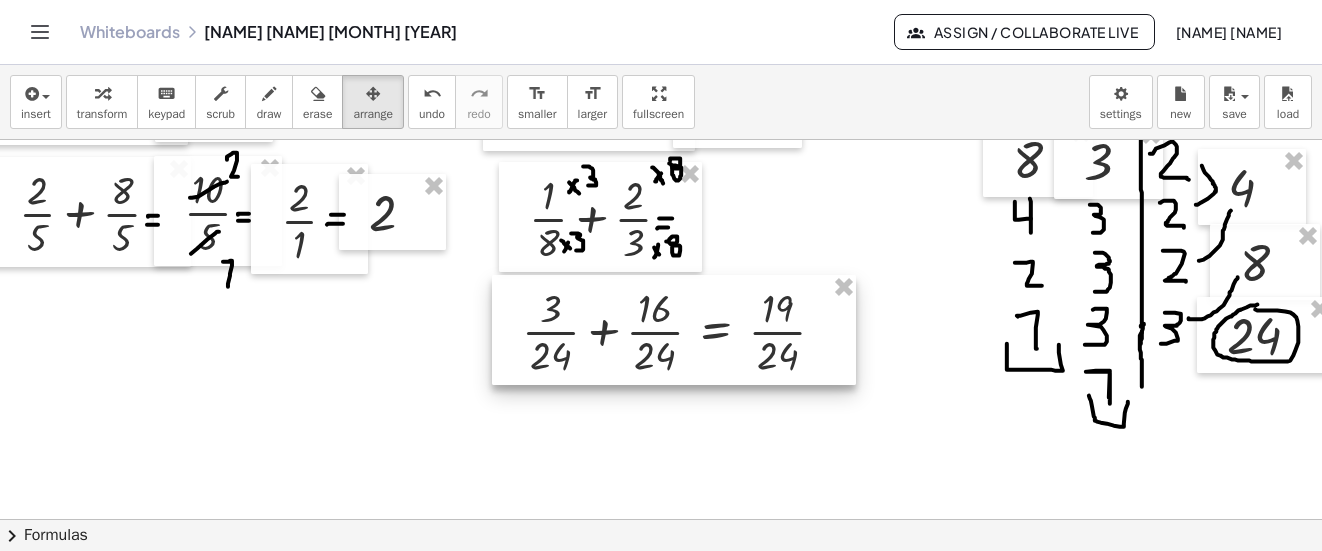 drag, startPoint x: 371, startPoint y: 386, endPoint x: 711, endPoint y: 345, distance: 342.46313 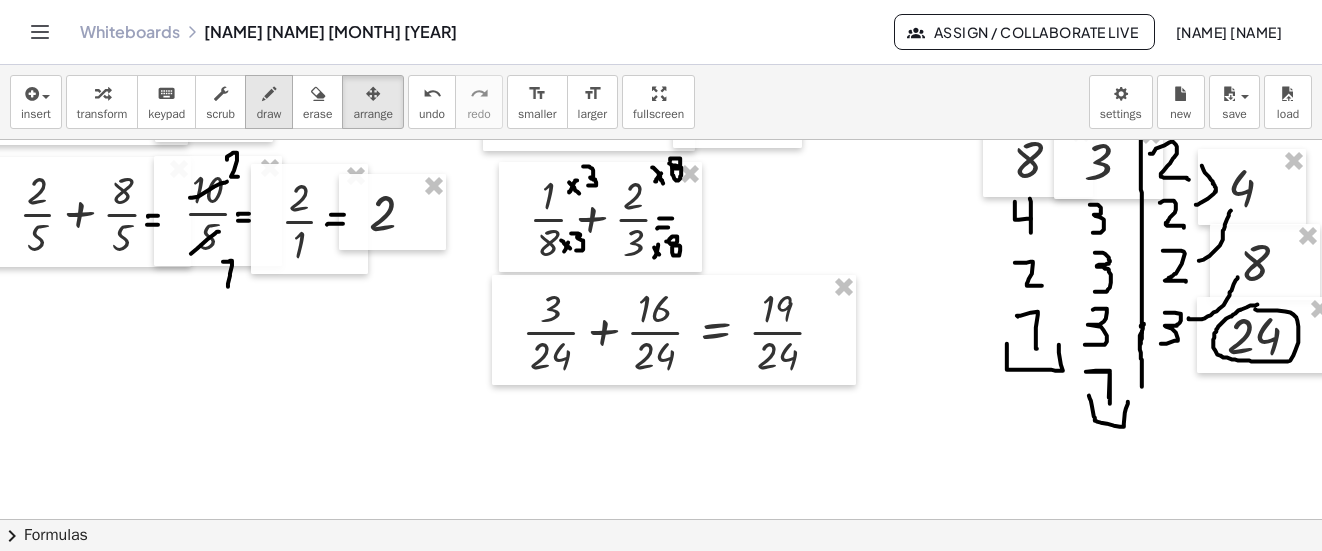 click on "draw" at bounding box center (269, 114) 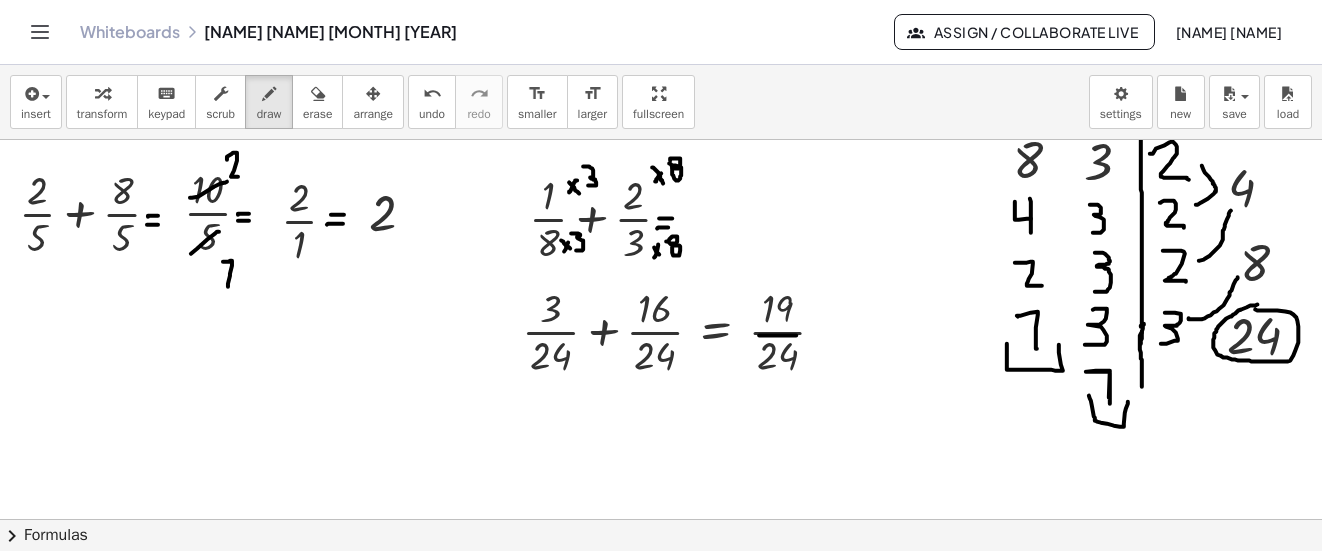 drag, startPoint x: 759, startPoint y: 335, endPoint x: 585, endPoint y: 262, distance: 188.69287 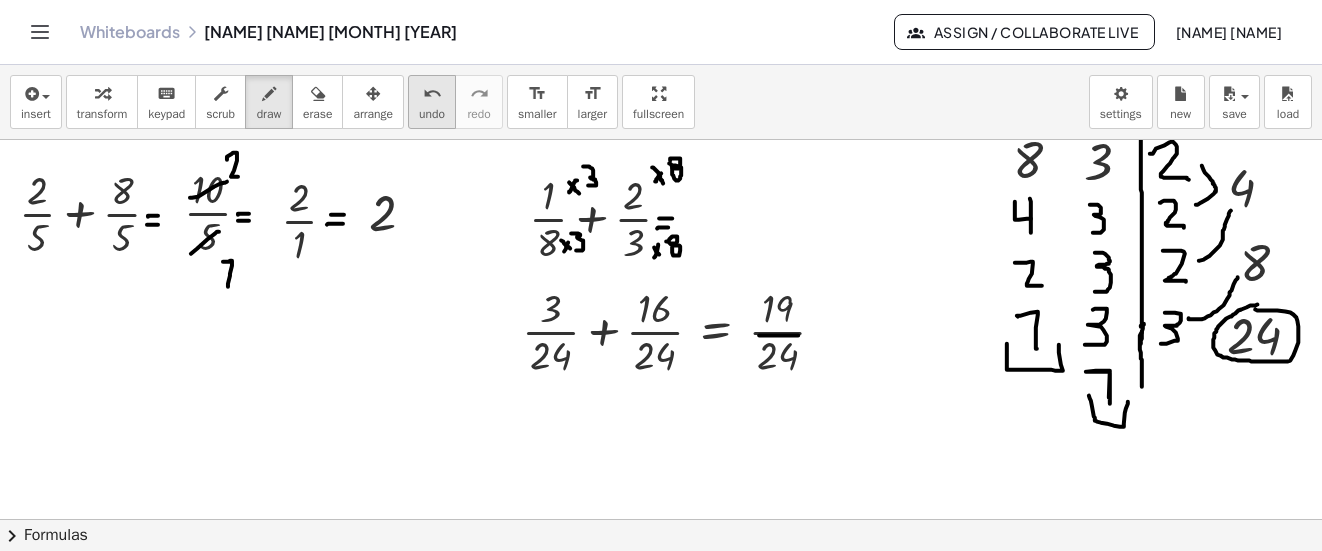 click on "undo" at bounding box center (432, 94) 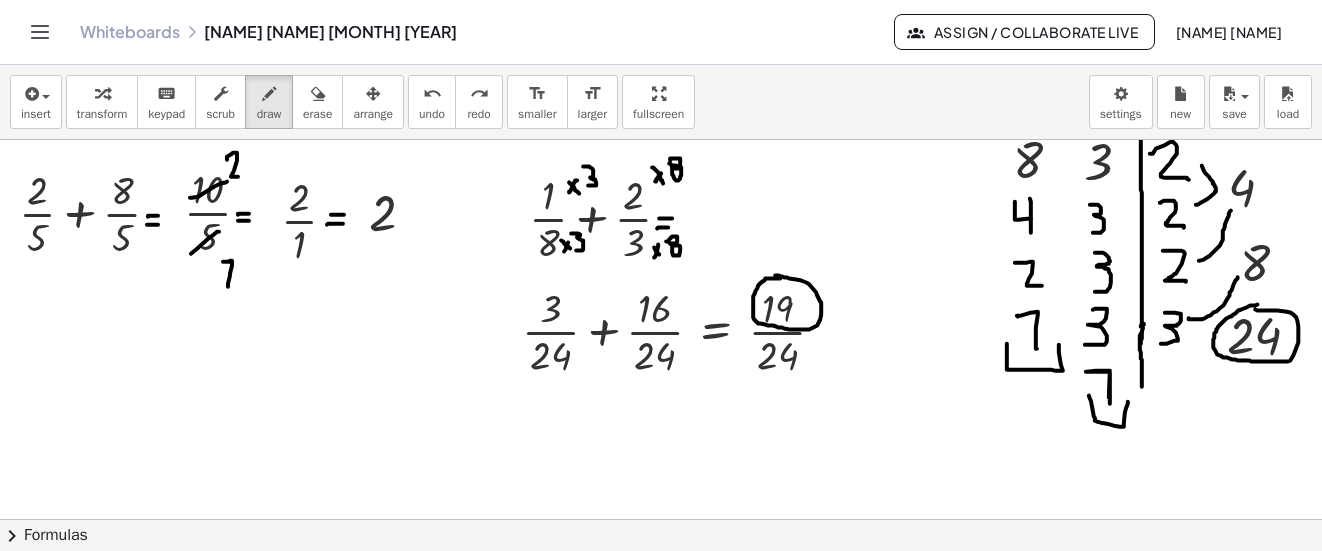 click at bounding box center (662, -472) 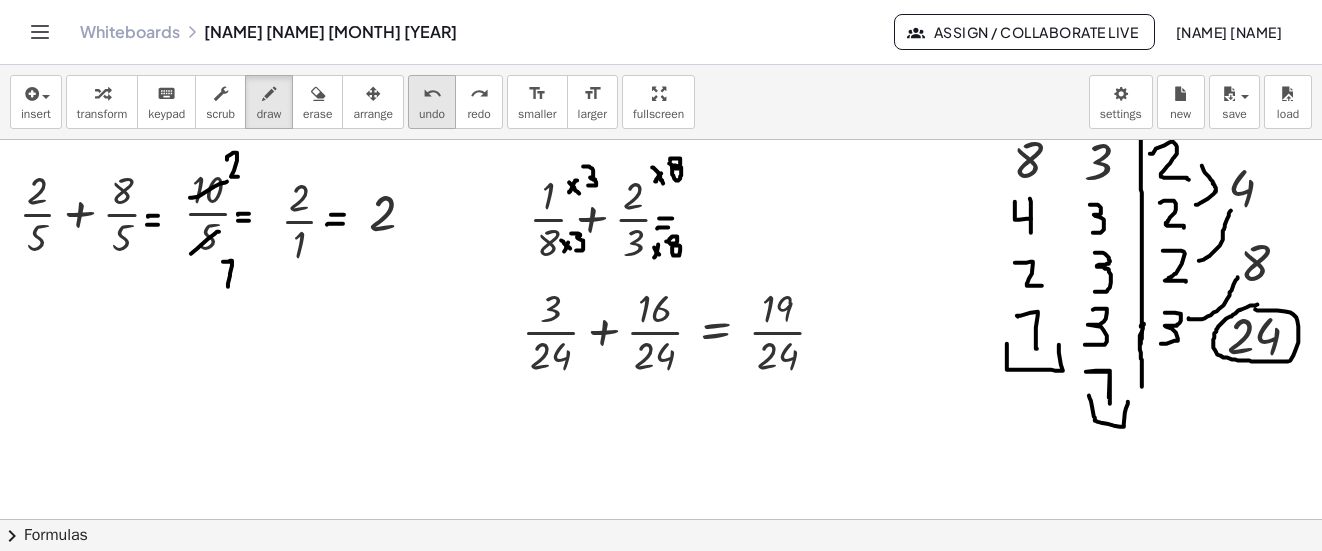 click on "undo" at bounding box center [432, 93] 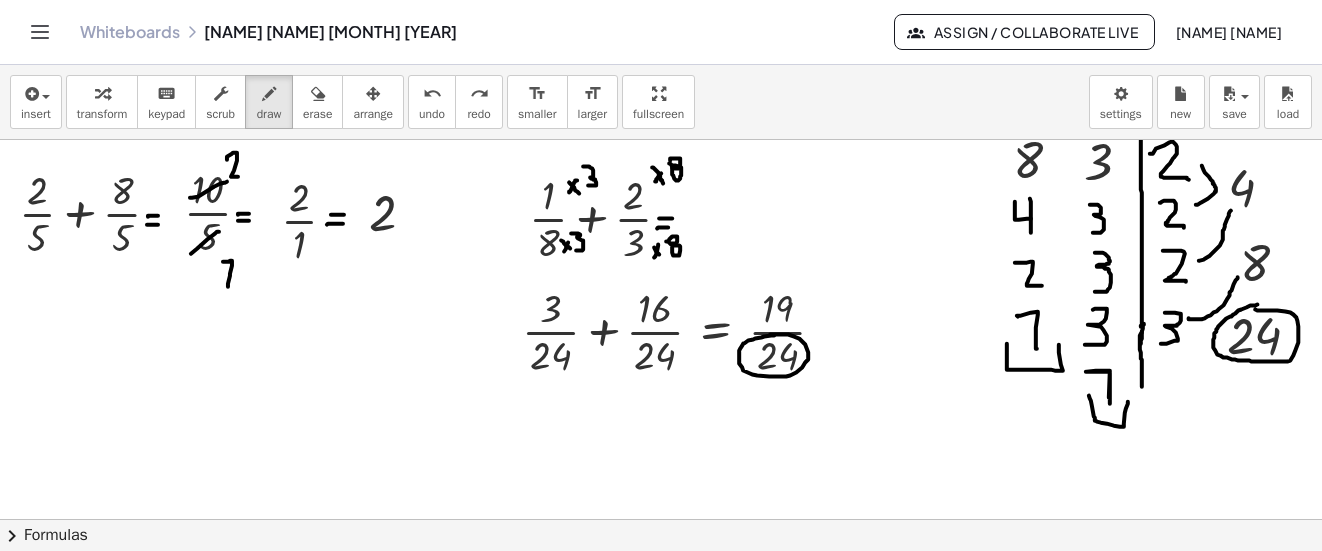 click at bounding box center (662, -472) 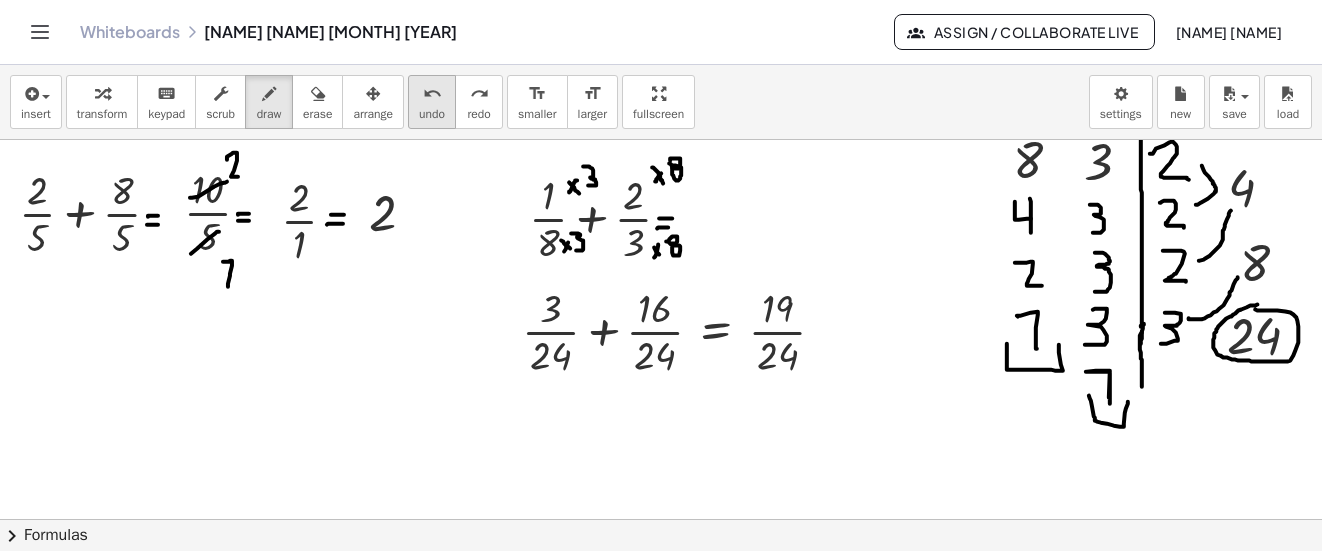 click on "undo" at bounding box center [432, 94] 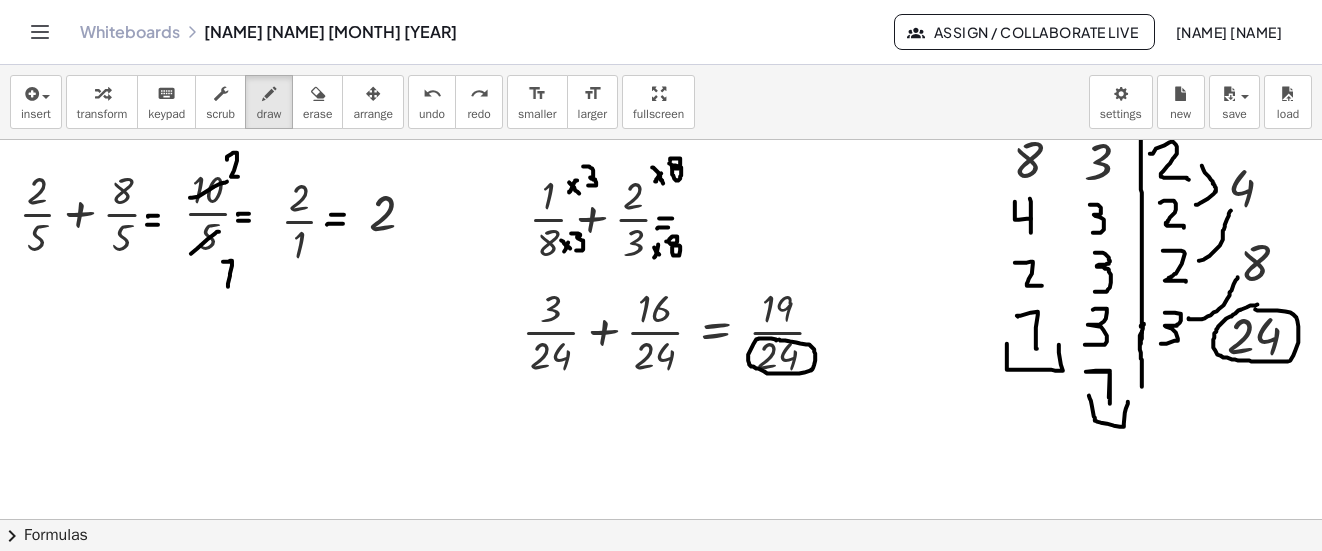 click at bounding box center (662, -472) 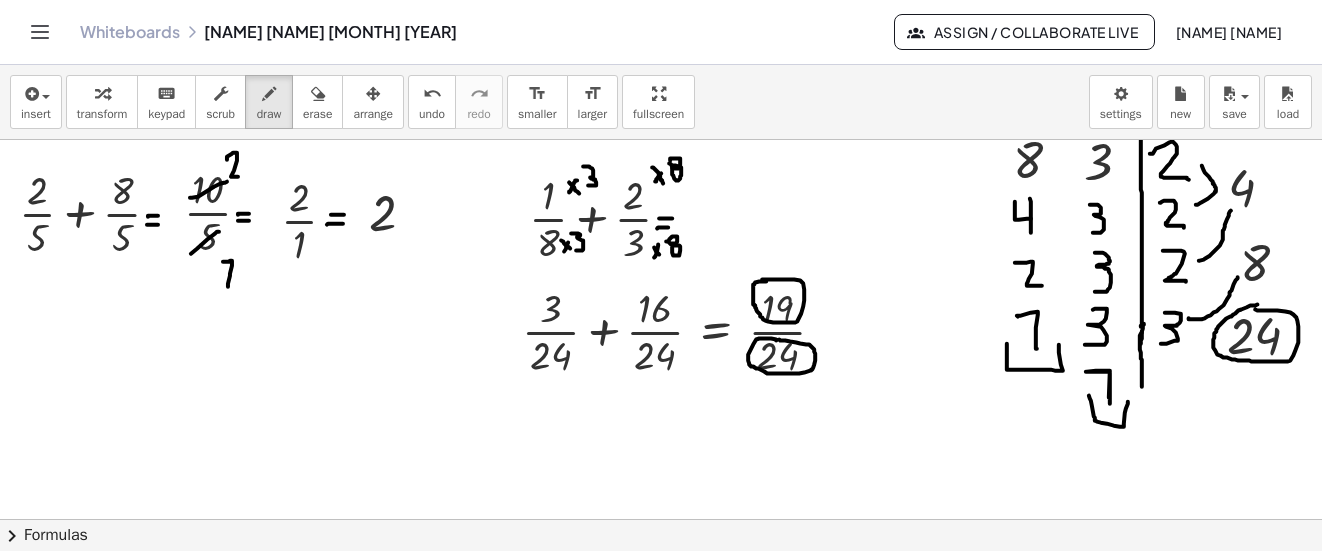 click at bounding box center (662, -472) 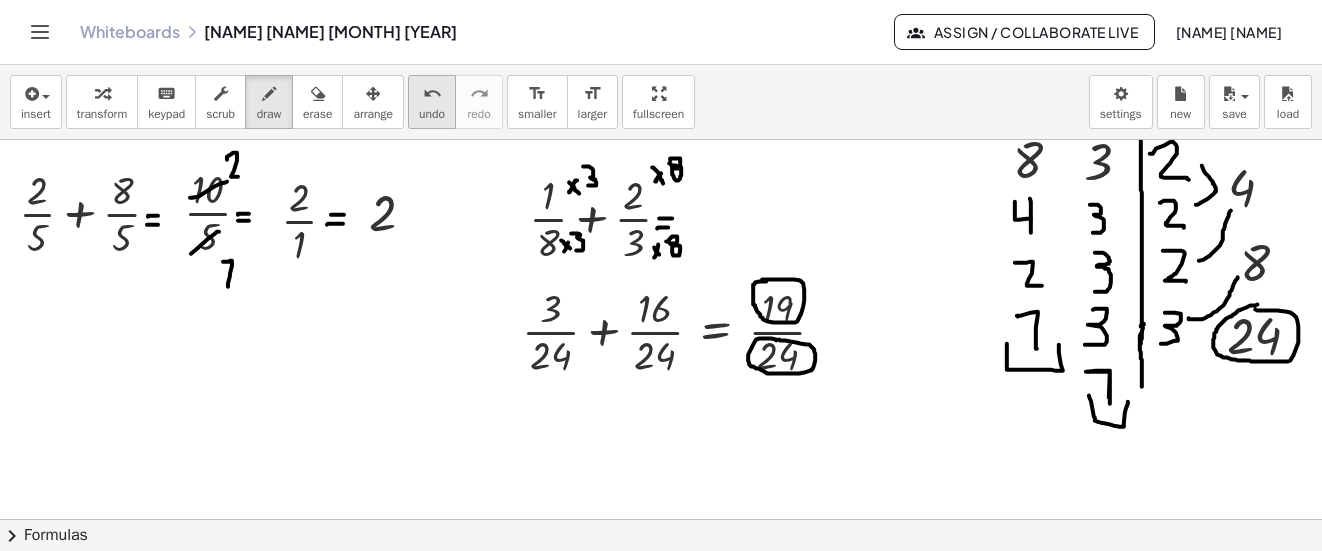 click on "undo" at bounding box center (432, 114) 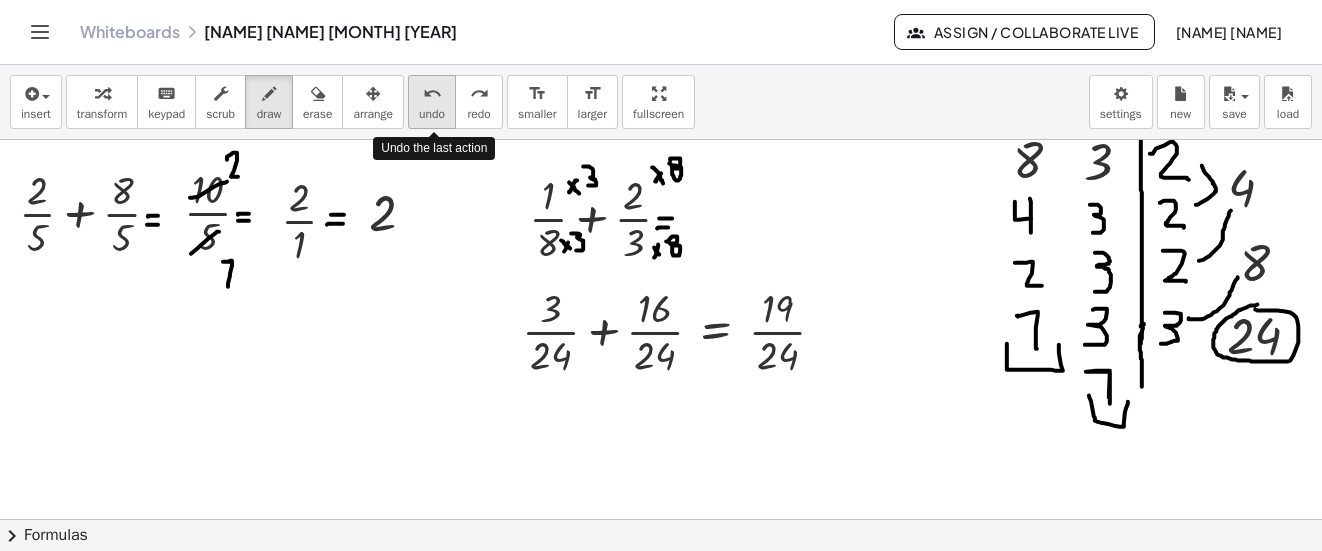 click on "undo" at bounding box center [432, 114] 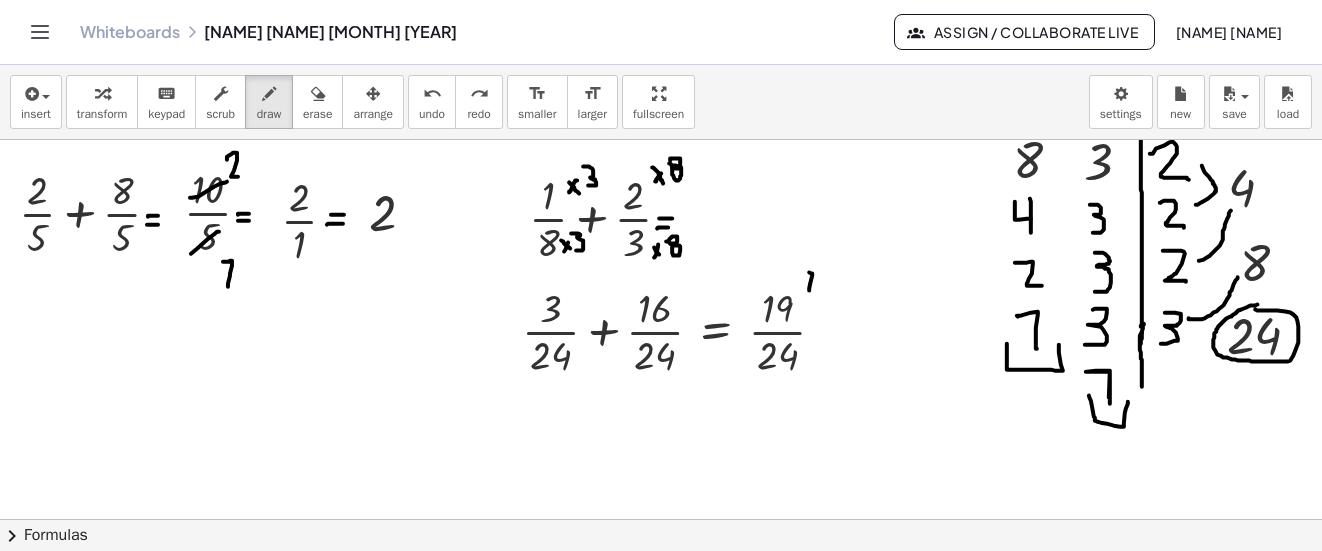 drag, startPoint x: 809, startPoint y: 290, endPoint x: 815, endPoint y: 271, distance: 19.924858 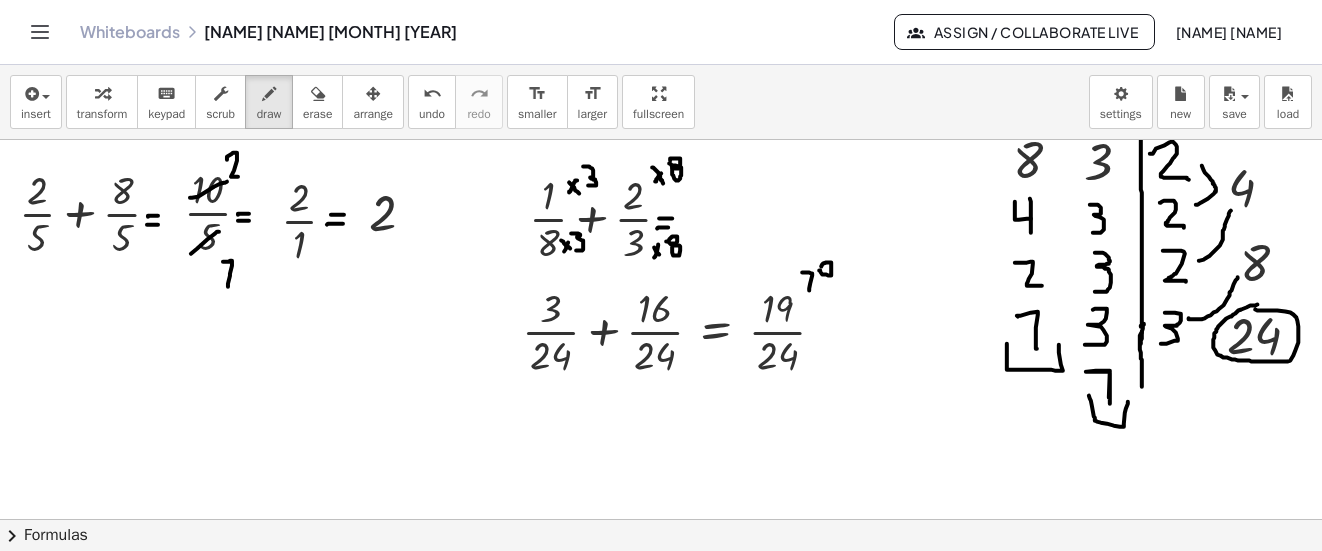 click at bounding box center [662, -472] 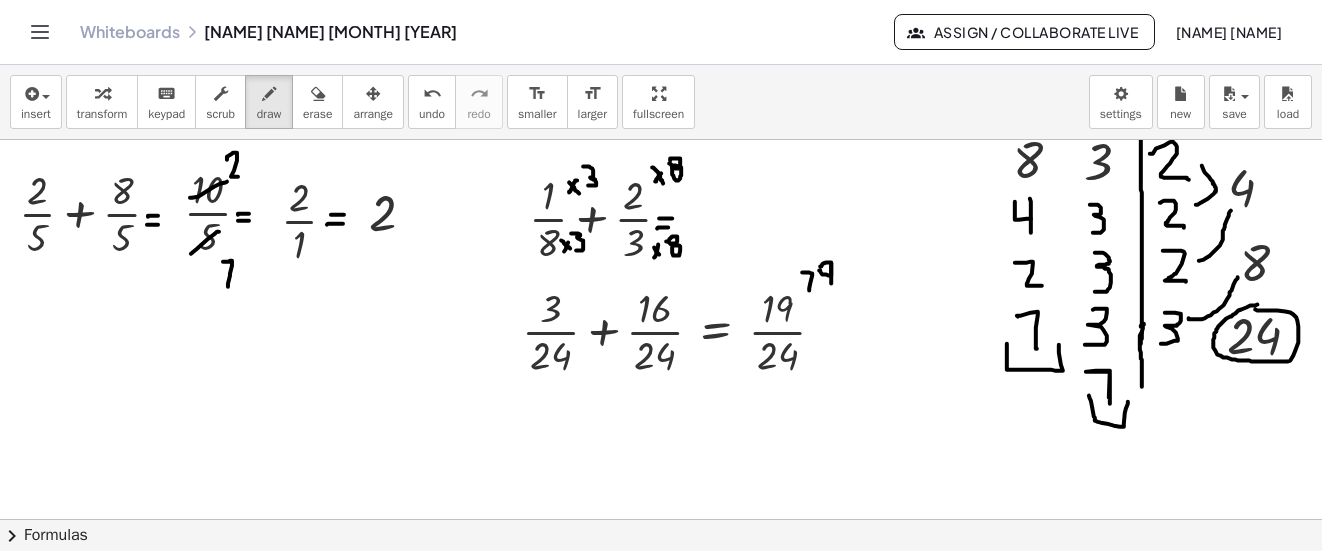drag, startPoint x: 831, startPoint y: 263, endPoint x: 831, endPoint y: 283, distance: 20 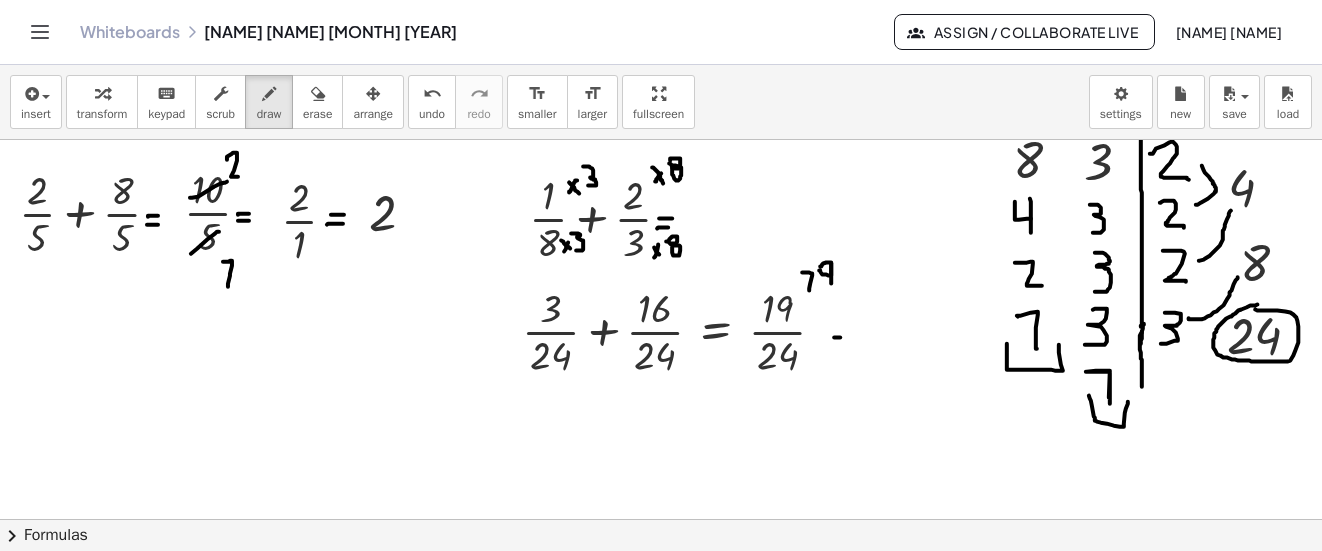 drag, startPoint x: 840, startPoint y: 337, endPoint x: 850, endPoint y: 335, distance: 10.198039 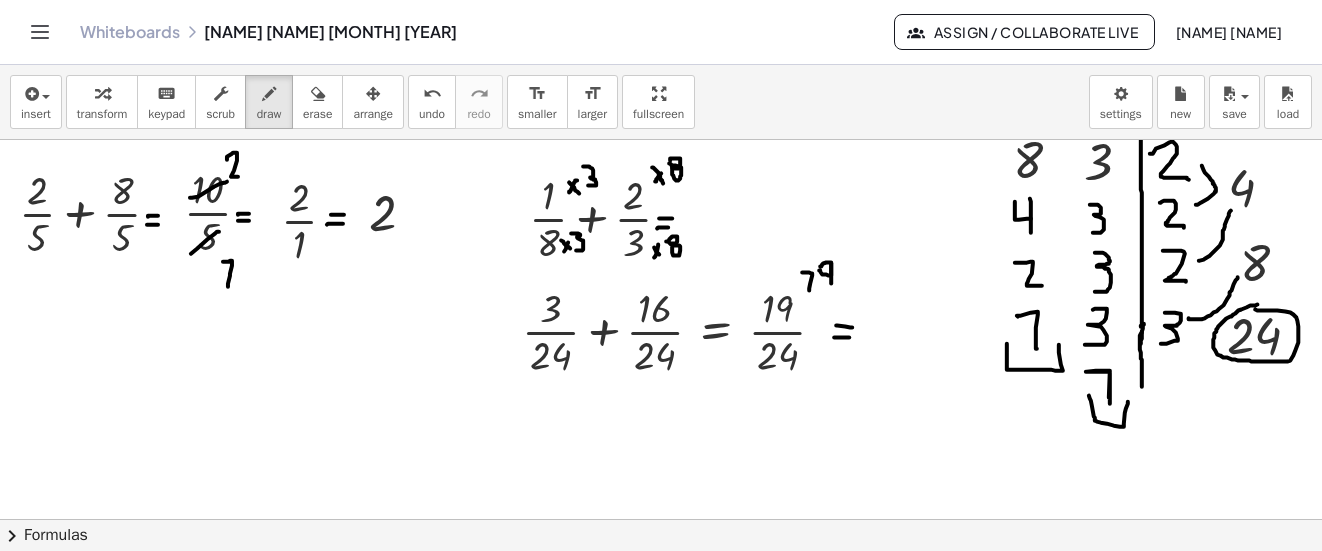 drag, startPoint x: 836, startPoint y: 325, endPoint x: 852, endPoint y: 327, distance: 16.124516 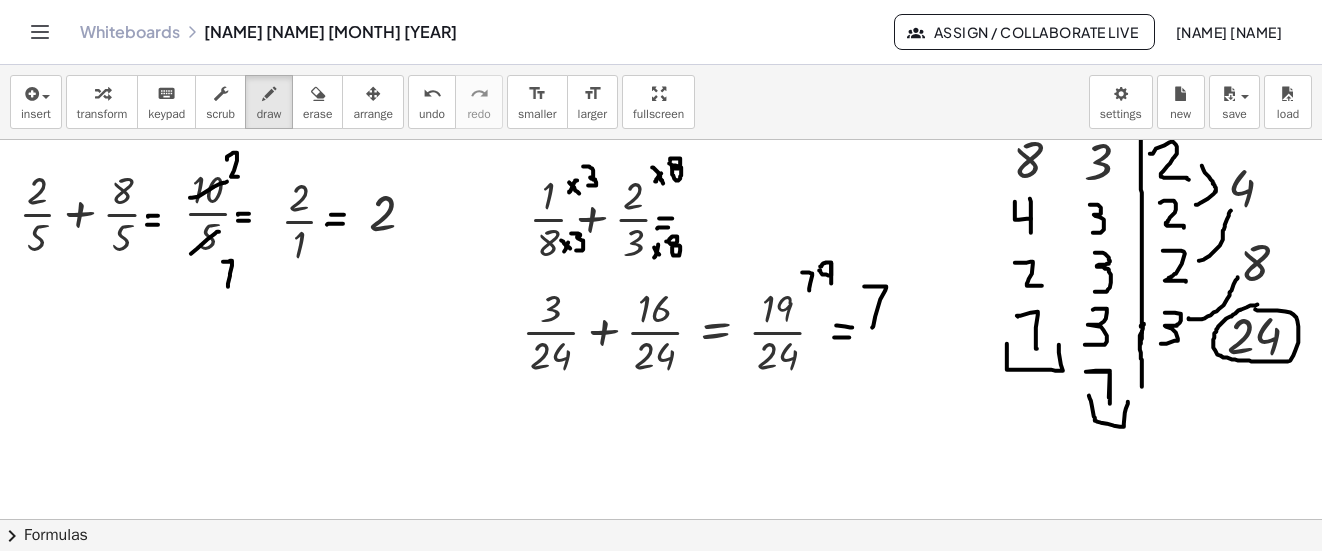 drag, startPoint x: 872, startPoint y: 327, endPoint x: 864, endPoint y: 286, distance: 41.773197 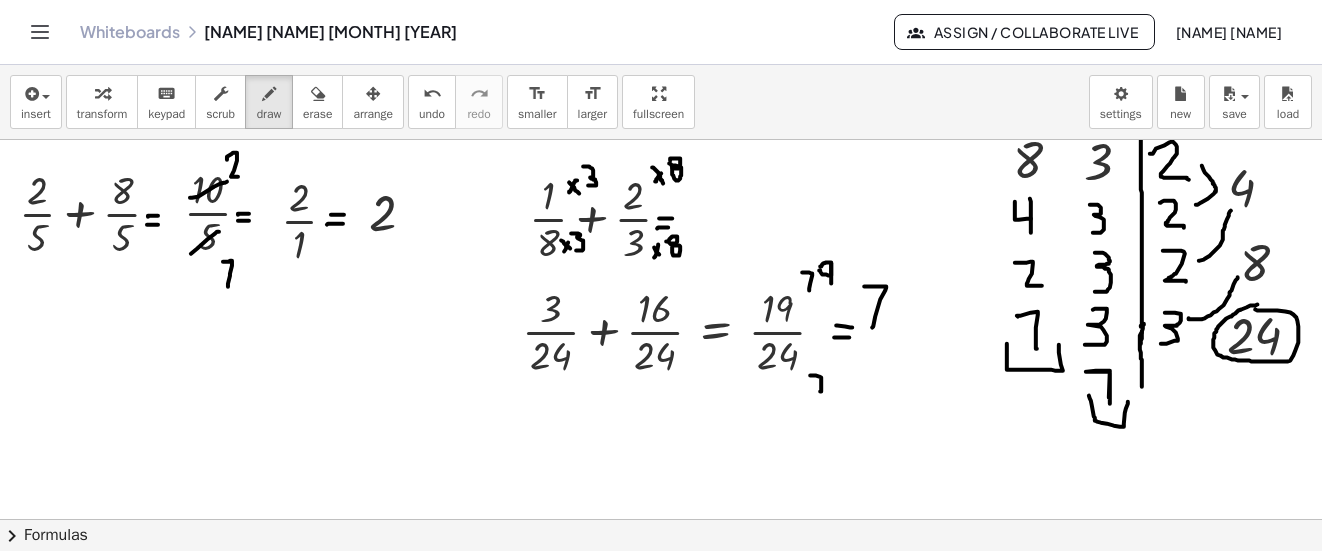 drag, startPoint x: 820, startPoint y: 391, endPoint x: 810, endPoint y: 375, distance: 18.867962 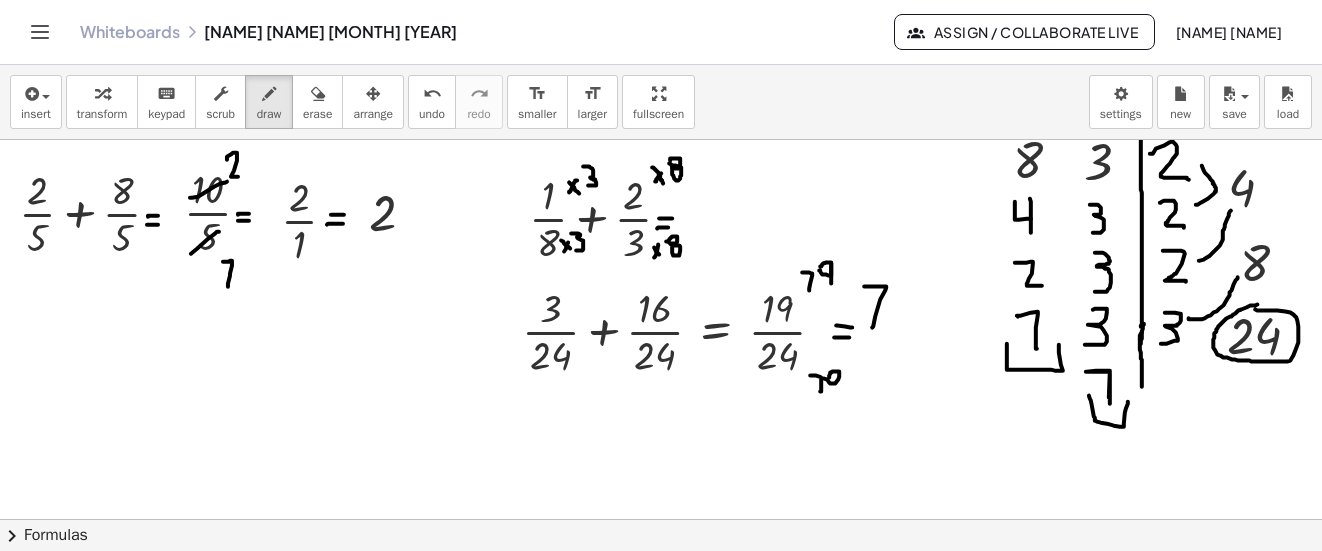 click at bounding box center [662, -472] 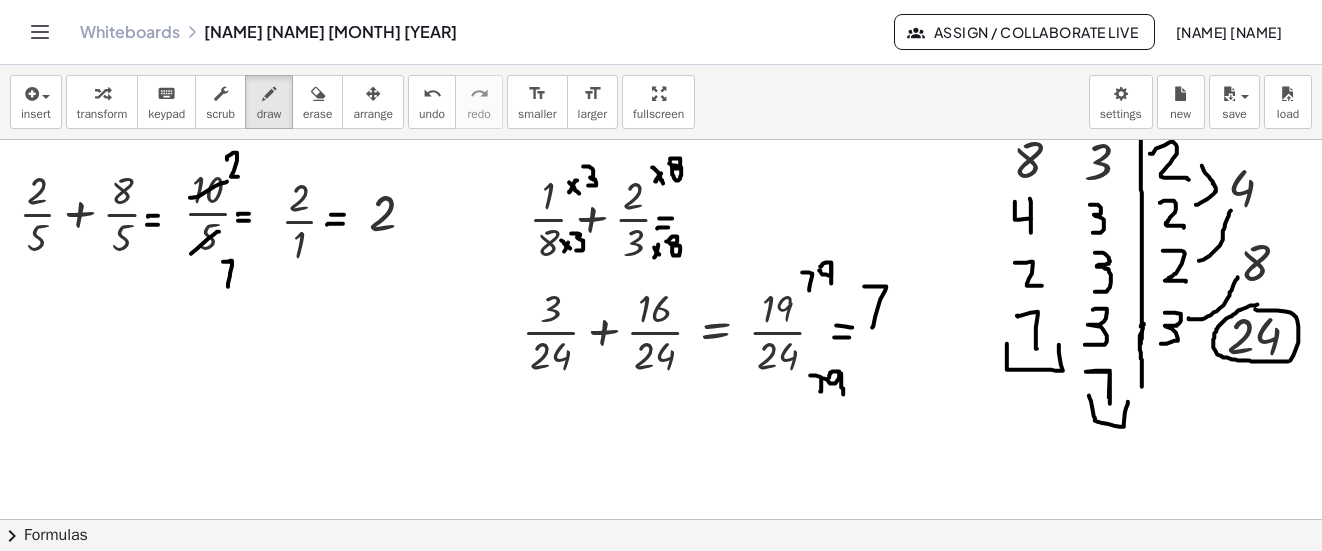click at bounding box center [662, -472] 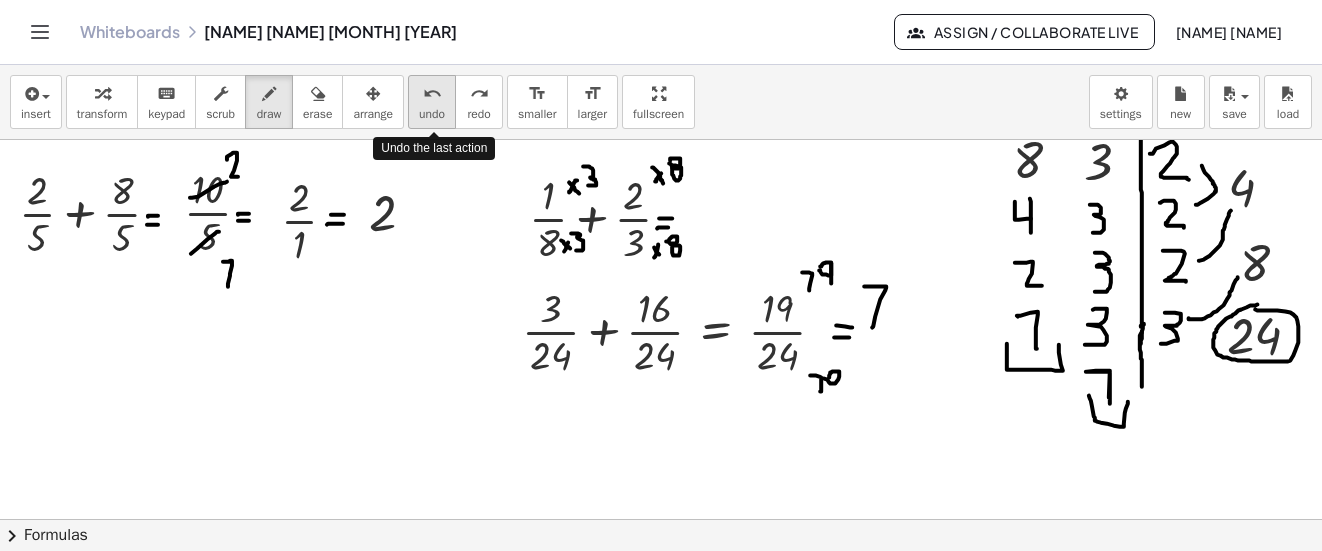 click on "undo" at bounding box center [432, 114] 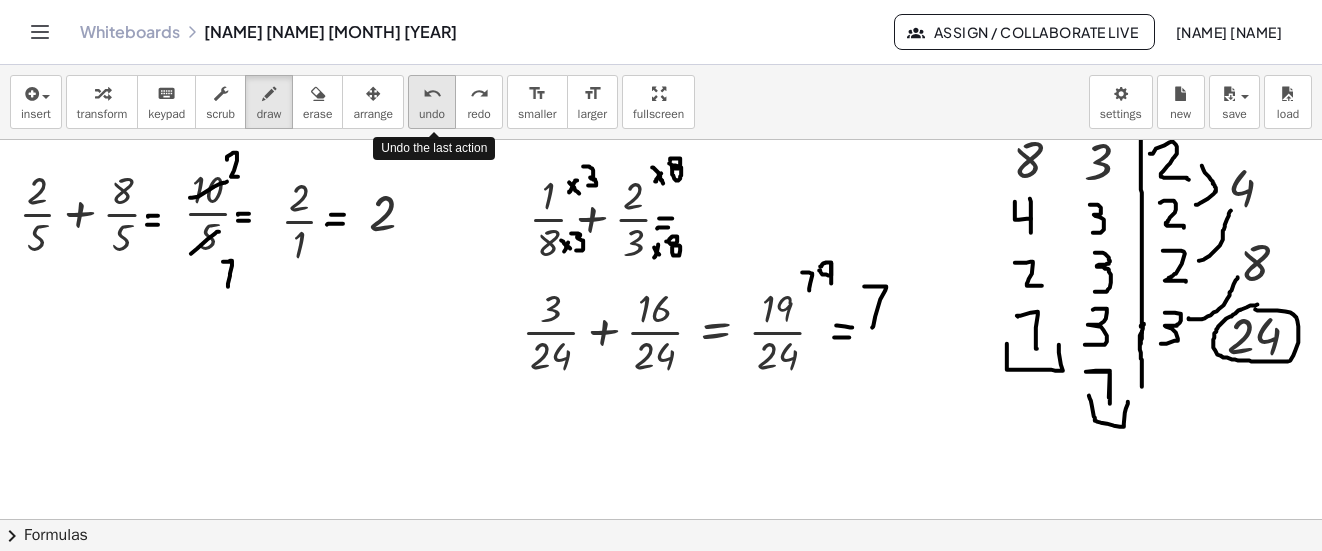 click on "undo" at bounding box center [432, 114] 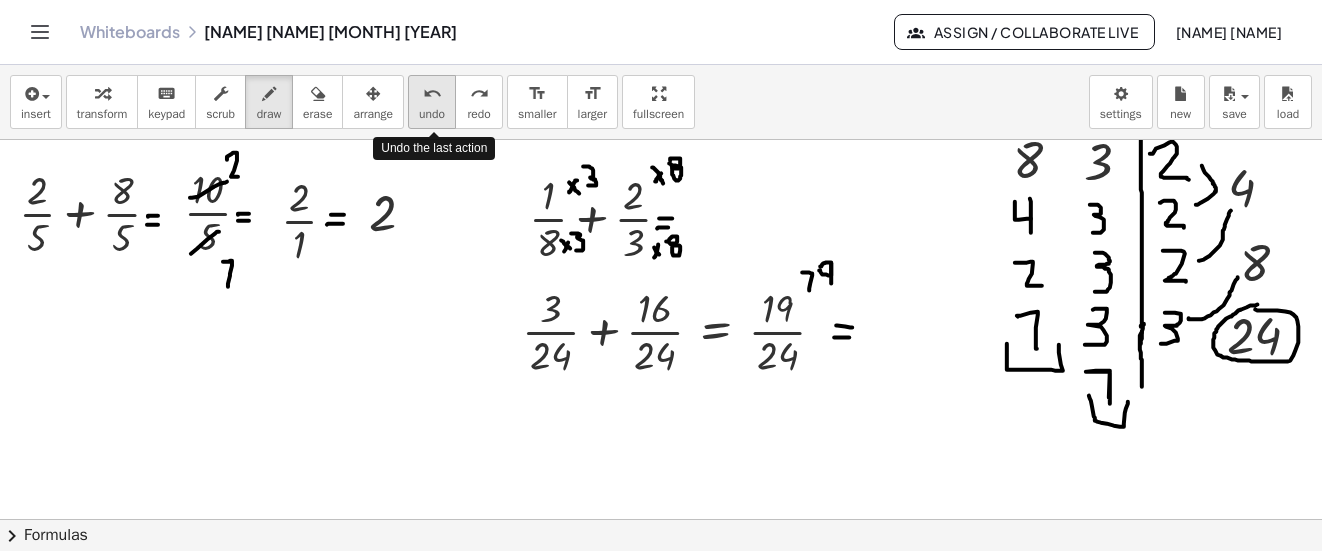 click on "undo" at bounding box center [432, 114] 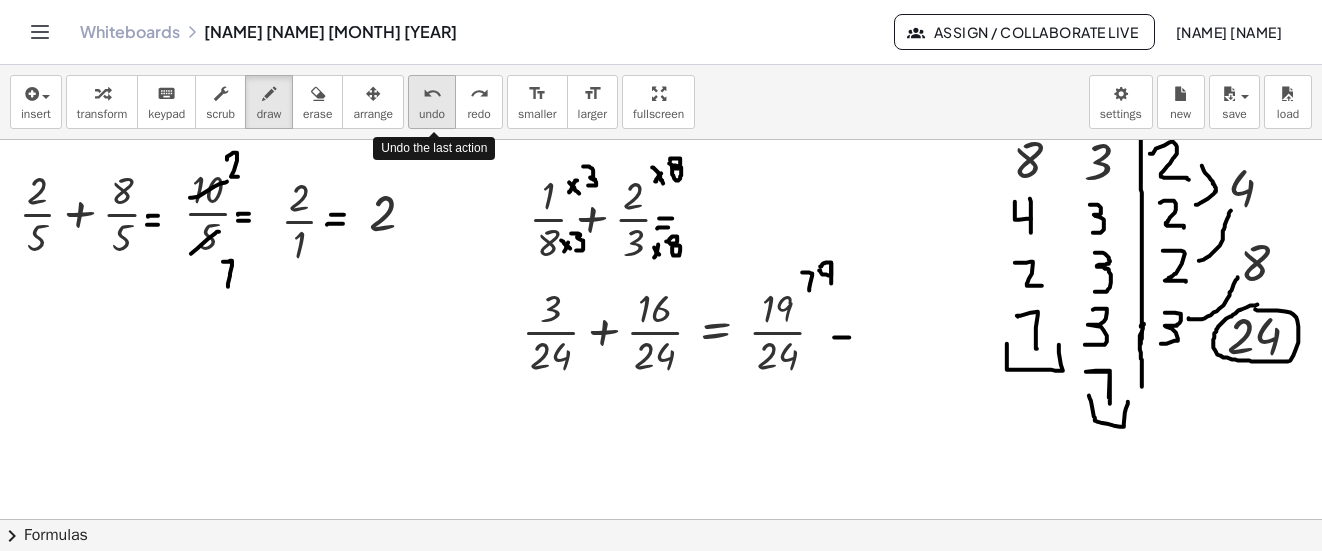 click on "undo" at bounding box center (432, 114) 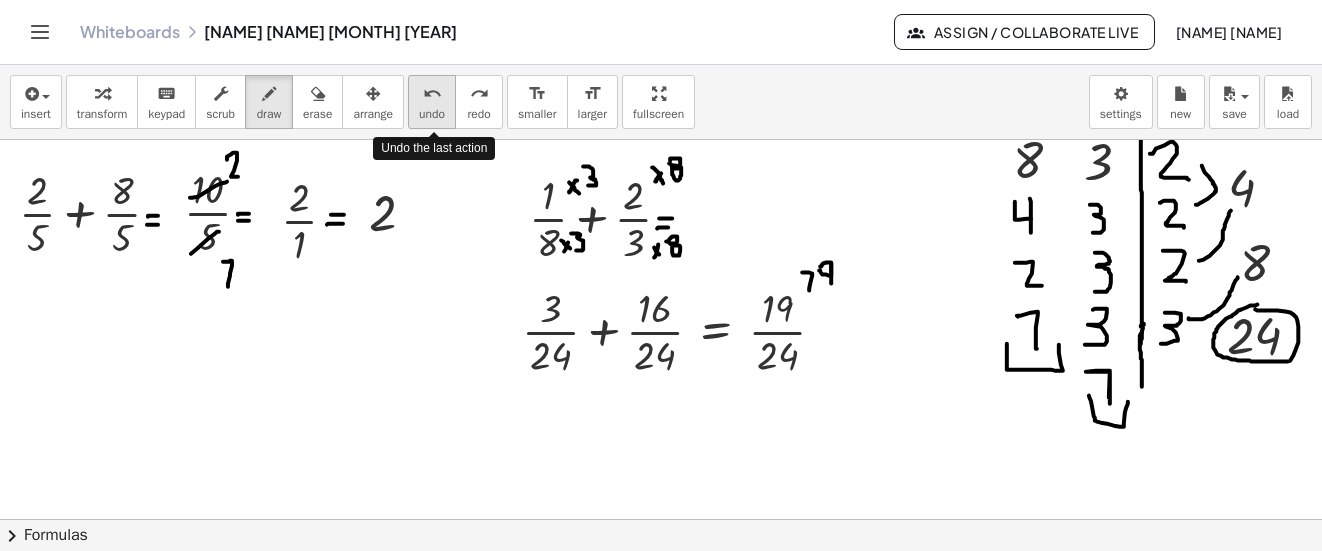 click on "undo" at bounding box center (432, 114) 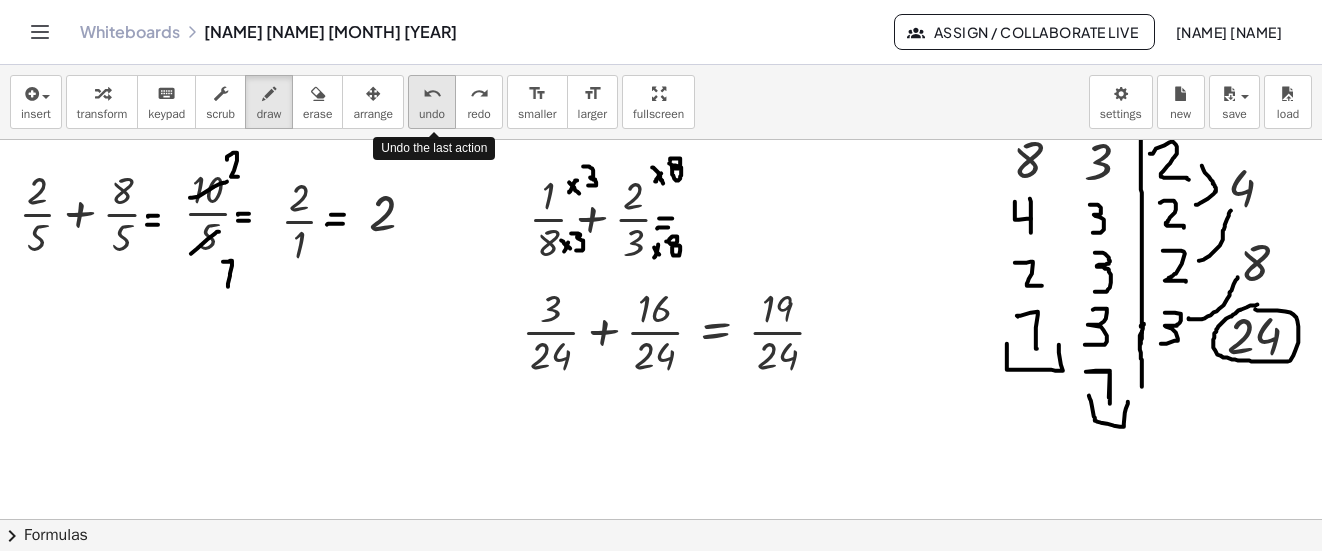 click on "undo" at bounding box center (432, 114) 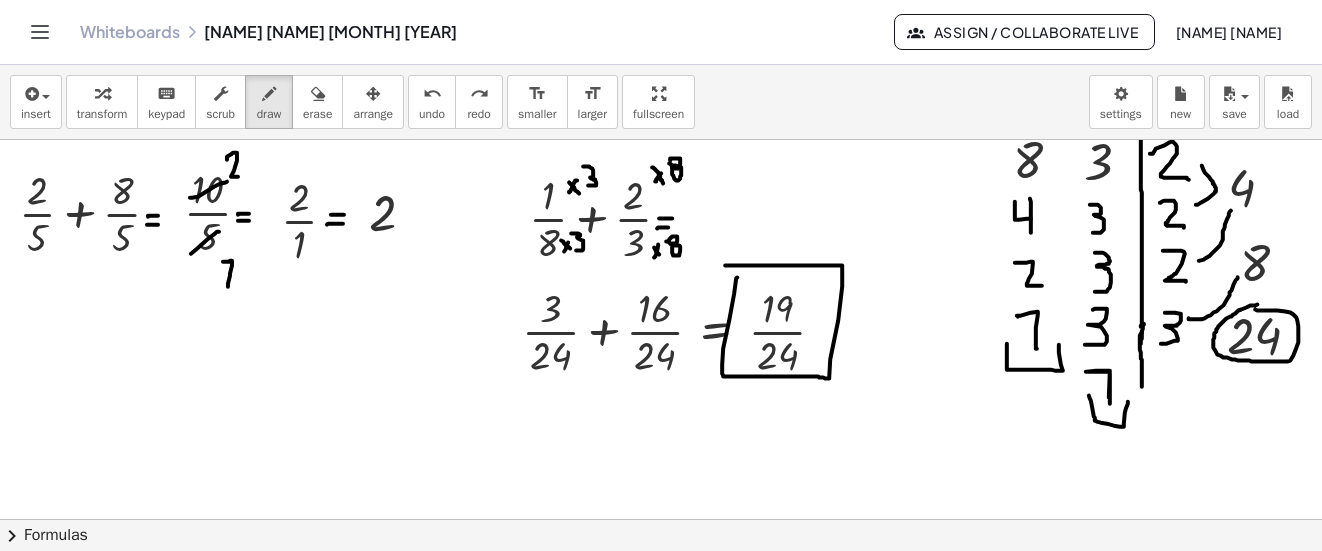 drag, startPoint x: 737, startPoint y: 277, endPoint x: 742, endPoint y: 294, distance: 17.720045 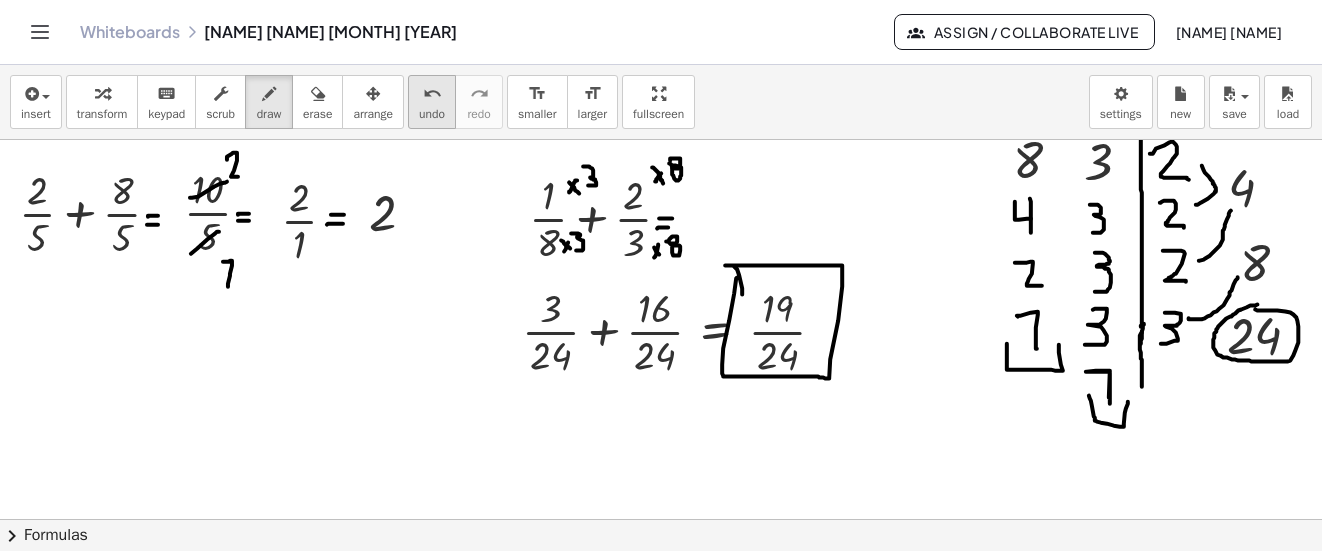 click on "undo" at bounding box center [432, 94] 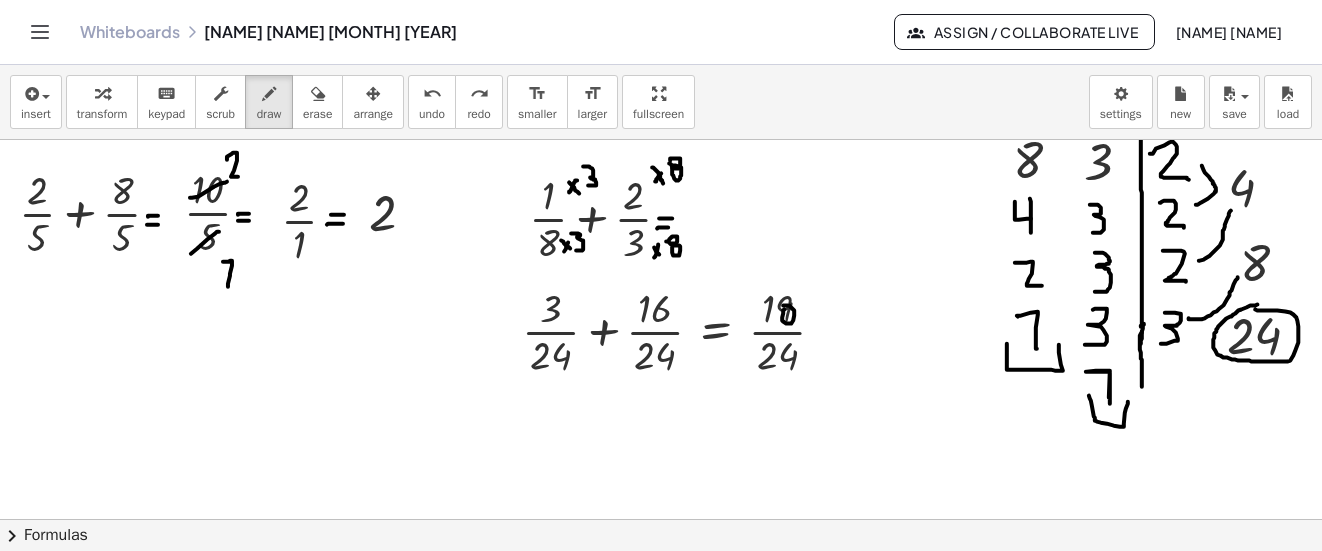 drag, startPoint x: 784, startPoint y: 309, endPoint x: 780, endPoint y: 358, distance: 49.162994 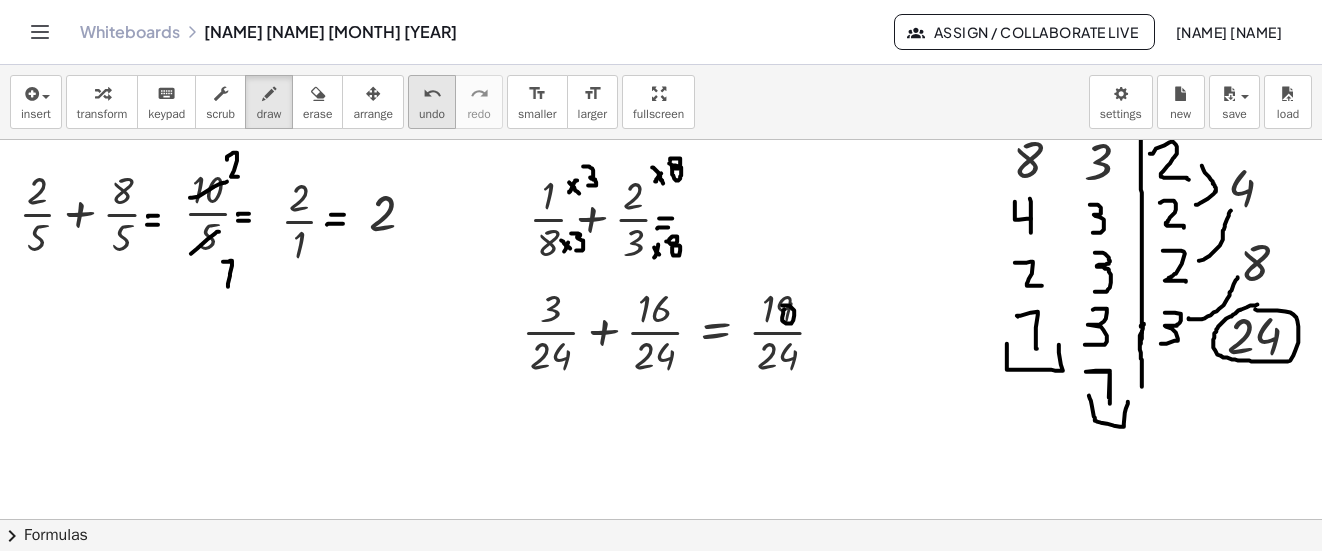click on "undo" at bounding box center (432, 94) 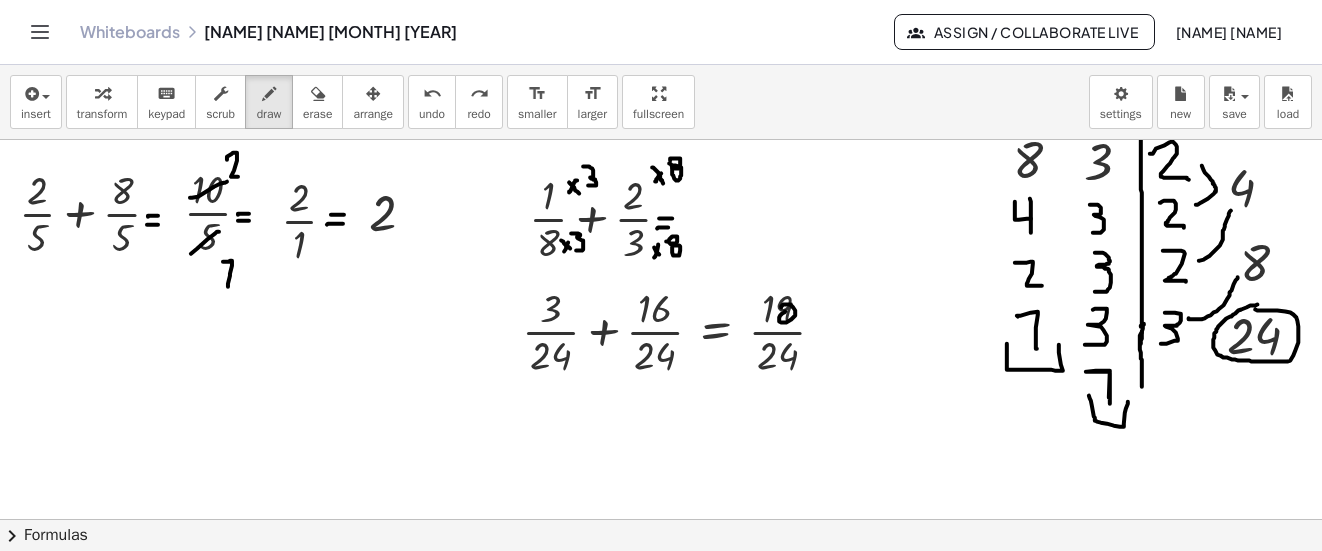 click at bounding box center [662, -472] 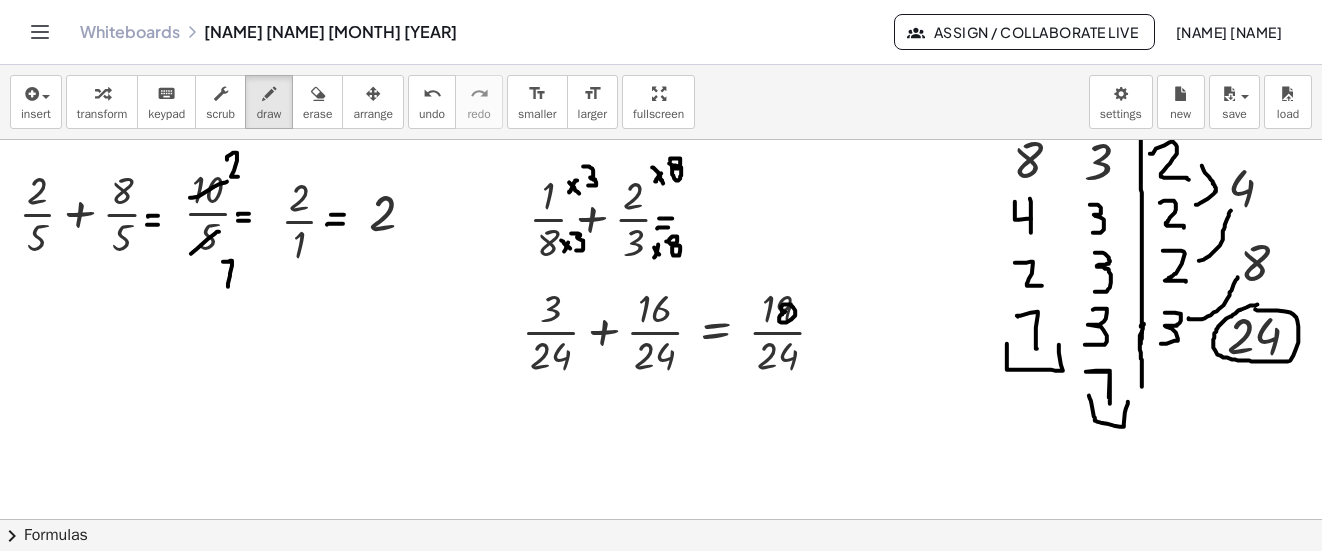 drag, startPoint x: 430, startPoint y: 101, endPoint x: 760, endPoint y: 252, distance: 362.9063 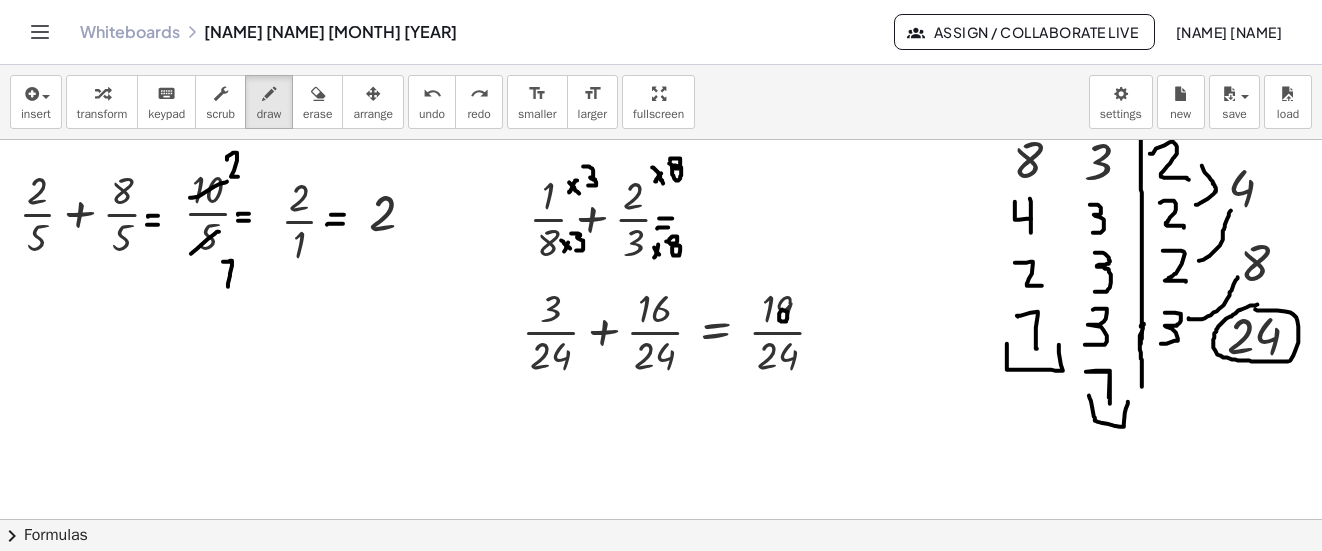 click at bounding box center (662, -472) 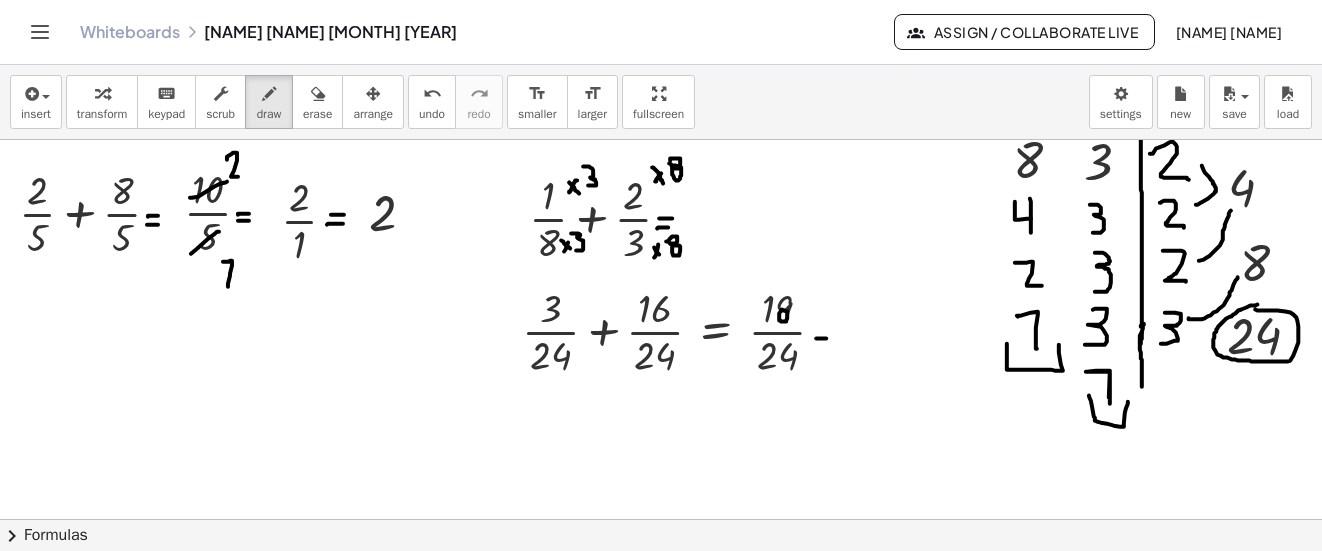 click at bounding box center (662, -472) 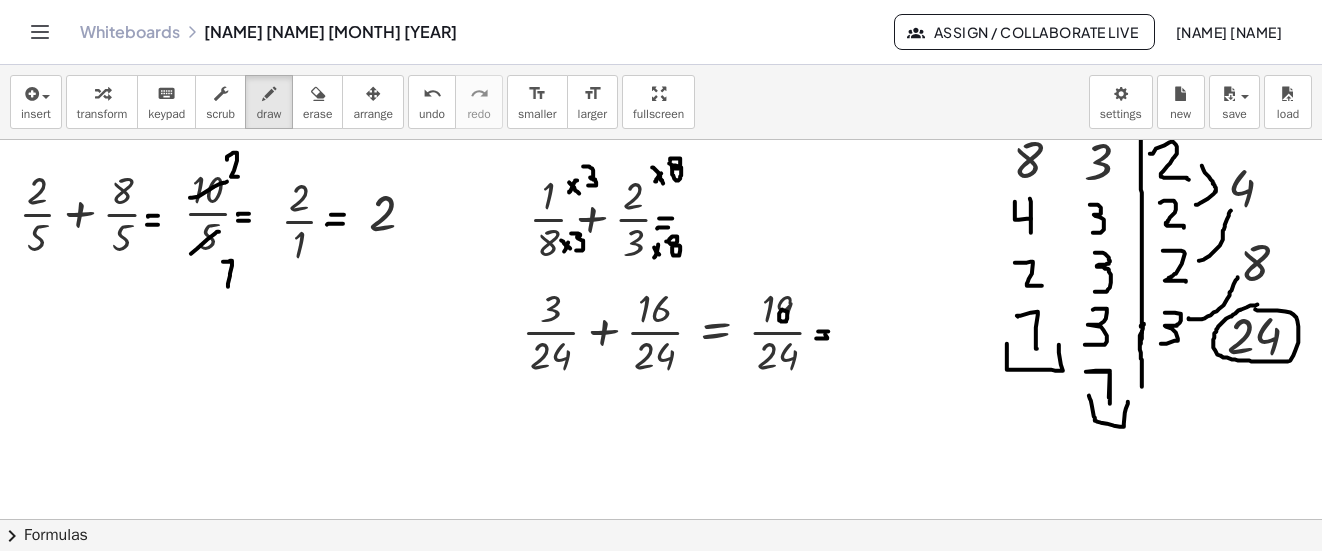 click at bounding box center (662, -472) 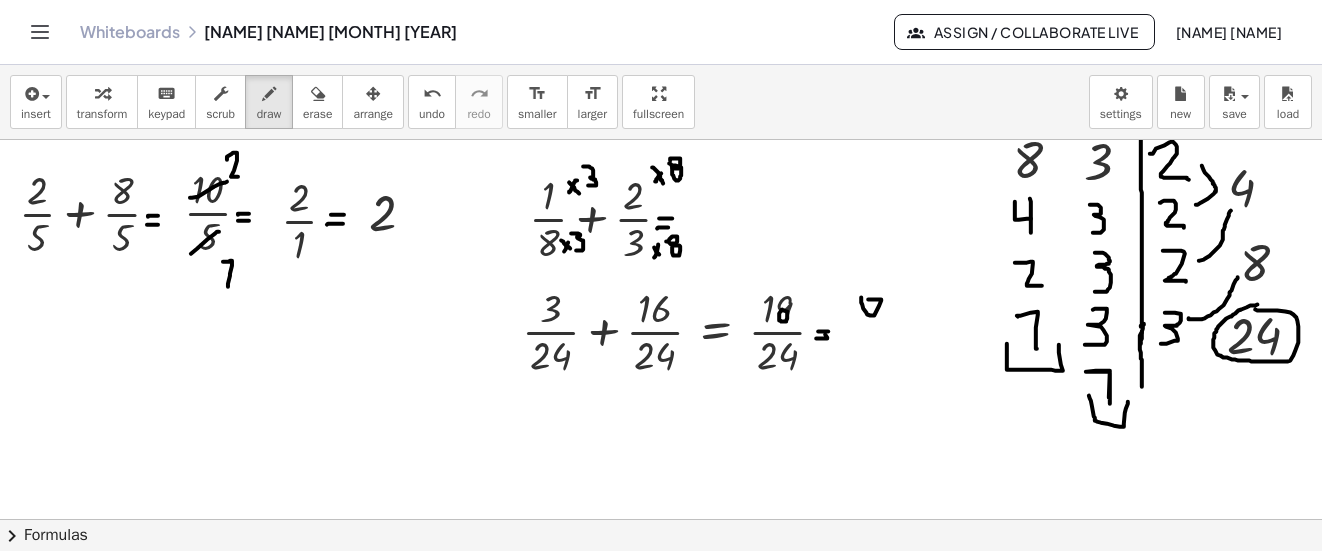 click at bounding box center (662, -472) 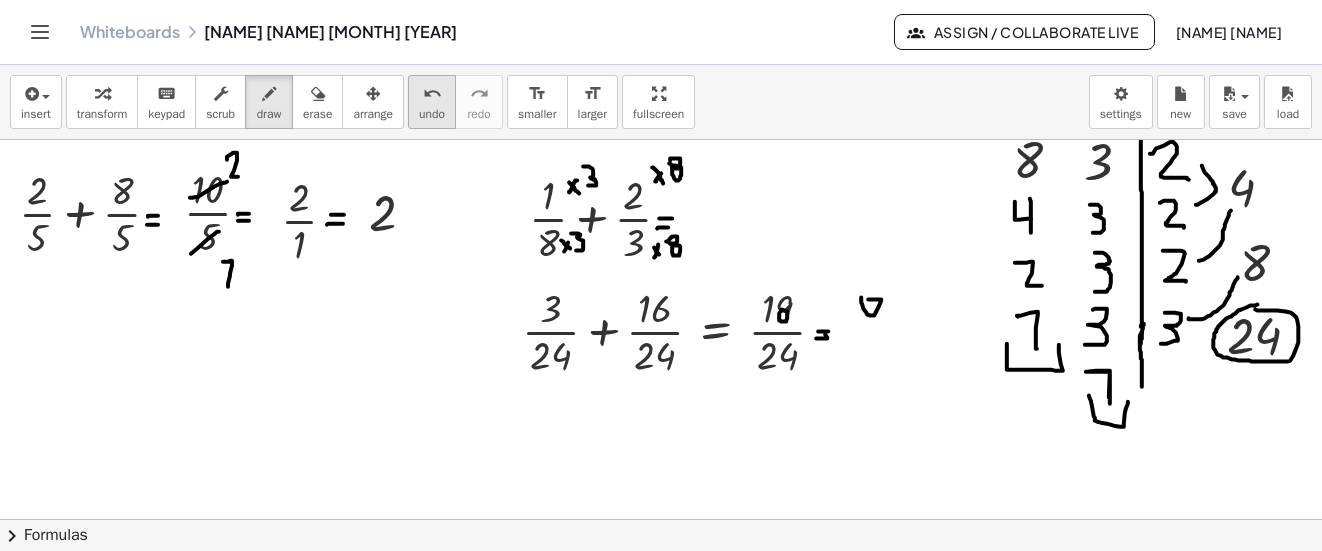 click on "undo" at bounding box center [432, 94] 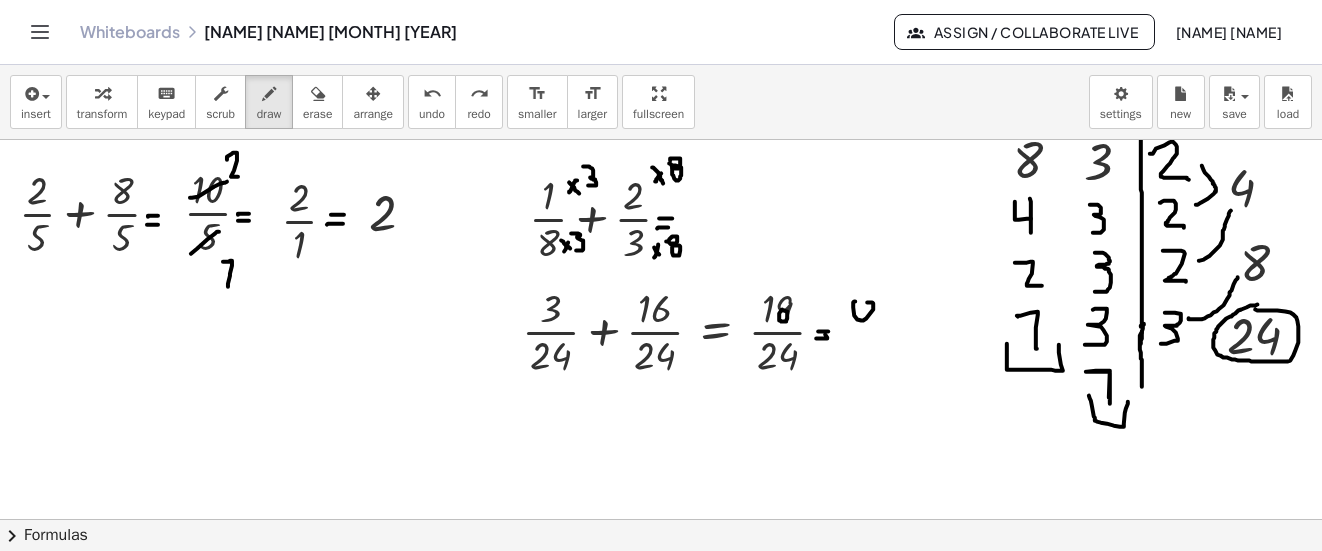 click at bounding box center (662, -472) 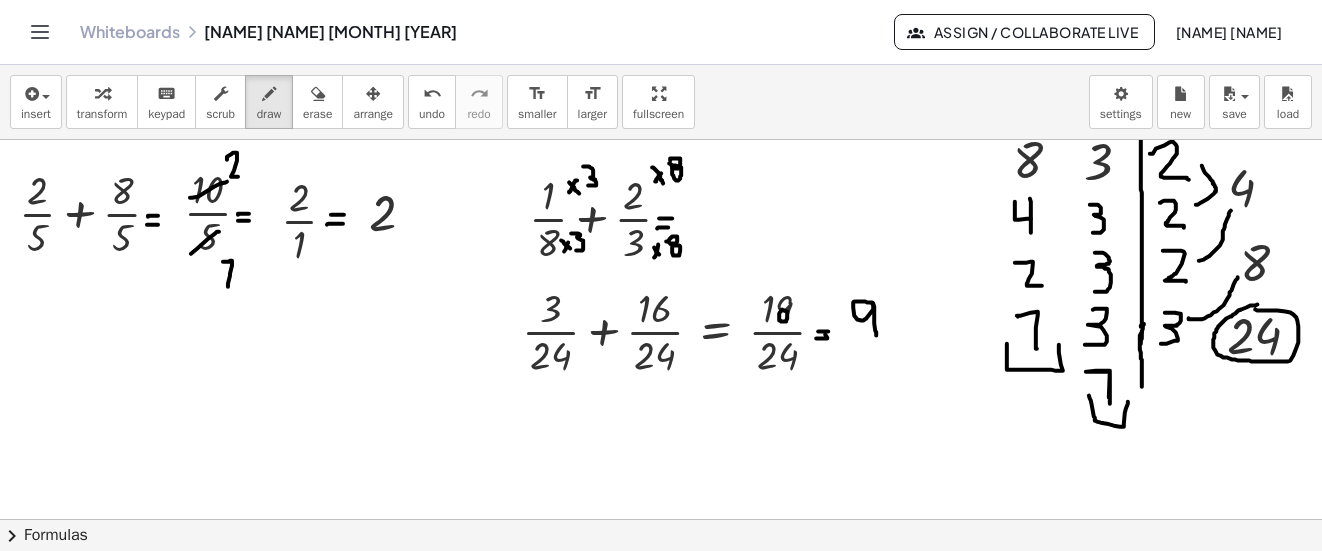 drag, startPoint x: 872, startPoint y: 303, endPoint x: 876, endPoint y: 335, distance: 32.24903 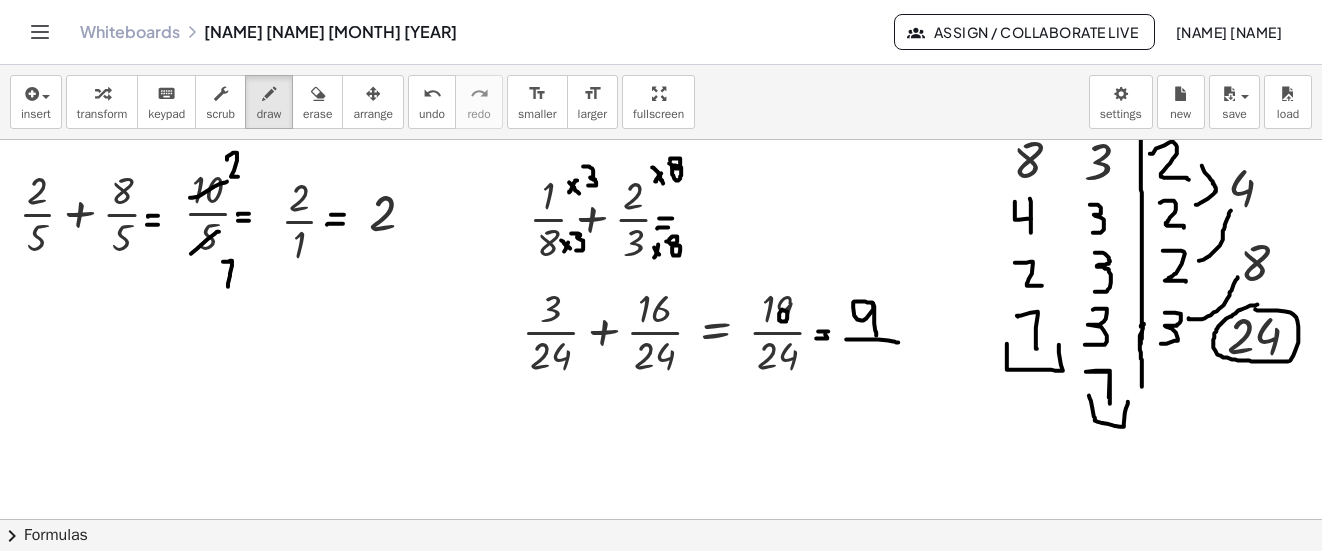 drag, startPoint x: 846, startPoint y: 339, endPoint x: 898, endPoint y: 342, distance: 52.086468 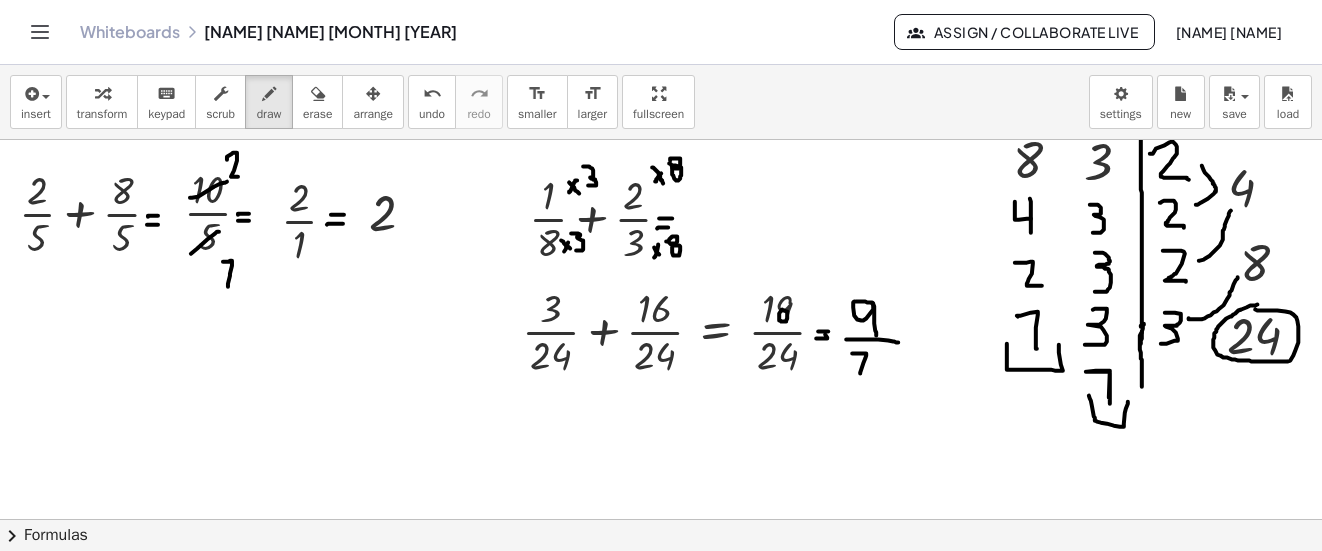 drag, startPoint x: 860, startPoint y: 373, endPoint x: 871, endPoint y: 357, distance: 19.416489 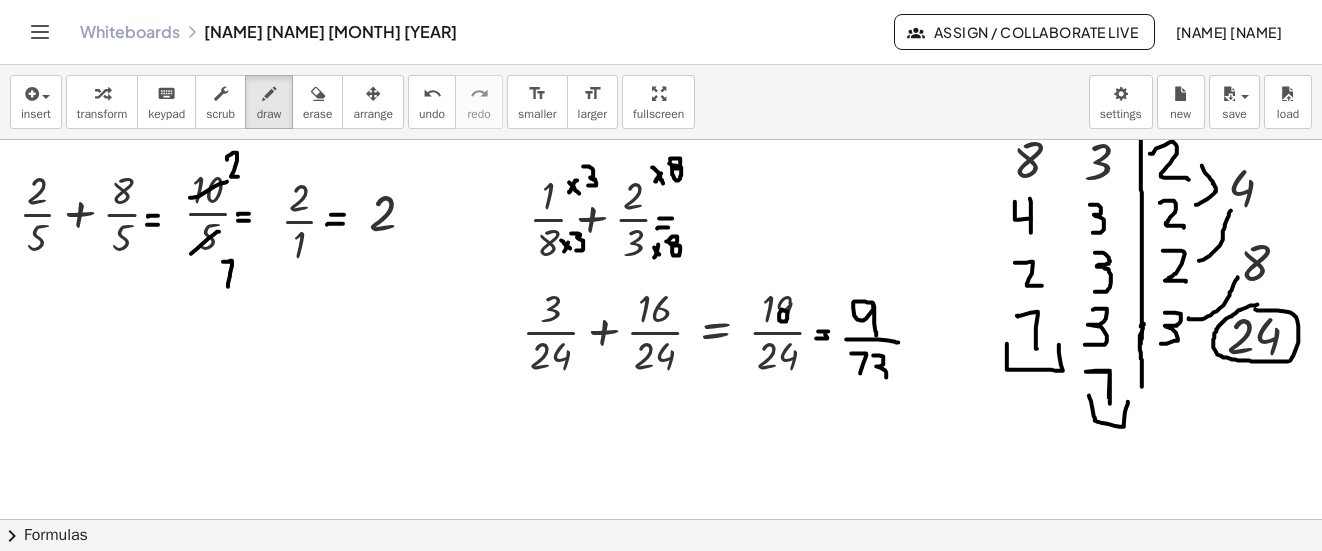 drag, startPoint x: 883, startPoint y: 364, endPoint x: 886, endPoint y: 377, distance: 13.341664 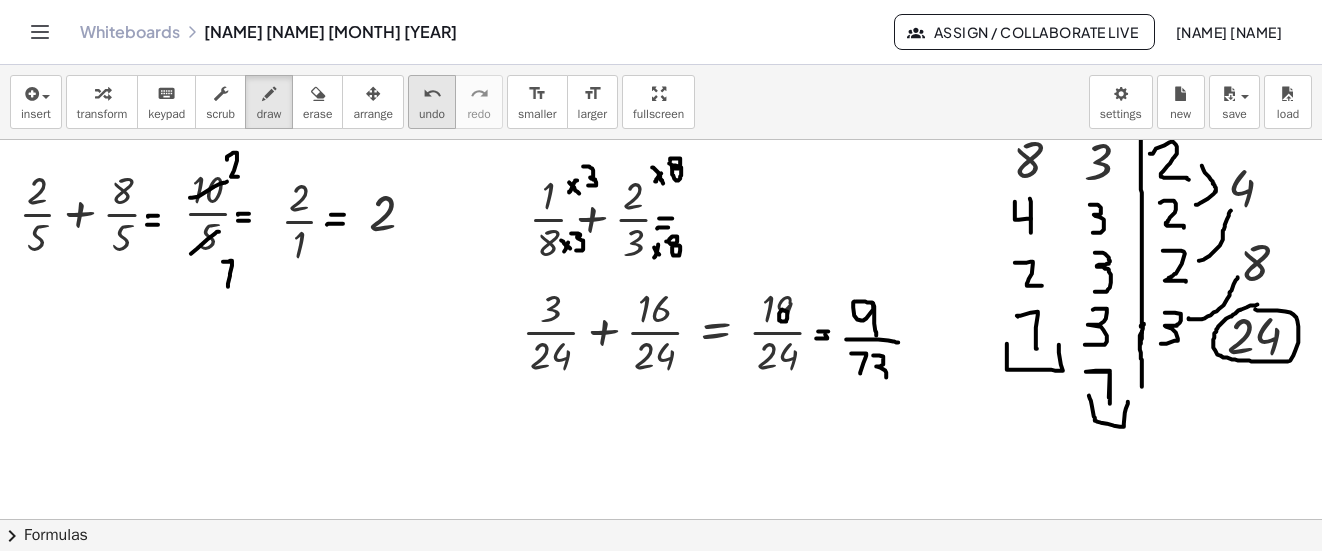 click on "undo undo" at bounding box center (432, 102) 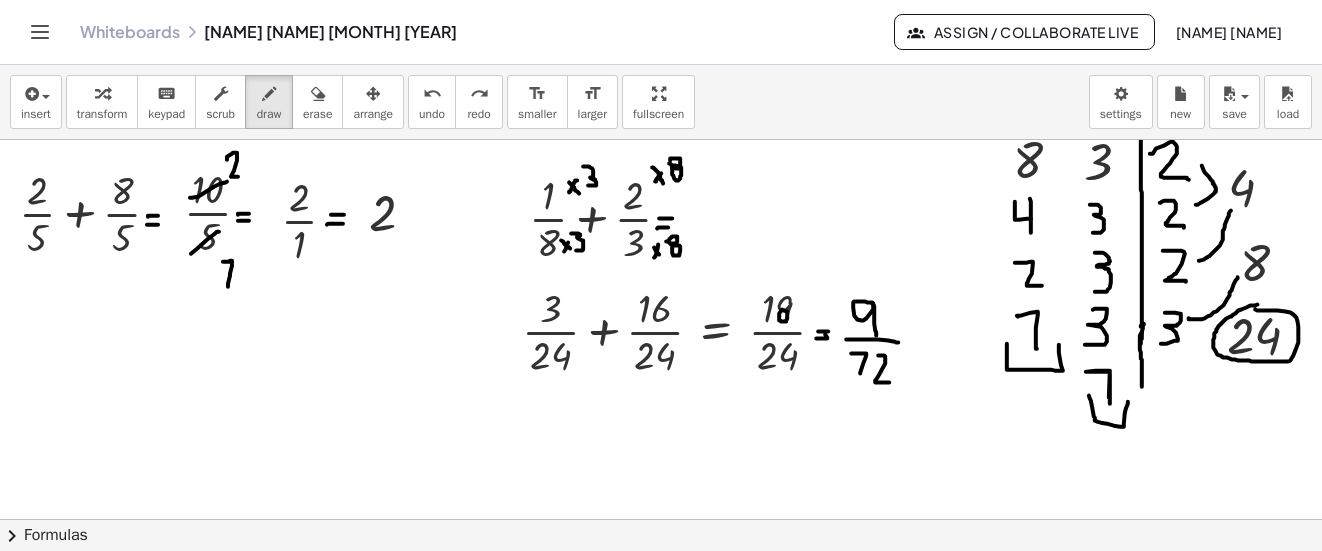 drag, startPoint x: 878, startPoint y: 355, endPoint x: 889, endPoint y: 382, distance: 29.15476 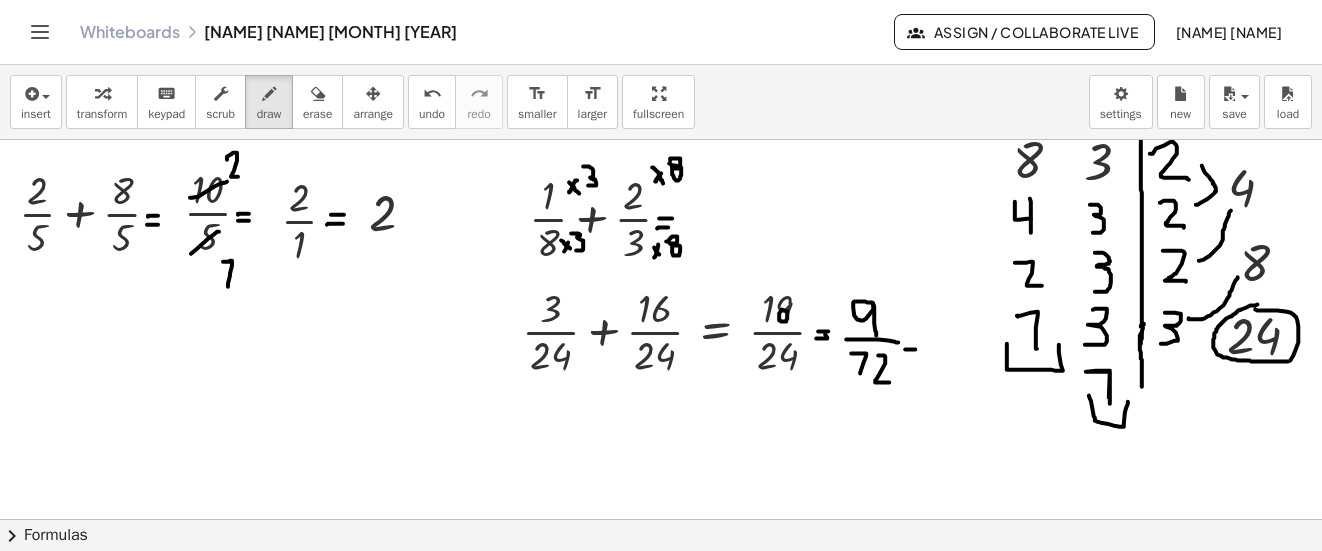 click at bounding box center (662, -472) 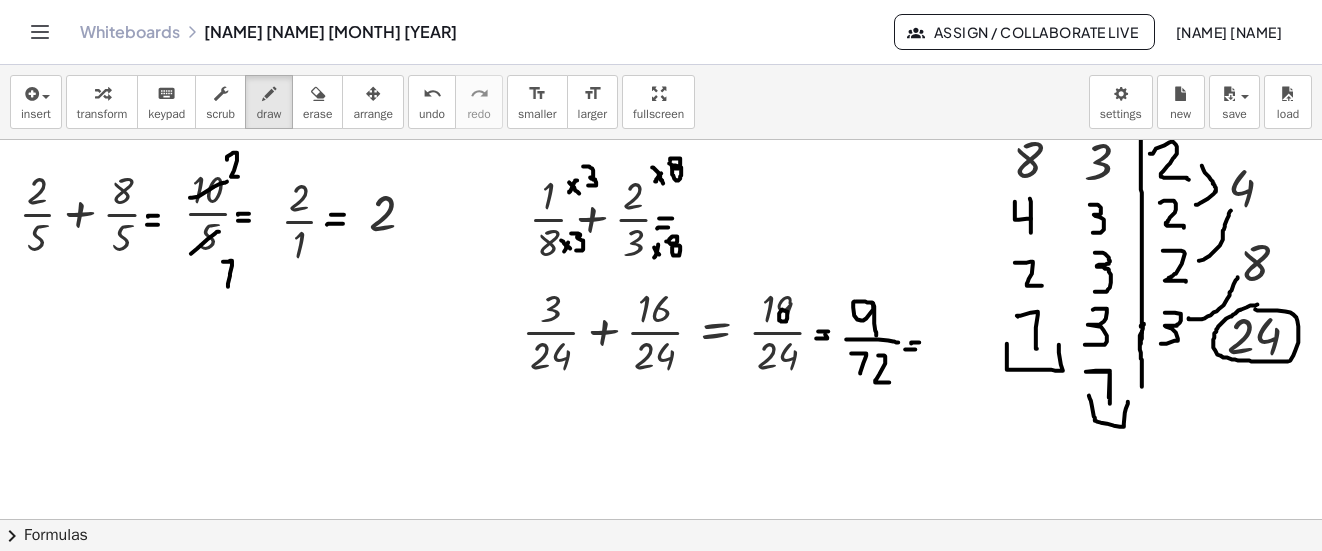 click at bounding box center [662, -472] 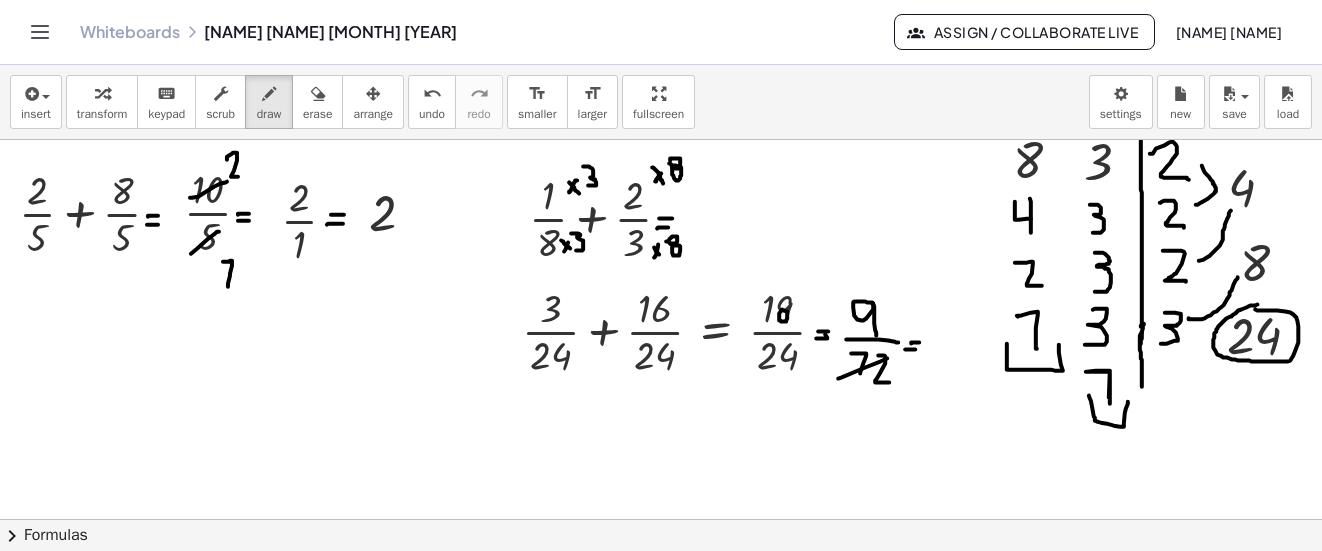 drag, startPoint x: 838, startPoint y: 378, endPoint x: 887, endPoint y: 358, distance: 52.924473 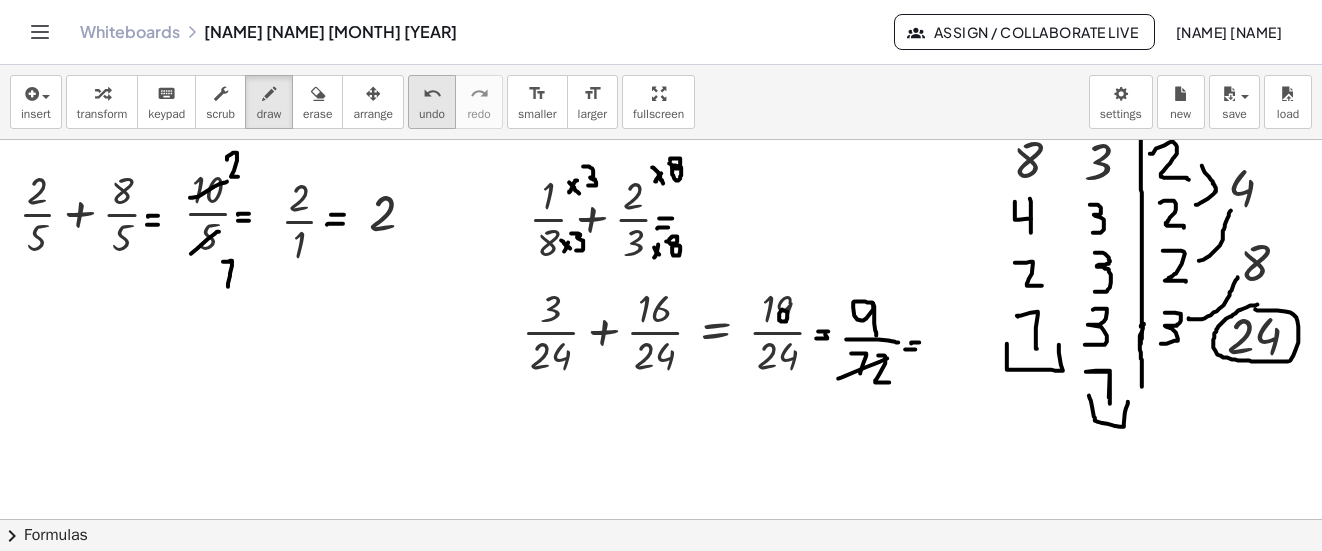 click on "undo" at bounding box center [432, 114] 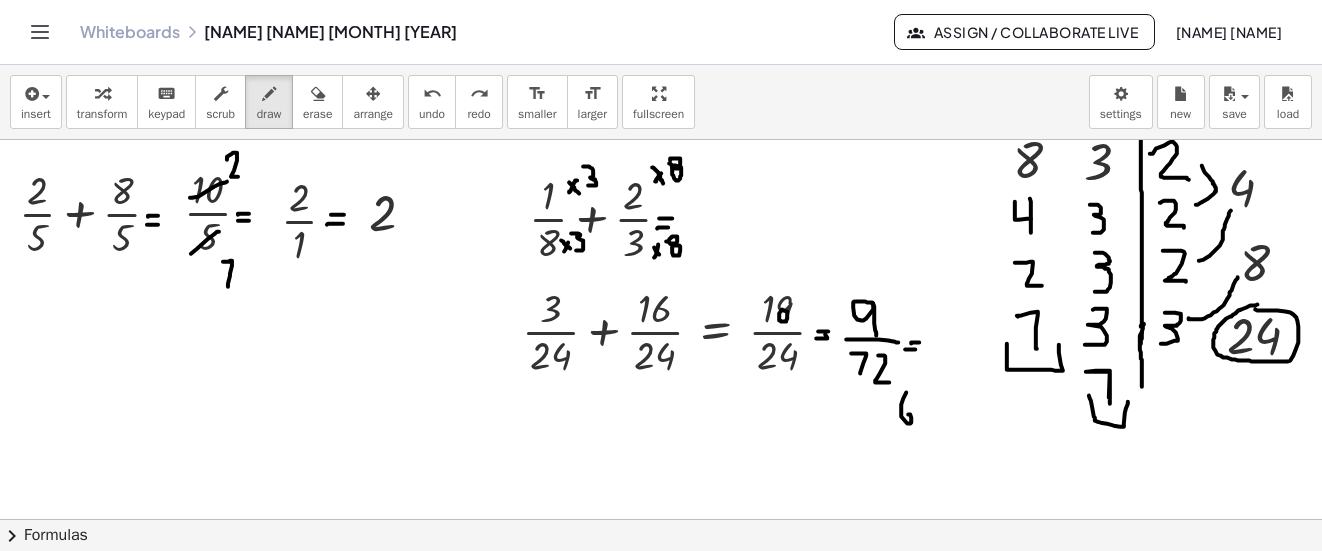 drag, startPoint x: 906, startPoint y: 392, endPoint x: 906, endPoint y: 414, distance: 22 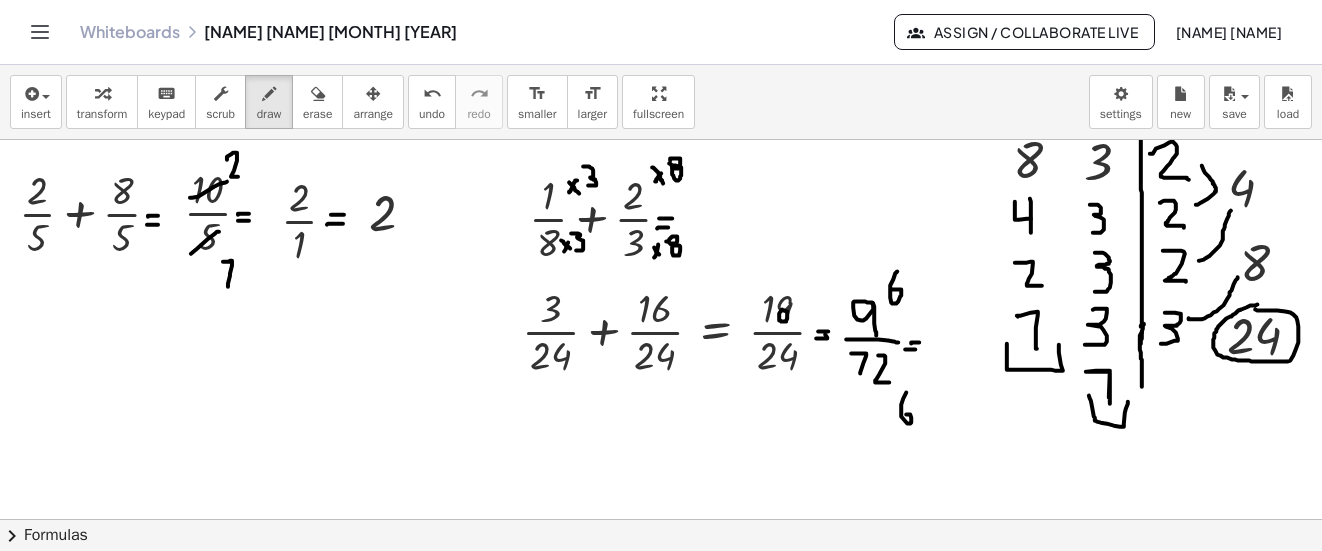 drag, startPoint x: 897, startPoint y: 271, endPoint x: 892, endPoint y: 289, distance: 18.681541 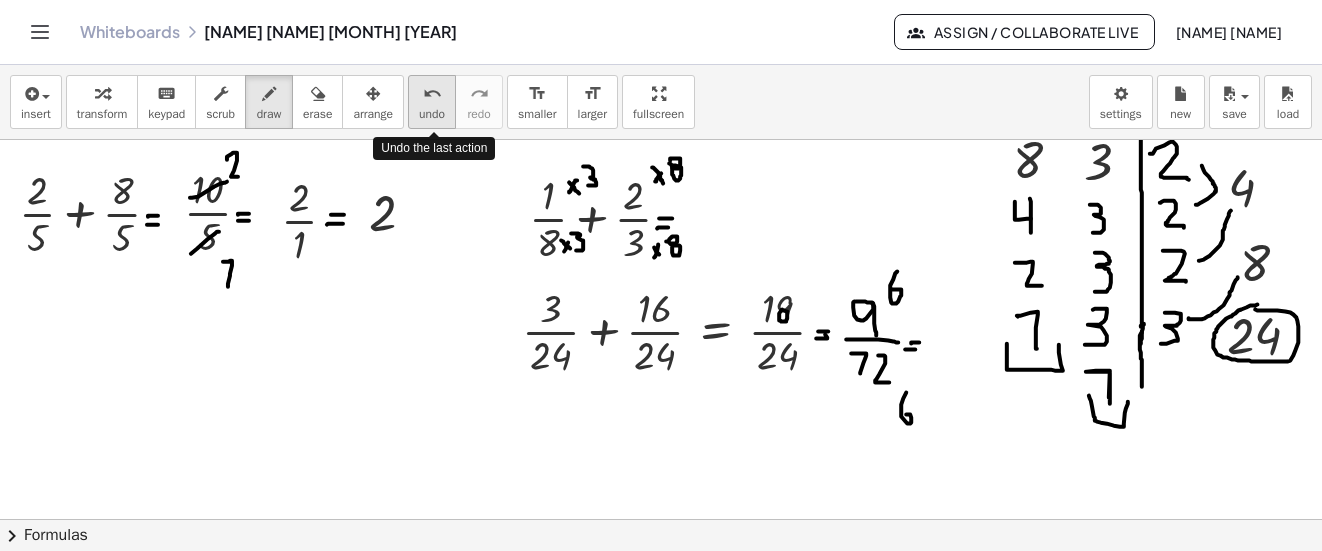 click on "undo" at bounding box center [432, 114] 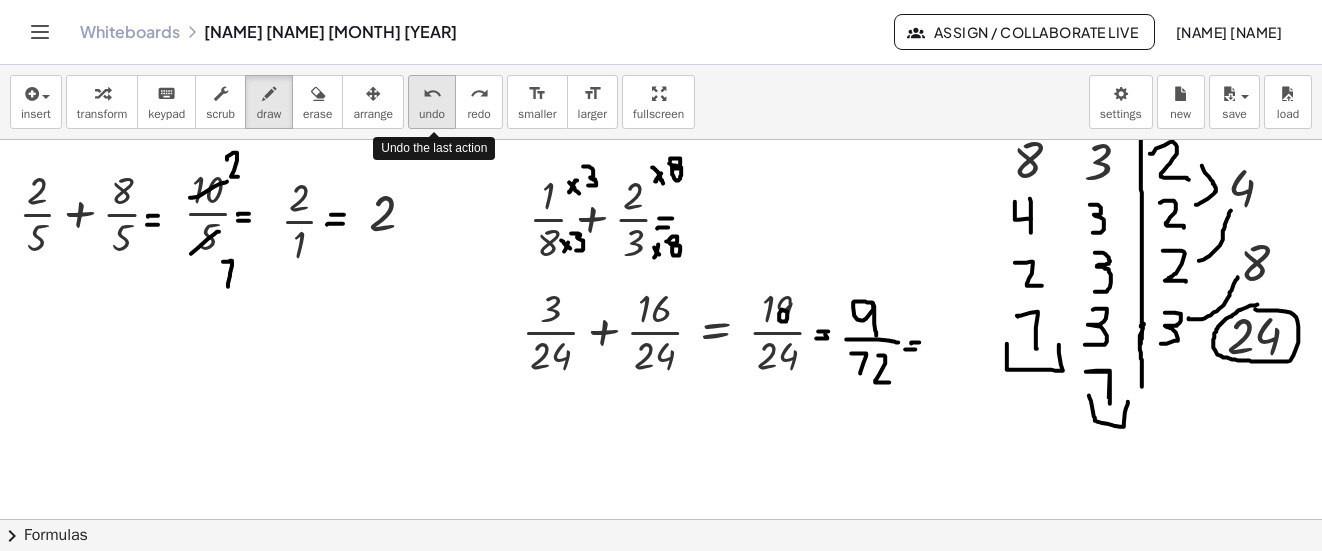 click on "undo" at bounding box center (432, 114) 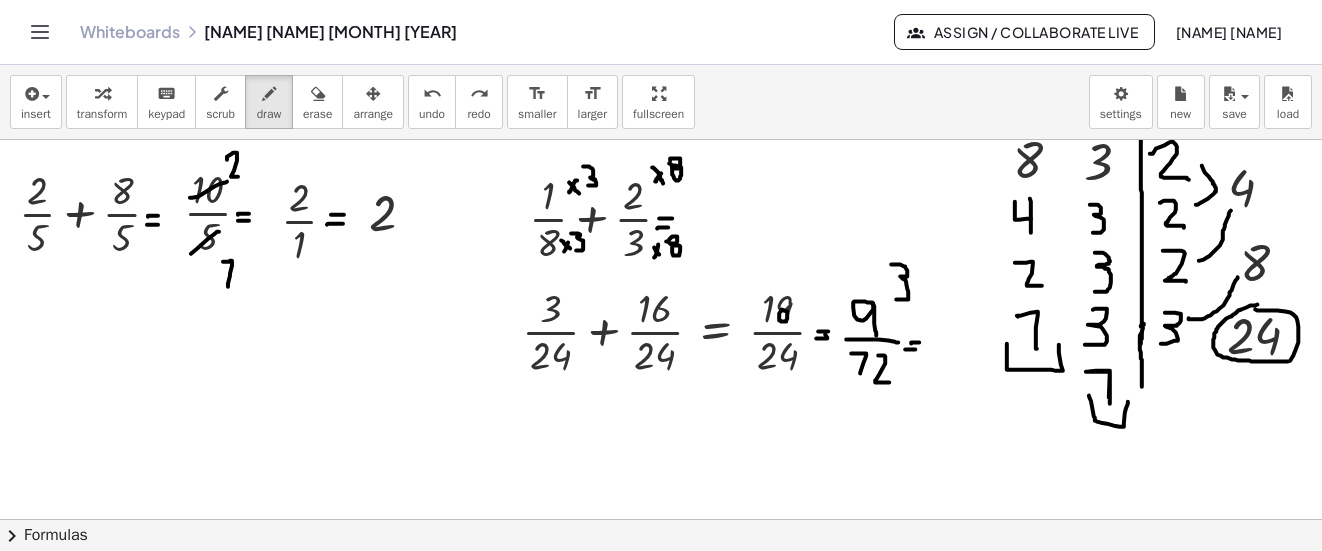 drag, startPoint x: 891, startPoint y: 264, endPoint x: 896, endPoint y: 299, distance: 35.35534 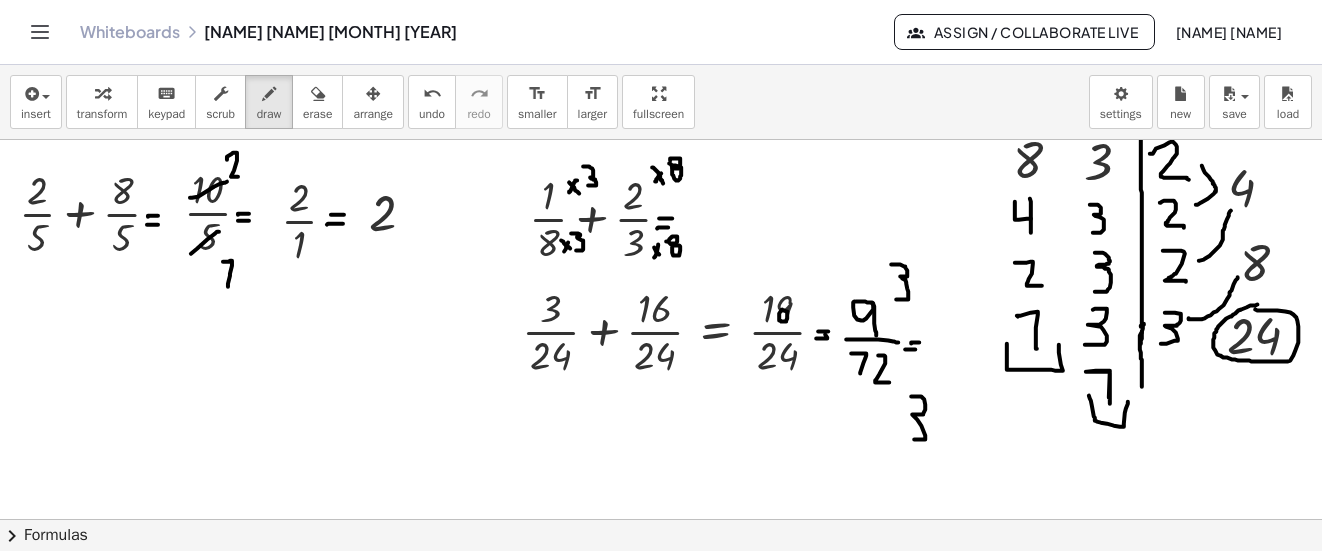 drag, startPoint x: 925, startPoint y: 404, endPoint x: 909, endPoint y: 439, distance: 38.483765 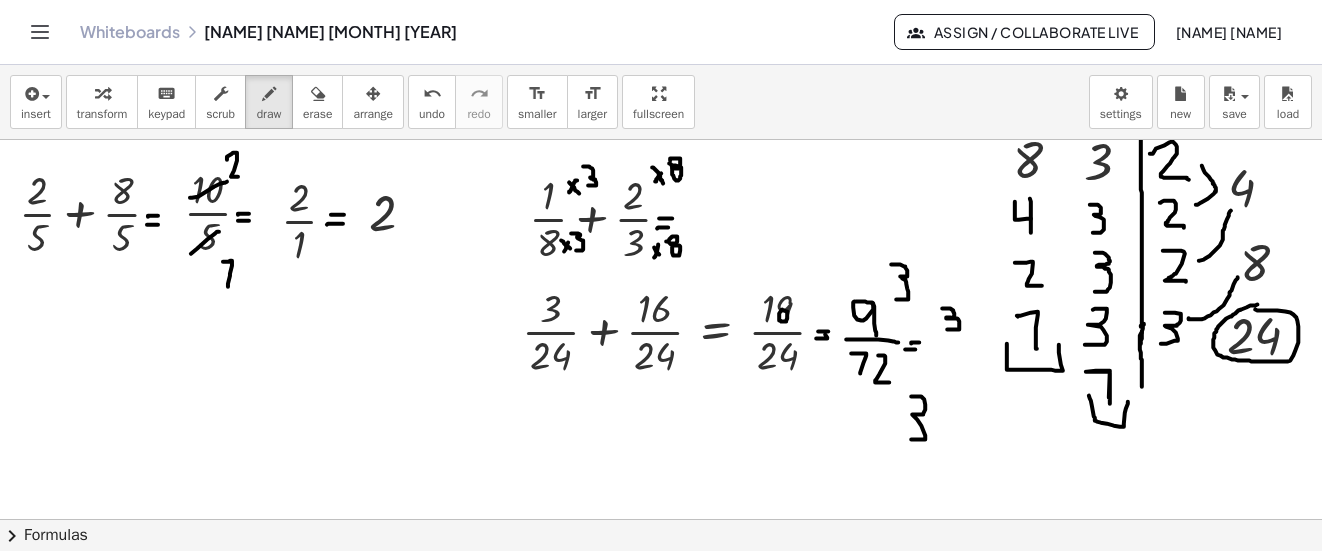 drag, startPoint x: 944, startPoint y: 308, endPoint x: 947, endPoint y: 329, distance: 21.213203 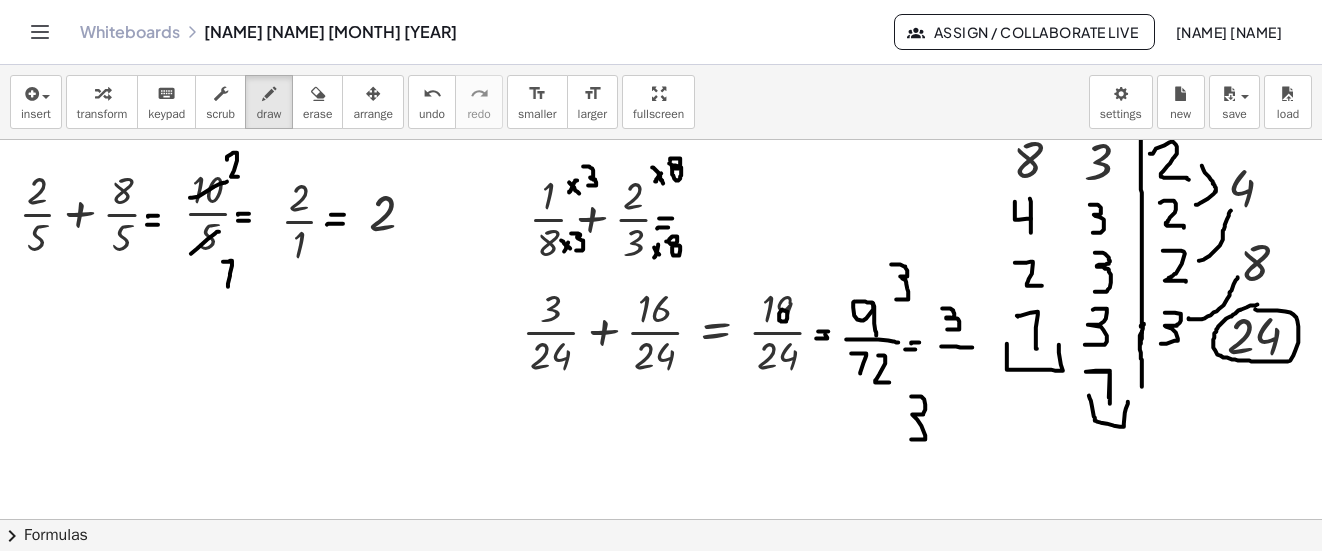 drag, startPoint x: 941, startPoint y: 346, endPoint x: 972, endPoint y: 347, distance: 31.016125 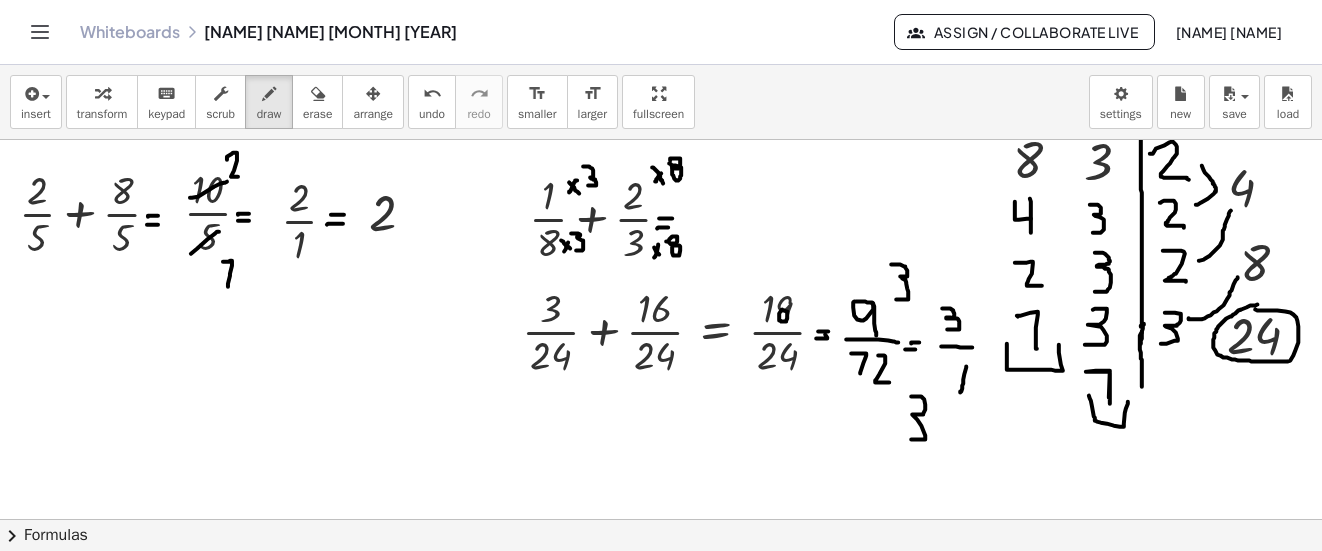 drag, startPoint x: 966, startPoint y: 366, endPoint x: 960, endPoint y: 392, distance: 26.683329 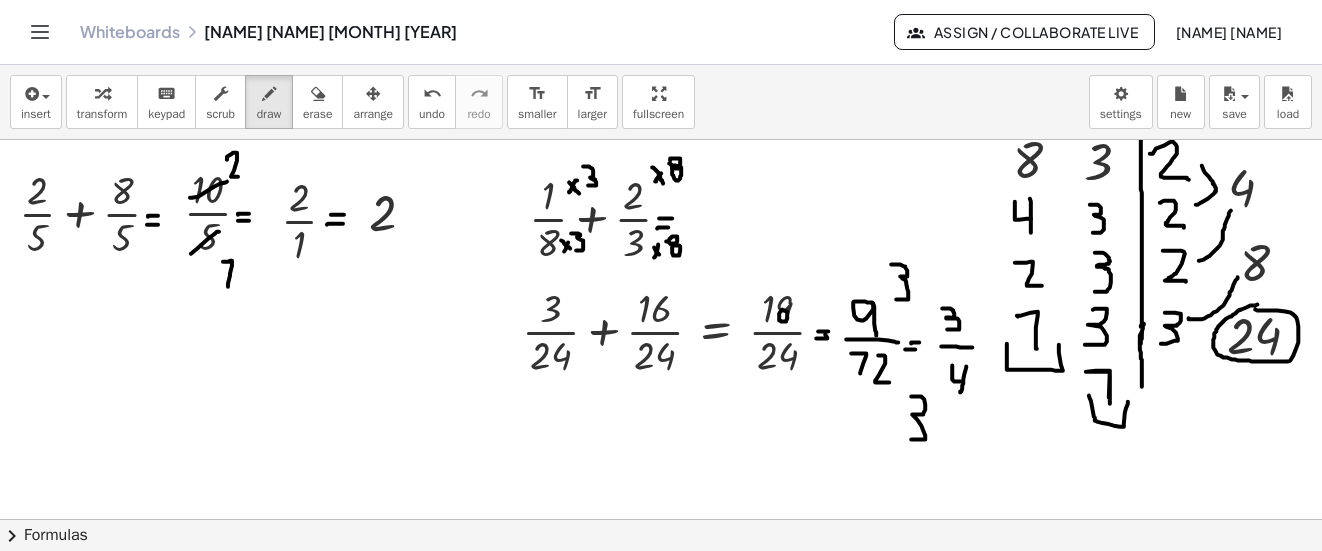drag, startPoint x: 960, startPoint y: 381, endPoint x: 952, endPoint y: 365, distance: 17.888544 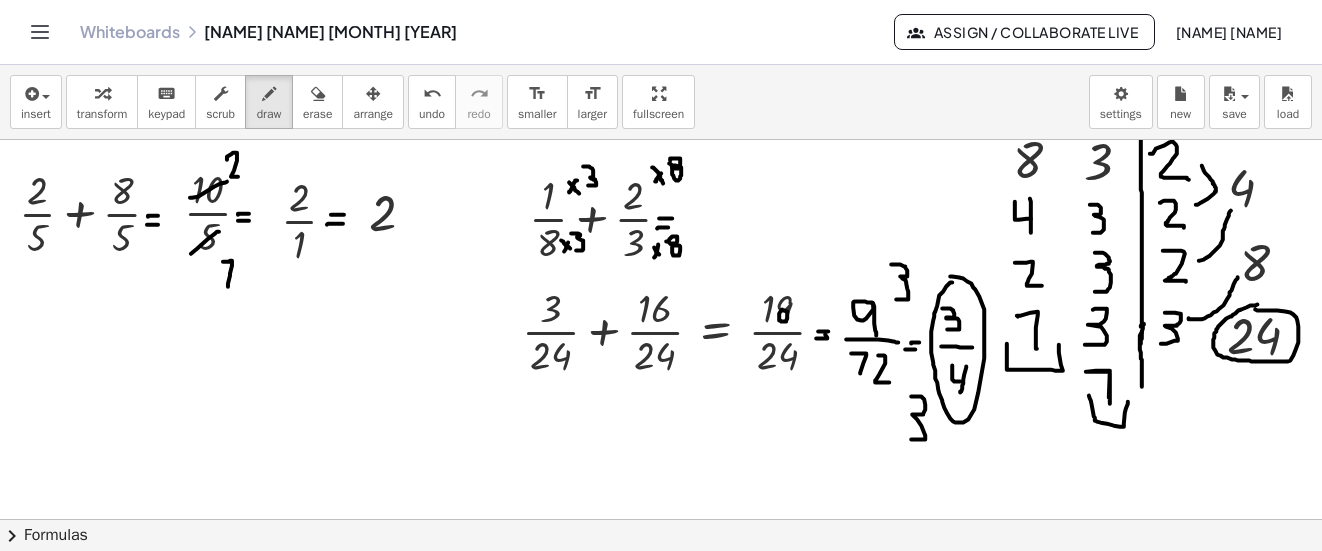 click at bounding box center (662, -472) 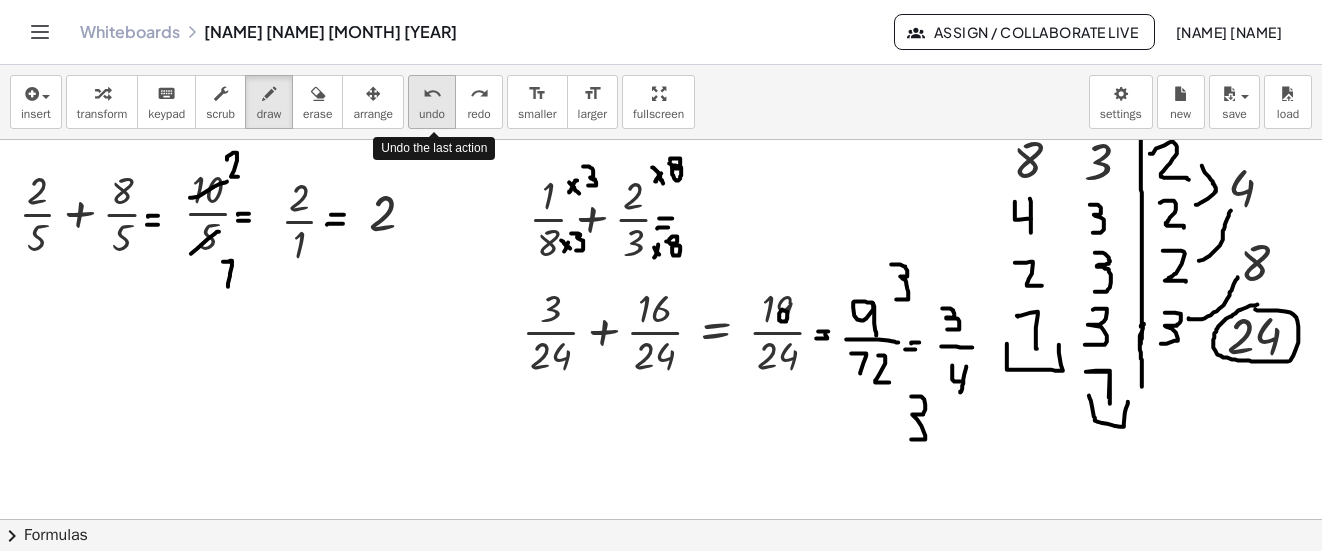 click on "undo" at bounding box center [432, 94] 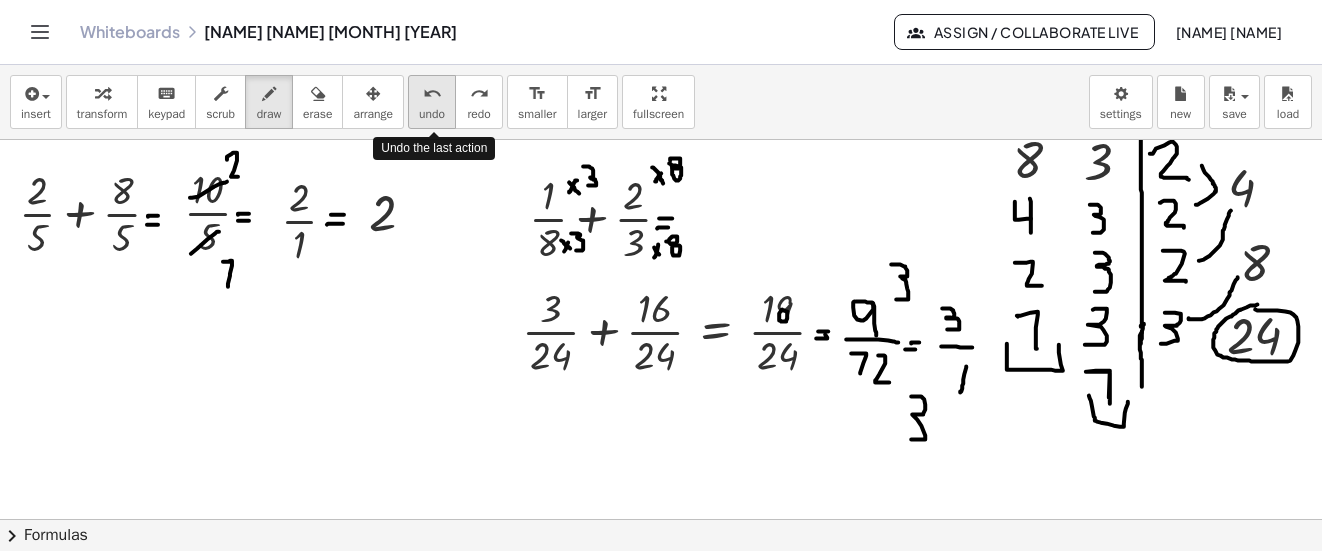click on "undo" at bounding box center (432, 94) 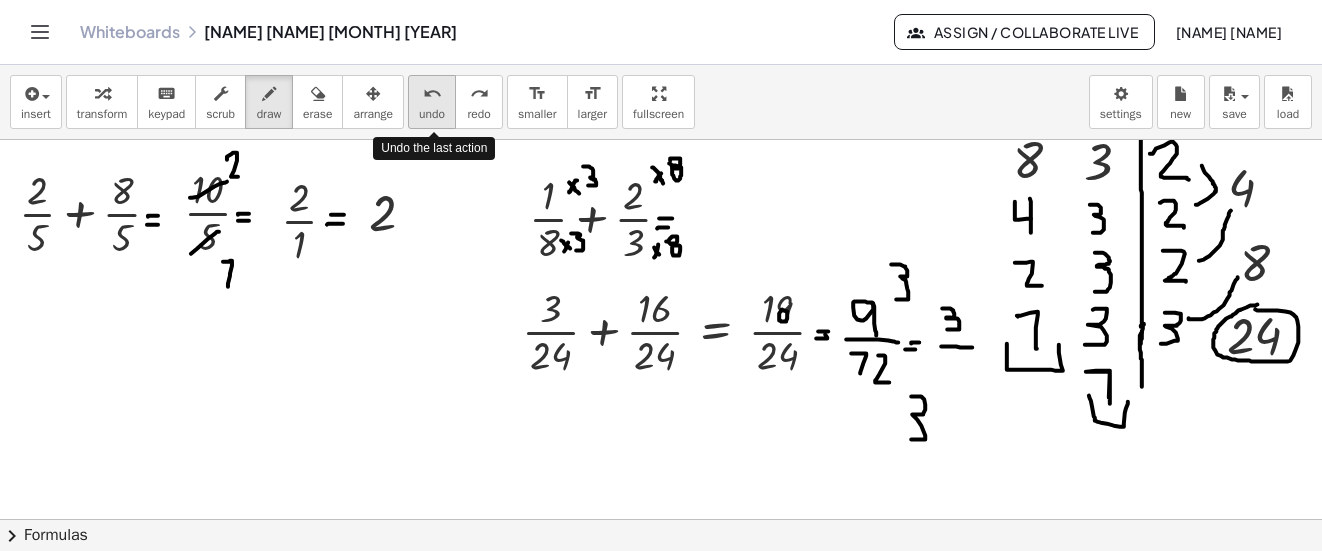 click on "undo" at bounding box center [432, 94] 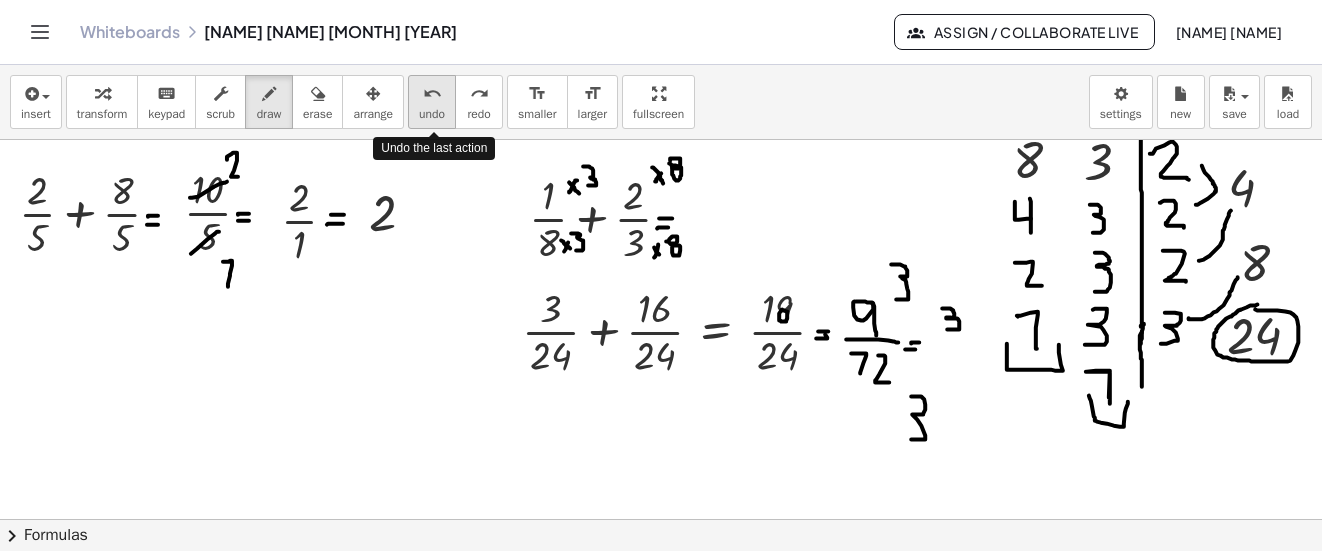 click on "undo" at bounding box center (432, 94) 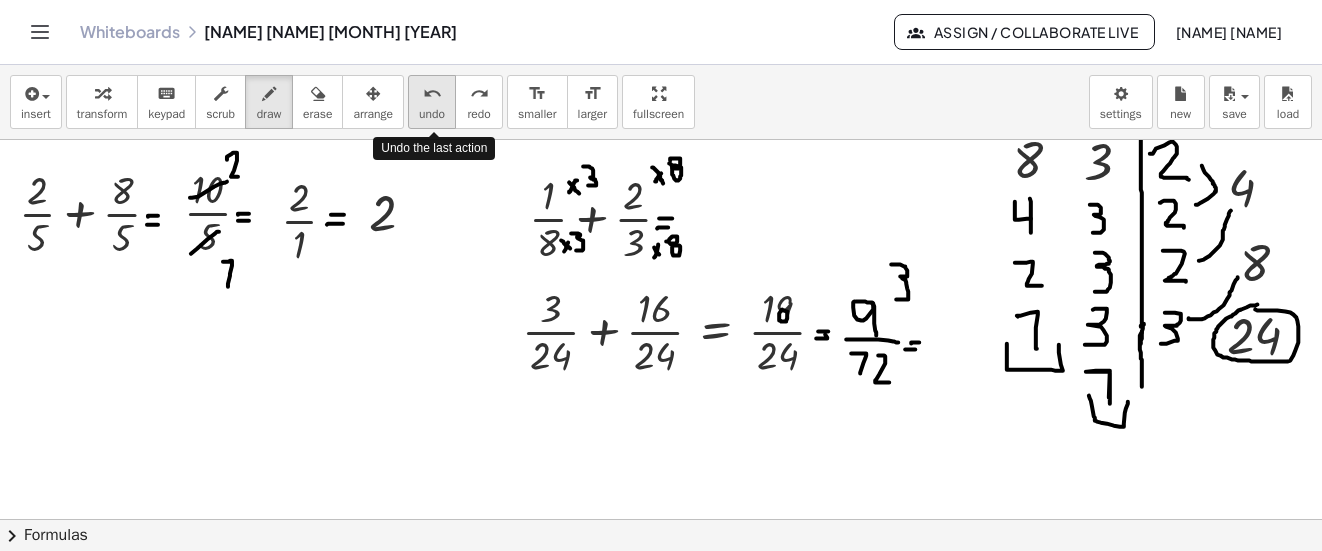 click on "undo" at bounding box center (432, 94) 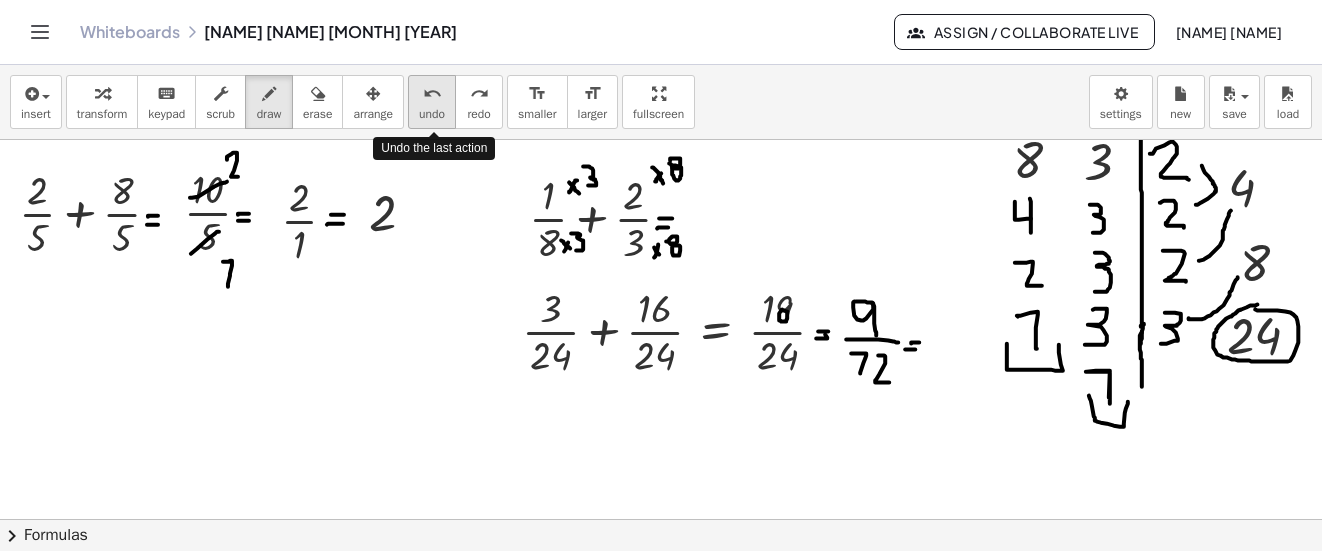 click on "undo" at bounding box center (432, 94) 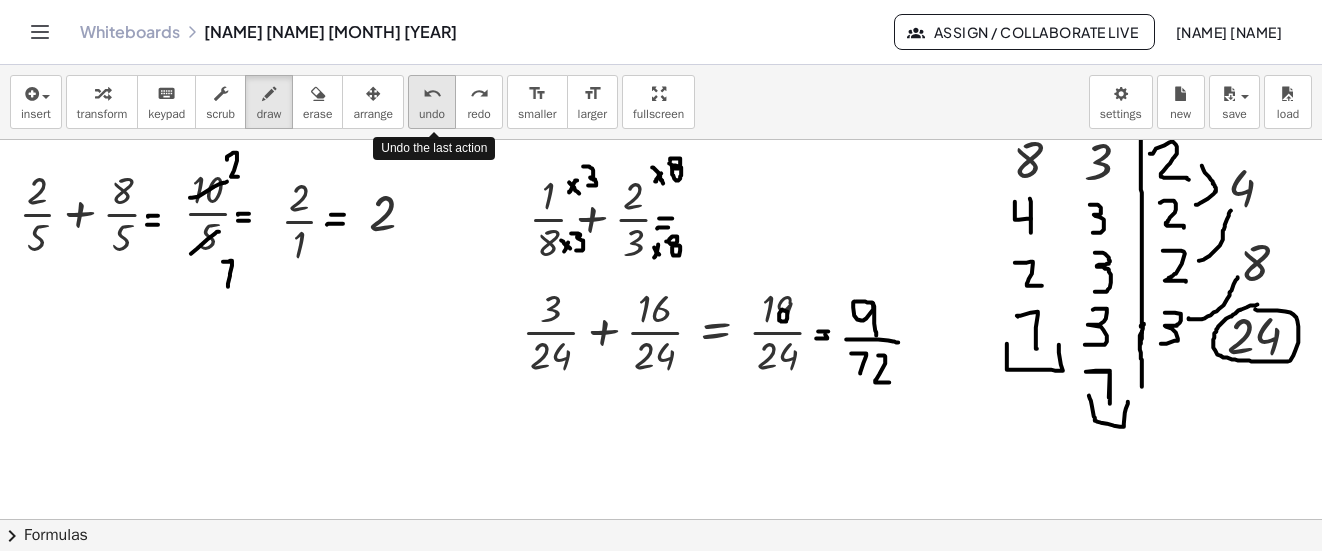 click on "undo" at bounding box center [432, 94] 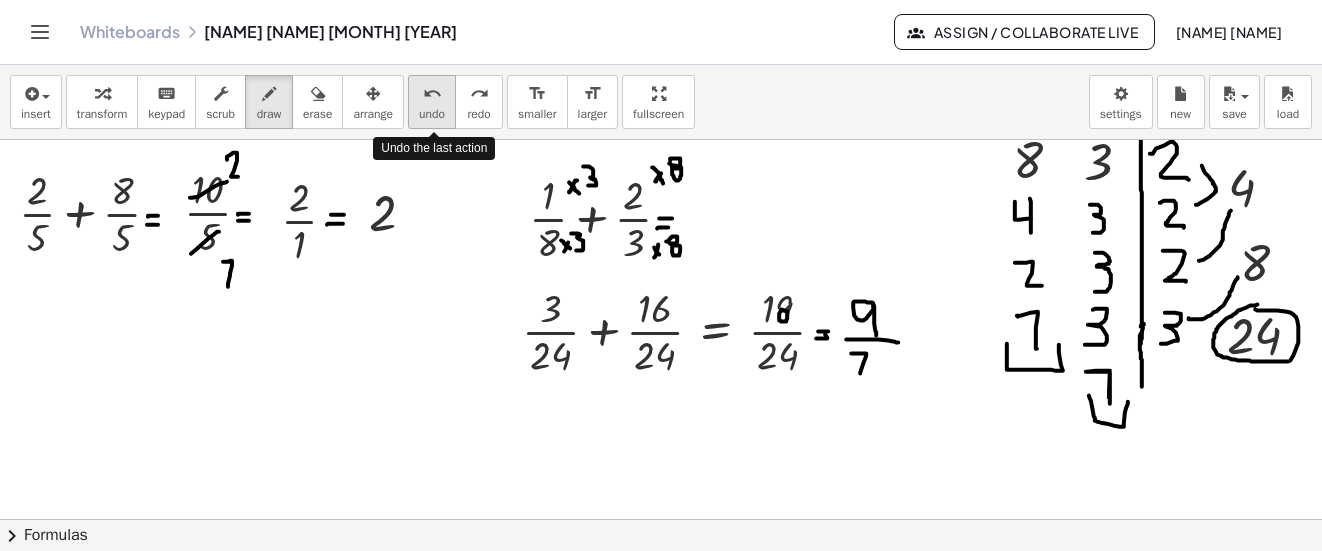 click on "undo" at bounding box center (432, 94) 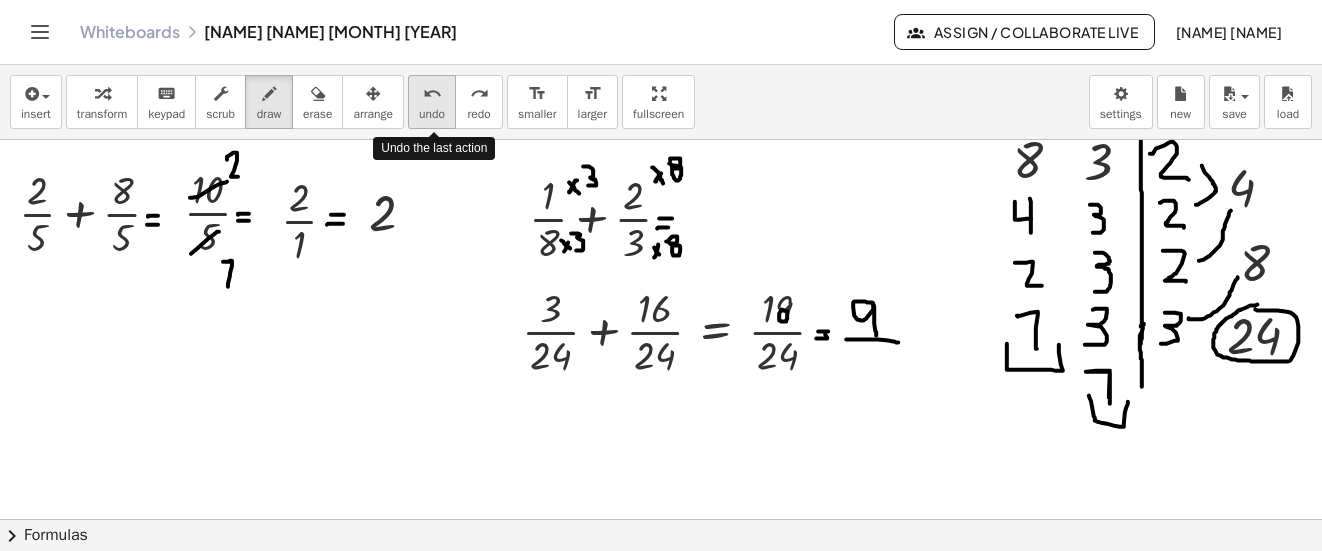 click on "undo" at bounding box center (432, 94) 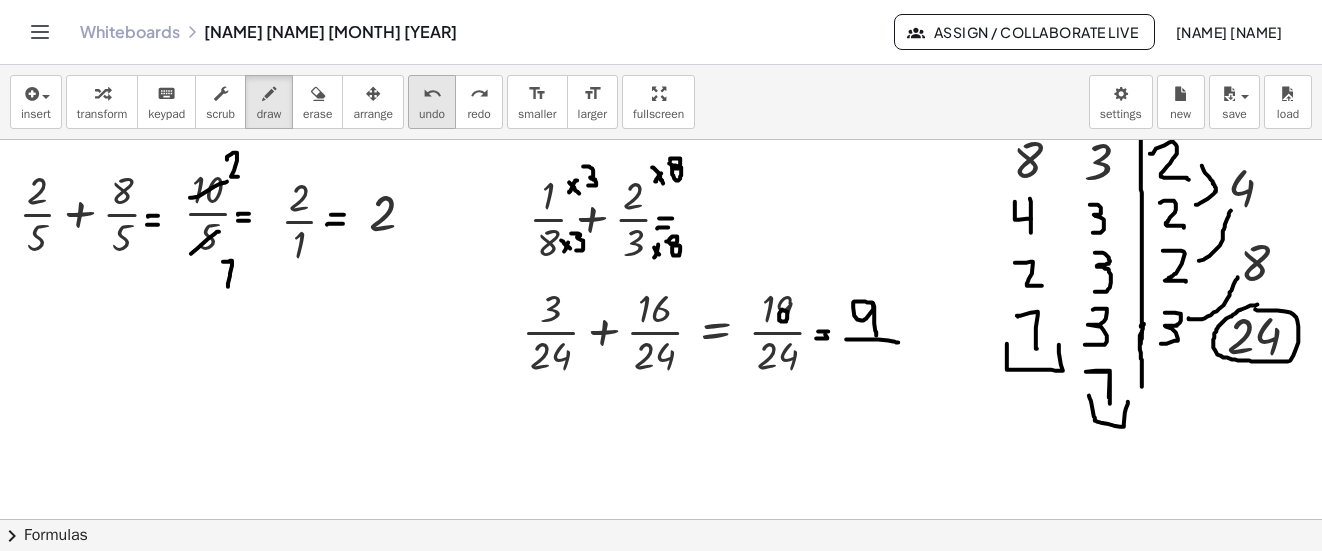 click on "undo" at bounding box center (432, 94) 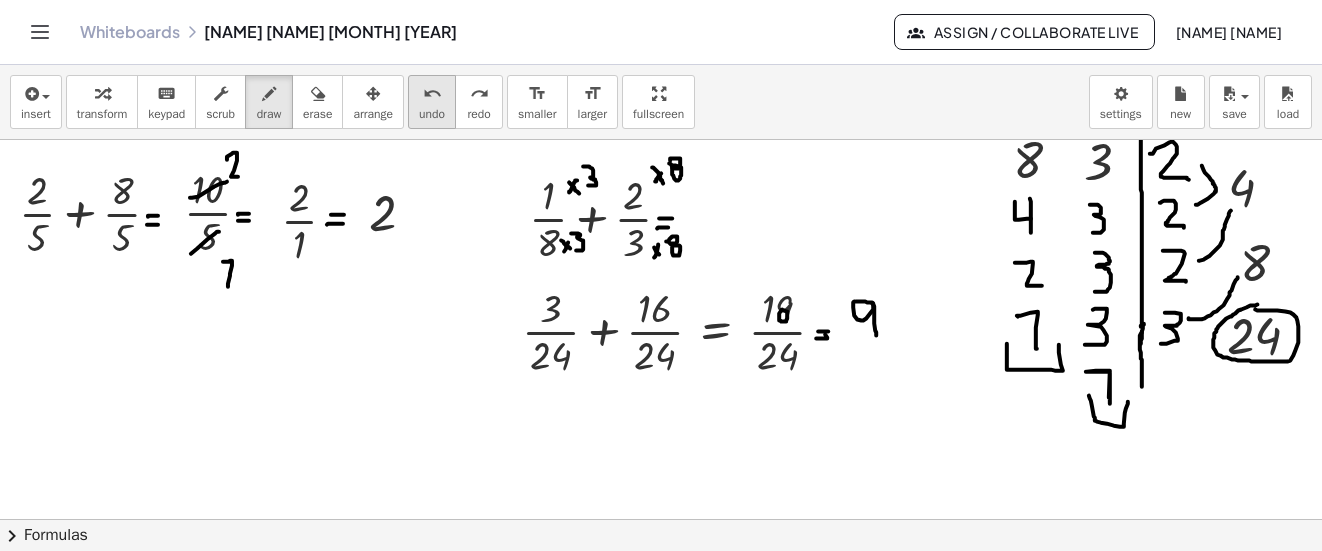 click on "undo" at bounding box center (432, 94) 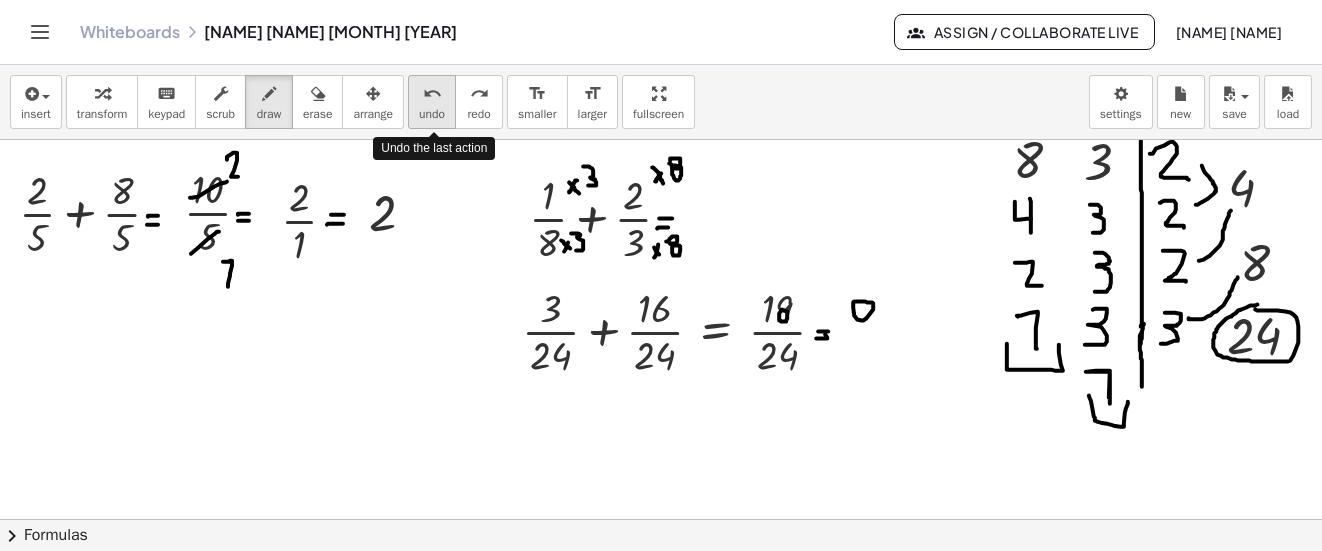click on "undo" at bounding box center (432, 94) 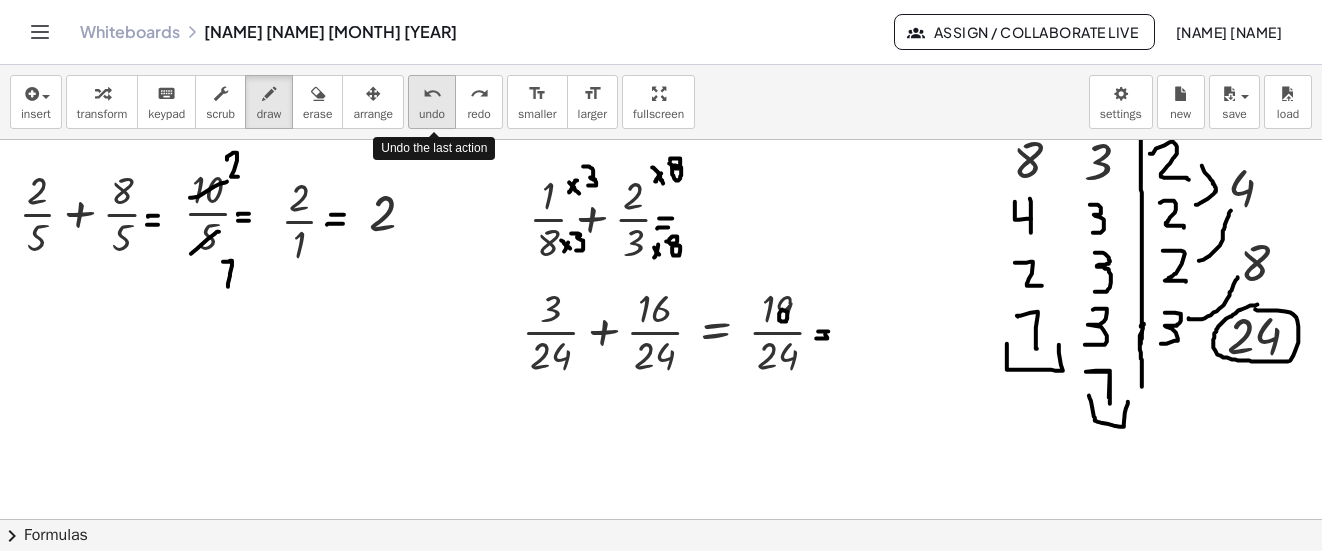 click on "undo" at bounding box center [432, 94] 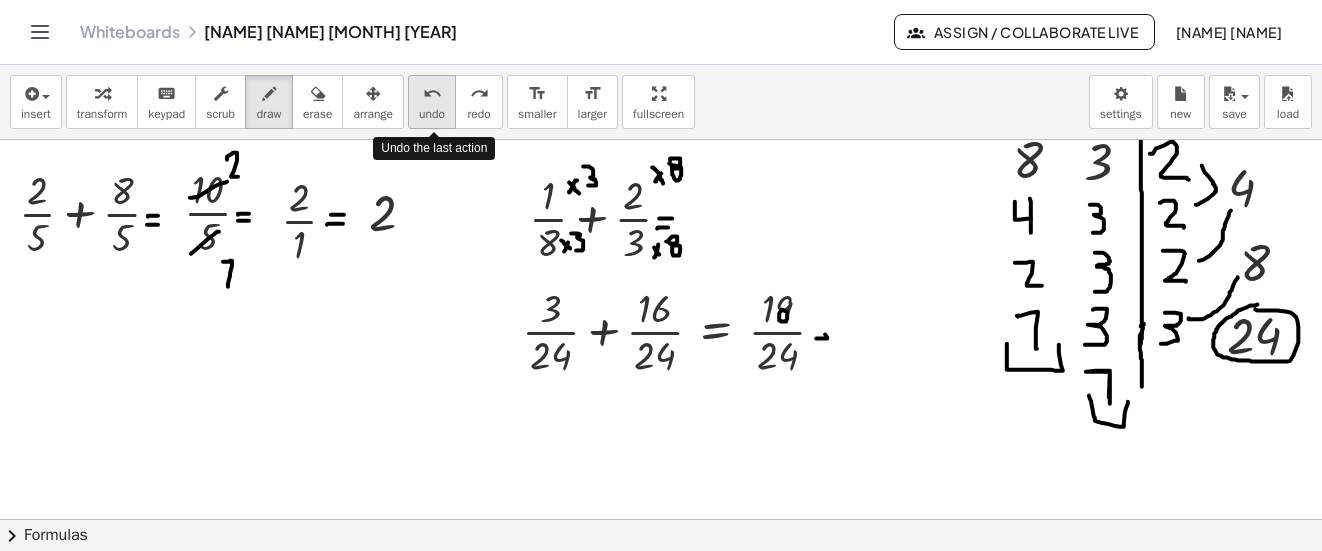 click on "undo" at bounding box center (432, 94) 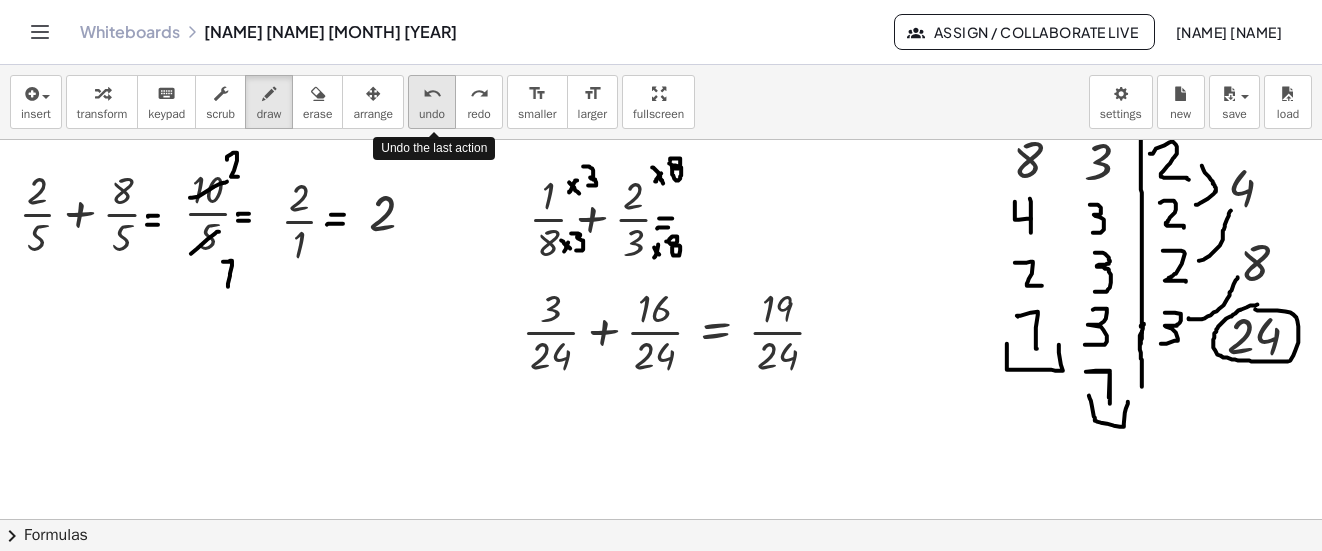 click on "undo" at bounding box center [432, 94] 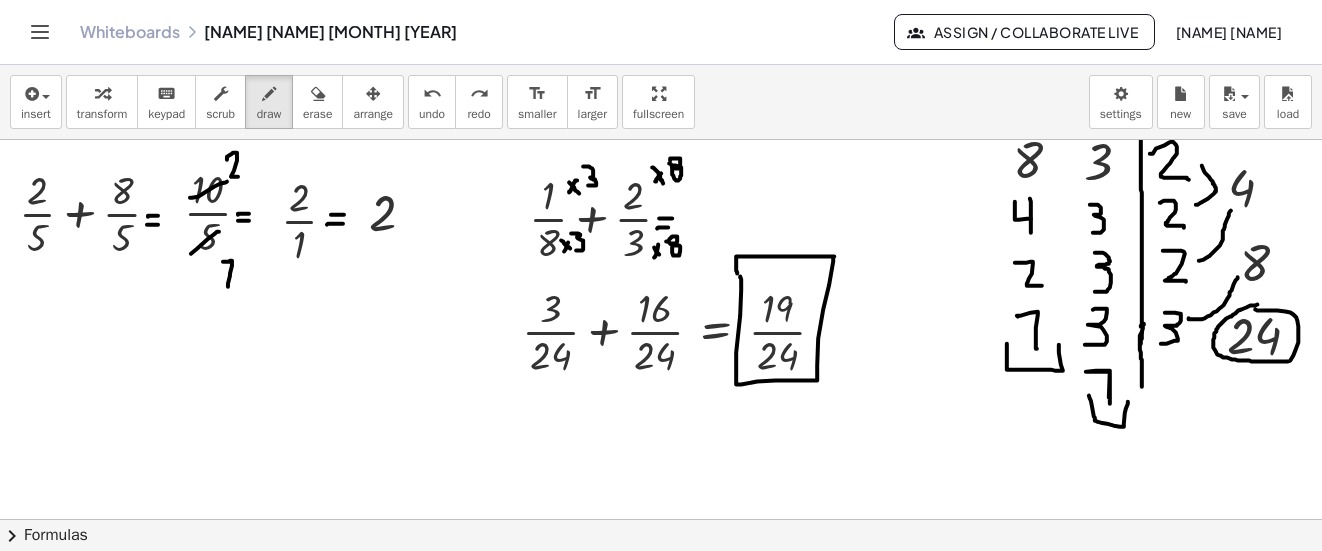 click at bounding box center (662, -472) 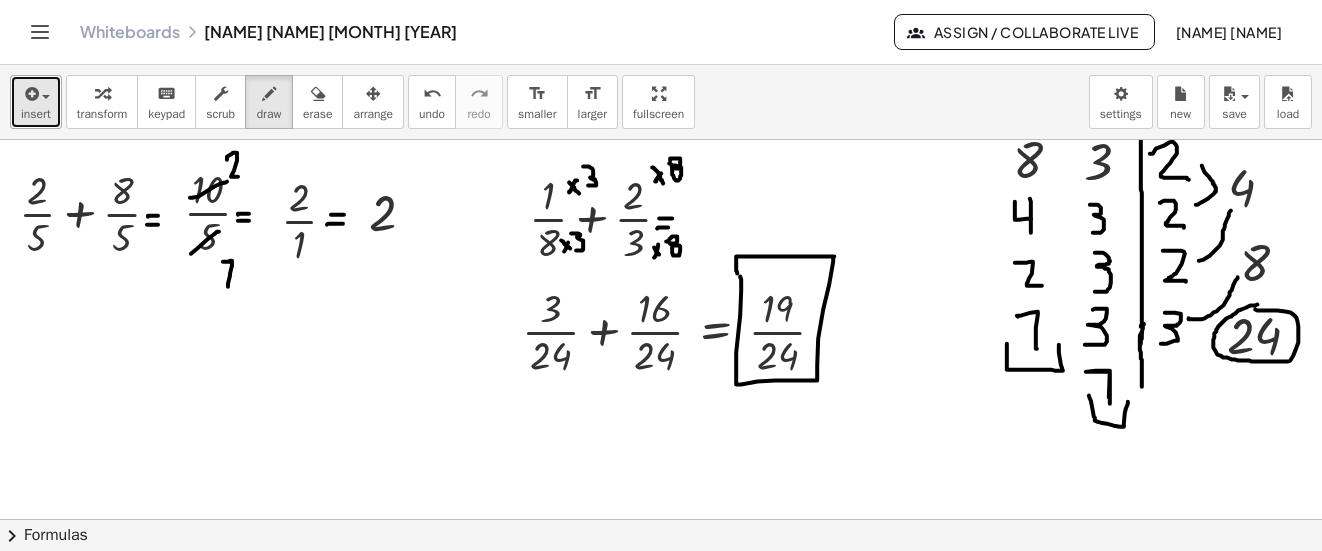 click on "insert" at bounding box center (36, 102) 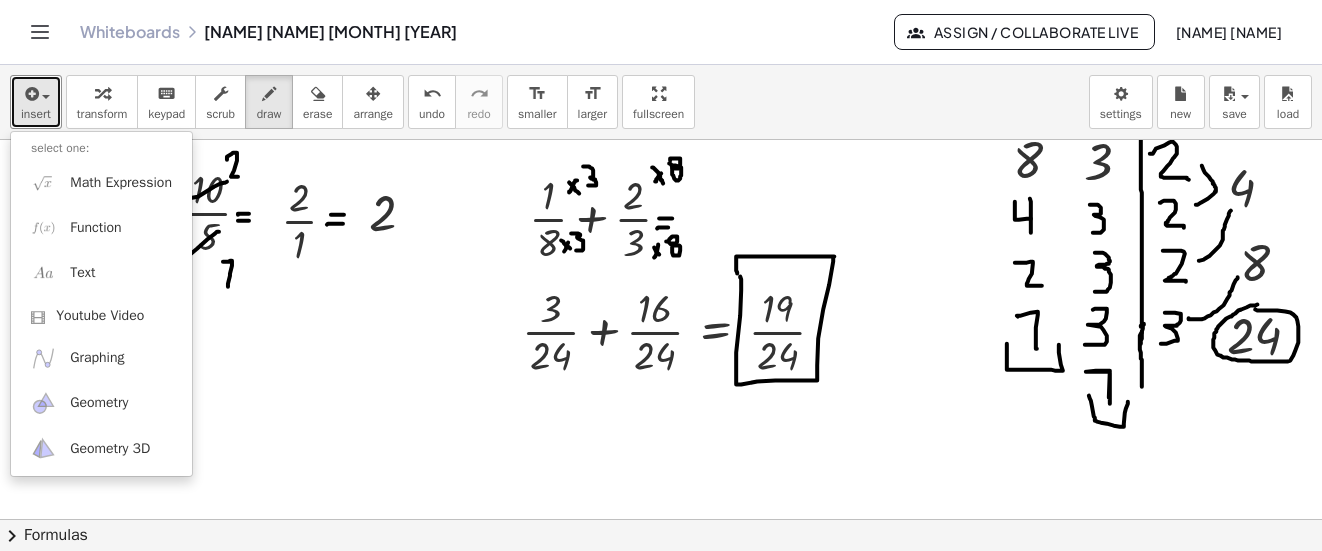 click at bounding box center [662, -472] 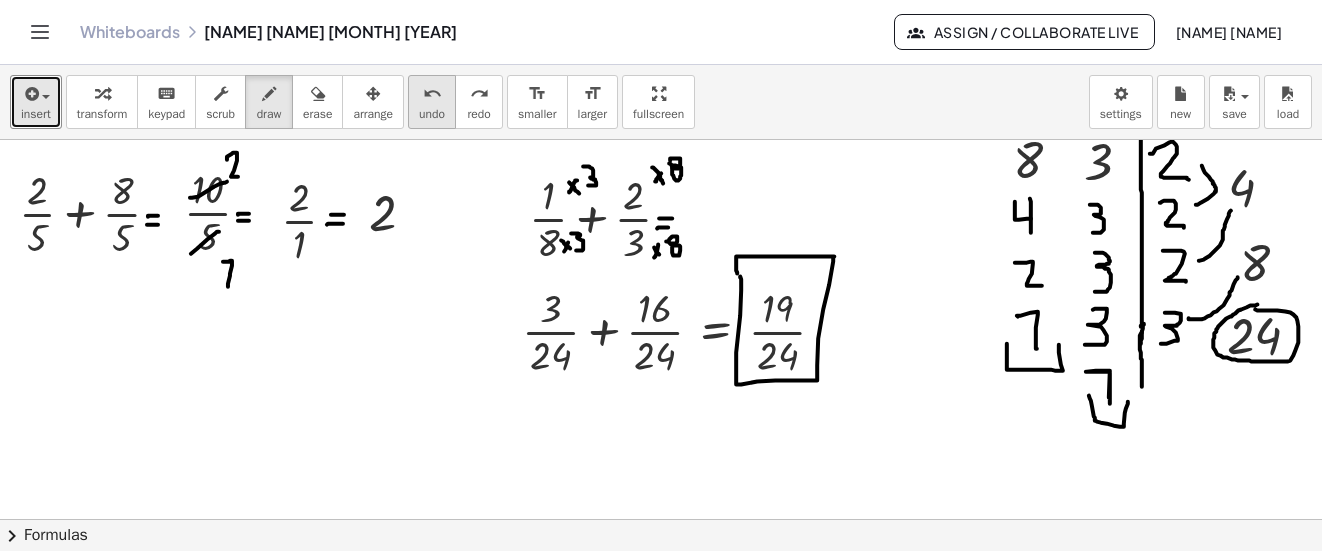 click on "undo" at bounding box center (432, 114) 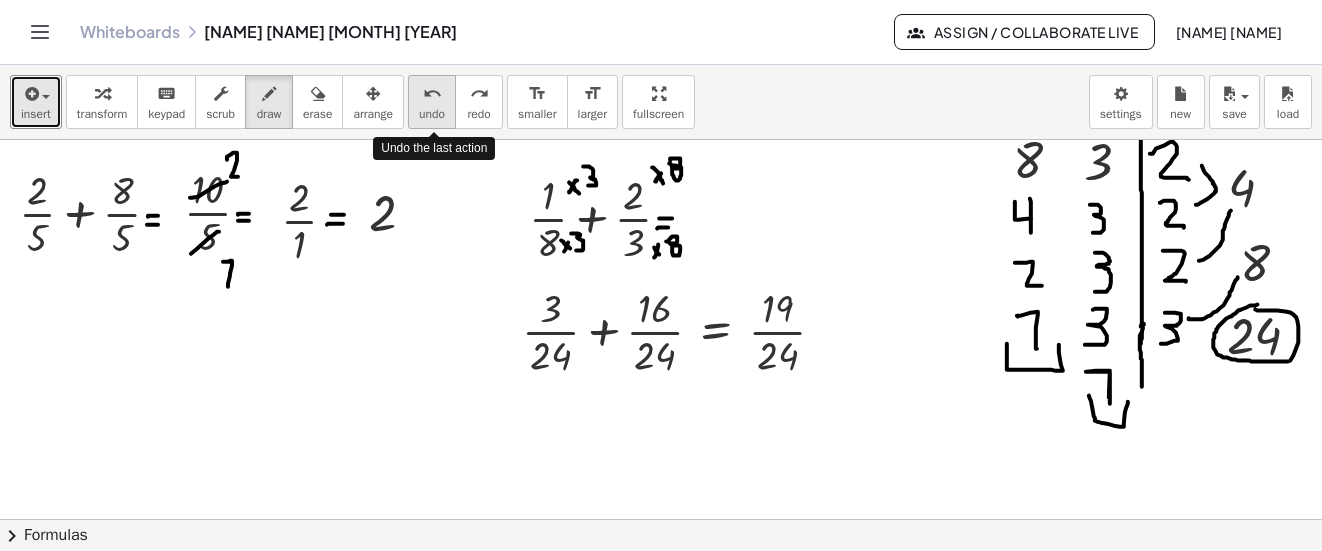 click on "undo" at bounding box center [432, 114] 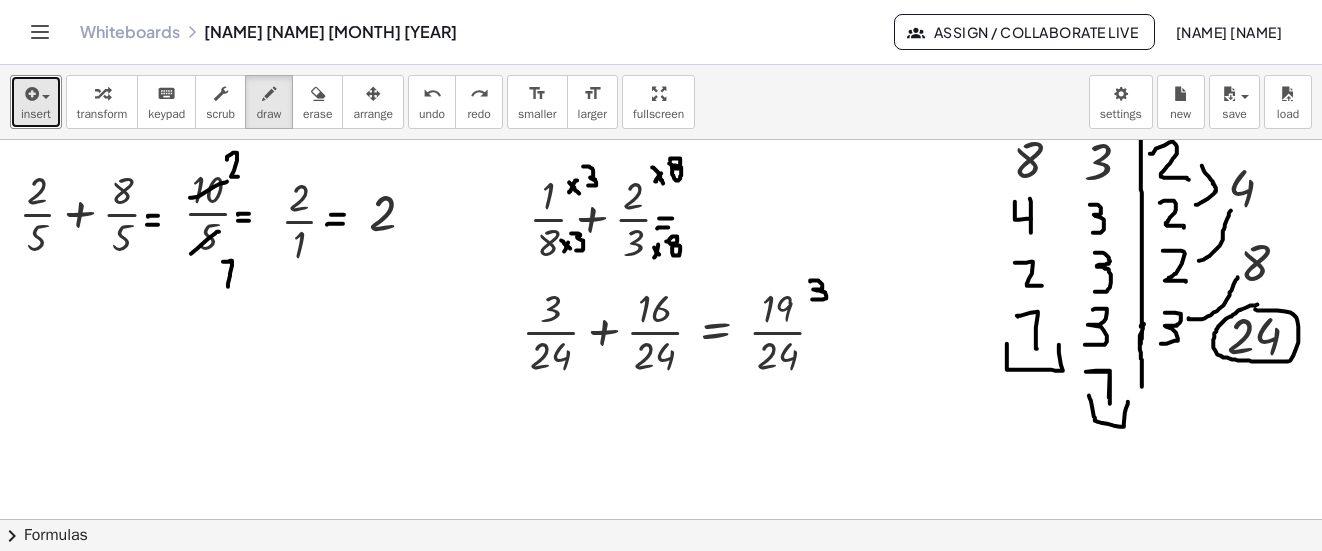 drag, startPoint x: 810, startPoint y: 281, endPoint x: 810, endPoint y: 299, distance: 18 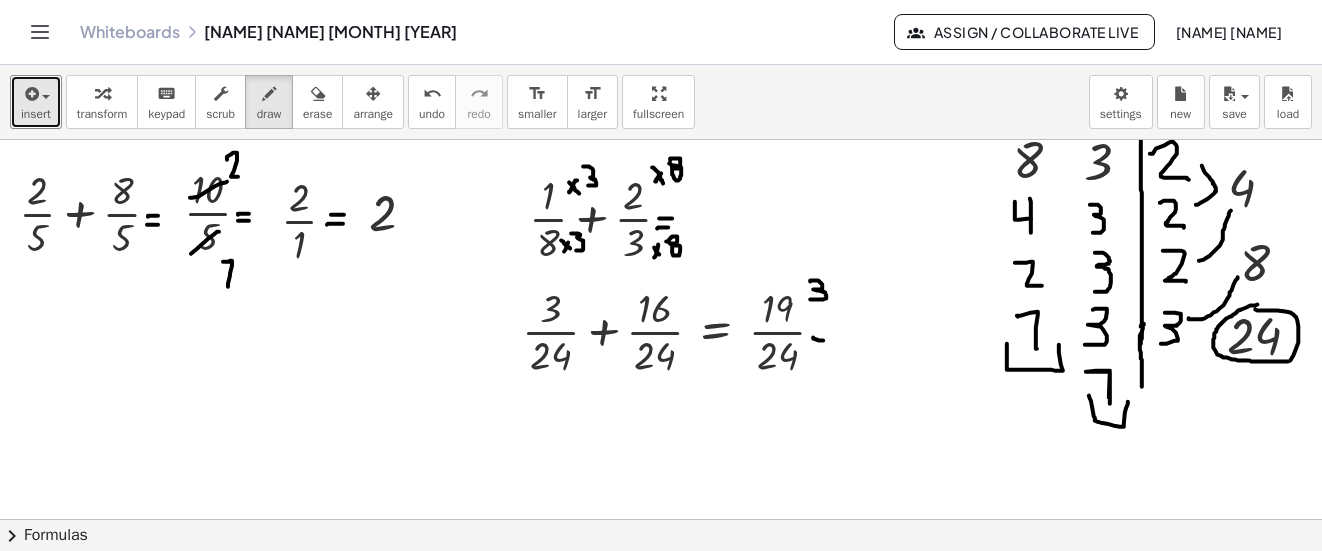 click at bounding box center (662, -472) 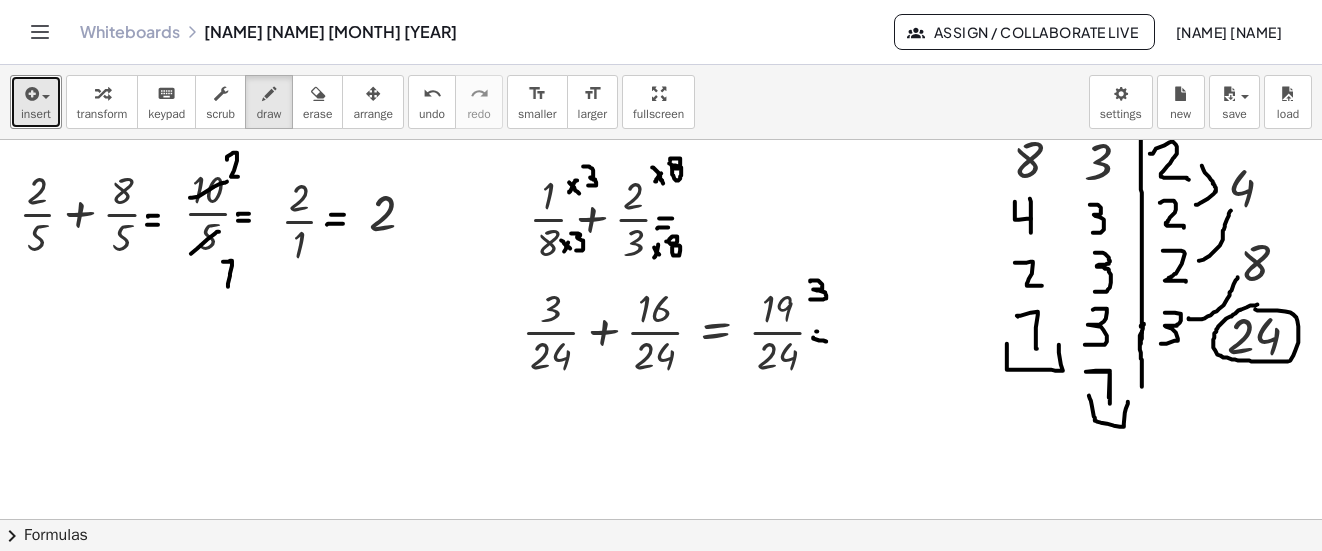 drag, startPoint x: 817, startPoint y: 331, endPoint x: 831, endPoint y: 331, distance: 14 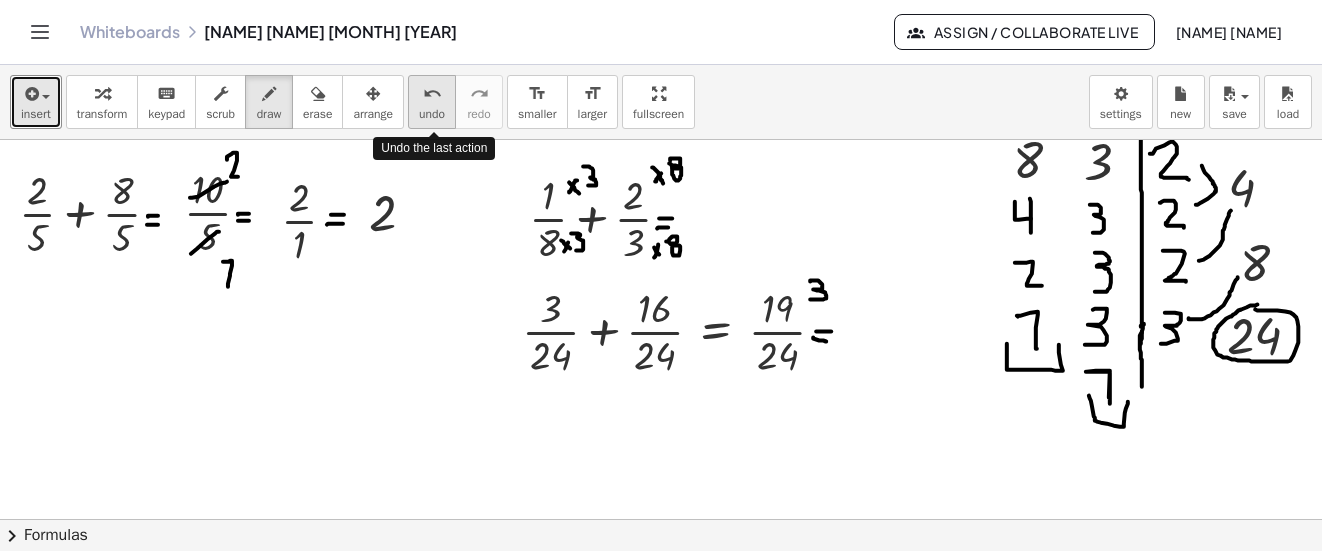 click on "undo" at bounding box center (432, 93) 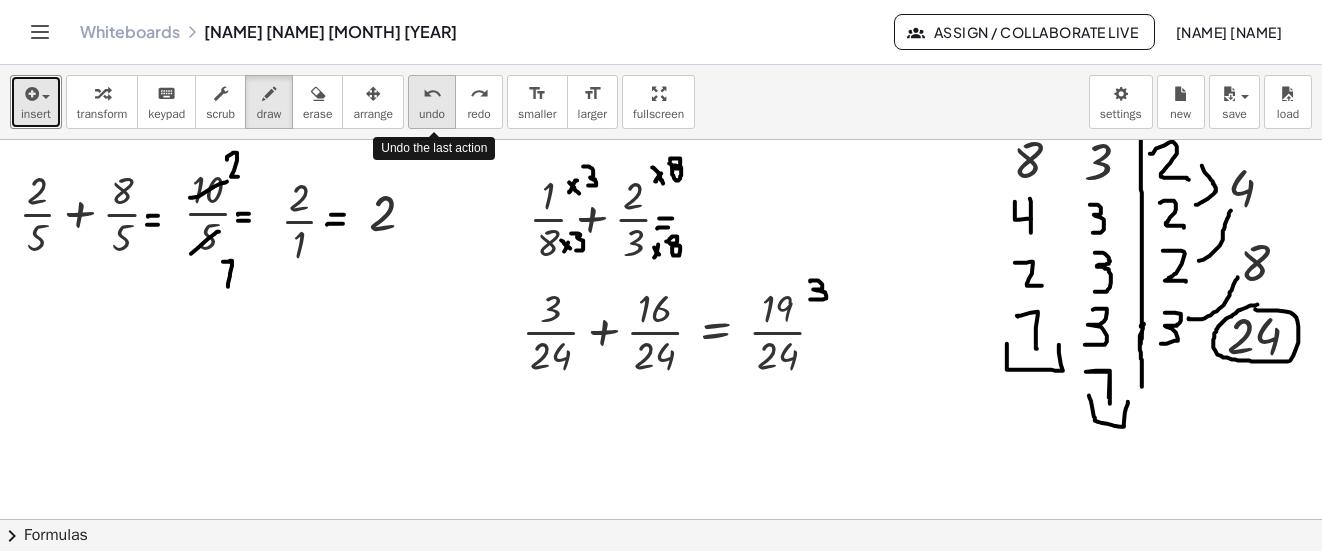 click on "undo" at bounding box center (432, 93) 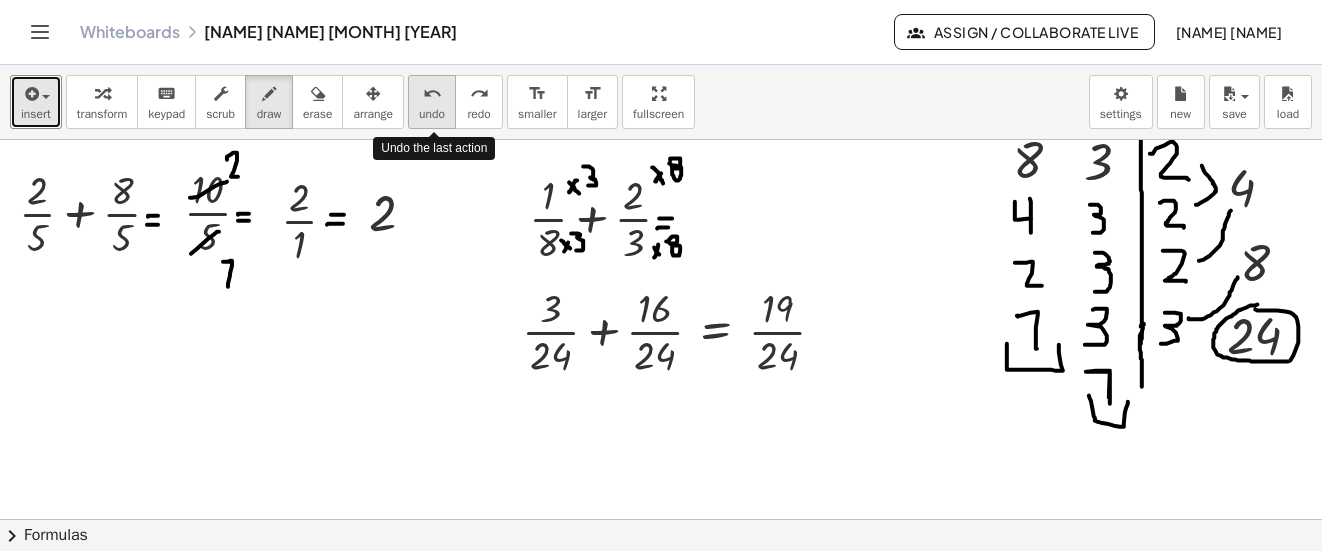 click on "undo" at bounding box center [432, 93] 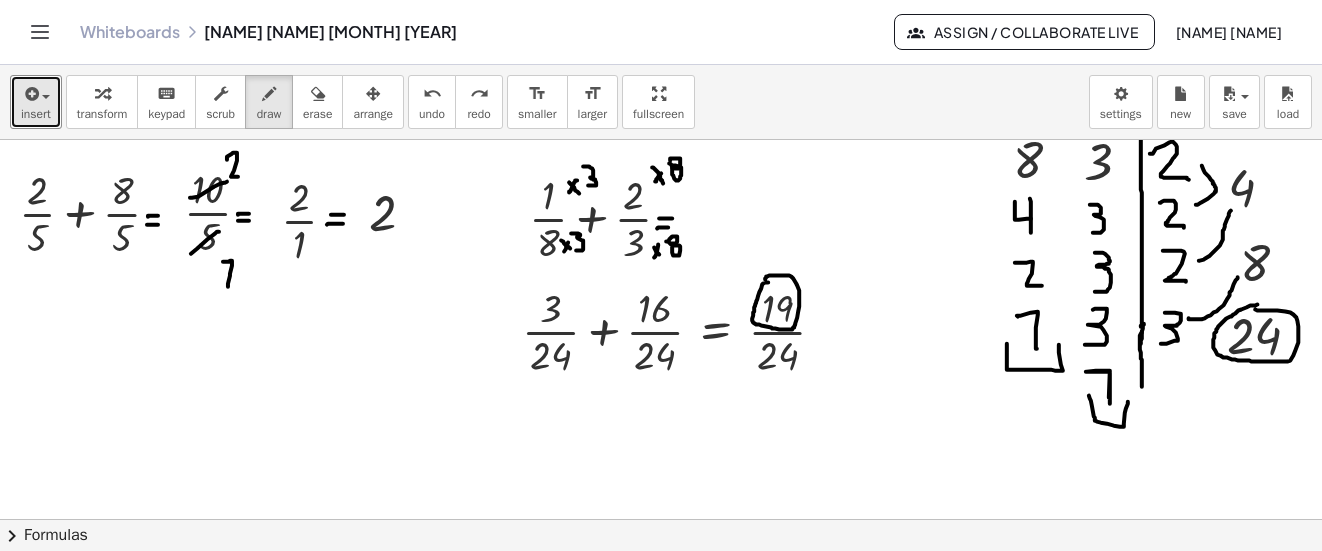 click at bounding box center (662, -472) 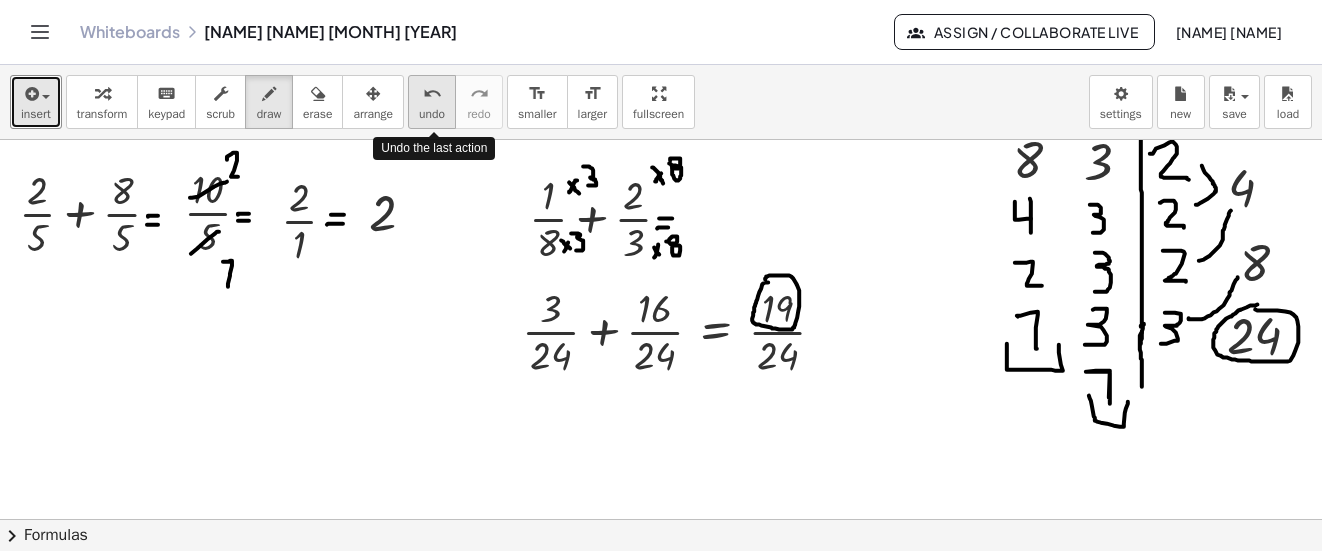 click on "undo undo" at bounding box center (432, 102) 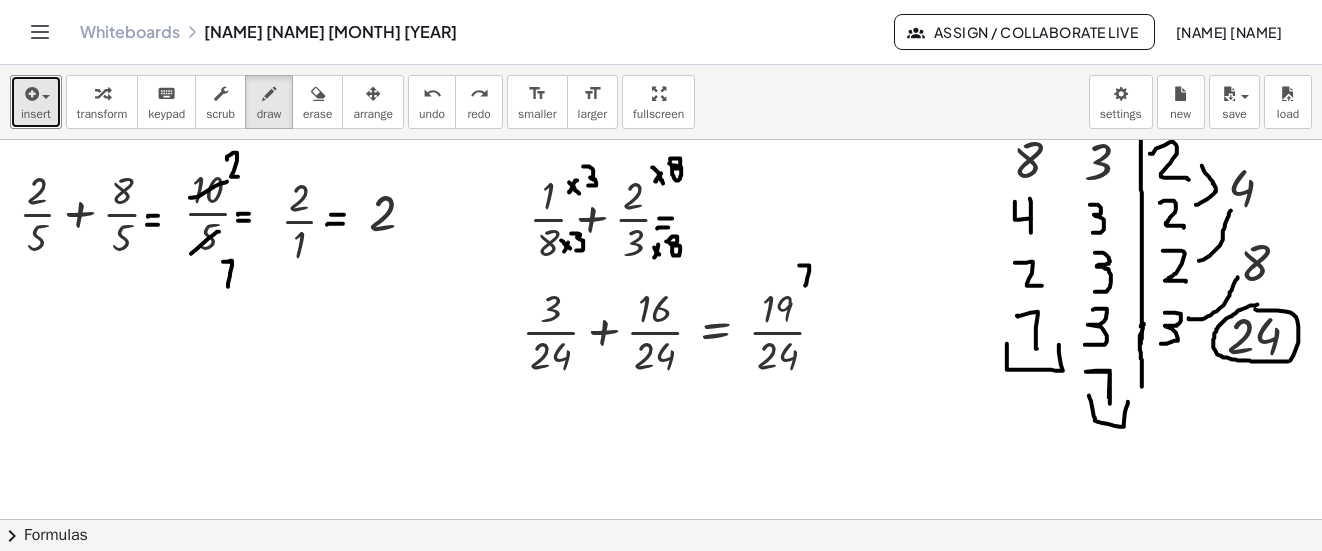 drag, startPoint x: 805, startPoint y: 285, endPoint x: 798, endPoint y: 266, distance: 20.248457 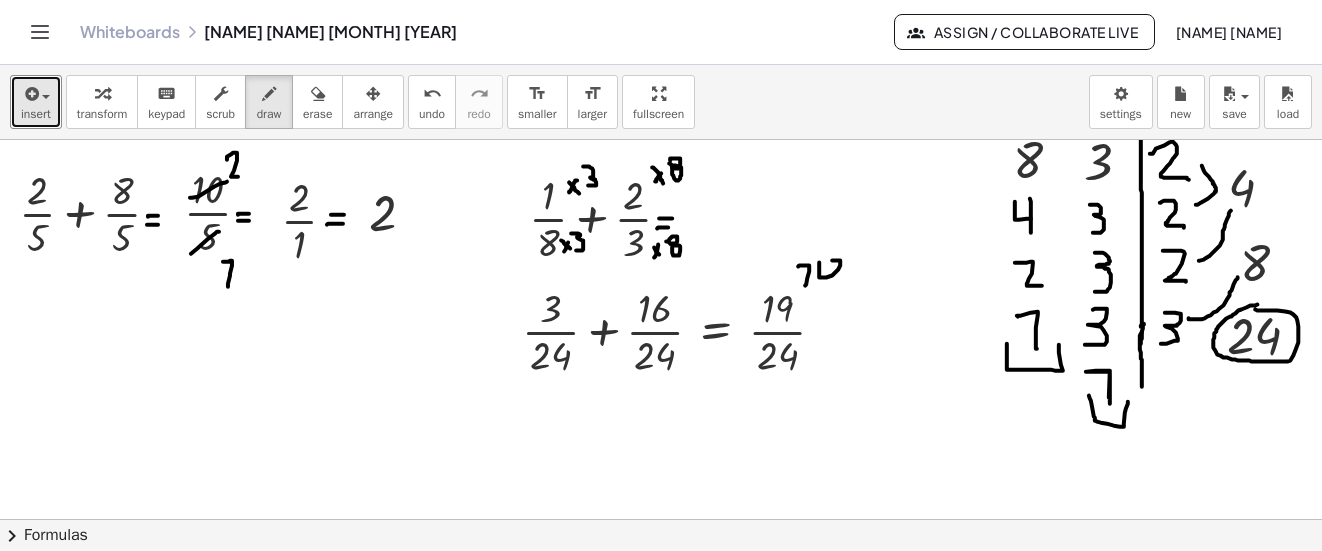 drag, startPoint x: 821, startPoint y: 277, endPoint x: 831, endPoint y: 260, distance: 19.723083 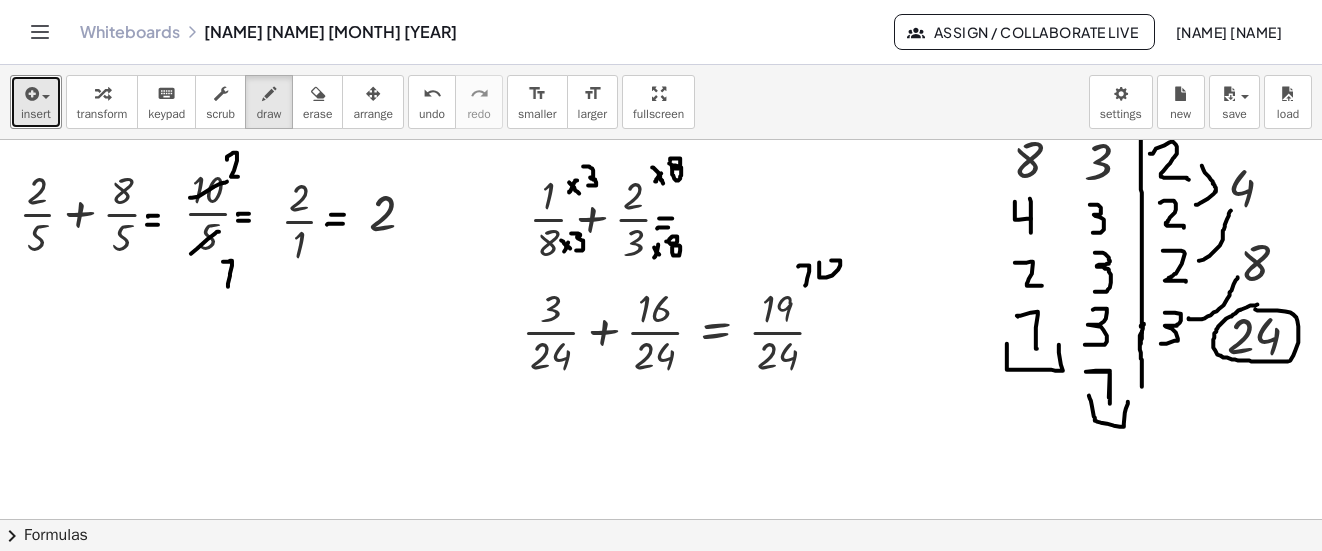 click at bounding box center [662, -472] 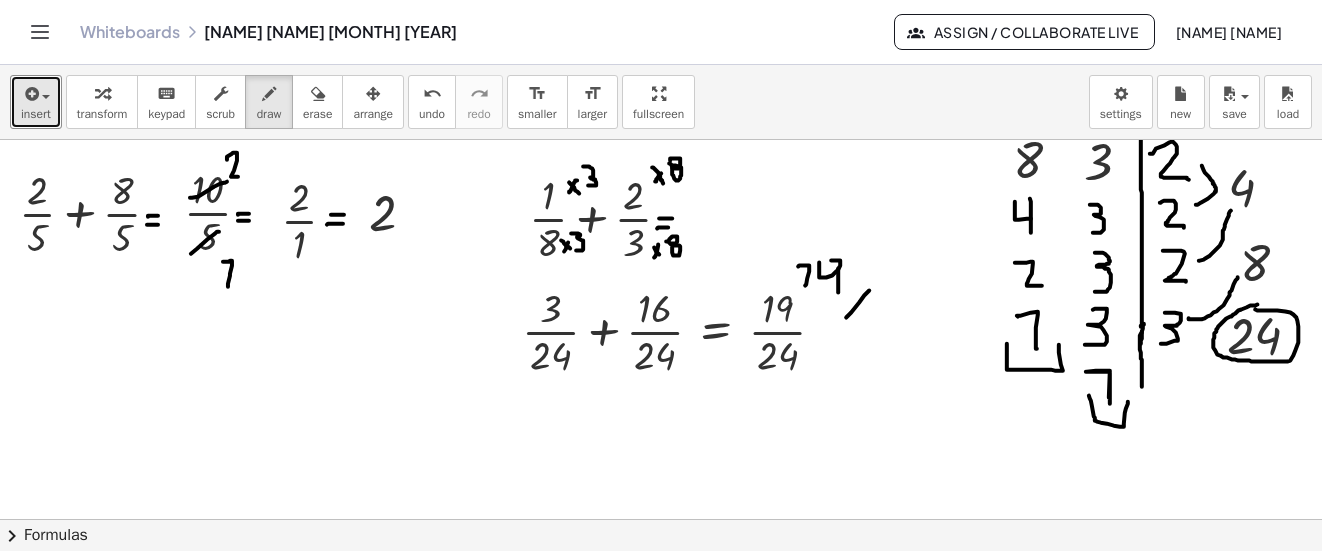 click at bounding box center (662, -472) 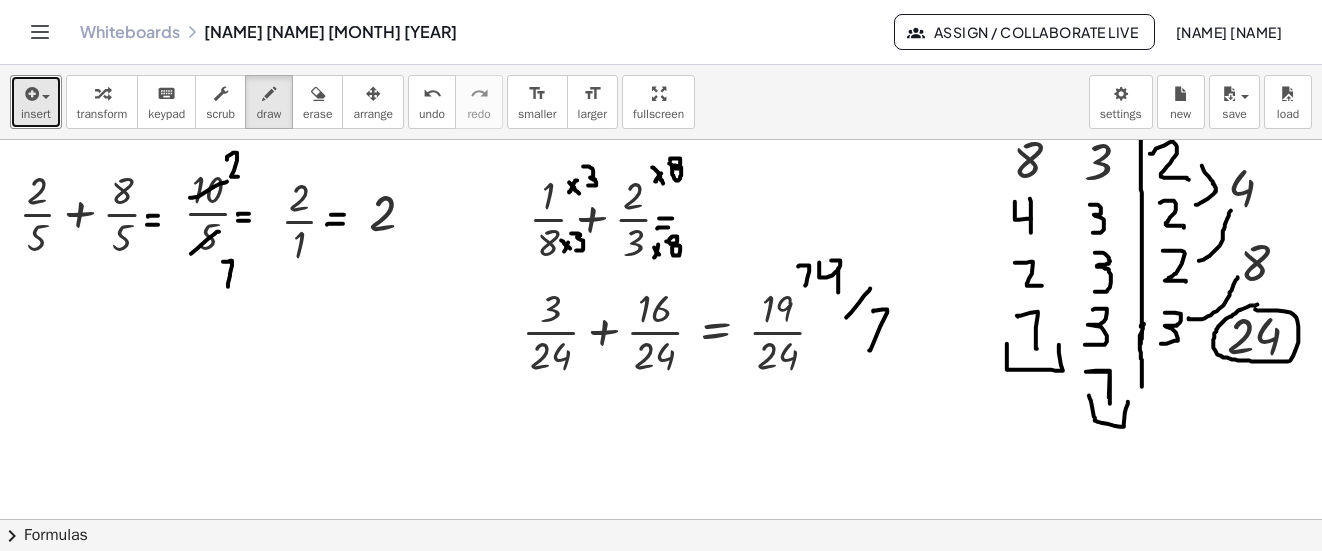 drag, startPoint x: 869, startPoint y: 350, endPoint x: 873, endPoint y: 311, distance: 39.20459 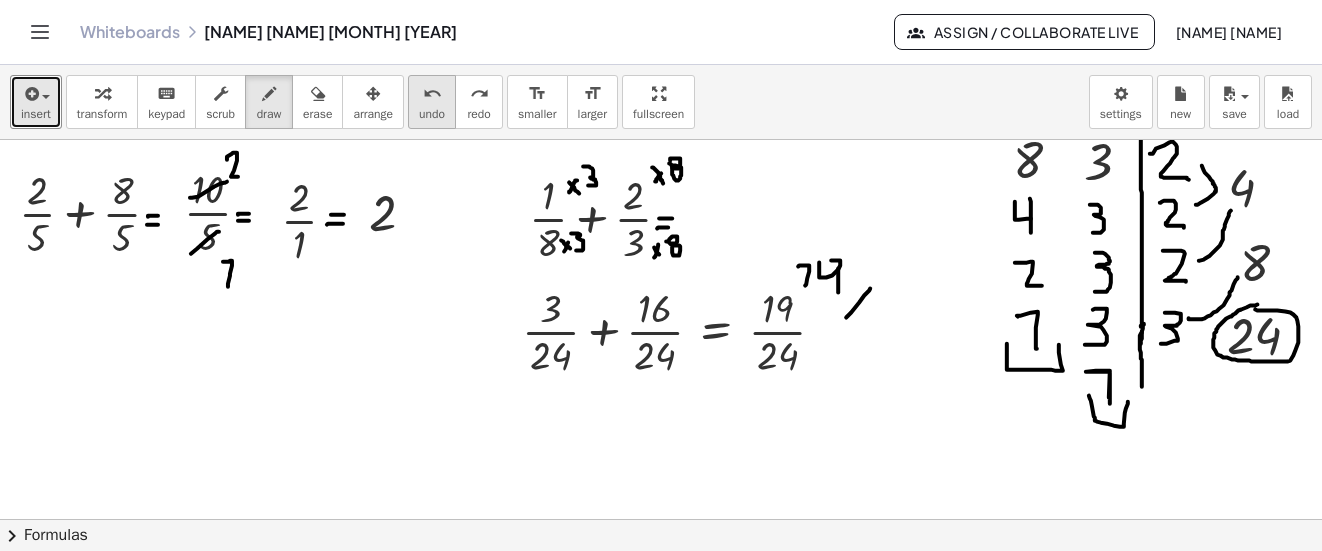 click on "undo undo" at bounding box center (432, 102) 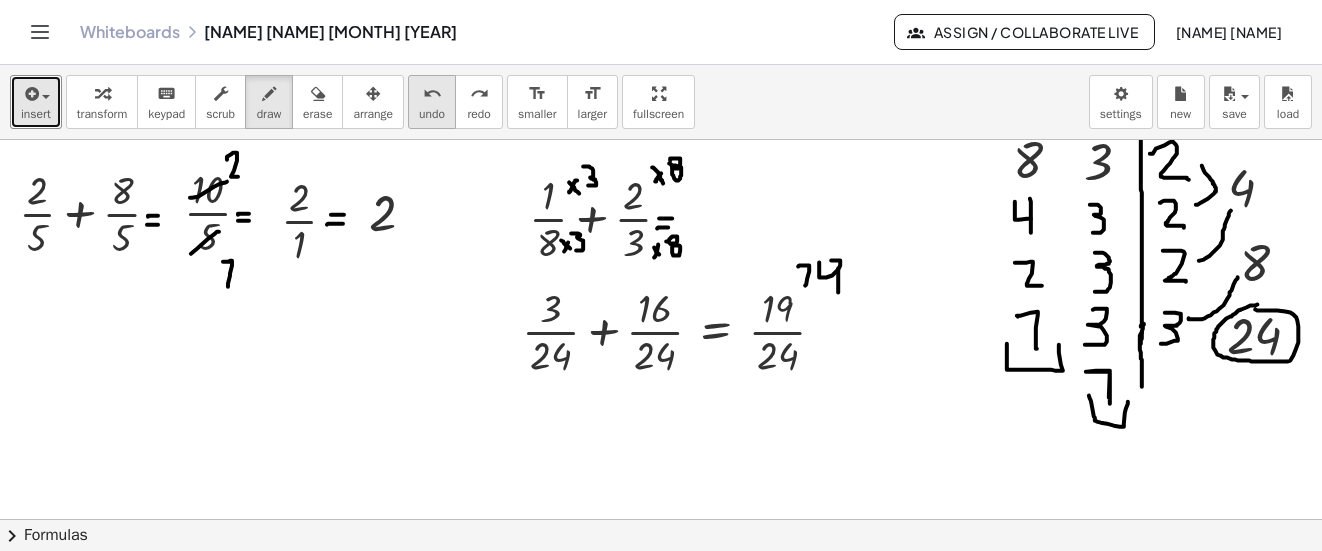 click on "undo undo" at bounding box center (432, 102) 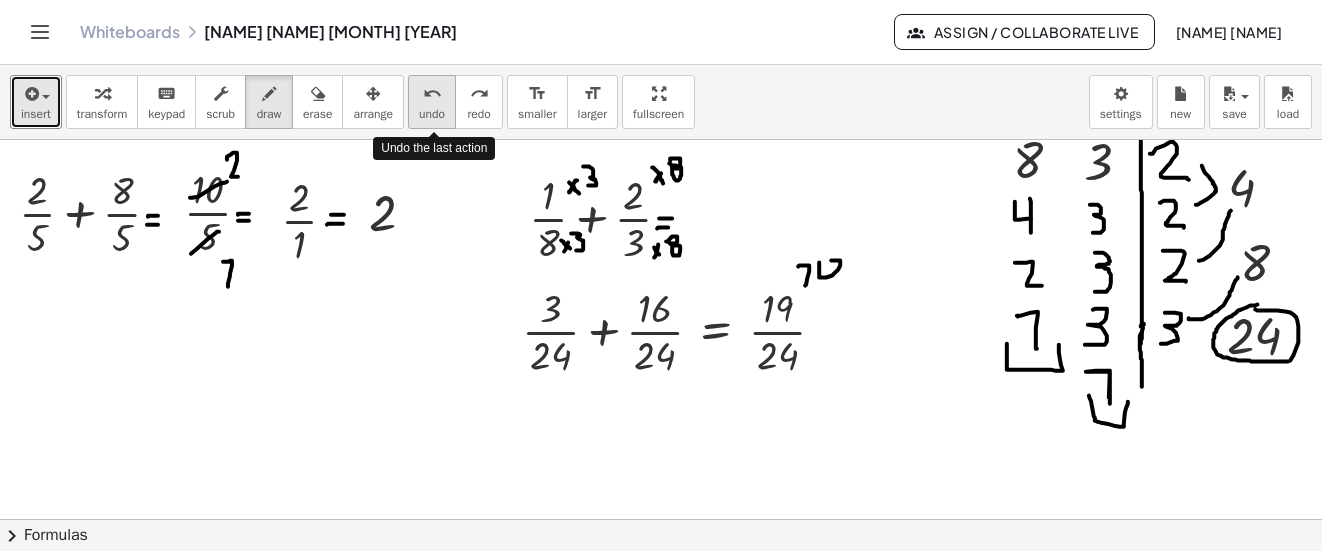 click on "undo undo" at bounding box center (432, 102) 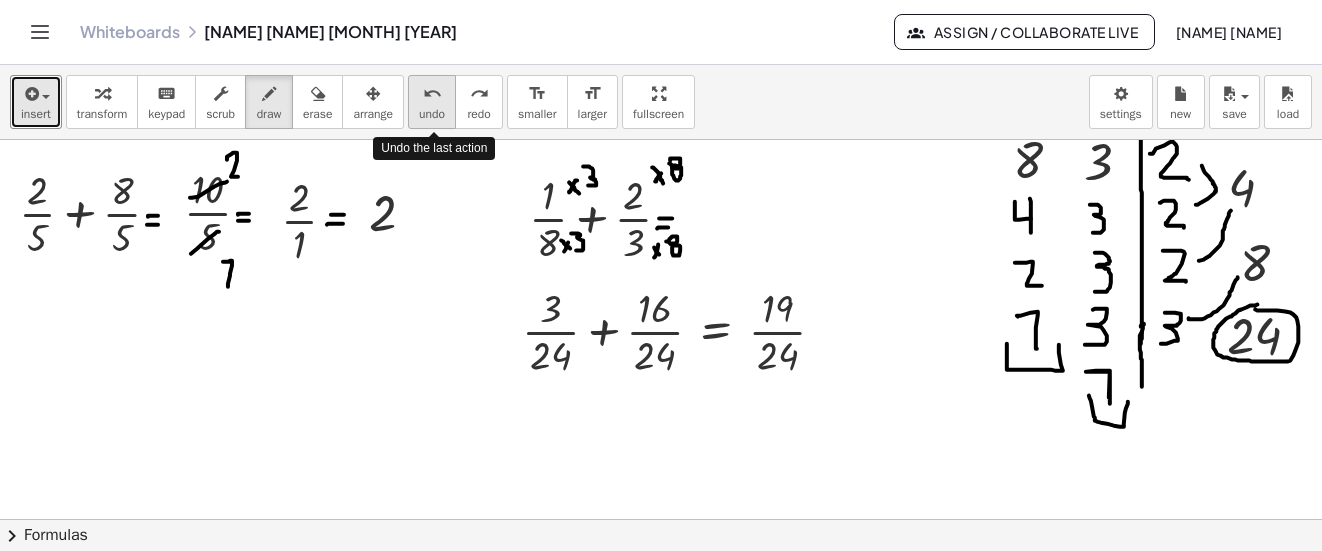 click on "undo undo" at bounding box center [432, 102] 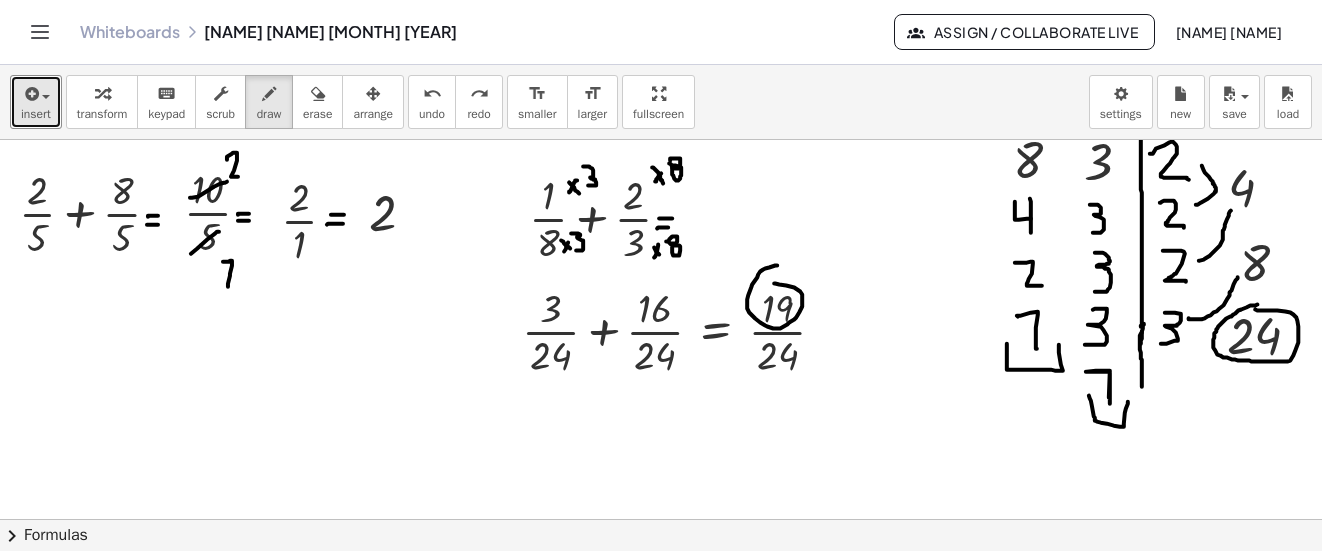 drag, startPoint x: 765, startPoint y: 268, endPoint x: 774, endPoint y: 283, distance: 17.492855 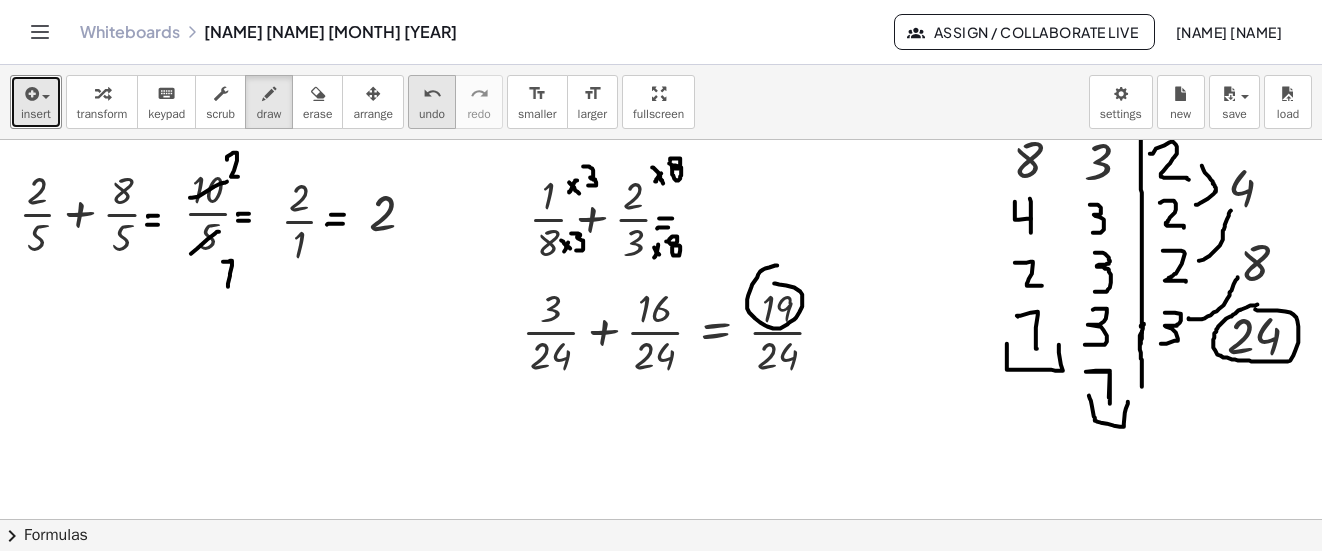 click on "undo" at bounding box center [432, 93] 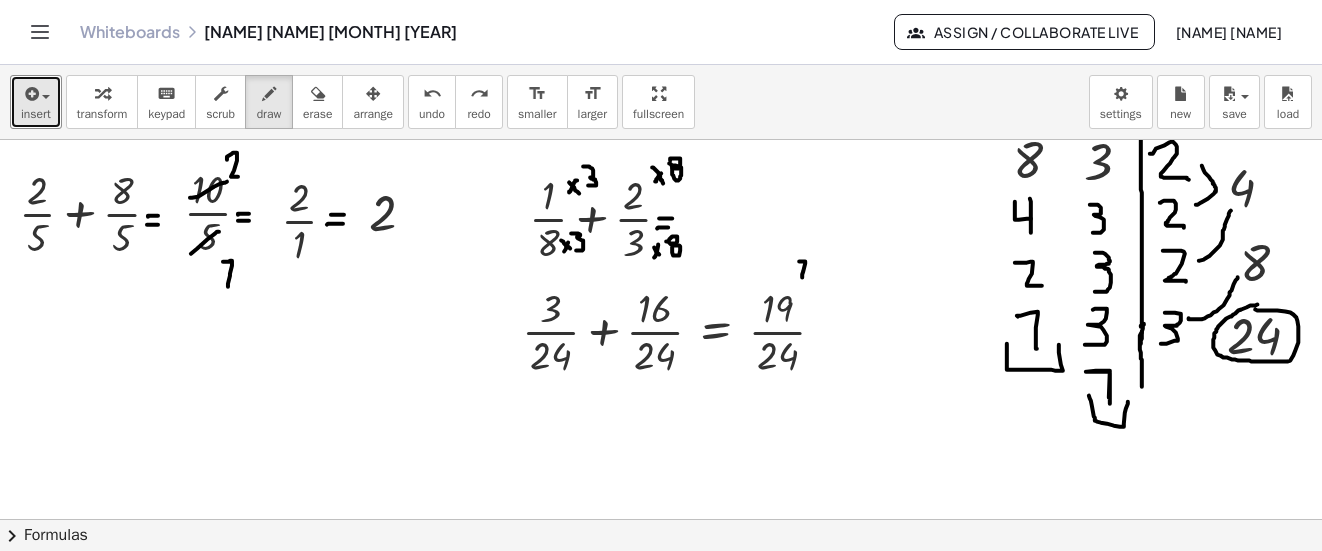 drag, startPoint x: 799, startPoint y: 261, endPoint x: 816, endPoint y: 281, distance: 26.24881 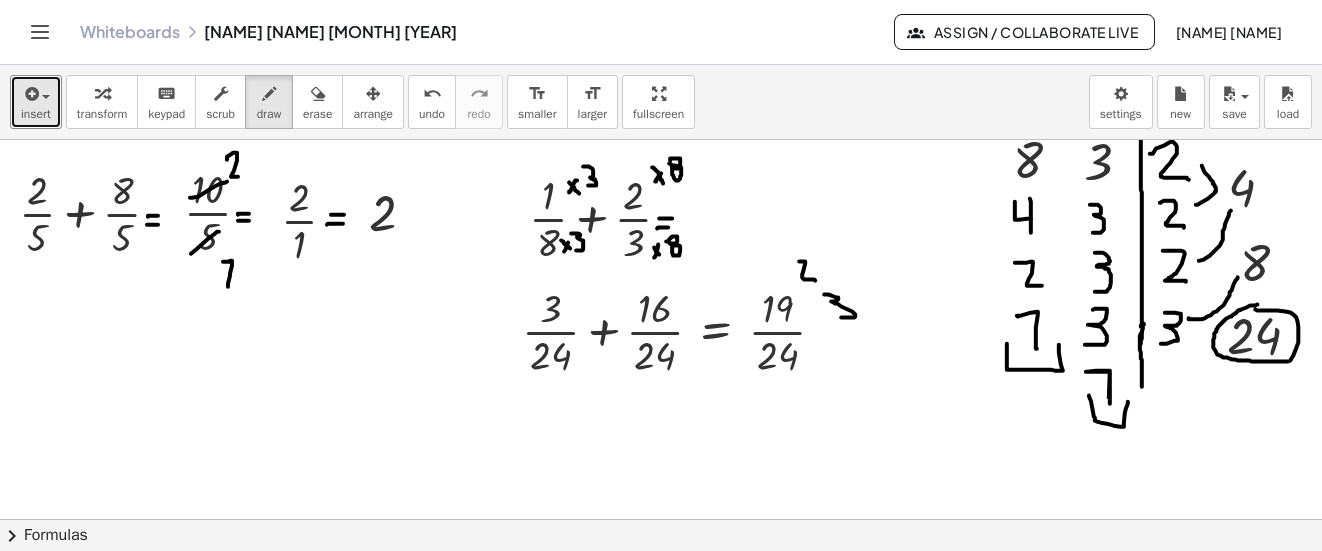 drag, startPoint x: 824, startPoint y: 294, endPoint x: 840, endPoint y: 317, distance: 28.01785 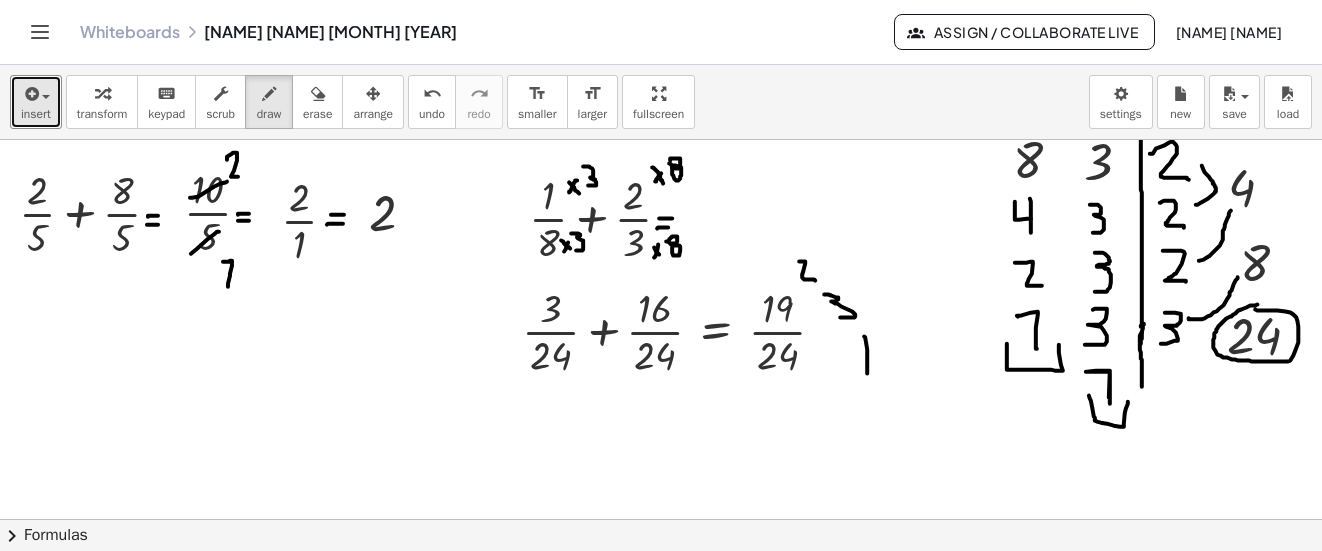 drag, startPoint x: 864, startPoint y: 336, endPoint x: 867, endPoint y: 373, distance: 37.12142 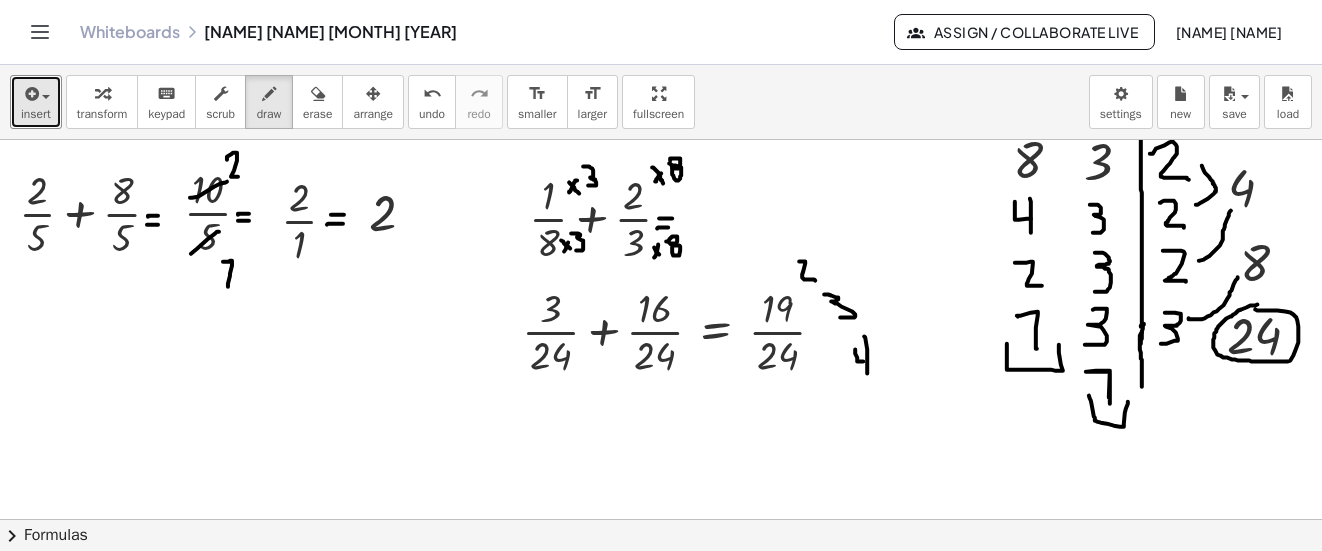 drag, startPoint x: 857, startPoint y: 360, endPoint x: 855, endPoint y: 346, distance: 14.142136 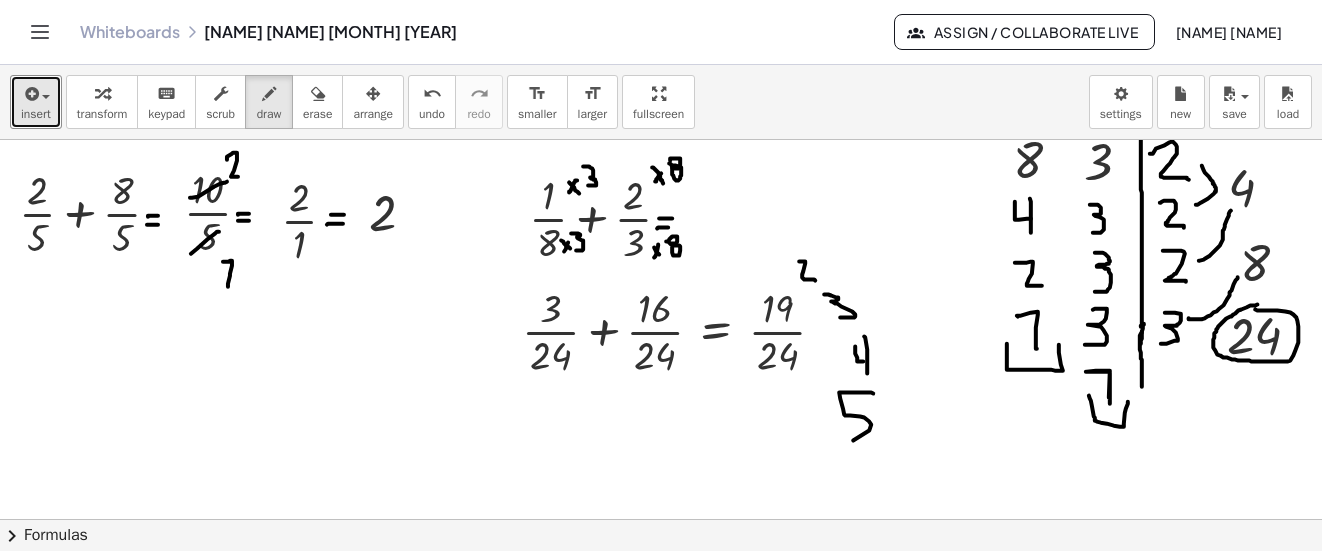 drag, startPoint x: 873, startPoint y: 393, endPoint x: 805, endPoint y: 448, distance: 87.458565 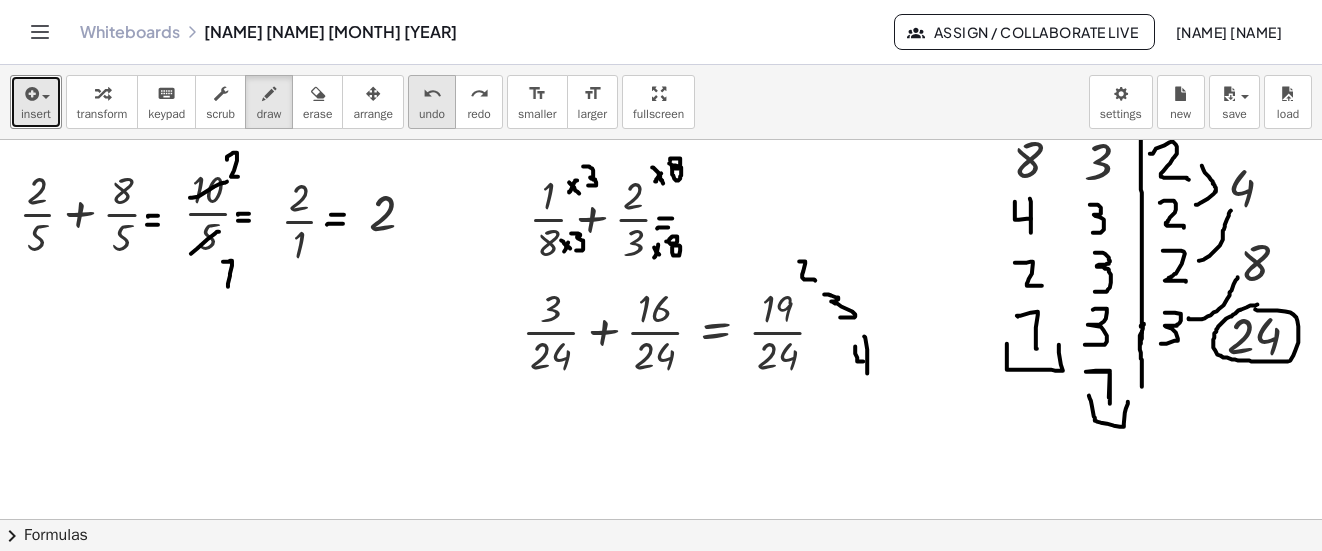 click on "undo undo" at bounding box center (432, 102) 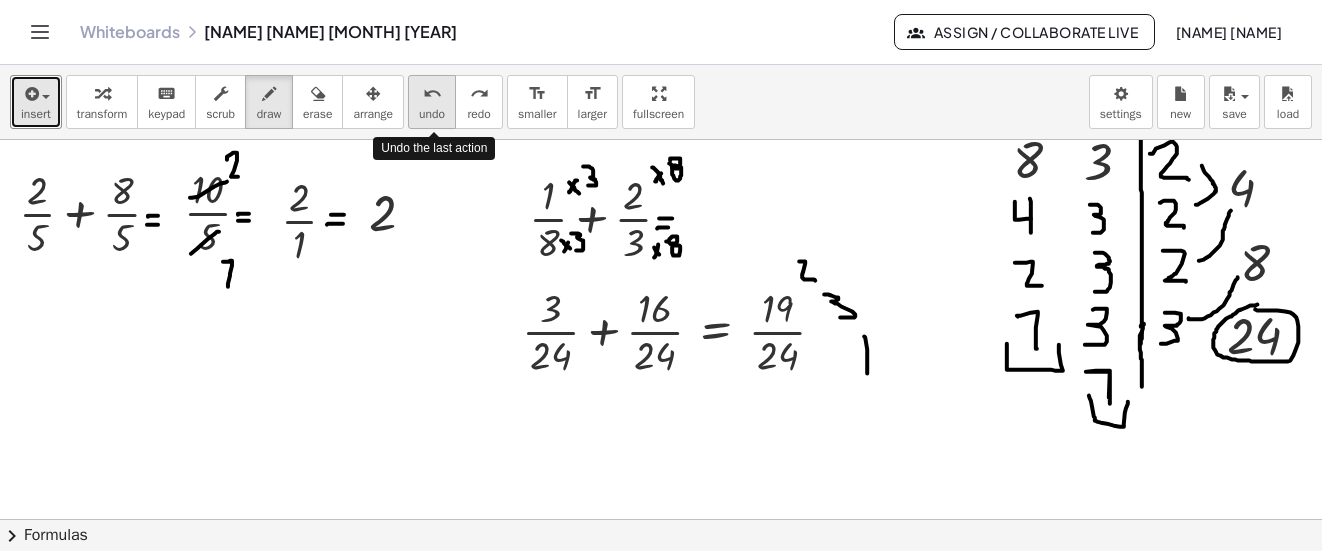 click on "undo undo" at bounding box center (432, 102) 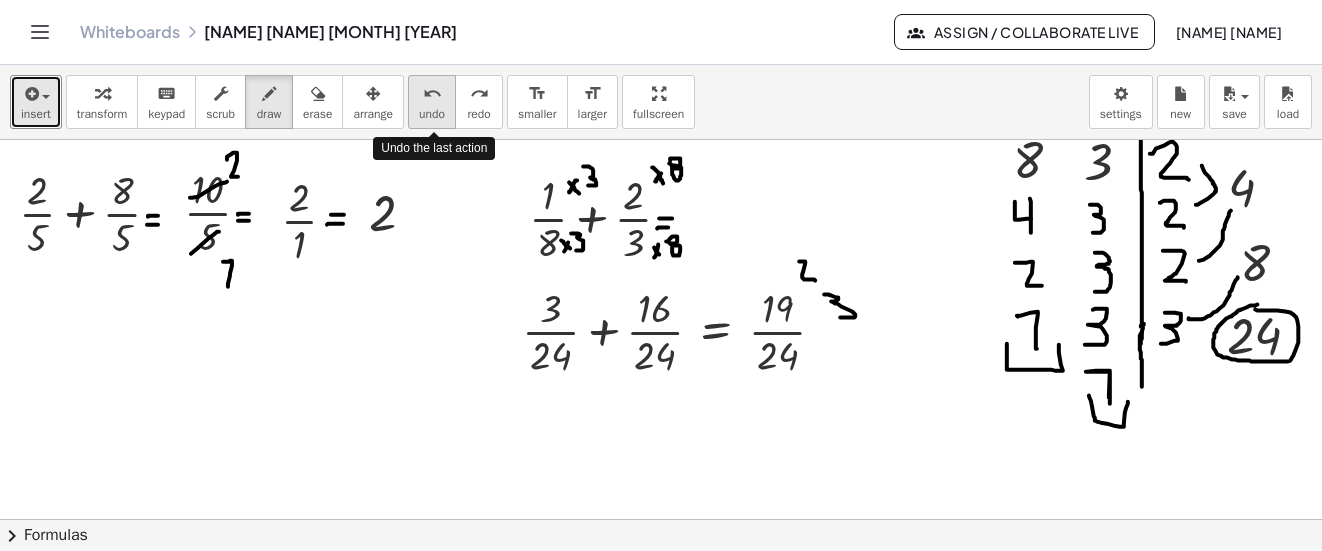 click on "undo undo" at bounding box center (432, 102) 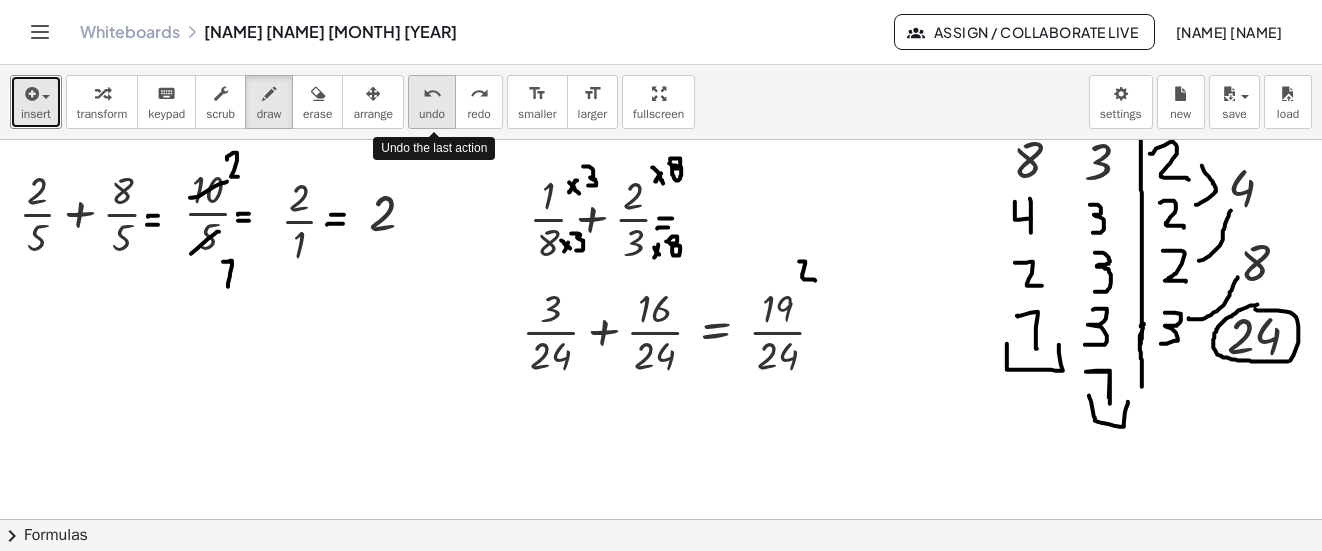 click on "undo undo" at bounding box center (432, 102) 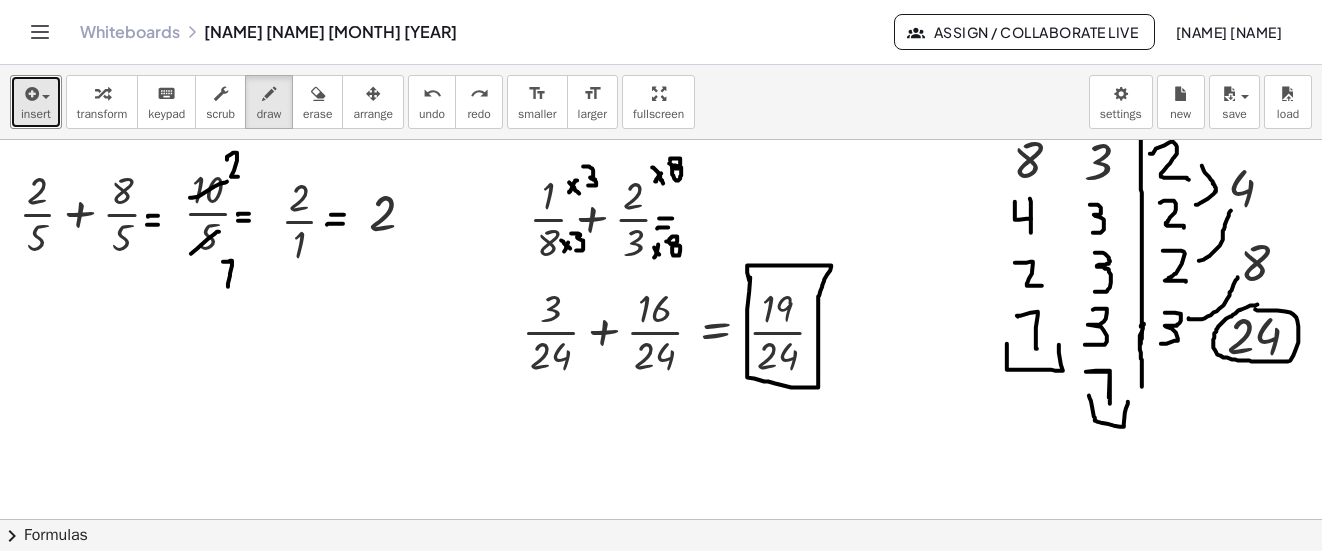 click at bounding box center [662, -472] 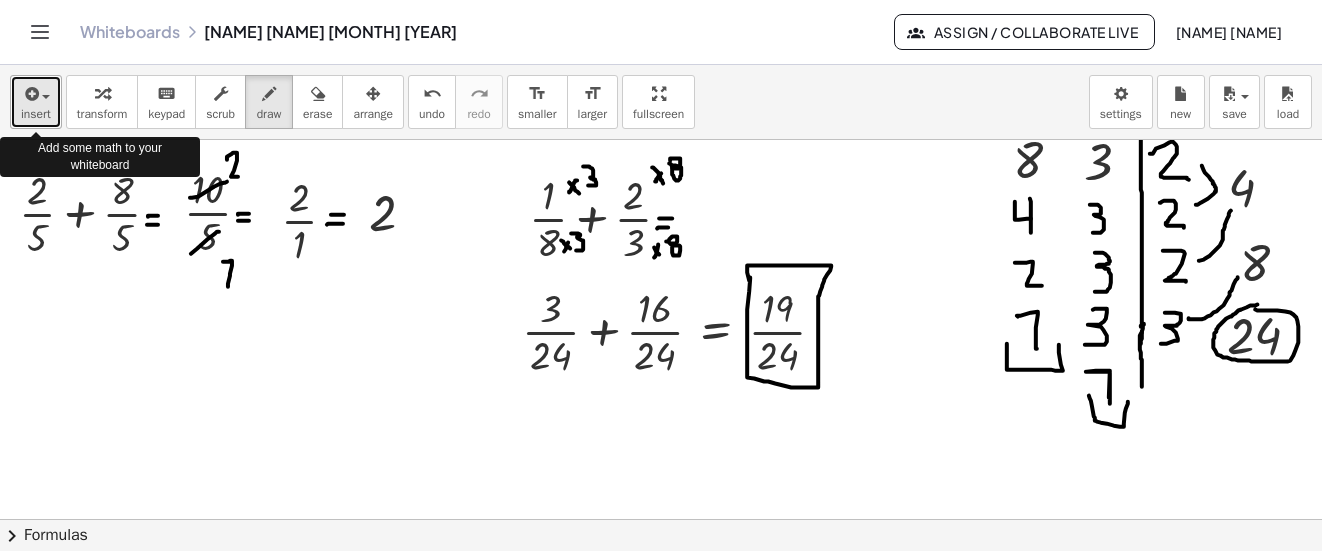 click at bounding box center [46, 97] 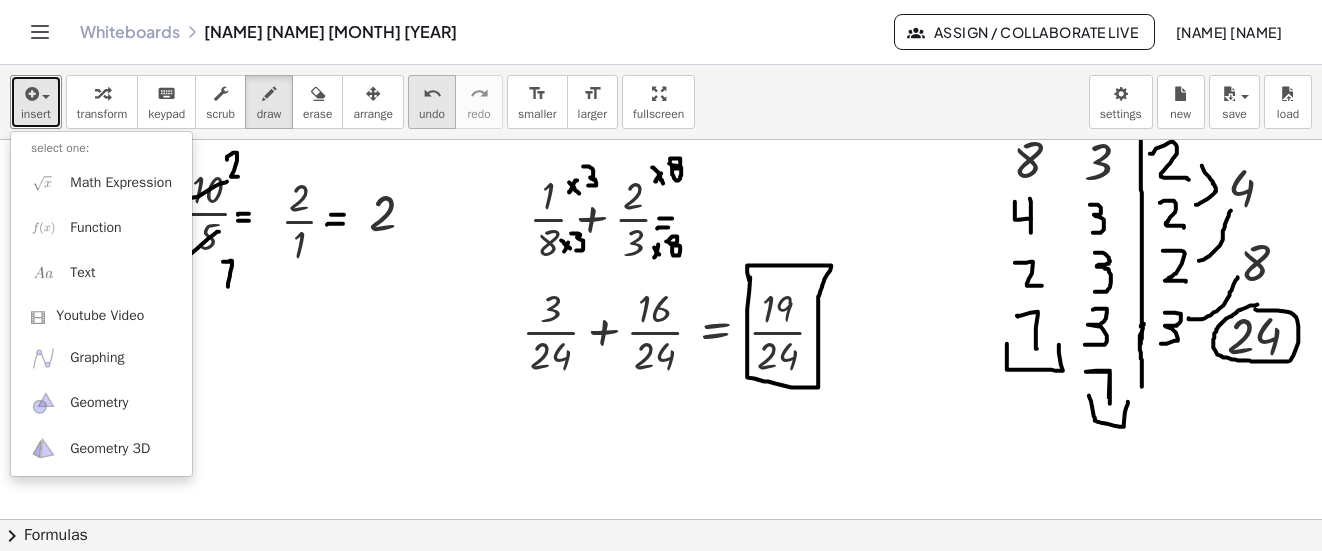 click on "undo" at bounding box center (432, 94) 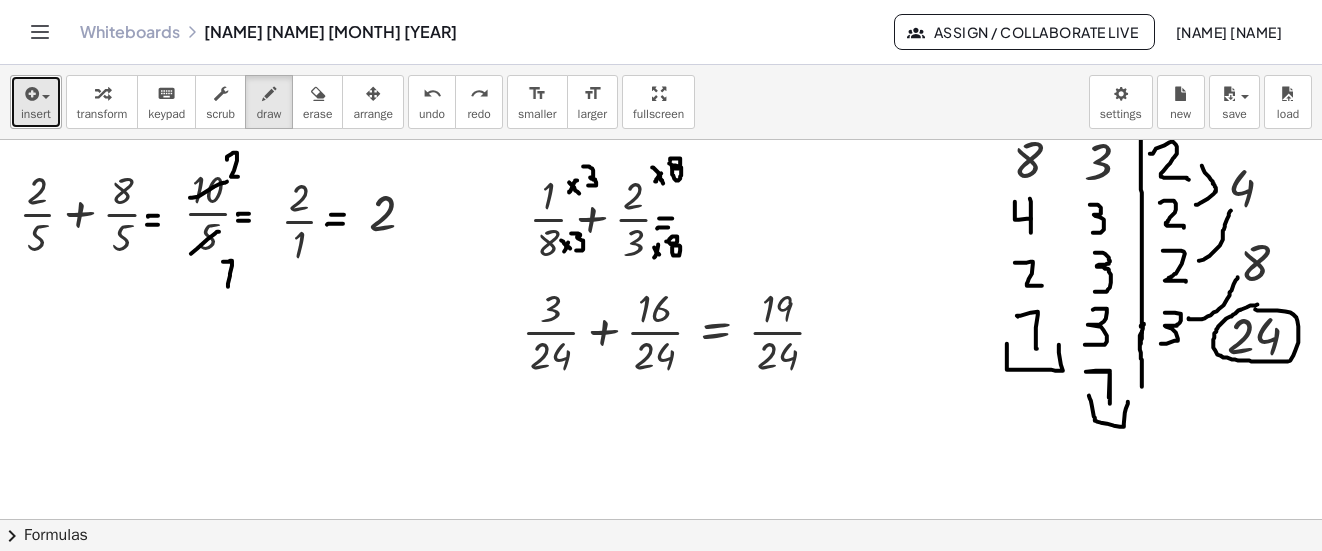 click on "insert" at bounding box center [36, 102] 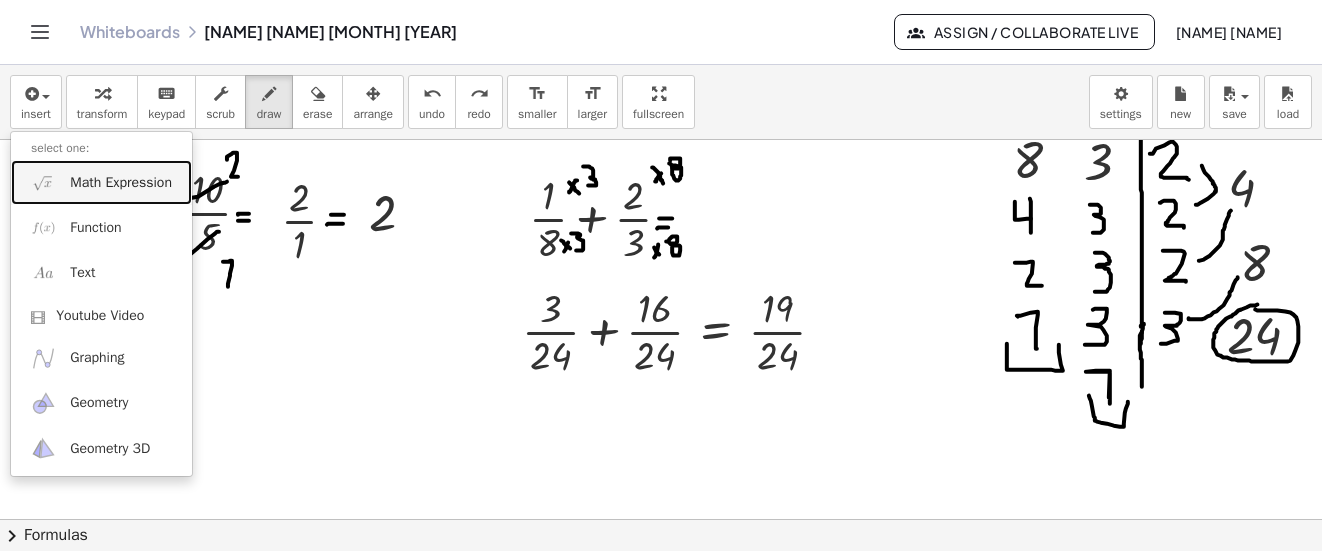 click on "Math Expression" at bounding box center [101, 182] 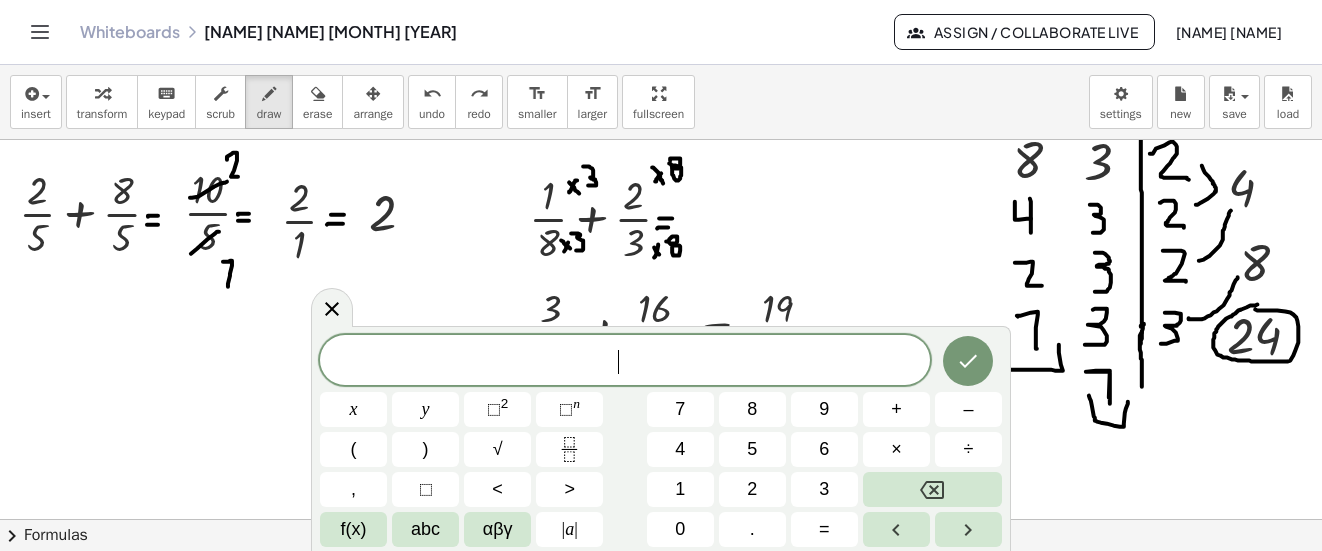 scroll, scrollTop: 2038, scrollLeft: 12, axis: both 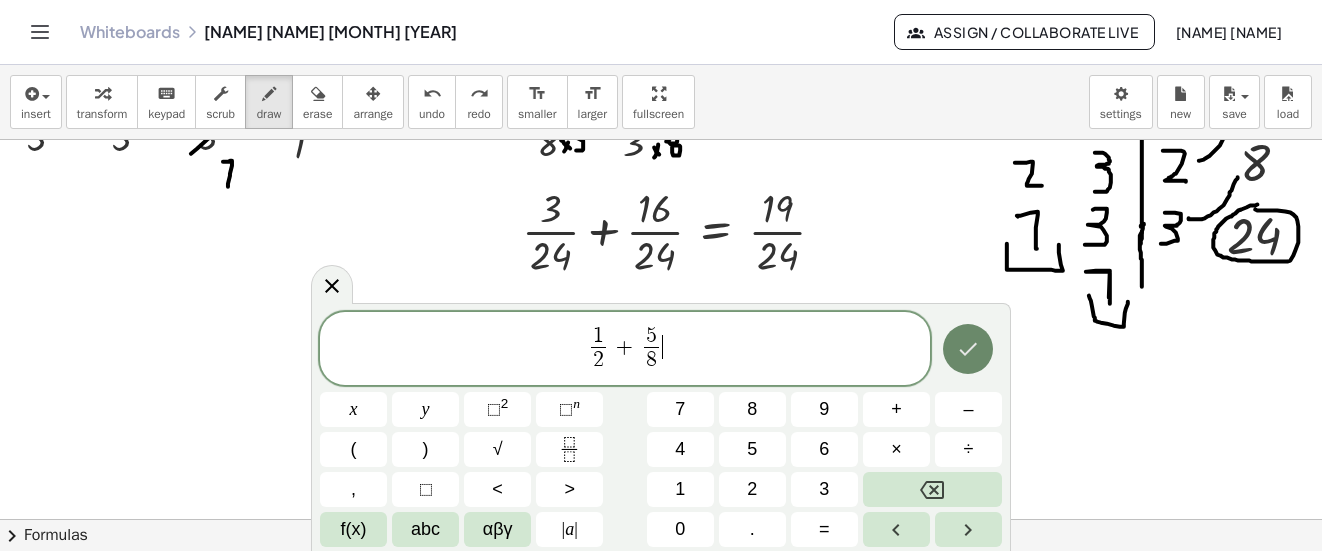 click 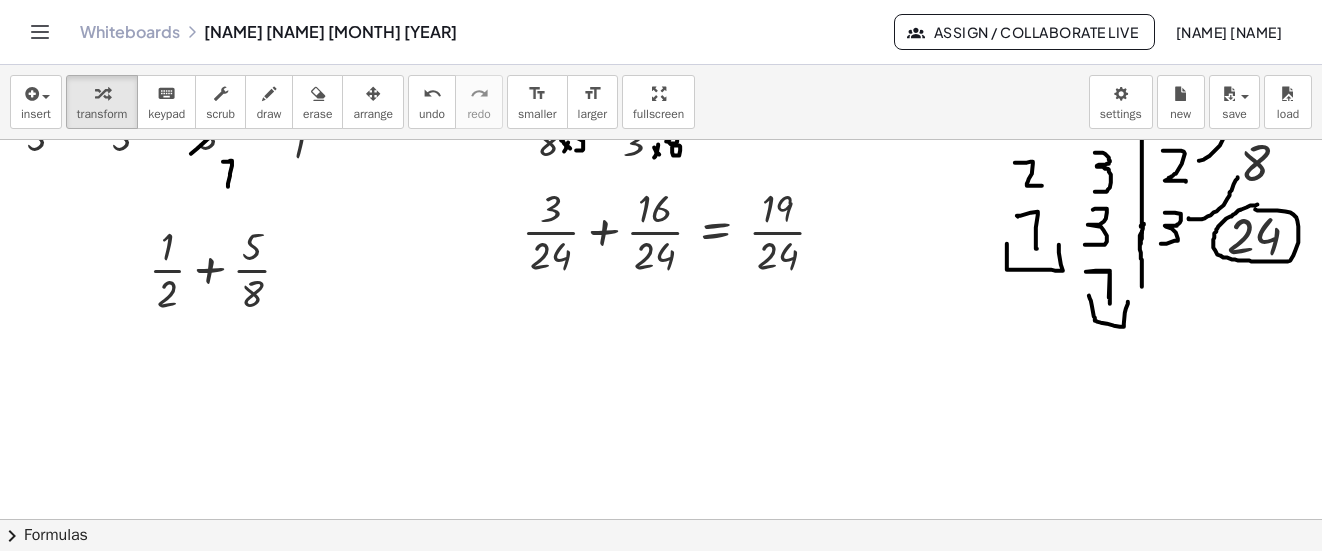 drag, startPoint x: 394, startPoint y: 101, endPoint x: 314, endPoint y: 203, distance: 129.63025 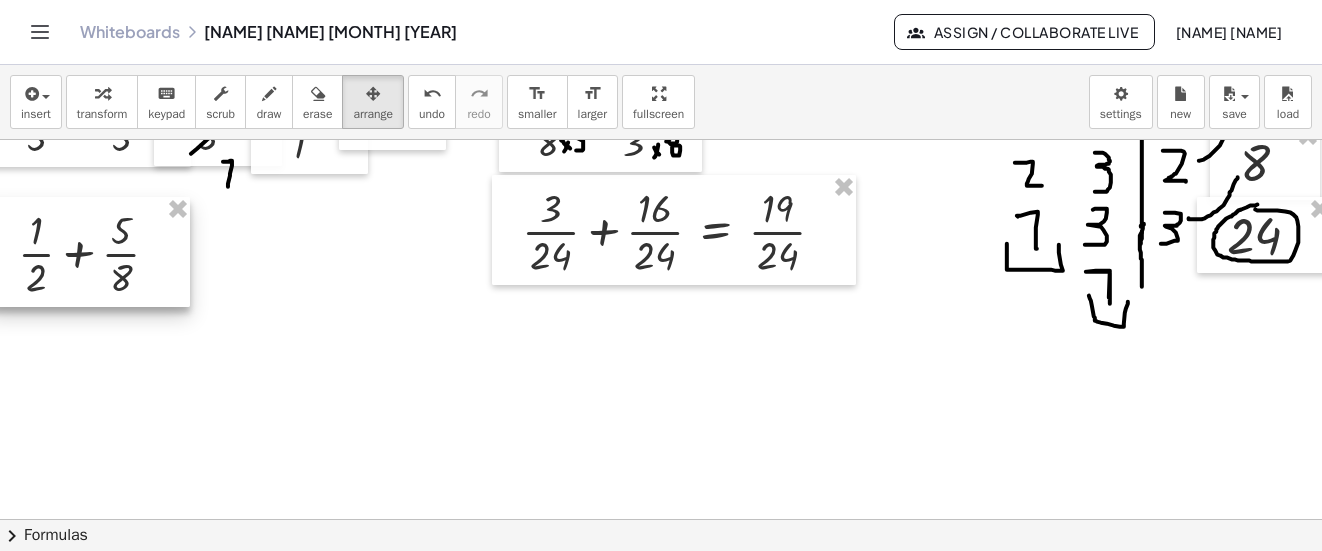drag, startPoint x: 234, startPoint y: 265, endPoint x: 57, endPoint y: 248, distance: 177.81451 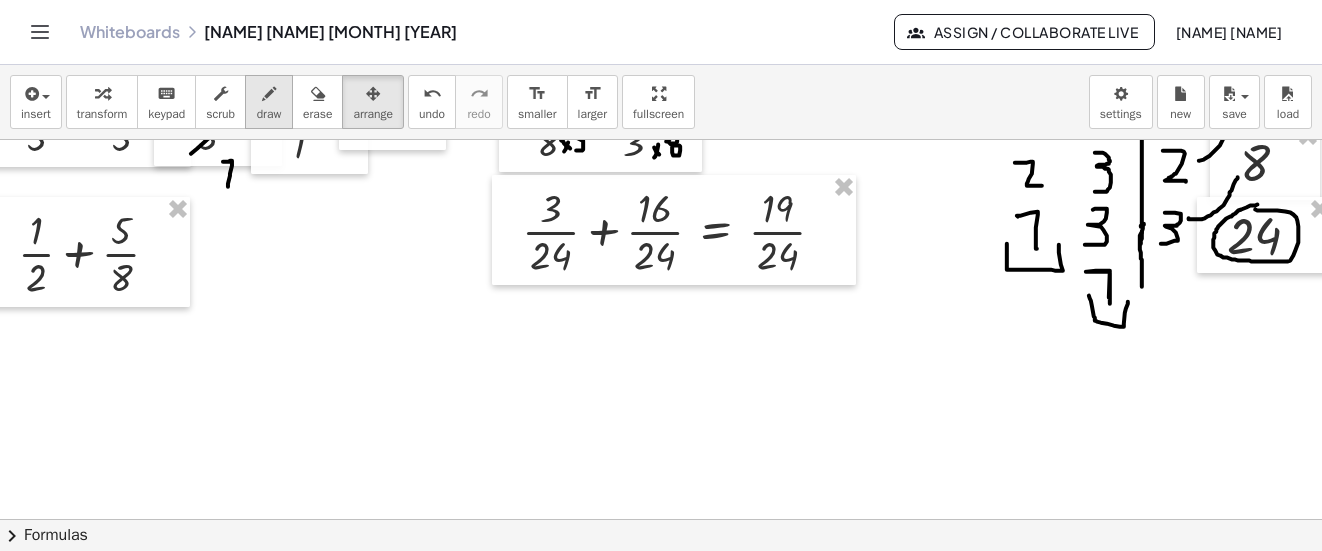 click on "draw" at bounding box center [269, 114] 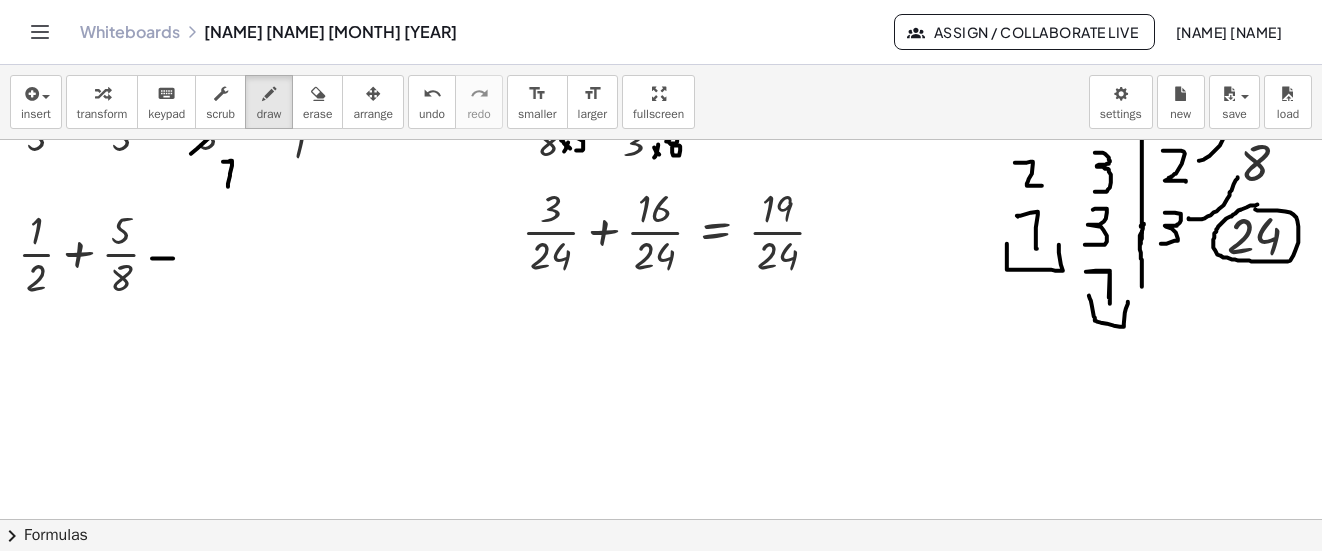 drag, startPoint x: 152, startPoint y: 258, endPoint x: 162, endPoint y: 249, distance: 13.453624 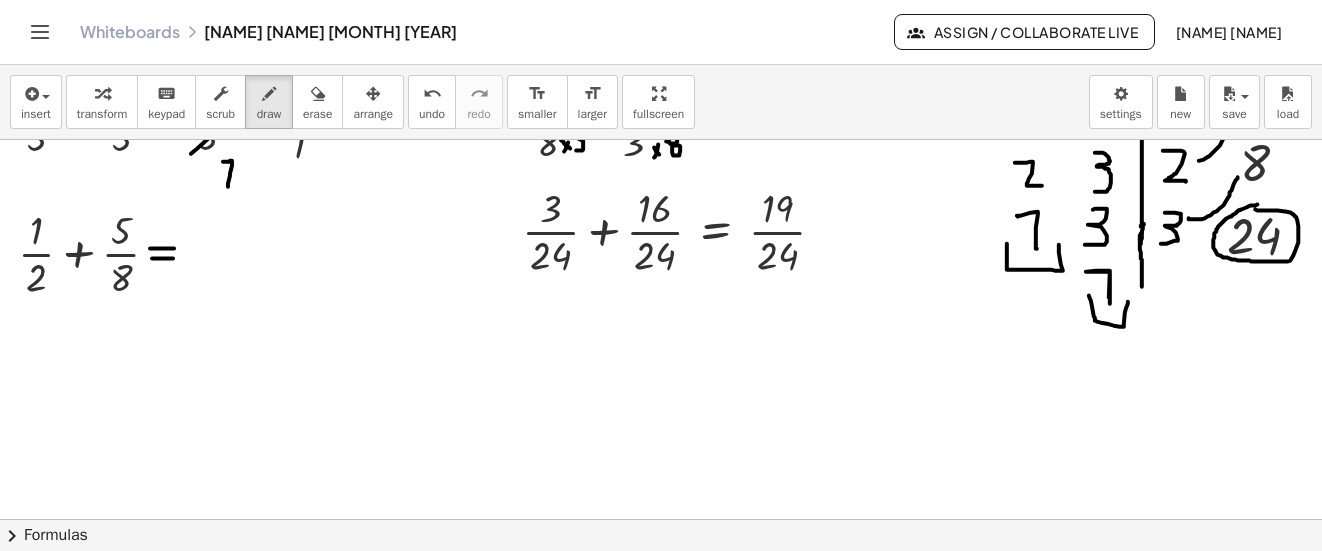 drag, startPoint x: 150, startPoint y: 248, endPoint x: 174, endPoint y: 248, distance: 24 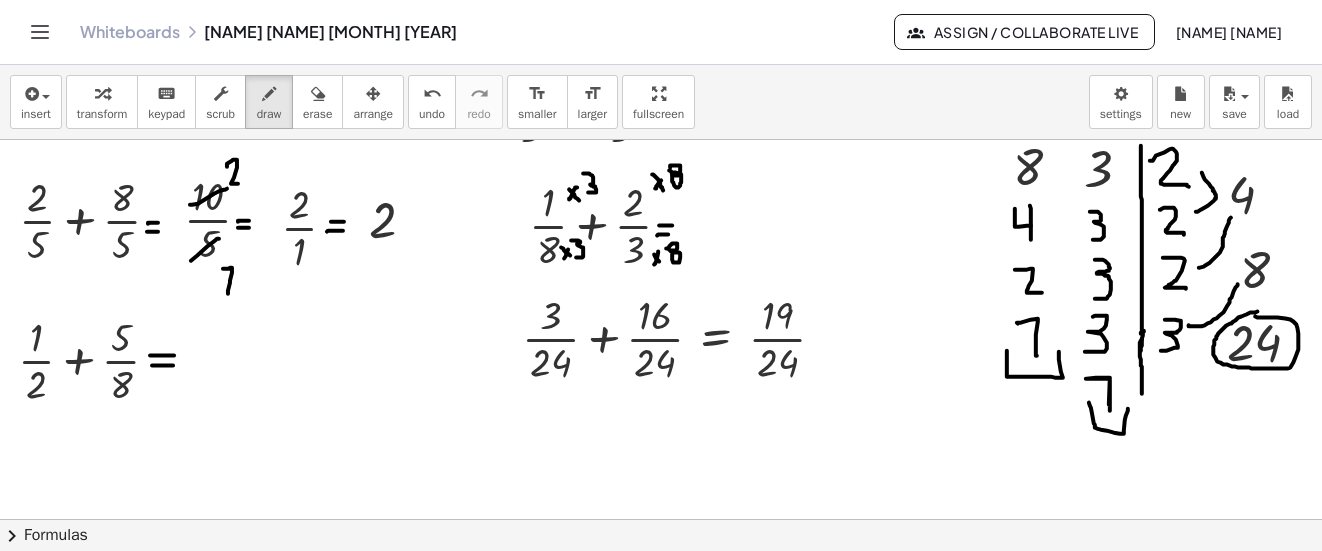 scroll, scrollTop: 2038, scrollLeft: 12, axis: both 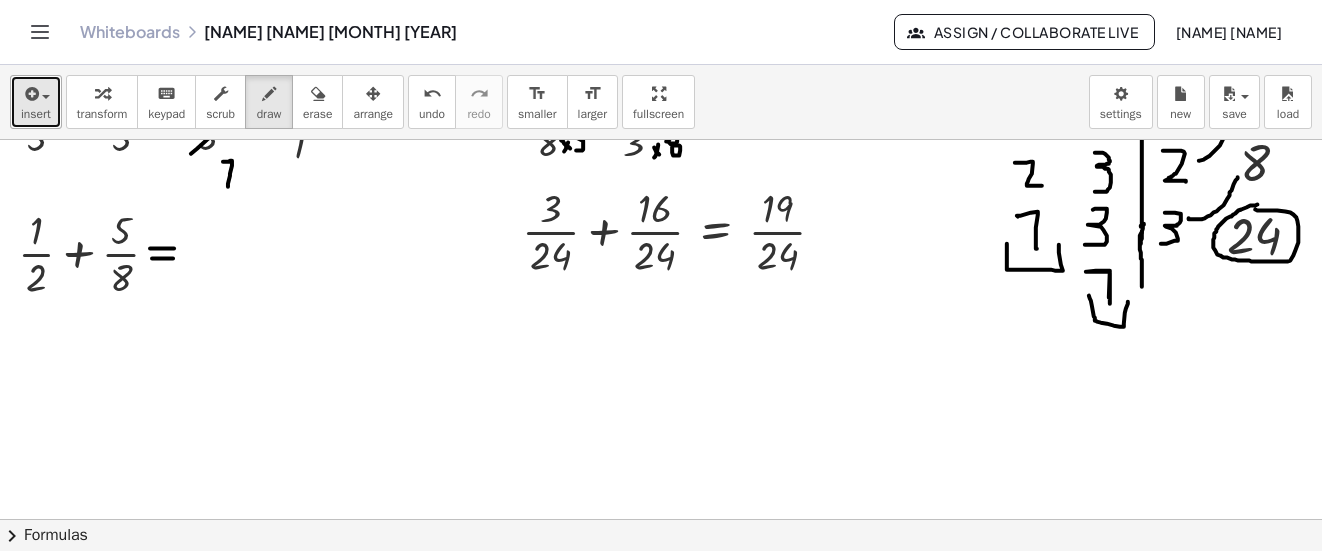 click on "insert" at bounding box center [36, 114] 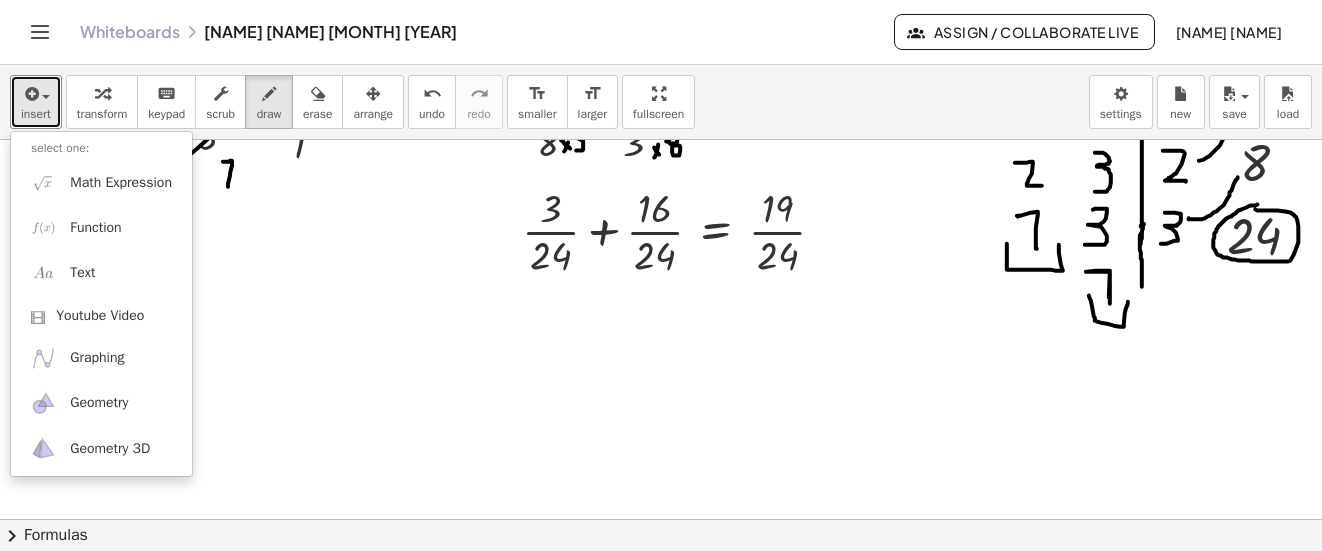 click at bounding box center [662, -572] 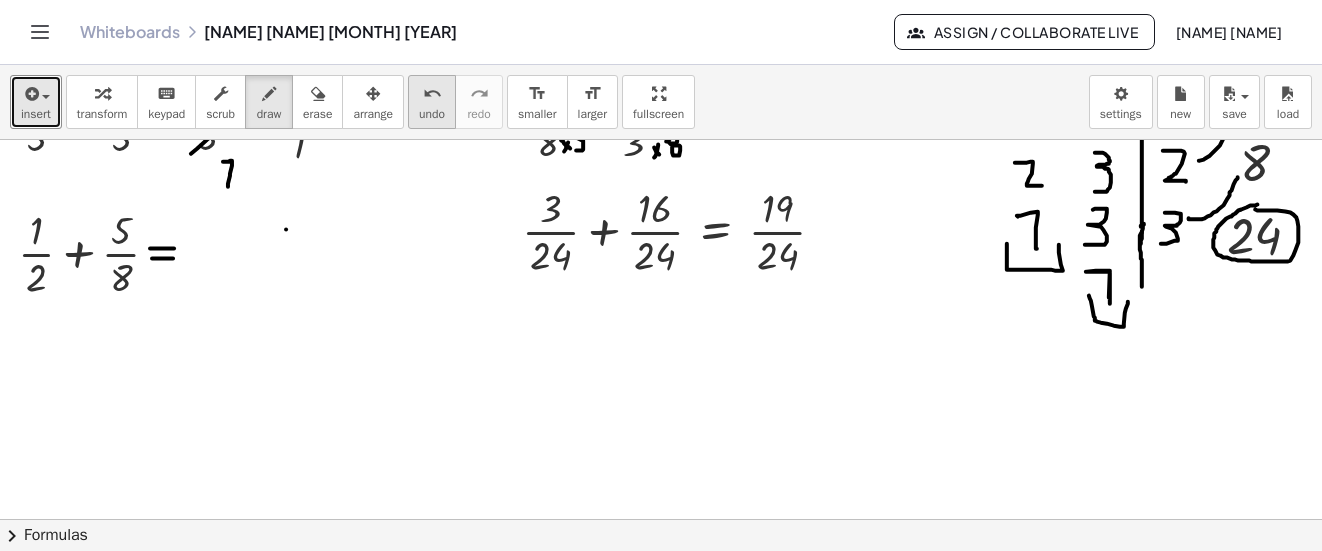click on "undo" at bounding box center [432, 94] 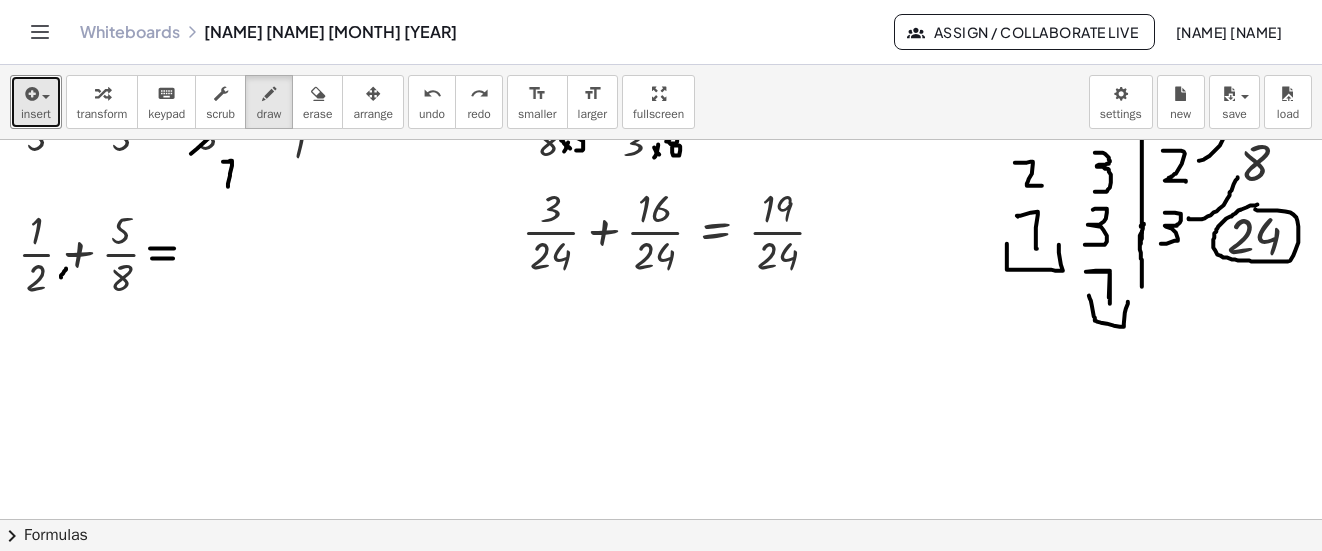 drag, startPoint x: 64, startPoint y: 271, endPoint x: 57, endPoint y: 284, distance: 14.764823 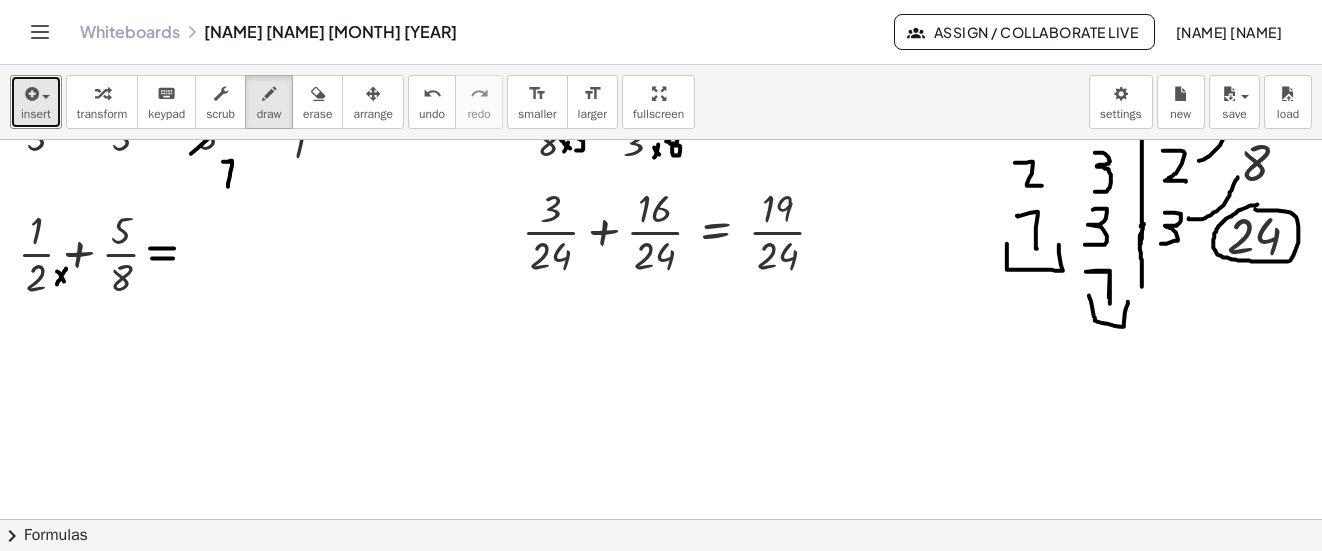 drag, startPoint x: 57, startPoint y: 271, endPoint x: 64, endPoint y: 281, distance: 12.206555 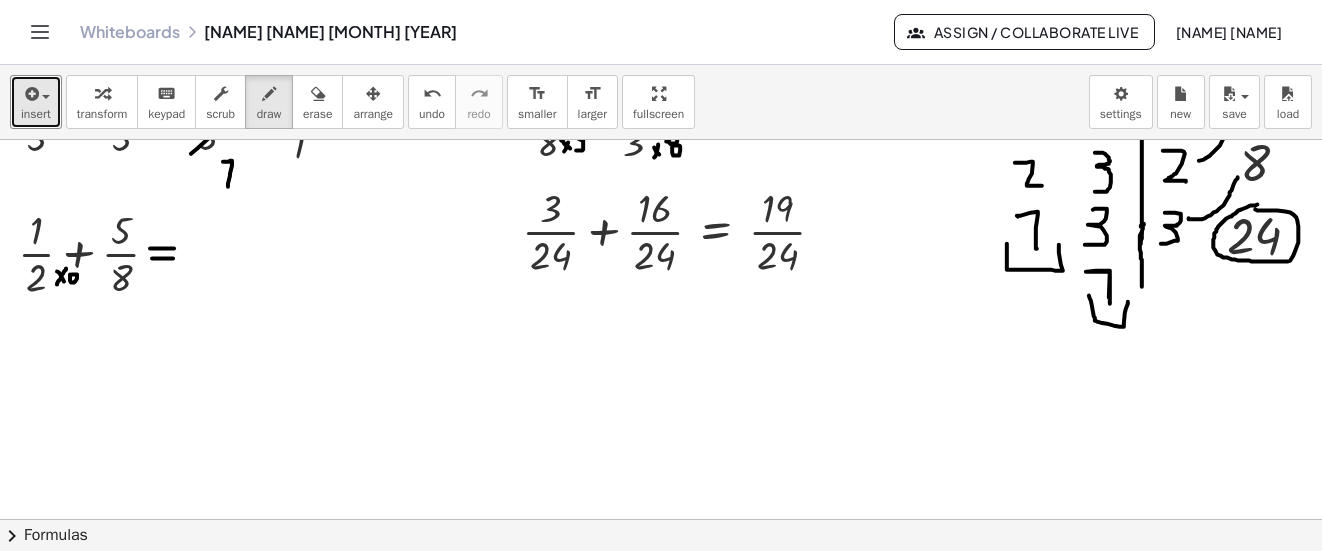 click at bounding box center [662, -572] 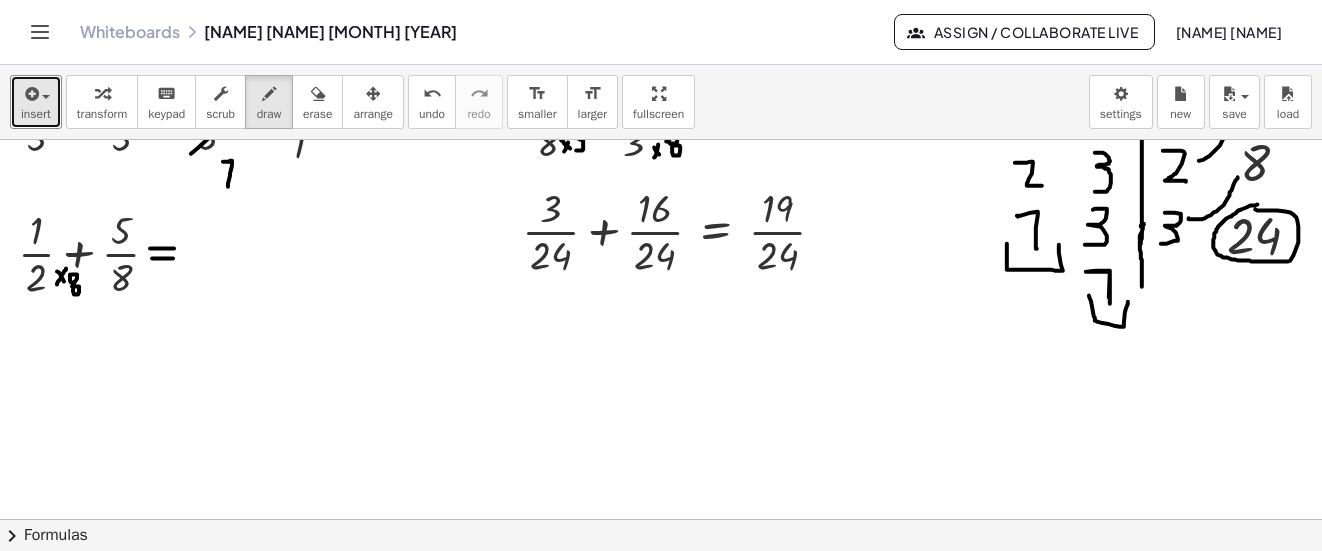 click at bounding box center (662, -572) 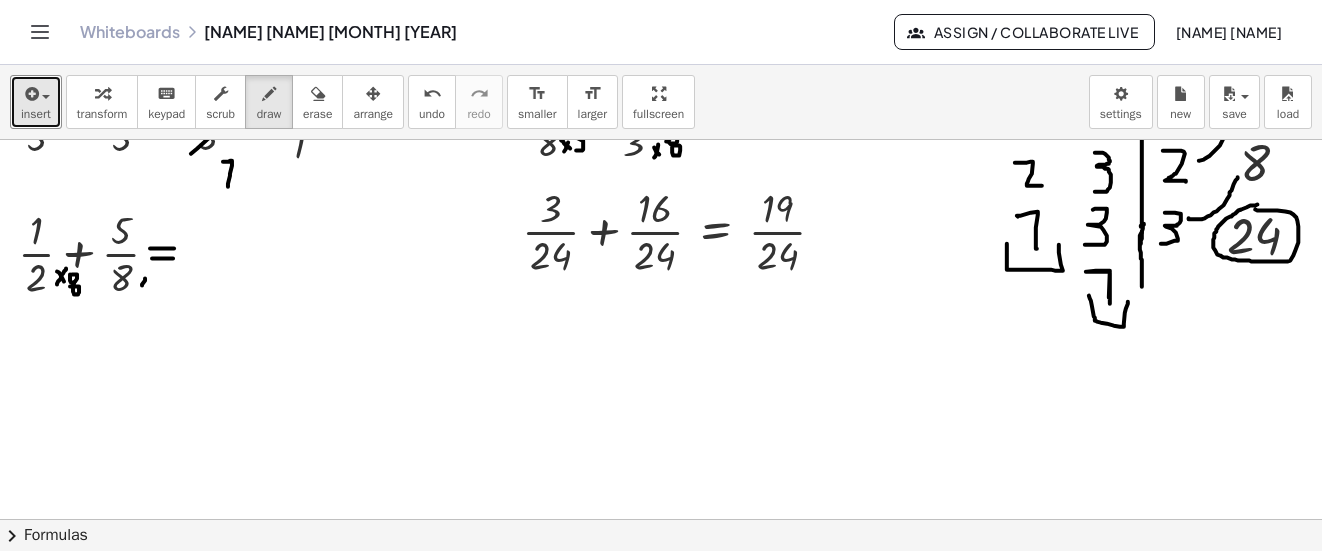 click at bounding box center (662, -572) 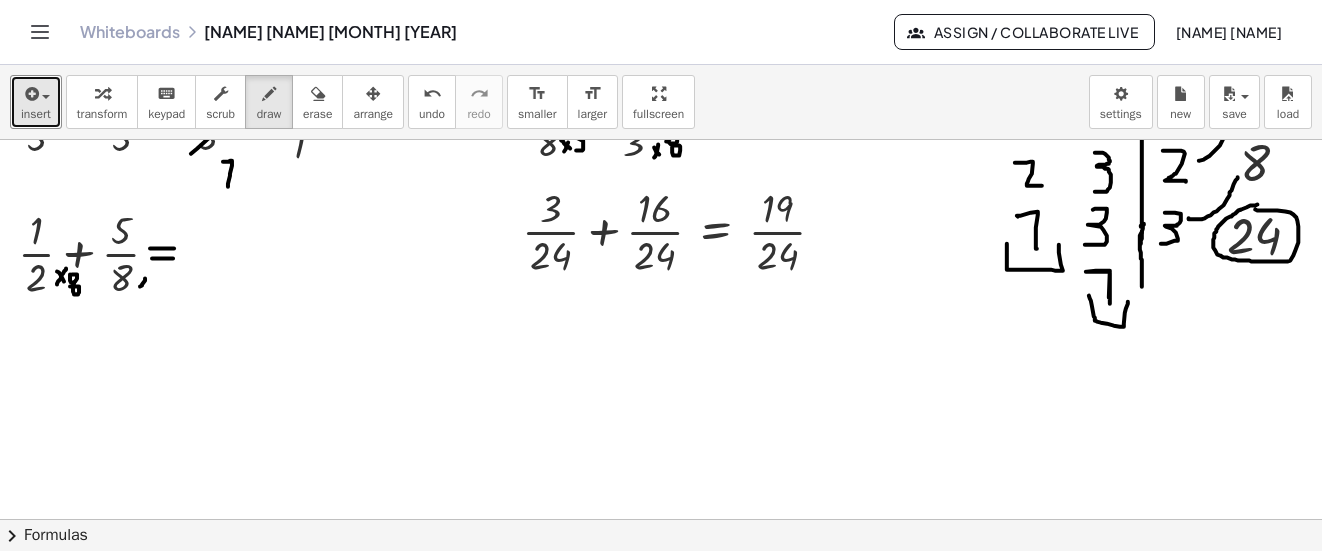 drag, startPoint x: 141, startPoint y: 277, endPoint x: 149, endPoint y: 289, distance: 14.422205 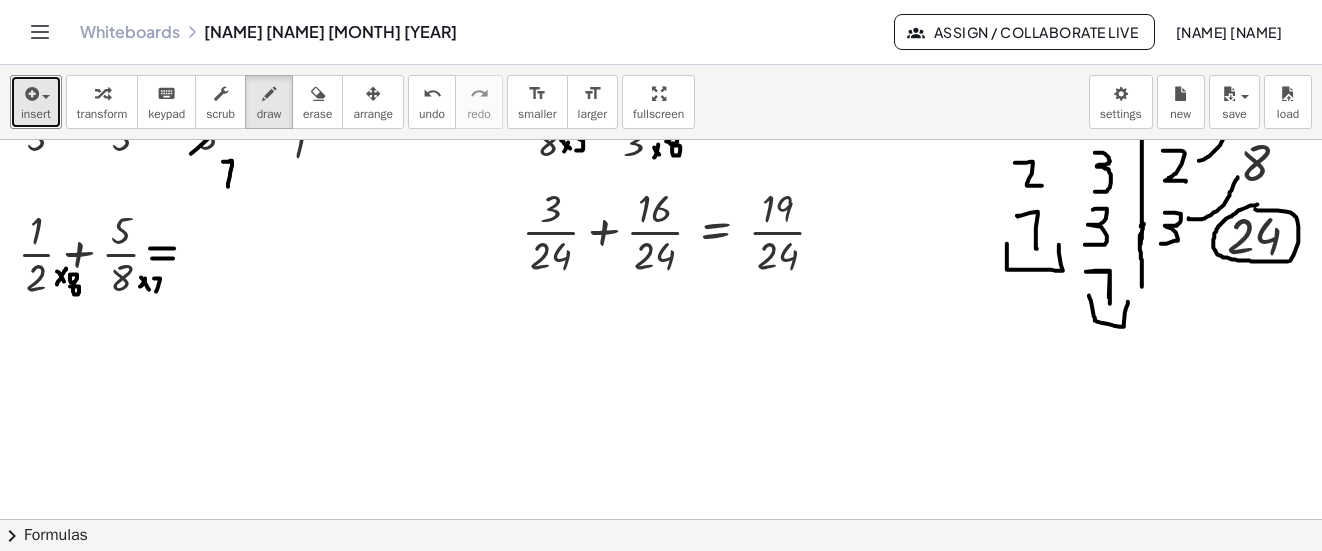 drag, startPoint x: 154, startPoint y: 278, endPoint x: 164, endPoint y: 309, distance: 32.572994 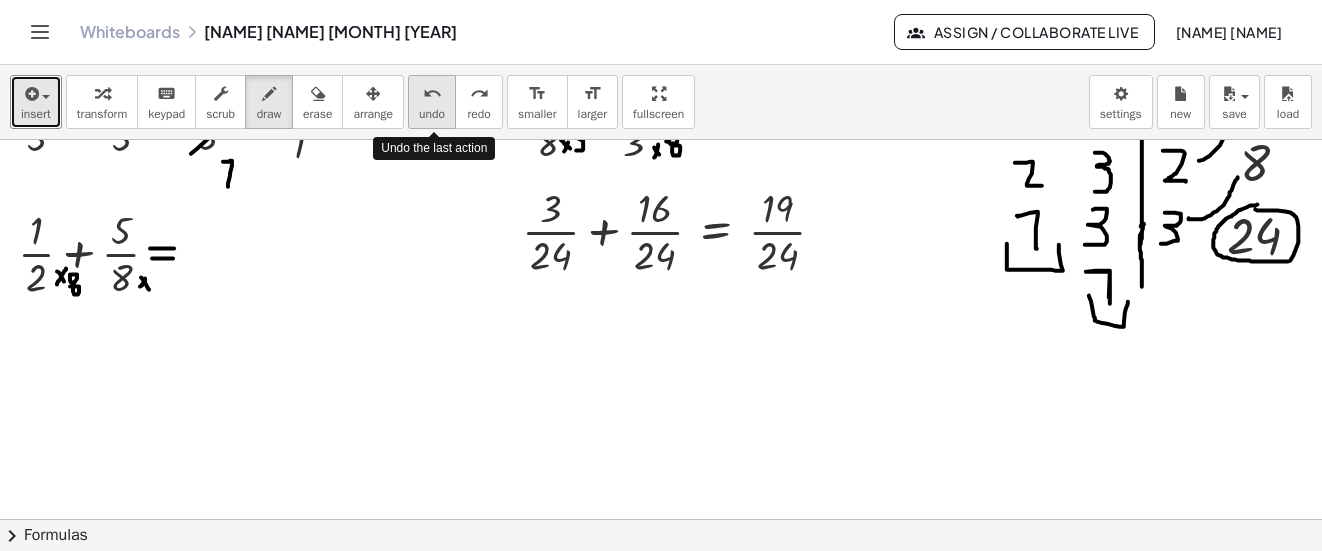 click on "undo" at bounding box center [432, 114] 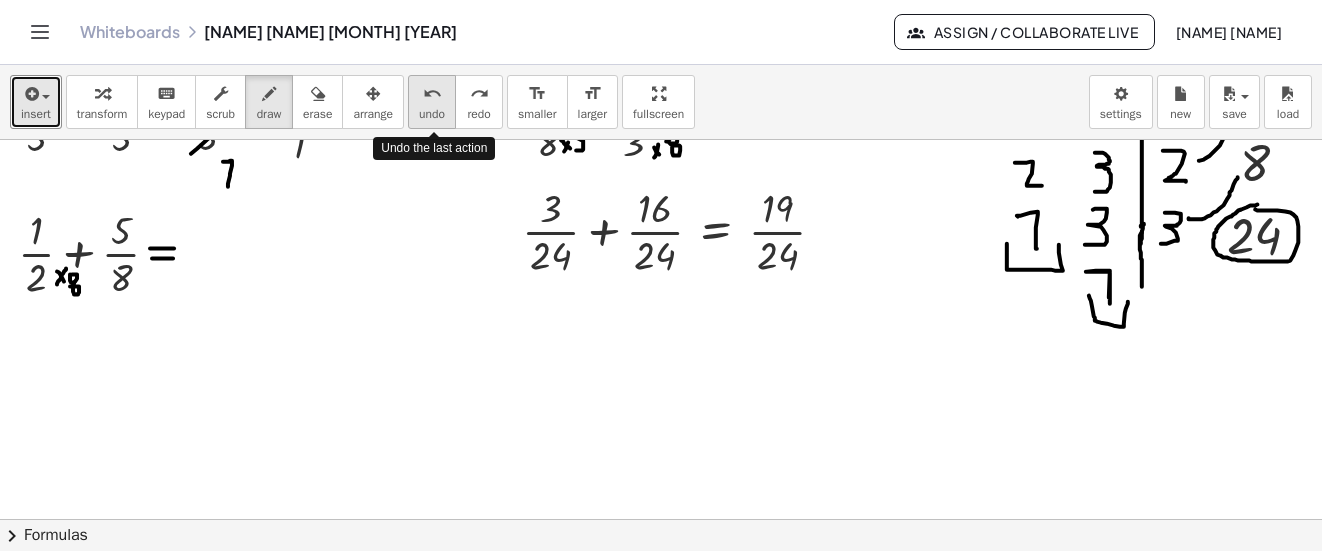 click on "undo" at bounding box center (432, 114) 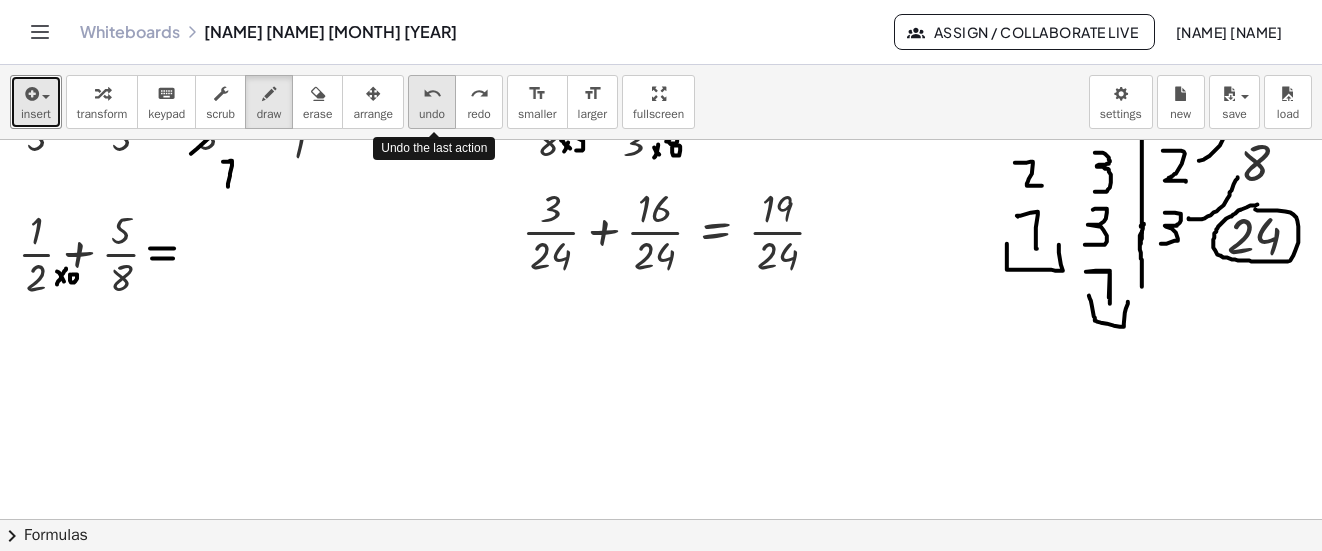 click on "undo" at bounding box center [432, 114] 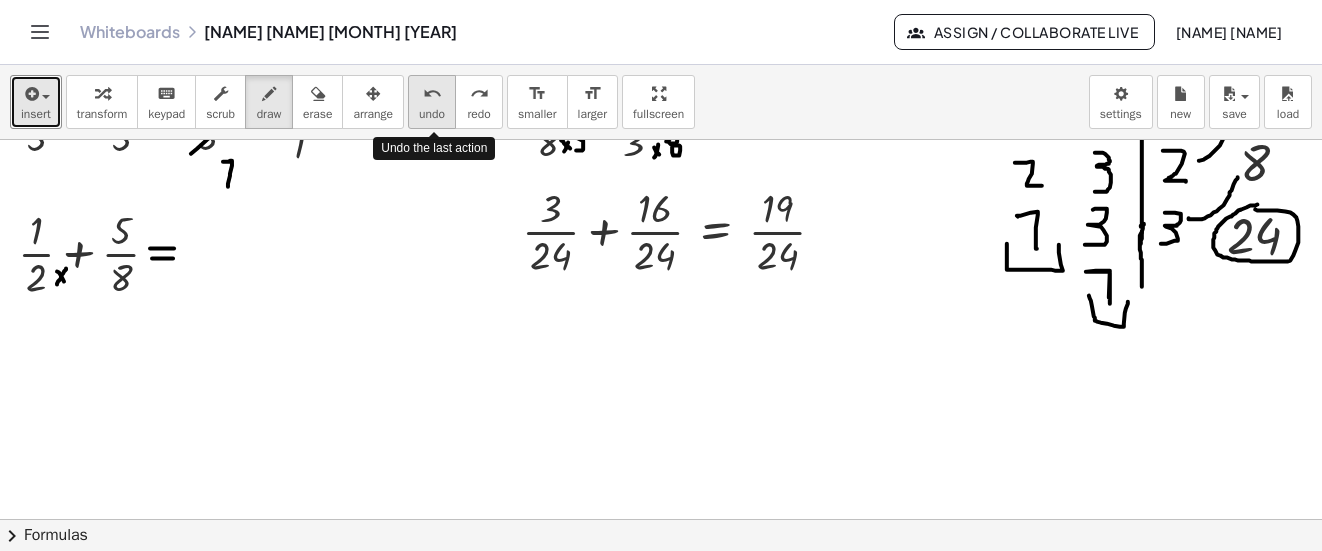 click on "undo" at bounding box center [432, 114] 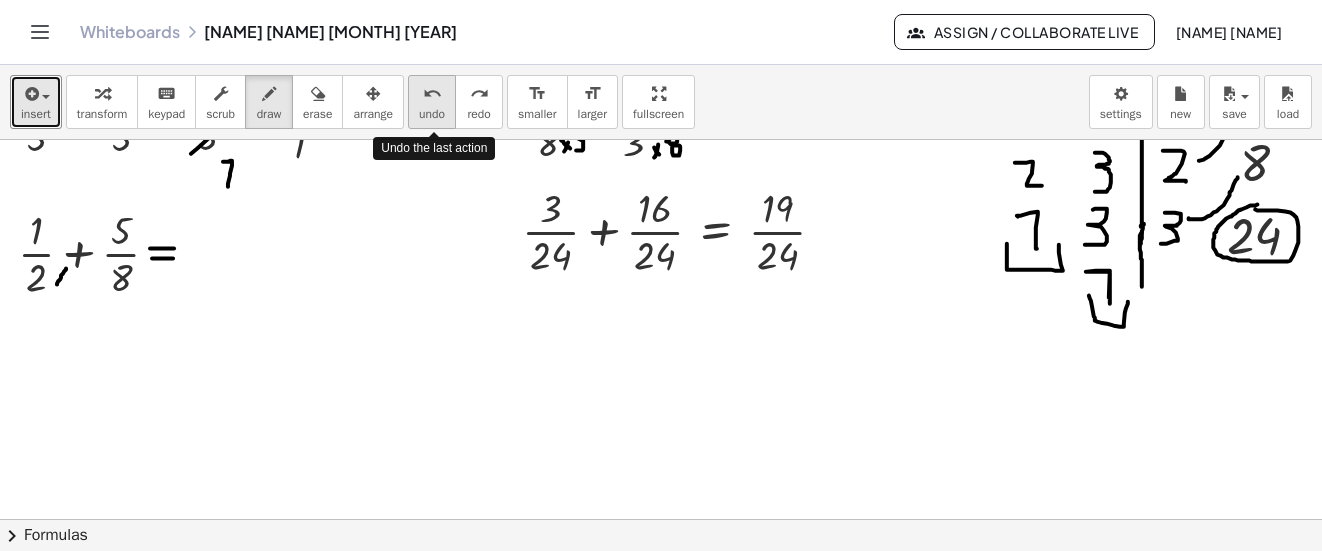 click on "undo" at bounding box center [432, 114] 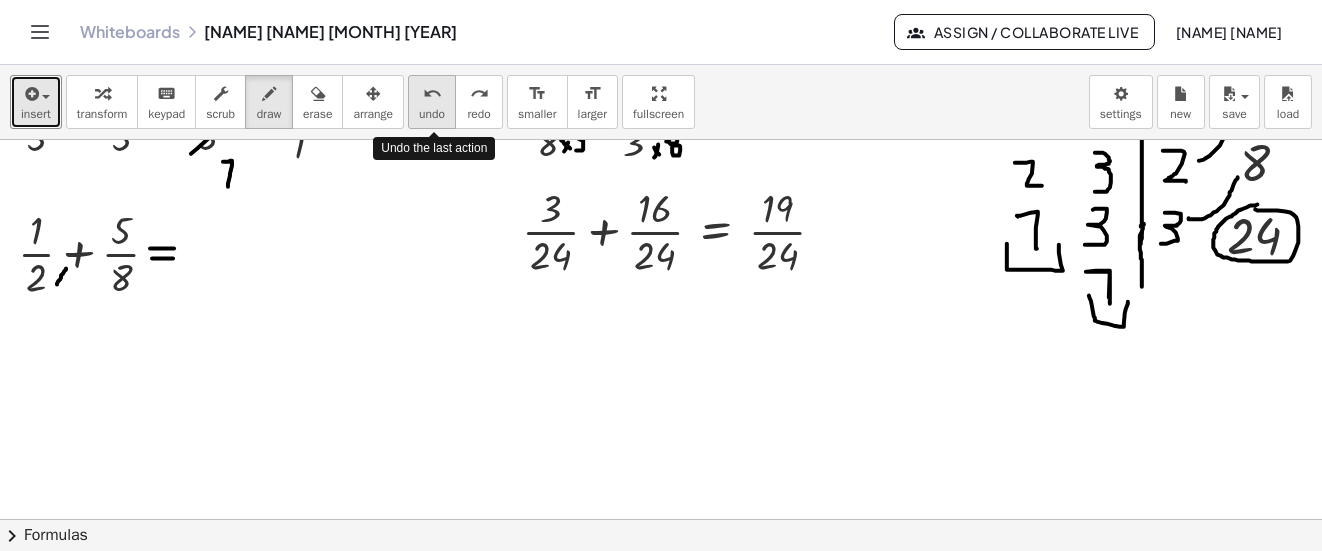 click on "undo" at bounding box center [432, 114] 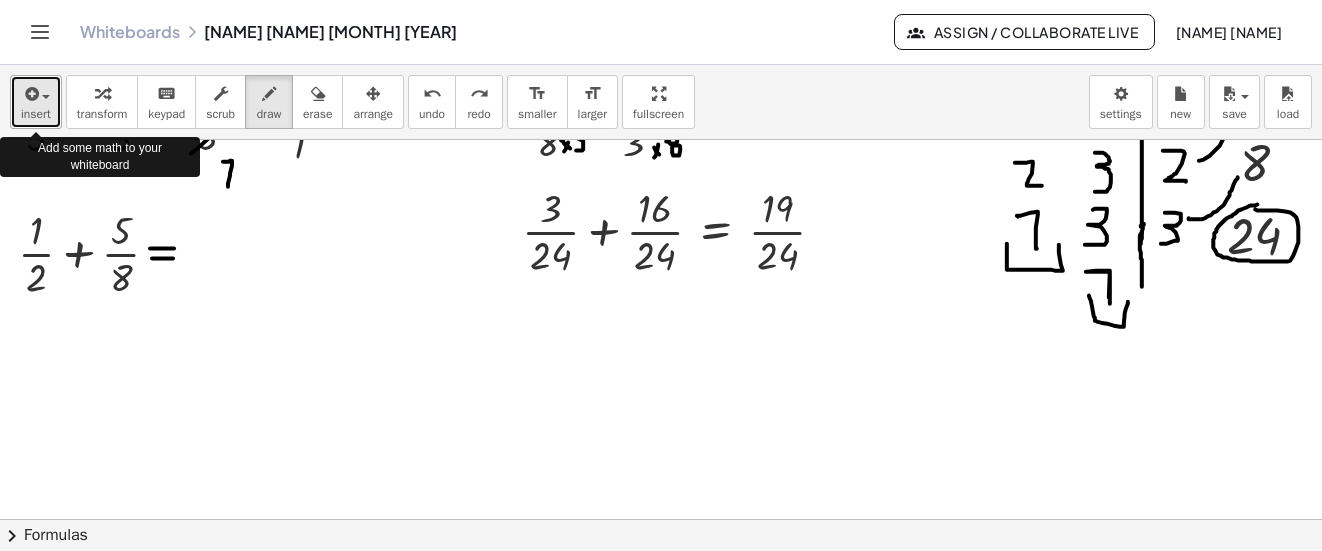 click on "insert" at bounding box center (36, 114) 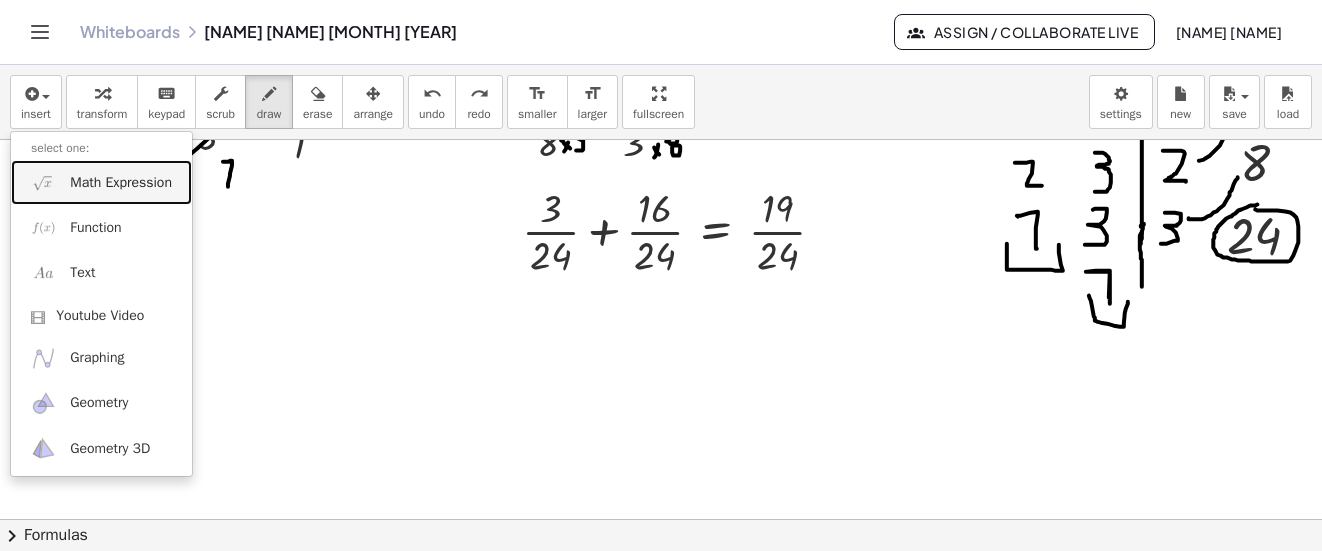 click on "Math Expression" at bounding box center [121, 183] 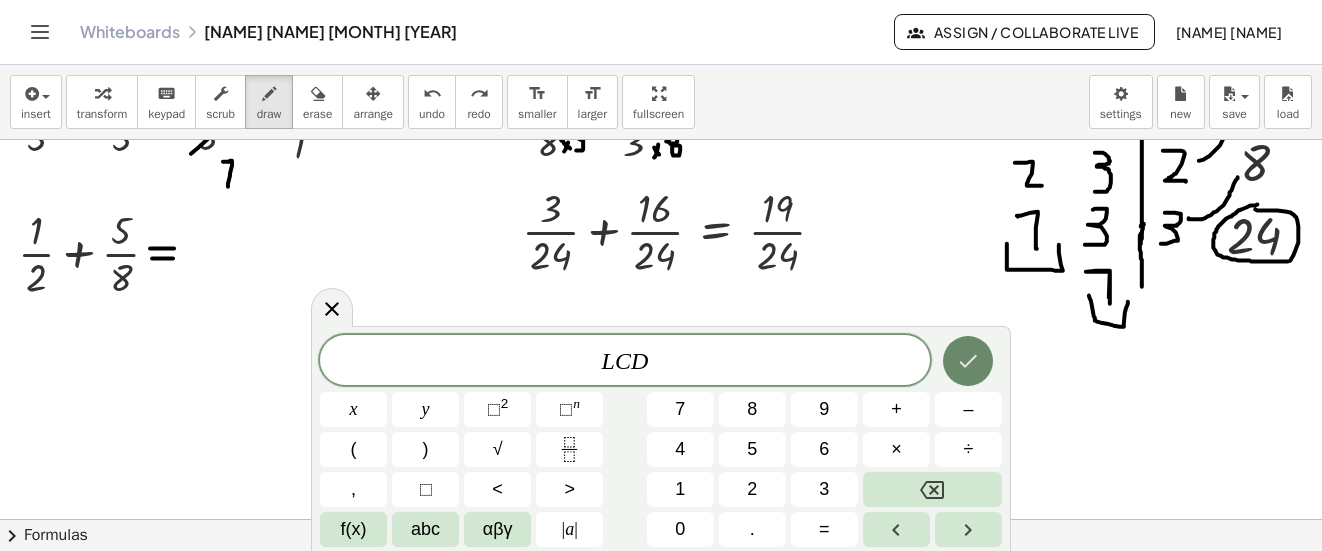 click 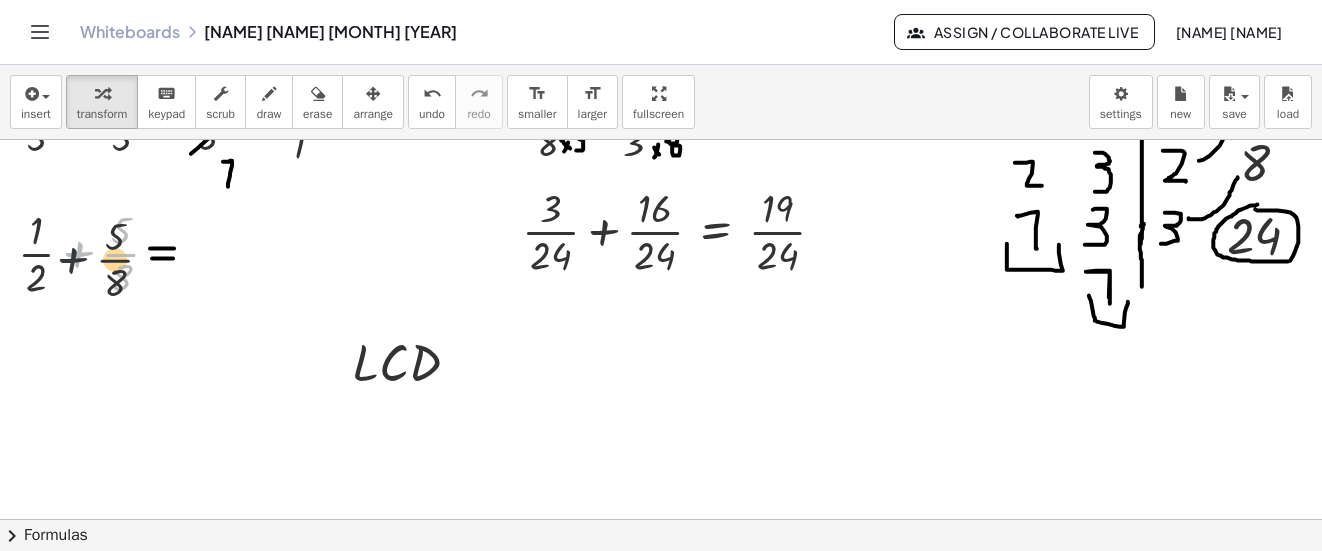 drag, startPoint x: 58, startPoint y: 272, endPoint x: 46, endPoint y: 283, distance: 16.27882 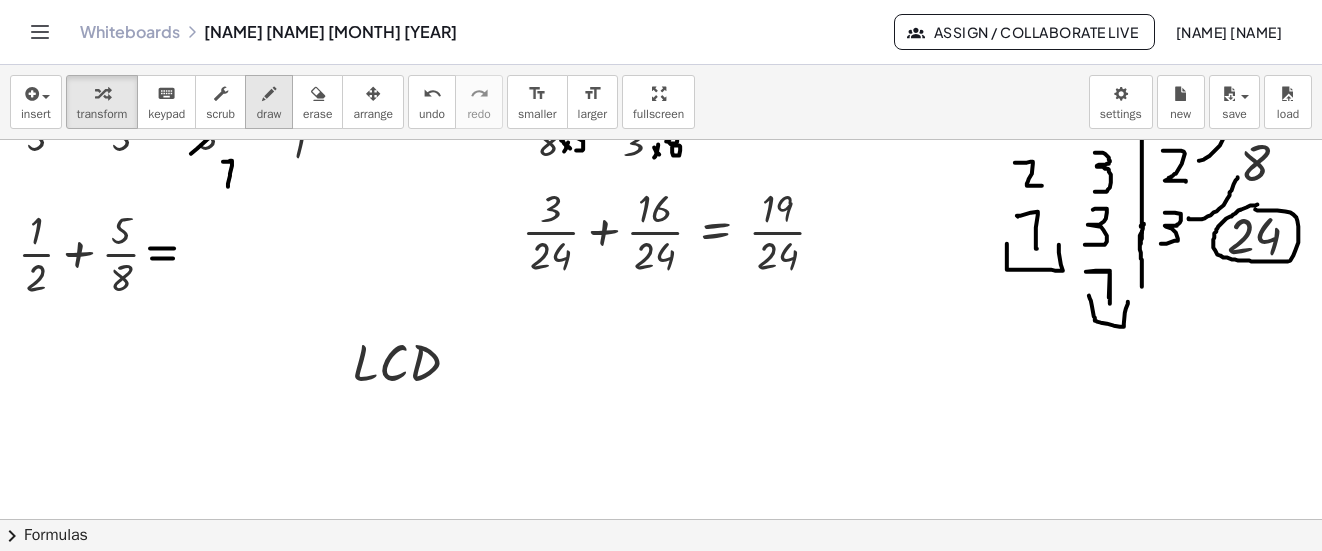 click at bounding box center (269, 93) 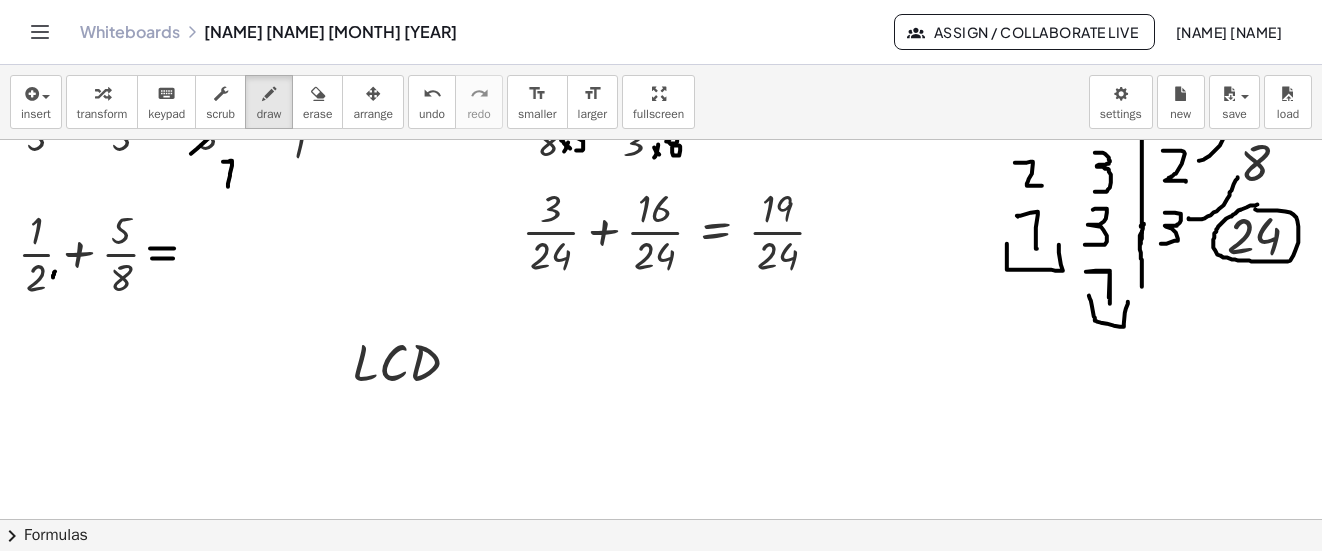 click at bounding box center [662, -572] 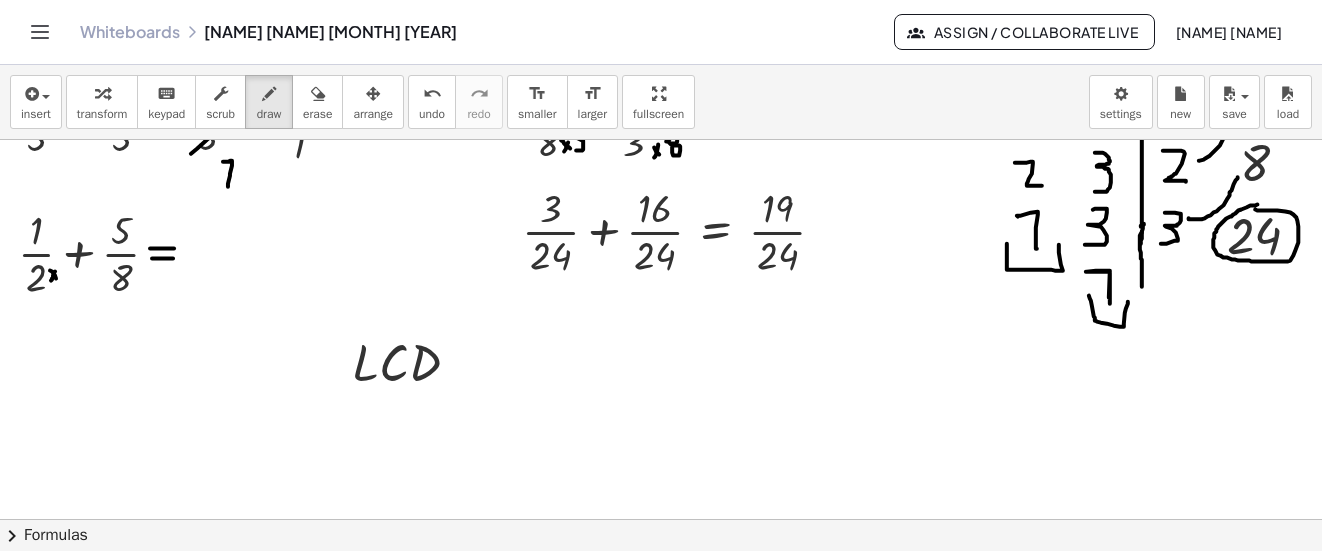 click at bounding box center [662, -572] 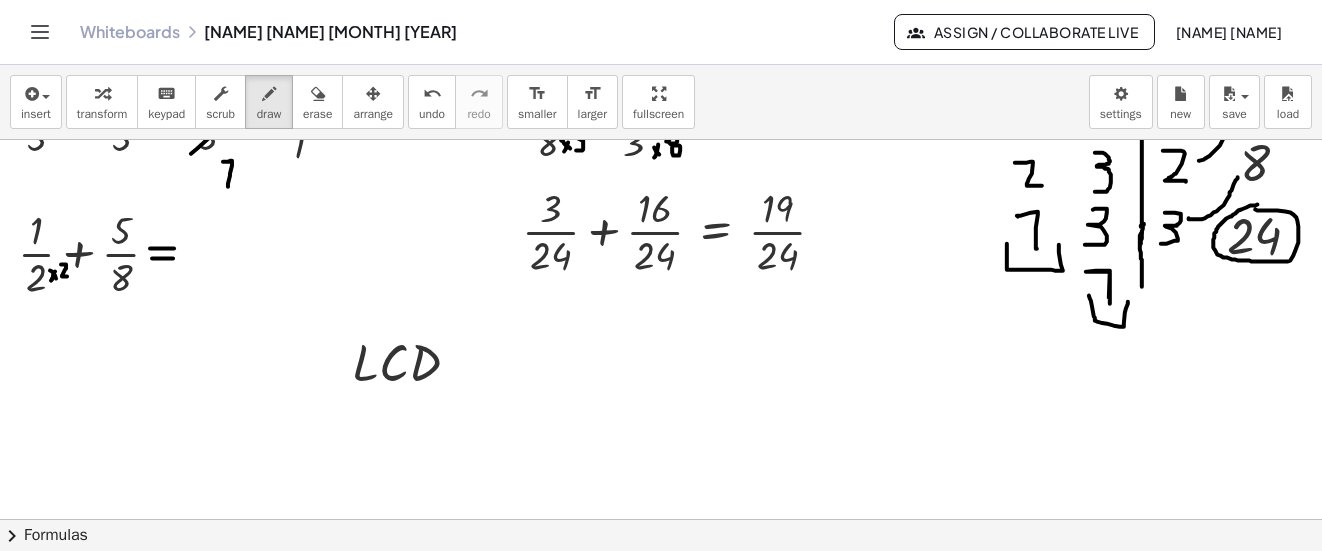 drag, startPoint x: 61, startPoint y: 264, endPoint x: 67, endPoint y: 276, distance: 13.416408 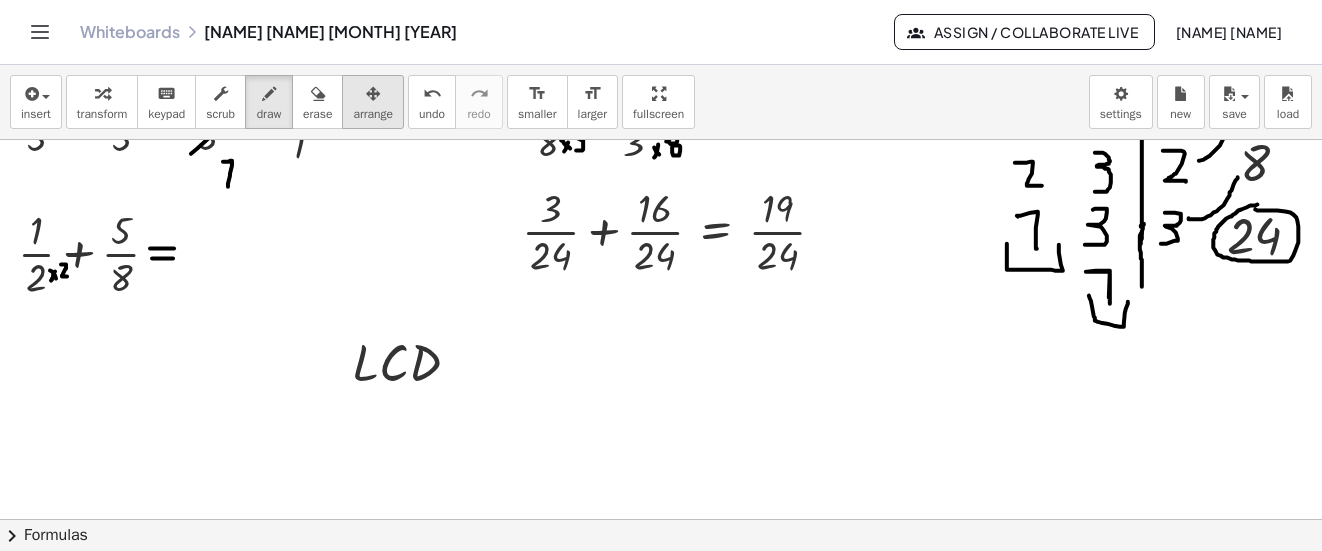 drag, startPoint x: 446, startPoint y: 88, endPoint x: 389, endPoint y: 111, distance: 61.46544 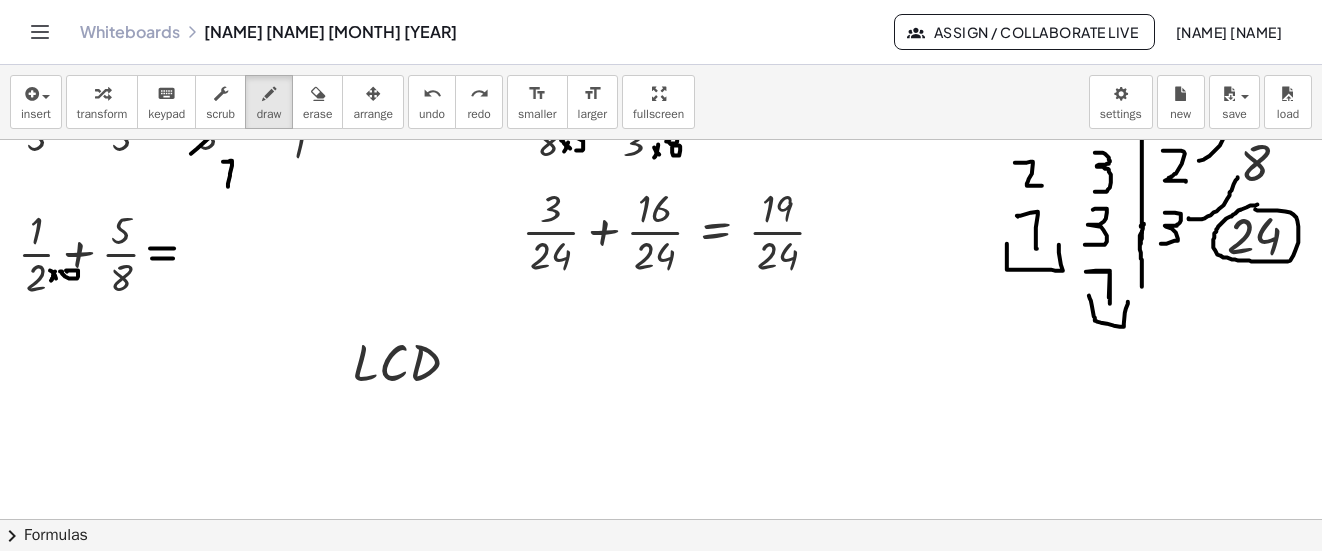 click at bounding box center [662, -572] 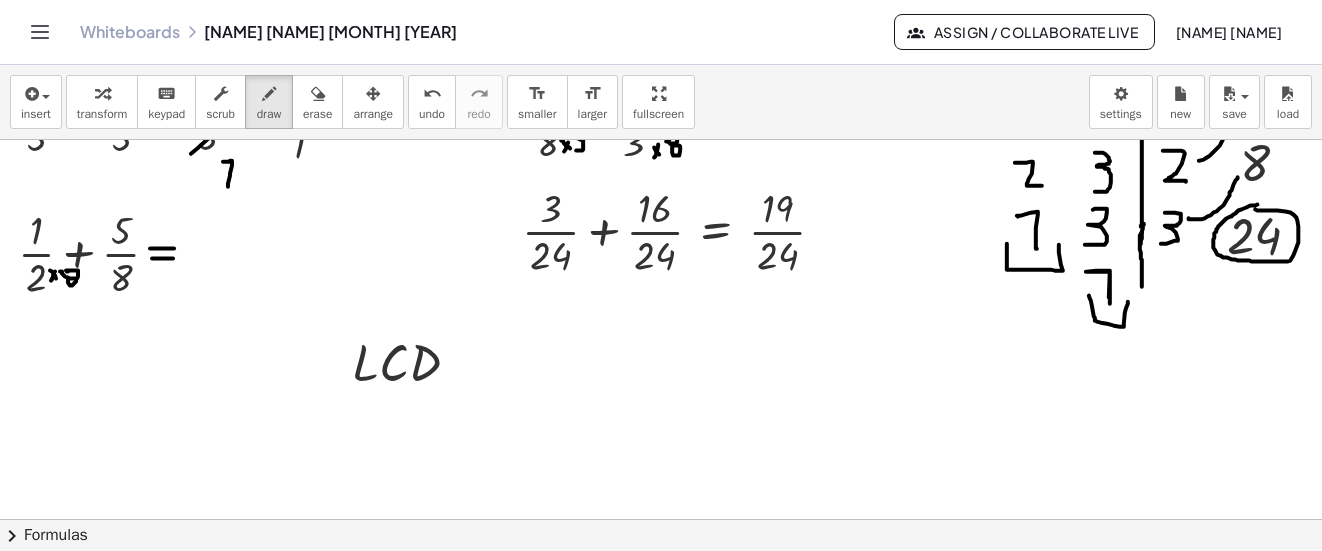click at bounding box center (662, -572) 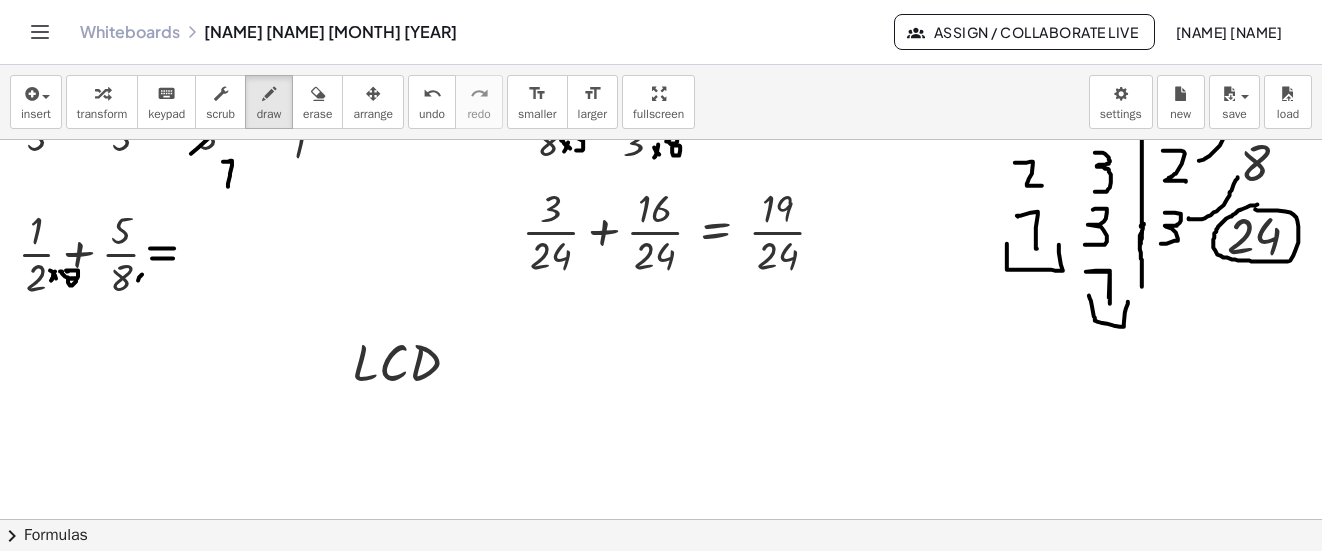click at bounding box center [662, -572] 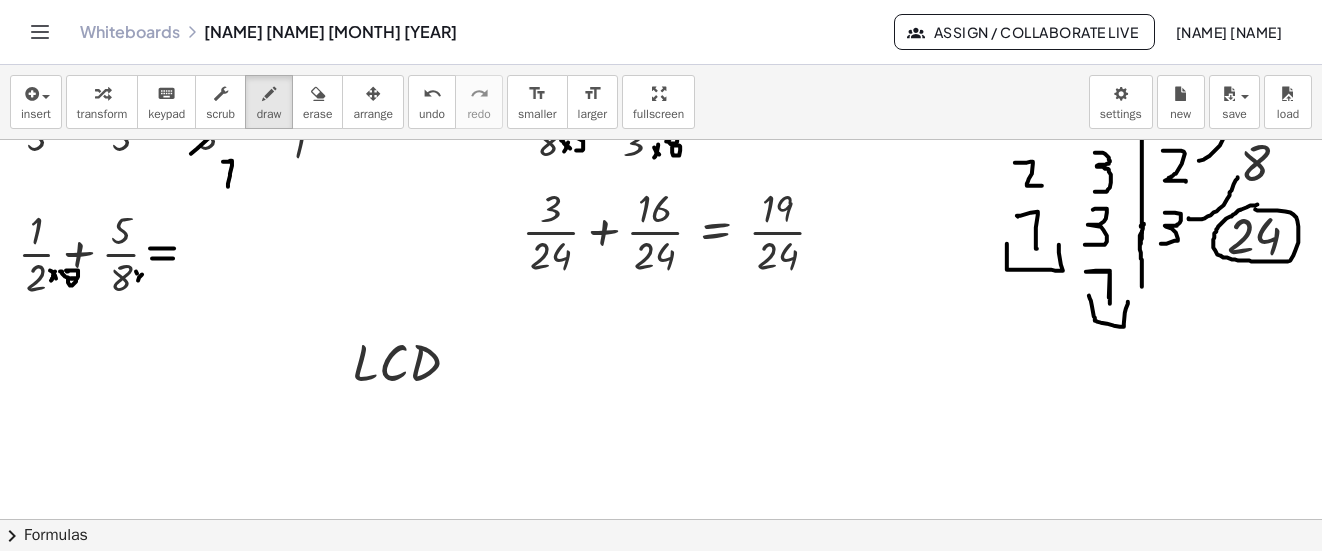 drag, startPoint x: 137, startPoint y: 273, endPoint x: 144, endPoint y: 281, distance: 10.630146 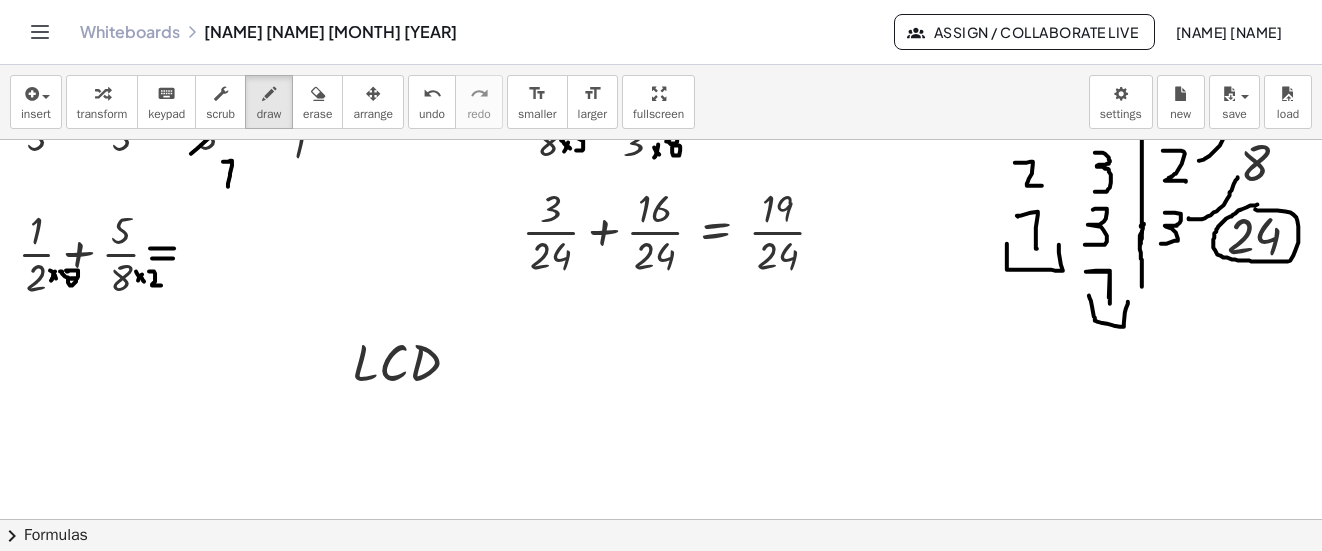 drag, startPoint x: 155, startPoint y: 276, endPoint x: 150, endPoint y: 286, distance: 11.18034 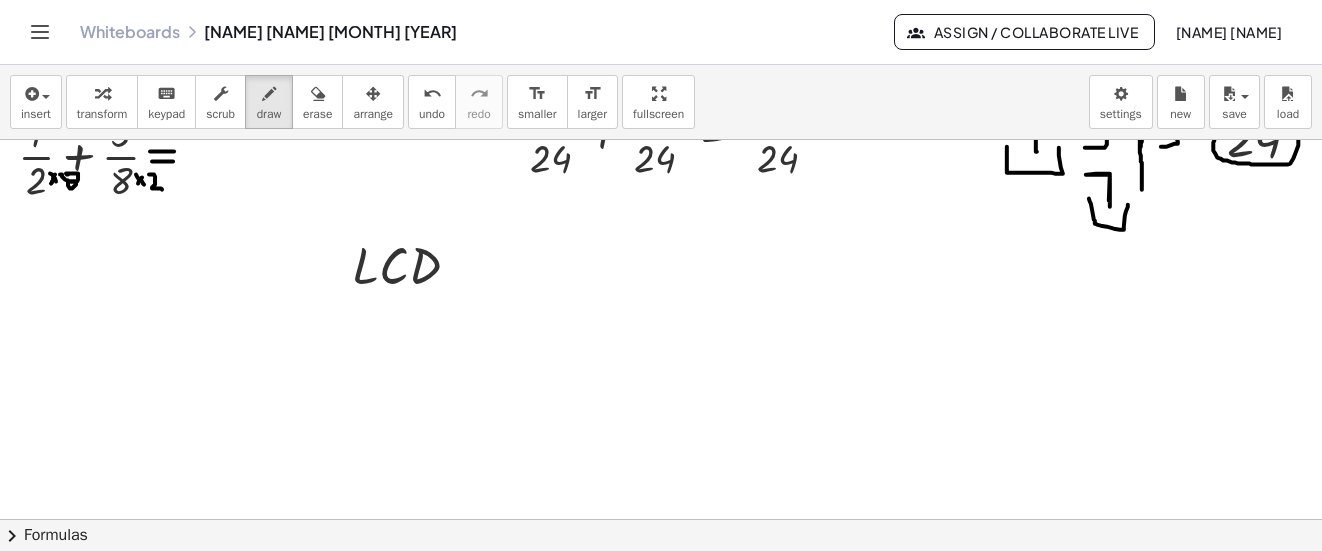 scroll, scrollTop: 2138, scrollLeft: 12, axis: both 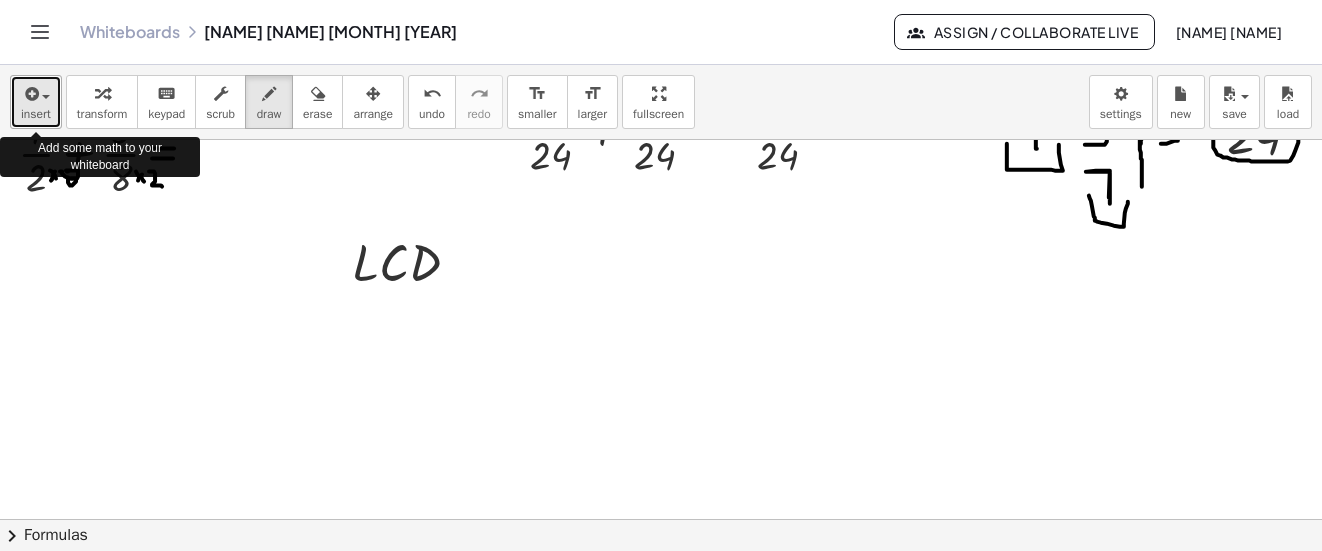 click at bounding box center (30, 94) 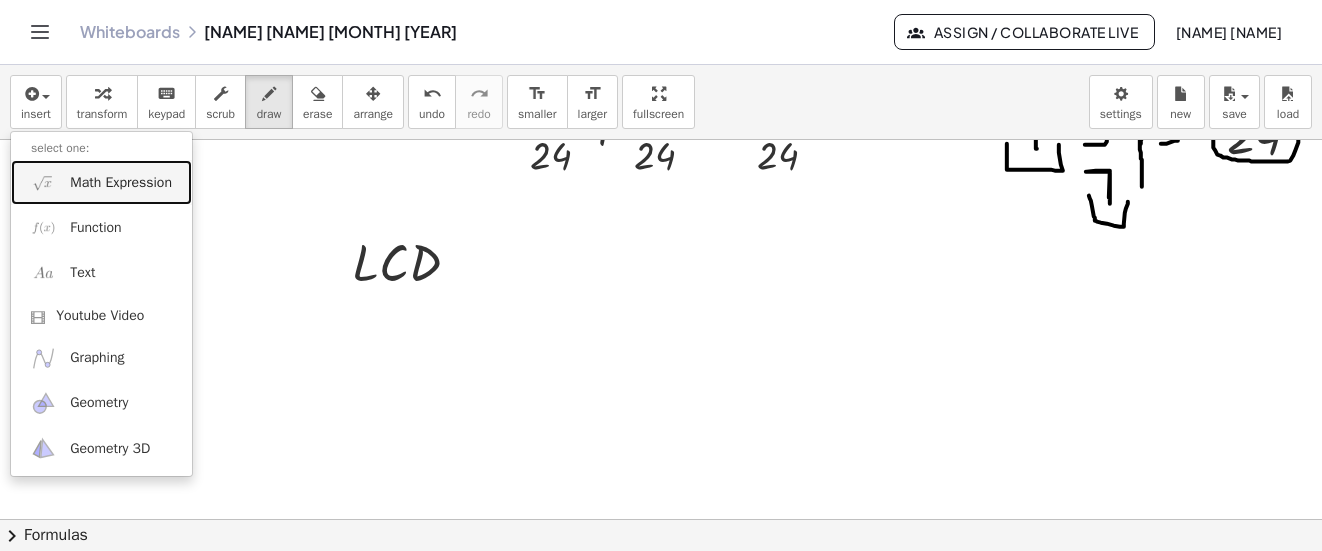 click on "Math Expression" at bounding box center [121, 183] 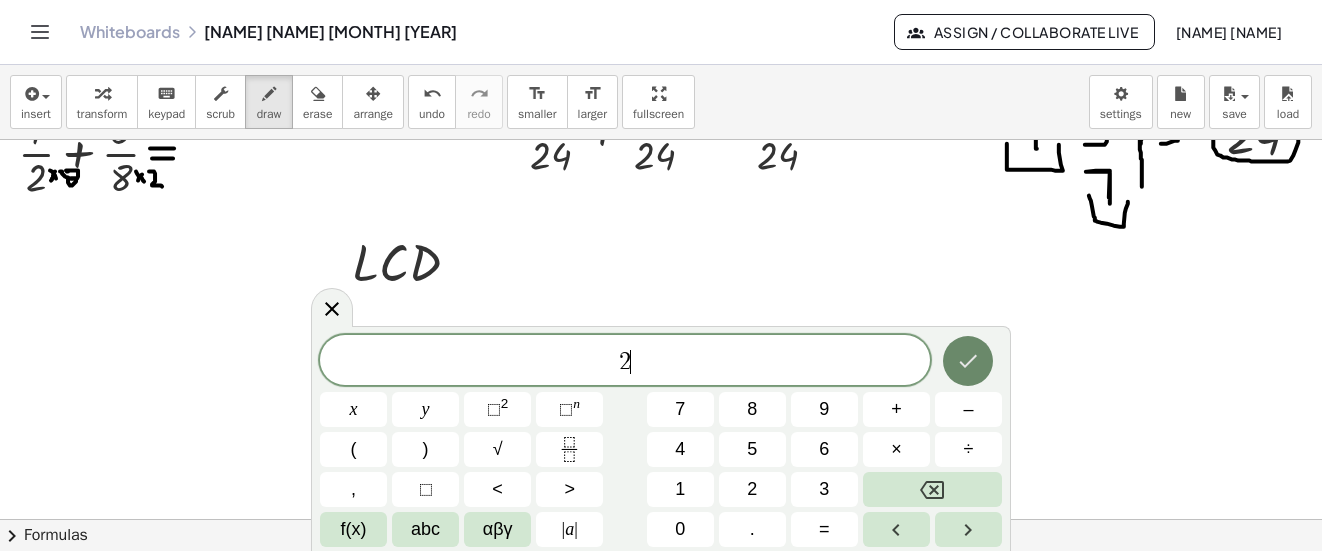 click 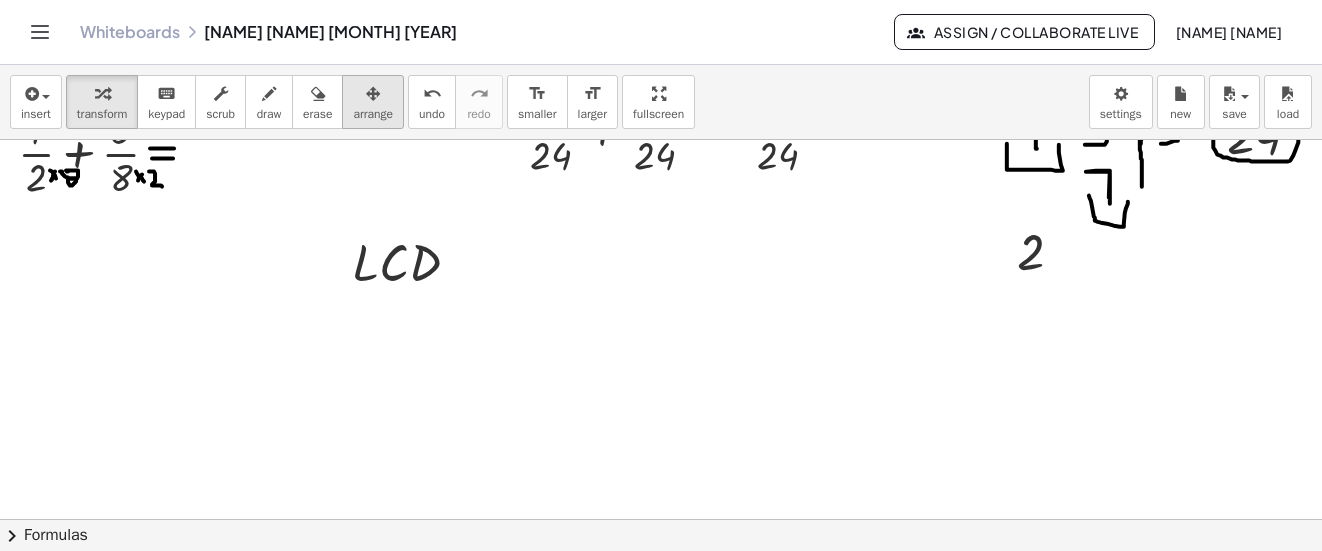 click on "arrange" at bounding box center [373, 102] 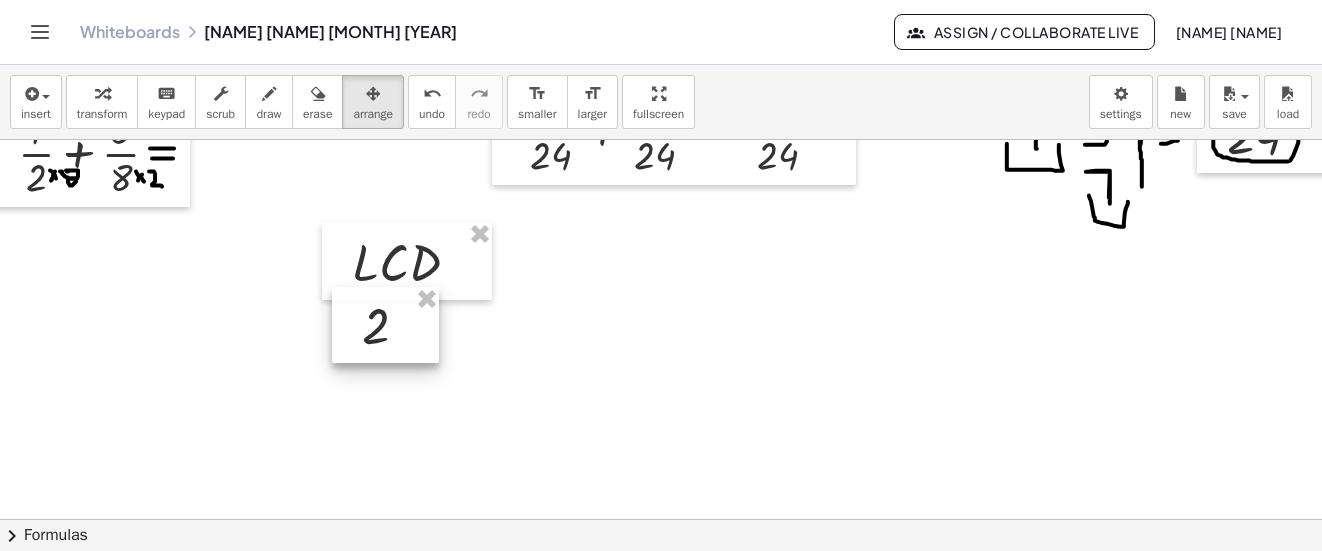 drag, startPoint x: 934, startPoint y: 294, endPoint x: 379, endPoint y: 344, distance: 557.2477 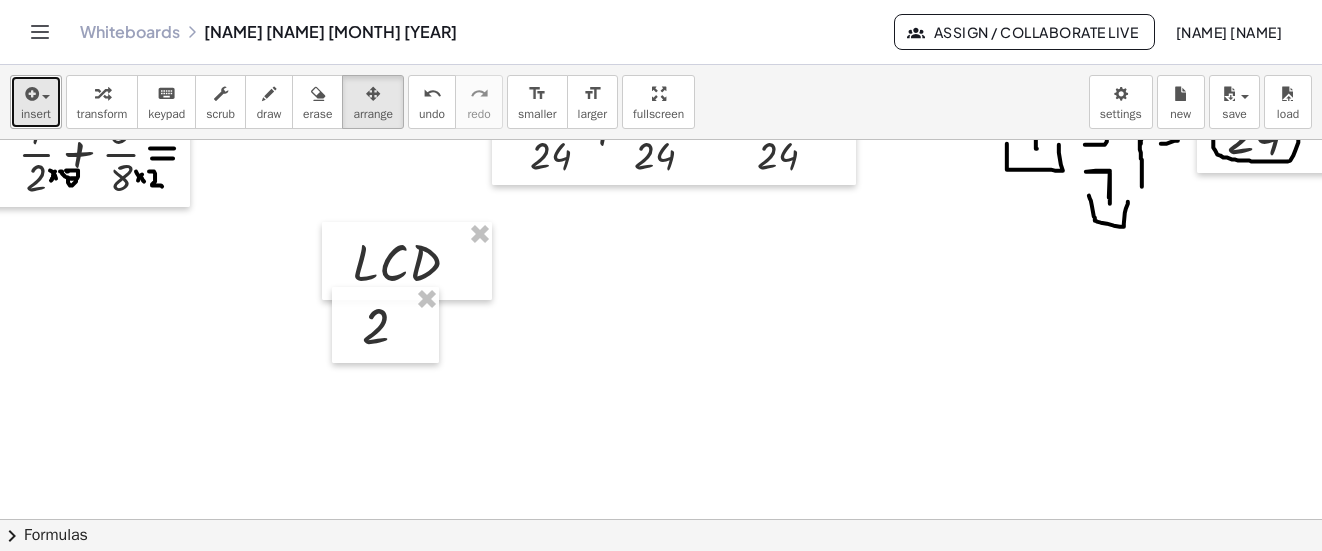 click on "insert" at bounding box center (36, 114) 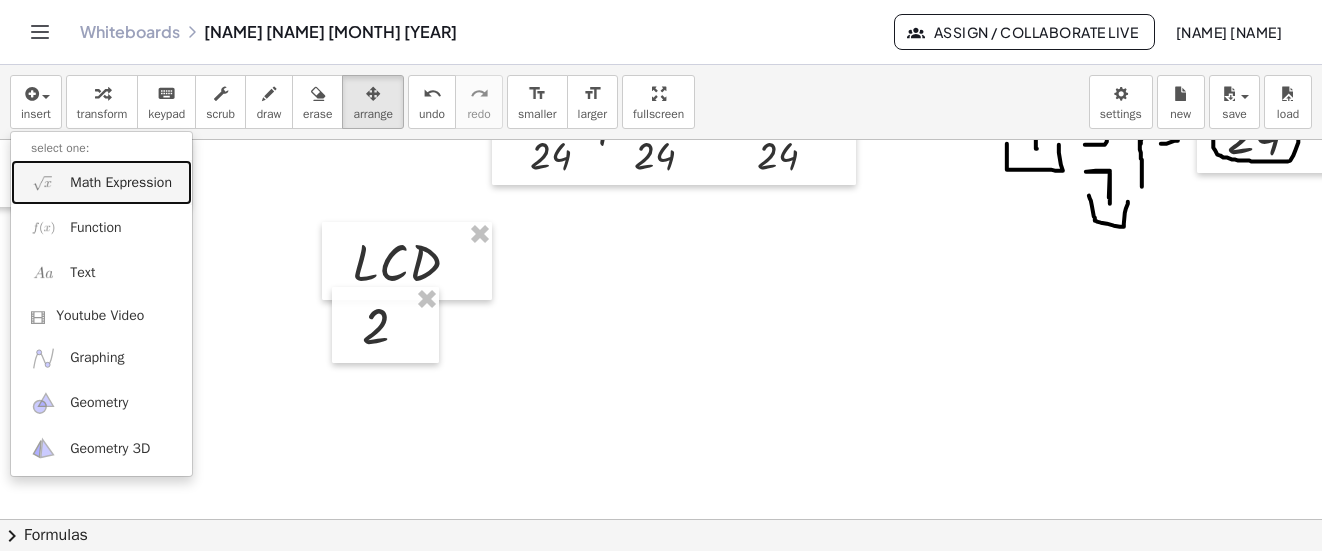 click on "Math Expression" at bounding box center (121, 183) 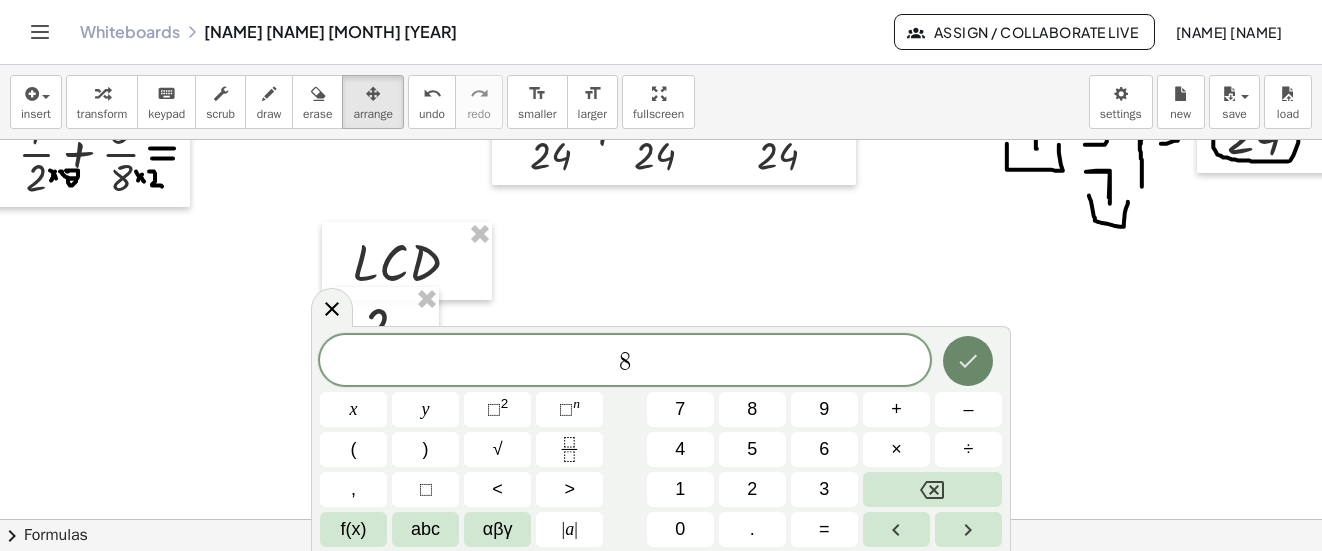 click at bounding box center (968, 361) 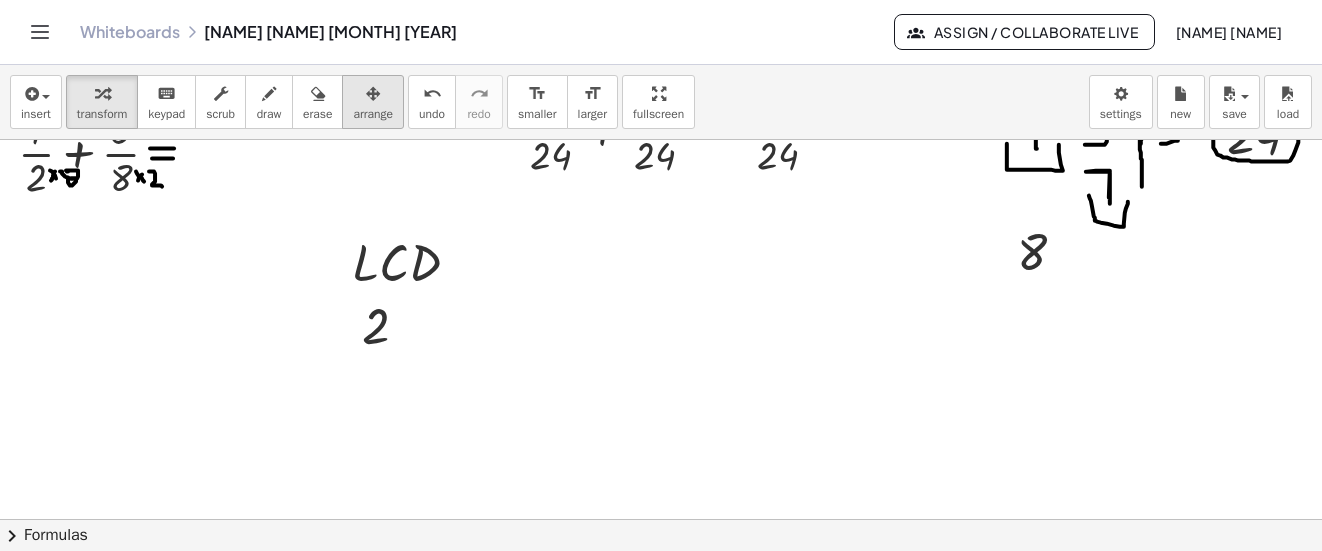 click at bounding box center [373, 93] 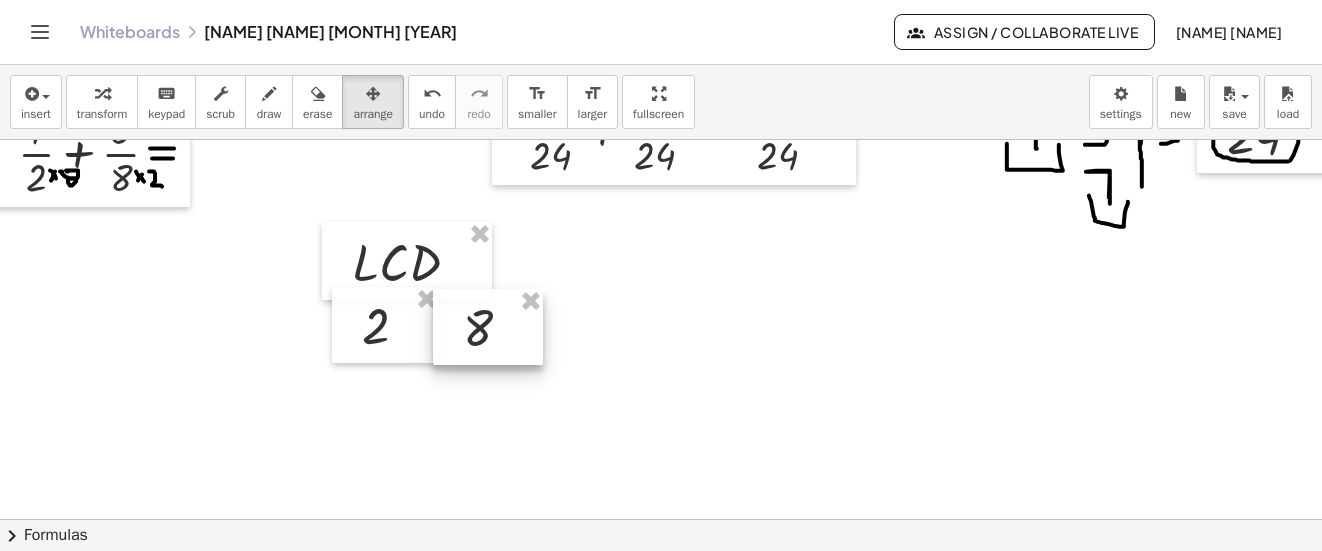 drag, startPoint x: 1015, startPoint y: 269, endPoint x: 460, endPoint y: 345, distance: 560.17944 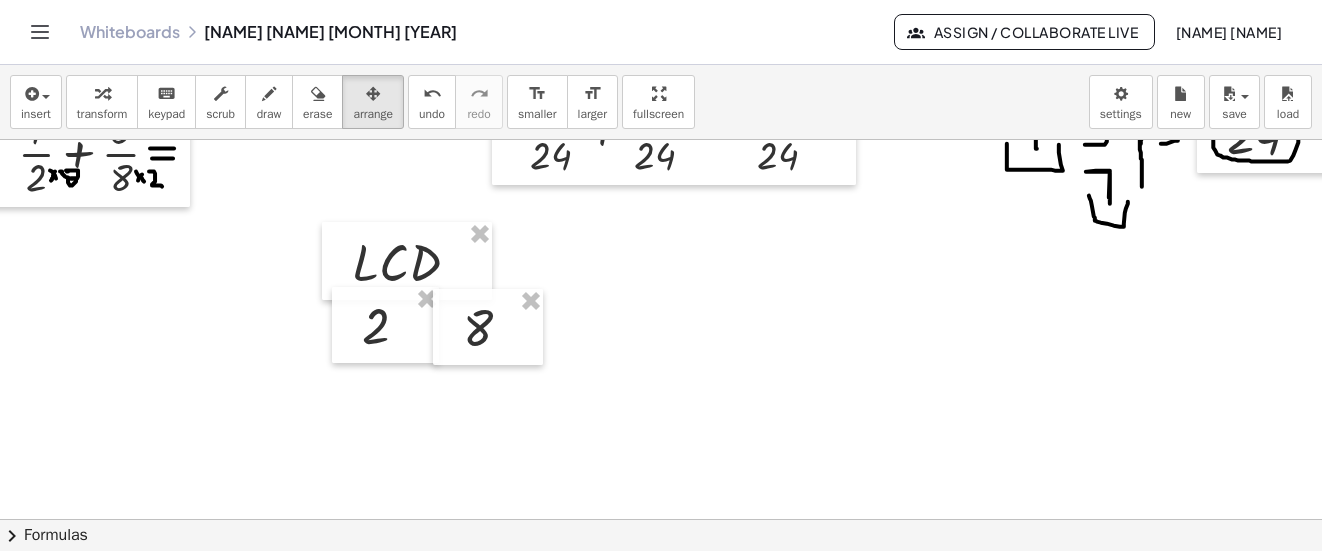 click at bounding box center [269, 93] 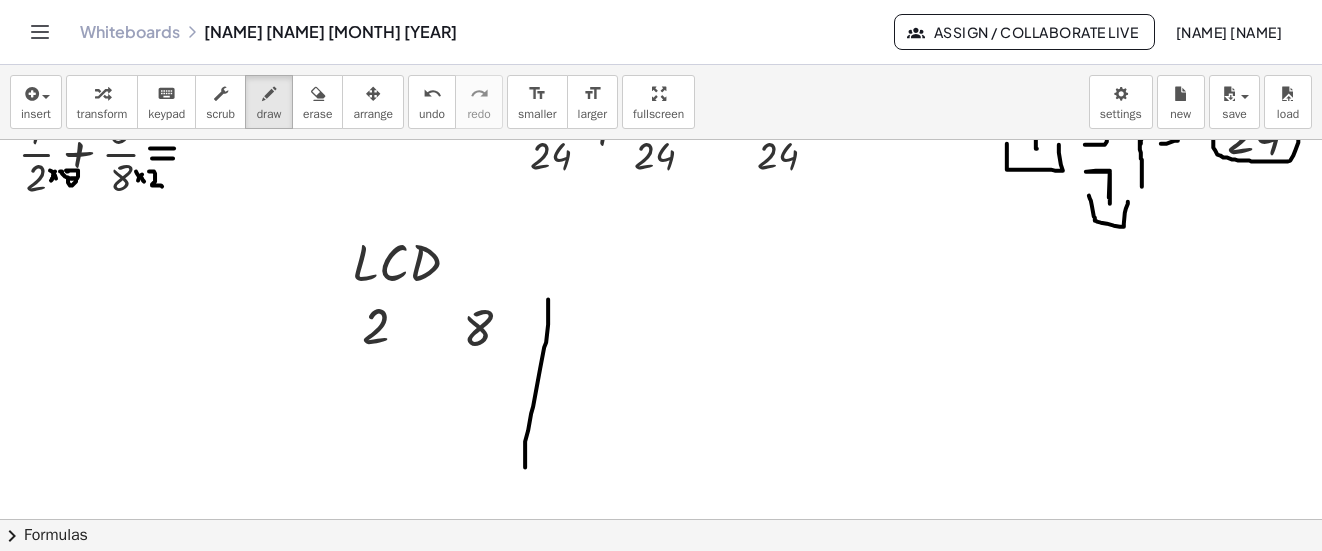 drag, startPoint x: 548, startPoint y: 299, endPoint x: 525, endPoint y: 467, distance: 169.5671 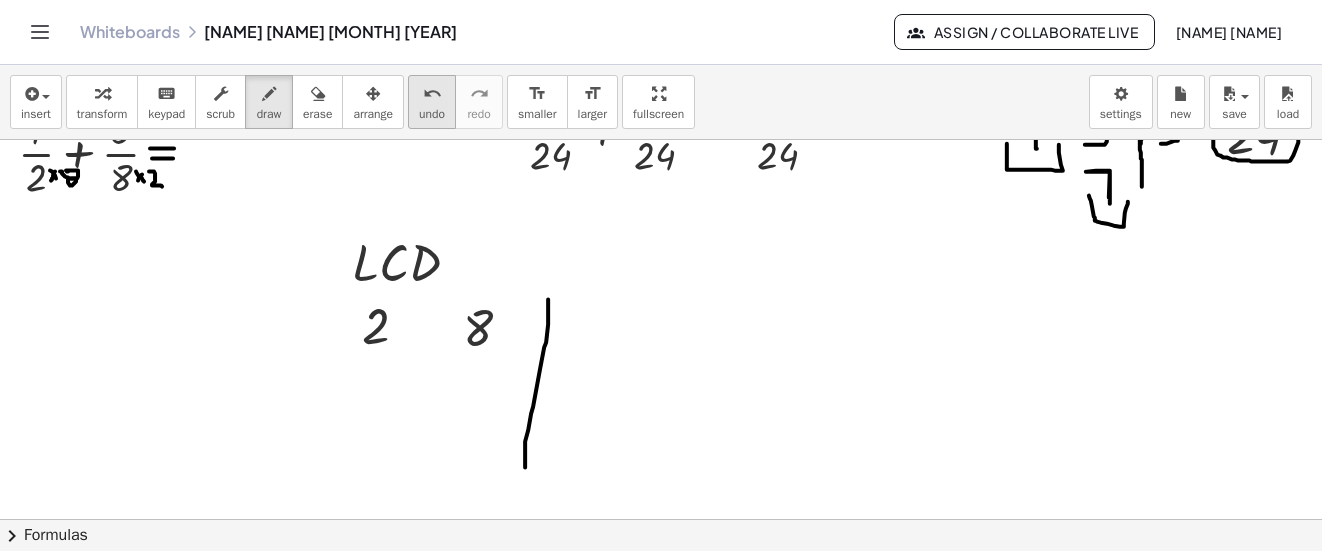 click on "undo" at bounding box center [432, 114] 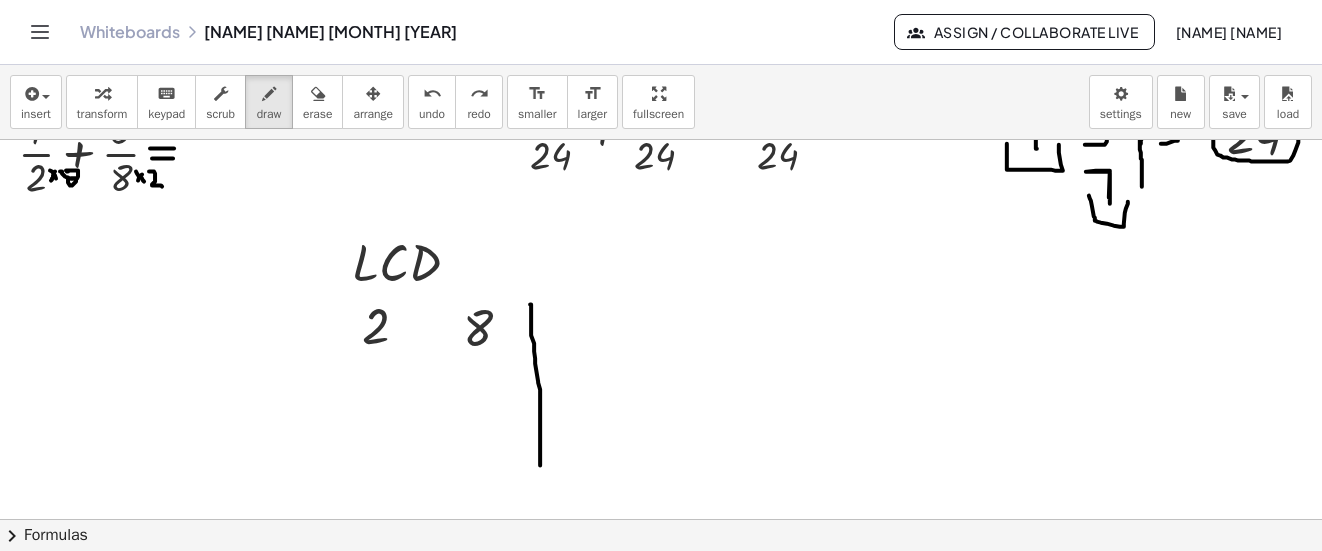 drag, startPoint x: 530, startPoint y: 304, endPoint x: 540, endPoint y: 465, distance: 161.31026 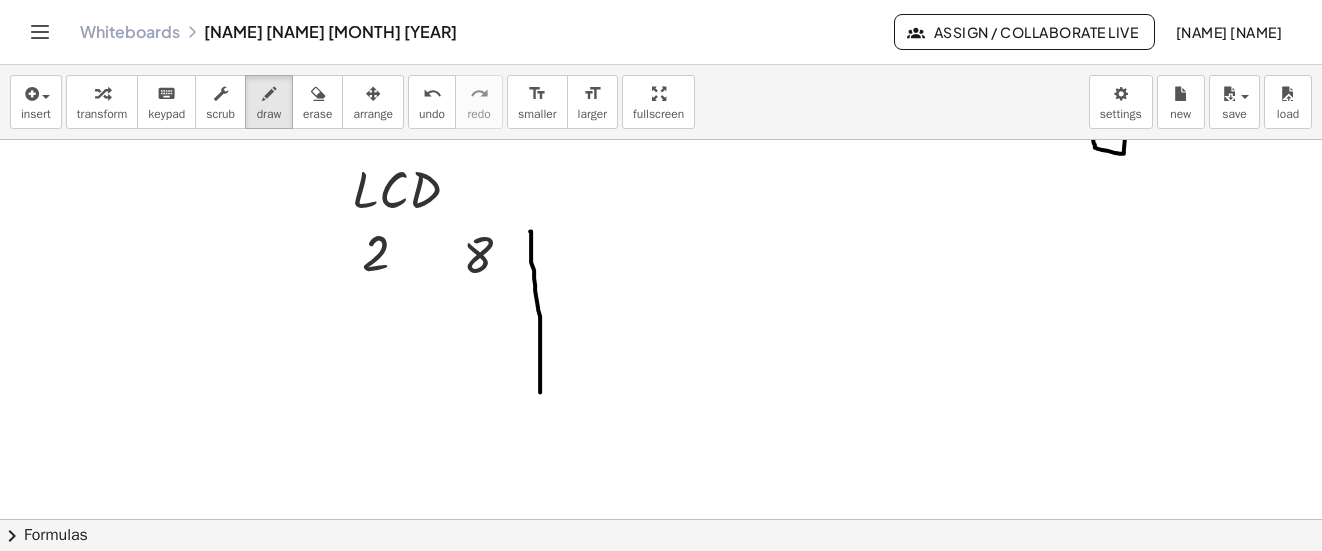 scroll, scrollTop: 2238, scrollLeft: 12, axis: both 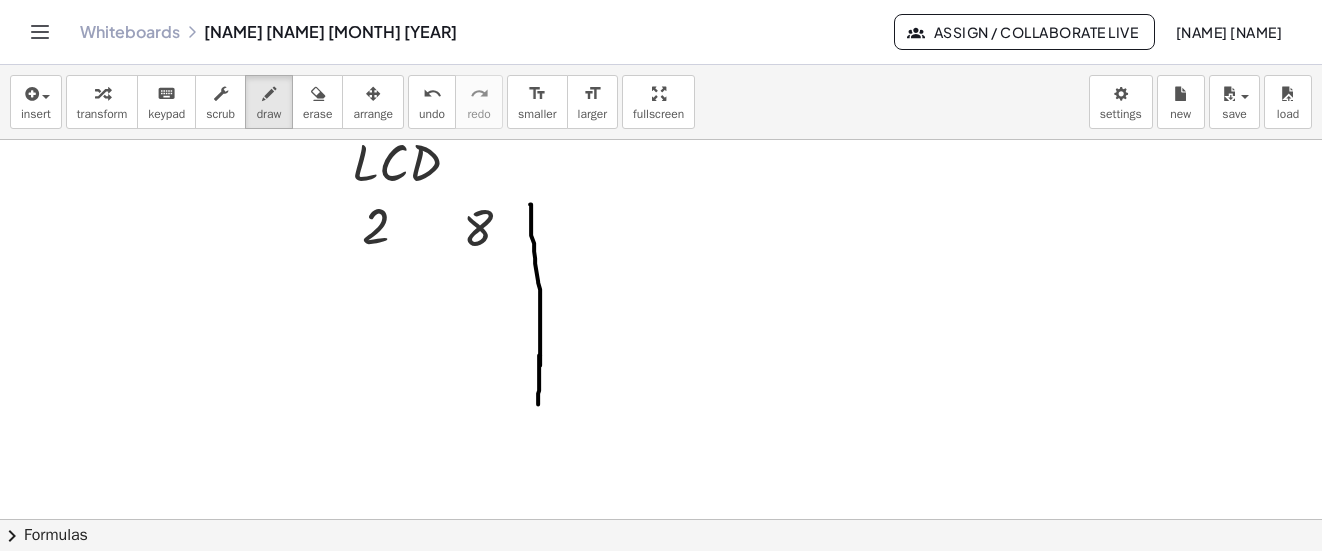 drag, startPoint x: 540, startPoint y: 355, endPoint x: 538, endPoint y: 404, distance: 49.0408 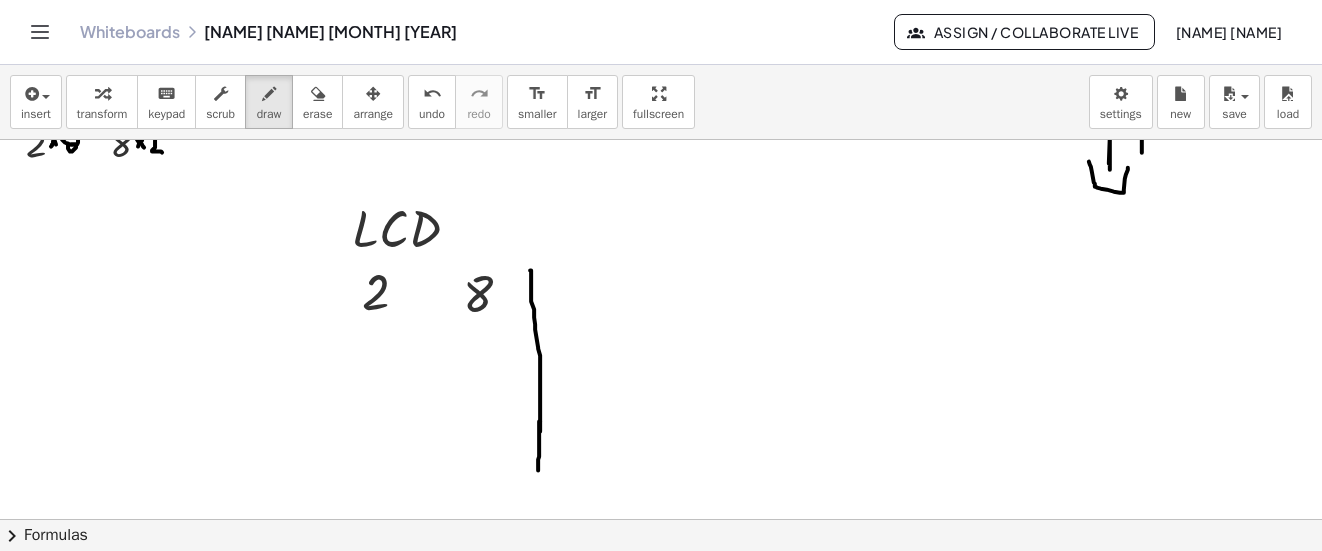 scroll, scrollTop: 2189, scrollLeft: 12, axis: both 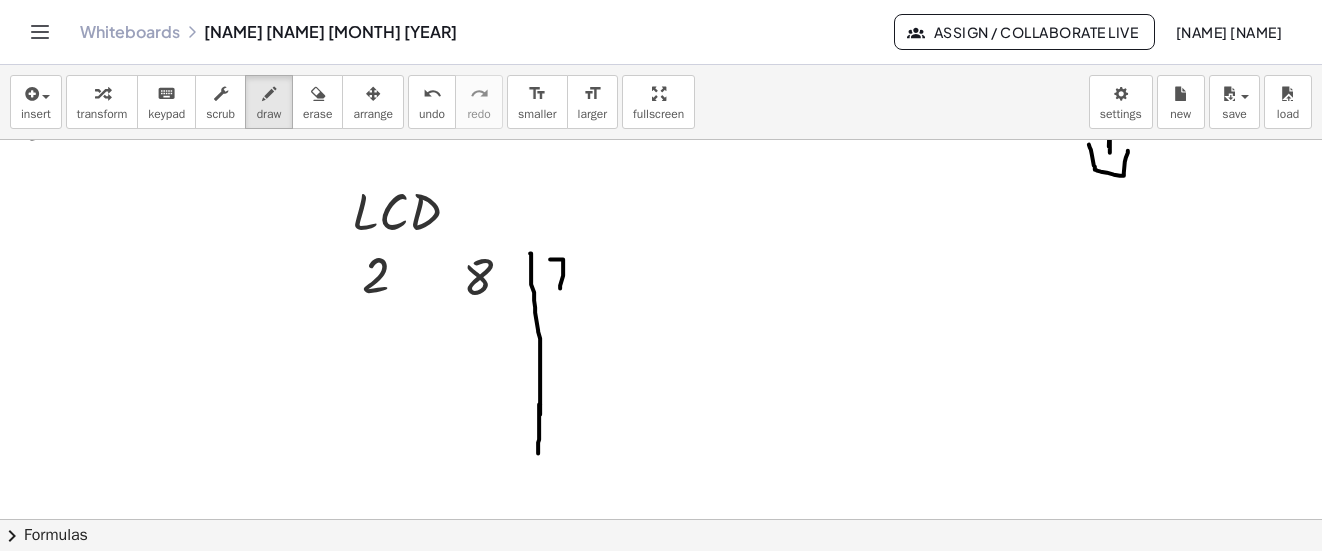 drag, startPoint x: 550, startPoint y: 259, endPoint x: 571, endPoint y: 289, distance: 36.619667 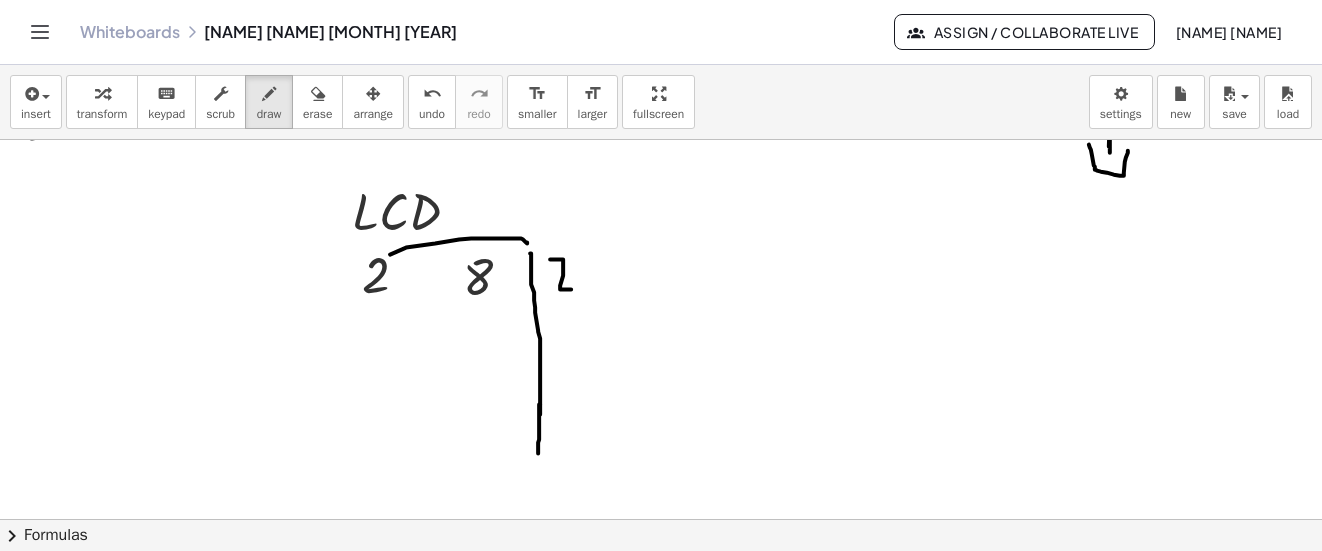 drag, startPoint x: 390, startPoint y: 254, endPoint x: 527, endPoint y: 243, distance: 137.4409 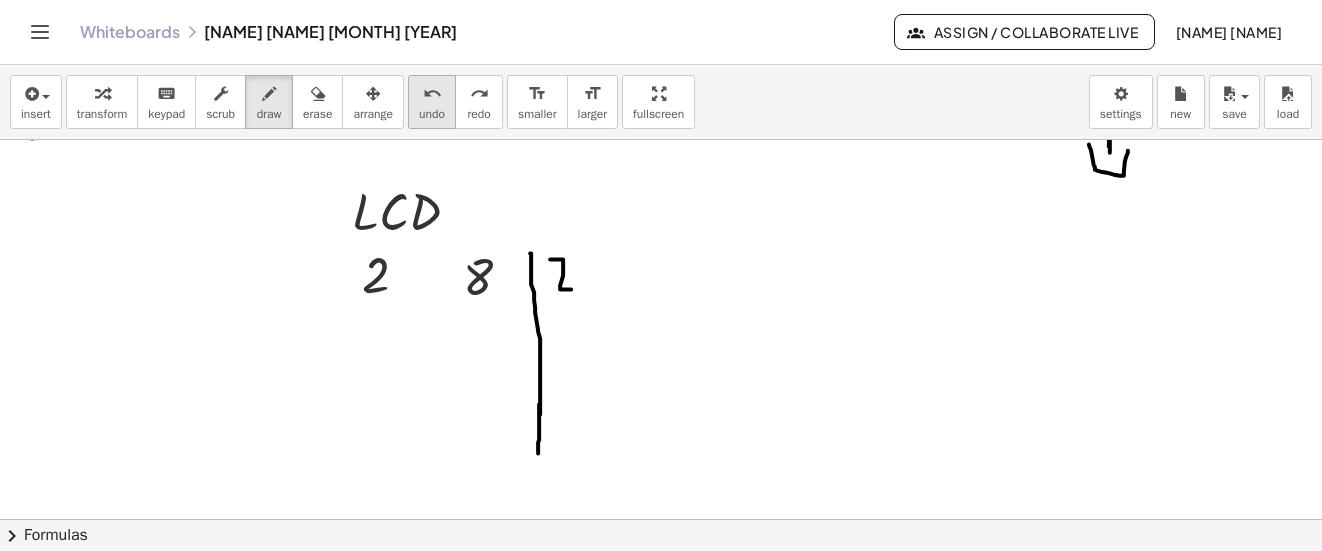 click on "undo" at bounding box center (432, 94) 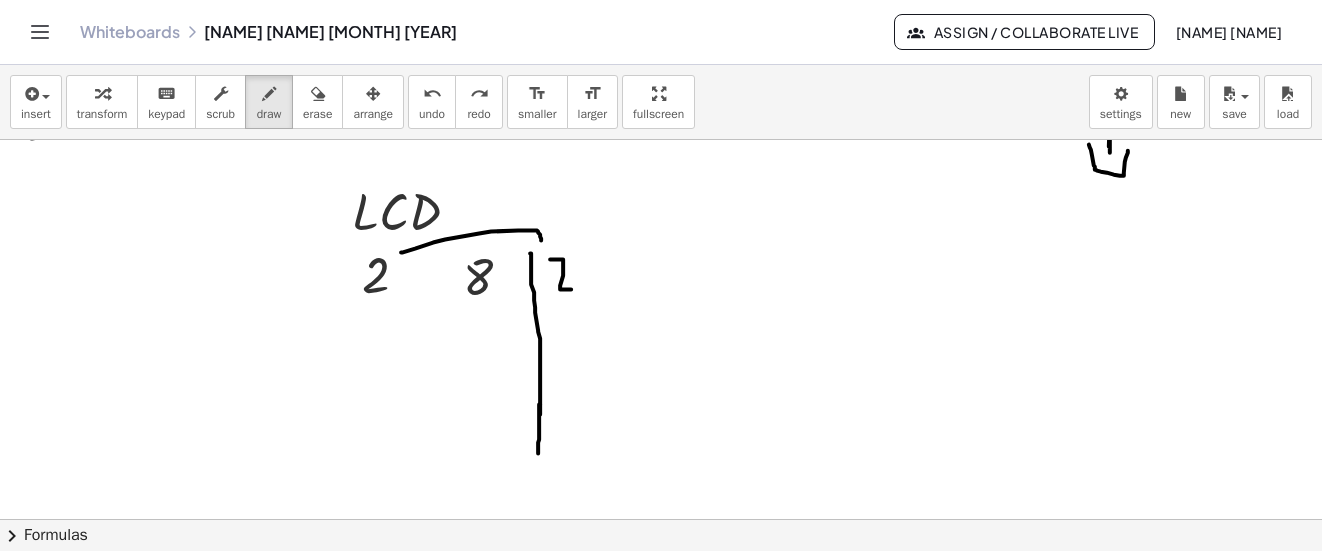 drag, startPoint x: 401, startPoint y: 252, endPoint x: 541, endPoint y: 240, distance: 140.51335 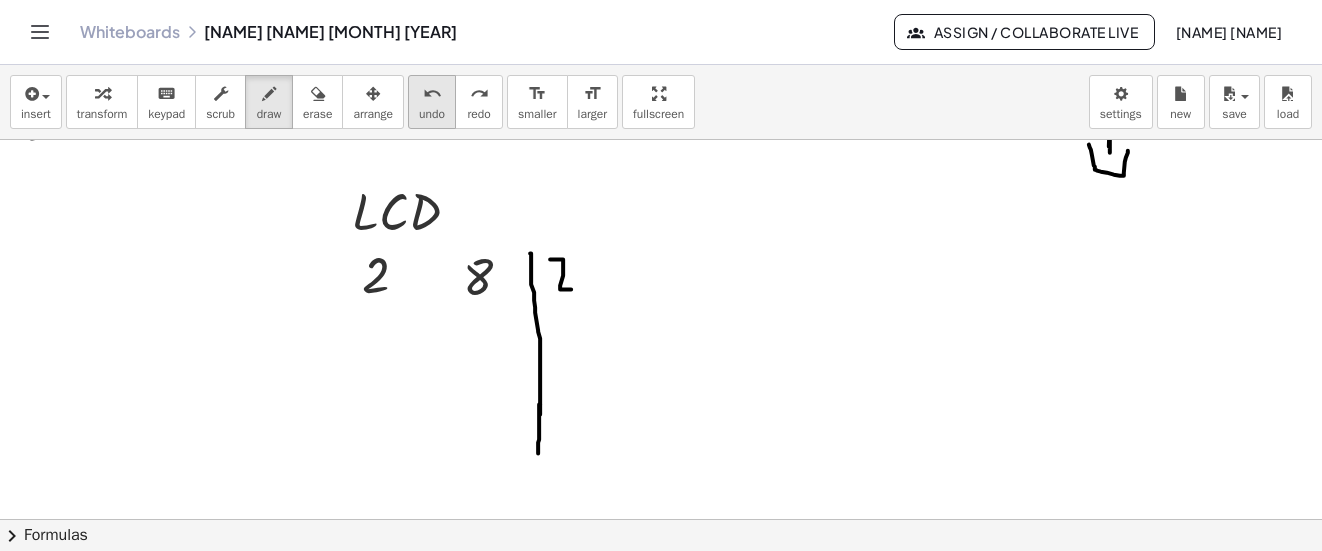 click on "undo" at bounding box center (432, 94) 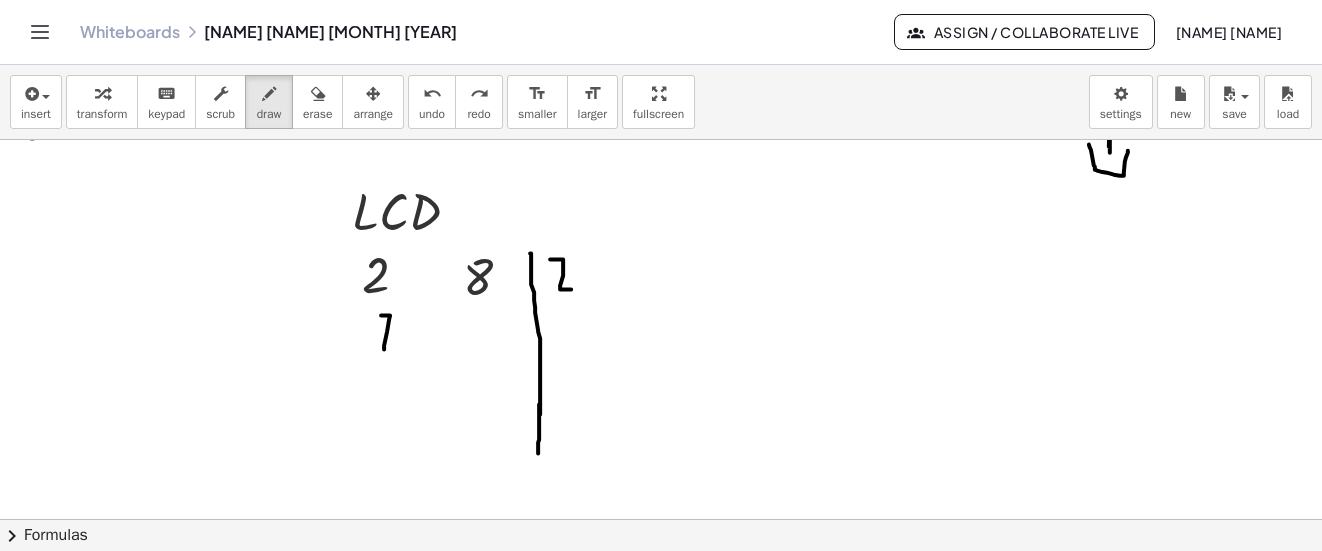 drag, startPoint x: 384, startPoint y: 349, endPoint x: 381, endPoint y: 315, distance: 34.132095 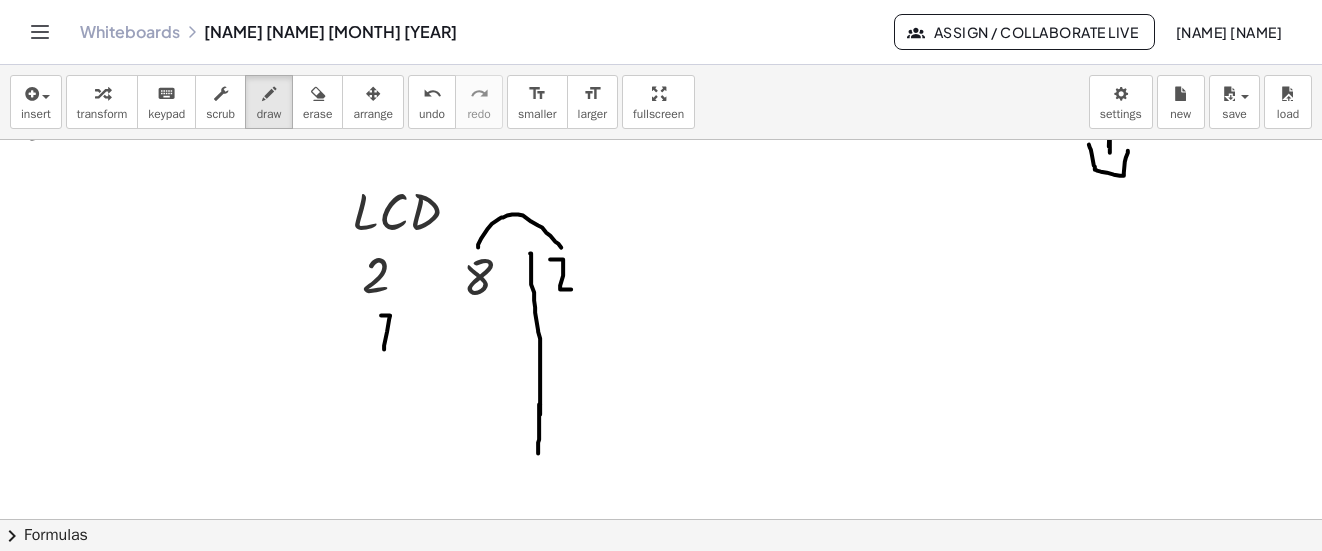 drag, startPoint x: 478, startPoint y: 247, endPoint x: 561, endPoint y: 247, distance: 83 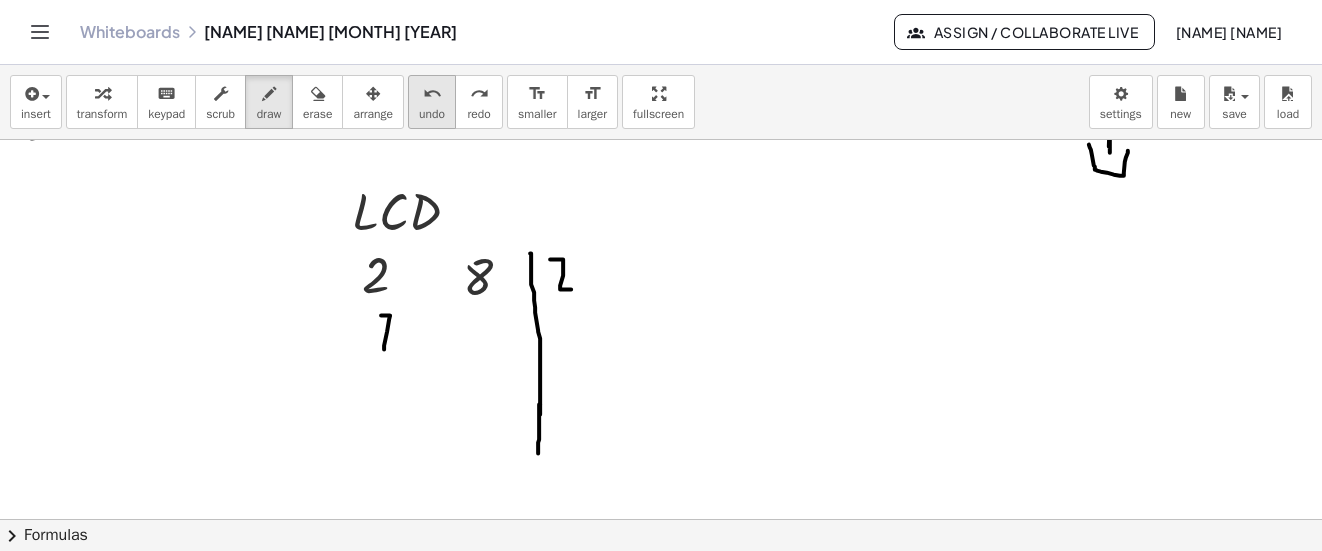 click on "undo" at bounding box center [432, 114] 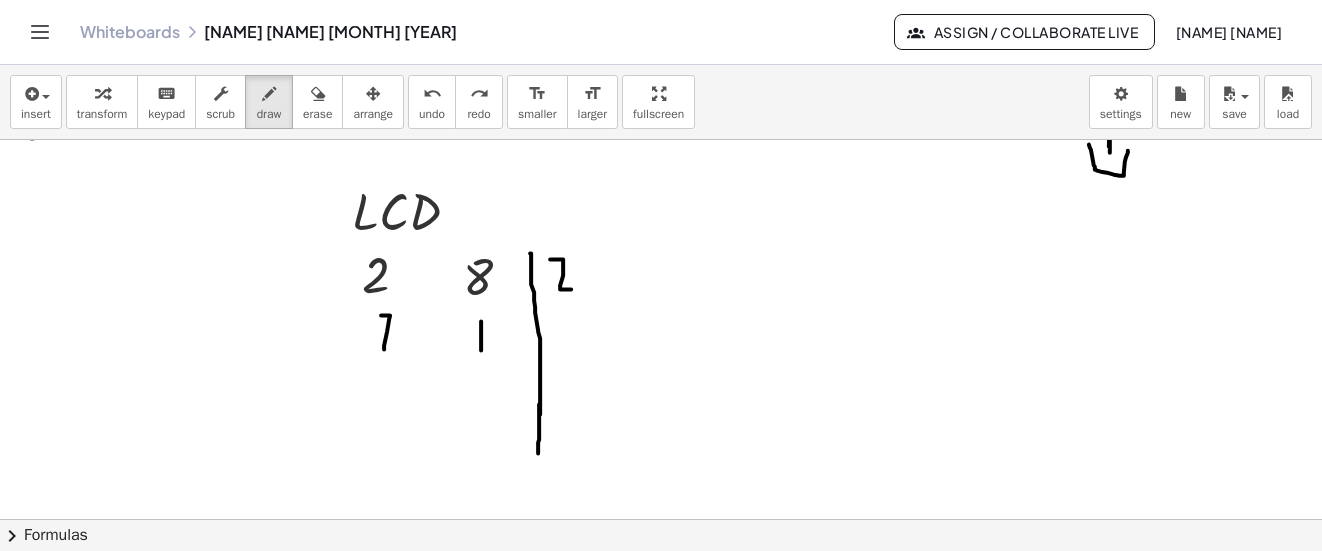 drag, startPoint x: 481, startPoint y: 321, endPoint x: 481, endPoint y: 350, distance: 29 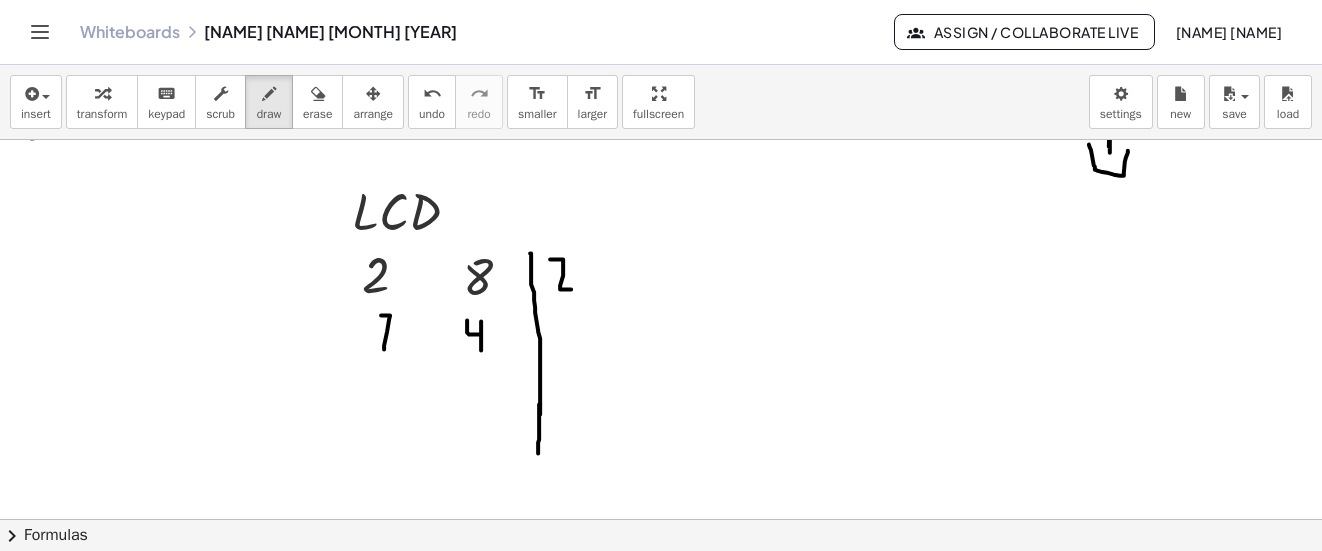 drag, startPoint x: 477, startPoint y: 334, endPoint x: 467, endPoint y: 320, distance: 17.20465 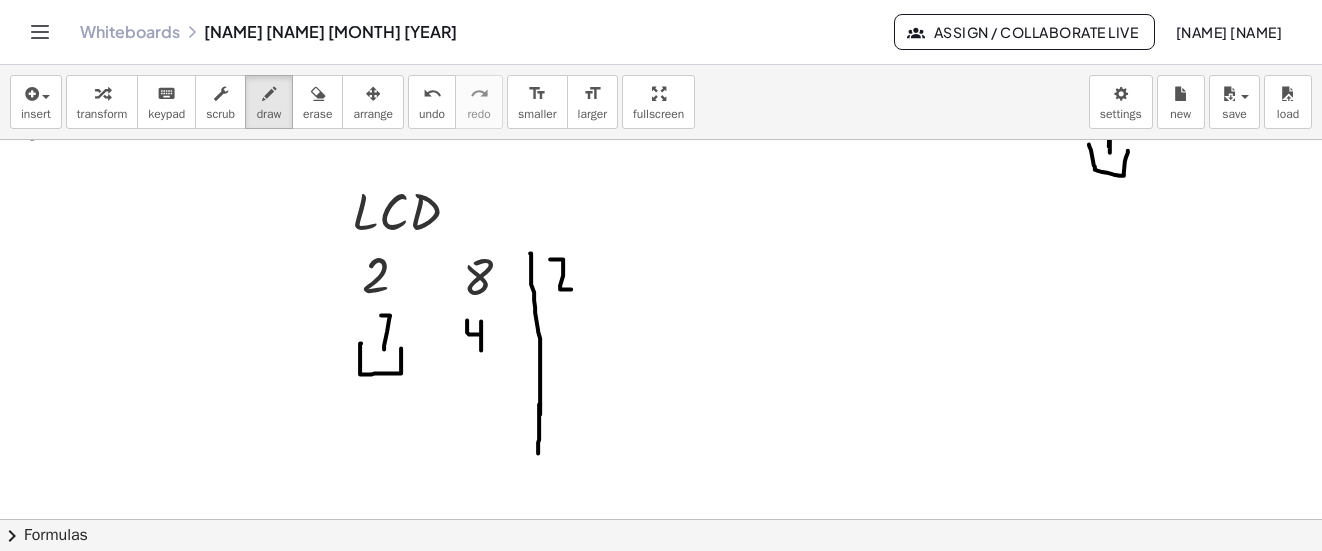 drag, startPoint x: 361, startPoint y: 343, endPoint x: 401, endPoint y: 348, distance: 40.311287 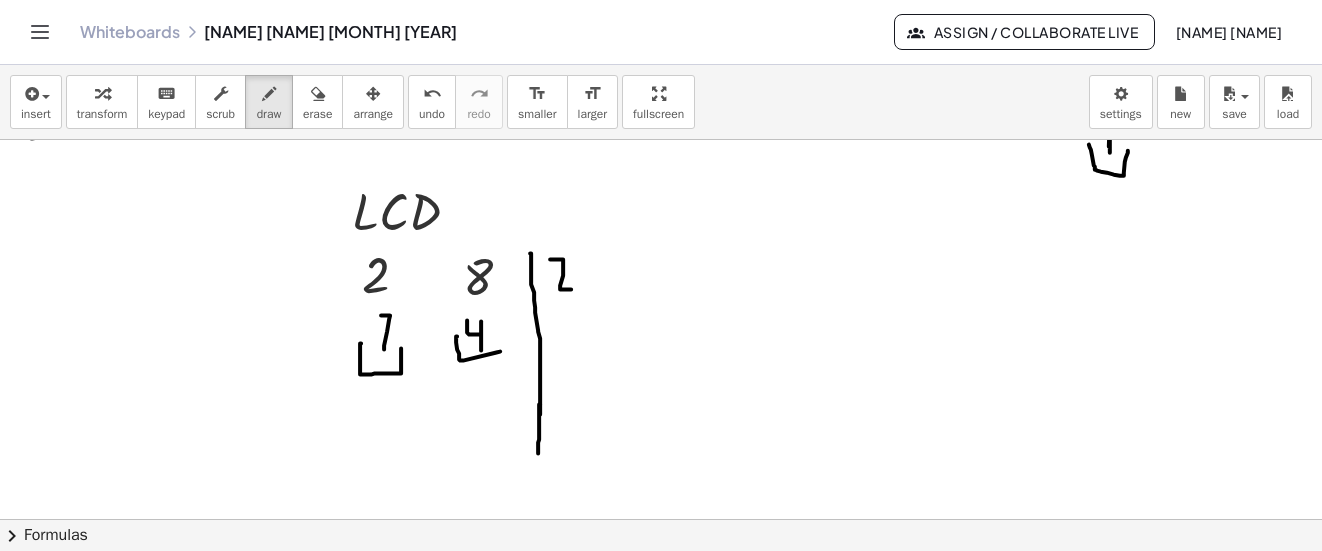 drag, startPoint x: 457, startPoint y: 336, endPoint x: 500, endPoint y: 351, distance: 45.54119 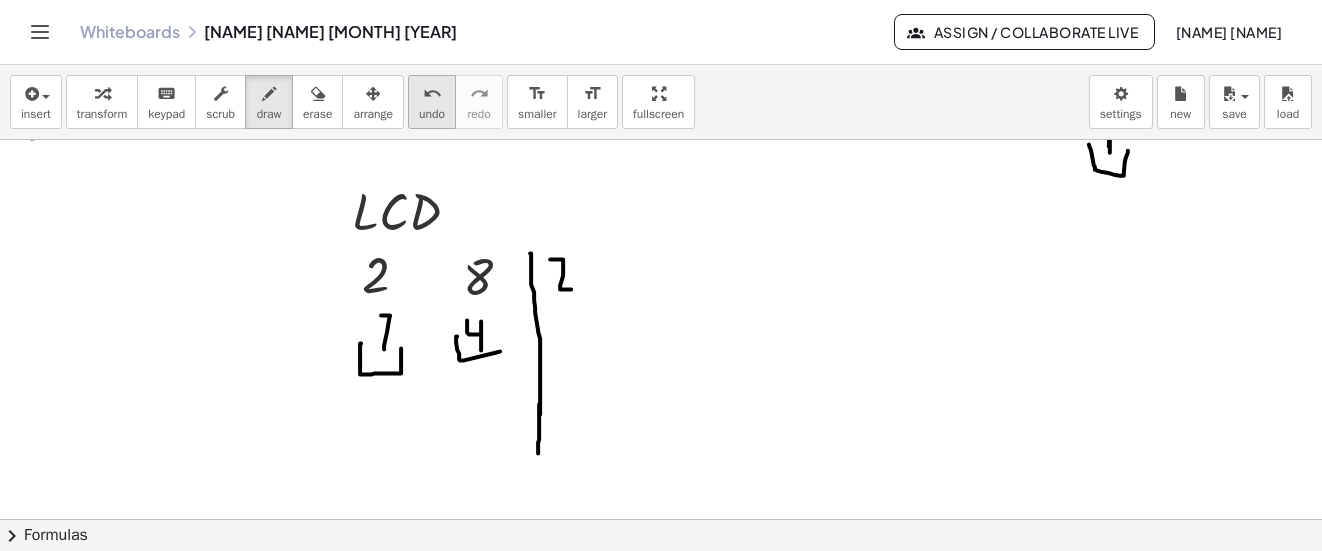 click on "undo" at bounding box center [432, 94] 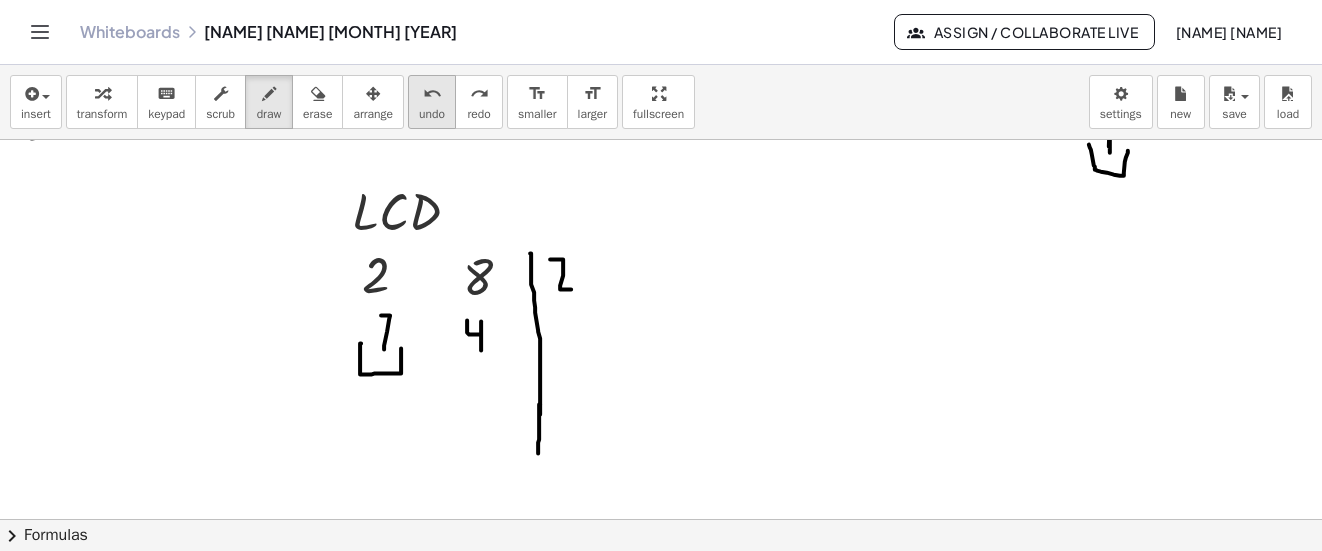 click on "undo" at bounding box center [432, 94] 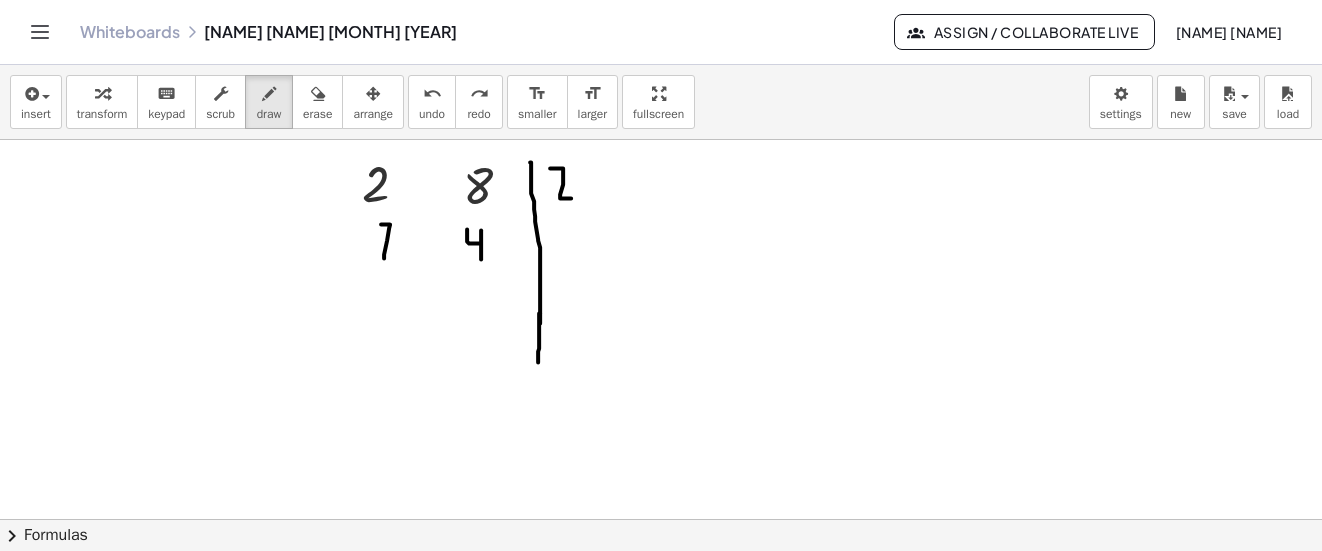 scroll, scrollTop: 2289, scrollLeft: 12, axis: both 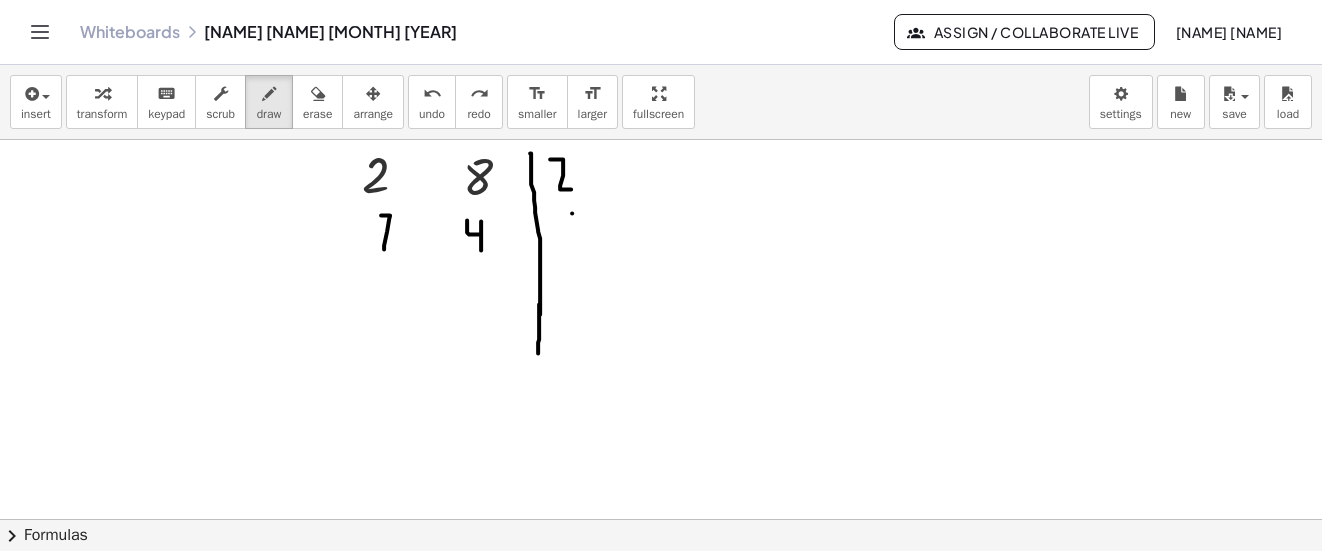 drag, startPoint x: 572, startPoint y: 213, endPoint x: 573, endPoint y: 241, distance: 28.01785 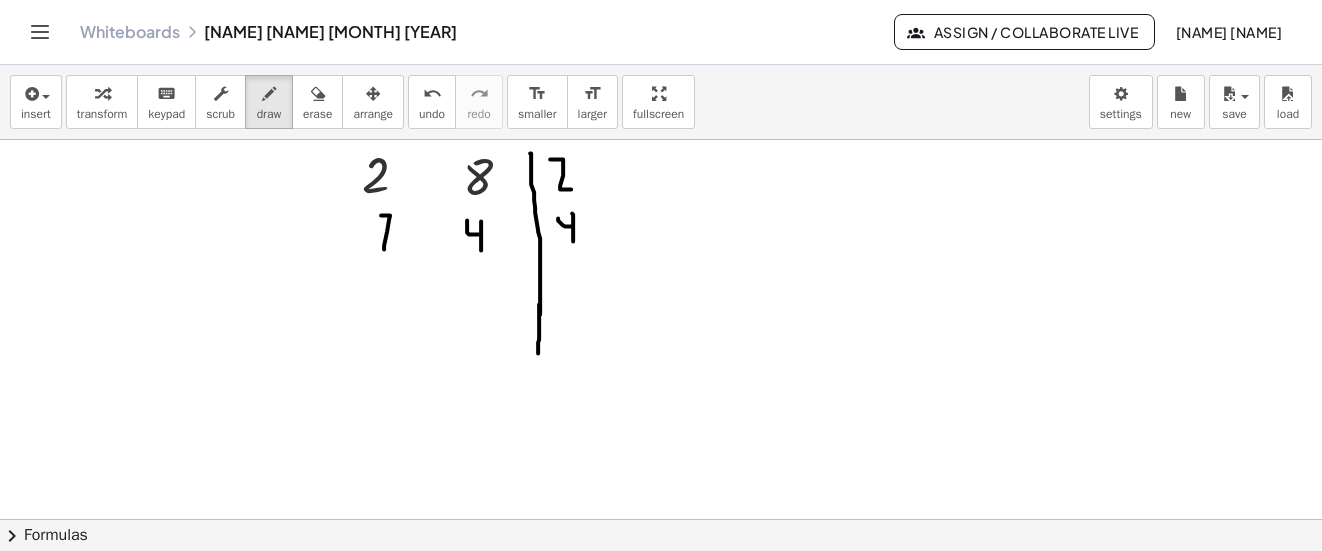 drag, startPoint x: 571, startPoint y: 226, endPoint x: 558, endPoint y: 213, distance: 18.384777 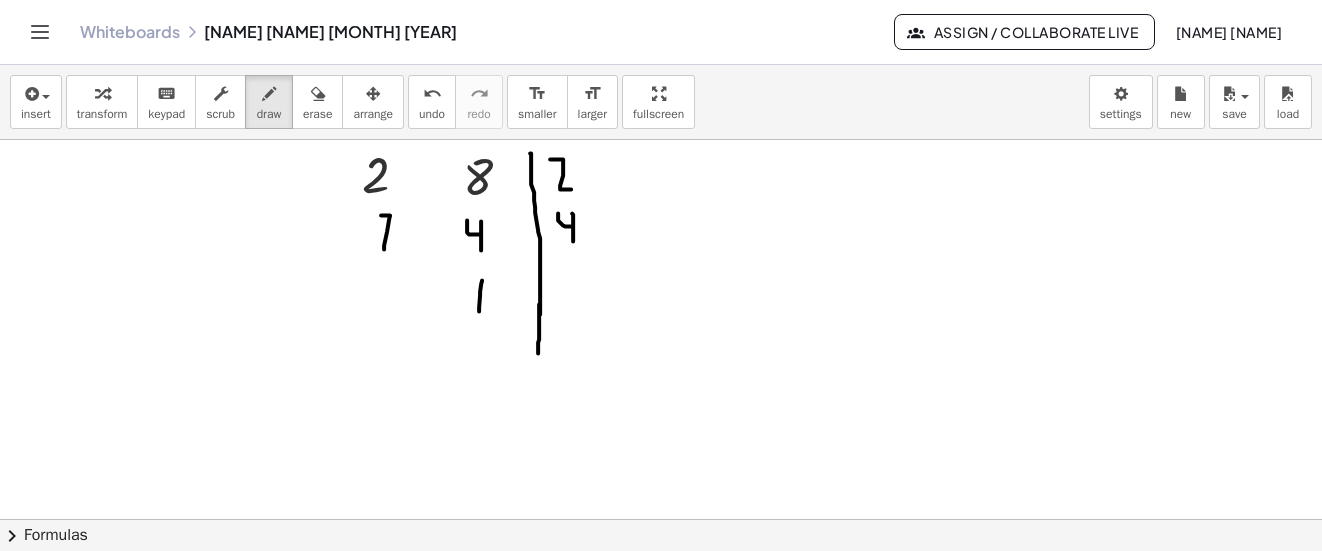 drag, startPoint x: 479, startPoint y: 311, endPoint x: 462, endPoint y: 276, distance: 38.910152 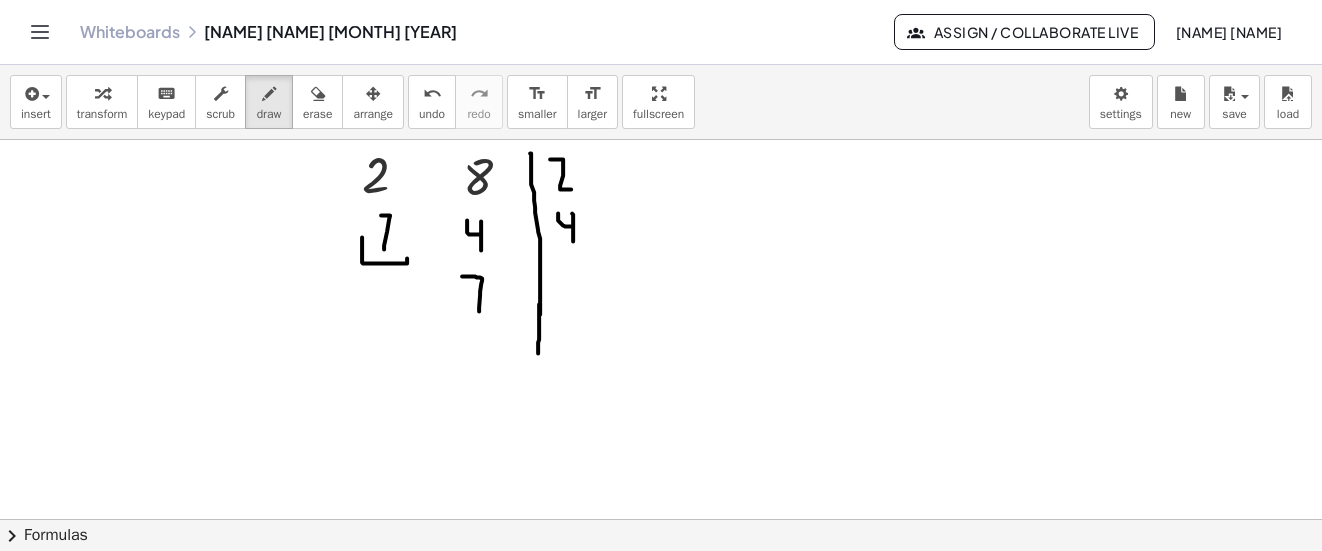 drag, startPoint x: 362, startPoint y: 237, endPoint x: 407, endPoint y: 246, distance: 45.891174 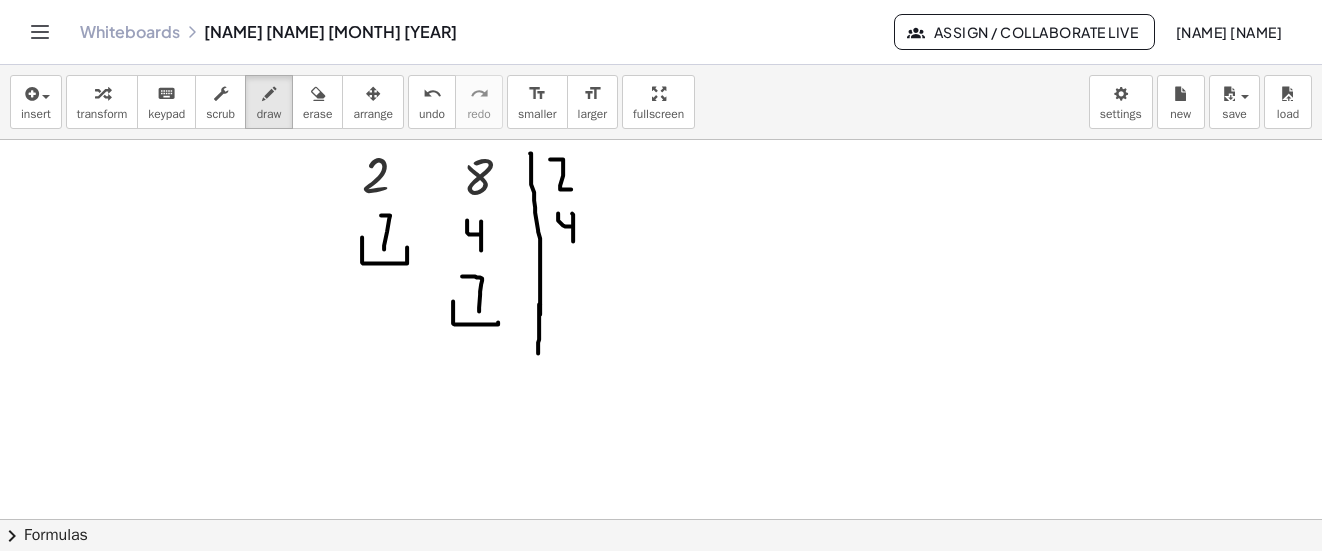 drag, startPoint x: 453, startPoint y: 301, endPoint x: 498, endPoint y: 312, distance: 46.32494 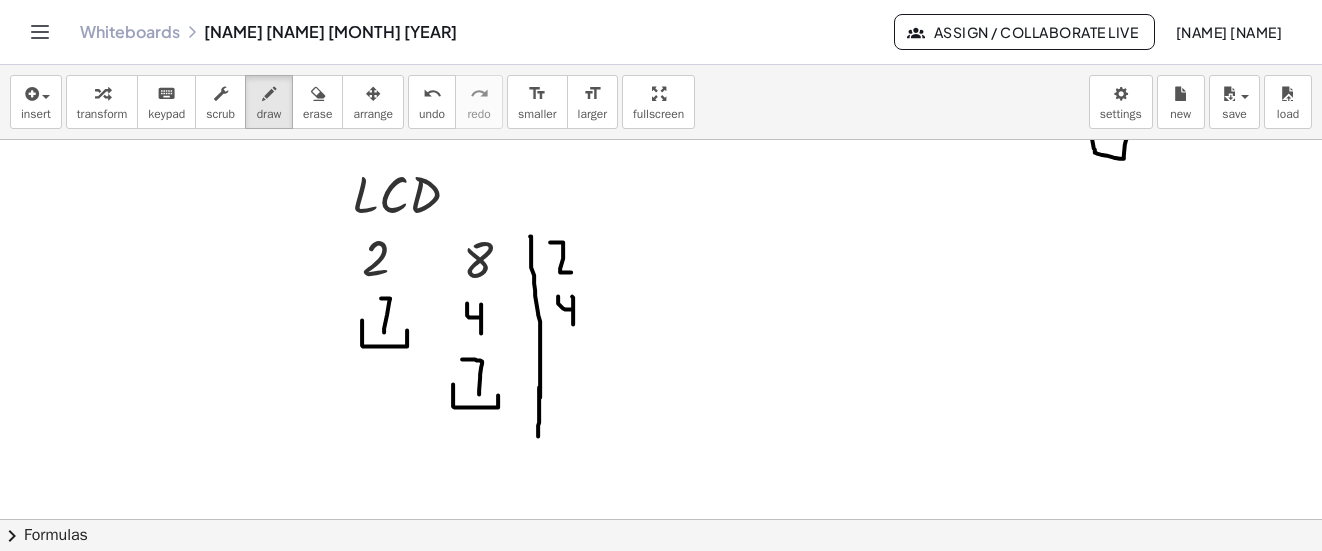 scroll, scrollTop: 2189, scrollLeft: 12, axis: both 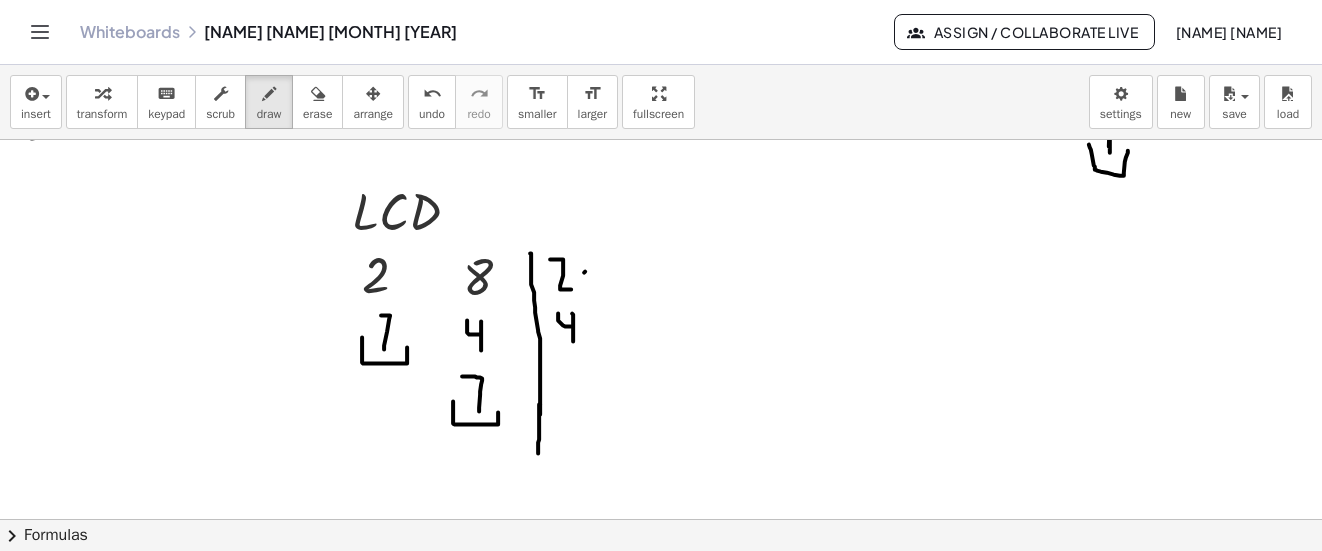 drag, startPoint x: 584, startPoint y: 272, endPoint x: 616, endPoint y: 296, distance: 40 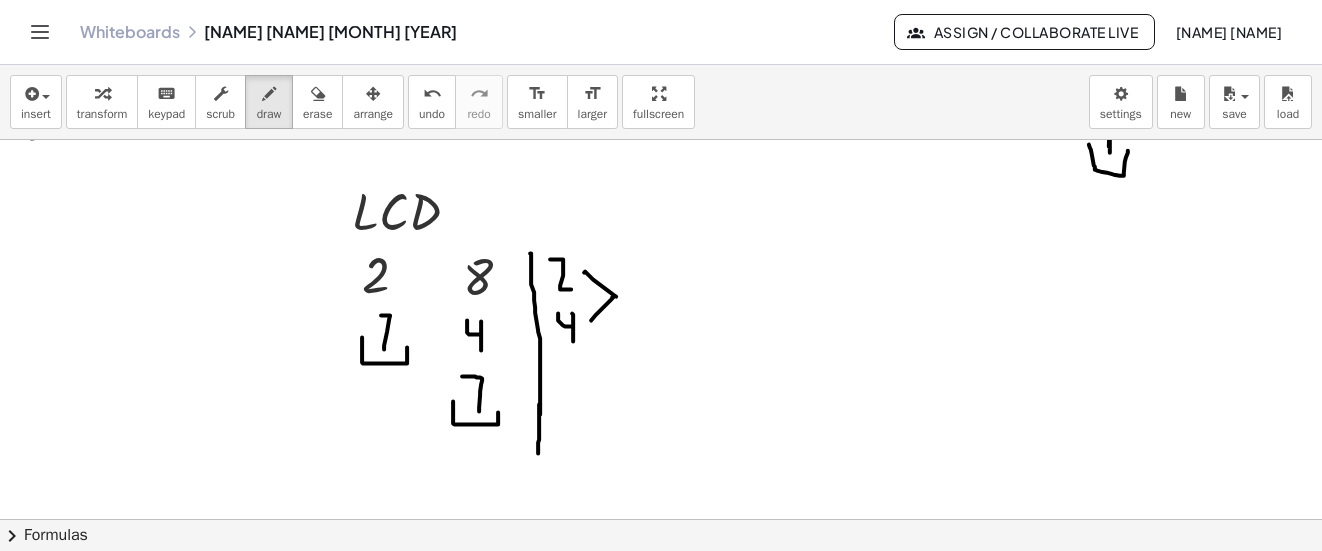 drag, startPoint x: 591, startPoint y: 320, endPoint x: 613, endPoint y: 297, distance: 31.827662 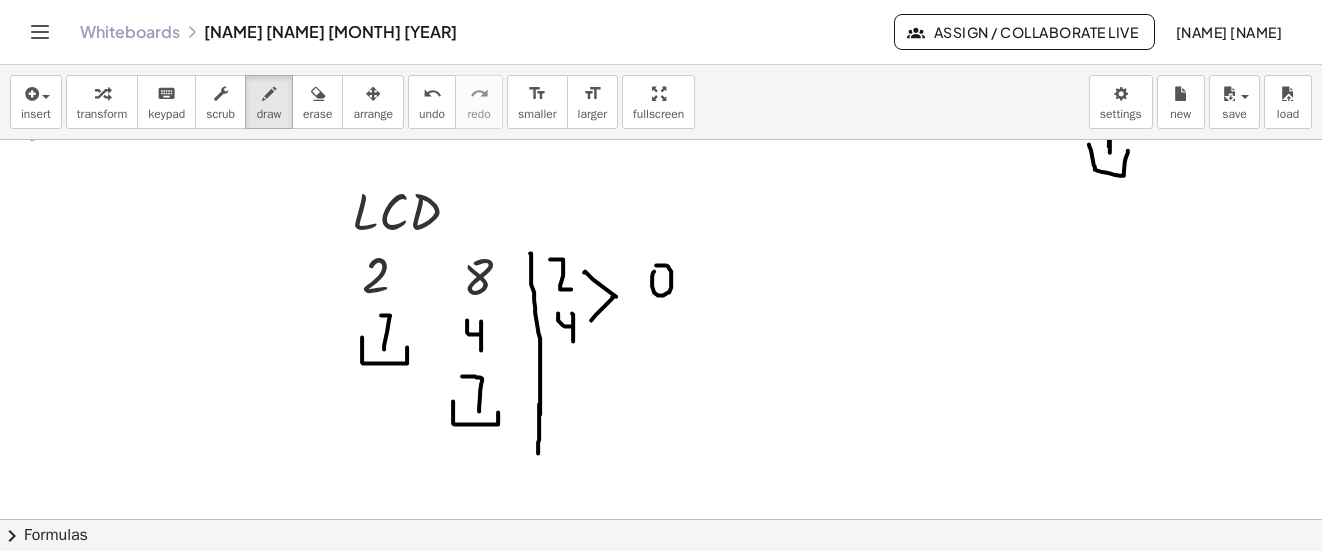 drag, startPoint x: 654, startPoint y: 271, endPoint x: 657, endPoint y: 285, distance: 14.3178215 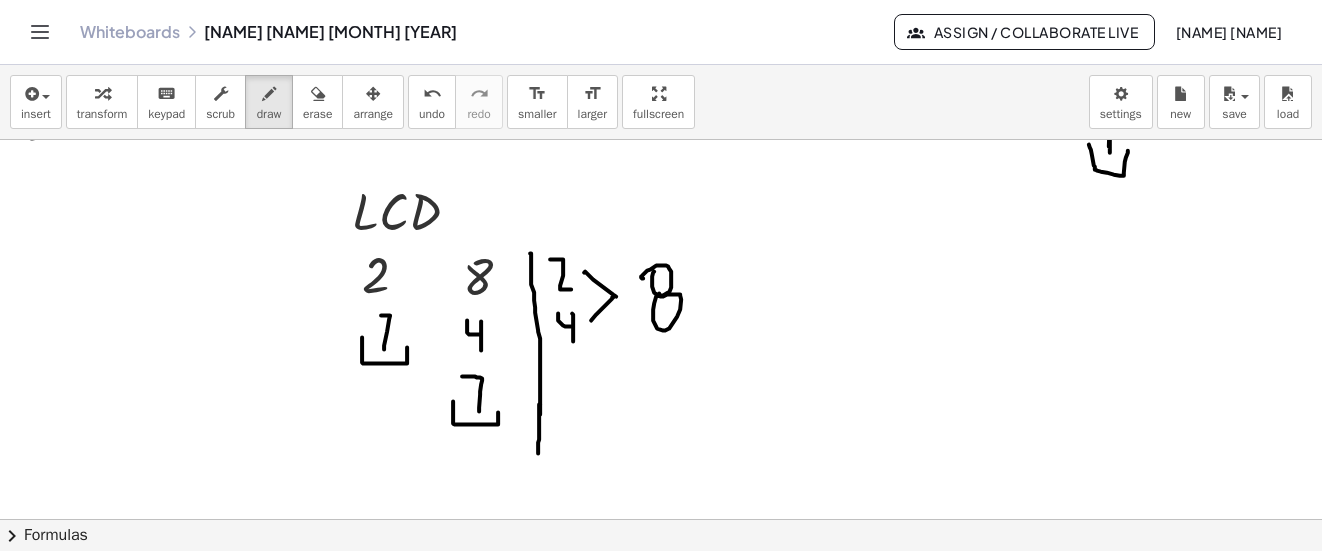 drag, startPoint x: 653, startPoint y: 311, endPoint x: 660, endPoint y: 296, distance: 16.552946 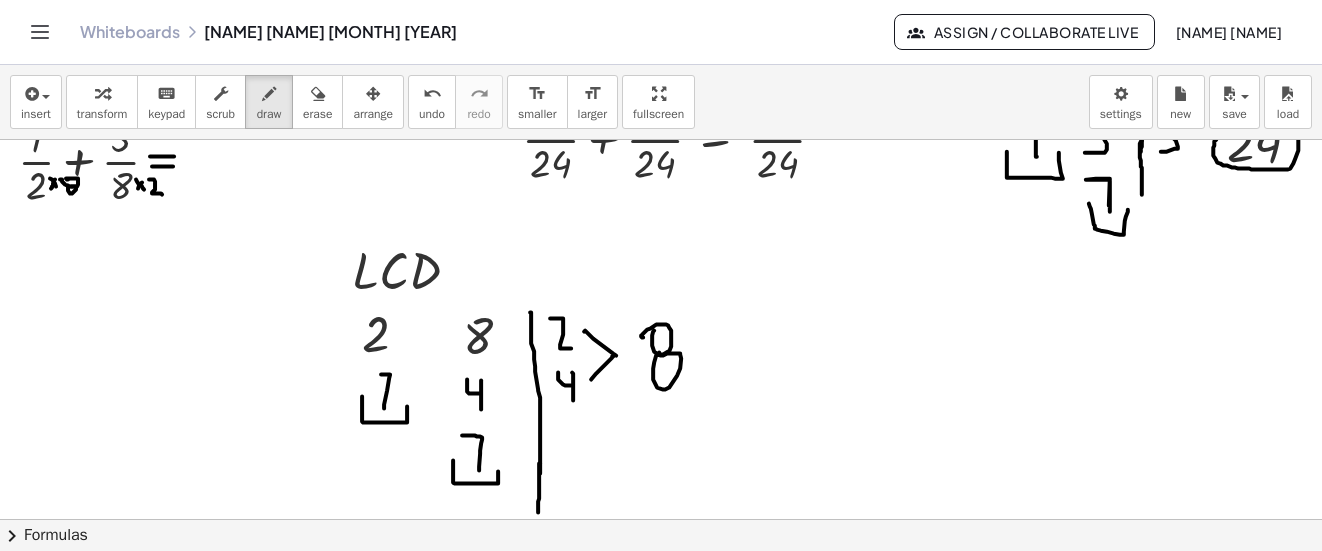 scroll, scrollTop: 2089, scrollLeft: 12, axis: both 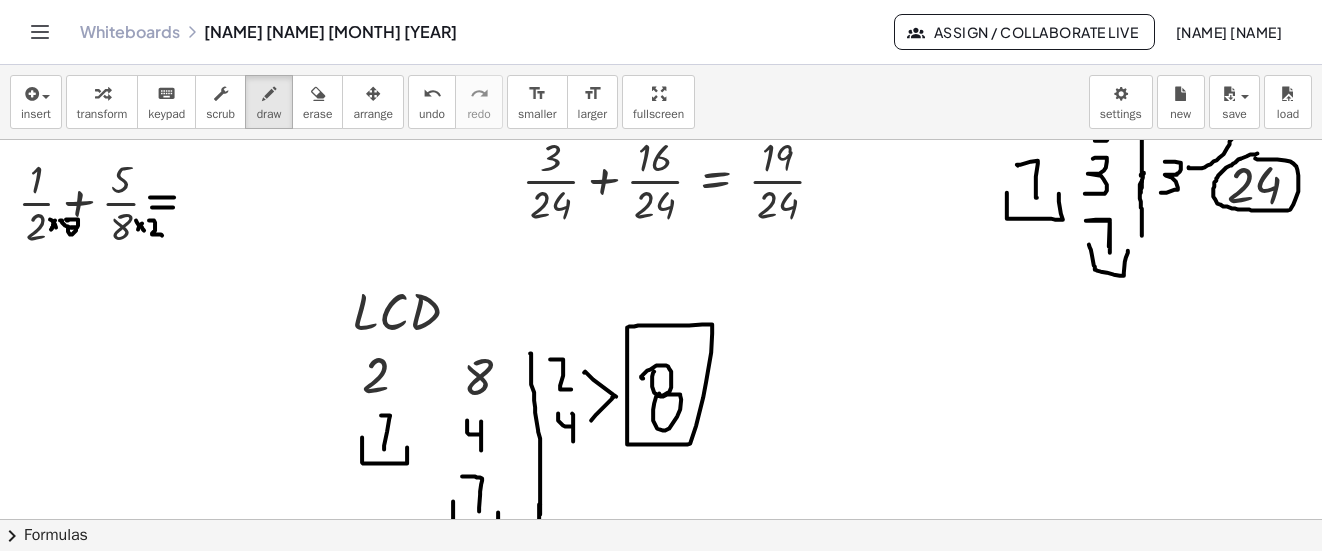 click at bounding box center (662, -433) 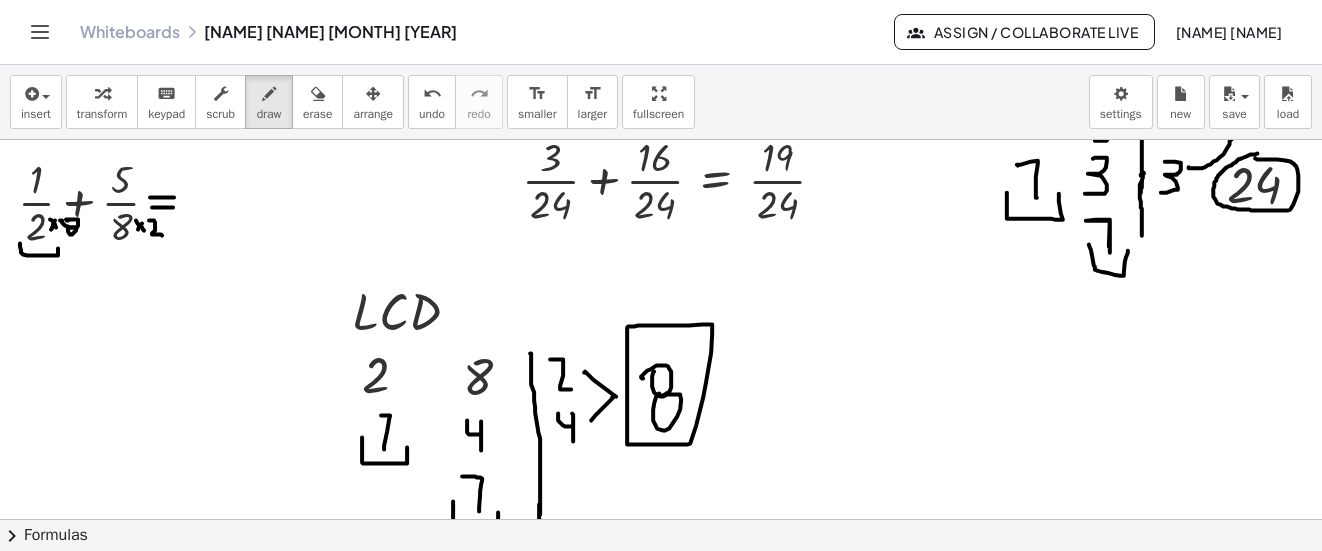 drag, startPoint x: 20, startPoint y: 243, endPoint x: 58, endPoint y: 242, distance: 38.013157 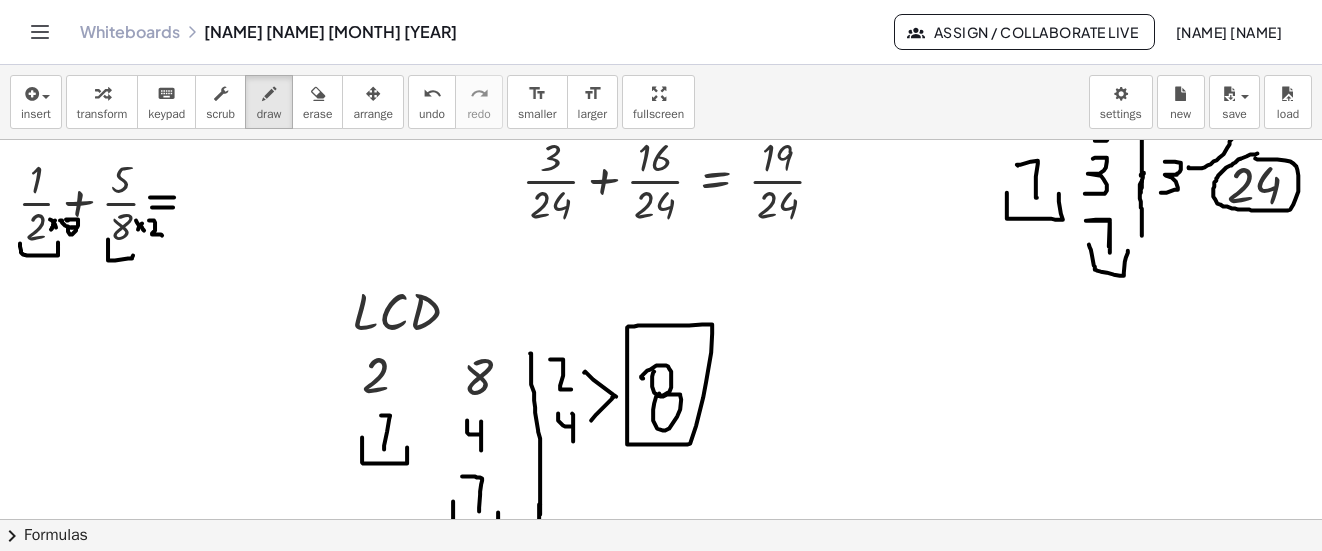 drag, startPoint x: 108, startPoint y: 240, endPoint x: 137, endPoint y: 237, distance: 29.15476 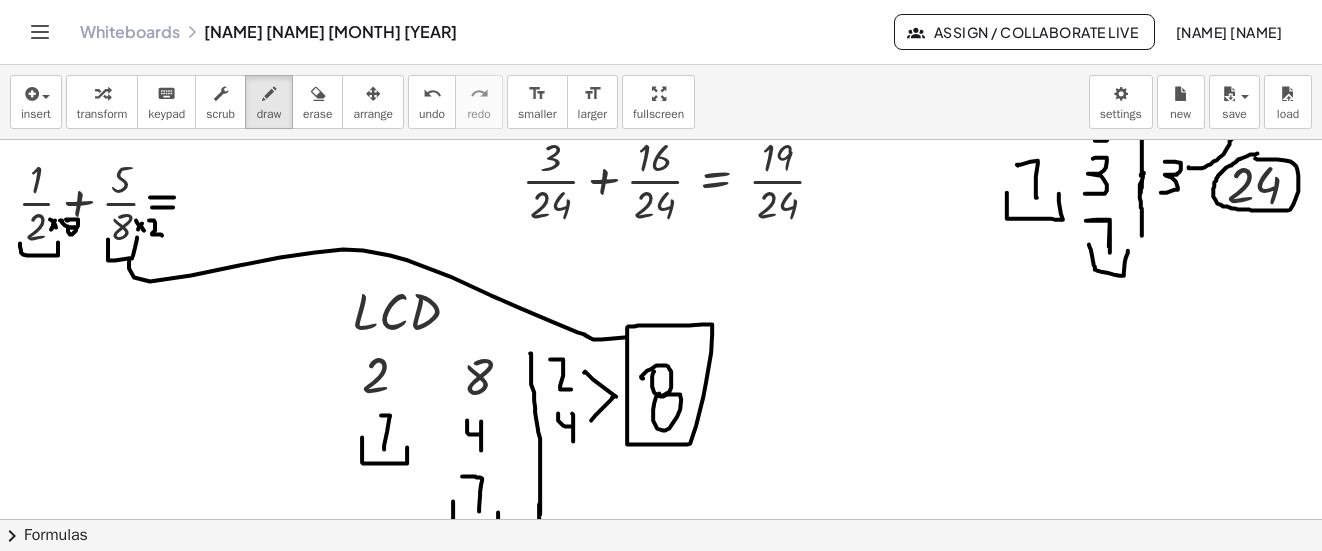 drag, startPoint x: 129, startPoint y: 260, endPoint x: 4, endPoint y: 307, distance: 133.544 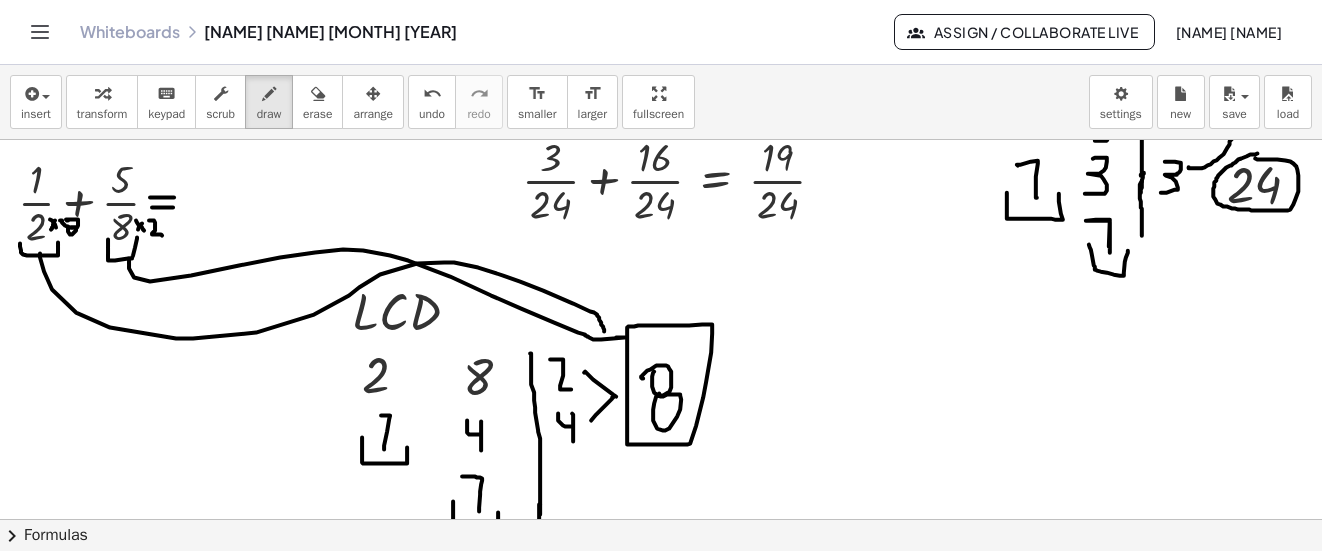 drag, startPoint x: 40, startPoint y: 253, endPoint x: 604, endPoint y: 333, distance: 569.6455 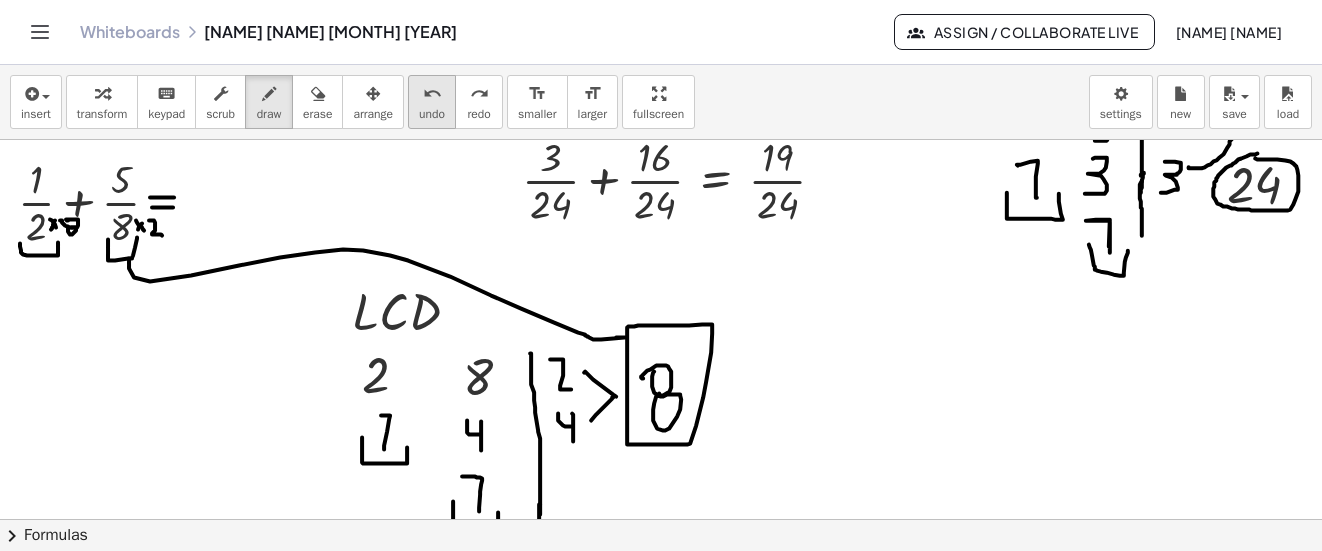 click on "undo" at bounding box center (432, 93) 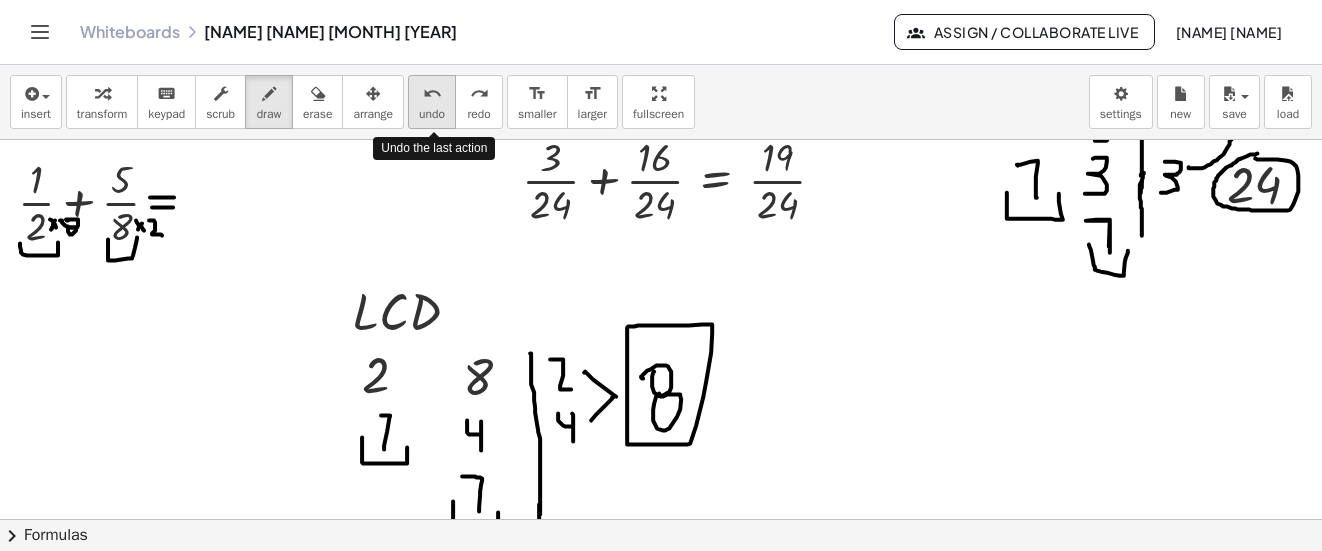 click on "undo" at bounding box center (432, 93) 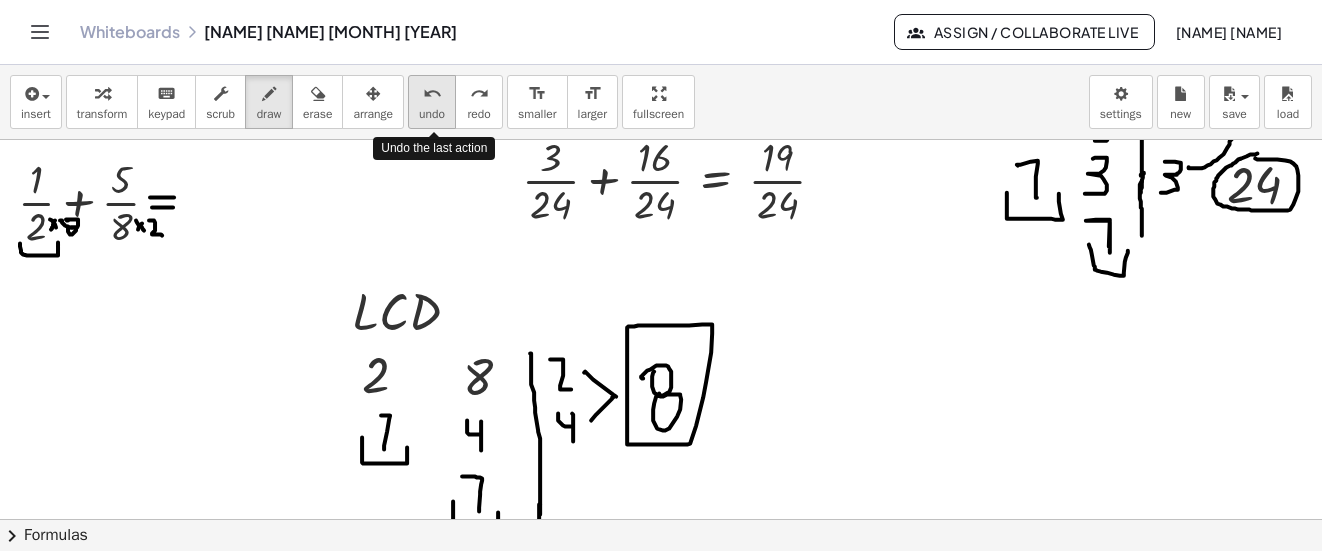 click on "undo" at bounding box center (432, 93) 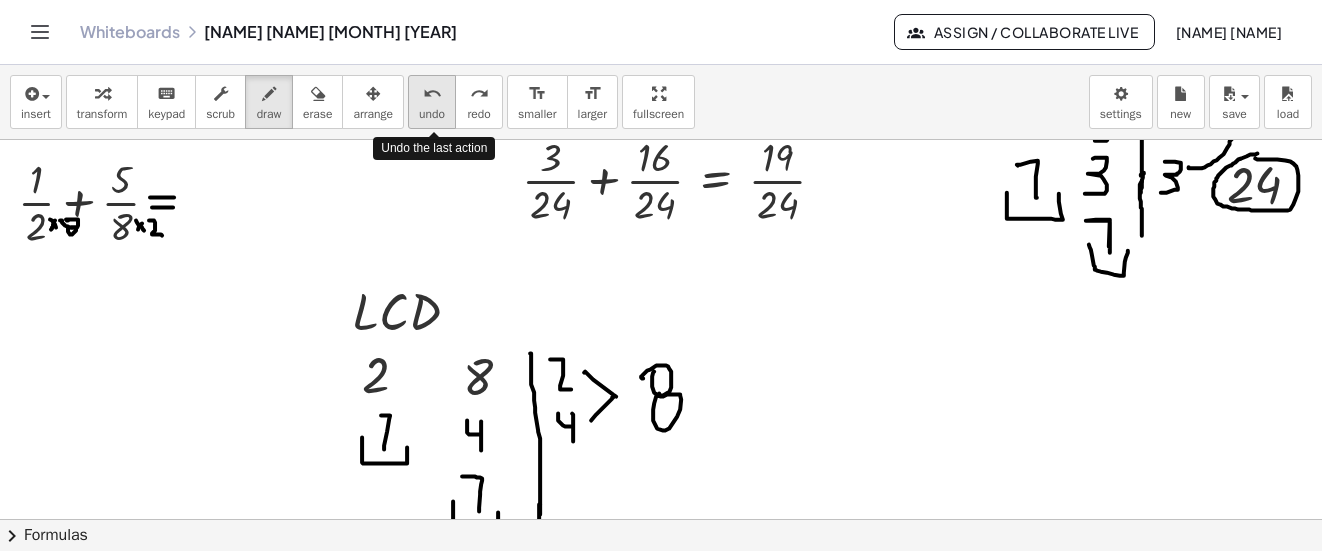 click on "undo" at bounding box center [432, 93] 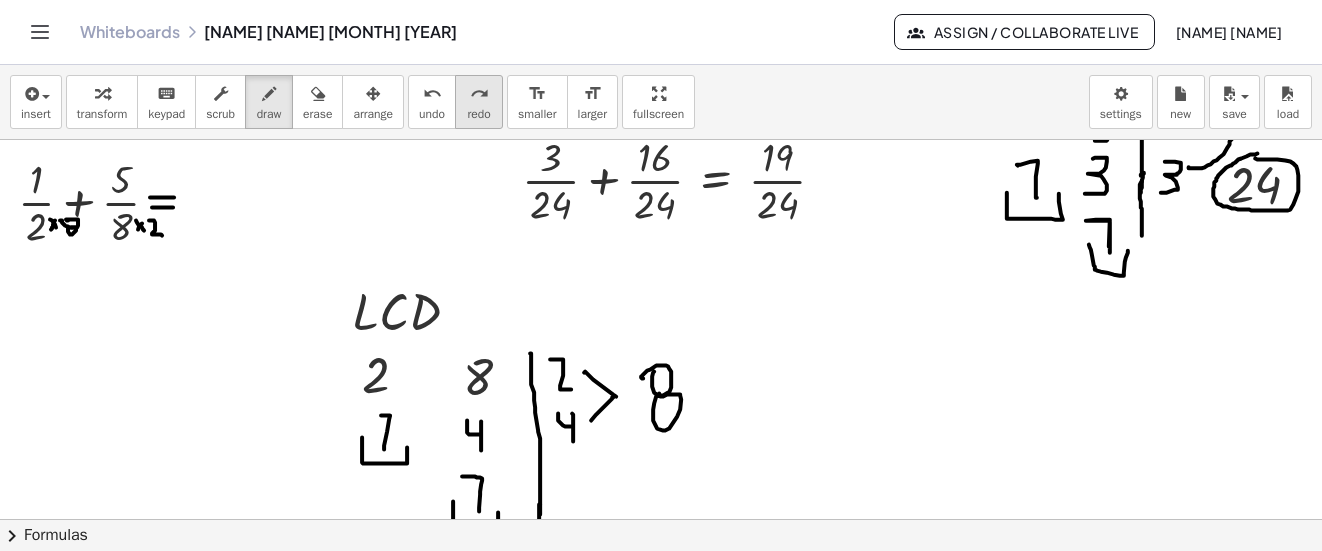 click on "redo" at bounding box center [478, 114] 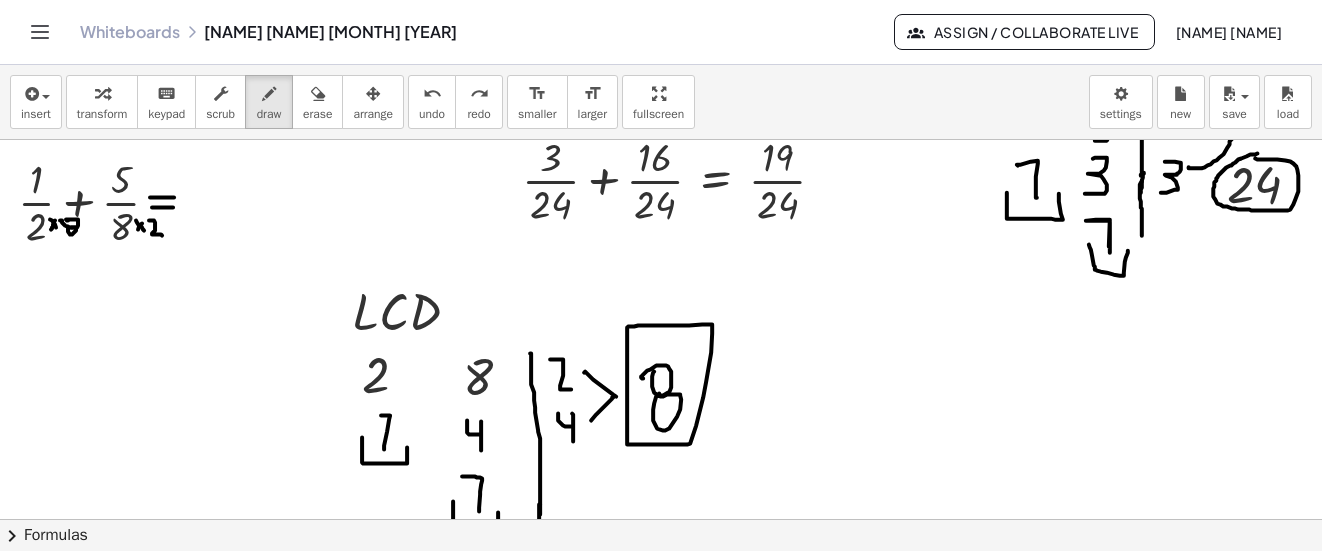 drag, startPoint x: 322, startPoint y: 105, endPoint x: 194, endPoint y: 210, distance: 165.55664 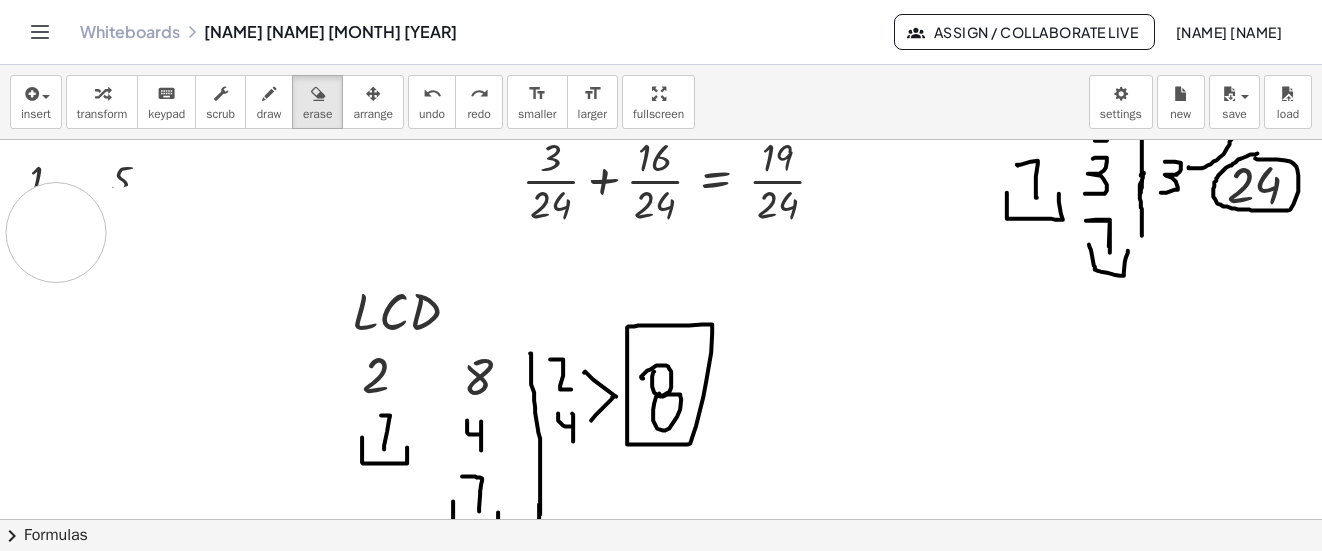 drag, startPoint x: 181, startPoint y: 226, endPoint x: 56, endPoint y: 232, distance: 125.14392 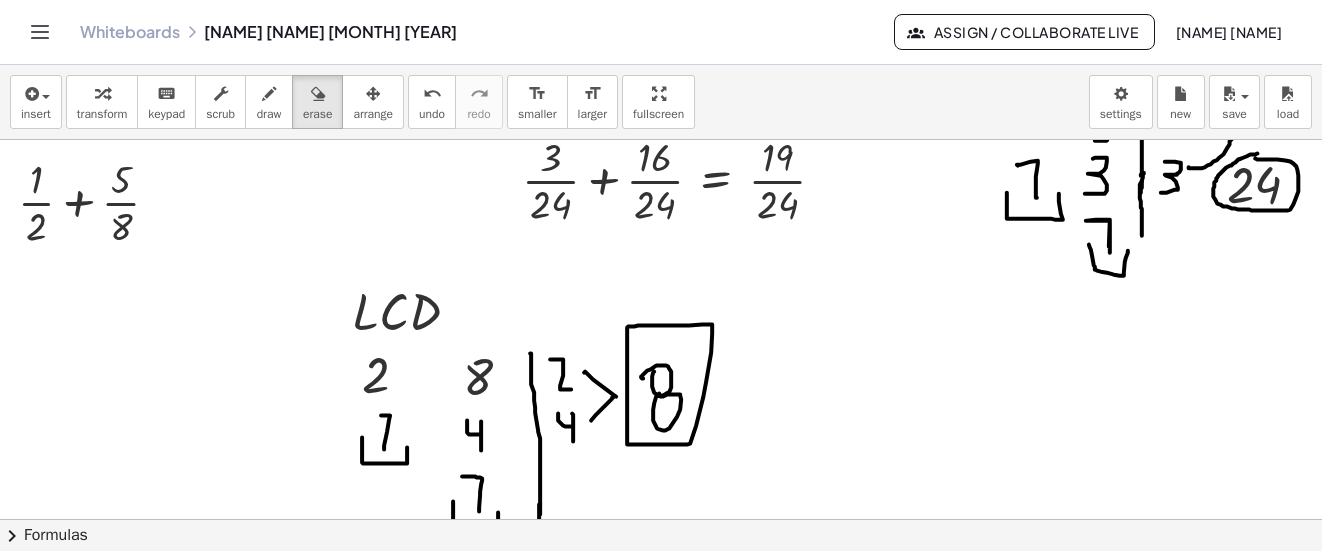 click on "draw" at bounding box center (269, 114) 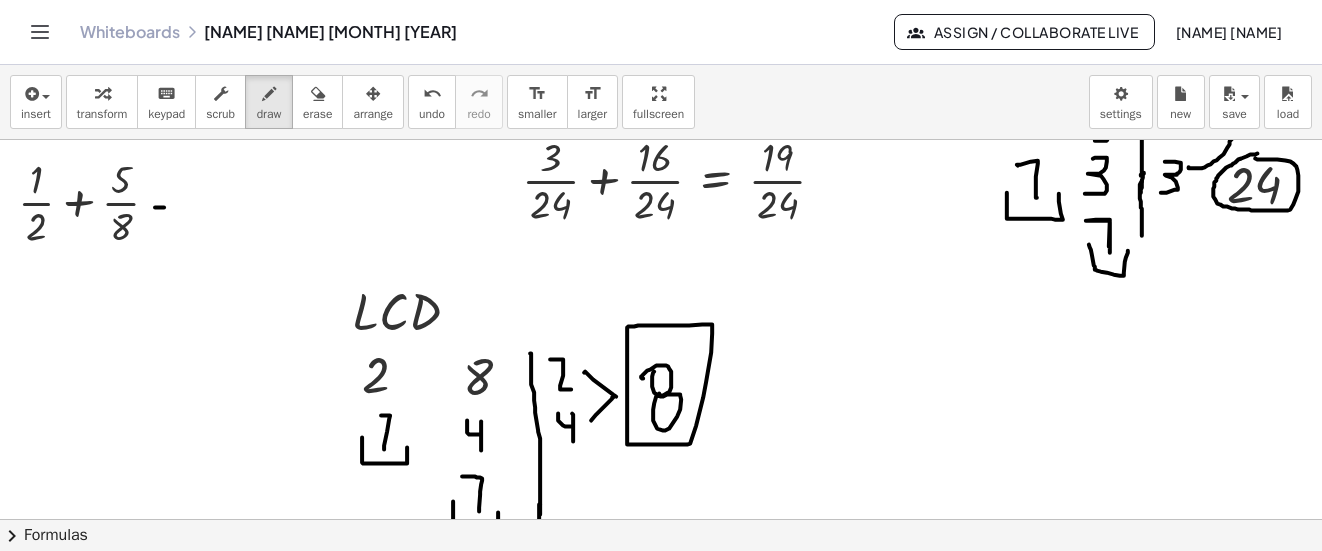 click at bounding box center [662, -433] 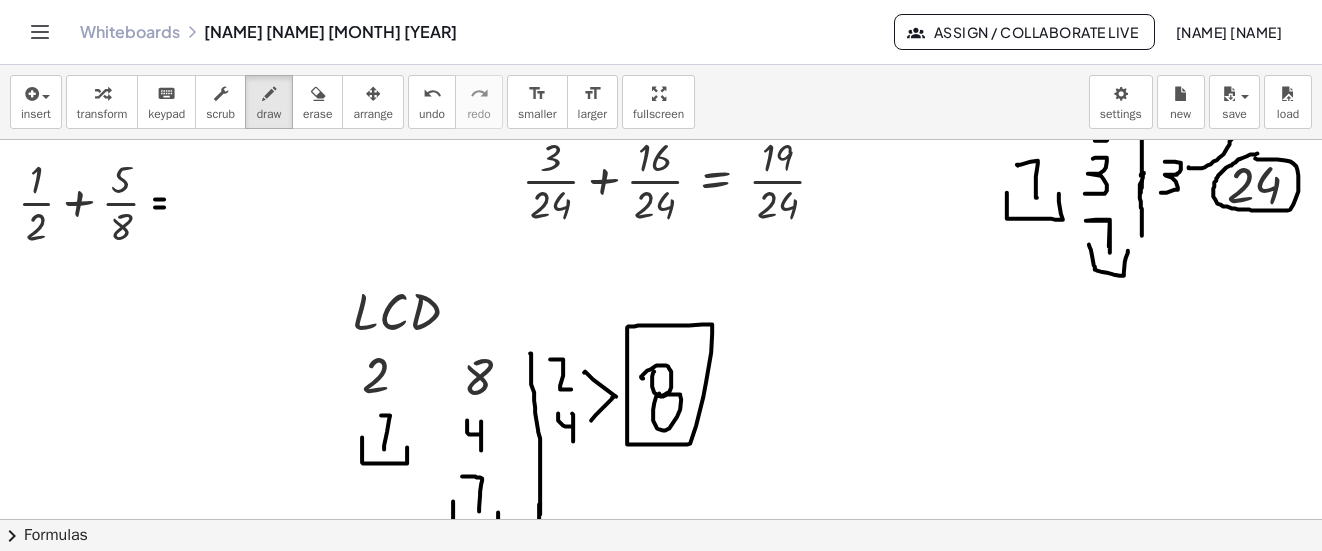 click at bounding box center (662, -433) 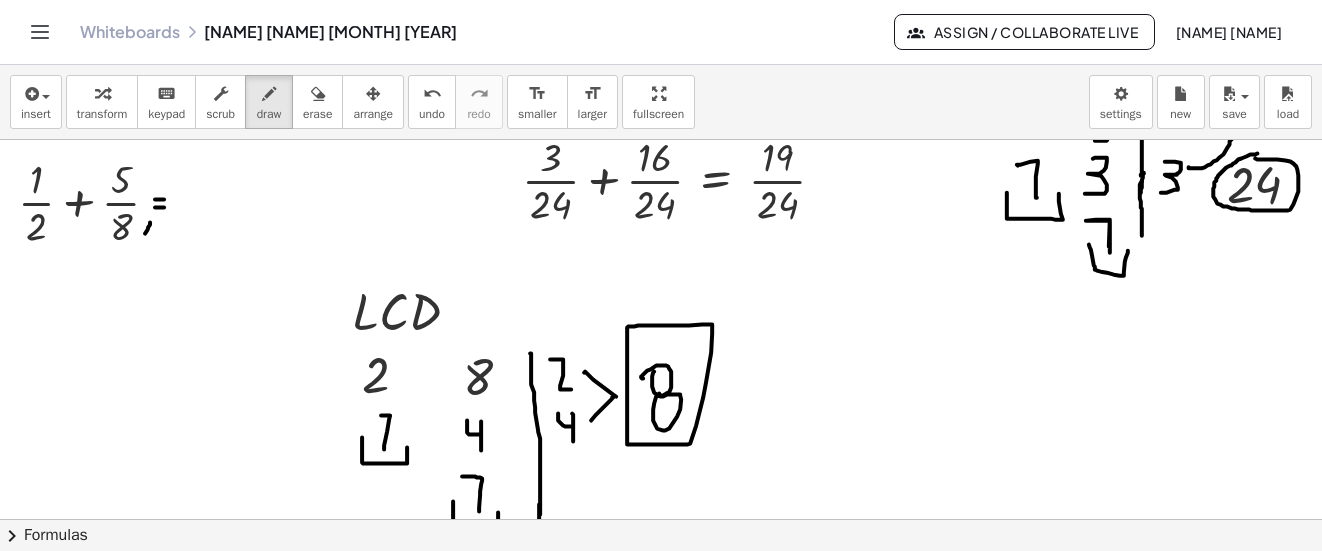 drag, startPoint x: 150, startPoint y: 222, endPoint x: 145, endPoint y: 233, distance: 12.083046 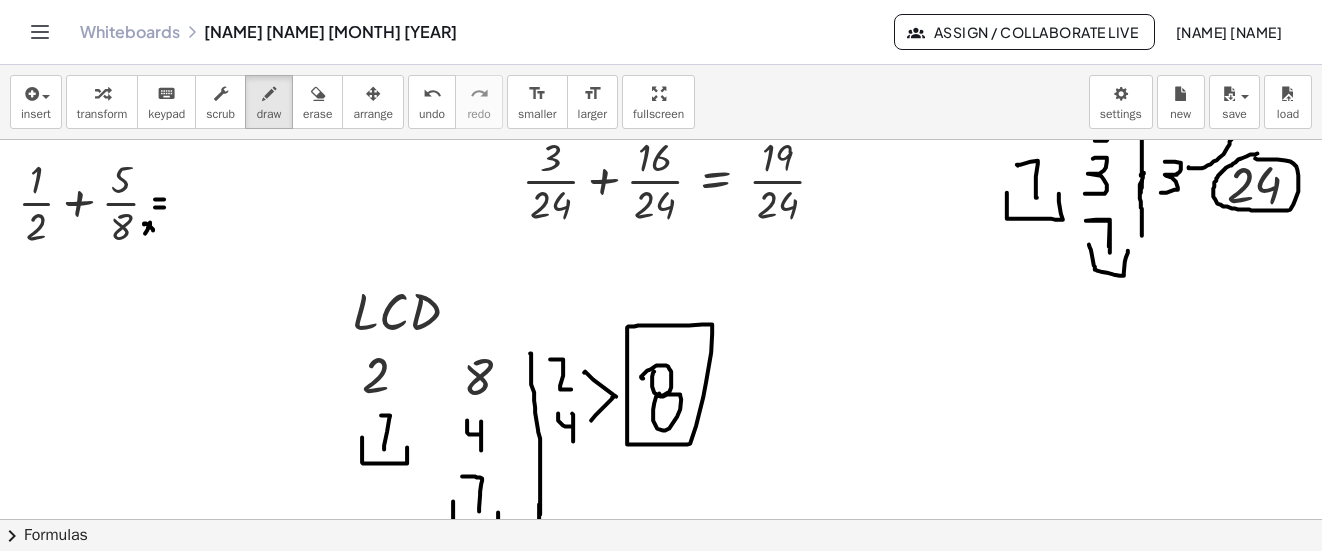 drag, startPoint x: 144, startPoint y: 224, endPoint x: 153, endPoint y: 230, distance: 10.816654 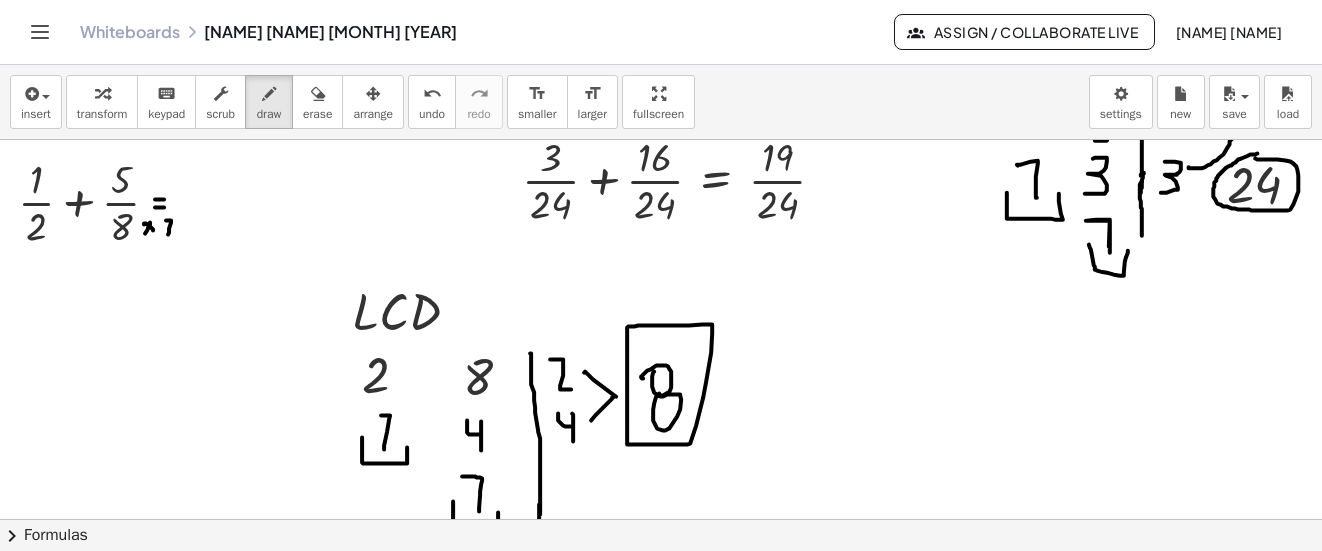 drag, startPoint x: 168, startPoint y: 234, endPoint x: 166, endPoint y: 220, distance: 14.142136 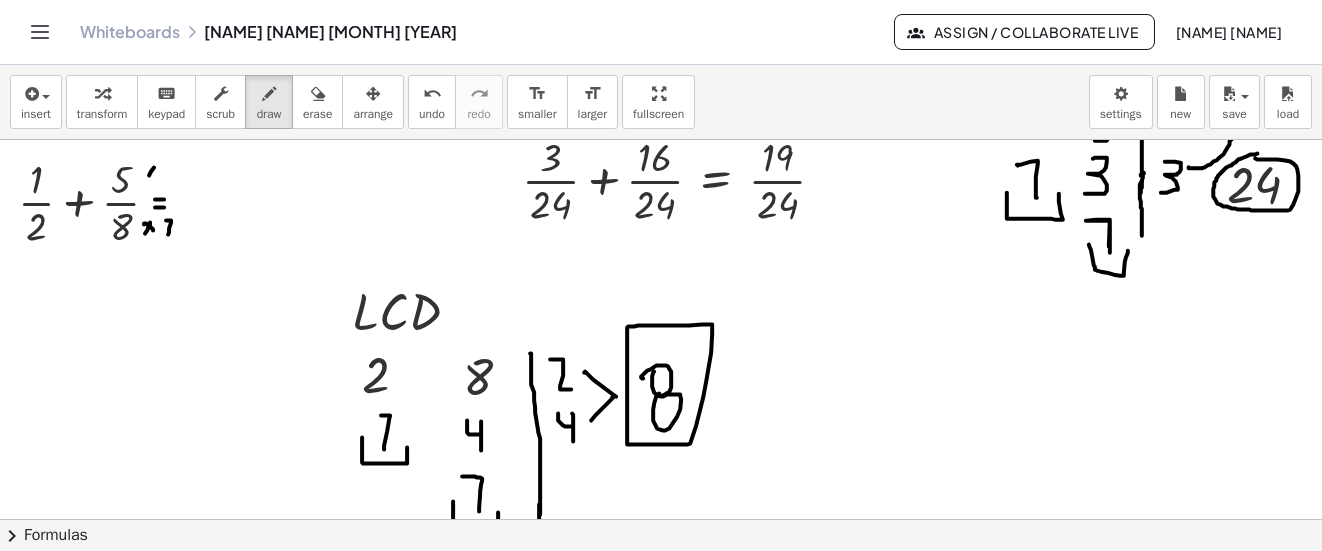 drag, startPoint x: 154, startPoint y: 167, endPoint x: 147, endPoint y: 177, distance: 12.206555 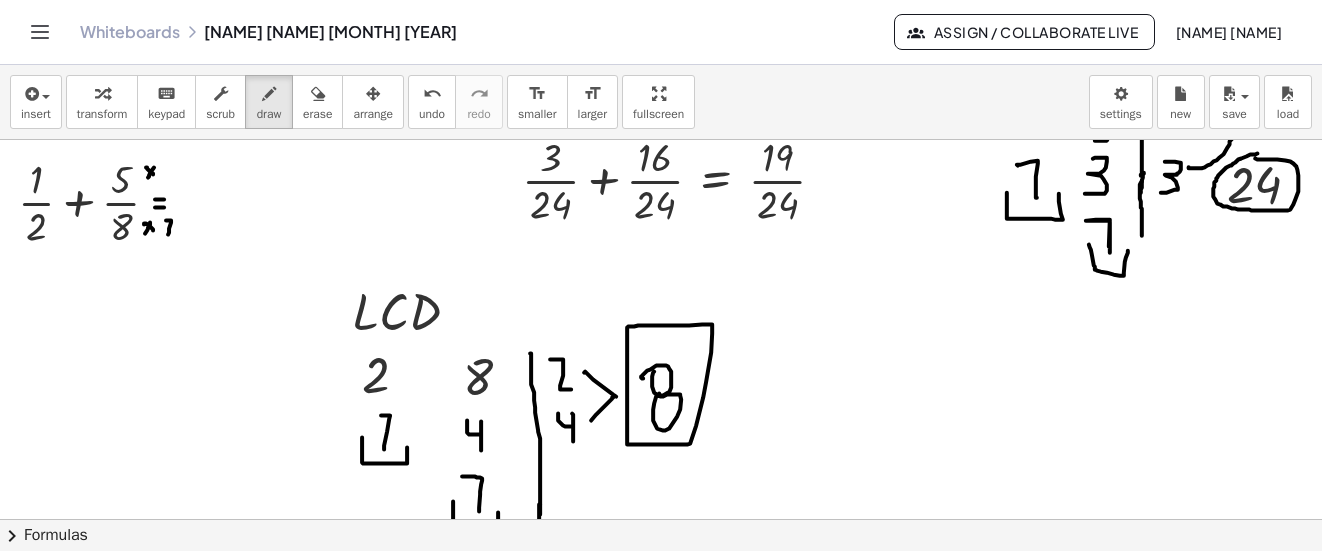 click at bounding box center (662, -433) 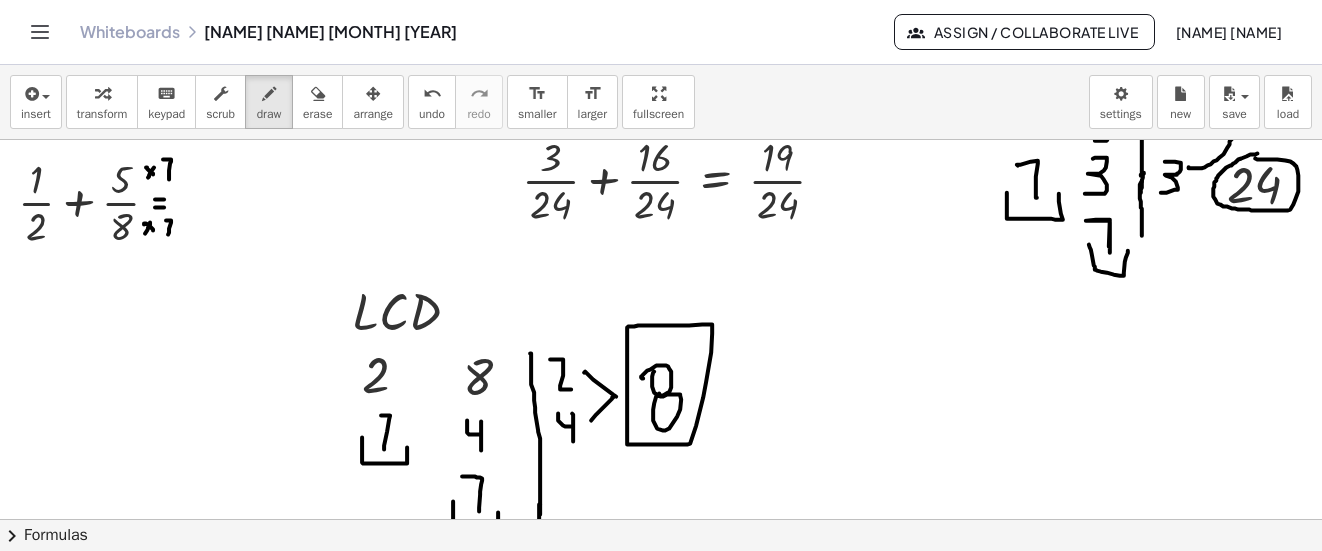drag, startPoint x: 169, startPoint y: 179, endPoint x: 163, endPoint y: 159, distance: 20.880613 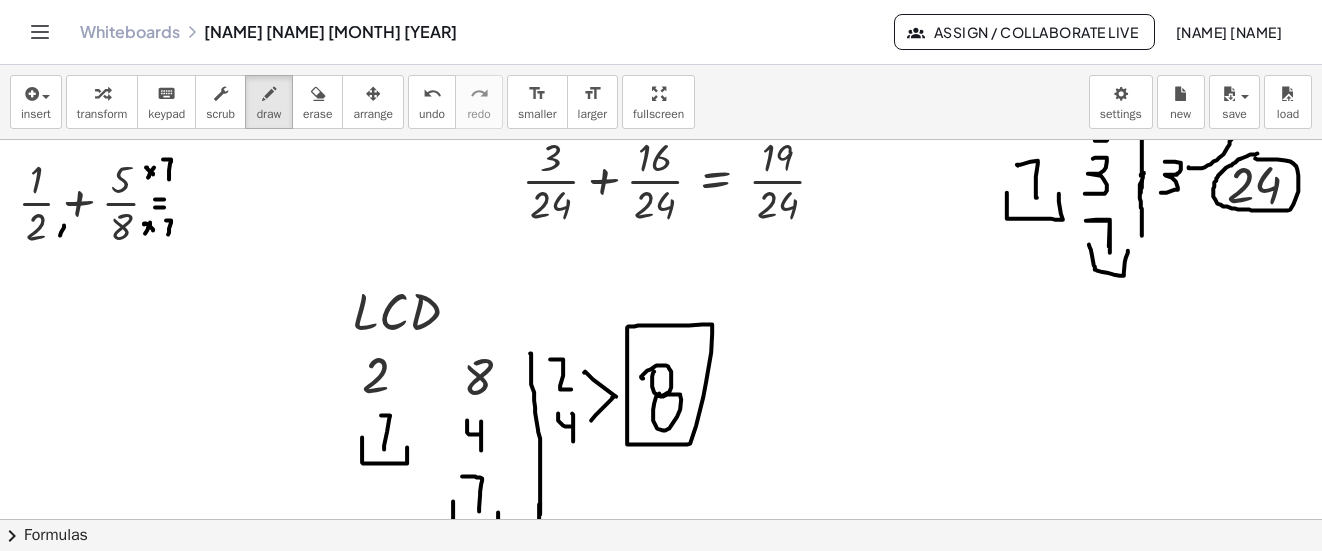 drag, startPoint x: 64, startPoint y: 225, endPoint x: 60, endPoint y: 235, distance: 10.770329 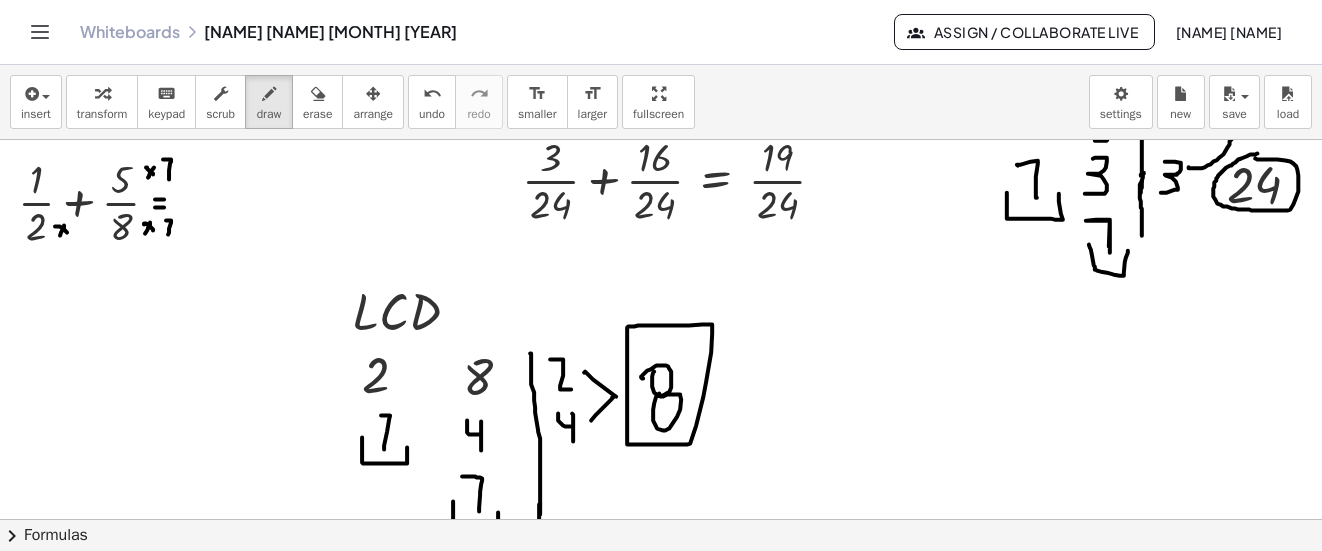 drag, startPoint x: 56, startPoint y: 226, endPoint x: 70, endPoint y: 234, distance: 16.124516 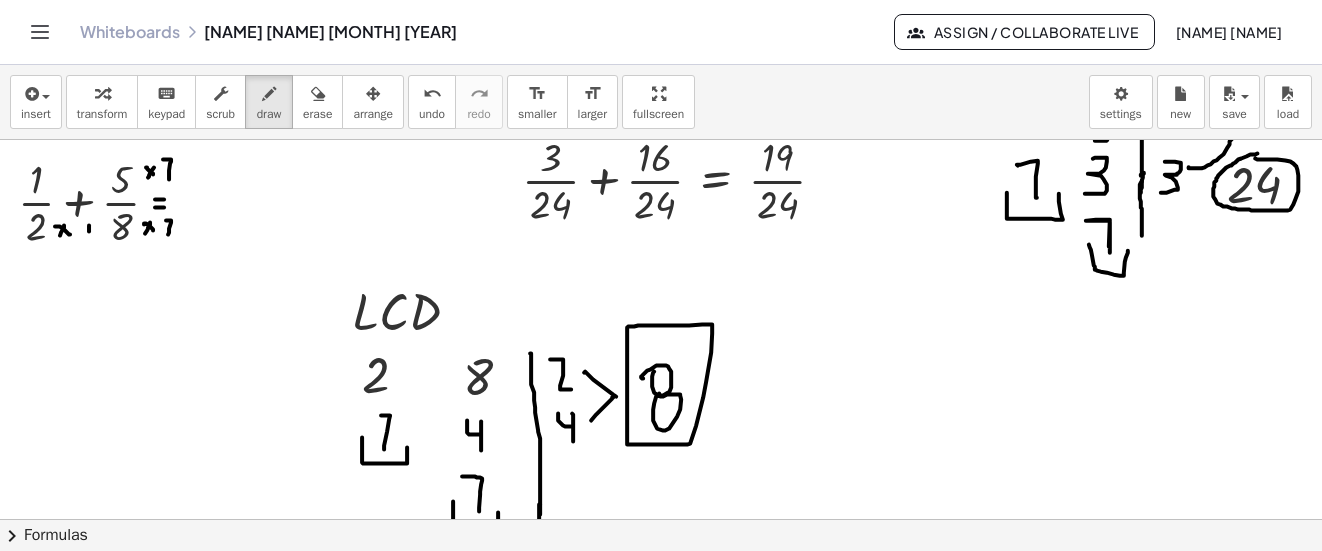 drag, startPoint x: 89, startPoint y: 225, endPoint x: 89, endPoint y: 244, distance: 19 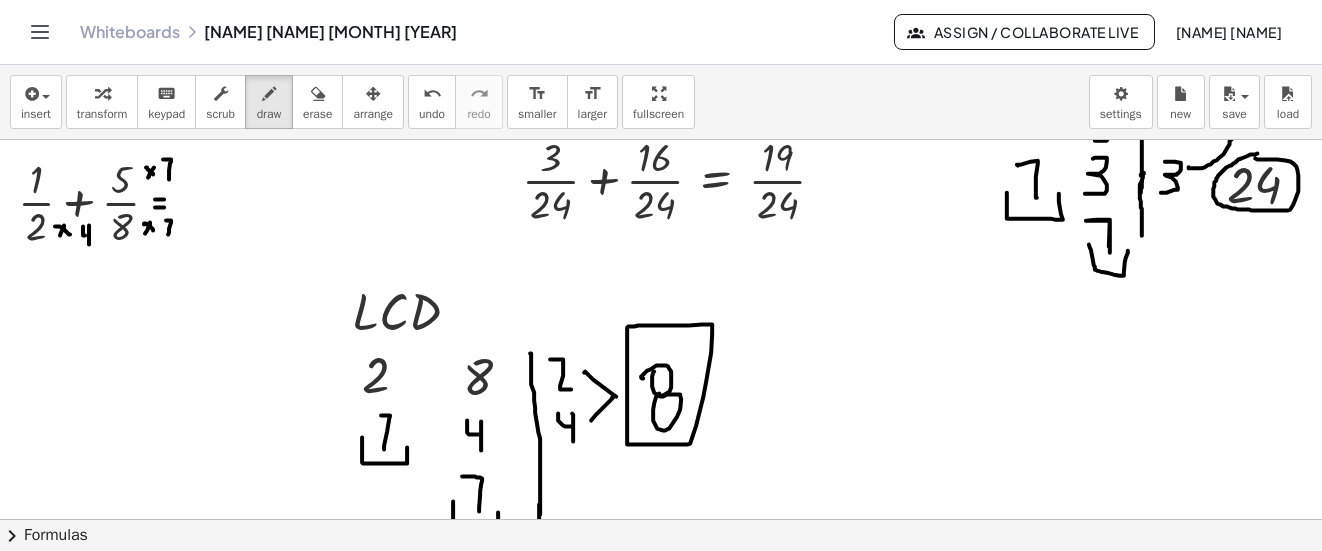 click at bounding box center (662, -433) 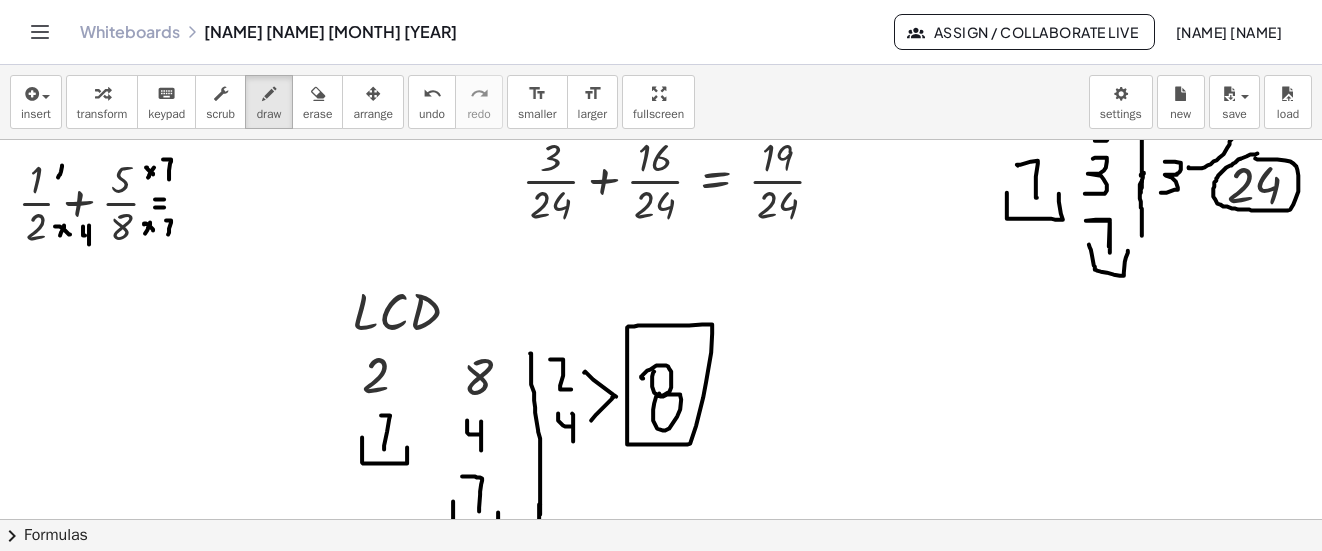 click at bounding box center (662, -433) 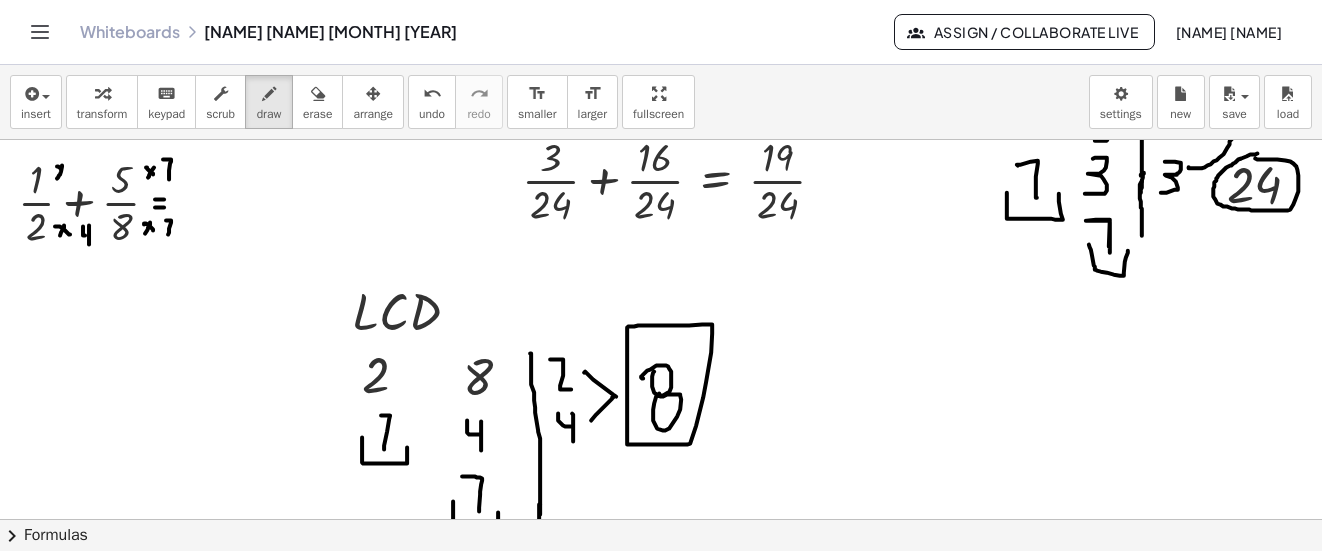 click at bounding box center [662, -433] 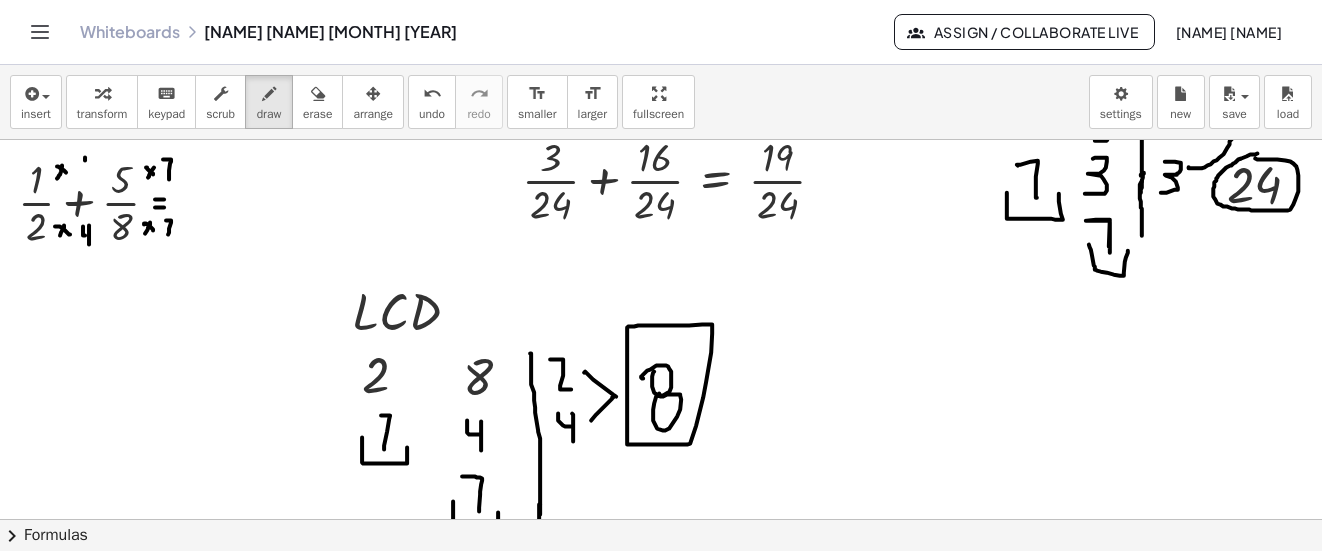 drag, startPoint x: 85, startPoint y: 157, endPoint x: 84, endPoint y: 169, distance: 12.0415945 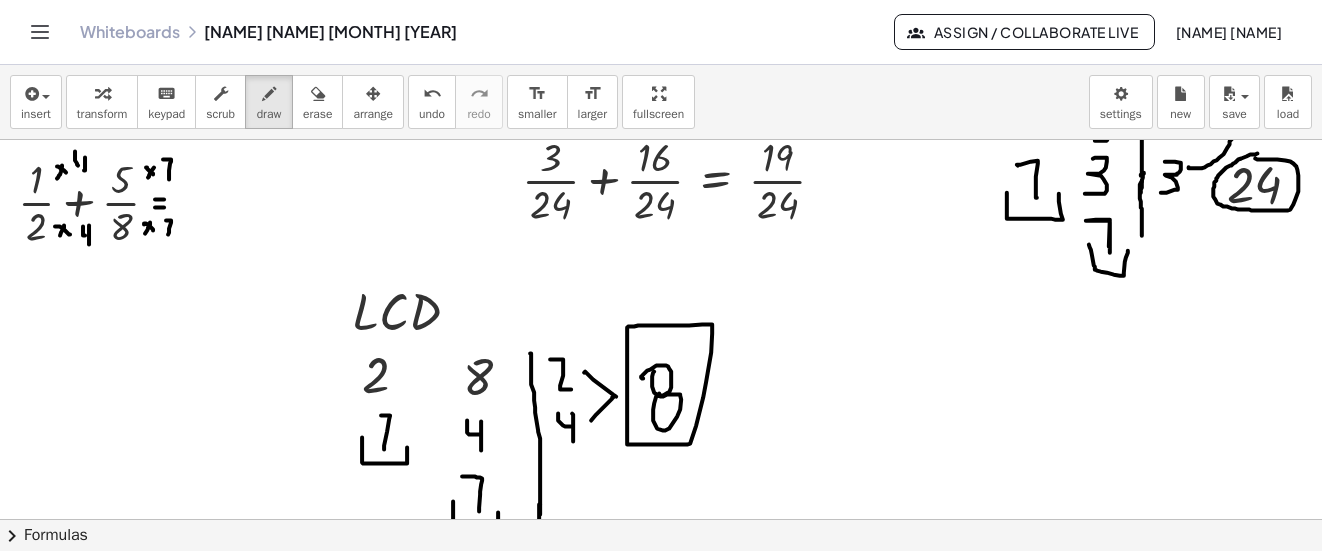 drag, startPoint x: 77, startPoint y: 164, endPoint x: 75, endPoint y: 151, distance: 13.152946 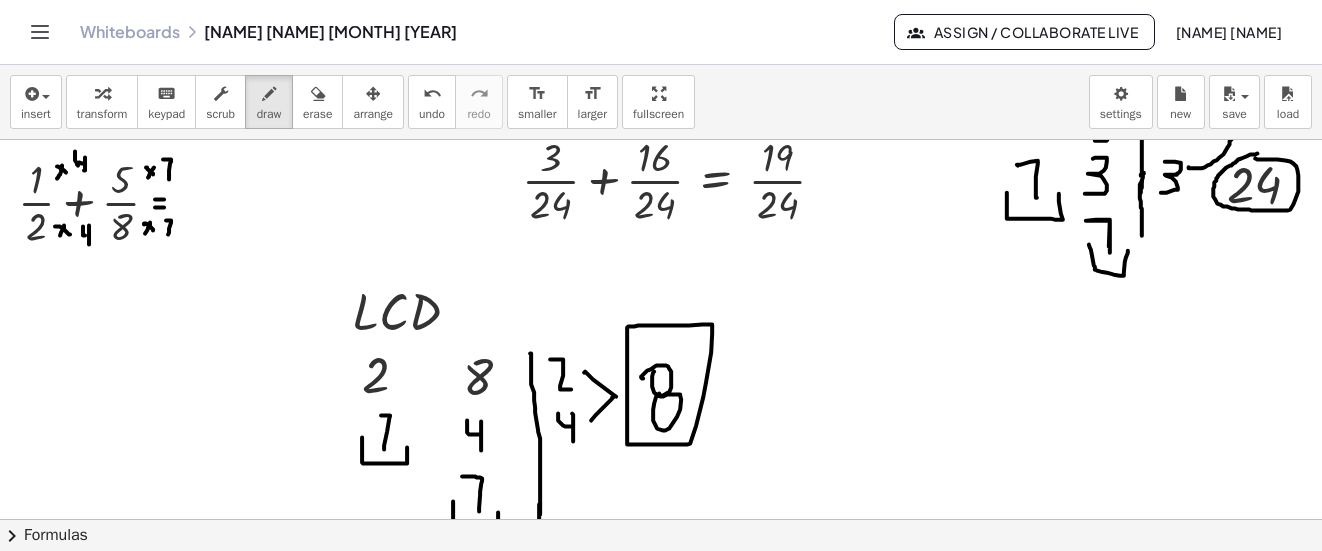 click at bounding box center (662, -433) 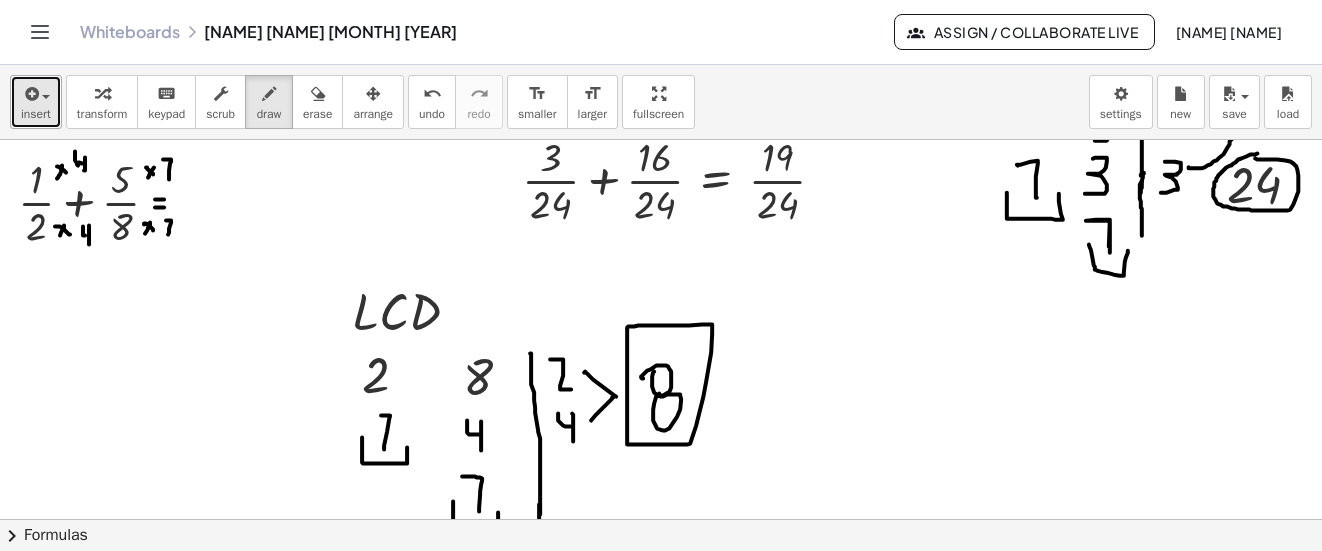 click on "insert" at bounding box center (36, 114) 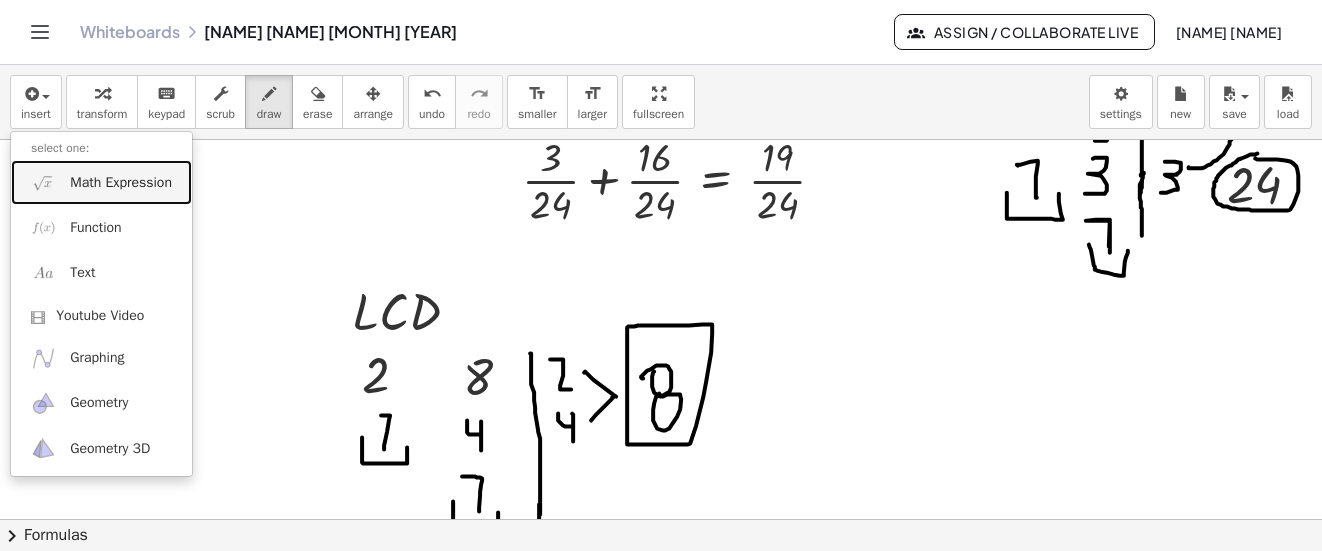 click on "Math Expression" at bounding box center (101, 182) 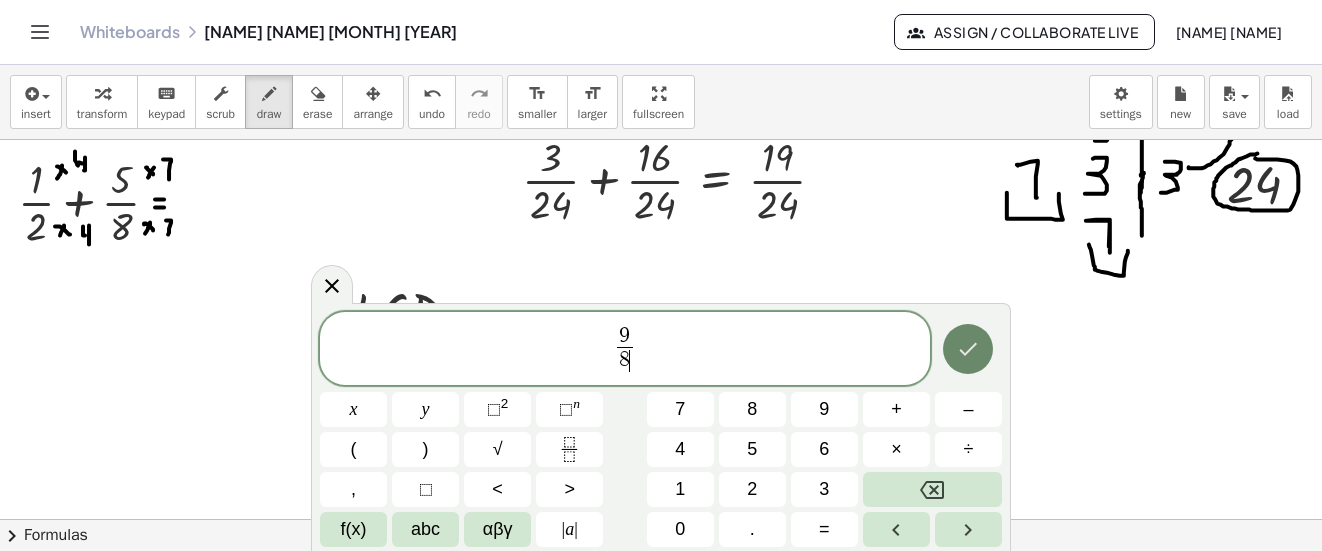click 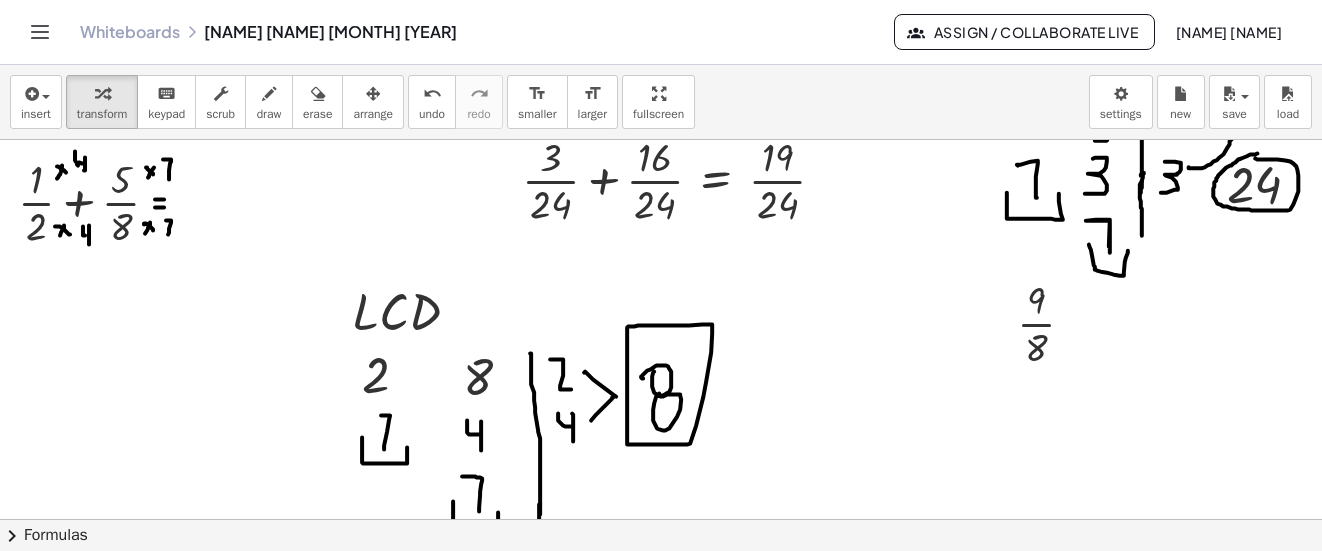 click at bounding box center [373, 93] 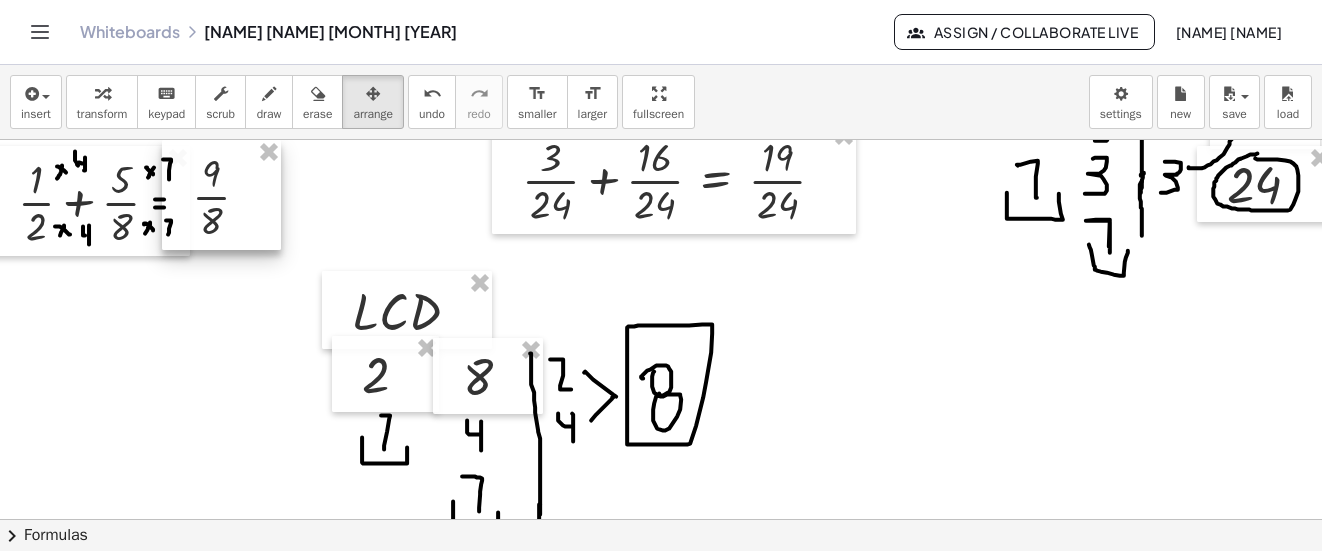 drag, startPoint x: 1027, startPoint y: 343, endPoint x: 203, endPoint y: 216, distance: 833.72955 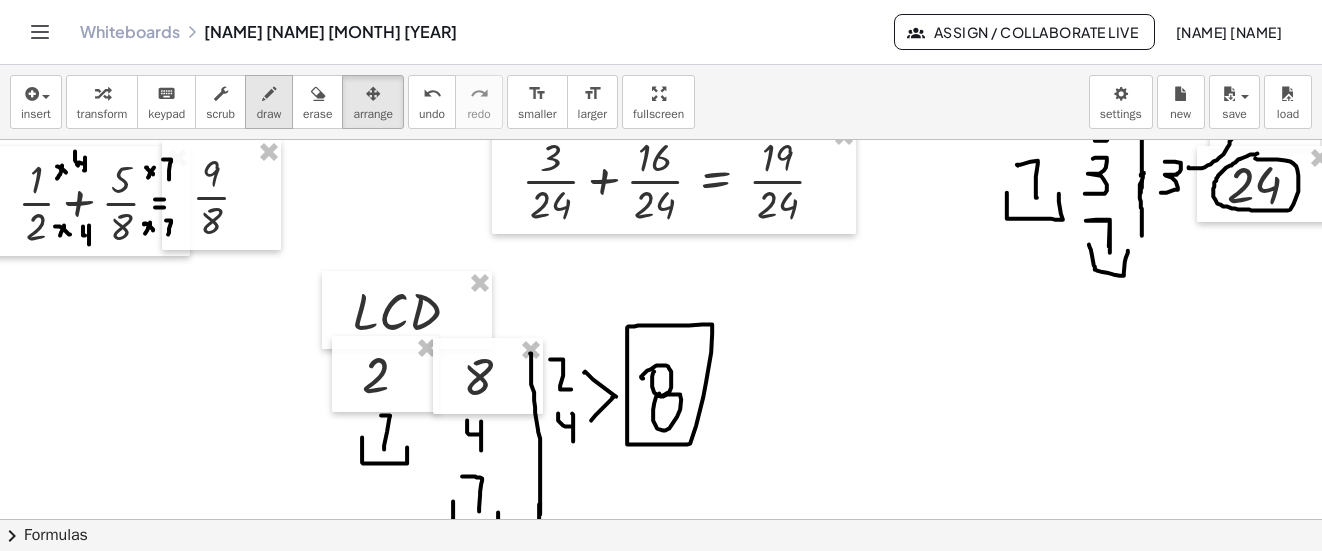 click on "draw" at bounding box center (269, 114) 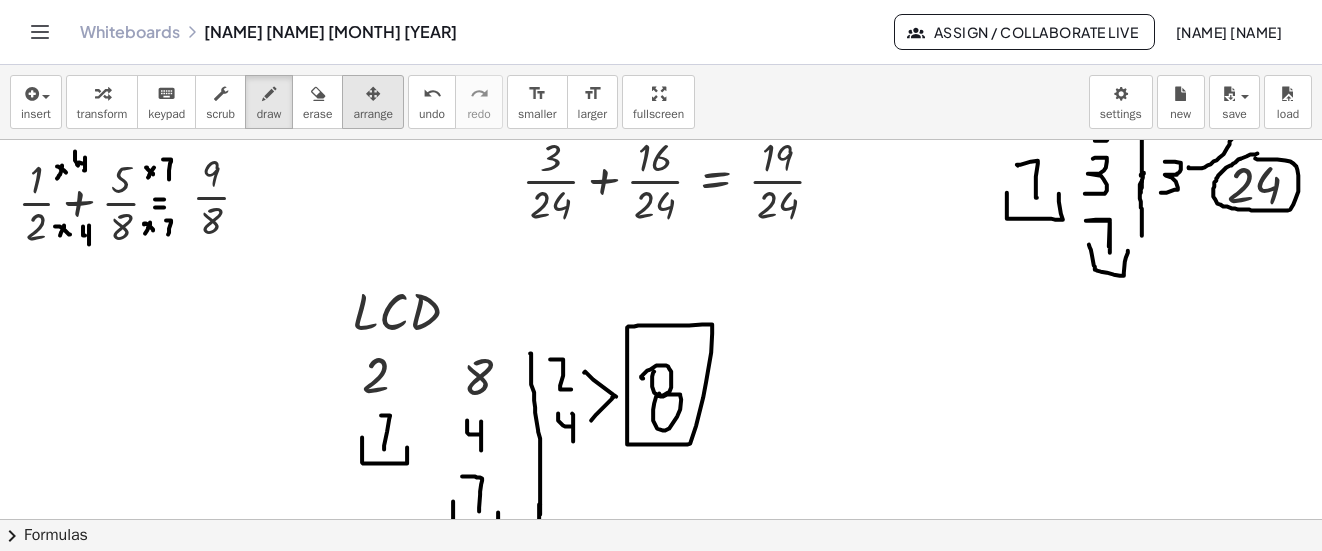 click on "arrange" at bounding box center [373, 114] 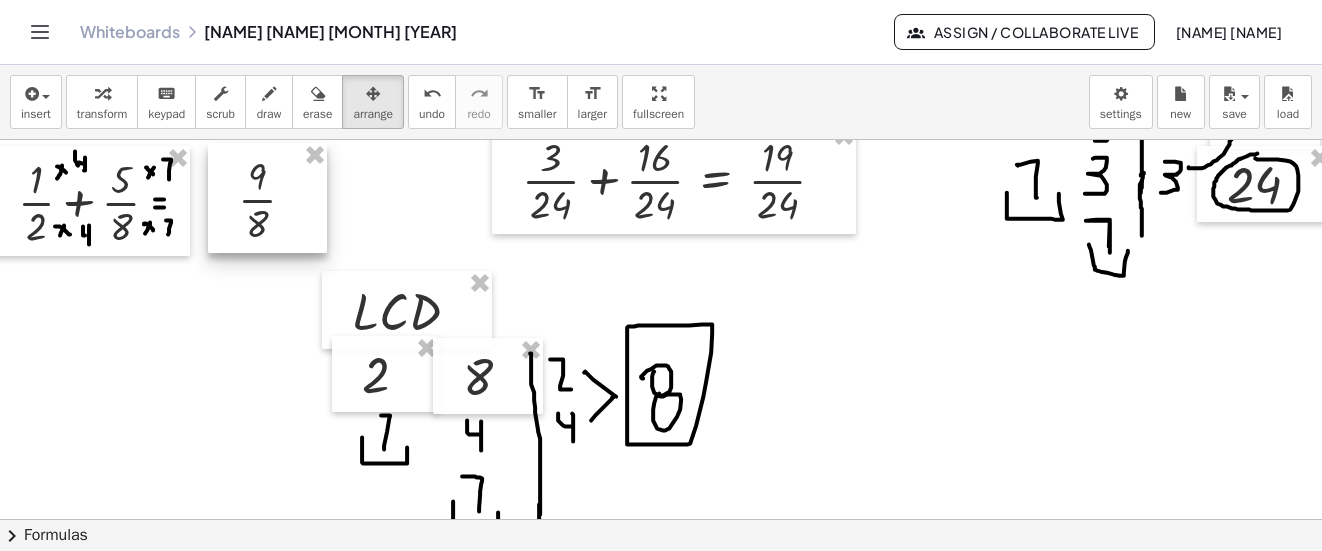 drag, startPoint x: 368, startPoint y: 114, endPoint x: 271, endPoint y: 184, distance: 119.62023 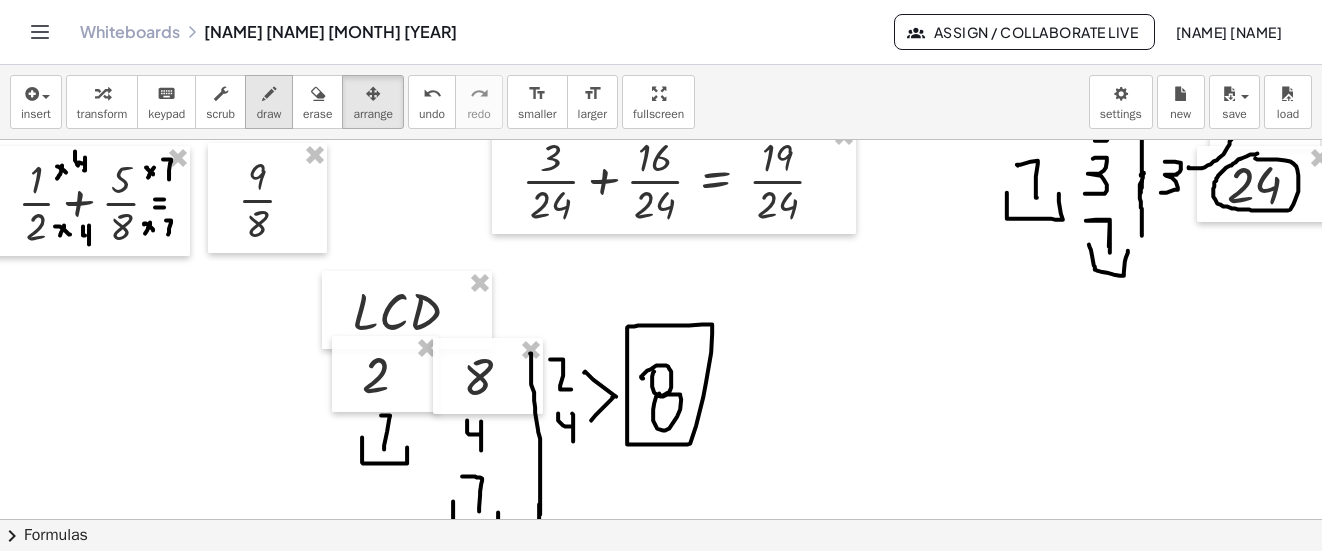 click on "draw" at bounding box center (269, 114) 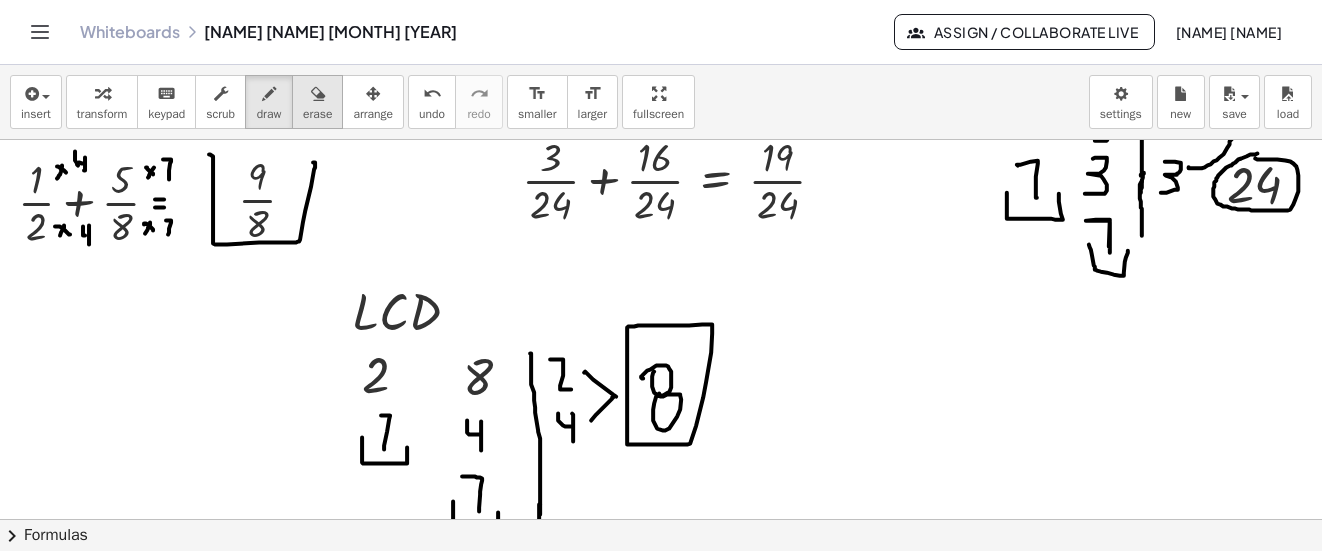 drag, startPoint x: 213, startPoint y: 156, endPoint x: 327, endPoint y: 127, distance: 117.630775 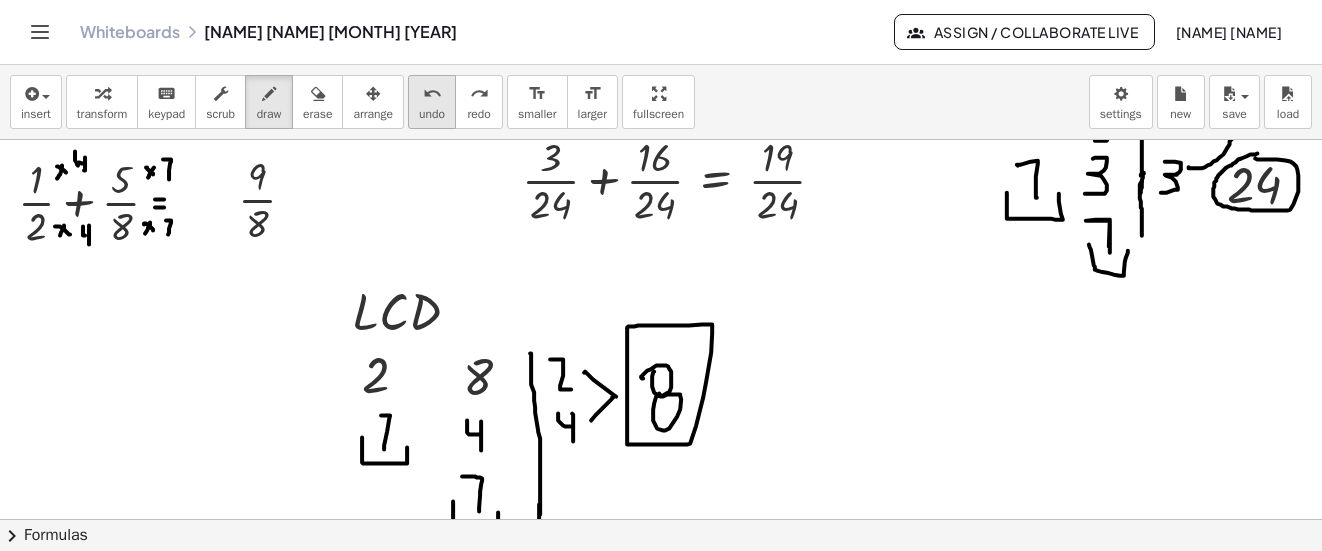 click on "undo" at bounding box center (432, 114) 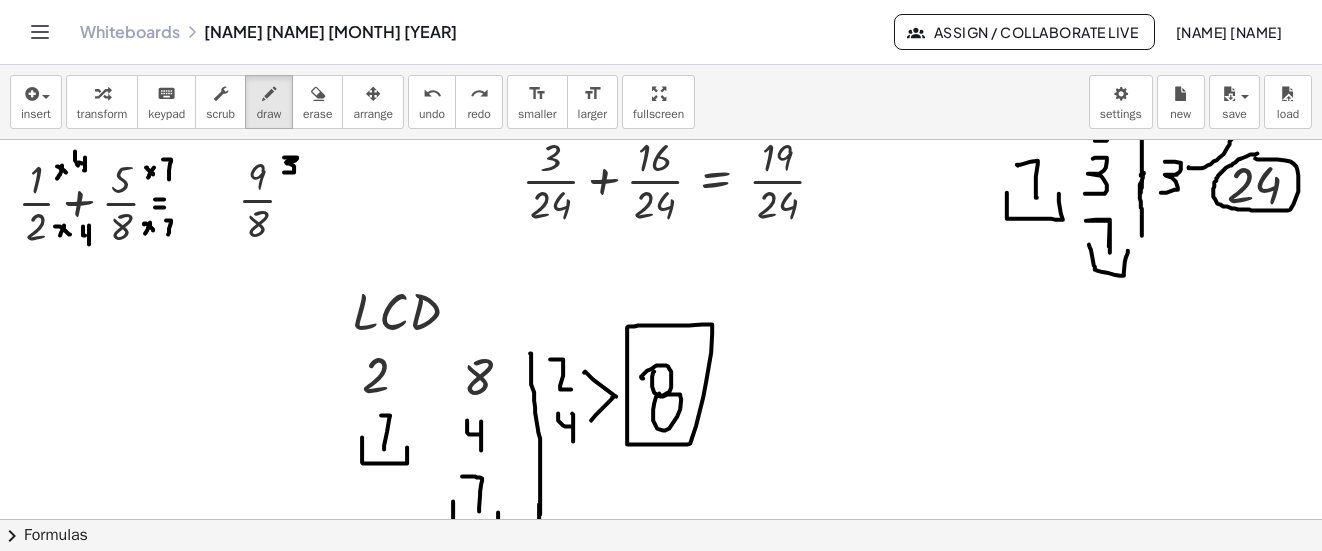 drag, startPoint x: 284, startPoint y: 157, endPoint x: 284, endPoint y: 172, distance: 15 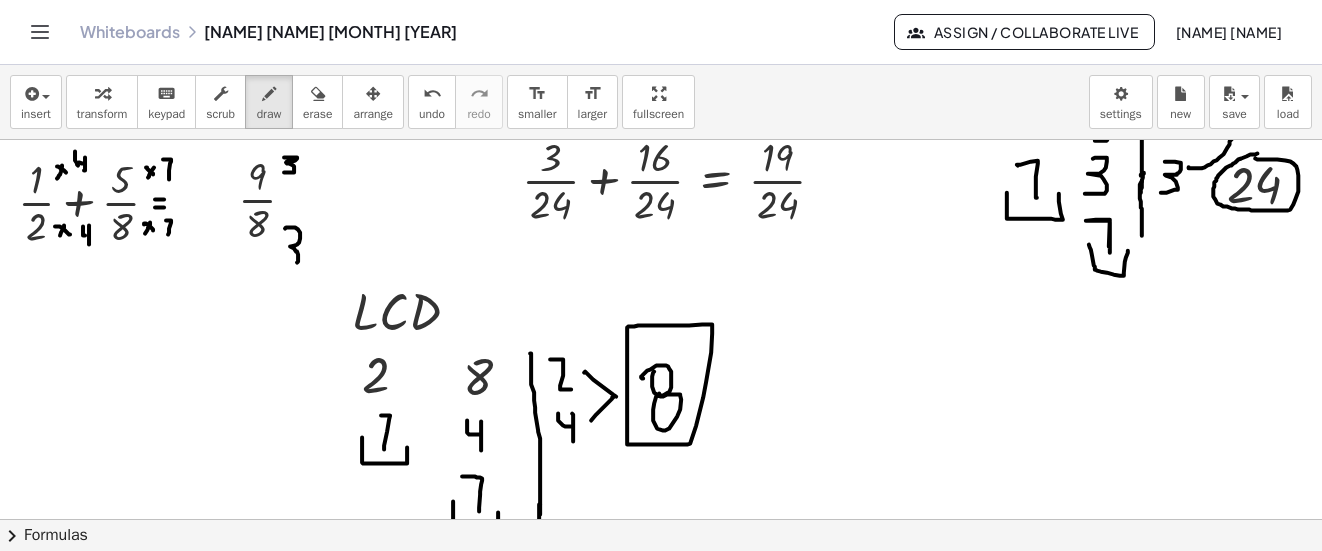 drag, startPoint x: 285, startPoint y: 228, endPoint x: 282, endPoint y: 262, distance: 34.132095 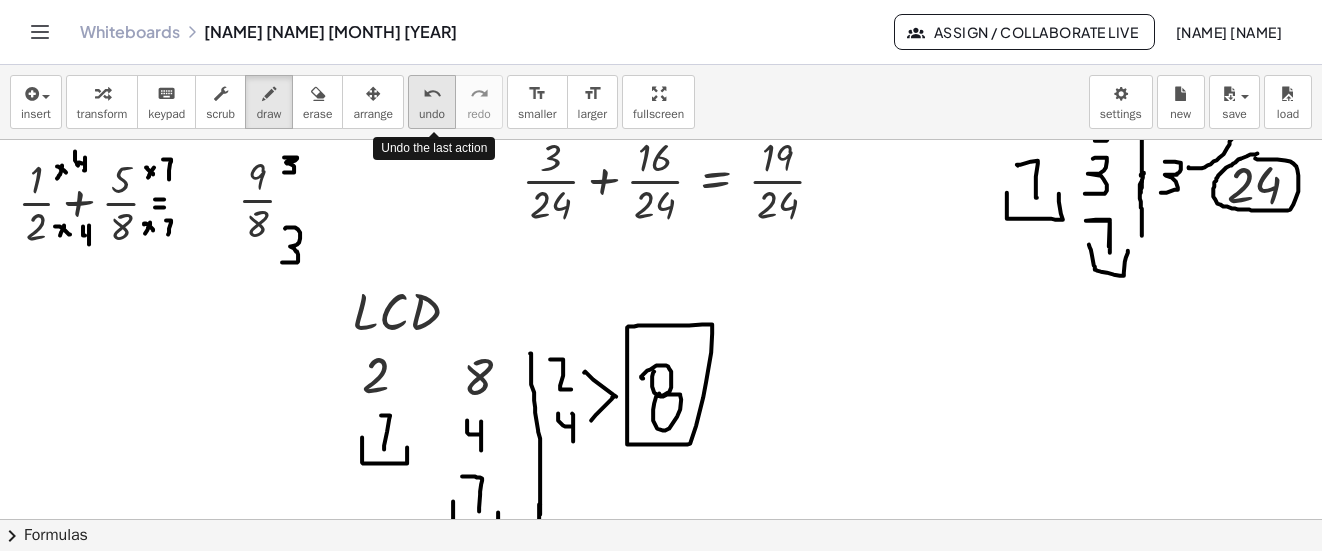 click on "undo" at bounding box center [432, 114] 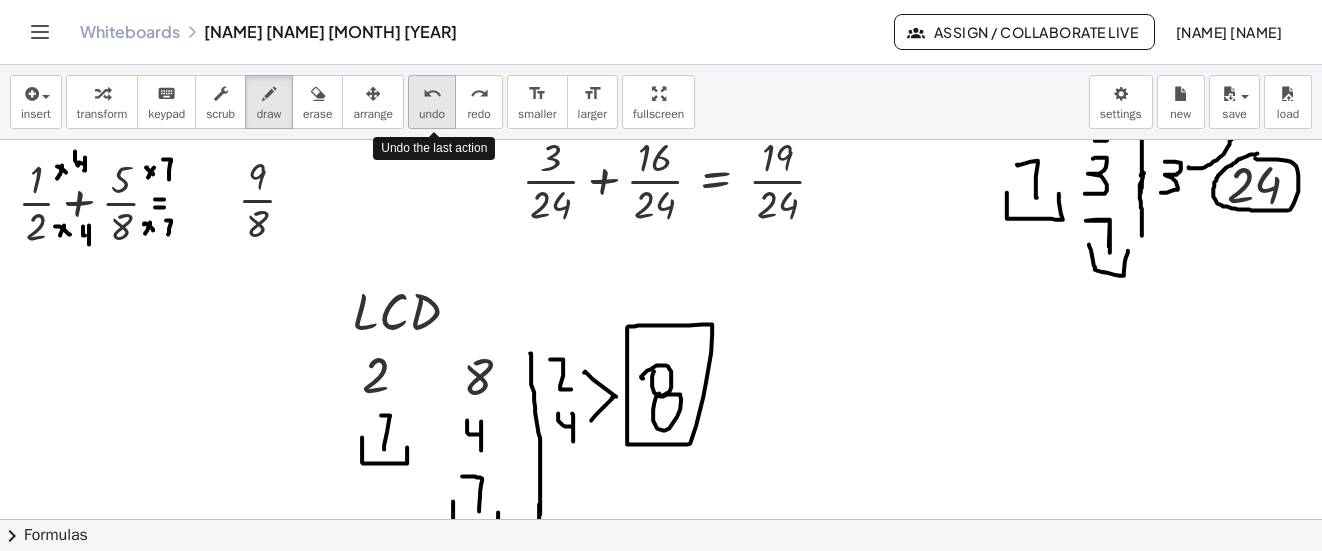 click on "undo" at bounding box center (432, 114) 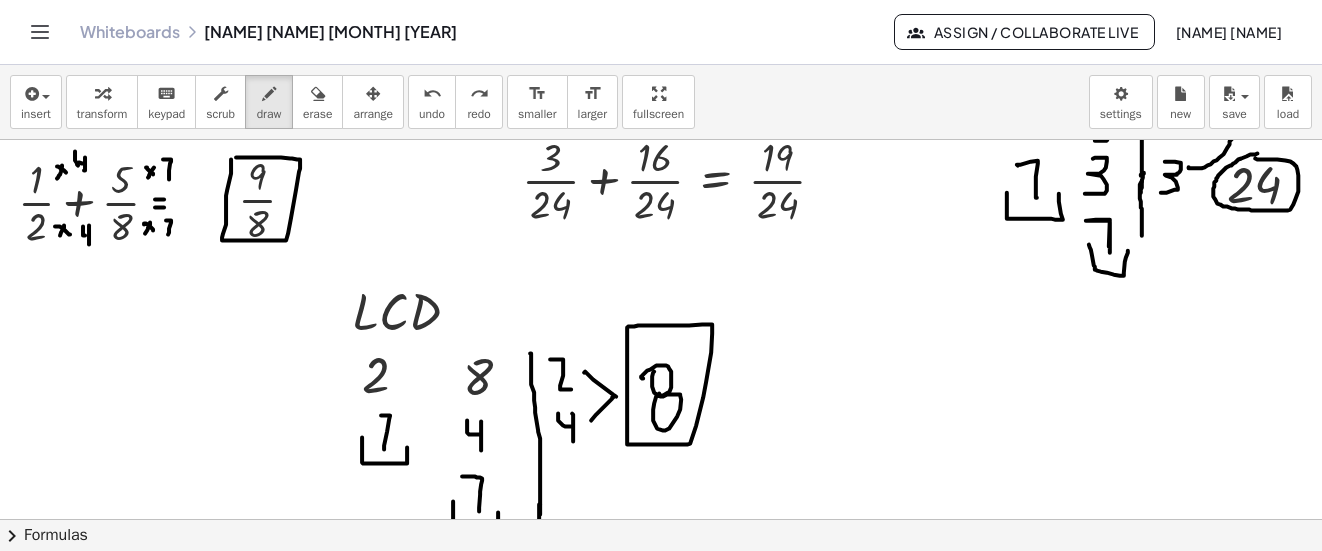 click at bounding box center [662, -433] 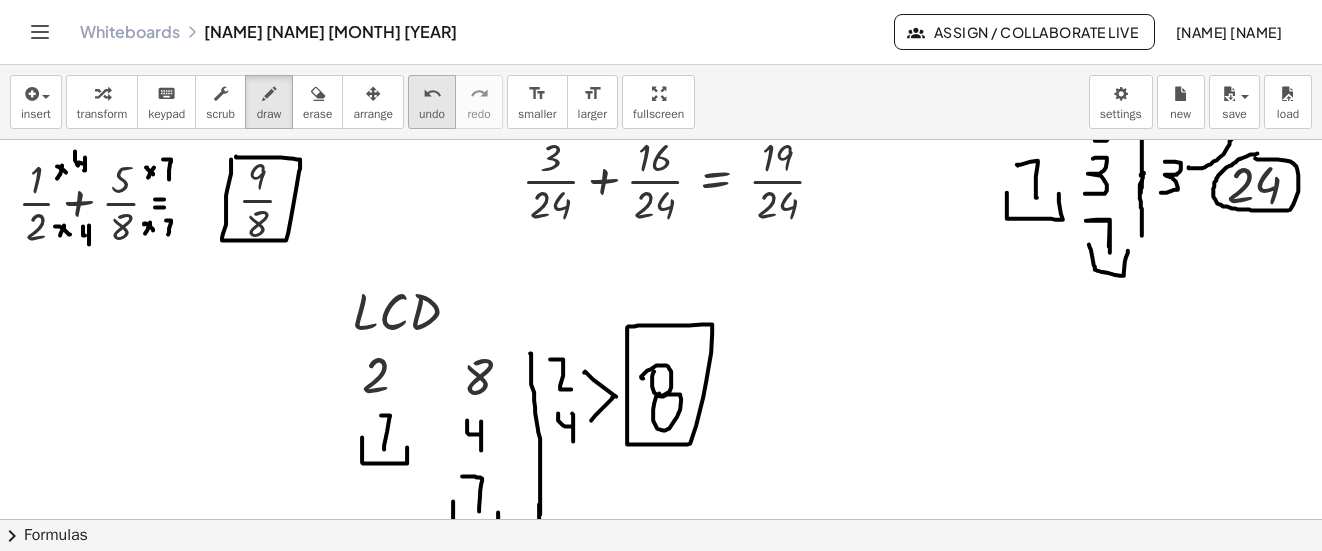 click on "undo" at bounding box center [432, 93] 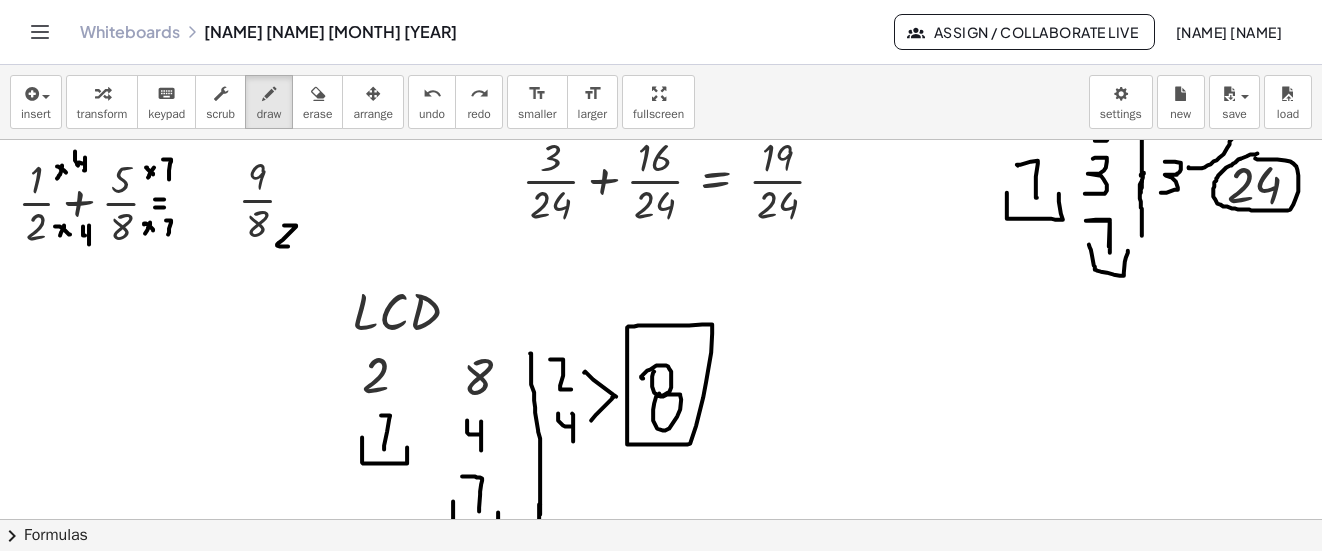 drag, startPoint x: 284, startPoint y: 225, endPoint x: 291, endPoint y: 246, distance: 22.135944 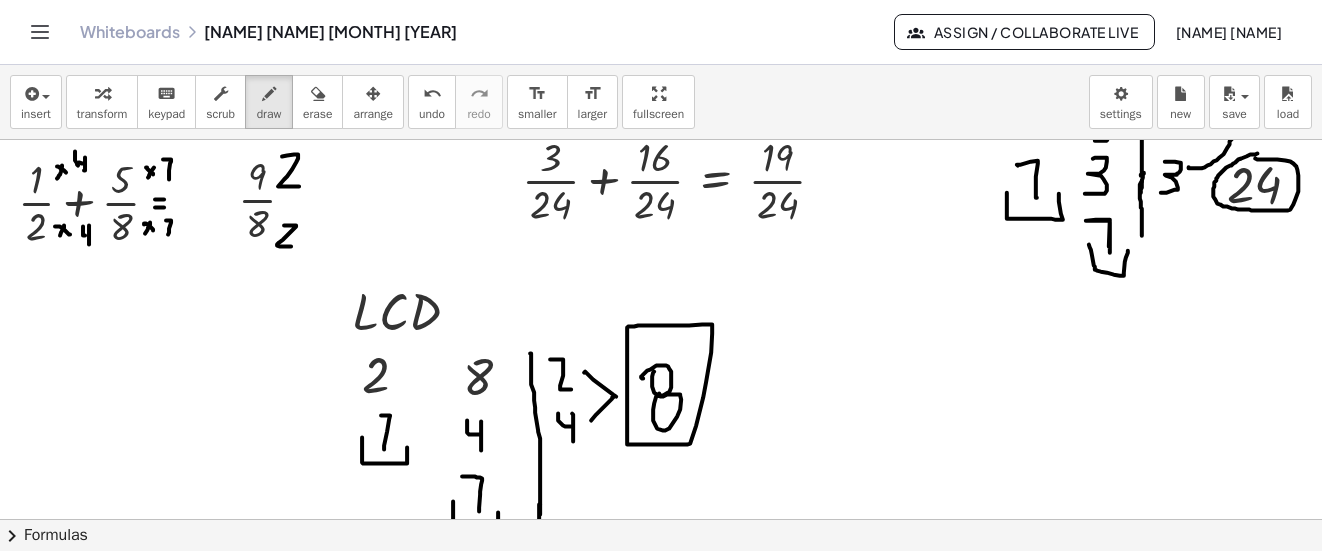 drag, startPoint x: 282, startPoint y: 156, endPoint x: 304, endPoint y: 186, distance: 37.202152 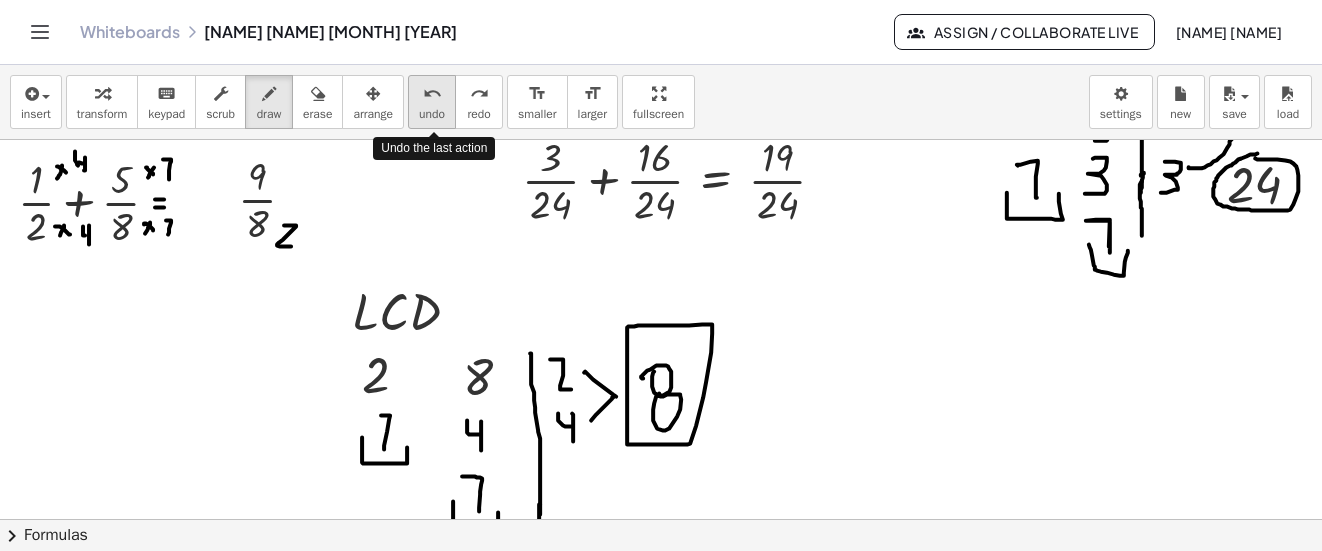 click on "undo" at bounding box center [432, 114] 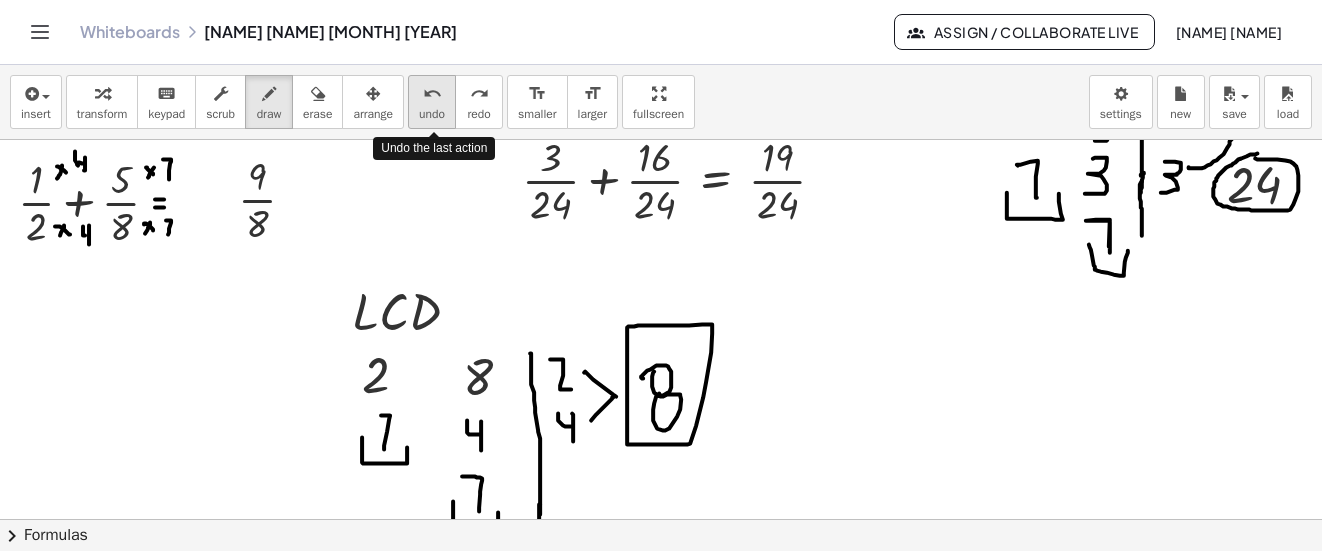 click on "undo" at bounding box center (432, 114) 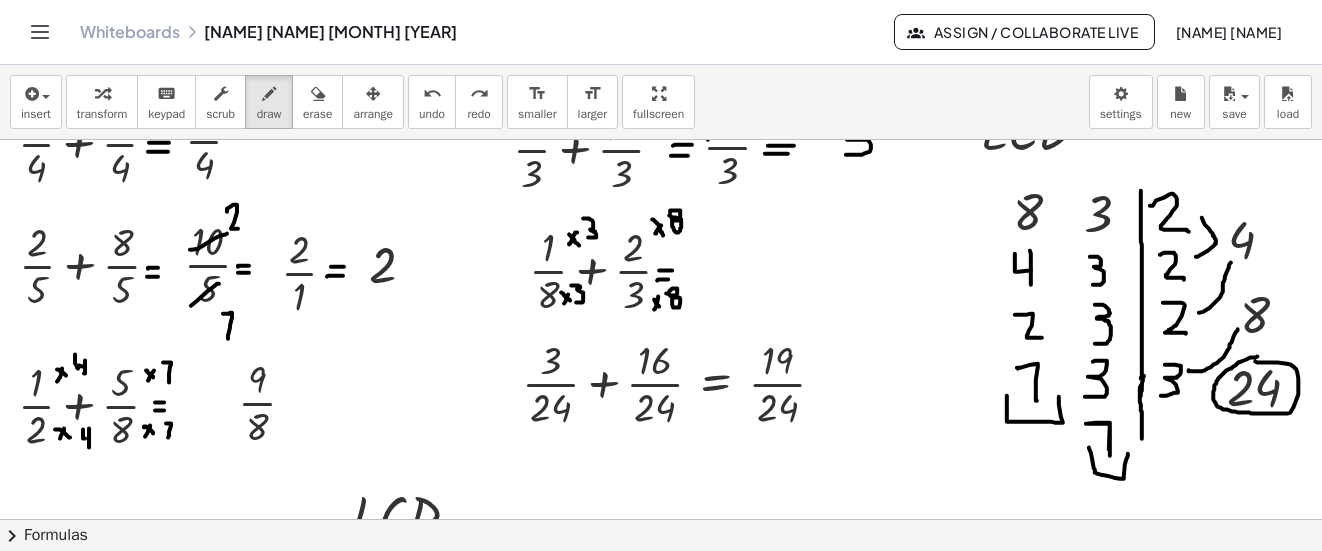 scroll, scrollTop: 2189, scrollLeft: 12, axis: both 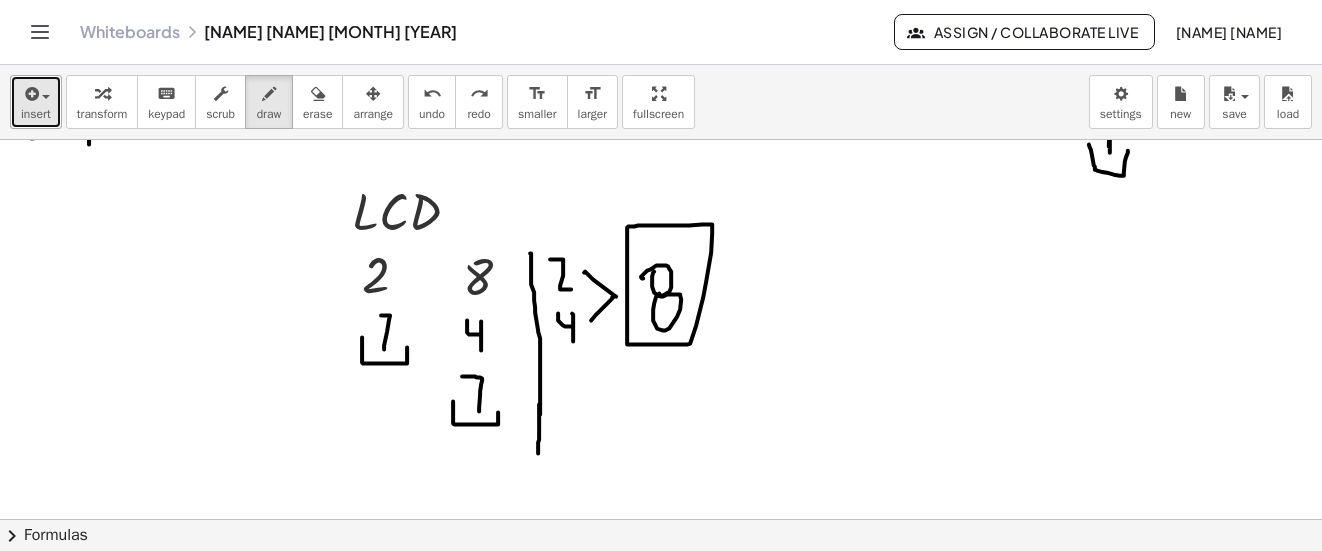 click on "insert" at bounding box center [36, 114] 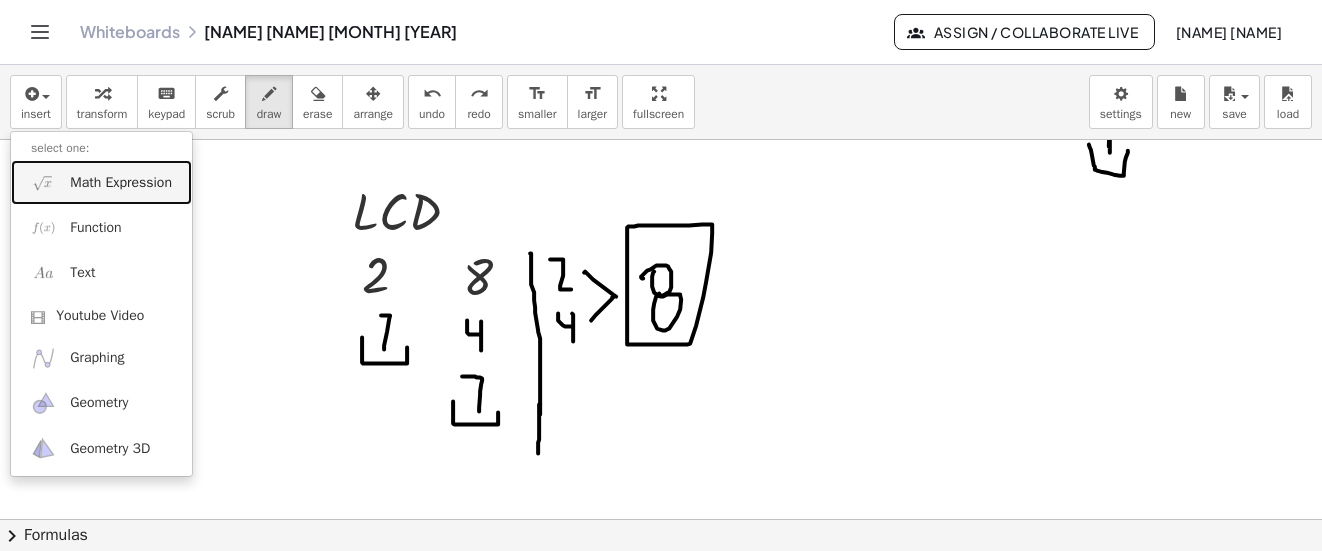 click on "Math Expression" at bounding box center [121, 183] 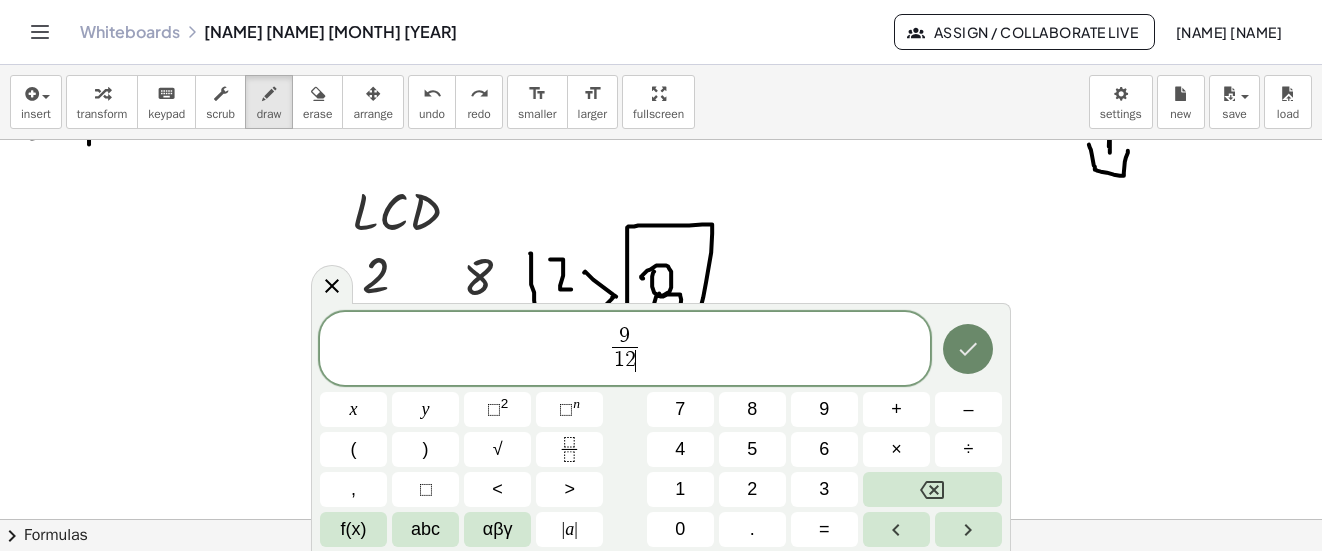 click at bounding box center (968, 349) 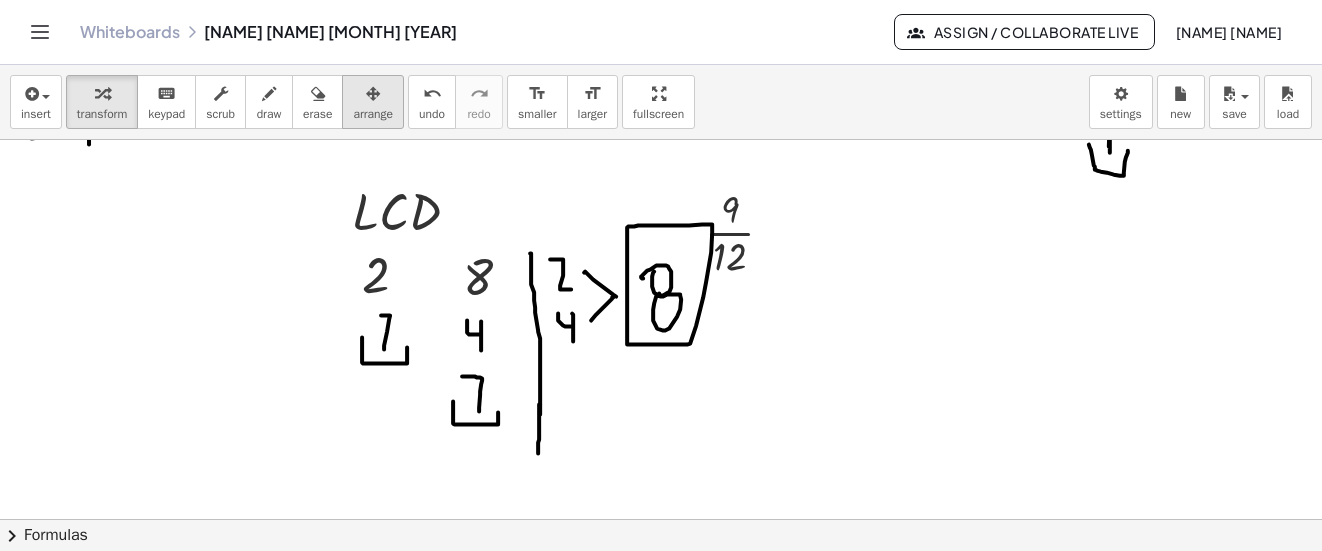 click at bounding box center (373, 94) 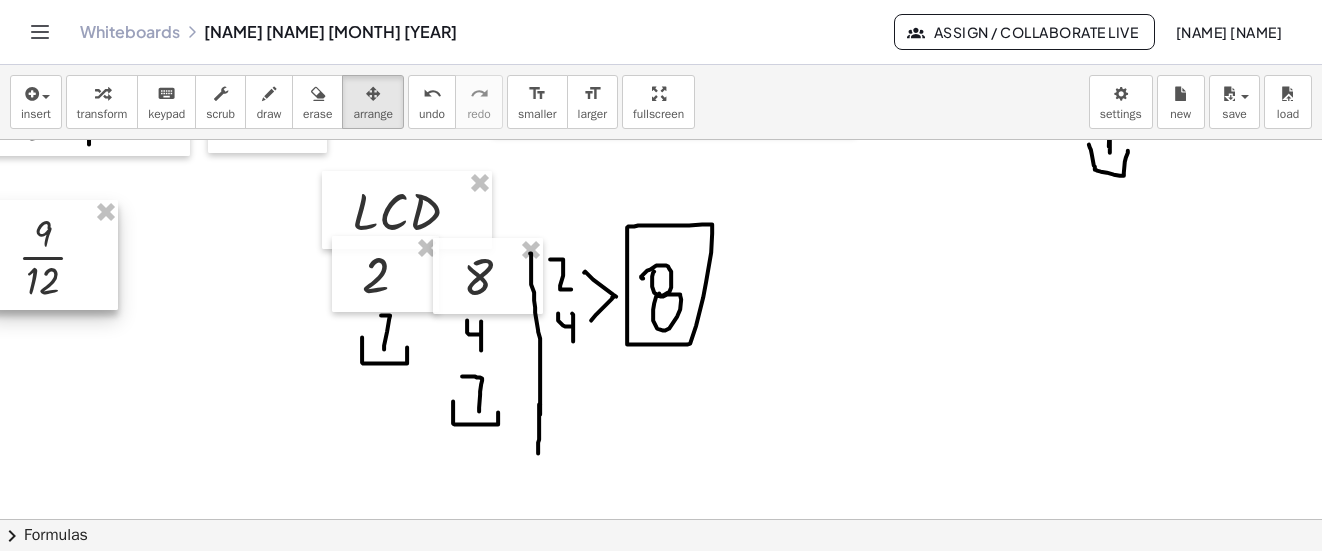 drag, startPoint x: 741, startPoint y: 212, endPoint x: 47, endPoint y: 236, distance: 694.41486 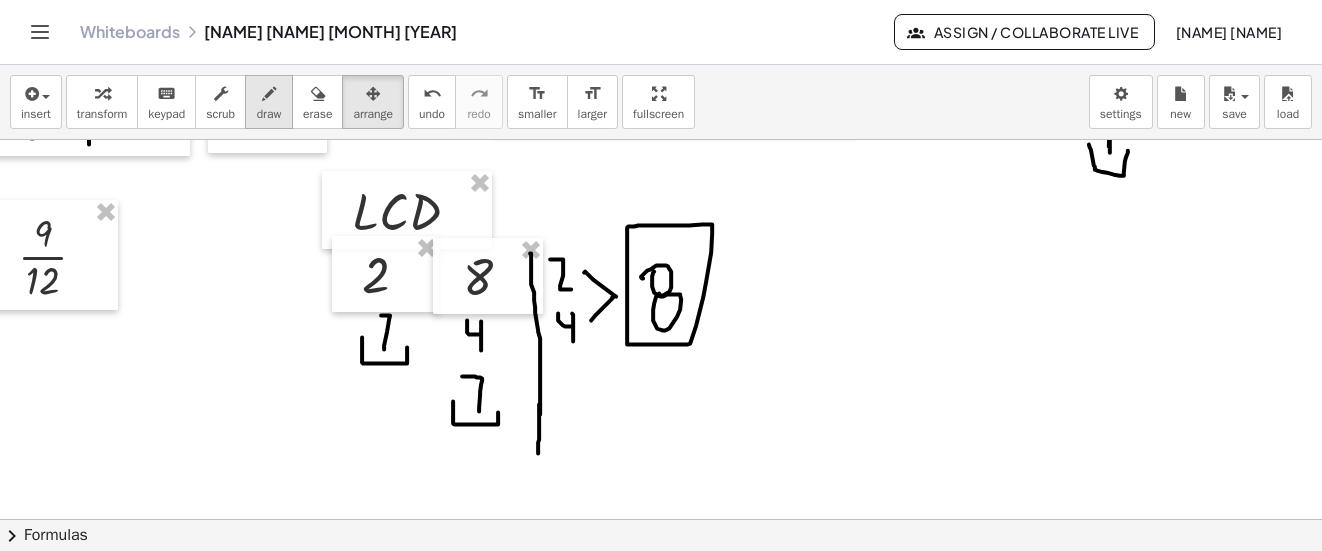click at bounding box center (269, 93) 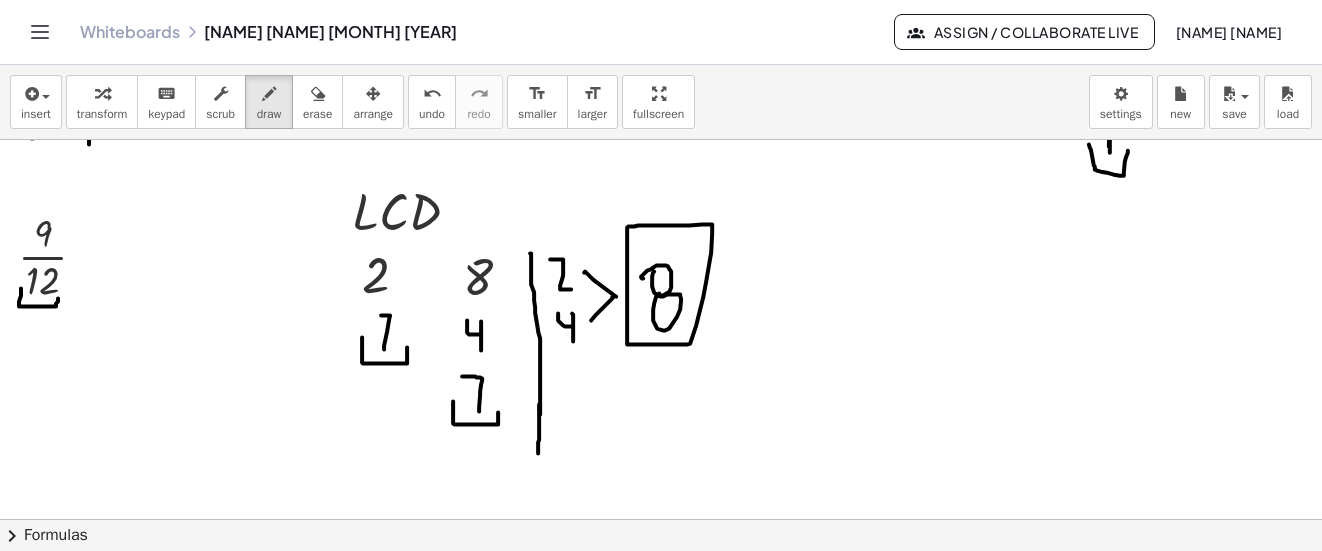 drag, startPoint x: 21, startPoint y: 288, endPoint x: 58, endPoint y: 298, distance: 38.327538 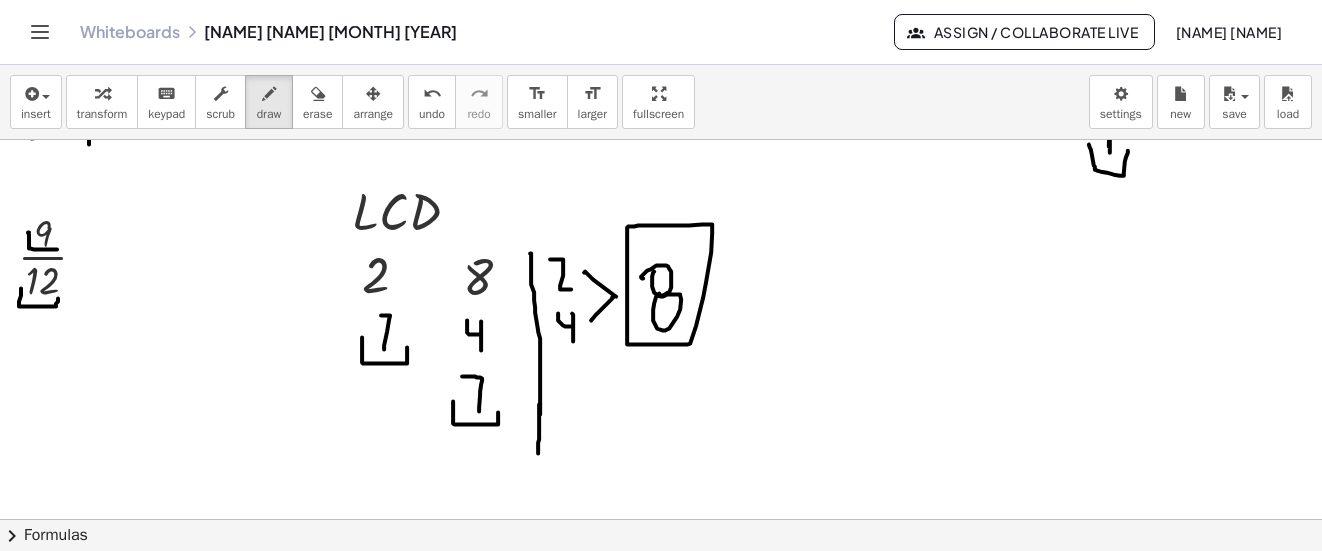 drag, startPoint x: 29, startPoint y: 232, endPoint x: 58, endPoint y: 236, distance: 29.274563 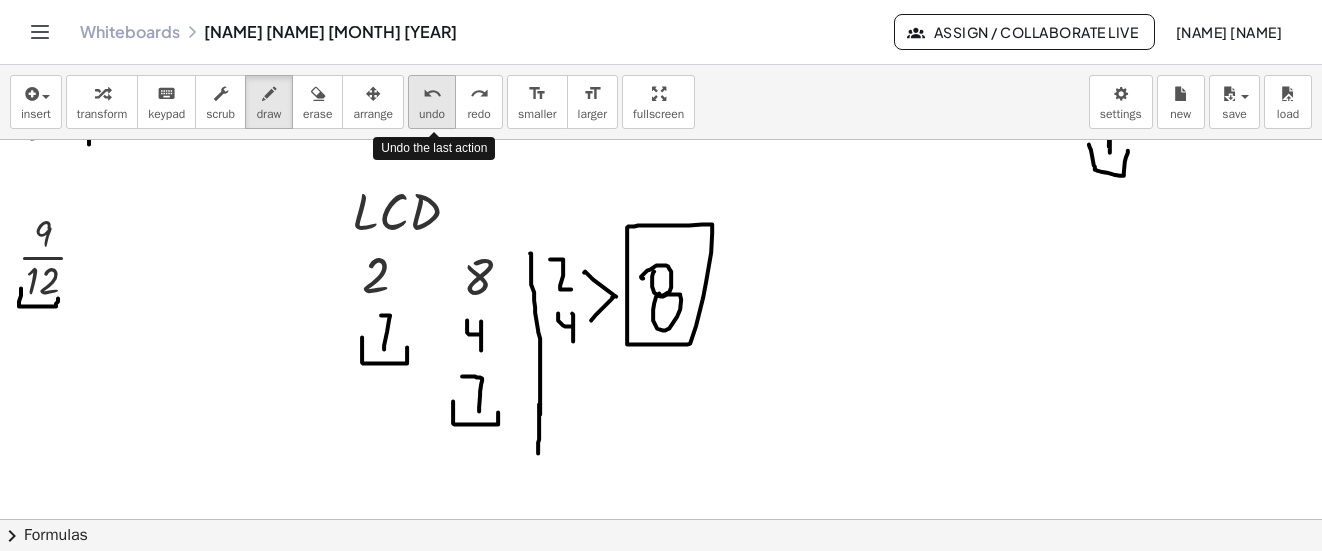 click on "undo" at bounding box center (432, 94) 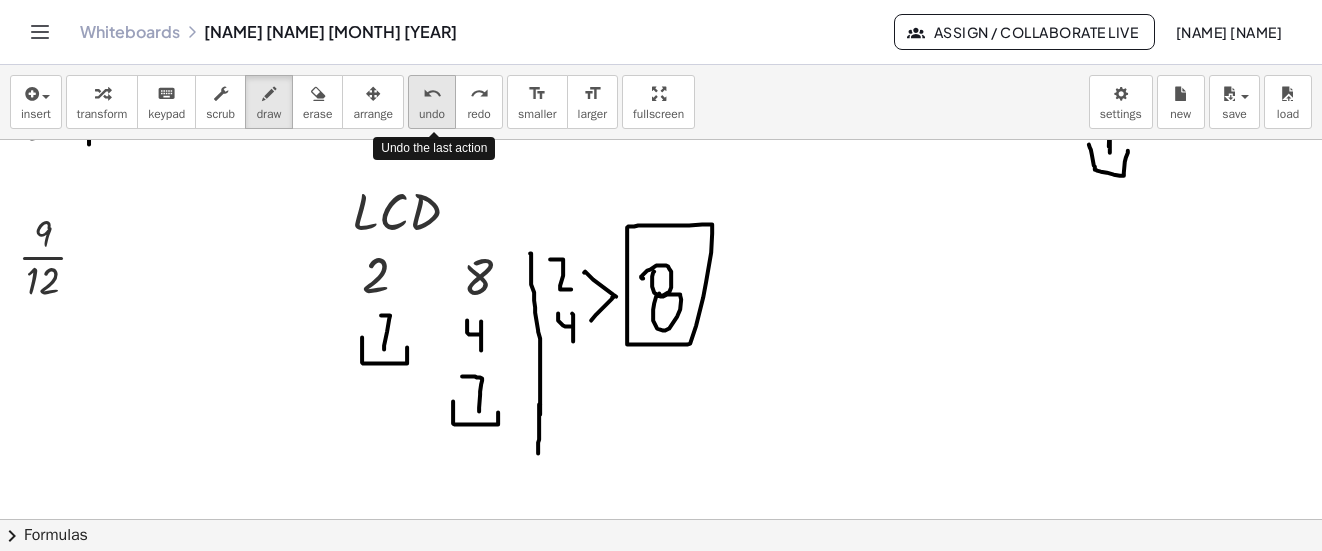 click on "undo" at bounding box center [432, 94] 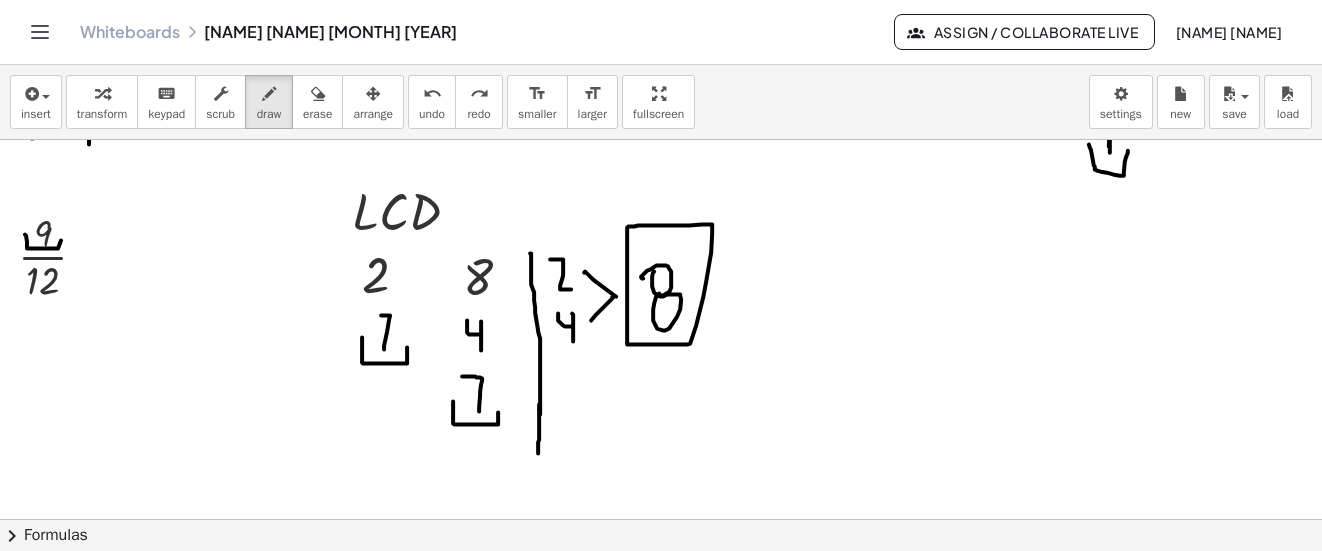drag, startPoint x: 25, startPoint y: 234, endPoint x: 37, endPoint y: 272, distance: 39.849716 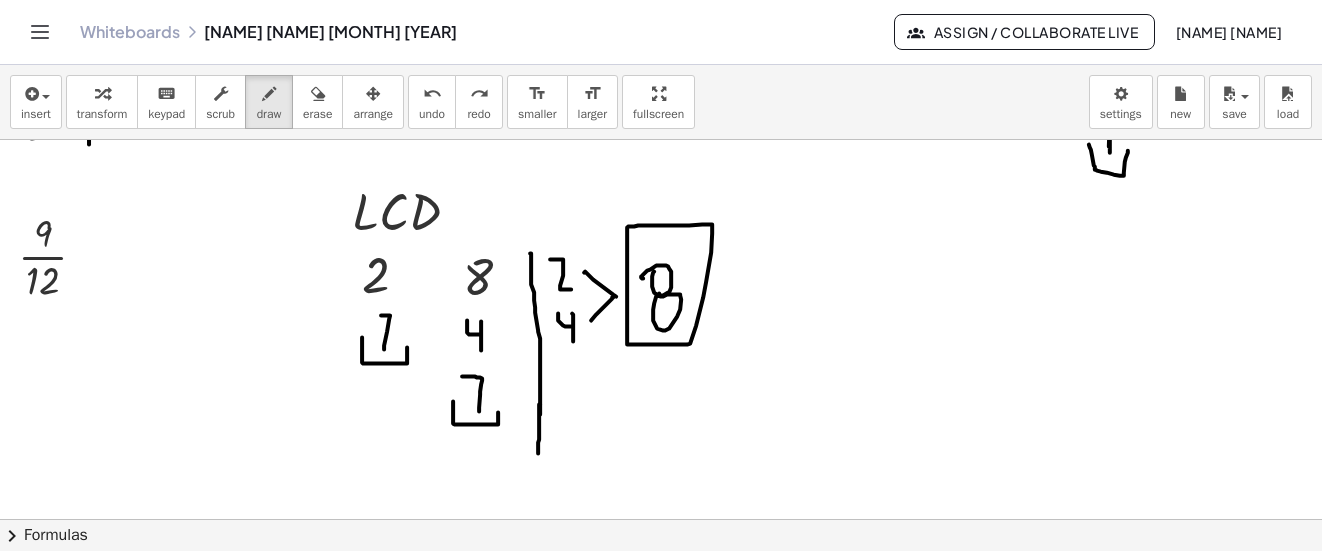 drag, startPoint x: 441, startPoint y: 91, endPoint x: 81, endPoint y: 245, distance: 391.55588 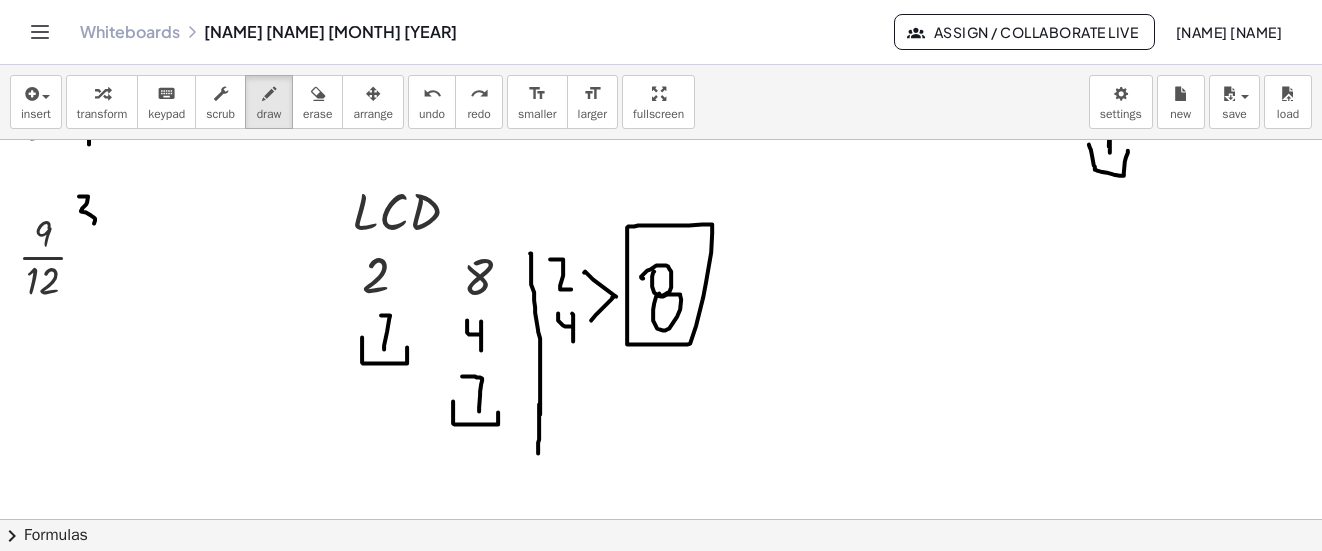 drag, startPoint x: 87, startPoint y: 196, endPoint x: 85, endPoint y: 223, distance: 27.073973 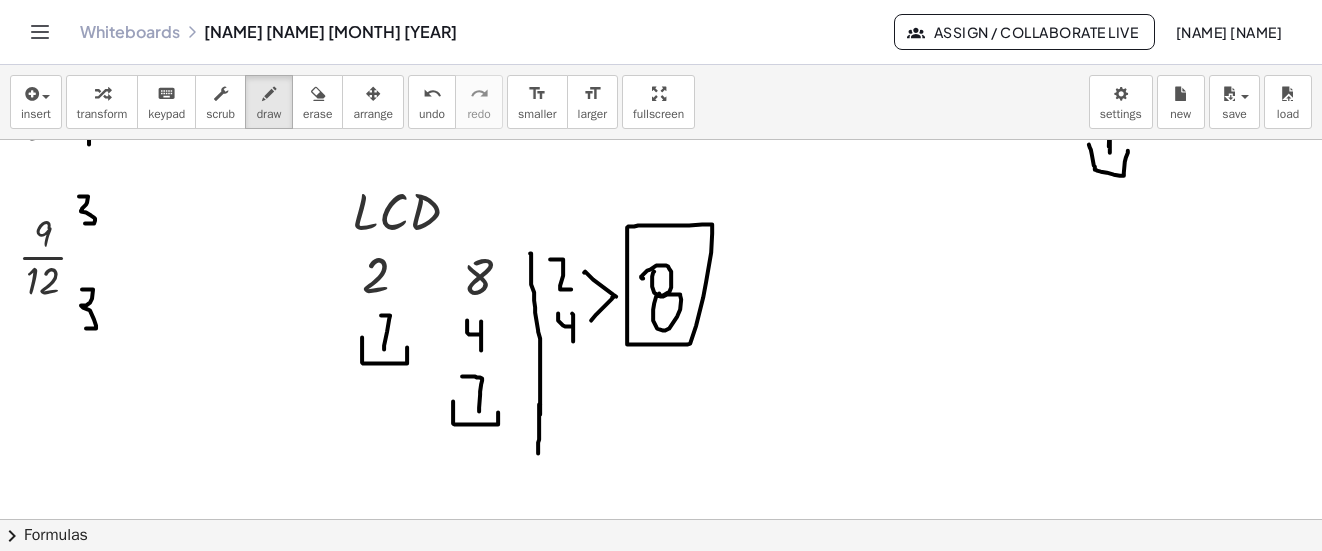 drag, startPoint x: 85, startPoint y: 289, endPoint x: 82, endPoint y: 328, distance: 39.115215 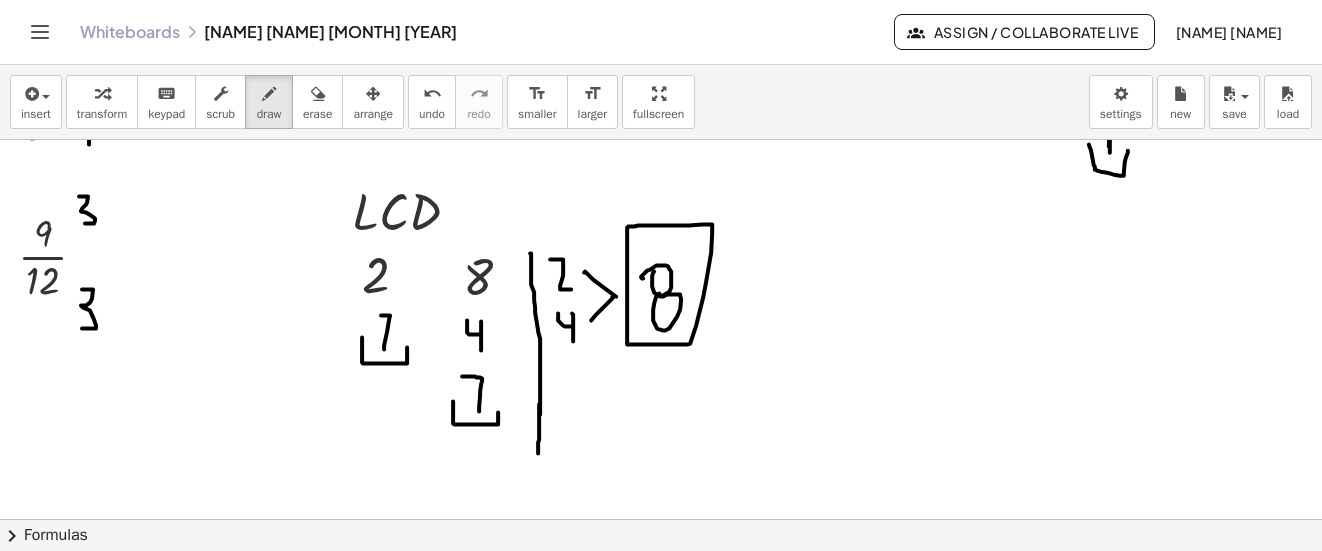 drag, startPoint x: 89, startPoint y: 261, endPoint x: 108, endPoint y: 261, distance: 19 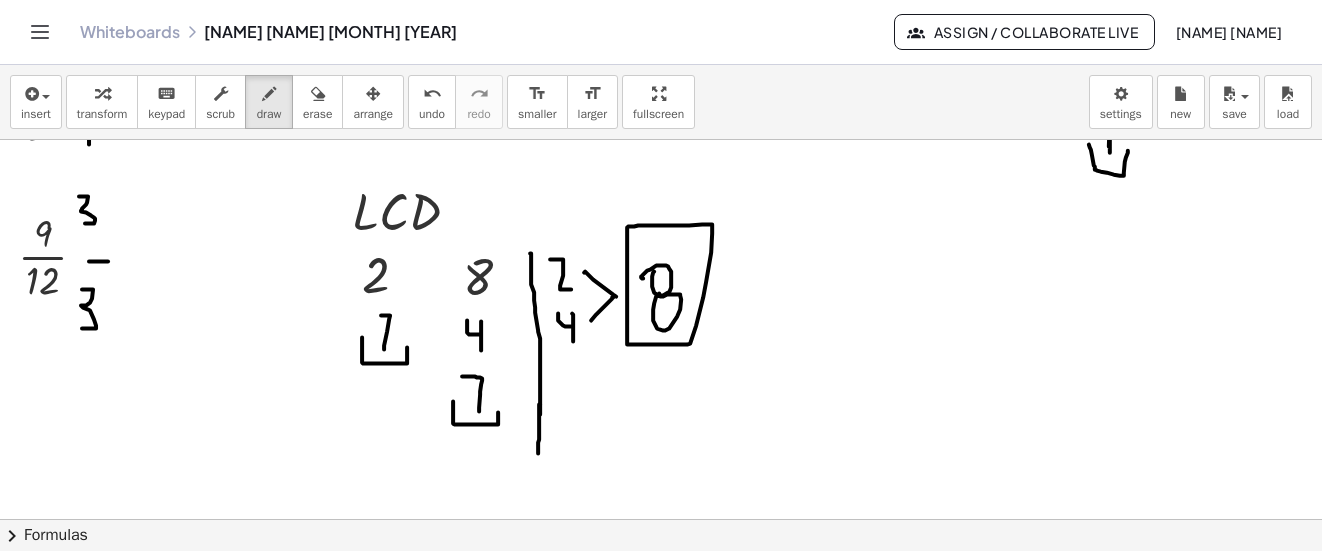 drag, startPoint x: 99, startPoint y: 250, endPoint x: 114, endPoint y: 250, distance: 15 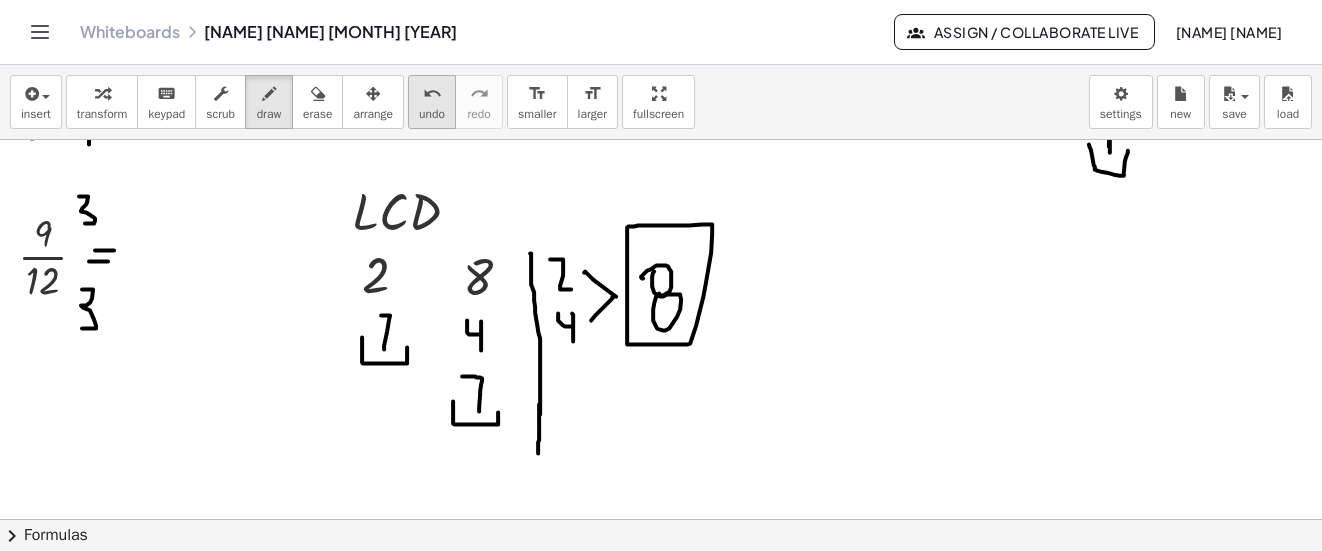 click on "undo" at bounding box center [432, 114] 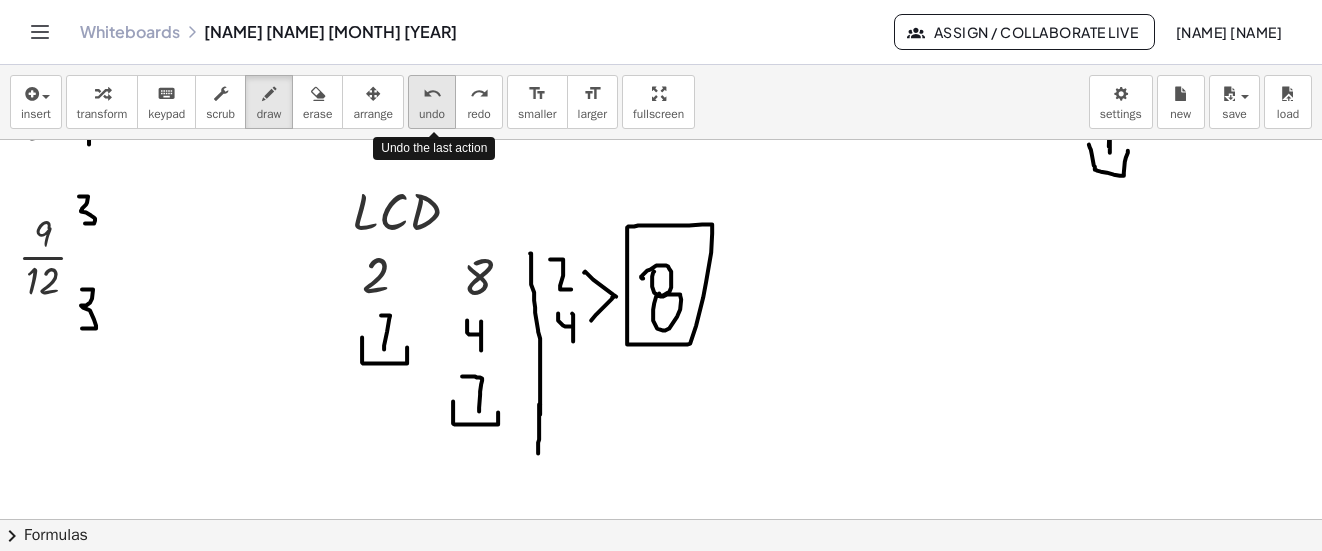click on "undo" at bounding box center (432, 114) 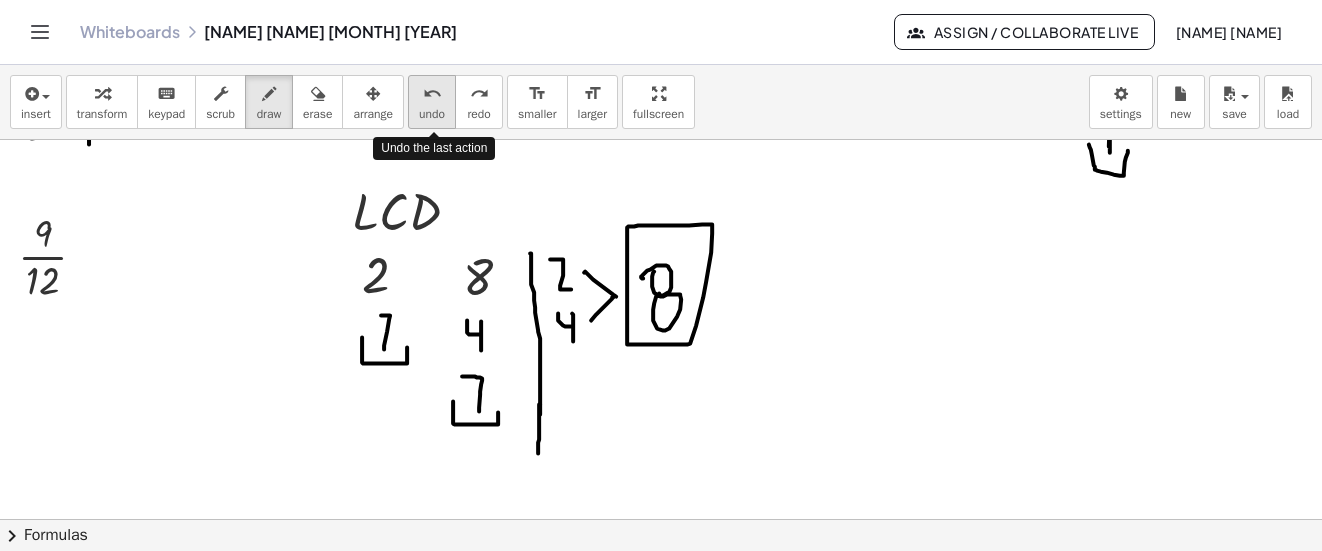 click on "undo" at bounding box center [432, 114] 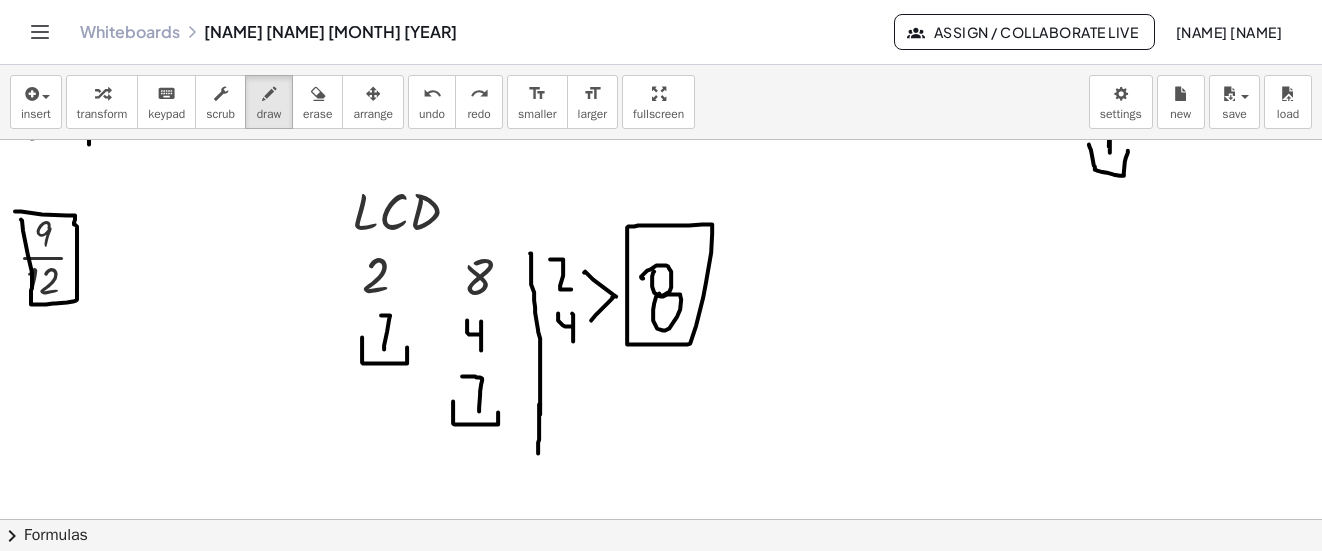 click at bounding box center [662, -533] 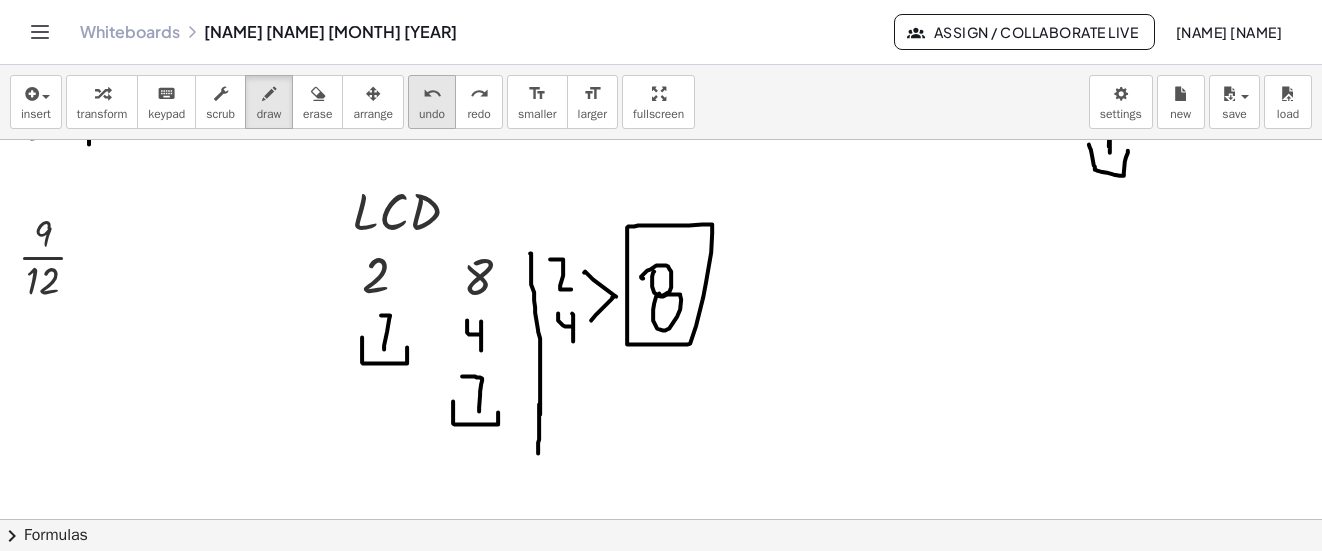 click on "undo" at bounding box center (432, 94) 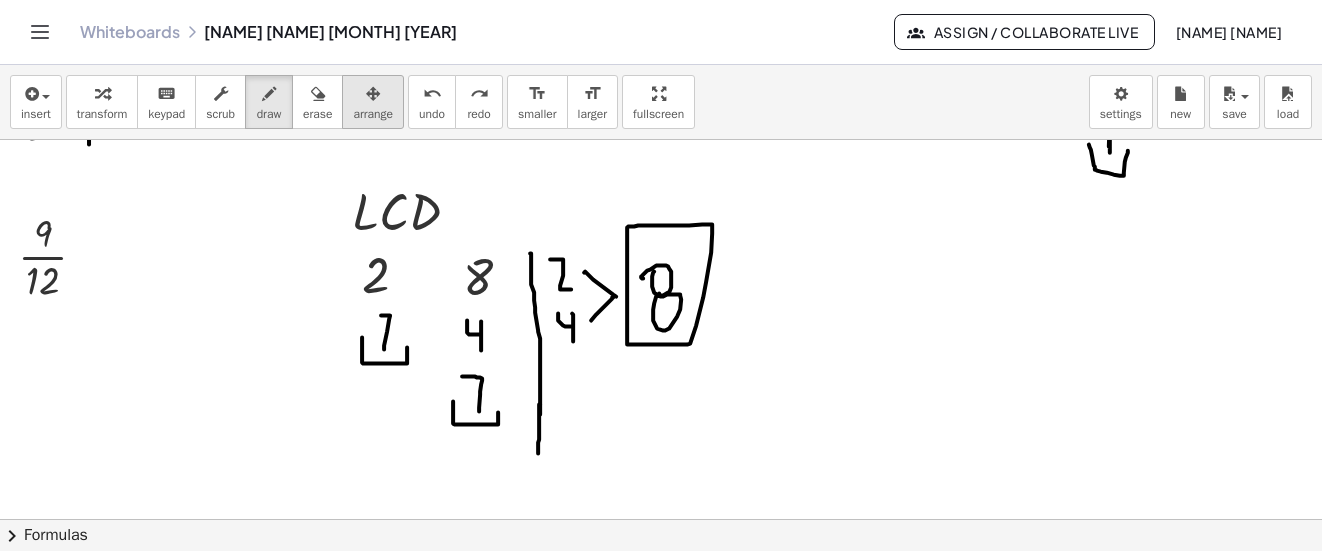 click at bounding box center (373, 94) 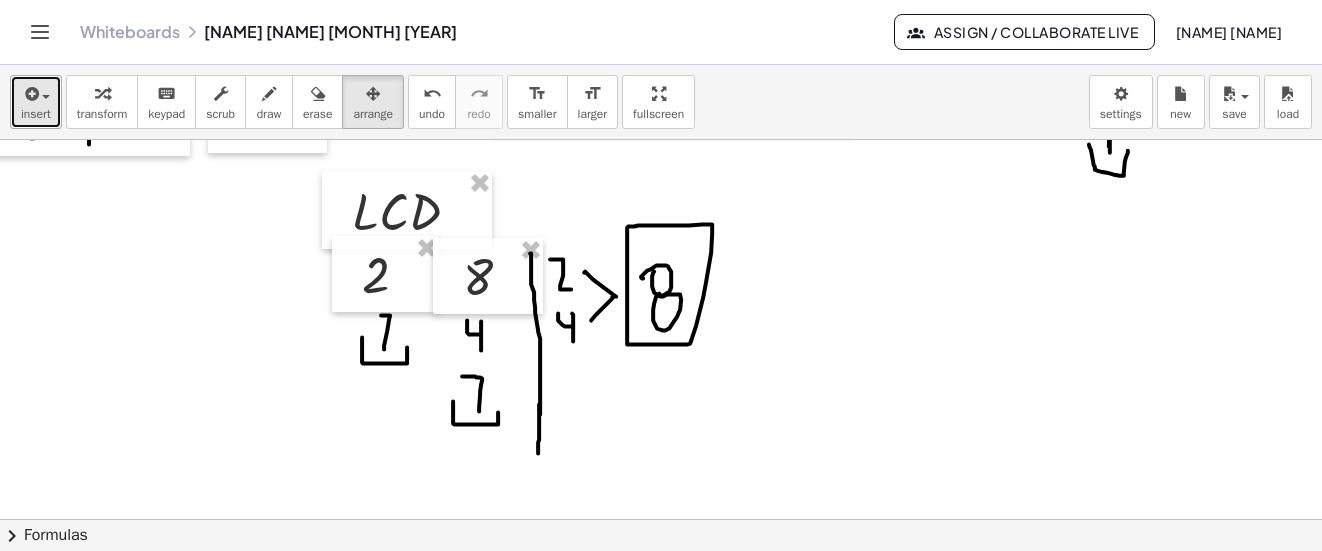 click on "insert" at bounding box center [36, 114] 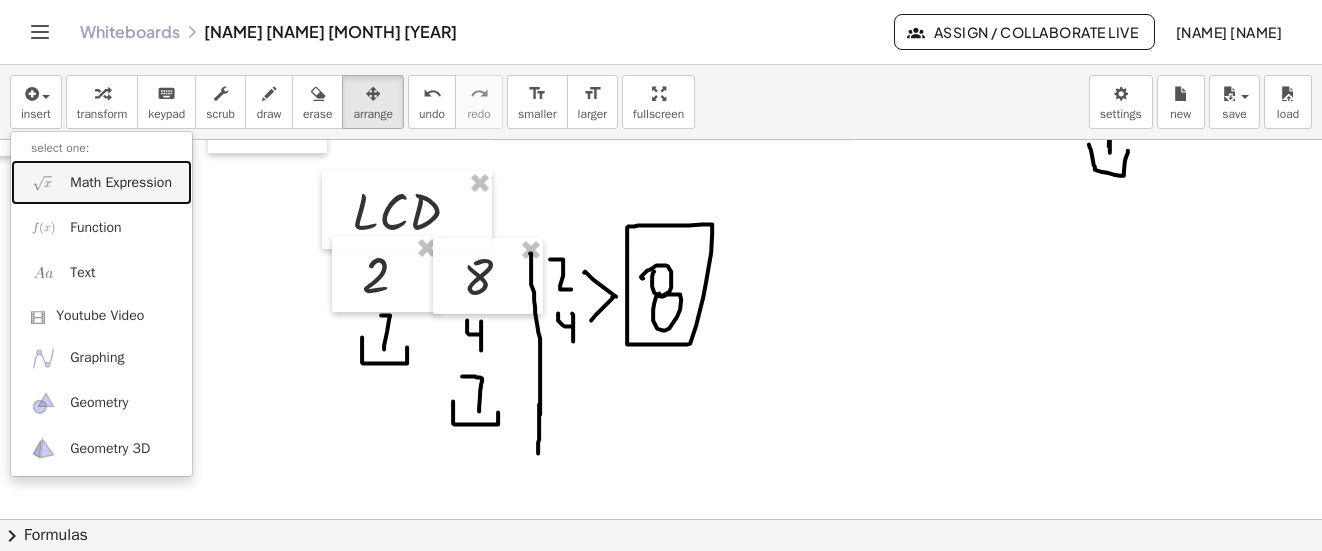 click on "Math Expression" at bounding box center (121, 183) 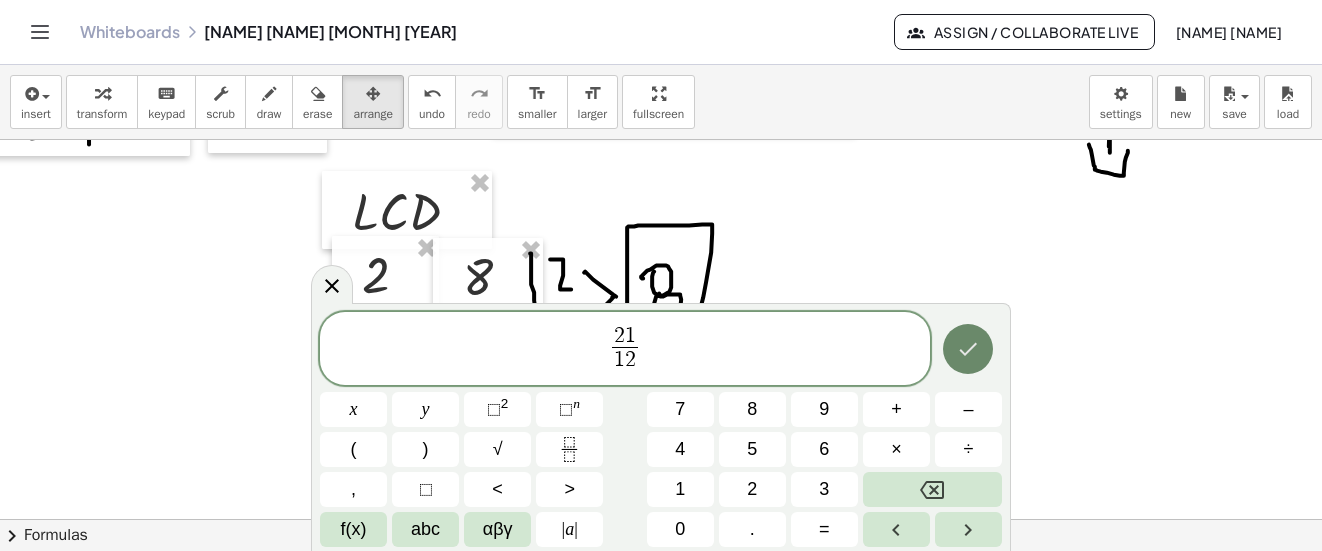 click at bounding box center (968, 349) 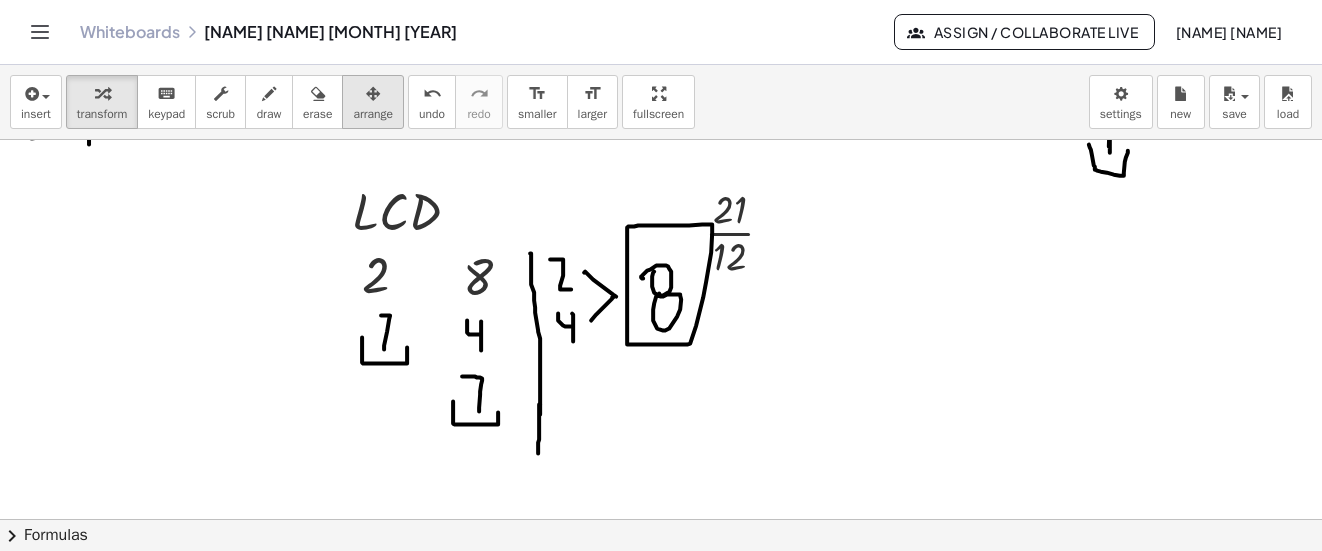 click at bounding box center (373, 94) 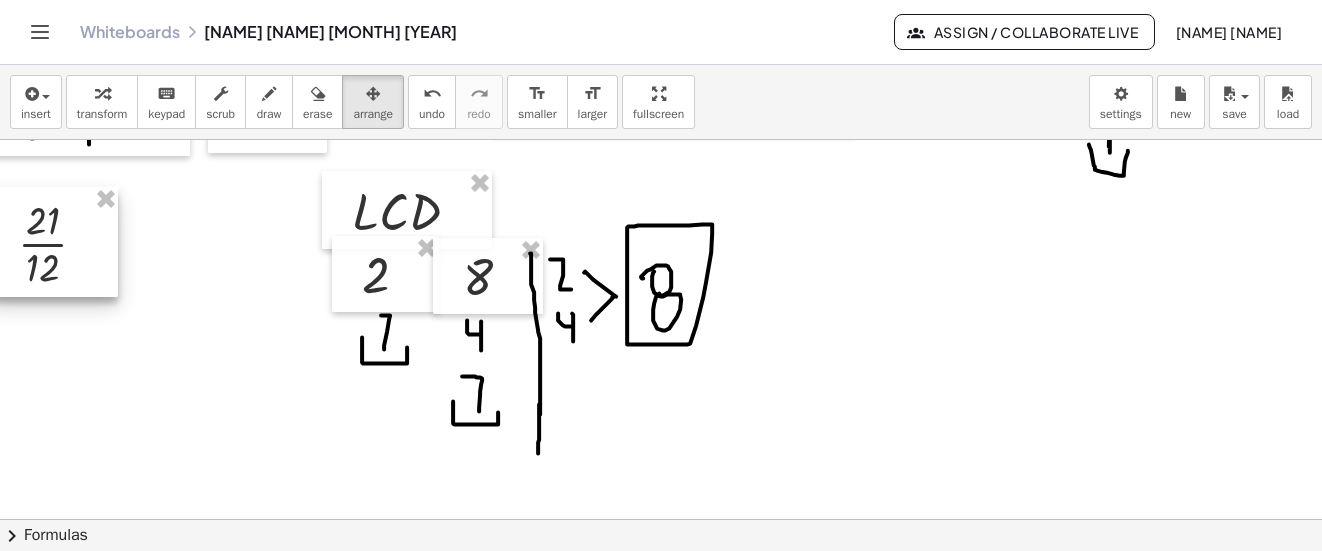 drag, startPoint x: 758, startPoint y: 235, endPoint x: 59, endPoint y: 250, distance: 699.16095 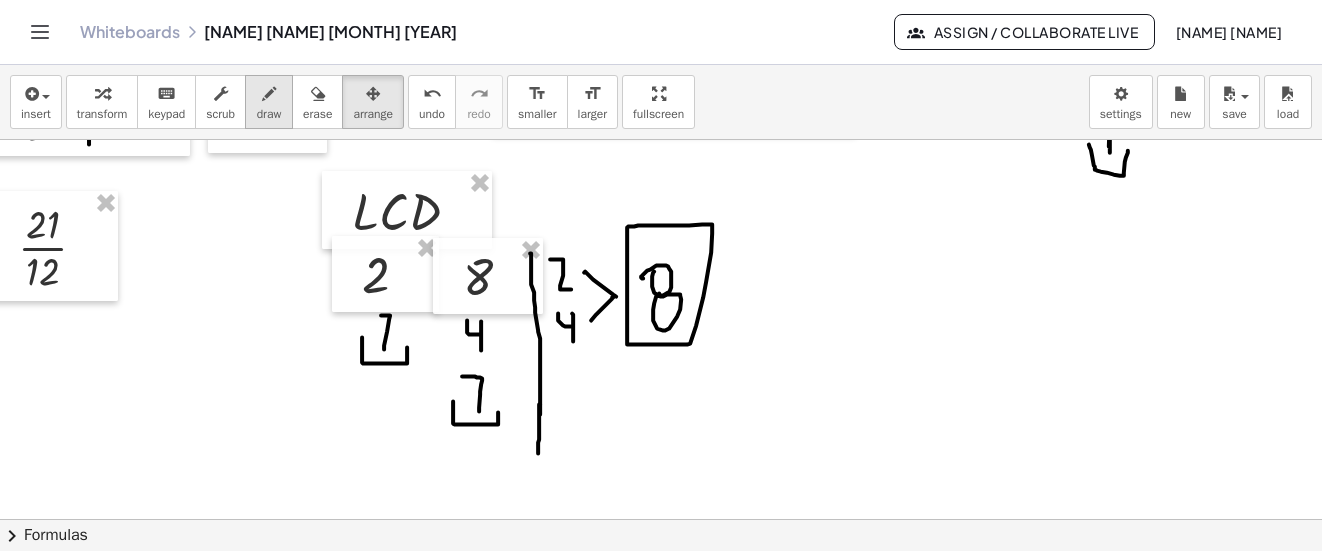 click at bounding box center [269, 93] 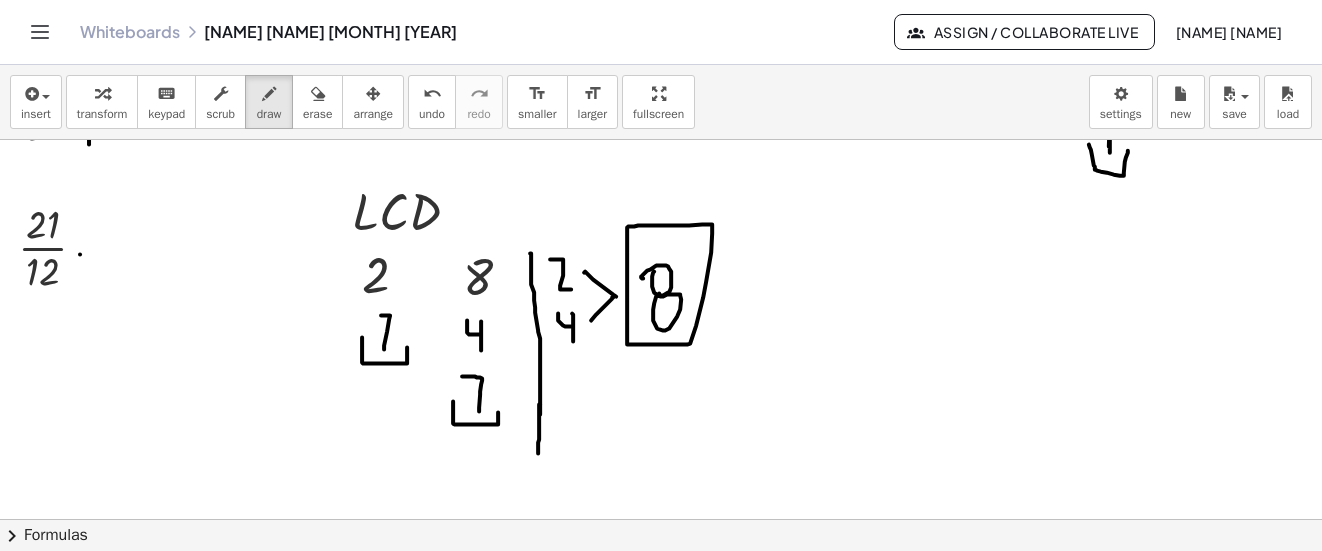 click at bounding box center [662, -533] 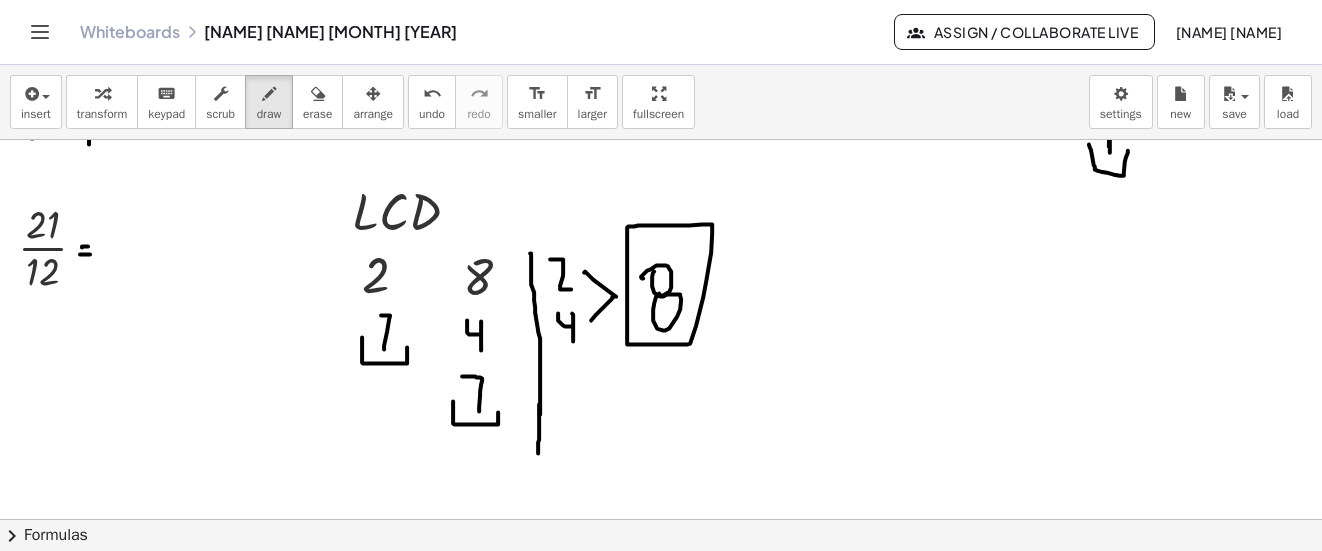 click at bounding box center (662, -533) 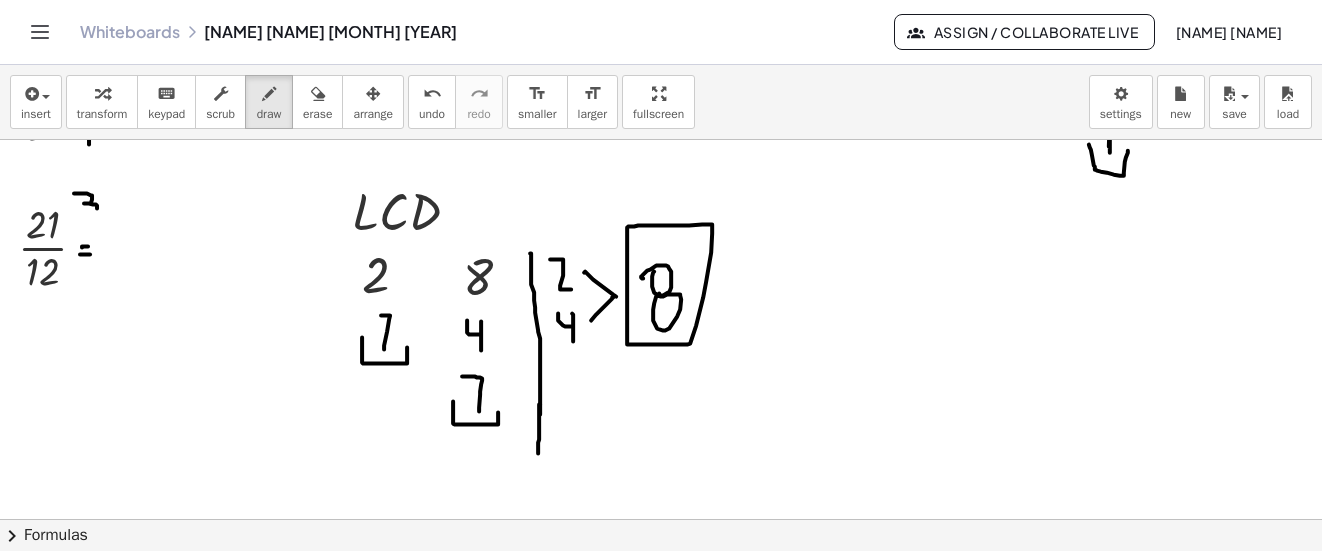 drag, startPoint x: 74, startPoint y: 193, endPoint x: 84, endPoint y: 213, distance: 22.36068 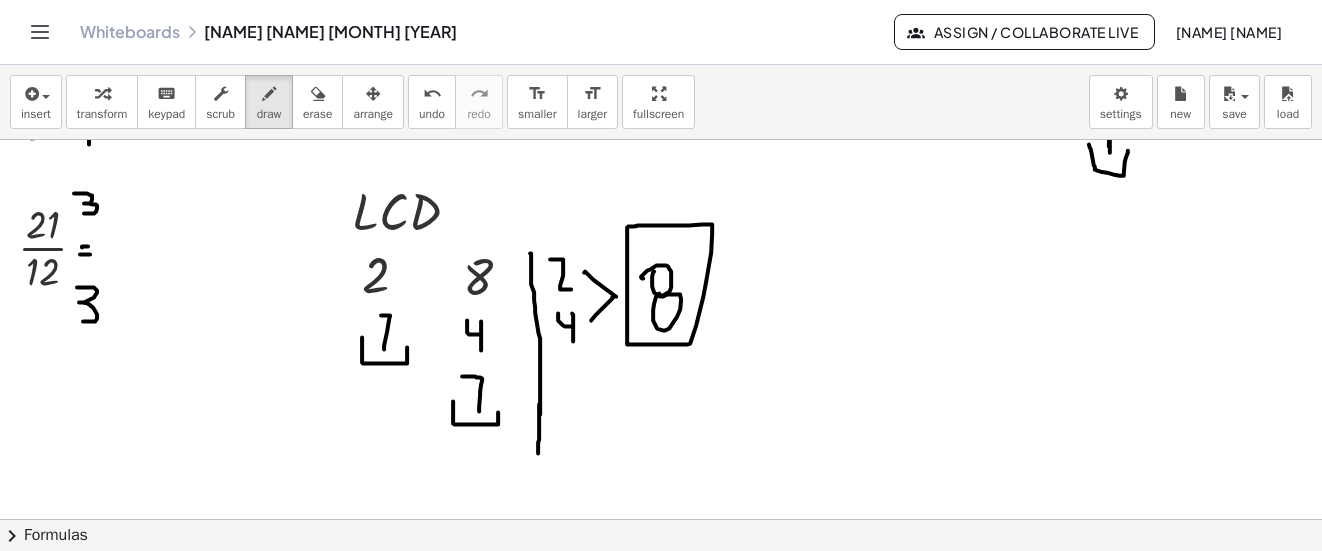 drag, startPoint x: 77, startPoint y: 287, endPoint x: 83, endPoint y: 321, distance: 34.525352 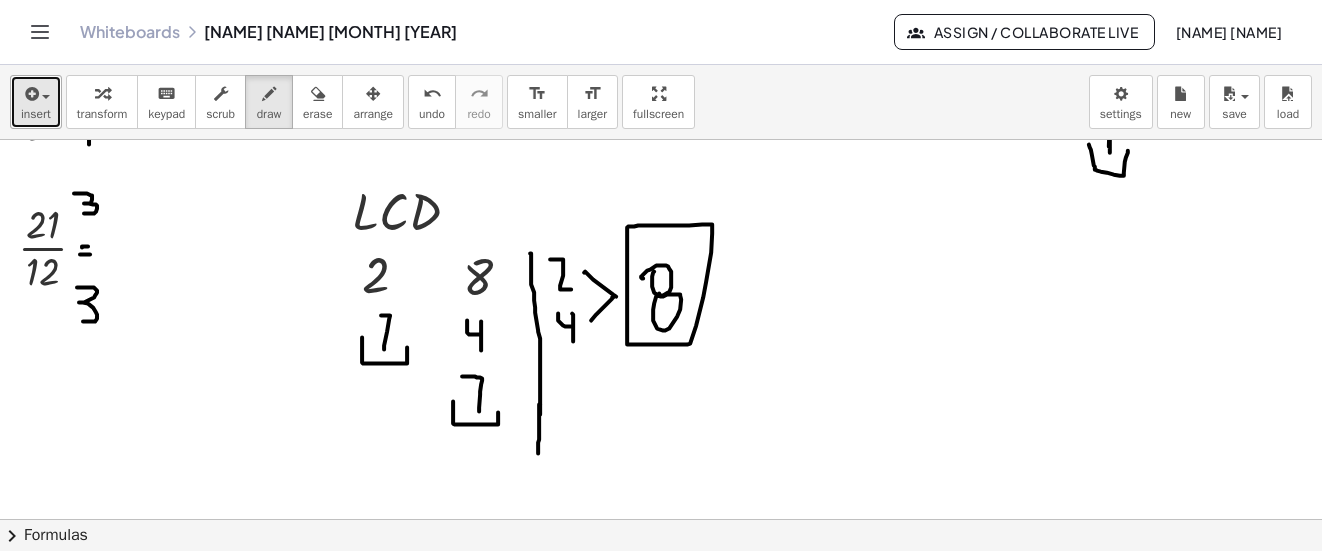 click on "insert" at bounding box center [36, 114] 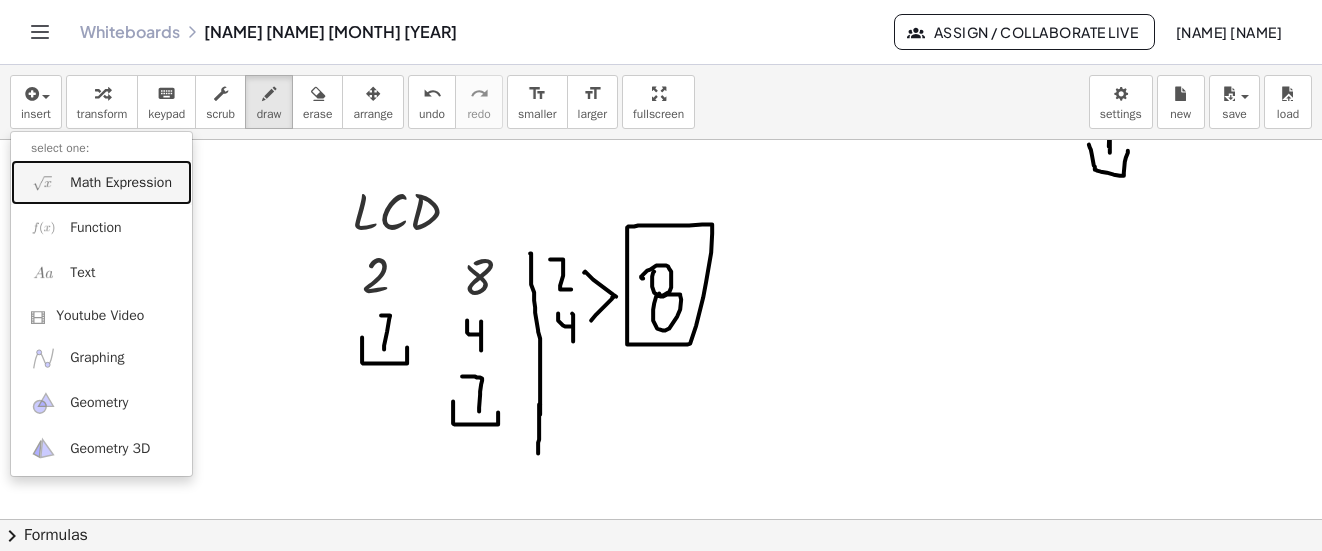 click on "Math Expression" at bounding box center (121, 183) 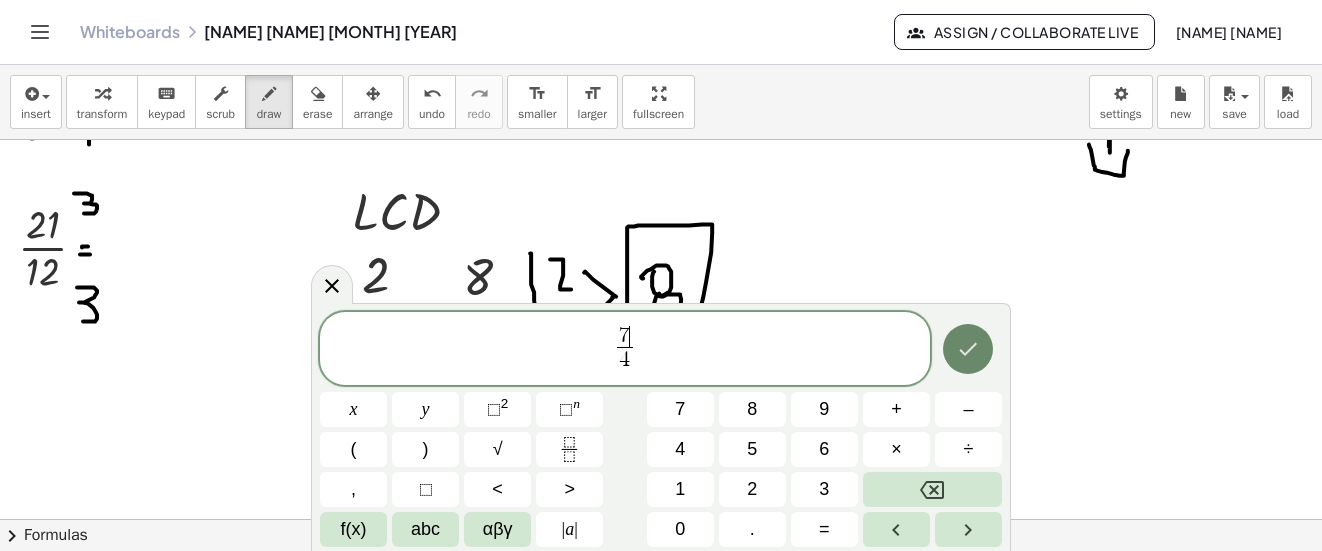 click 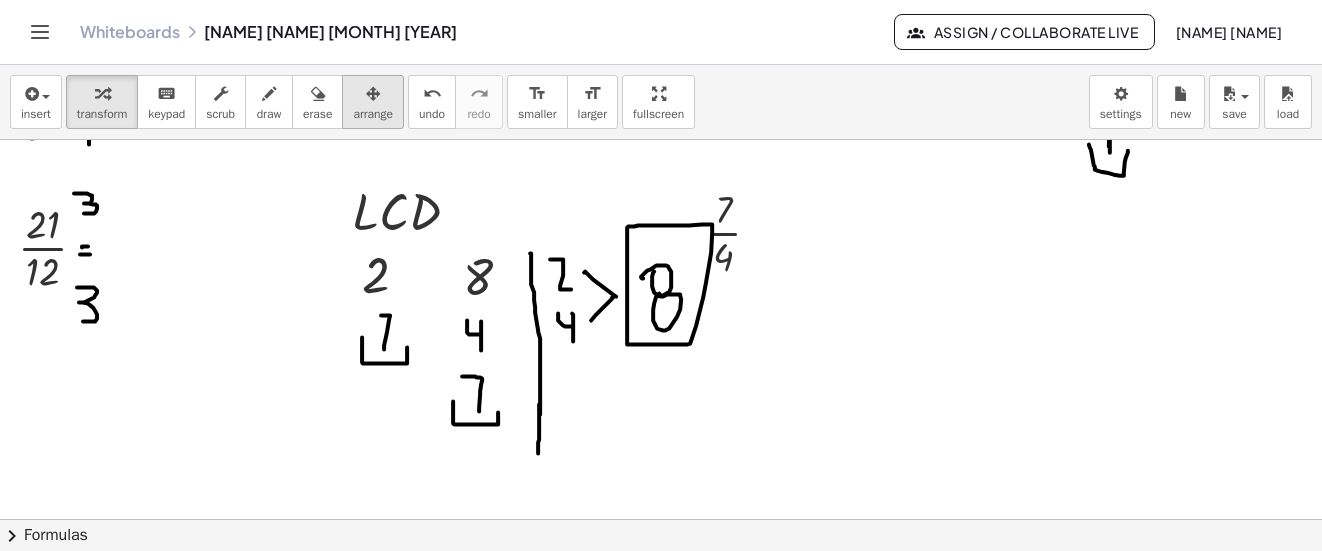 click at bounding box center (373, 94) 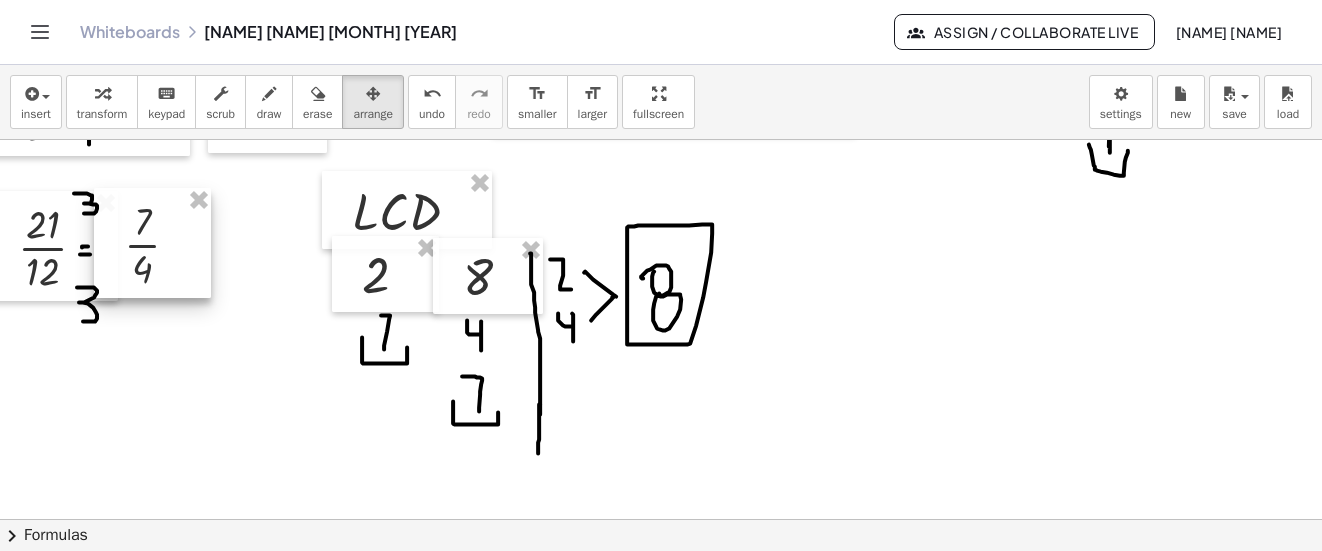 drag, startPoint x: 730, startPoint y: 227, endPoint x: 150, endPoint y: 239, distance: 580.12415 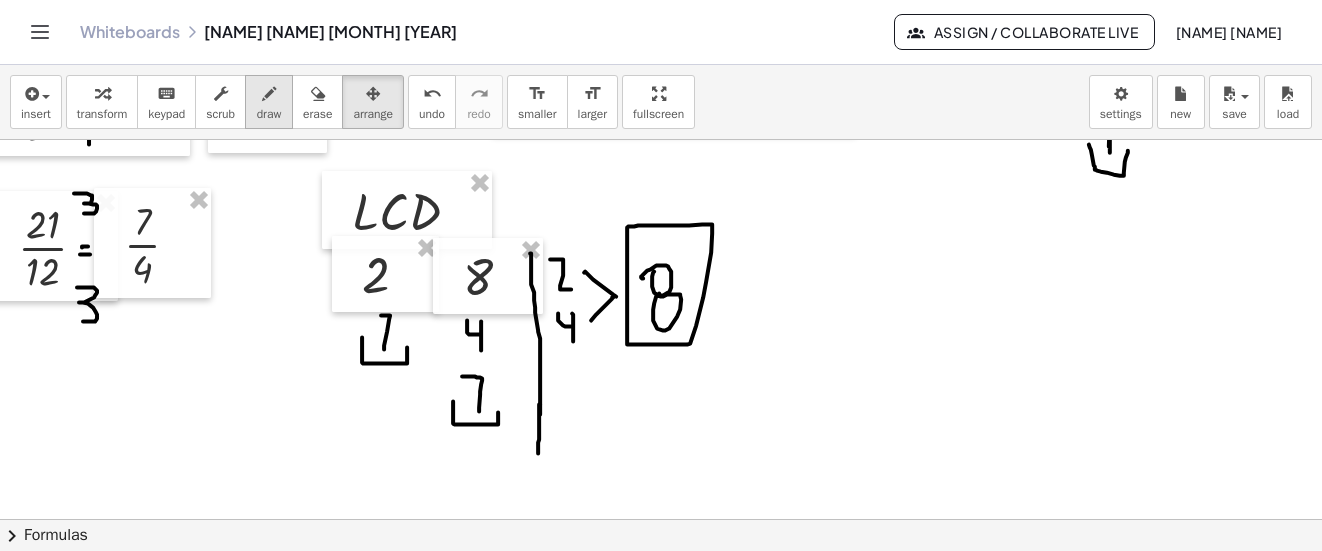click on "draw" at bounding box center (269, 114) 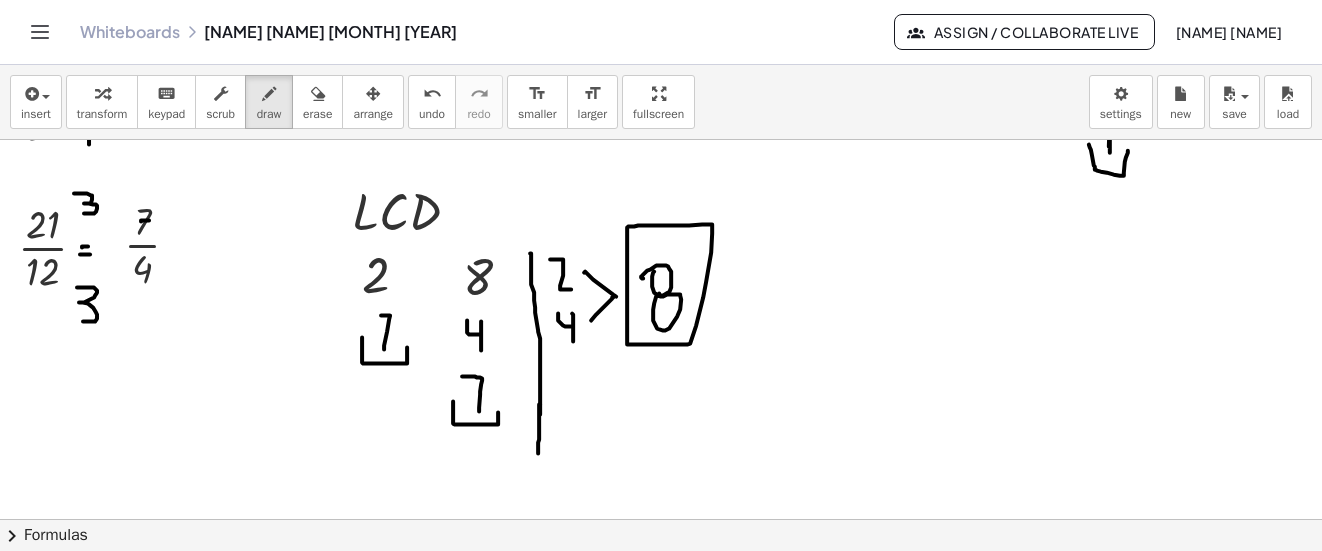 click at bounding box center [662, -533] 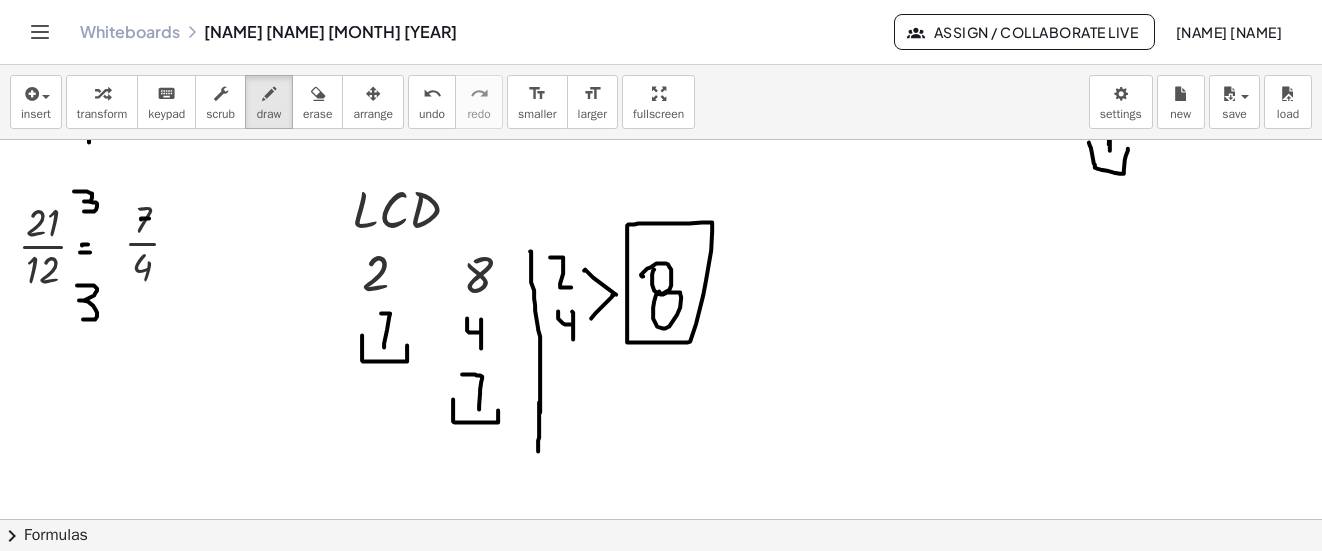 scroll, scrollTop: 2289, scrollLeft: 12, axis: both 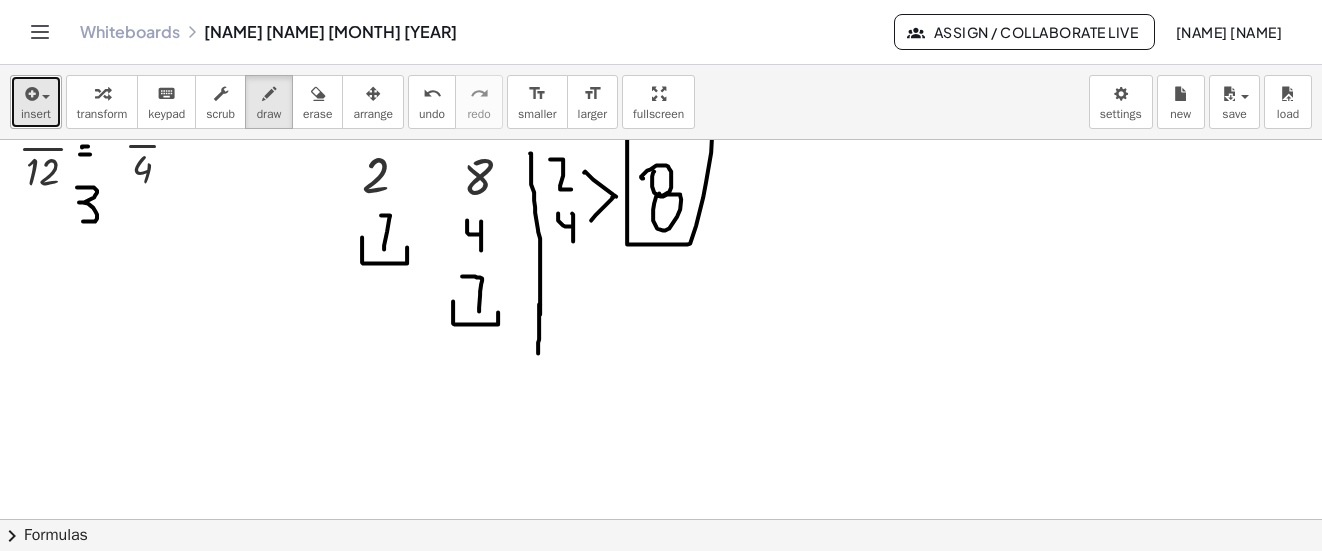click on "insert" at bounding box center (36, 102) 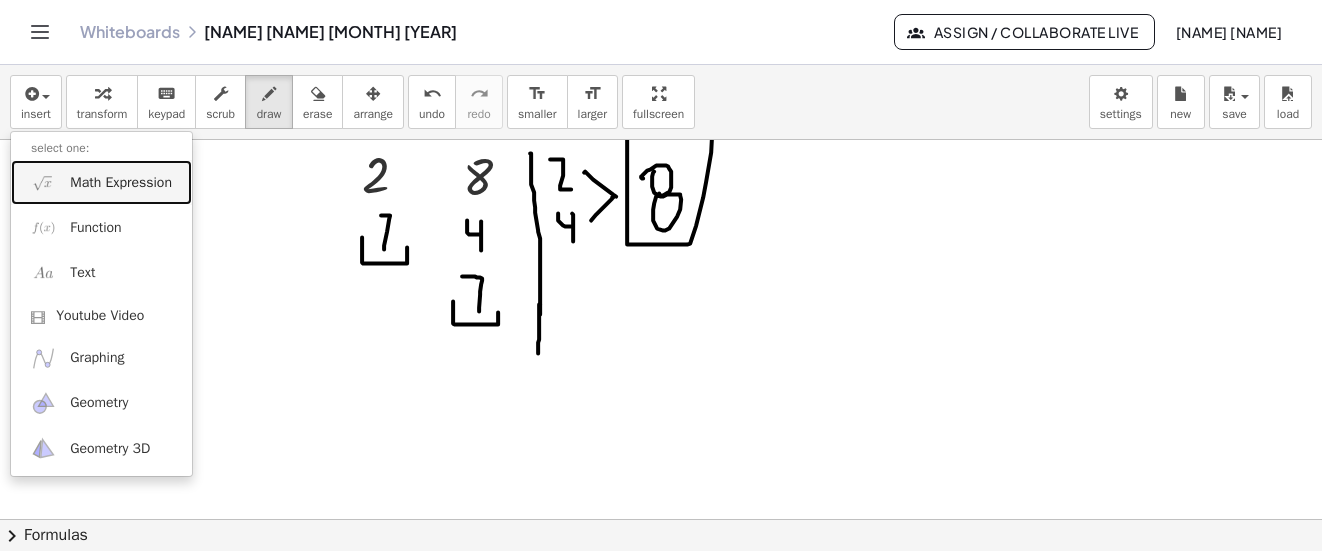 click on "Math Expression" at bounding box center [121, 183] 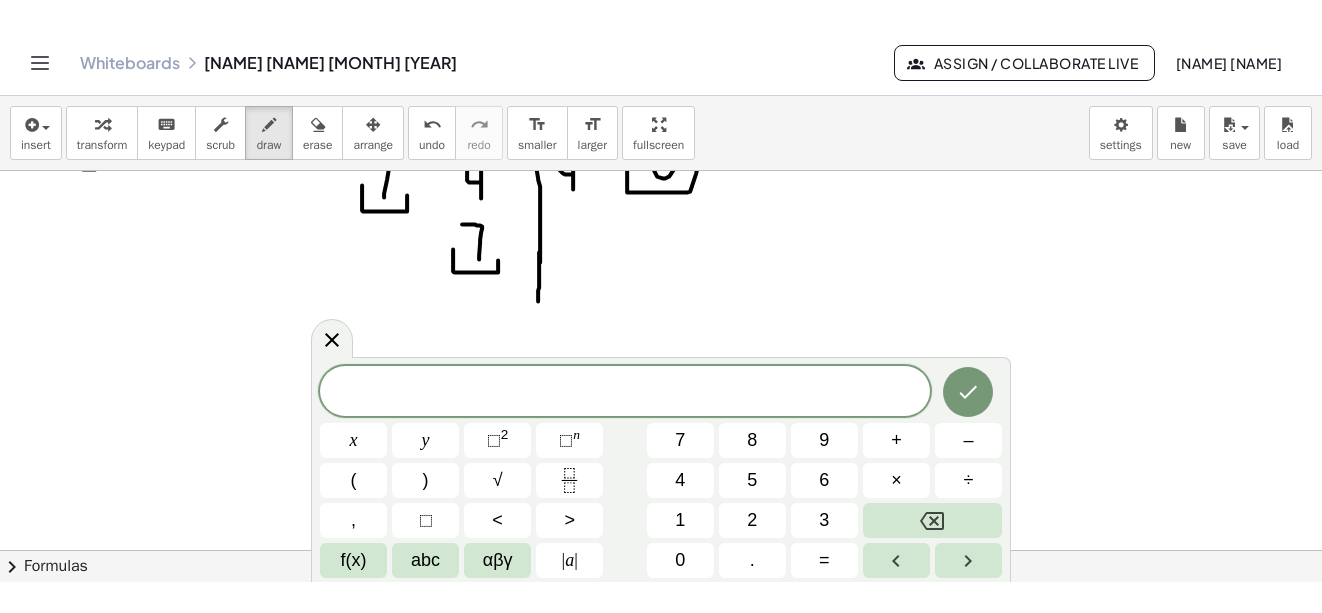 scroll, scrollTop: 2389, scrollLeft: 12, axis: both 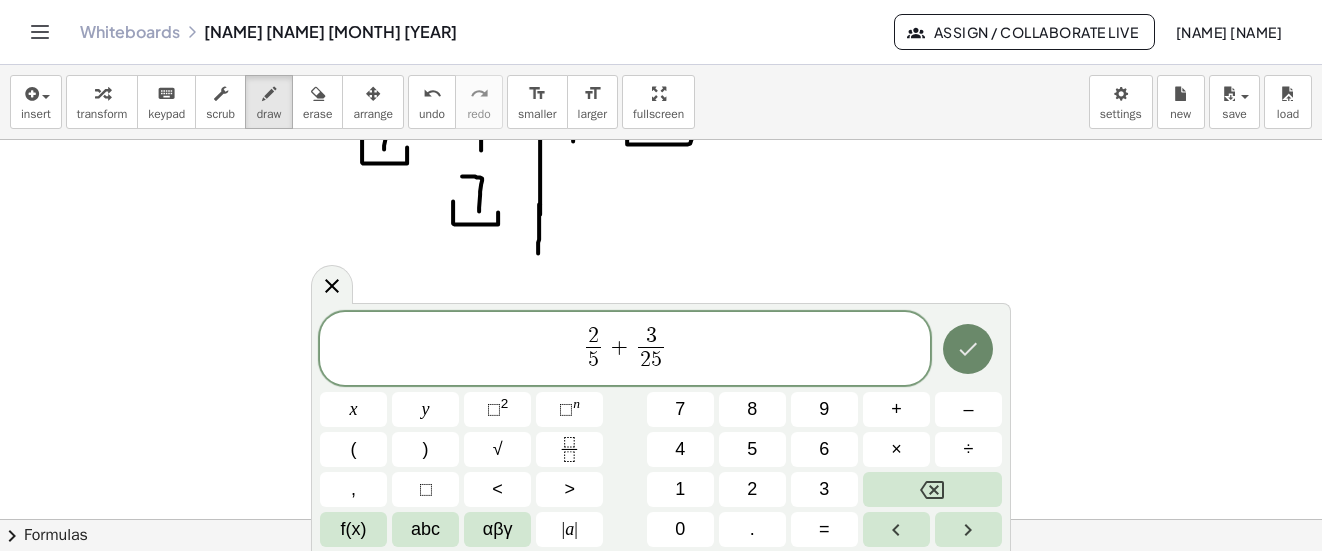 click 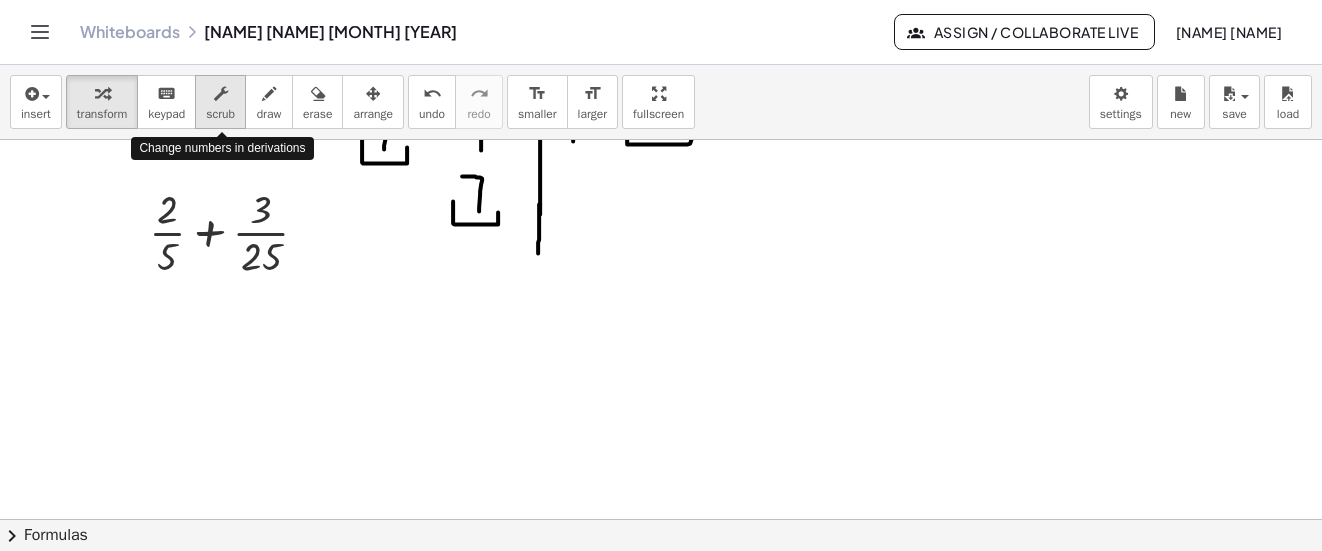 click at bounding box center [220, 93] 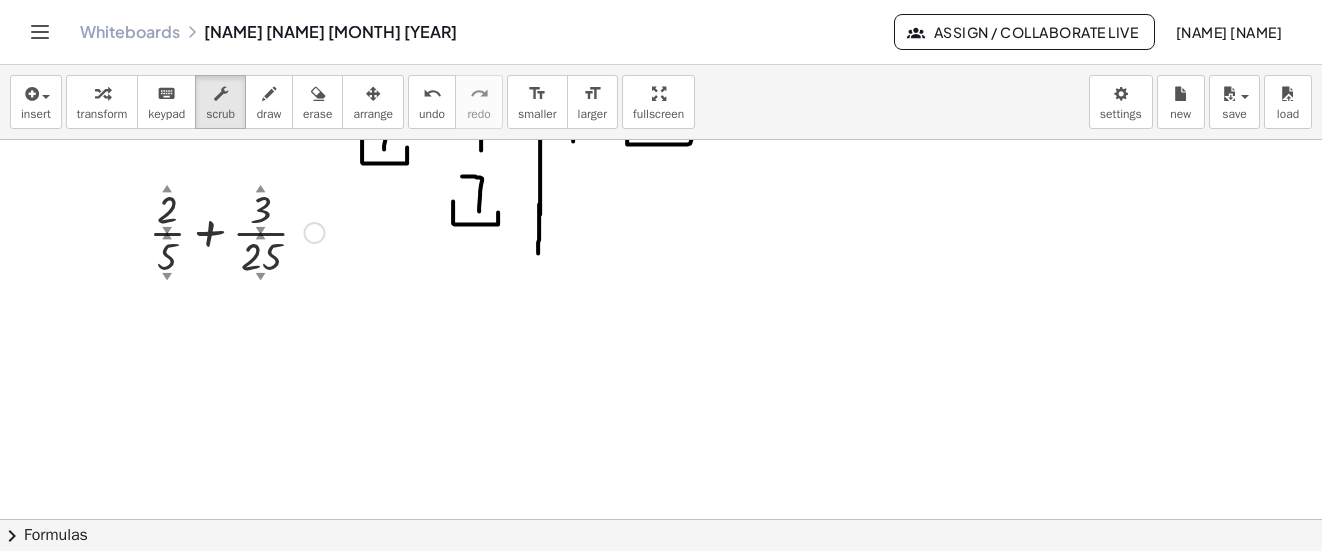 click at bounding box center [314, 233] 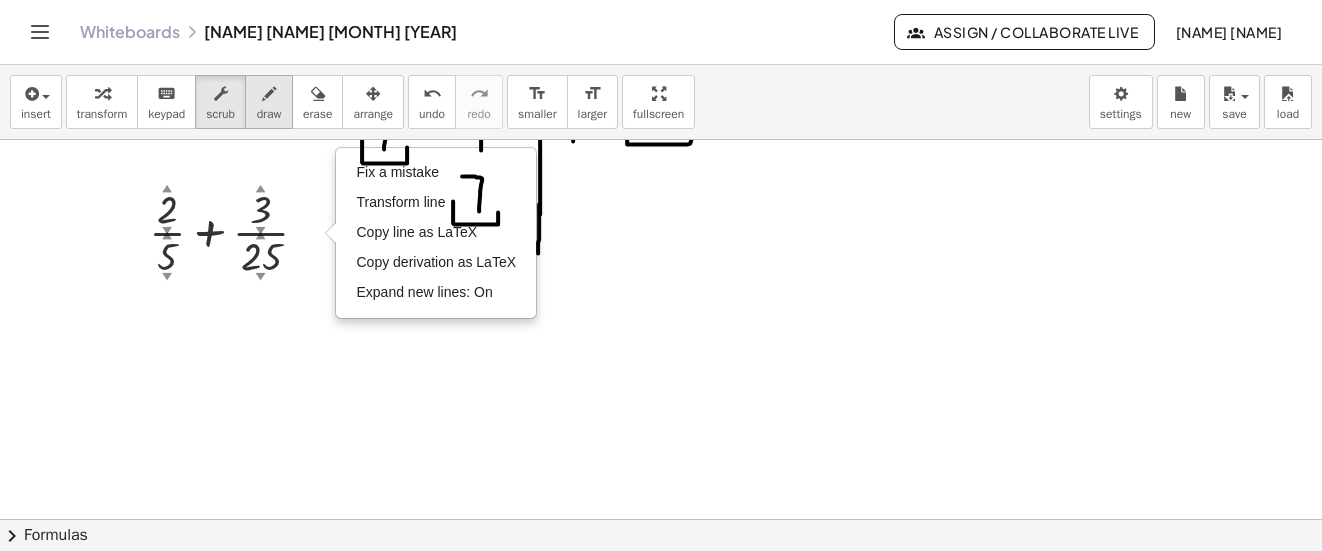 click at bounding box center [269, 94] 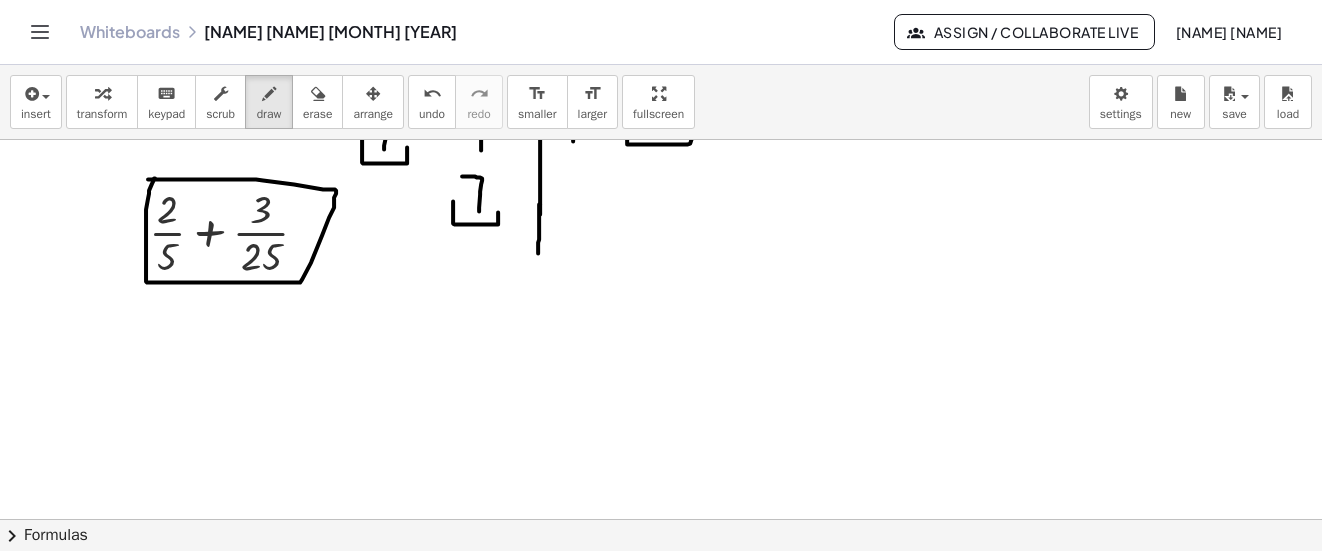 click at bounding box center [662, -733] 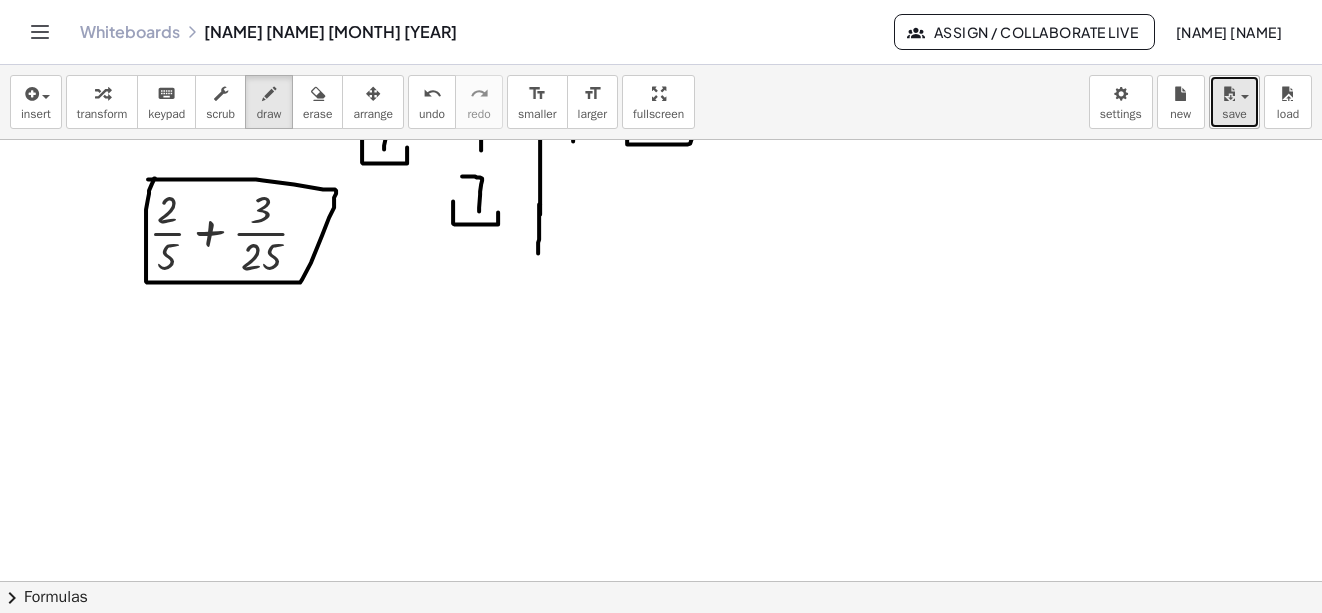 click at bounding box center [1229, 94] 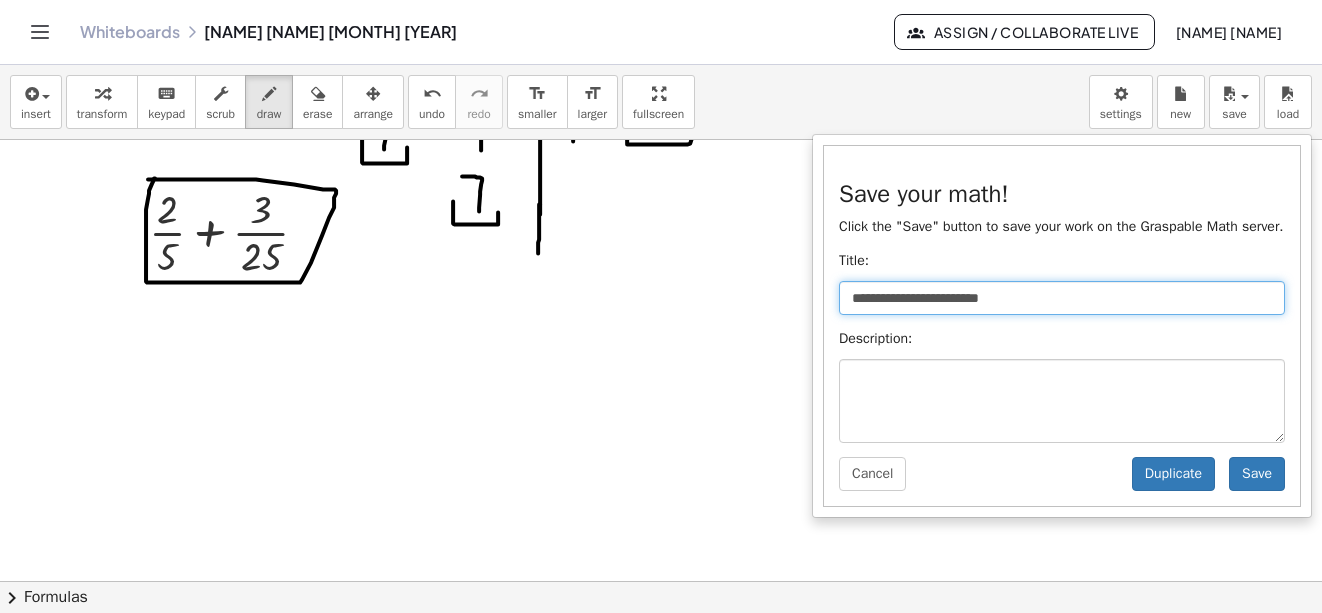 click on "**********" at bounding box center (1062, 298) 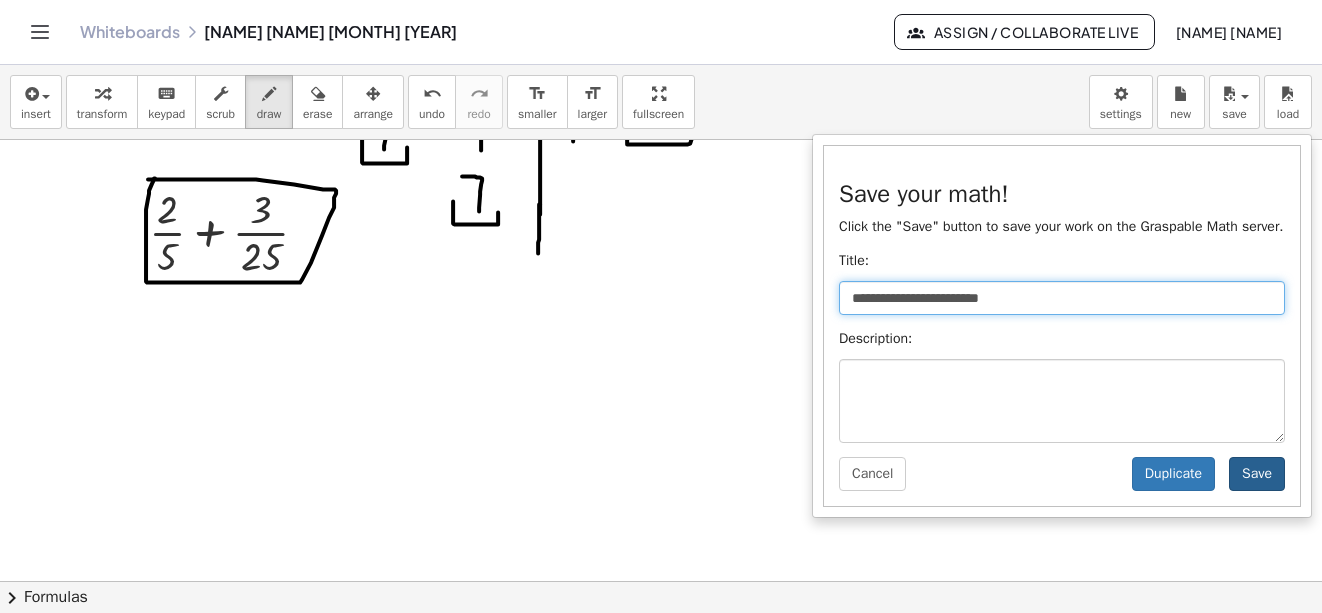 type on "**********" 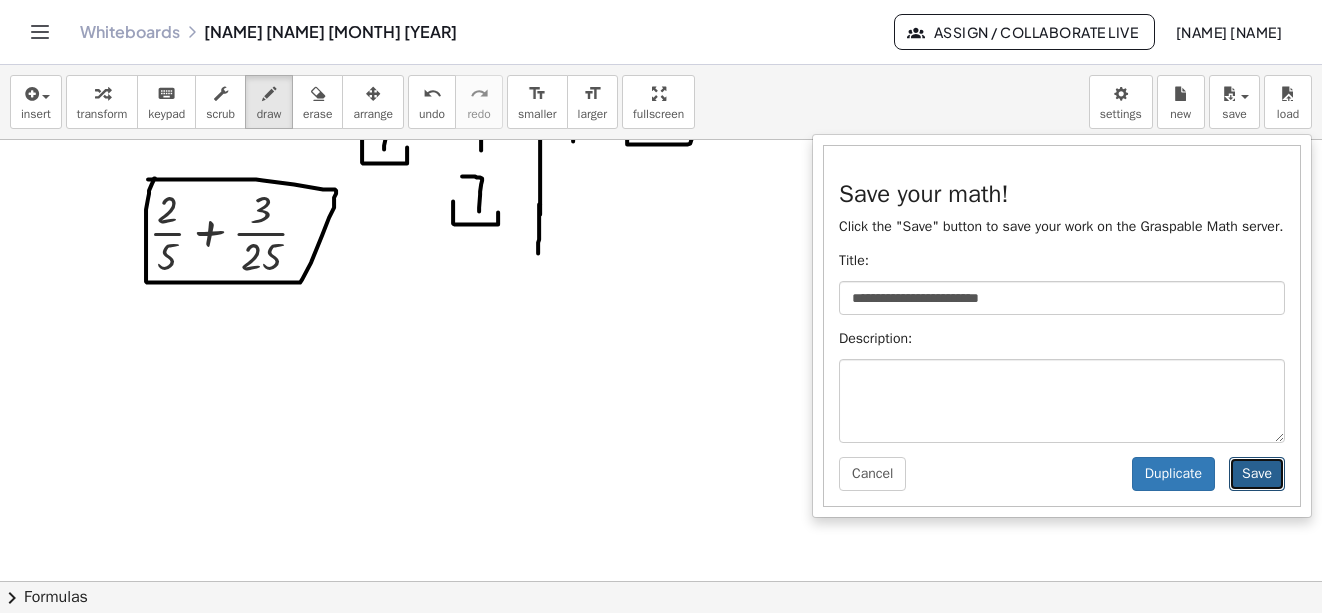 click on "Save" at bounding box center (1257, 474) 